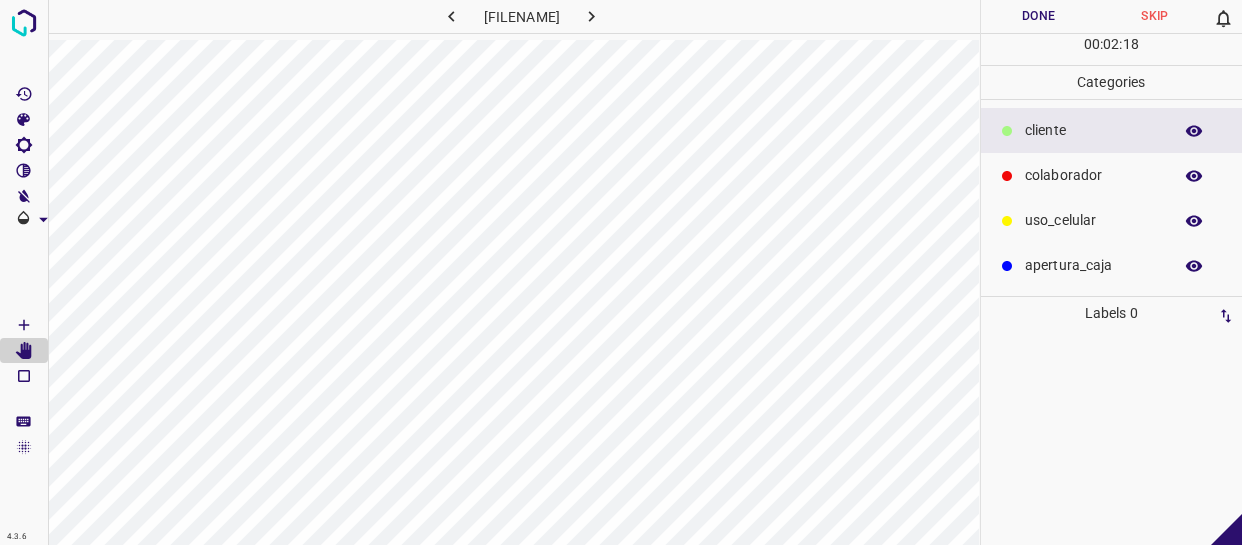 scroll, scrollTop: 0, scrollLeft: 0, axis: both 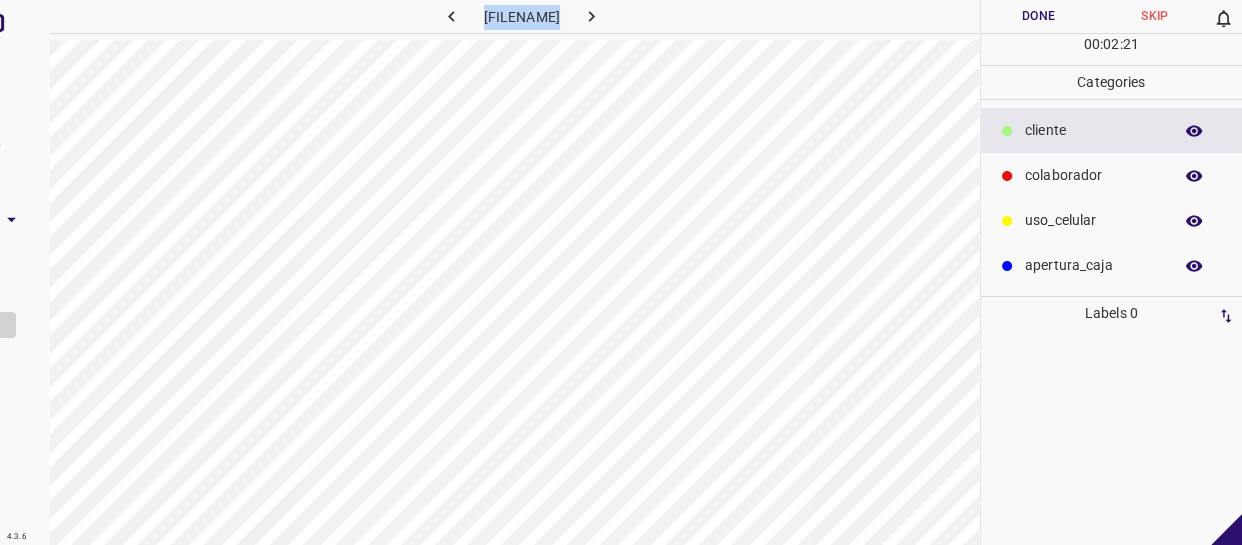 click on "colaborador" at bounding box center [1112, 175] 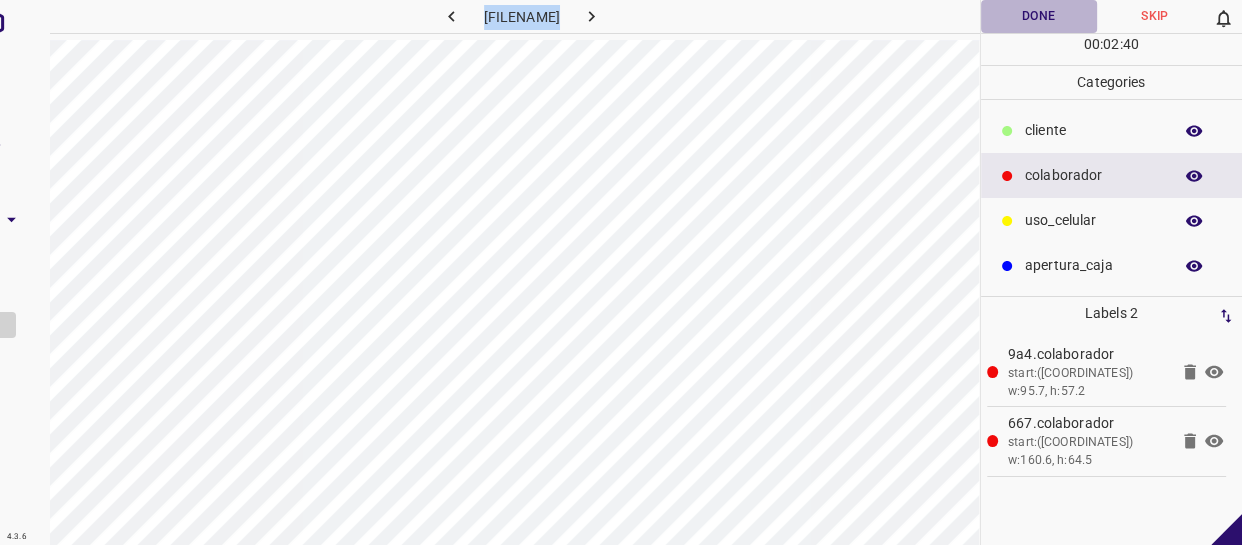 click on "Done" at bounding box center (1039, 16) 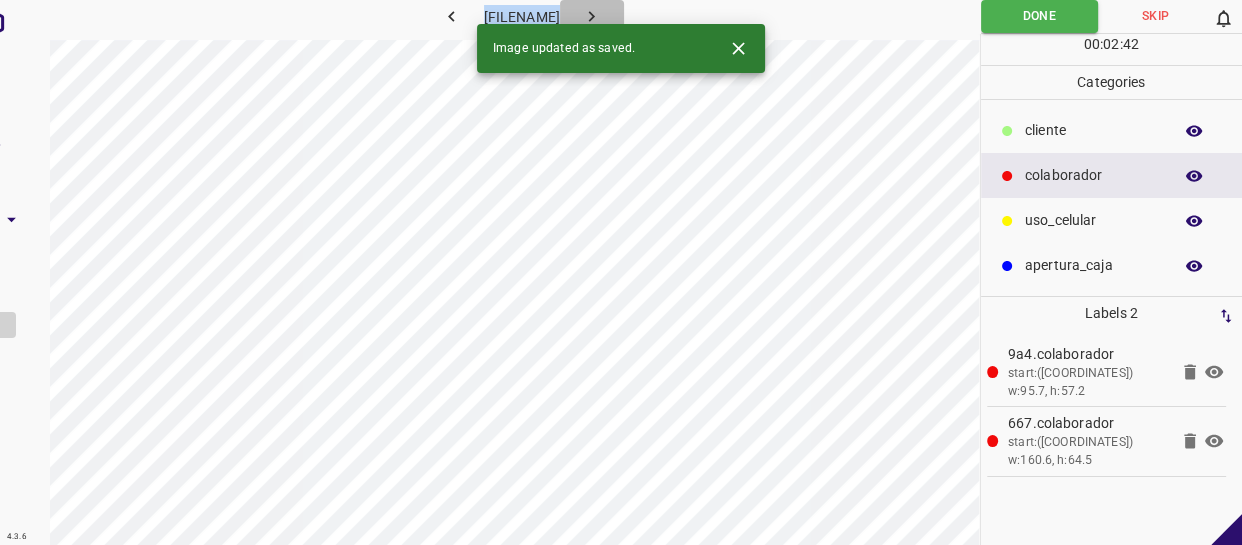 click at bounding box center [591, 16] 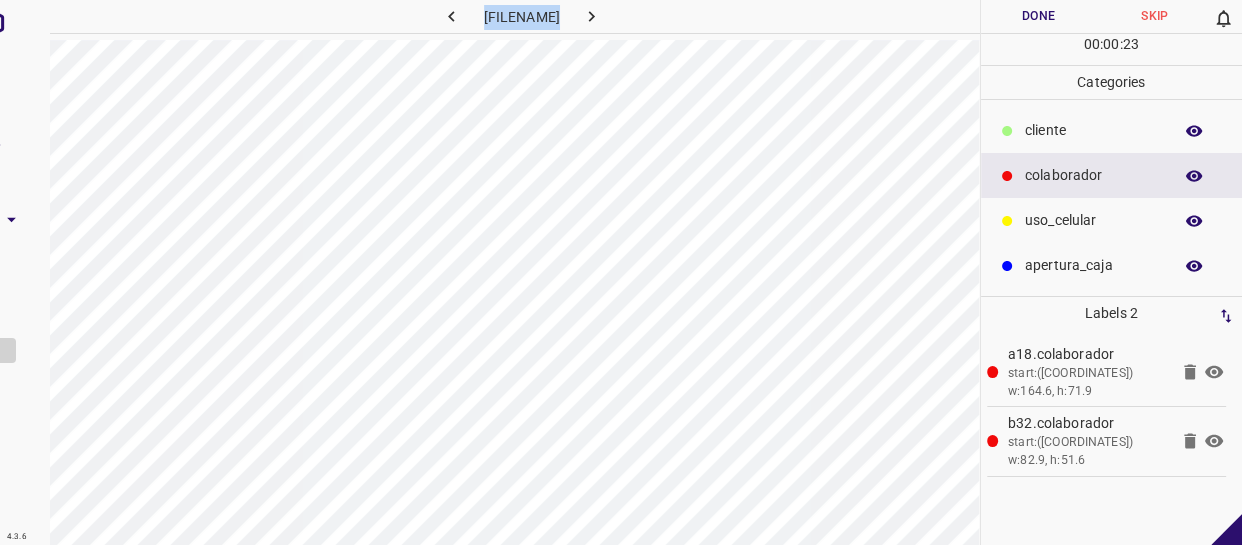 click on "​​cliente" at bounding box center [1093, 130] 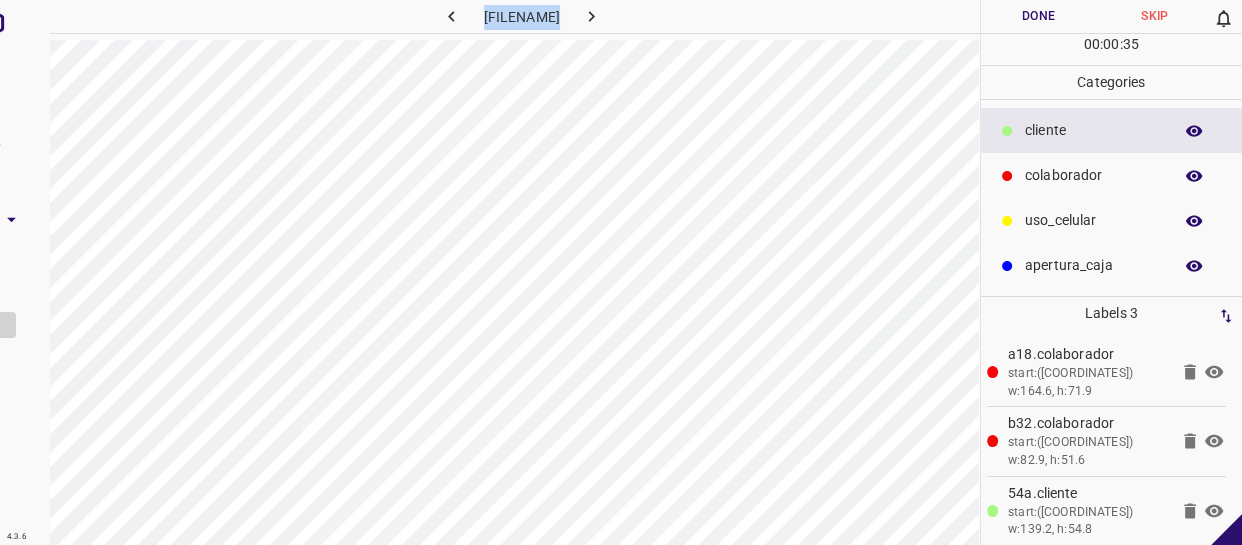 click on "Done" at bounding box center [1039, 16] 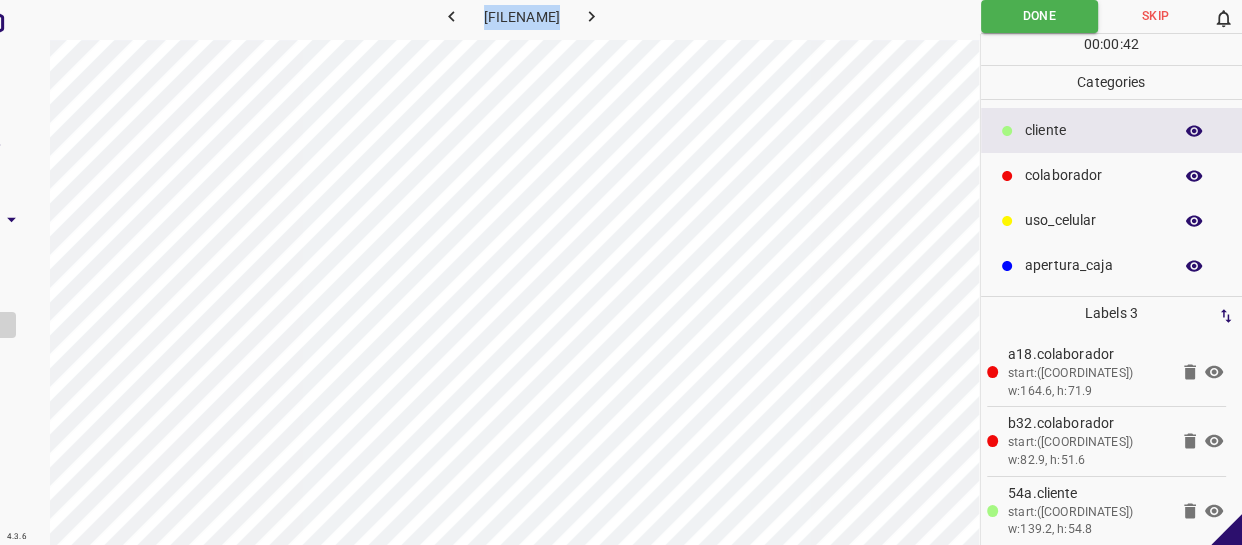 scroll, scrollTop: 8, scrollLeft: 0, axis: vertical 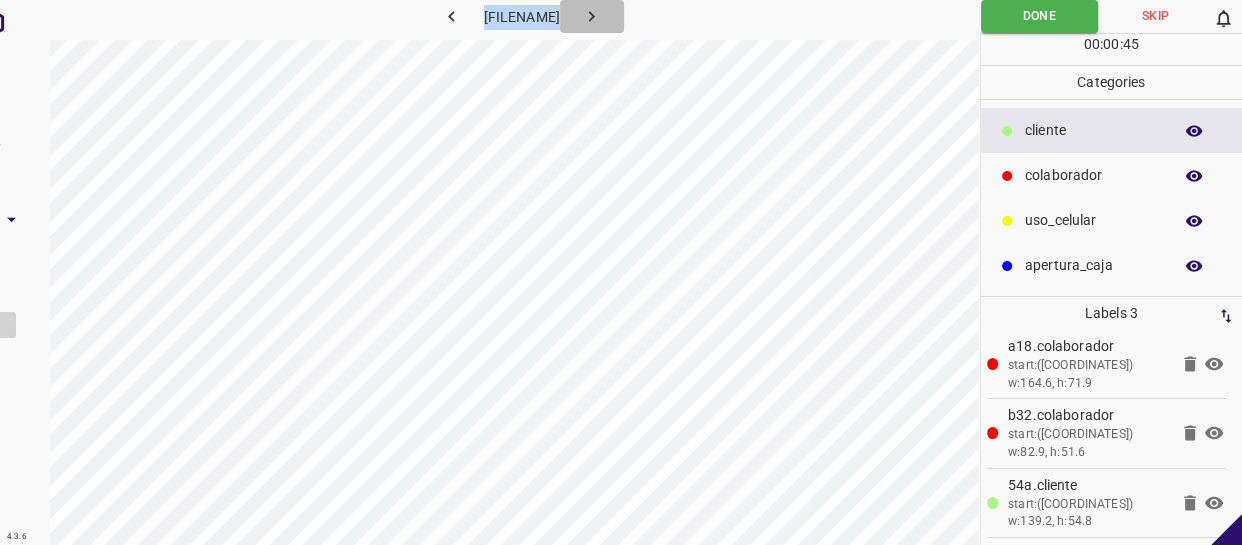 click at bounding box center [591, 16] 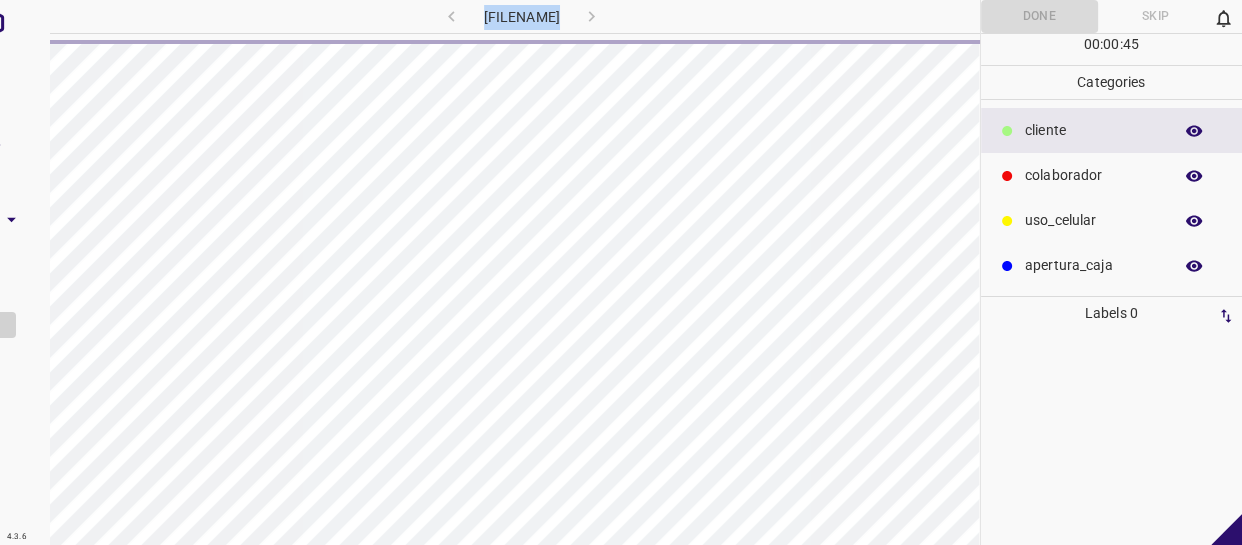 scroll, scrollTop: 0, scrollLeft: 0, axis: both 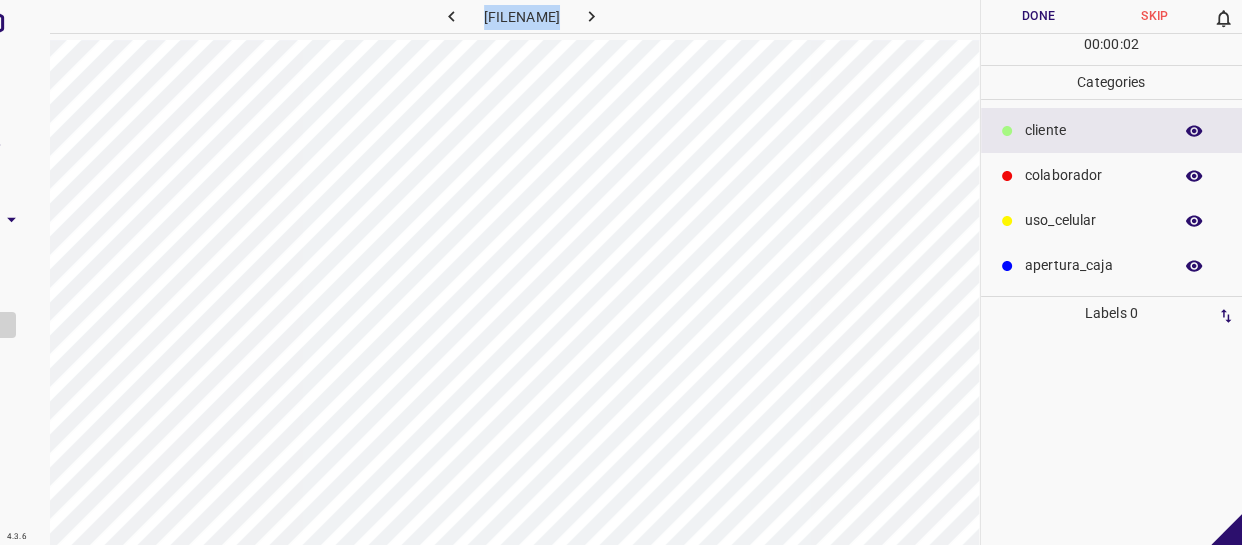 click on "colaborador" at bounding box center [1093, 130] 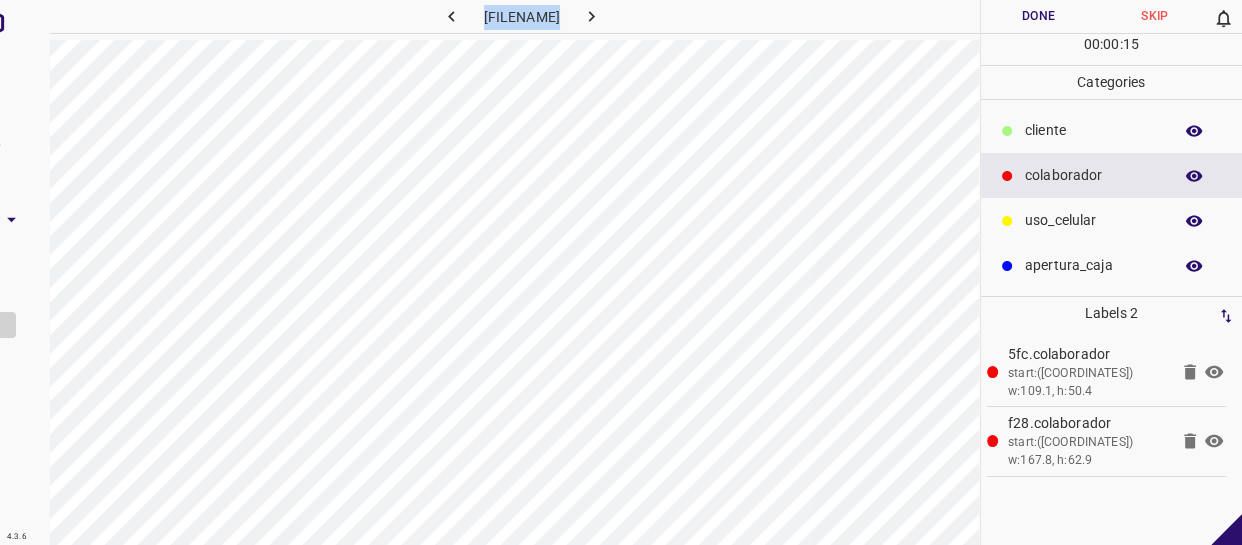 click on "​​cliente" at bounding box center (1093, 130) 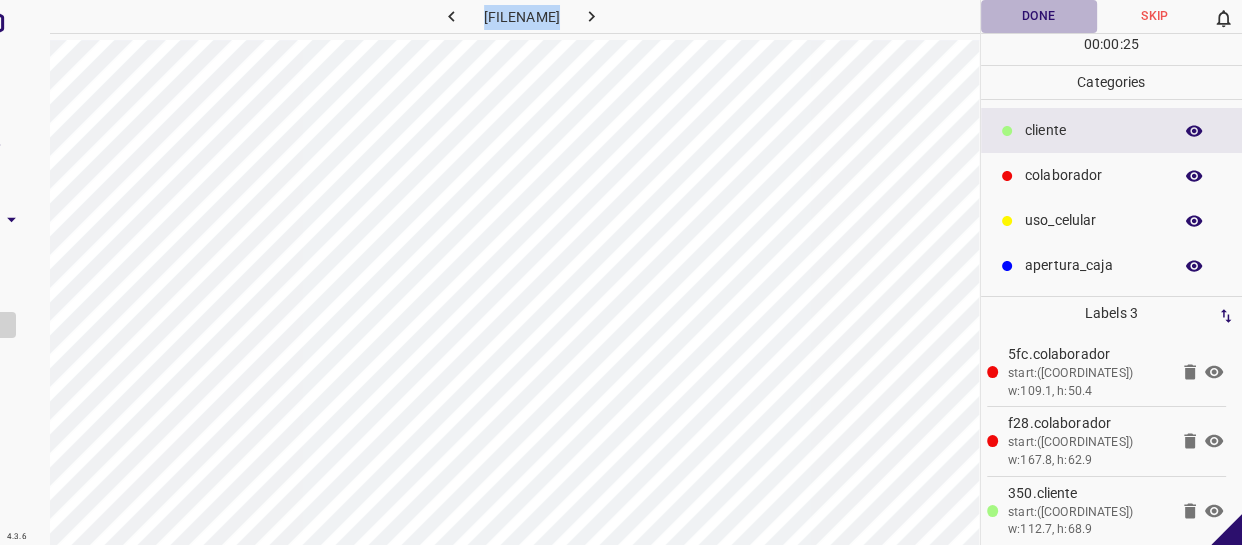 click on "Done" at bounding box center [1039, 16] 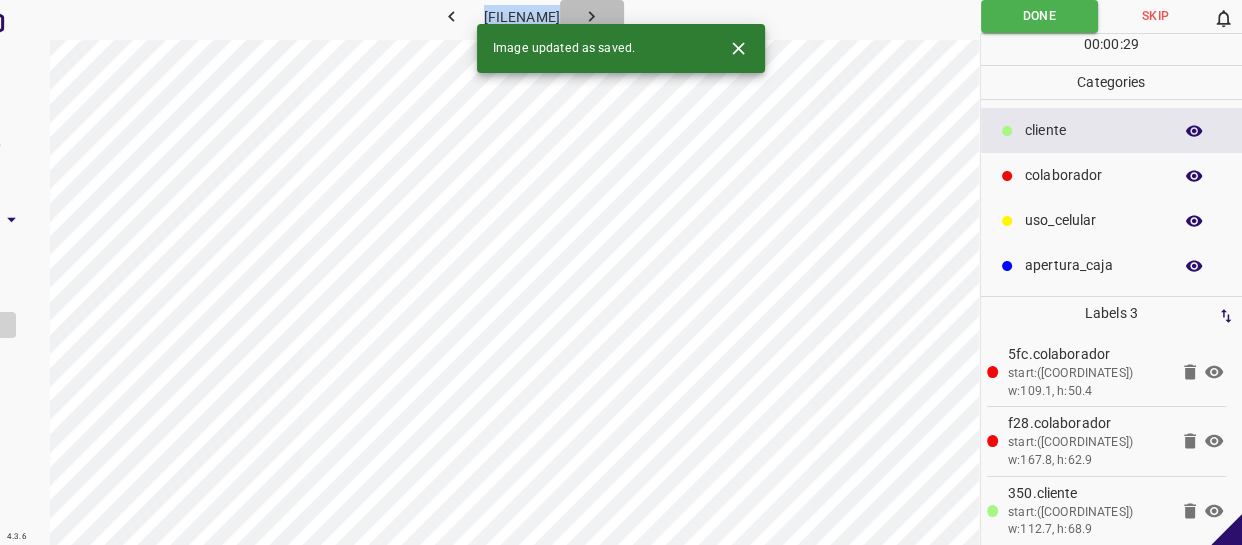 click at bounding box center [592, 16] 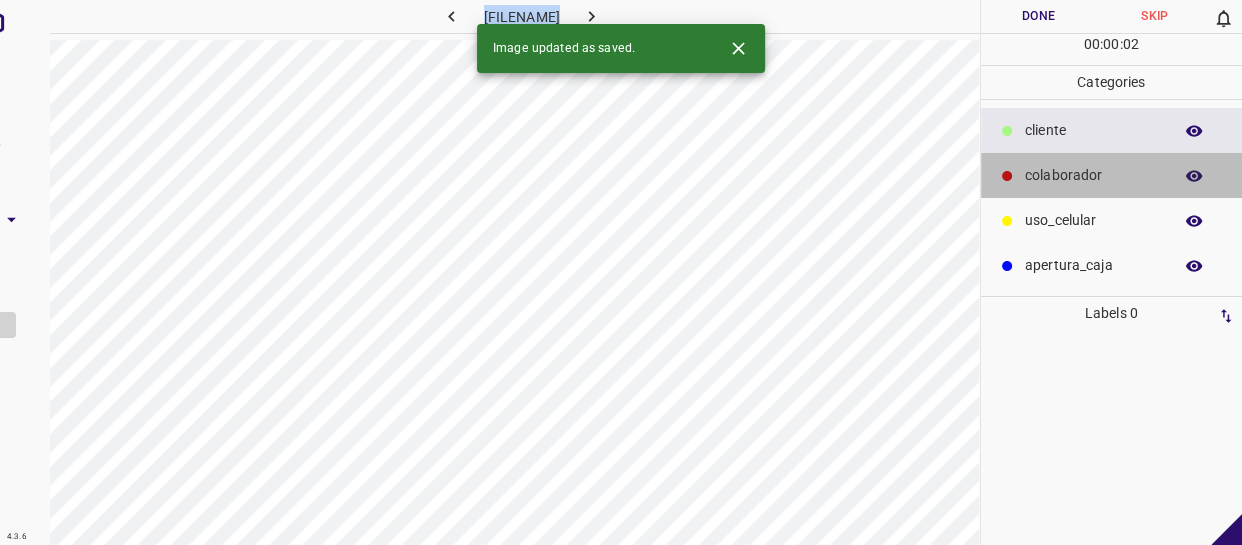 drag, startPoint x: 1062, startPoint y: 178, endPoint x: 1002, endPoint y: 183, distance: 60.207973 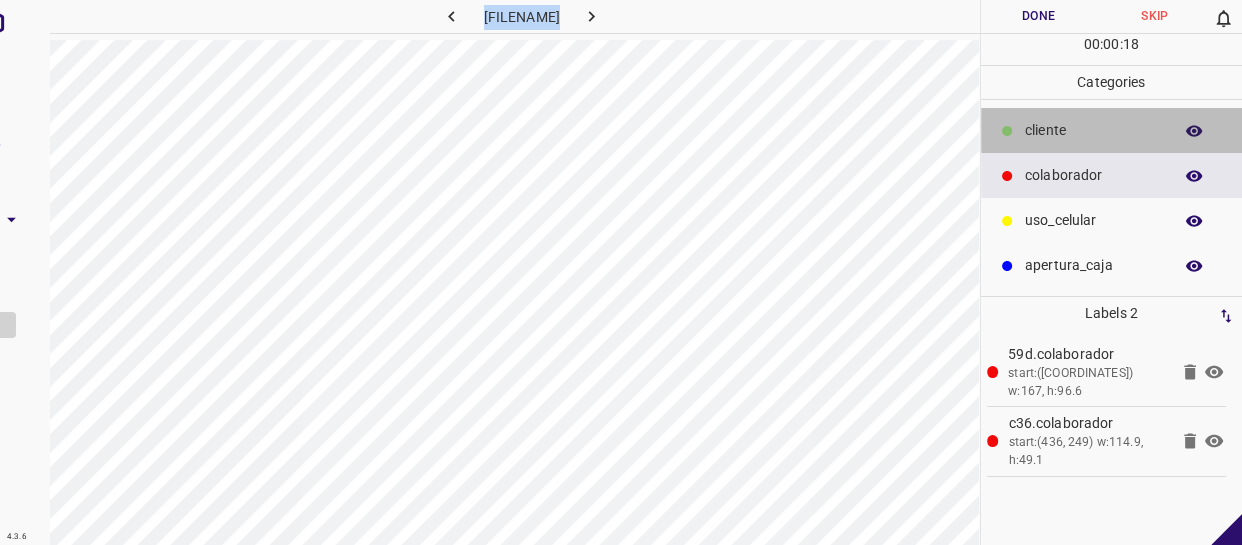 drag, startPoint x: 1079, startPoint y: 130, endPoint x: 997, endPoint y: 176, distance: 94.02127 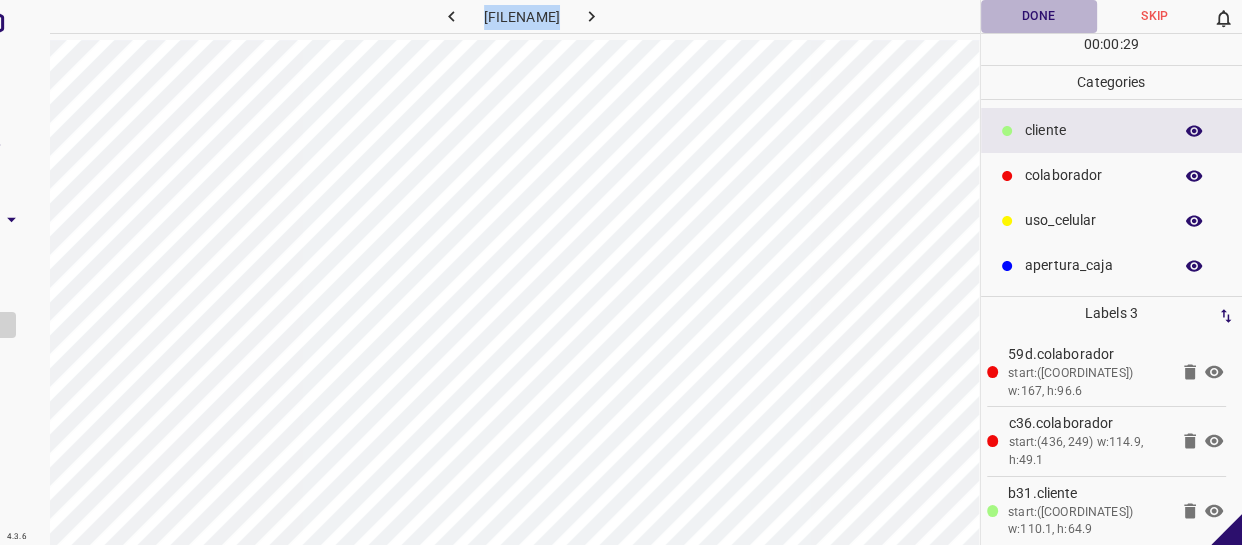 click on "Done" at bounding box center [1039, 16] 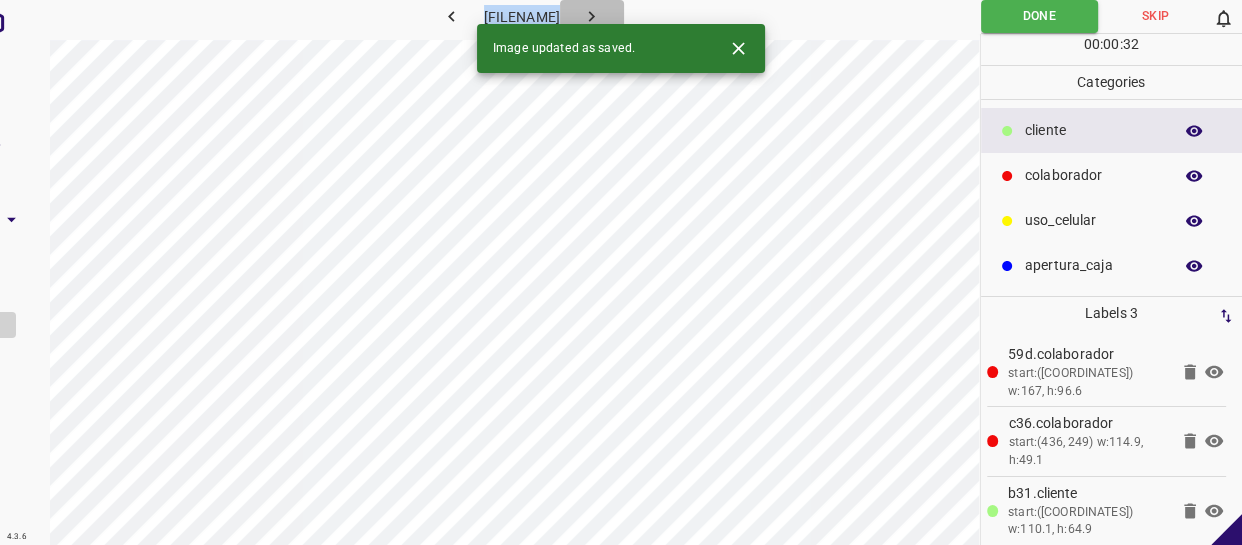 click at bounding box center (591, 16) 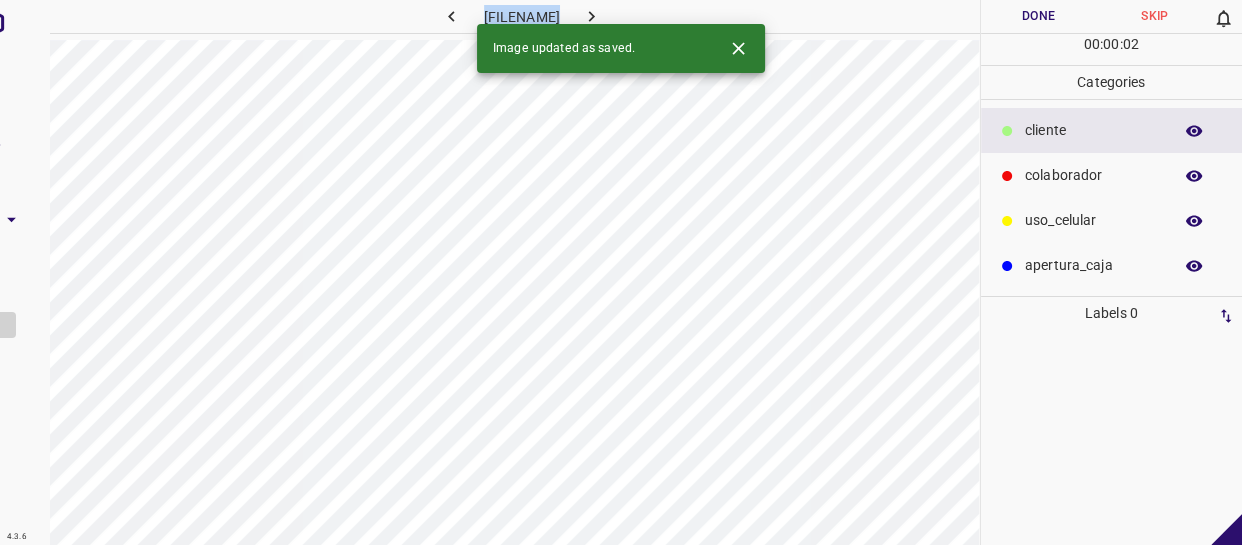 drag, startPoint x: 1093, startPoint y: 134, endPoint x: 1056, endPoint y: 149, distance: 39.92493 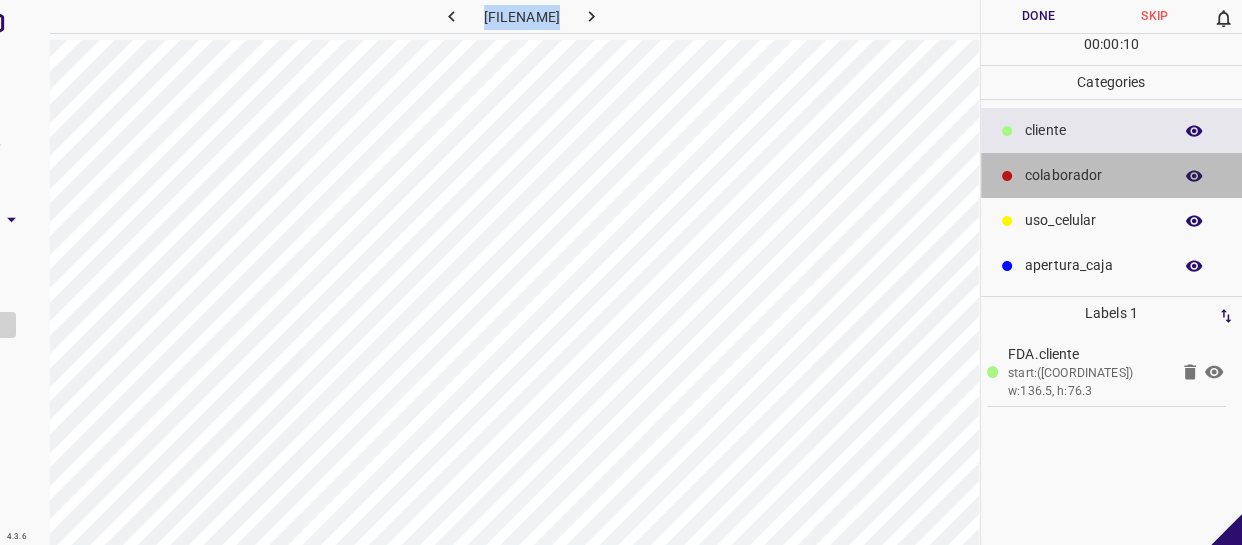 click on "colaborador" at bounding box center (1093, 130) 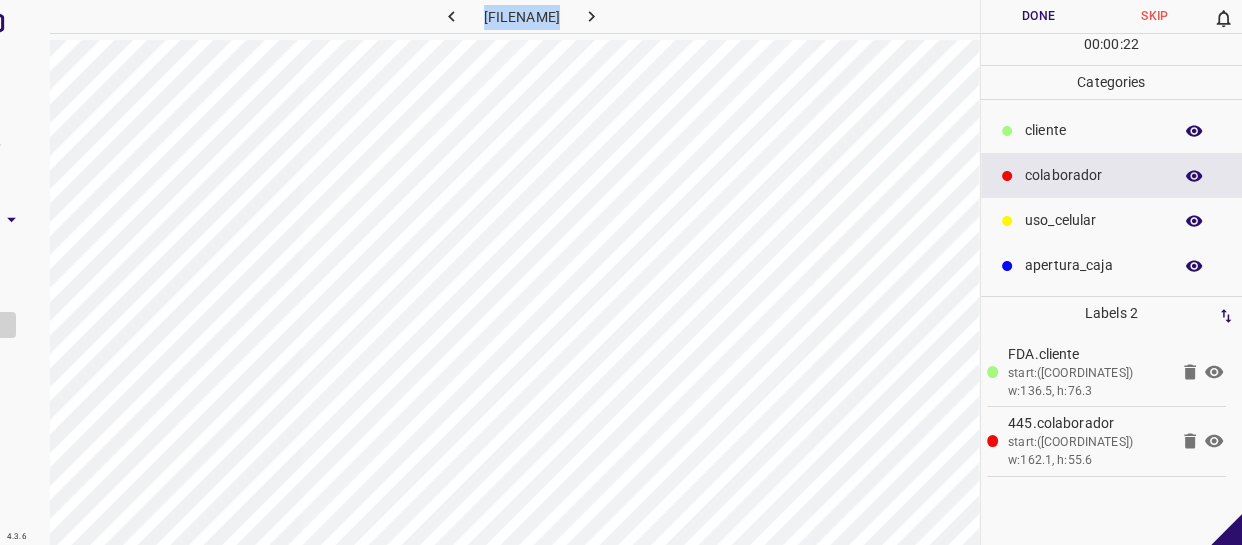 click on "Done" at bounding box center [1039, 16] 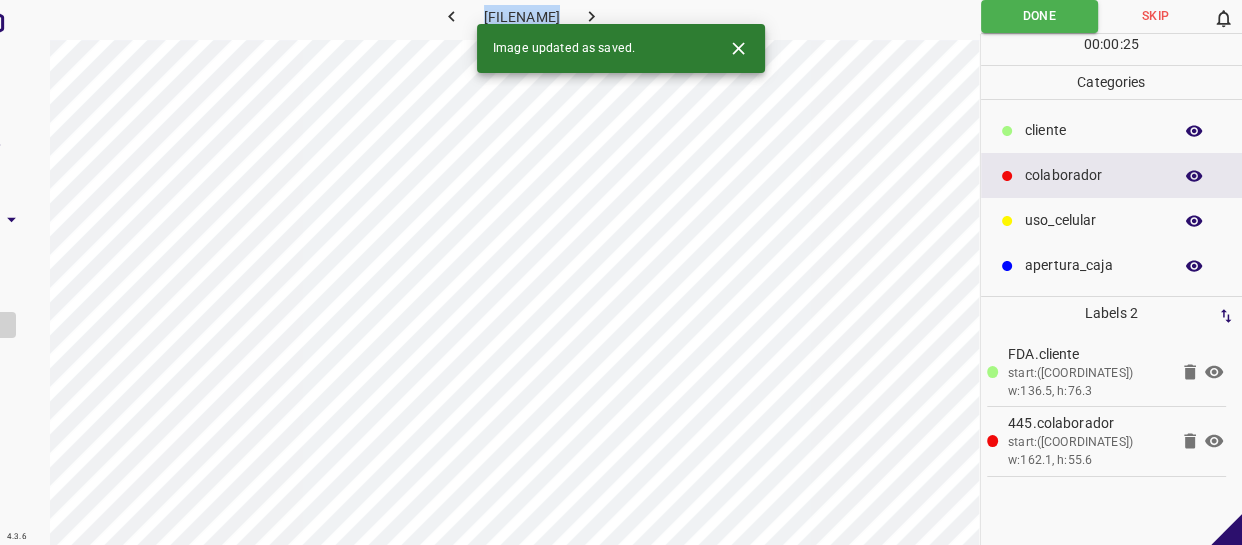 click at bounding box center [592, 16] 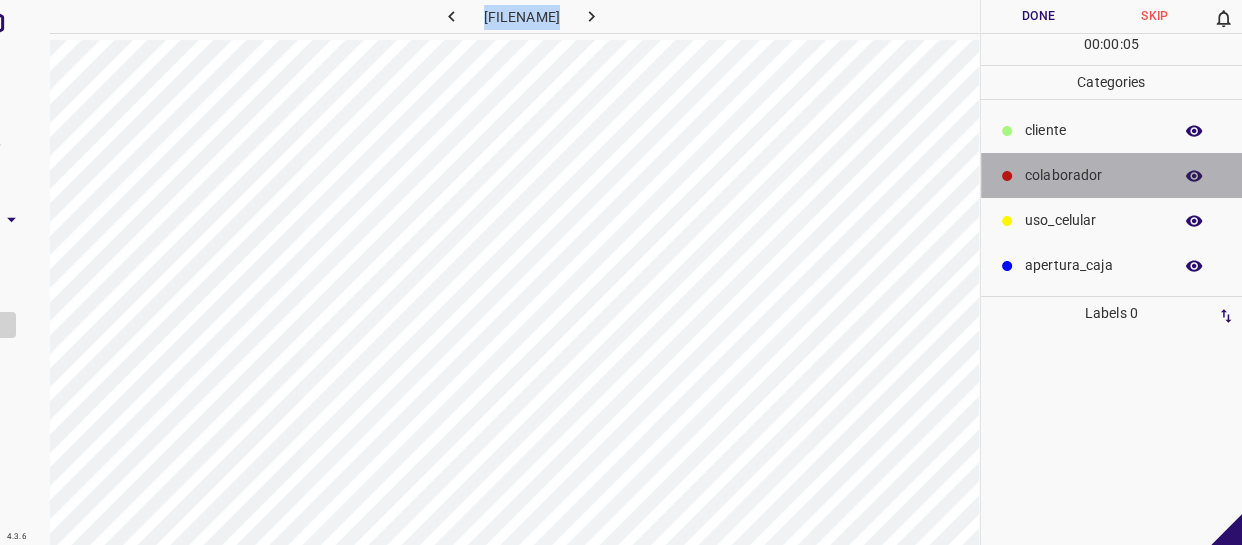 drag, startPoint x: 1076, startPoint y: 178, endPoint x: 992, endPoint y: 178, distance: 84 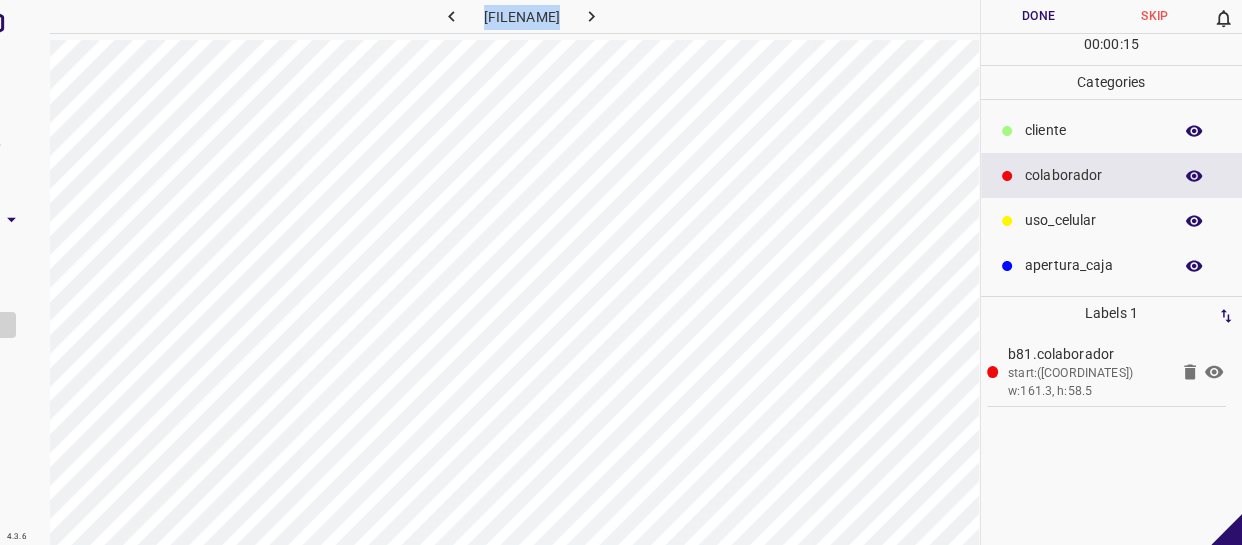 drag, startPoint x: 1070, startPoint y: 130, endPoint x: 1060, endPoint y: 133, distance: 10.440307 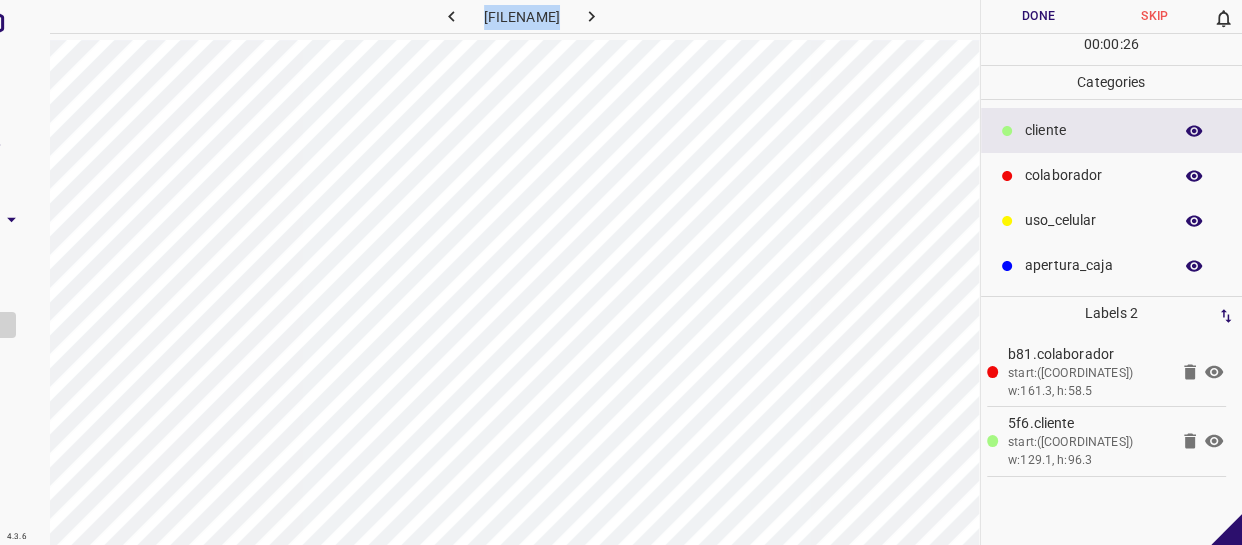 click on "Done" at bounding box center (1039, 16) 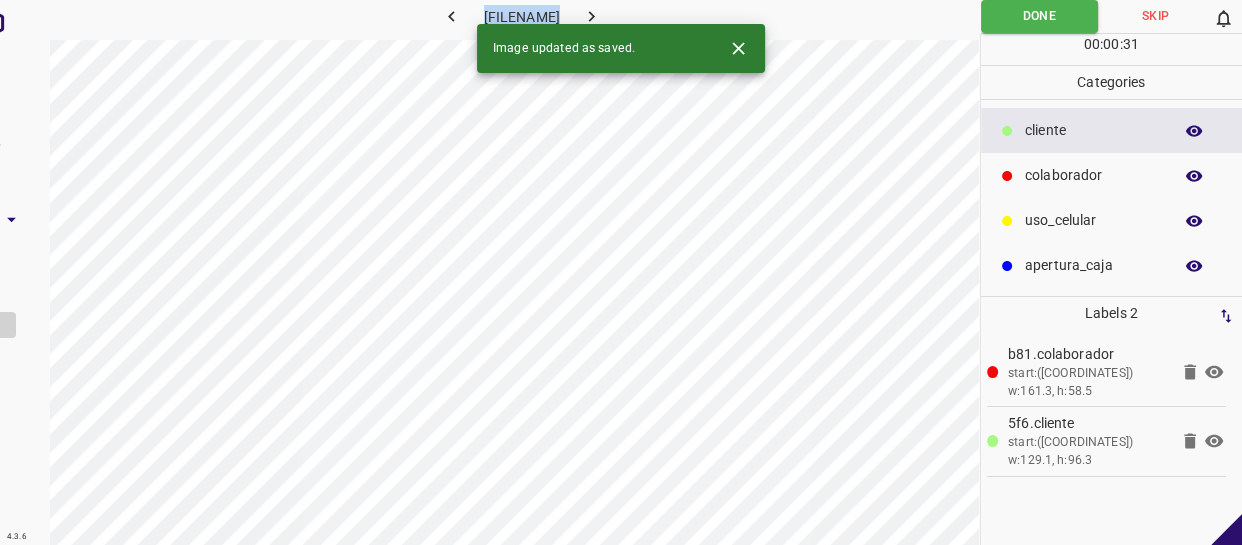 click at bounding box center [591, 16] 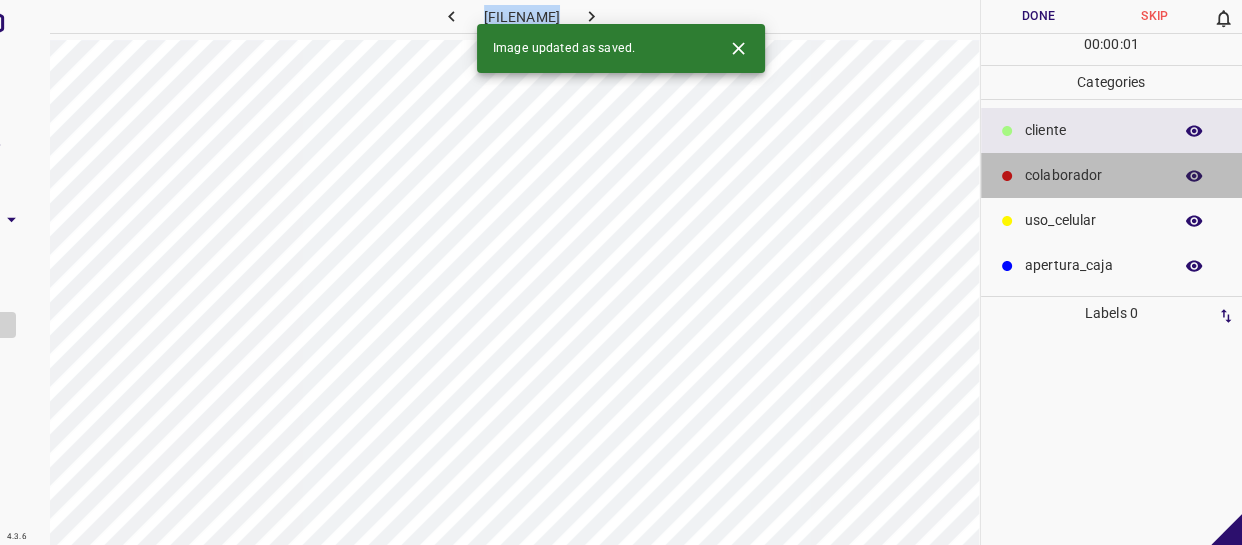 click on "colaborador" at bounding box center [1093, 130] 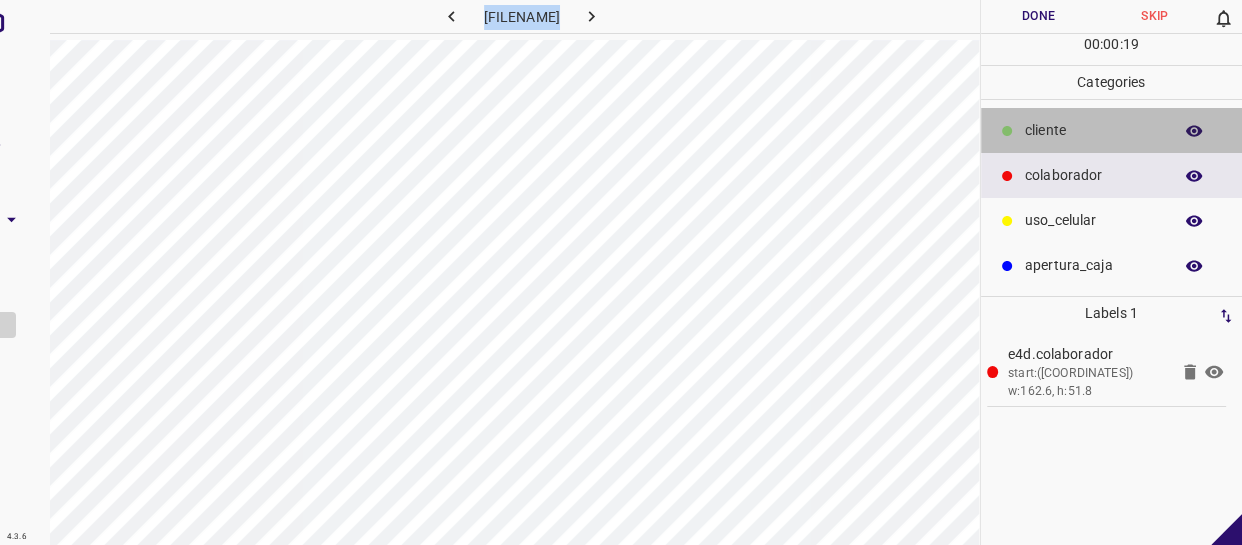 drag, startPoint x: 1042, startPoint y: 126, endPoint x: 991, endPoint y: 131, distance: 51.24451 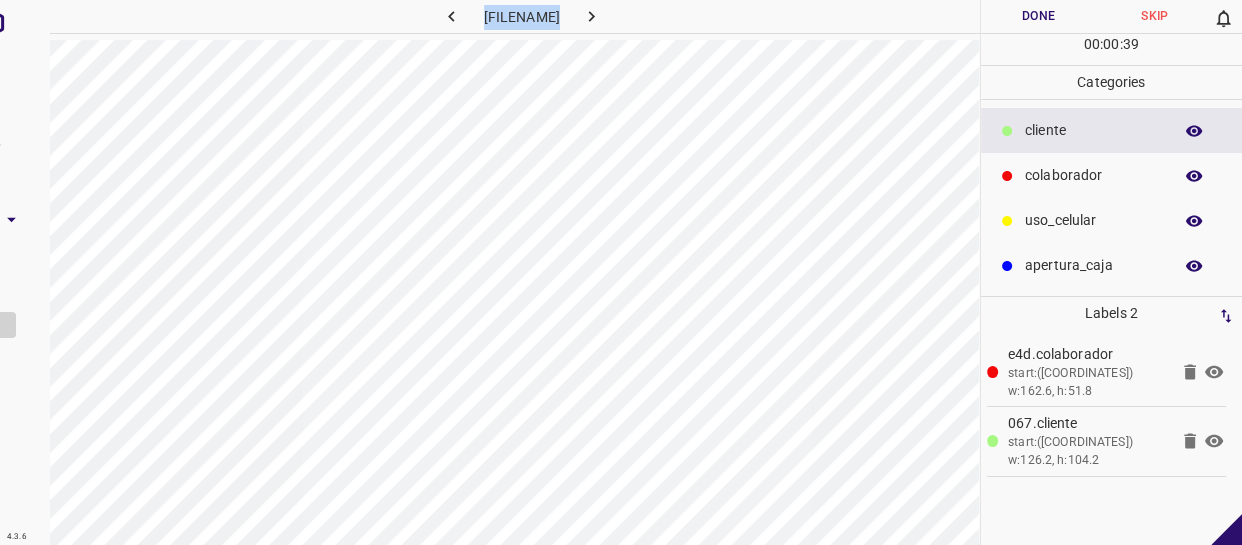 click on "Done" at bounding box center (1039, 16) 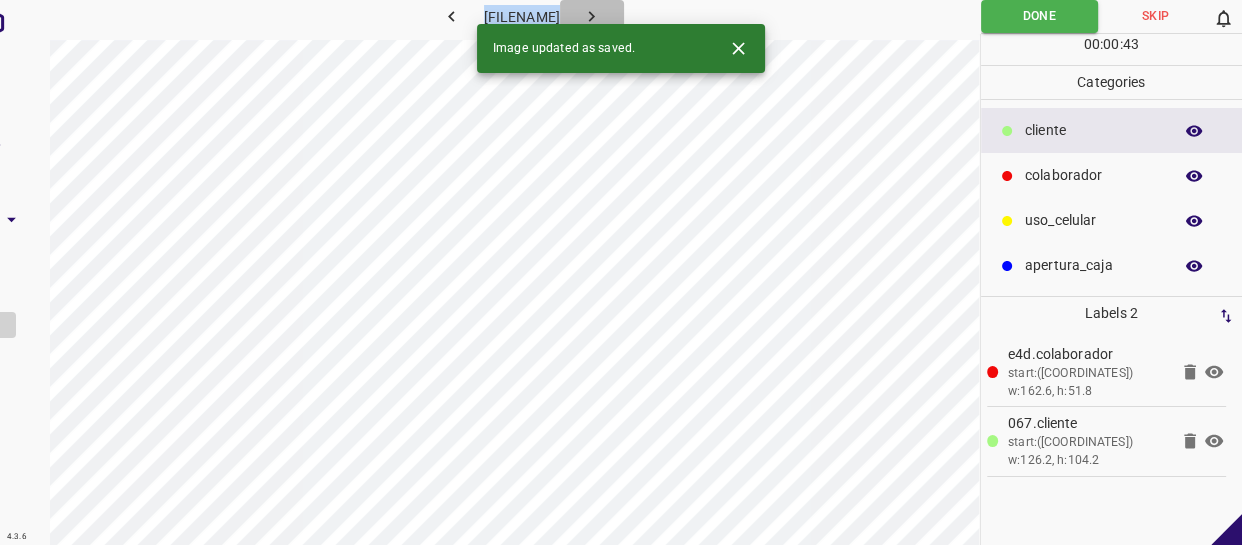 click at bounding box center [591, 16] 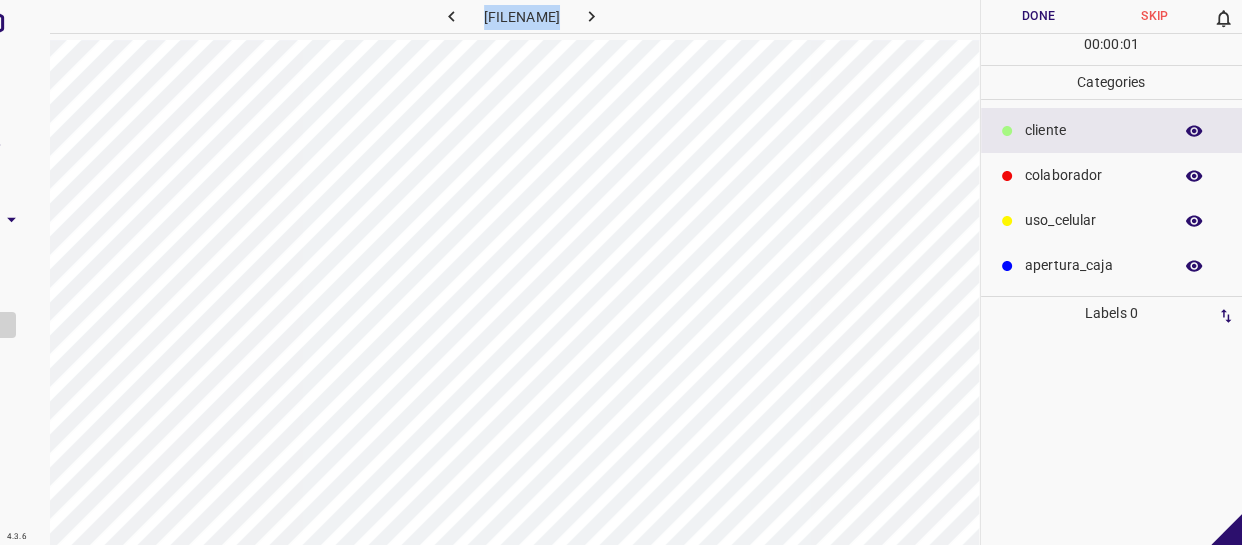 click on "colaborador" at bounding box center [1093, 130] 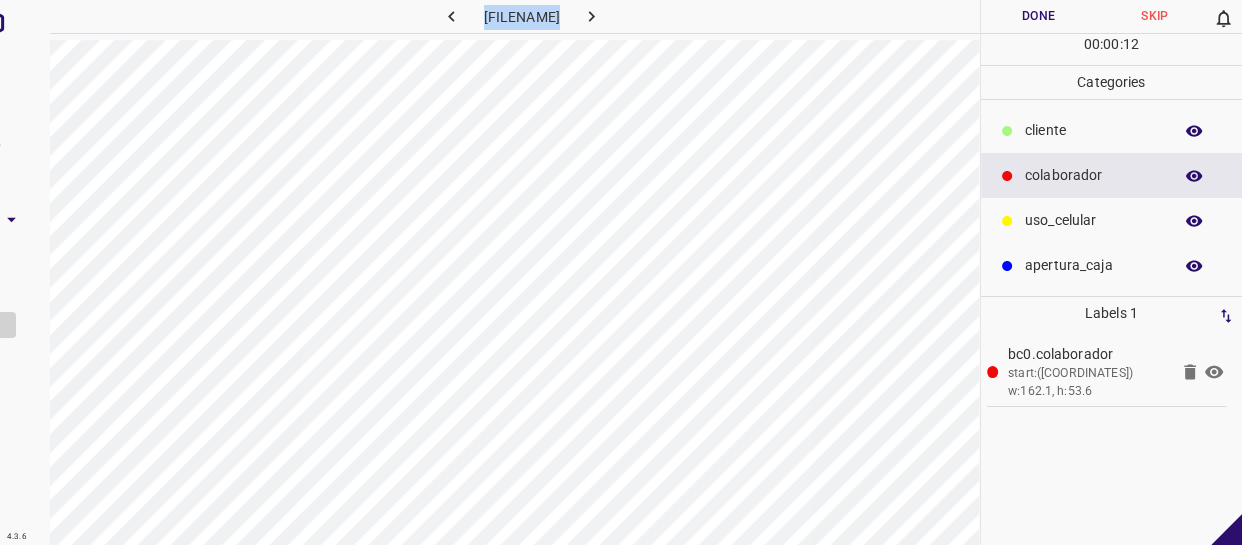 click on "​​cliente" at bounding box center (1093, 130) 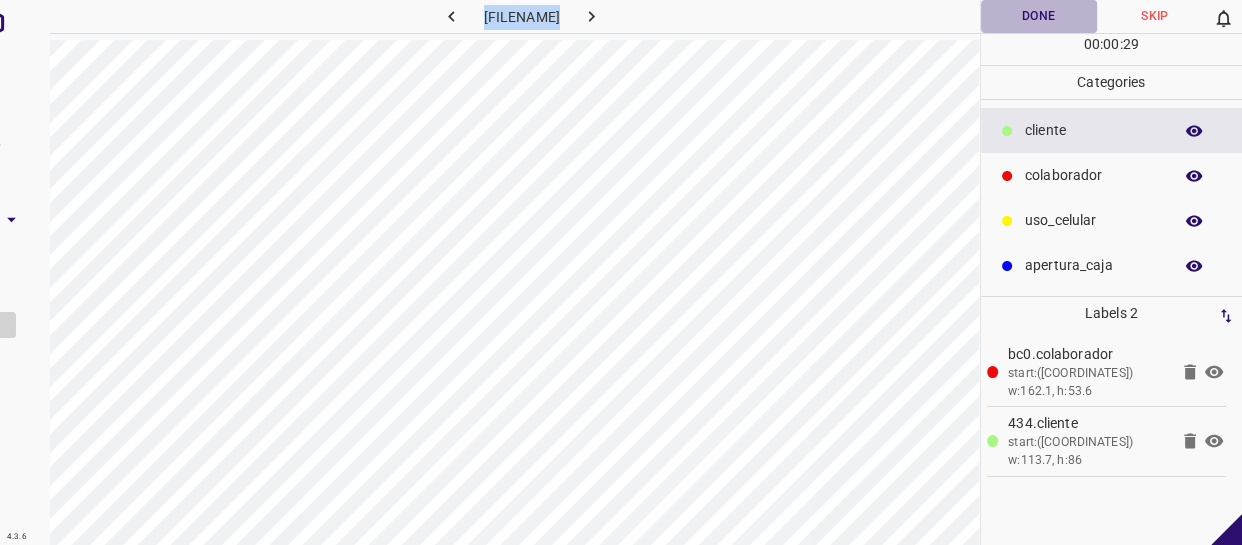 click on "Done" at bounding box center (1039, 16) 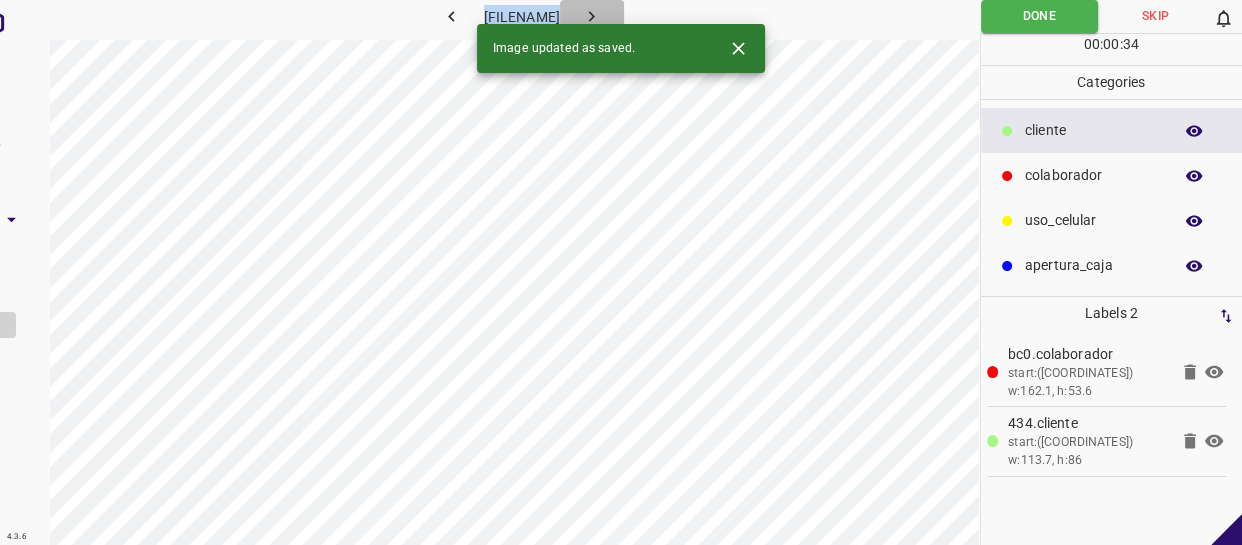 click at bounding box center [592, 16] 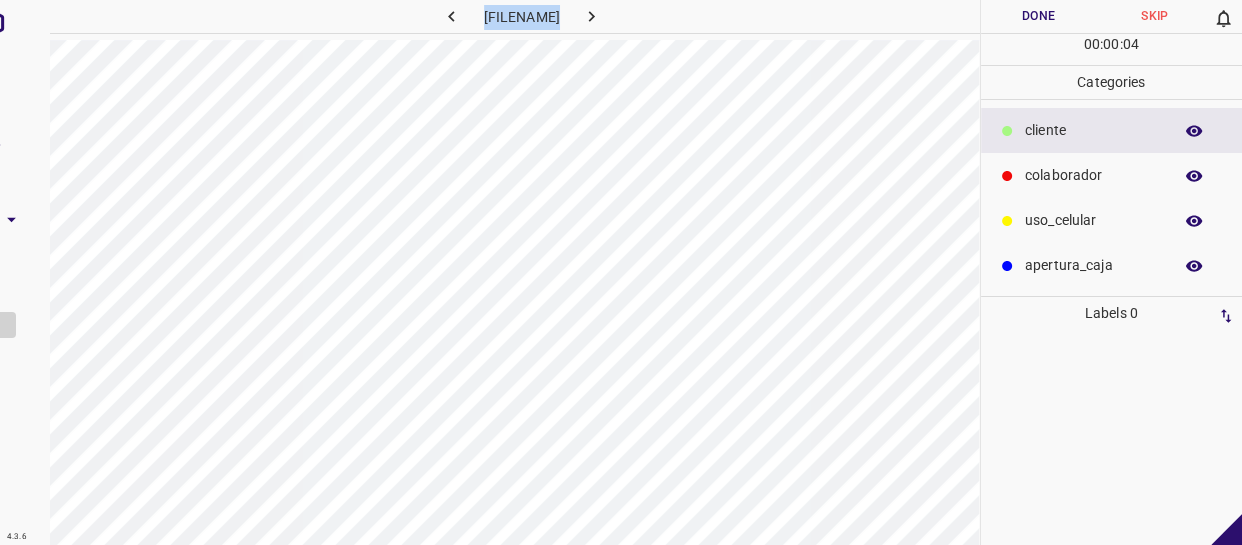 click on "​​cliente" at bounding box center (1093, 130) 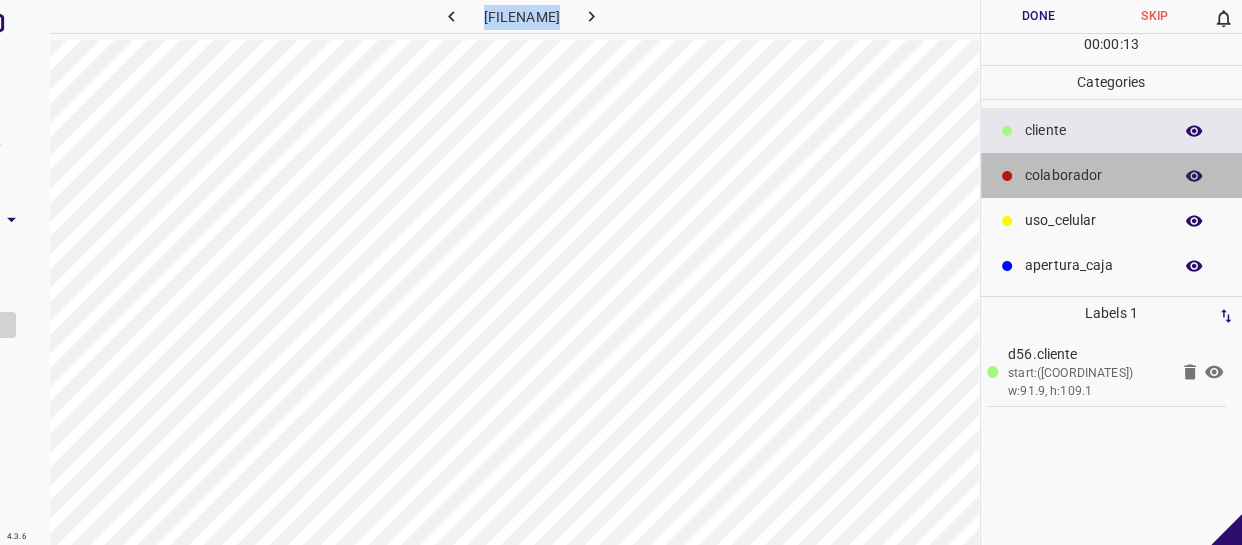 click on "colaborador" at bounding box center (1093, 130) 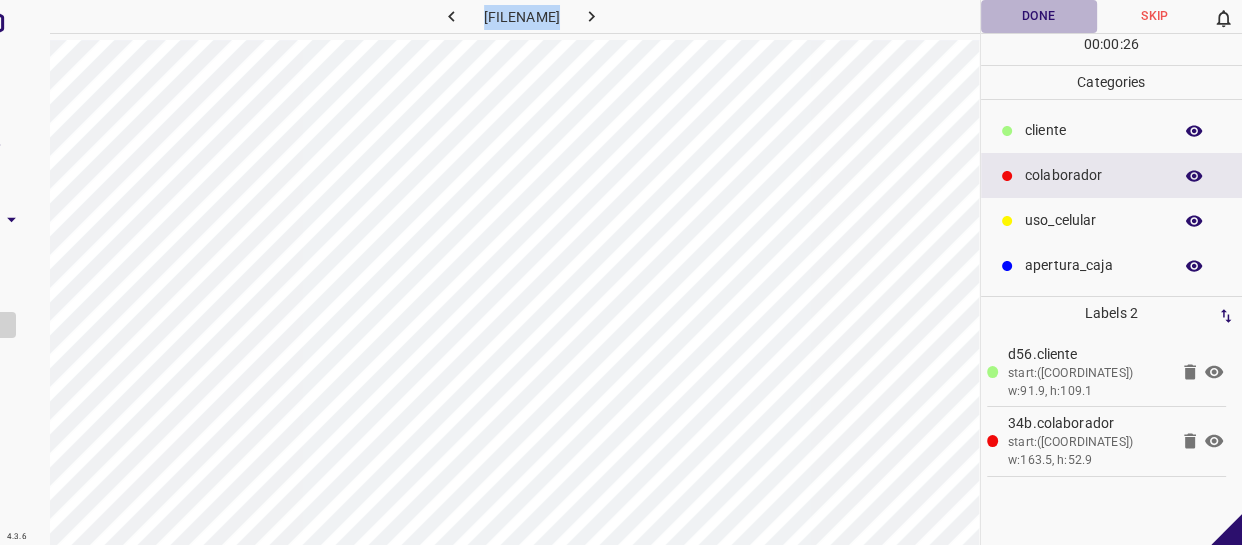 click on "Done" at bounding box center [1039, 16] 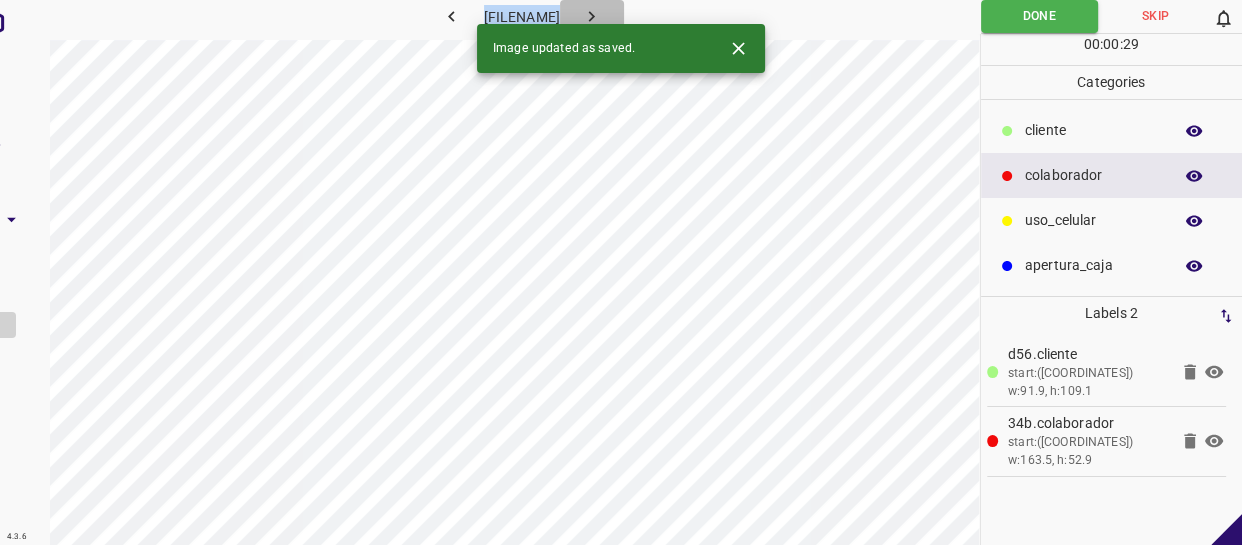 click at bounding box center [592, 16] 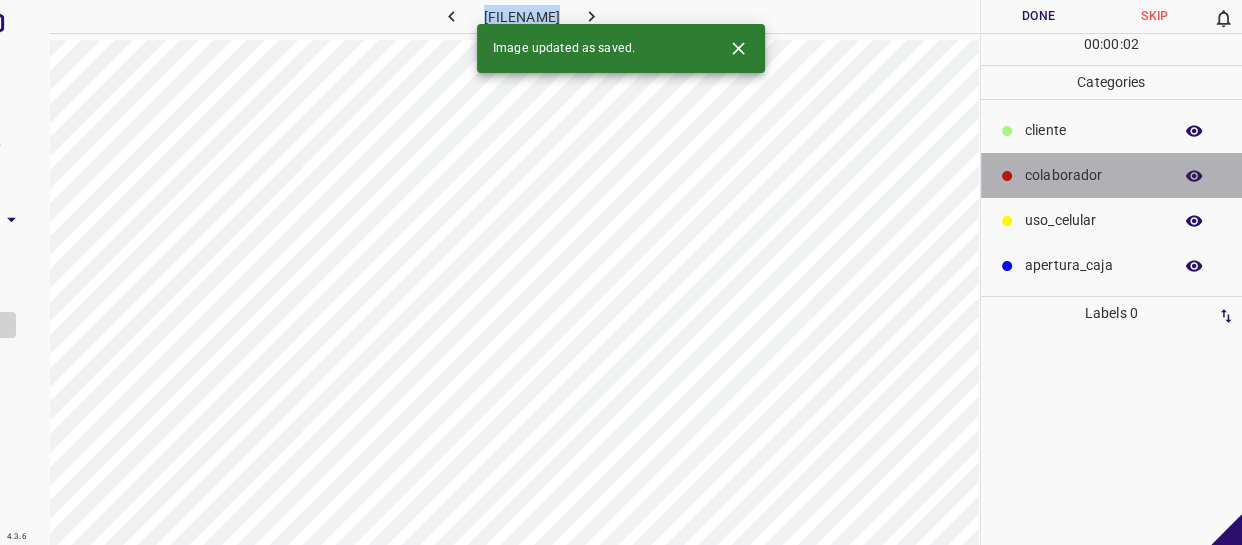 drag, startPoint x: 1076, startPoint y: 162, endPoint x: 996, endPoint y: 196, distance: 86.925255 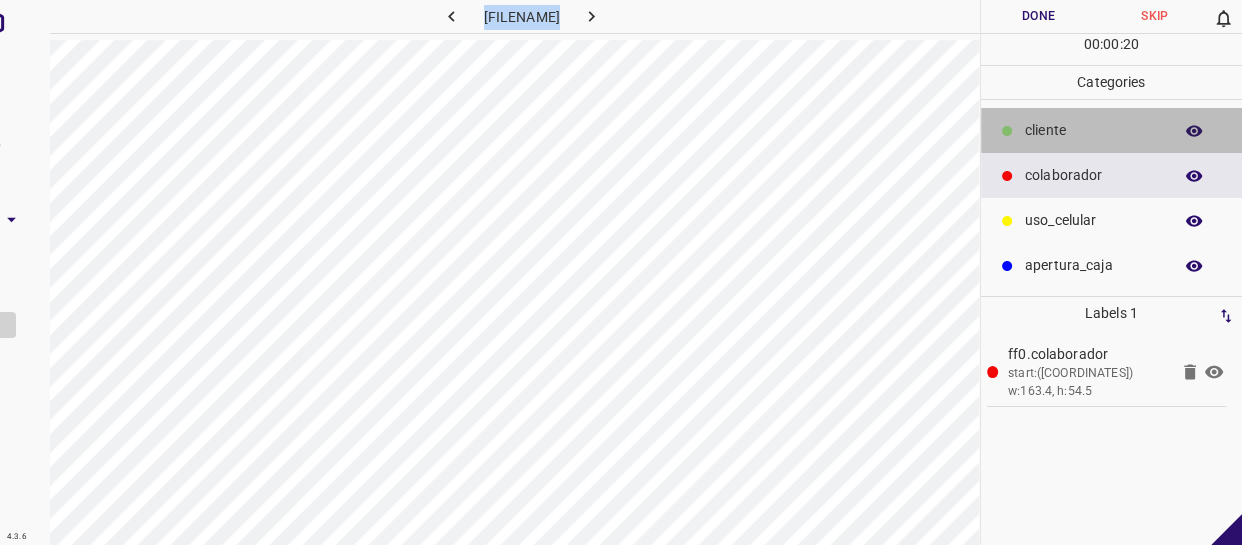 drag, startPoint x: 1077, startPoint y: 137, endPoint x: 1062, endPoint y: 144, distance: 16.552946 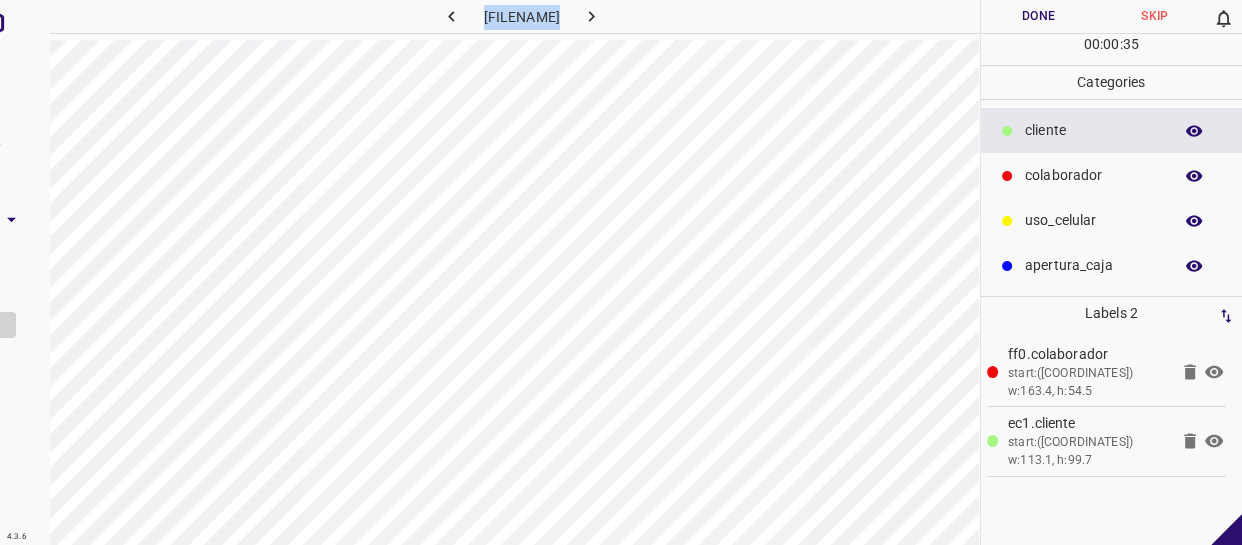 click on "Done" at bounding box center [1039, 16] 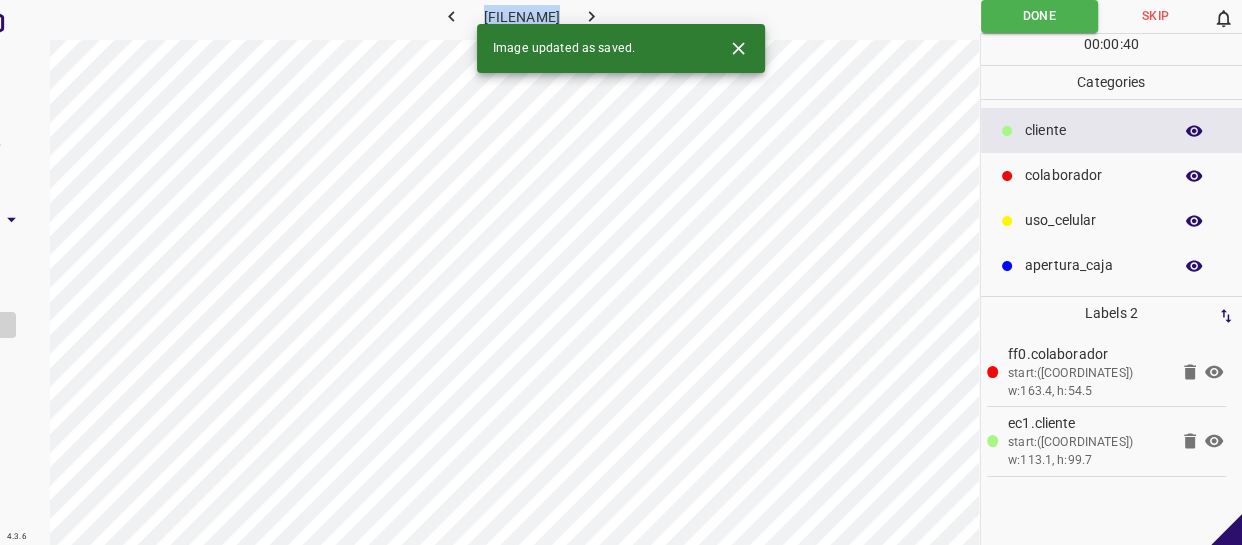 click at bounding box center [591, 16] 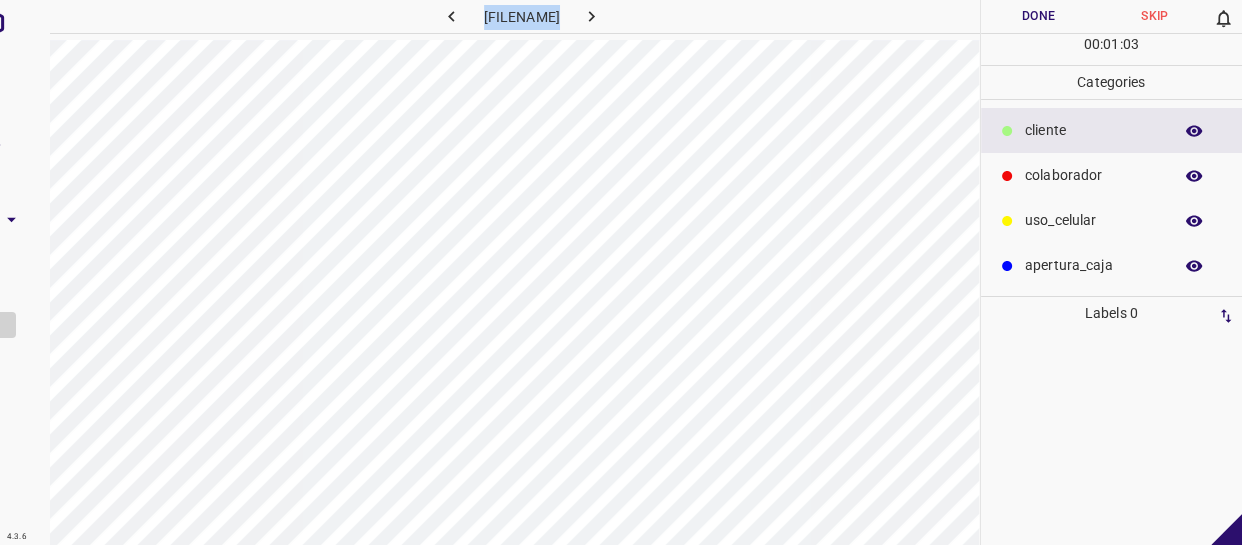 click on "​​cliente" at bounding box center [1093, 130] 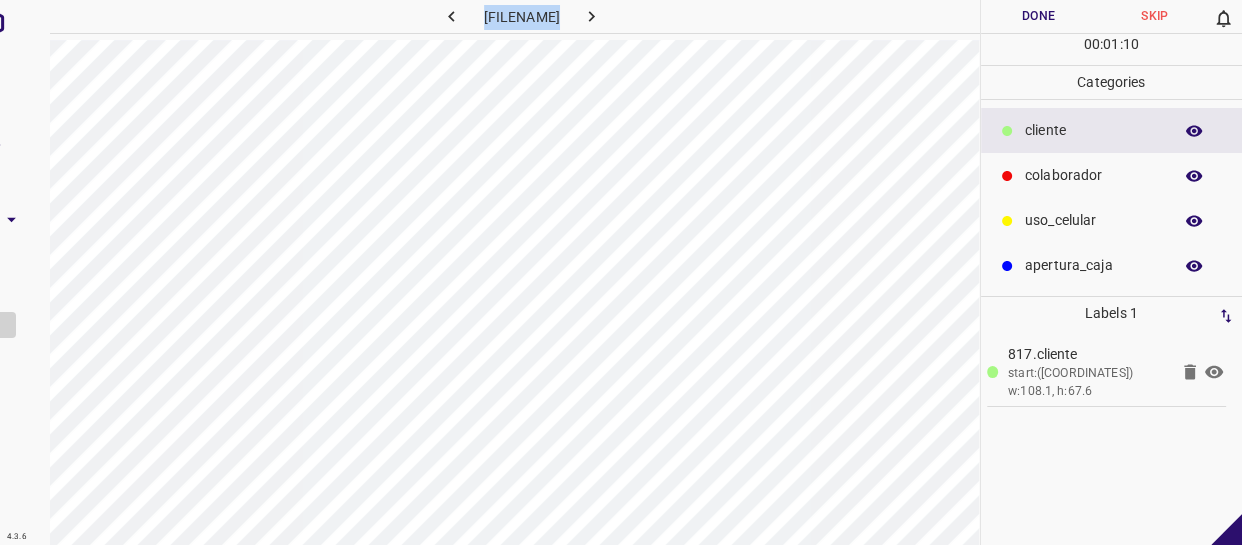 click on "colaborador" at bounding box center [1093, 130] 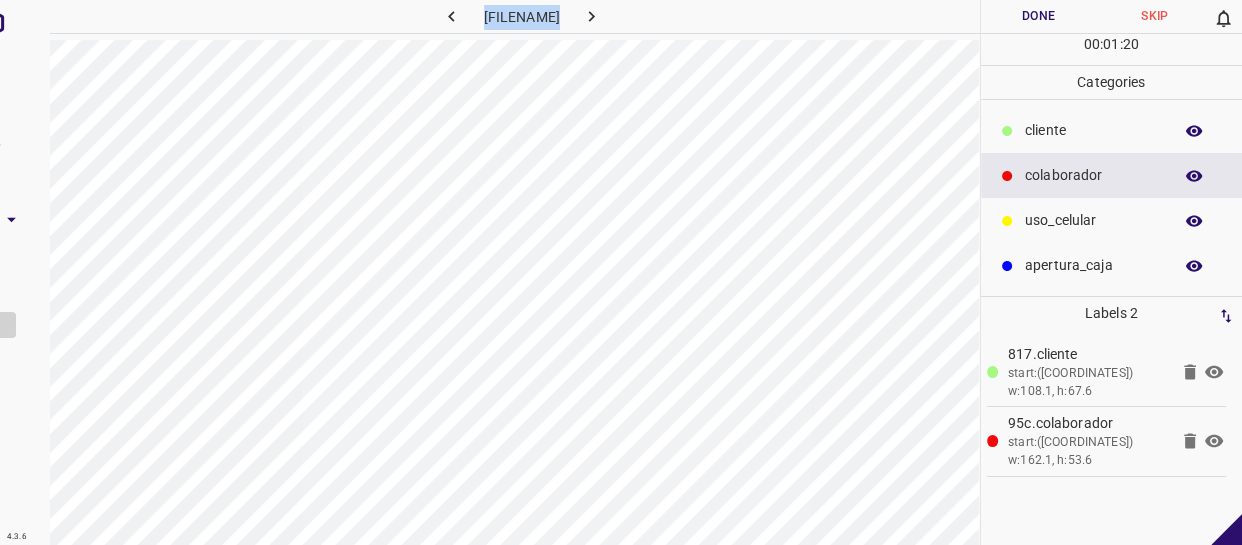 click on "Done" at bounding box center (1039, 16) 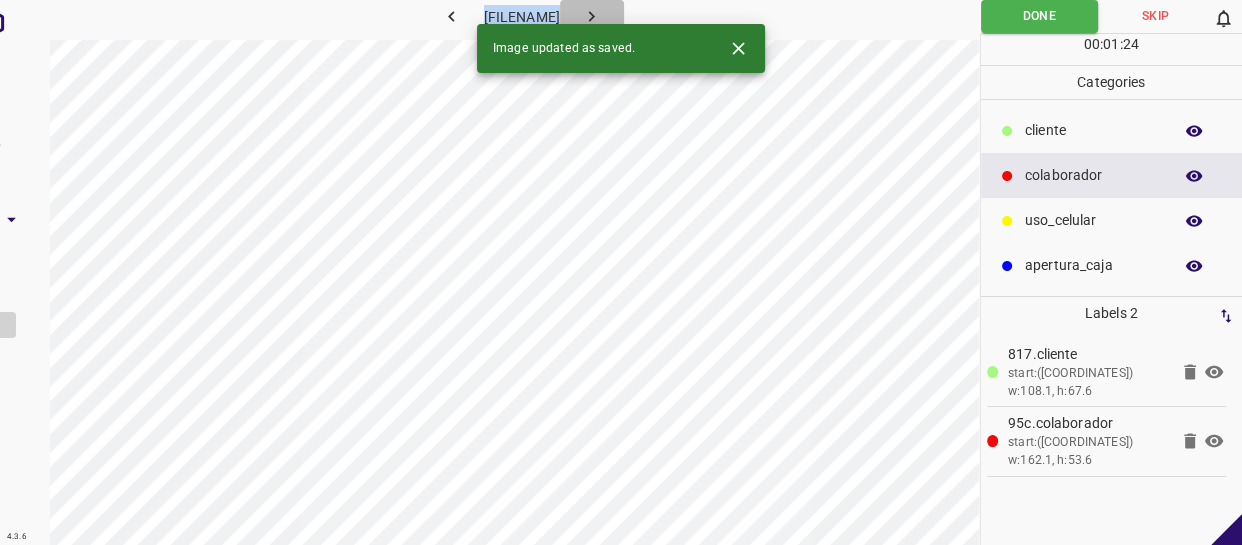 click at bounding box center (591, 16) 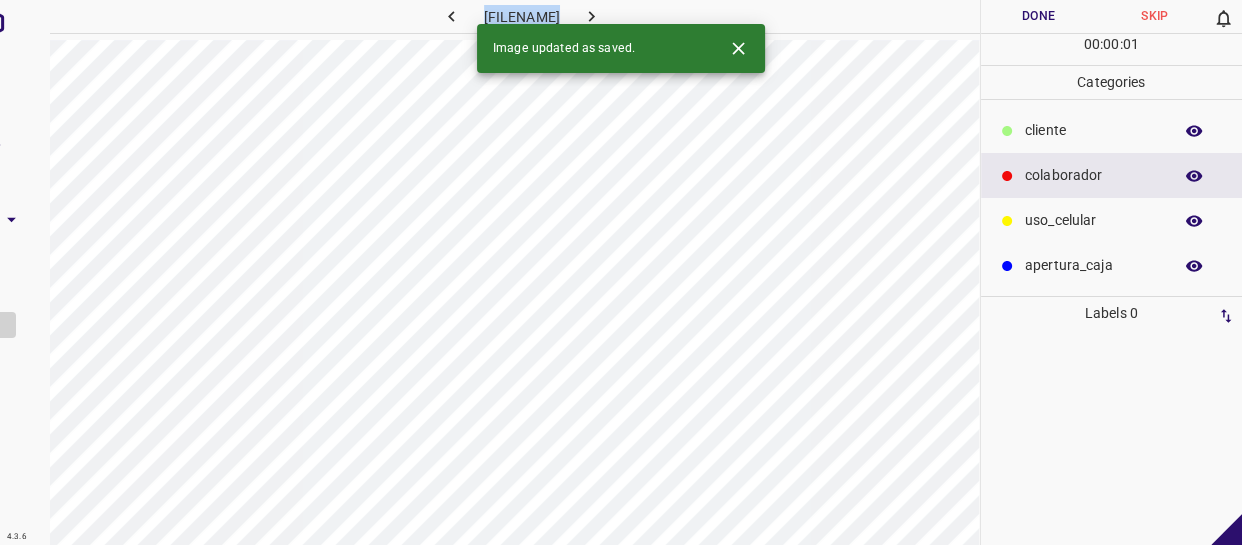 click on "colaborador" at bounding box center [1093, 175] 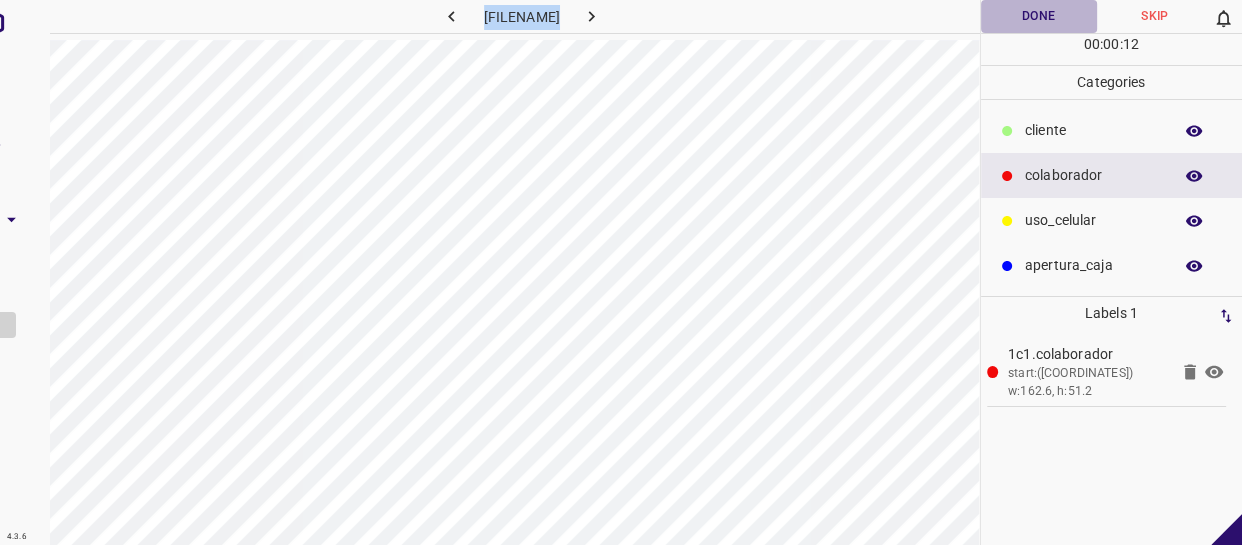 click on "Done" at bounding box center (1039, 16) 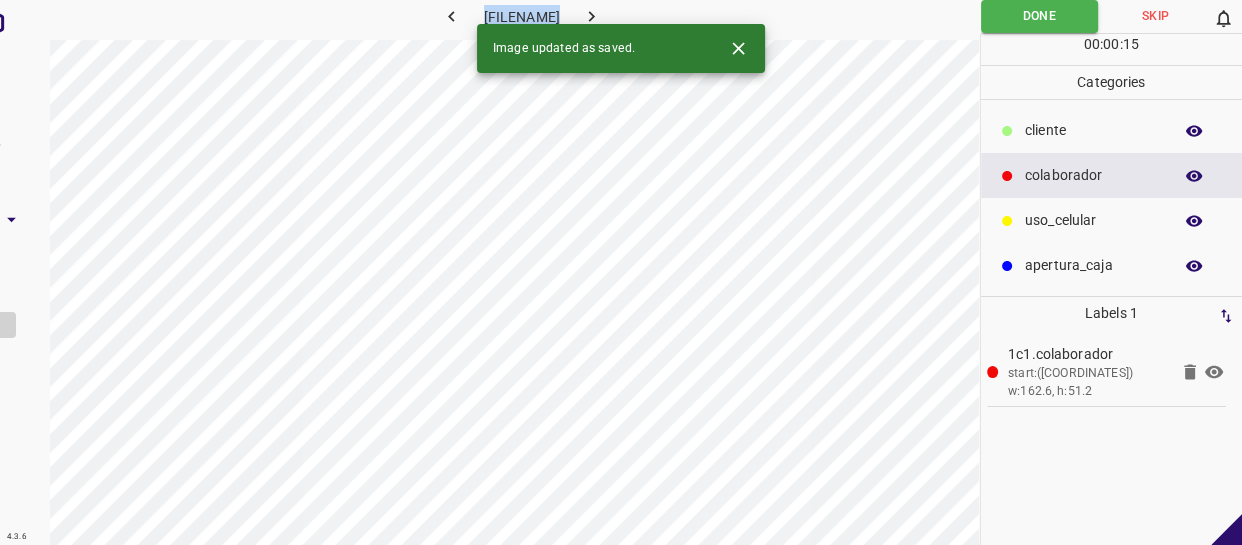 click at bounding box center [591, 16] 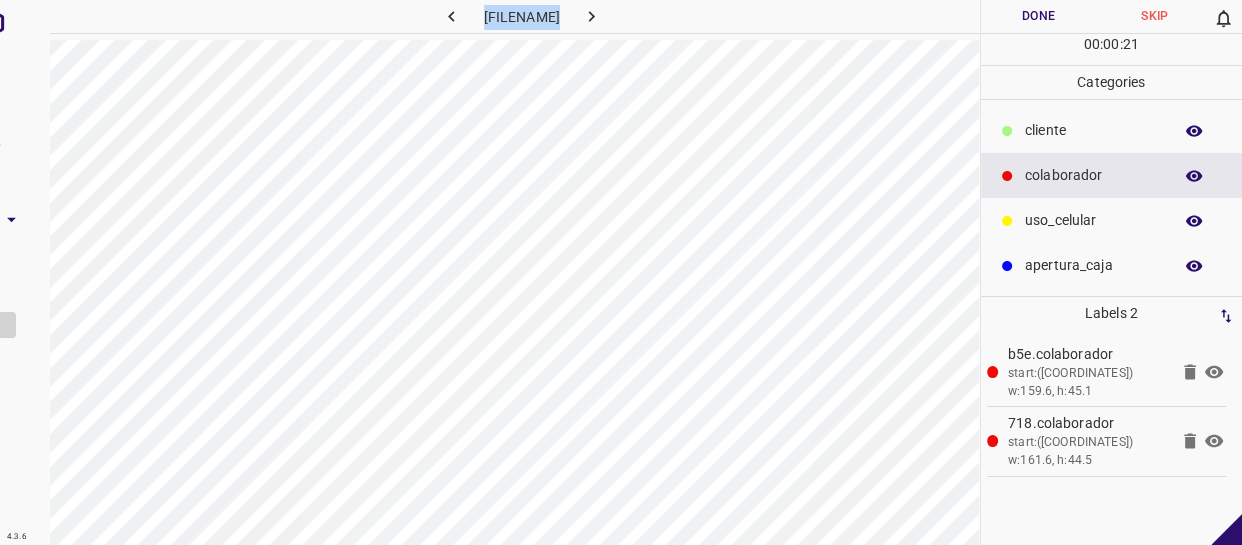 click on "Done" at bounding box center (1039, 16) 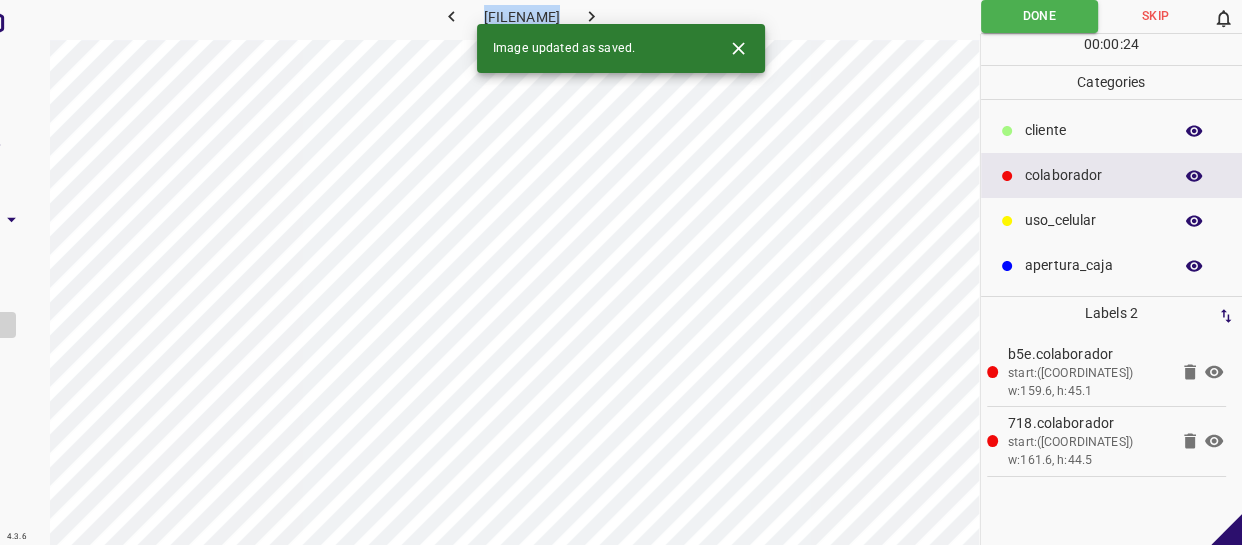 click at bounding box center (591, 16) 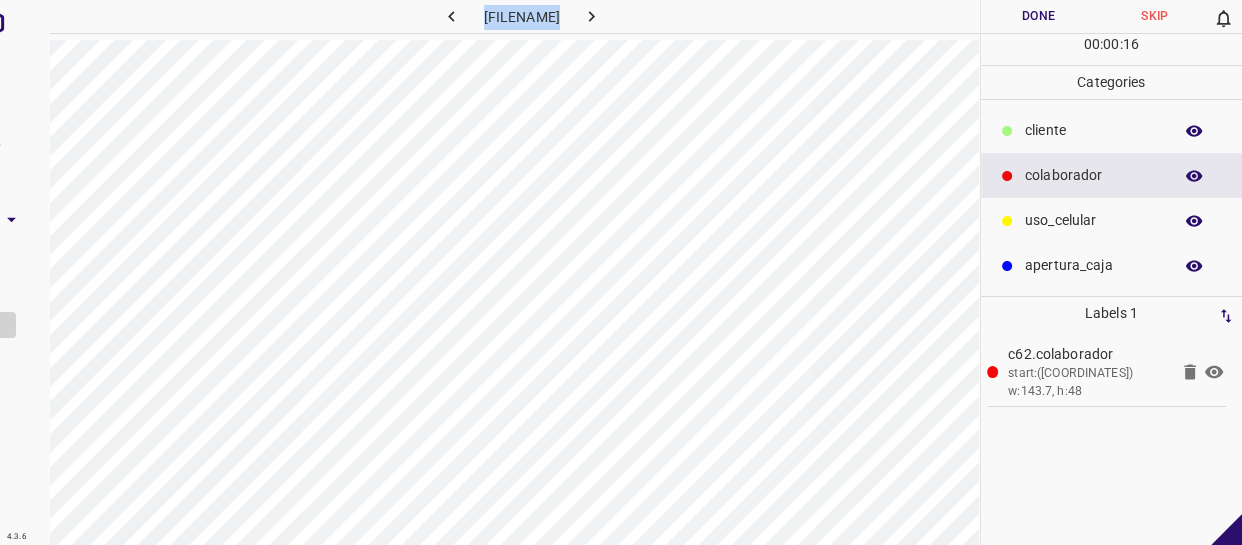 click on "Done" at bounding box center (1039, 16) 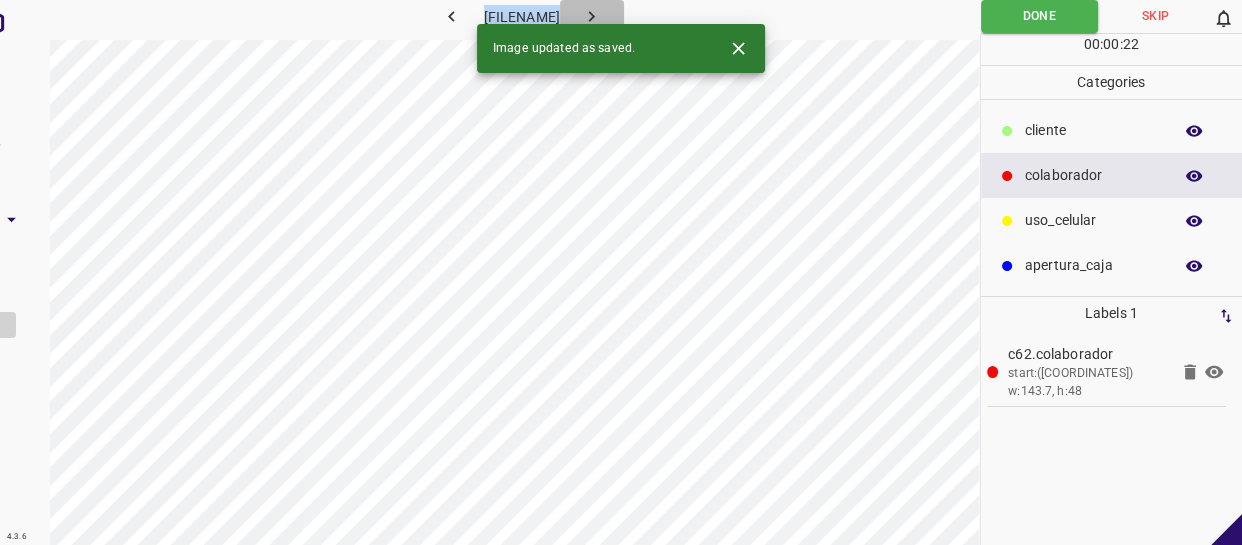 click at bounding box center [591, 16] 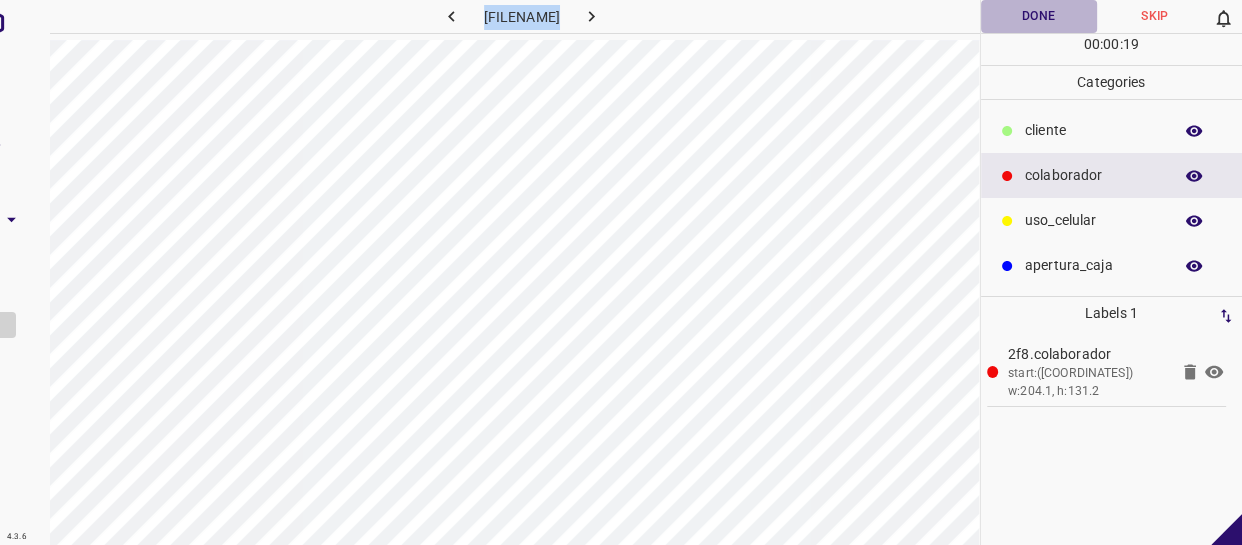 click on "Done" at bounding box center (1039, 16) 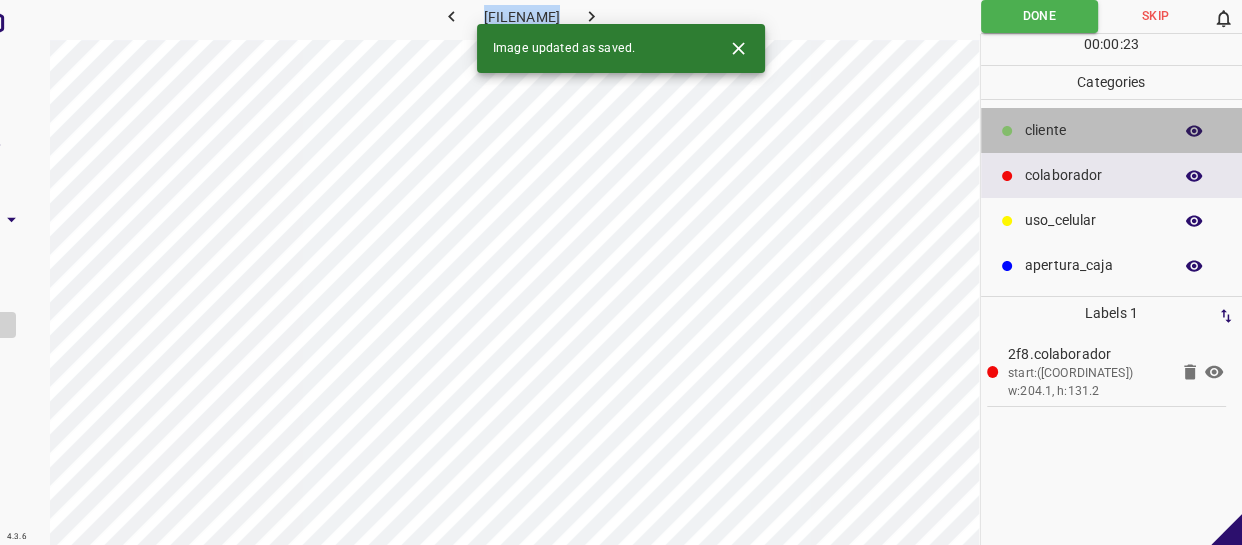 drag, startPoint x: 1058, startPoint y: 149, endPoint x: 987, endPoint y: 187, distance: 80.529495 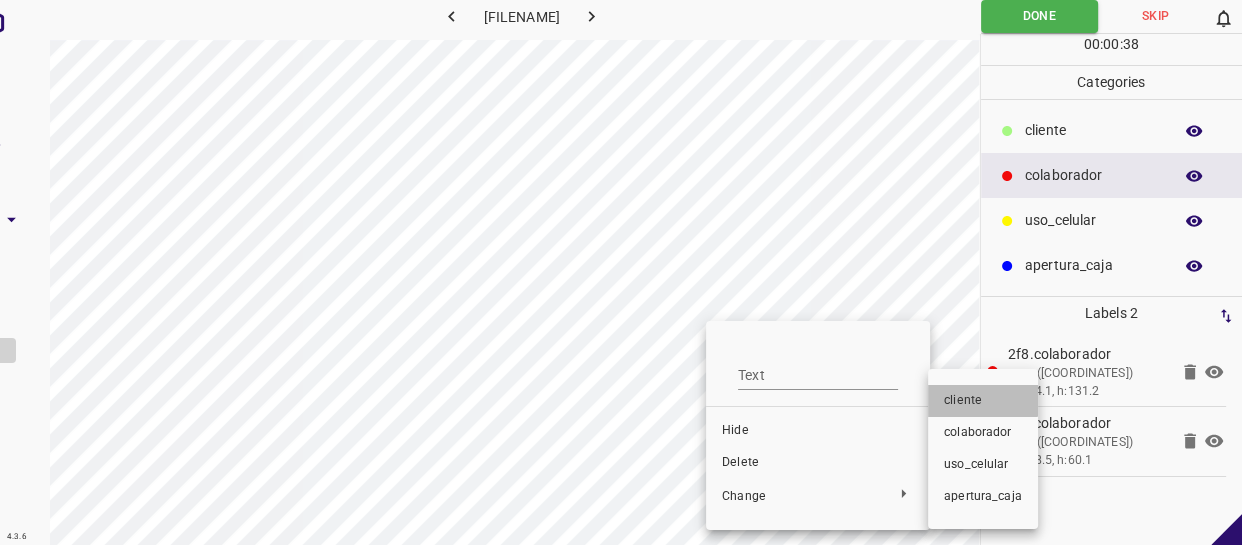 click on "​​cliente" at bounding box center (818, 431) 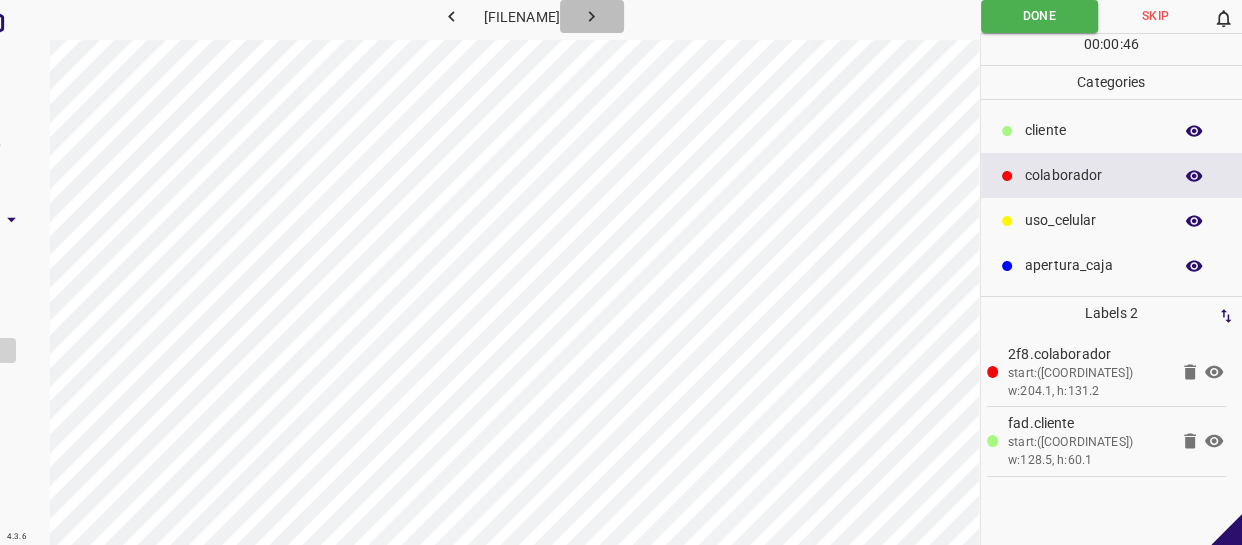 click at bounding box center [591, 16] 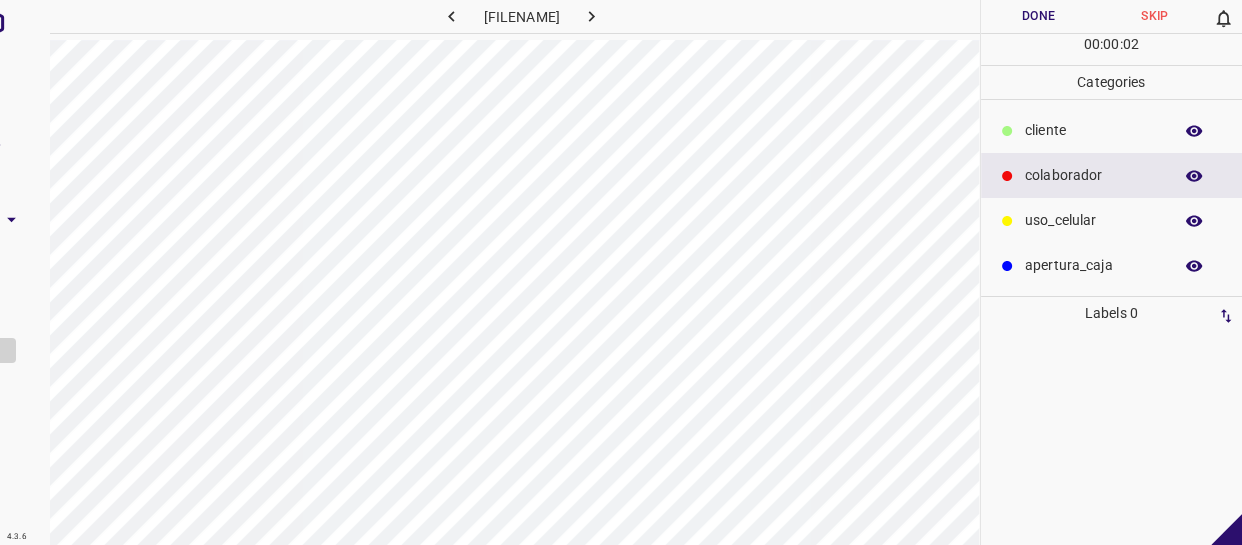click on "​​cliente" at bounding box center (1112, 130) 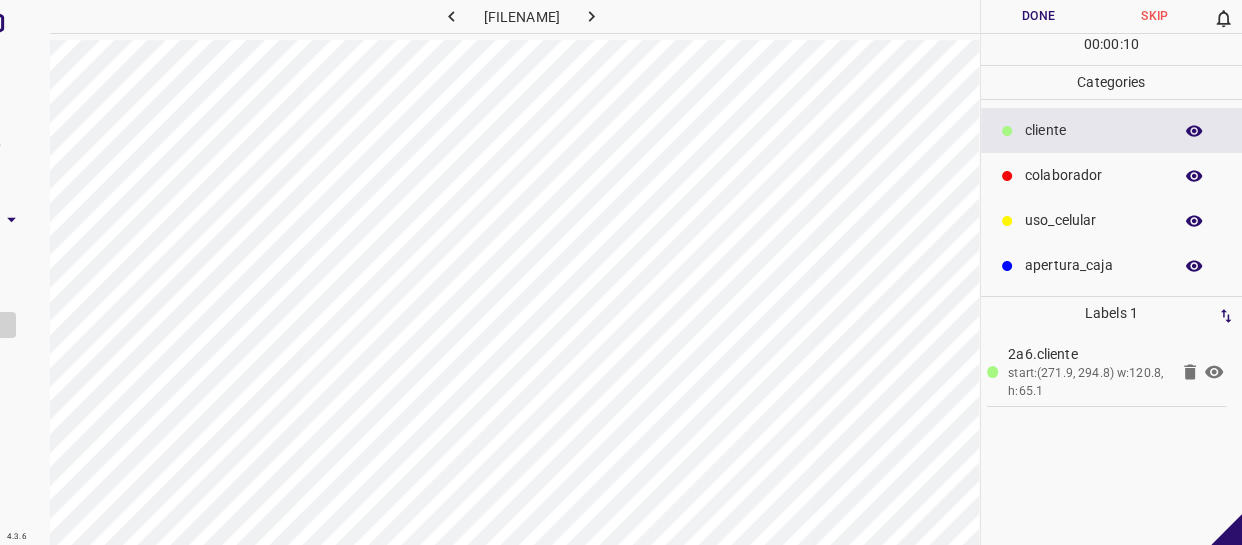 click on "colaborador" at bounding box center [1093, 130] 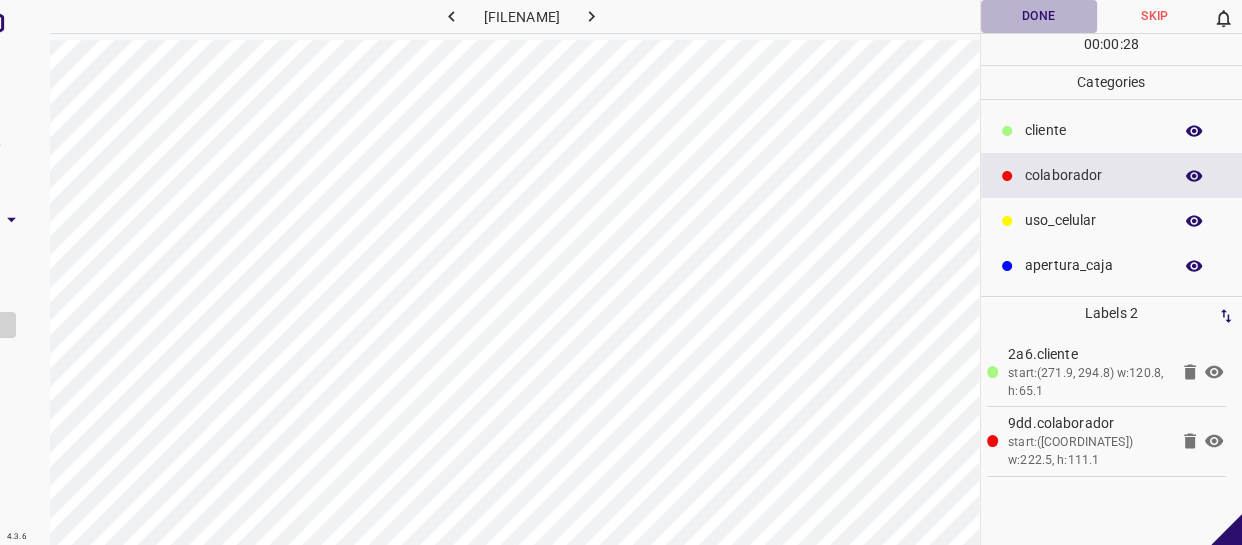 click on "Done" at bounding box center (1039, 16) 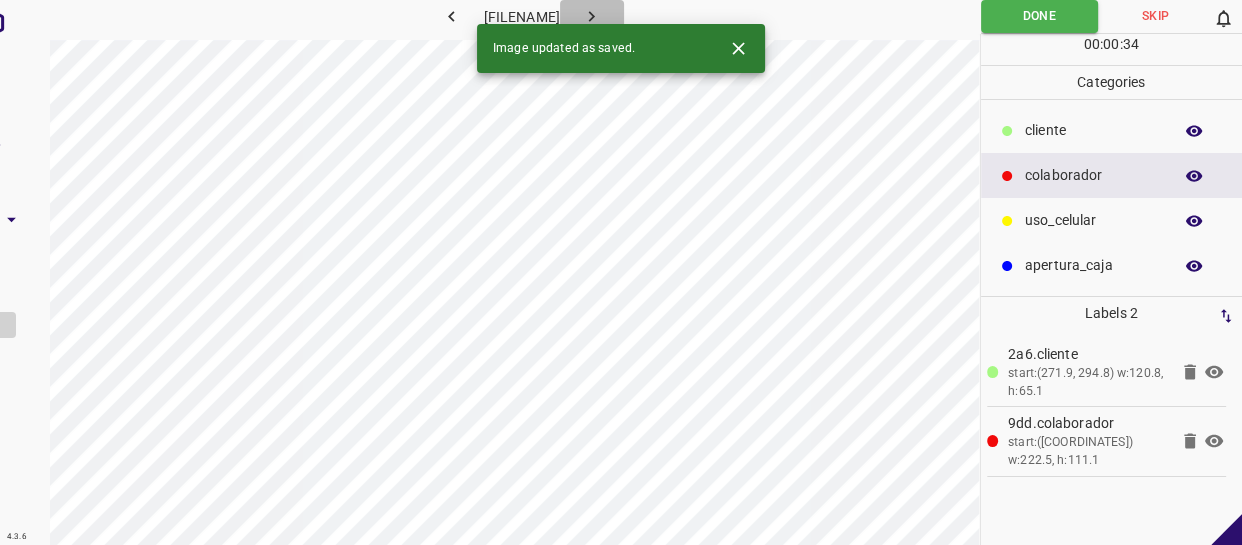click at bounding box center [591, 16] 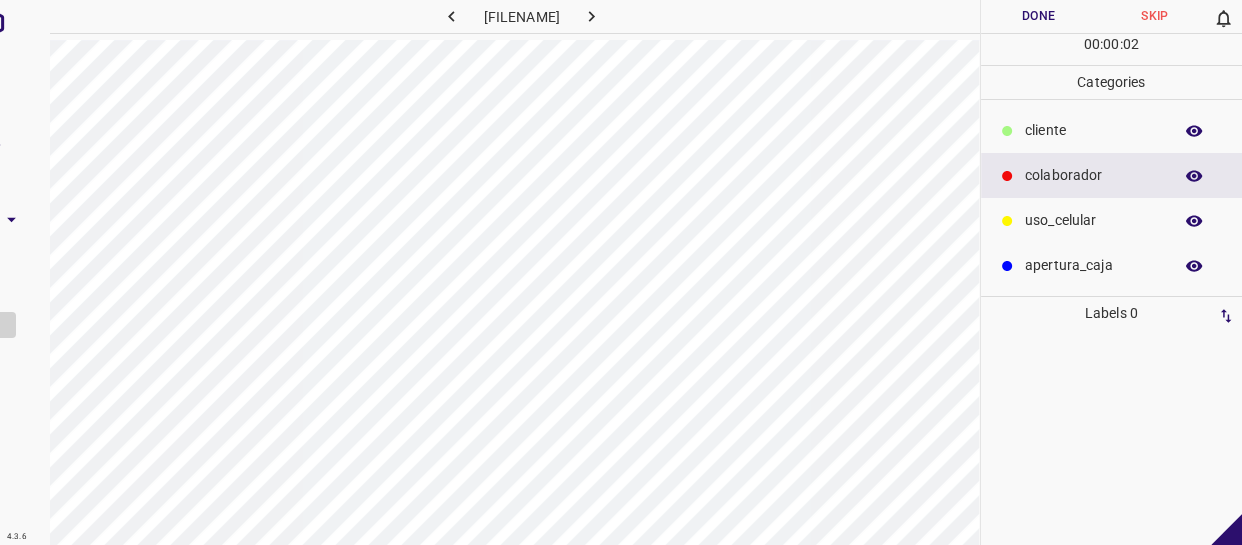 click on "​​cliente" at bounding box center (1093, 130) 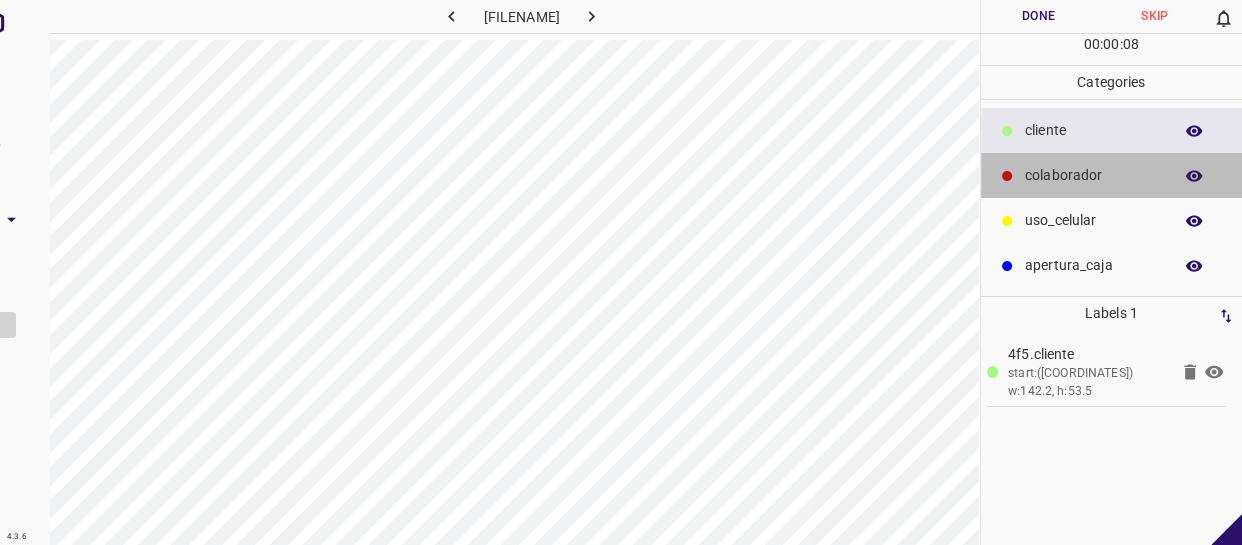 click on "colaborador" at bounding box center (1093, 130) 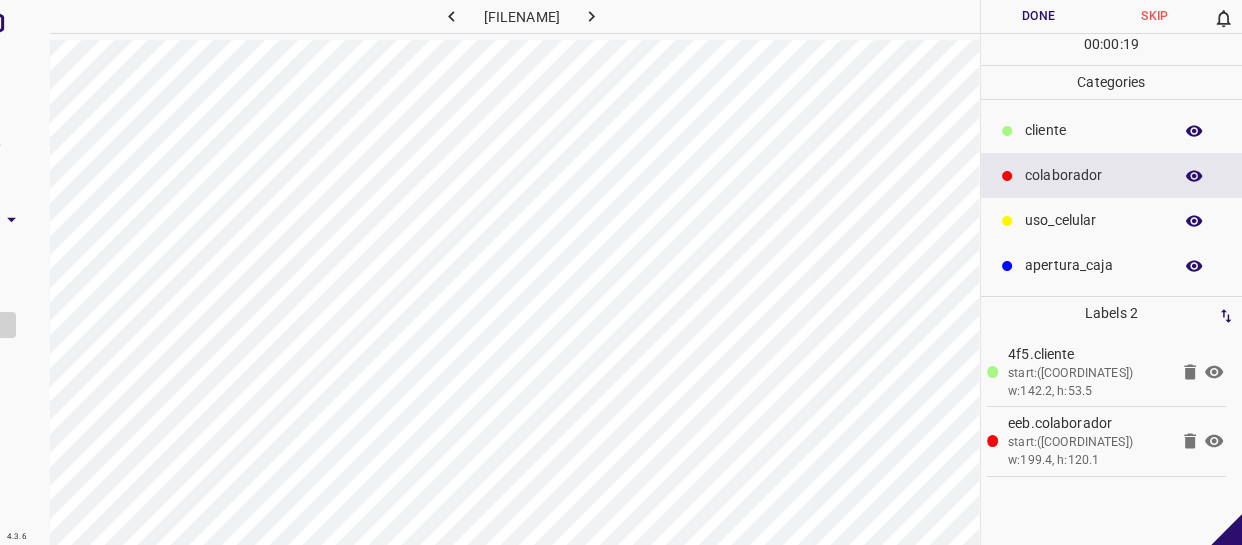 click on "Done" at bounding box center (1039, 16) 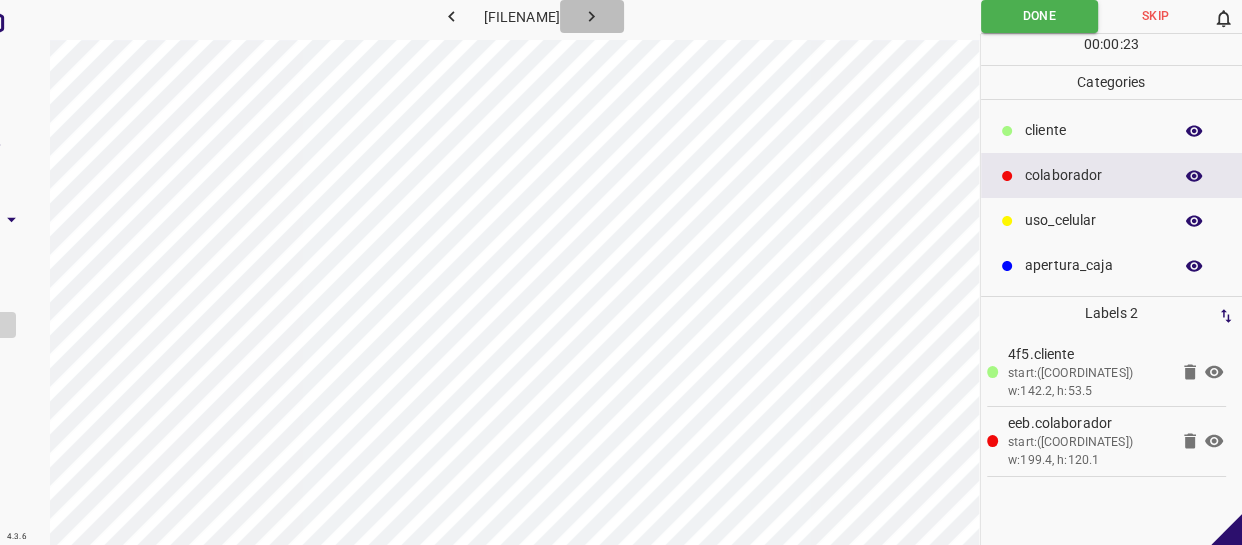 click at bounding box center [591, 16] 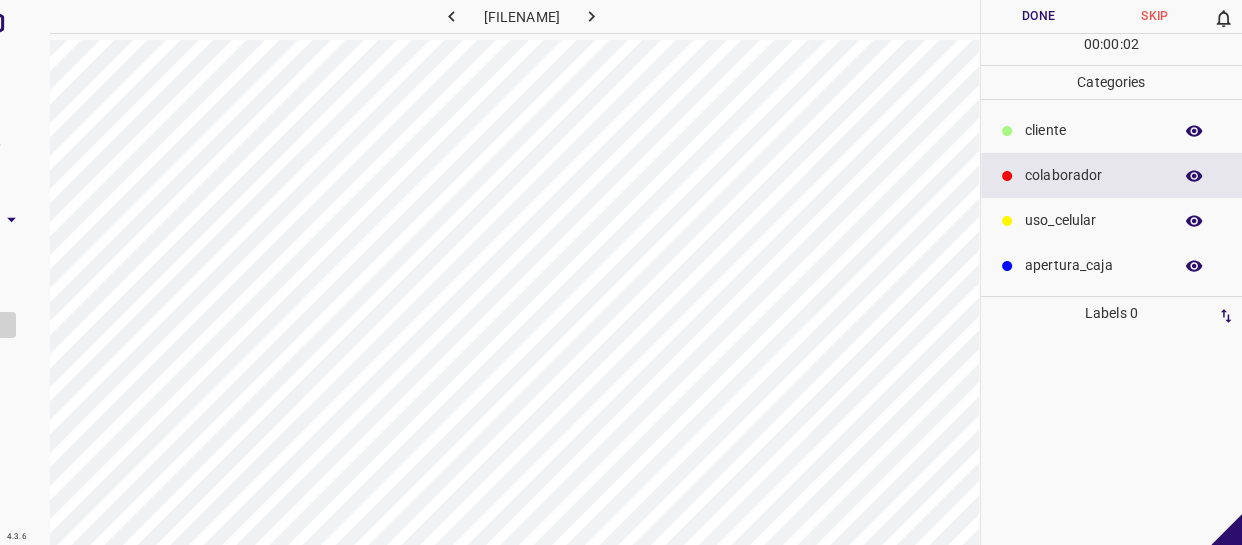 click on "​​cliente" at bounding box center (1112, 130) 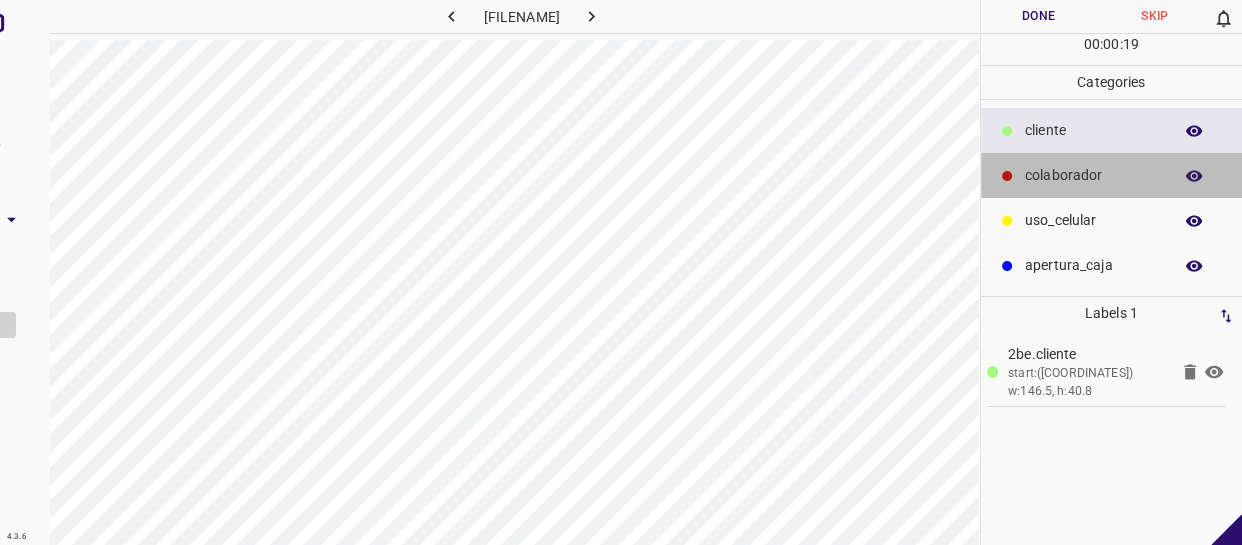 click on "colaborador" at bounding box center [1093, 130] 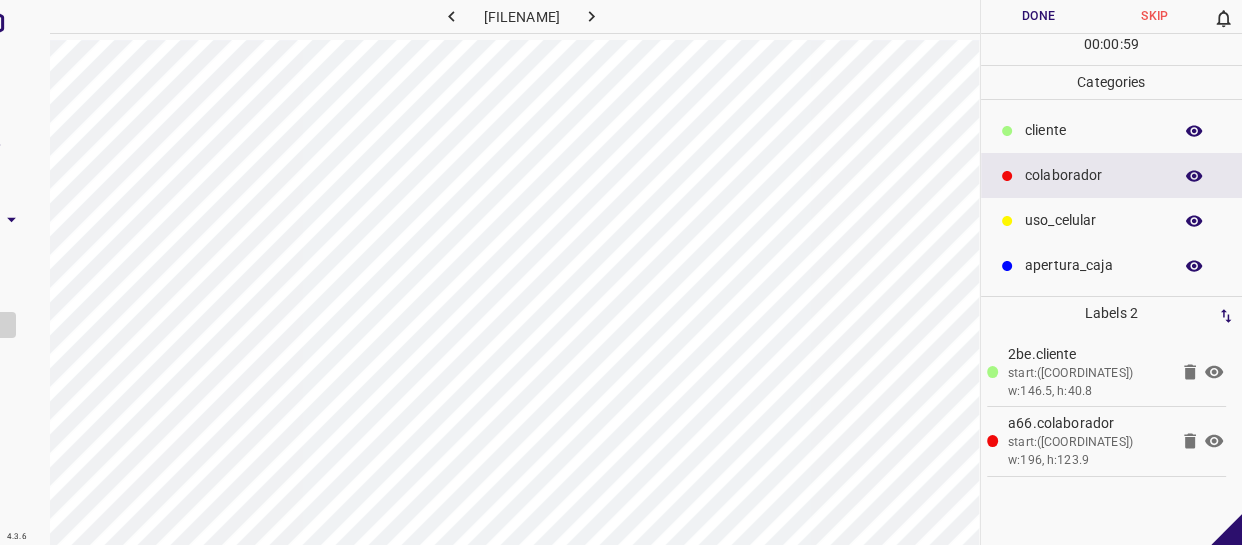scroll, scrollTop: 0, scrollLeft: 0, axis: both 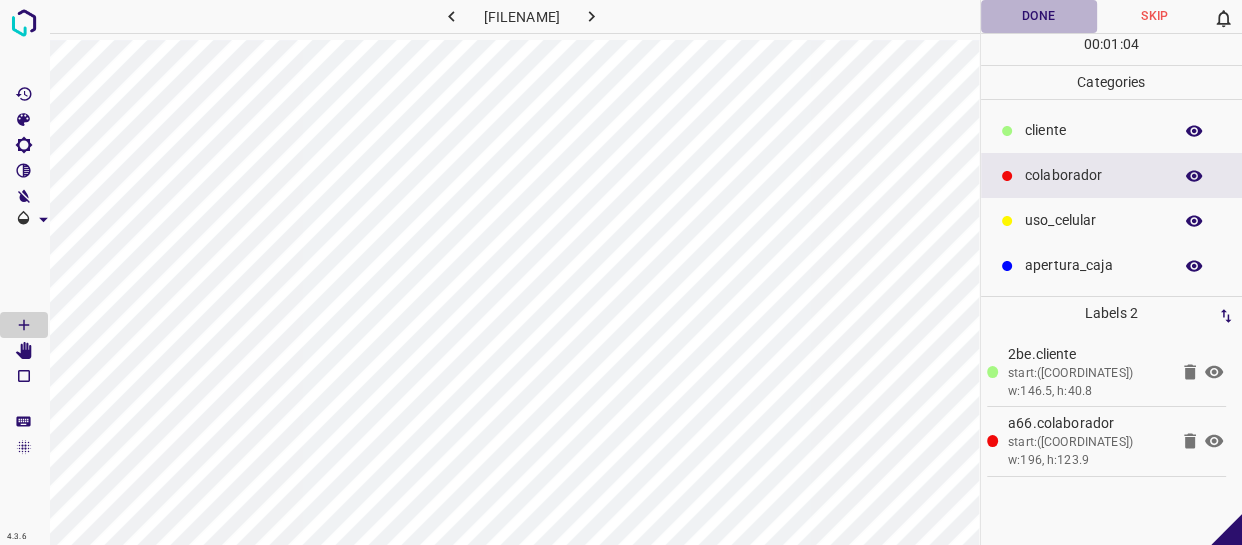 click on "Done" at bounding box center [1039, 16] 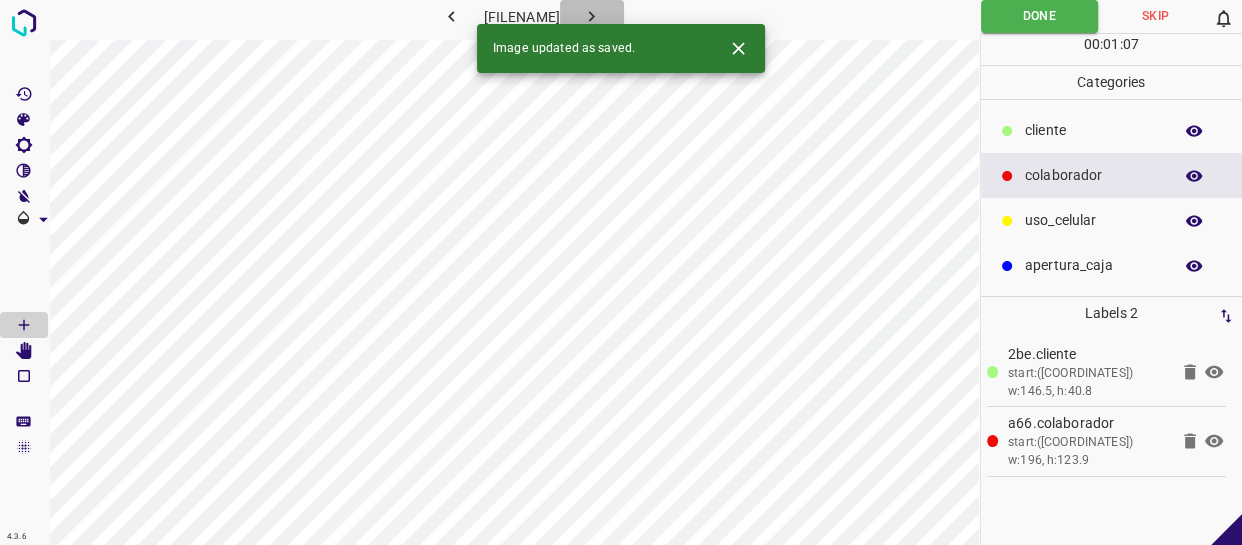 click at bounding box center [592, 16] 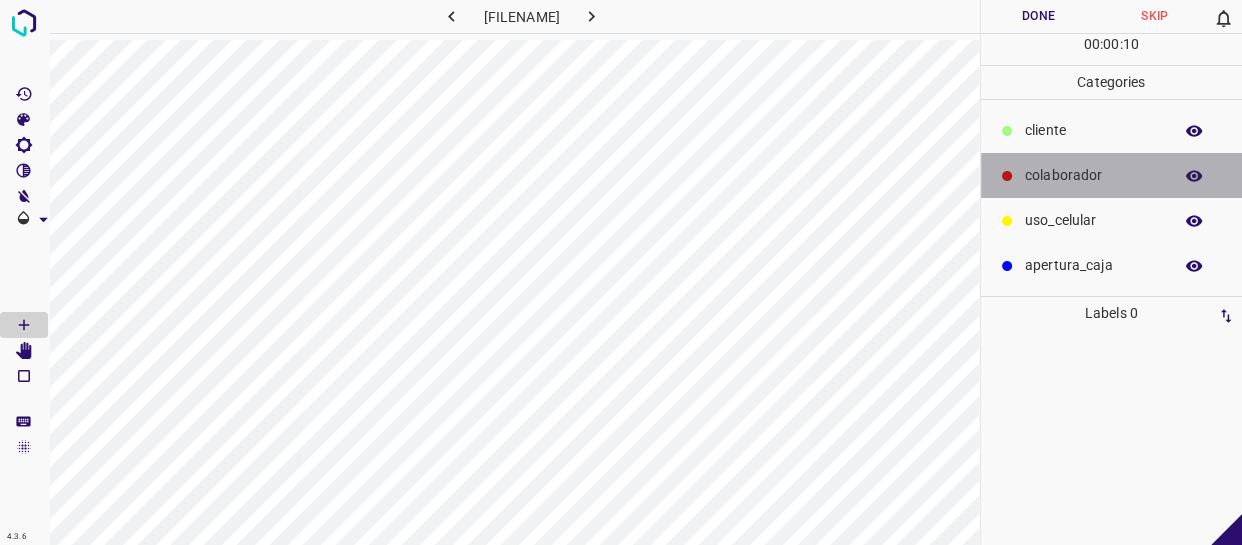 drag, startPoint x: 1067, startPoint y: 180, endPoint x: 983, endPoint y: 180, distance: 84 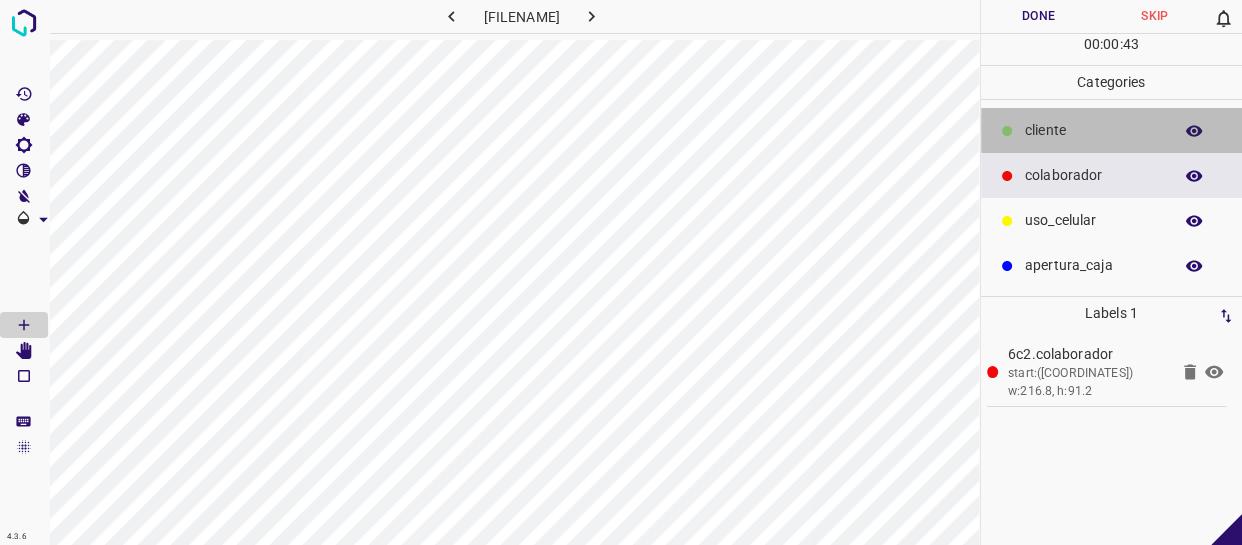 drag, startPoint x: 1099, startPoint y: 122, endPoint x: 980, endPoint y: 177, distance: 131.09538 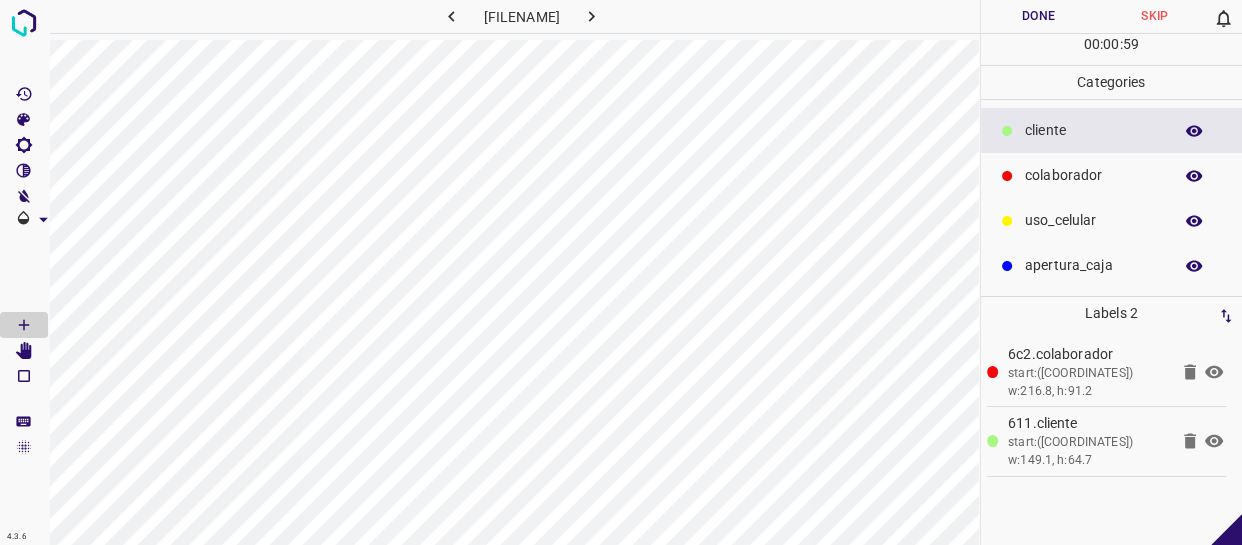 click on "Done" at bounding box center (1039, 16) 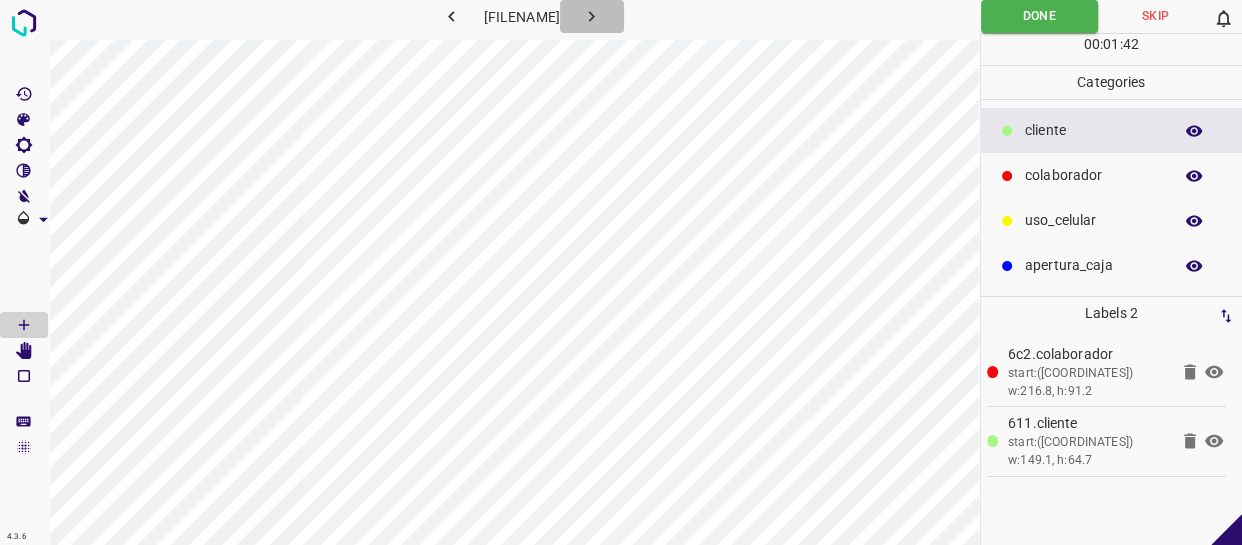 click at bounding box center [592, 16] 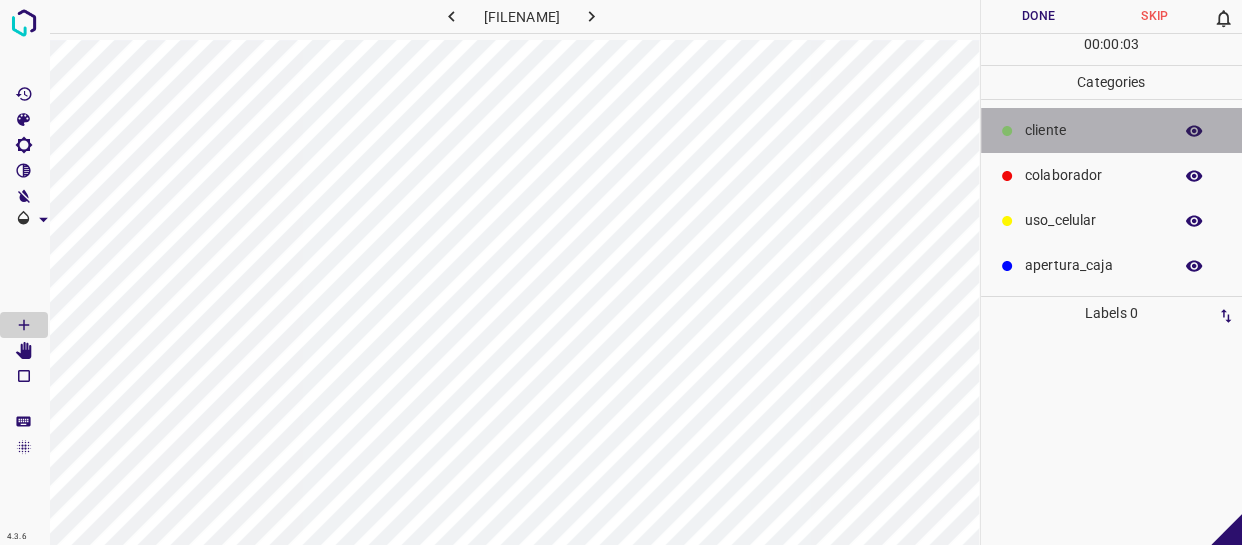 click on "​​cliente" at bounding box center (1093, 130) 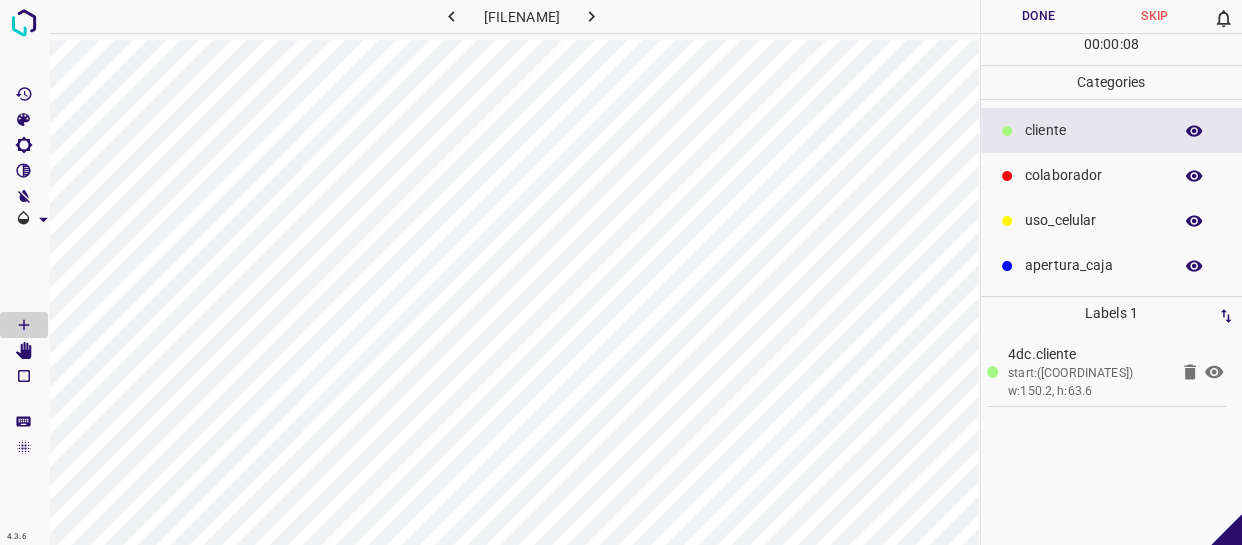 click on "colaborador" at bounding box center [1093, 130] 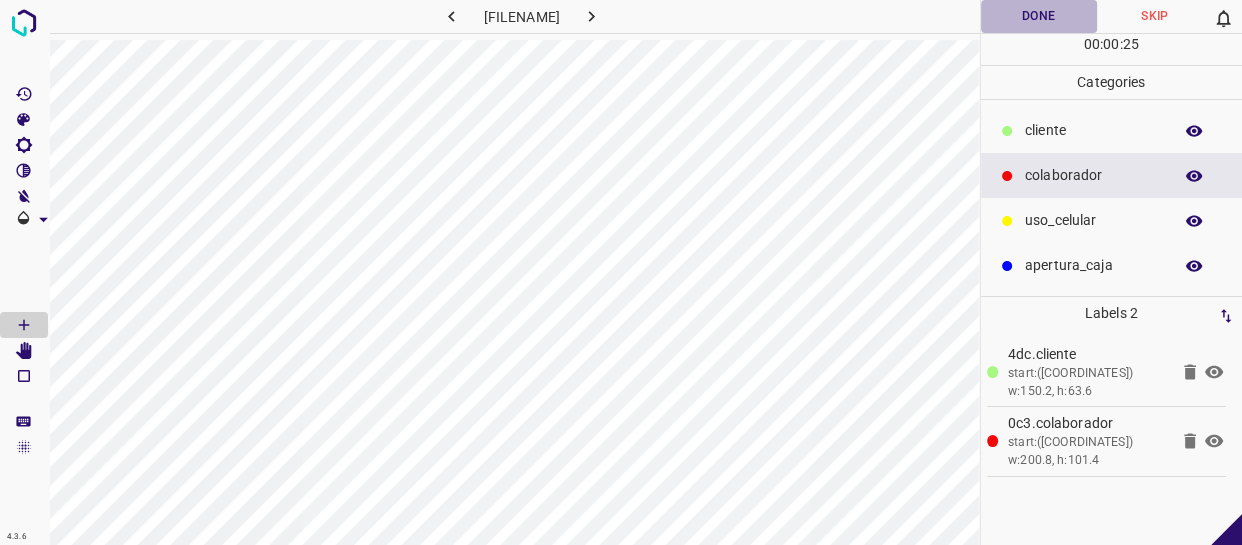 click on "Done" at bounding box center [1039, 16] 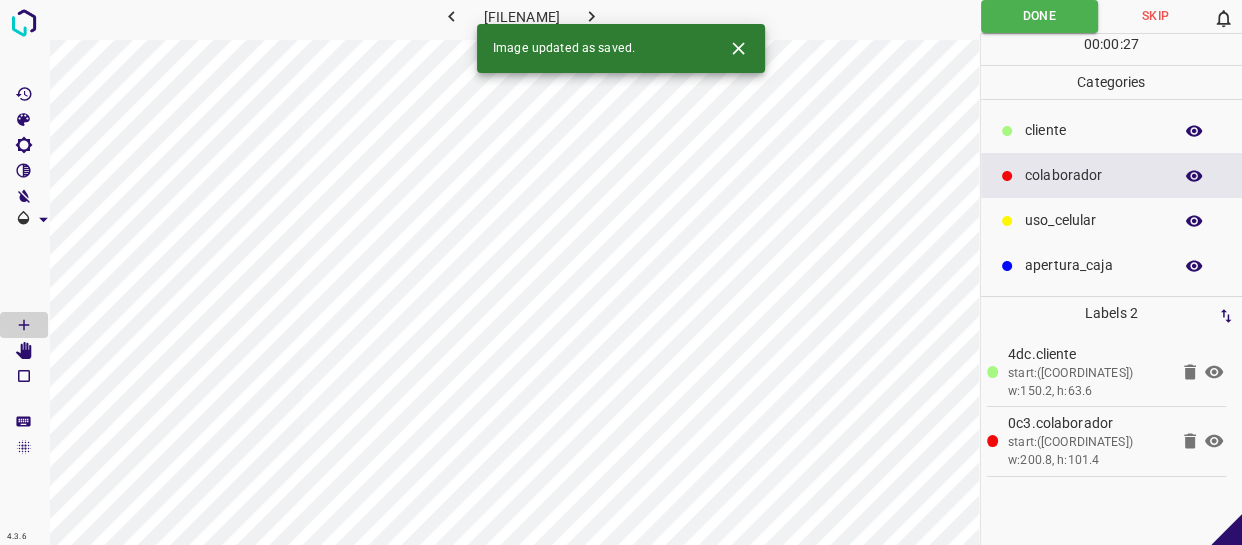 click at bounding box center (591, 16) 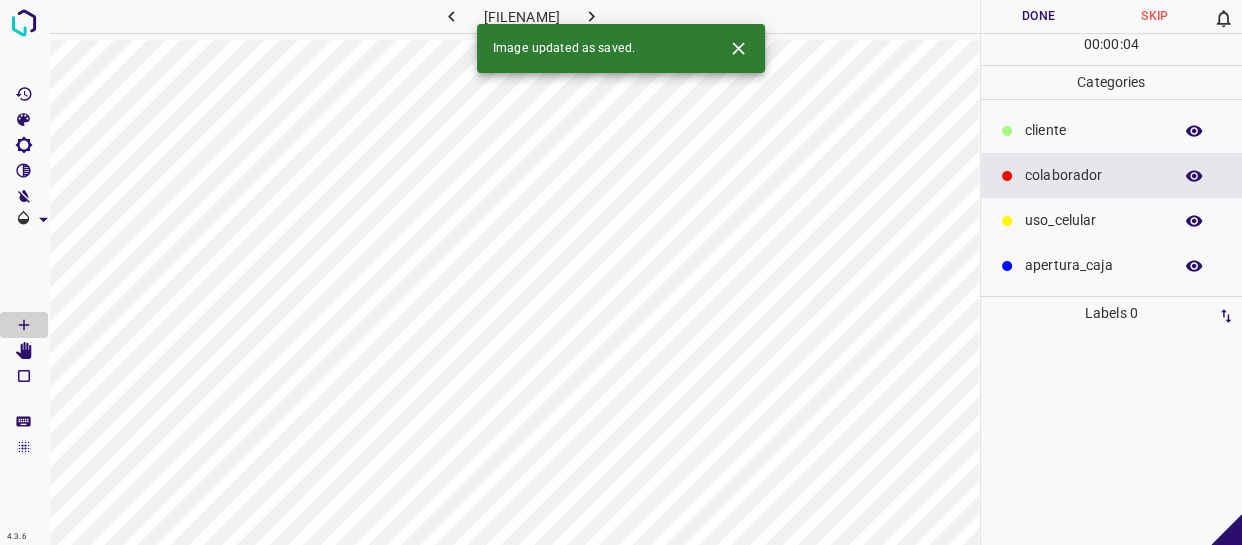 drag, startPoint x: 1083, startPoint y: 178, endPoint x: 1005, endPoint y: 178, distance: 78 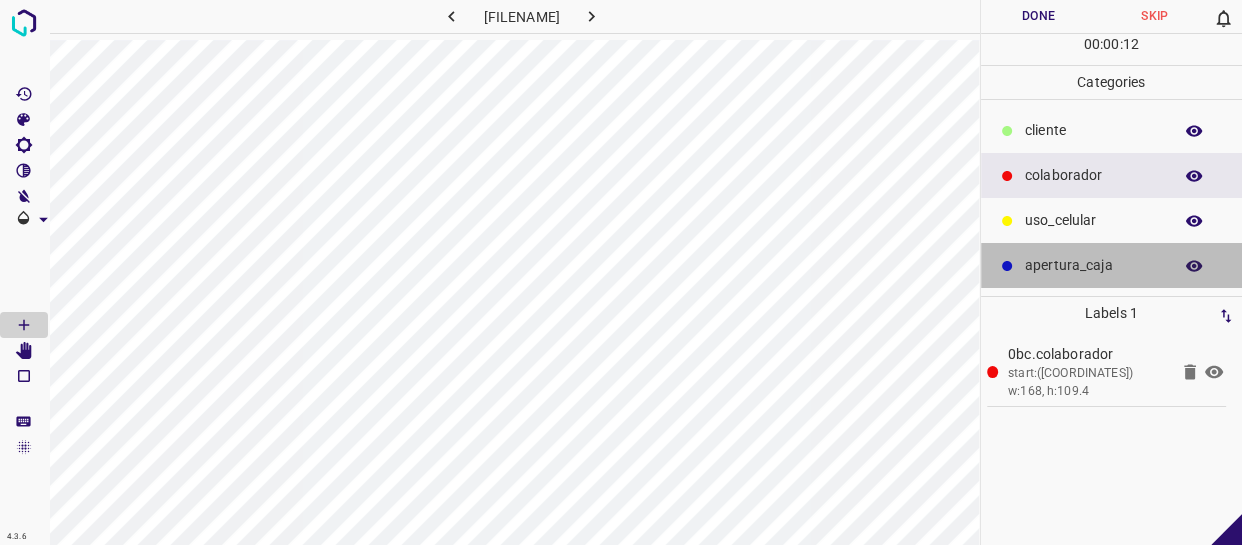 click on "apertura_caja" at bounding box center [1093, 130] 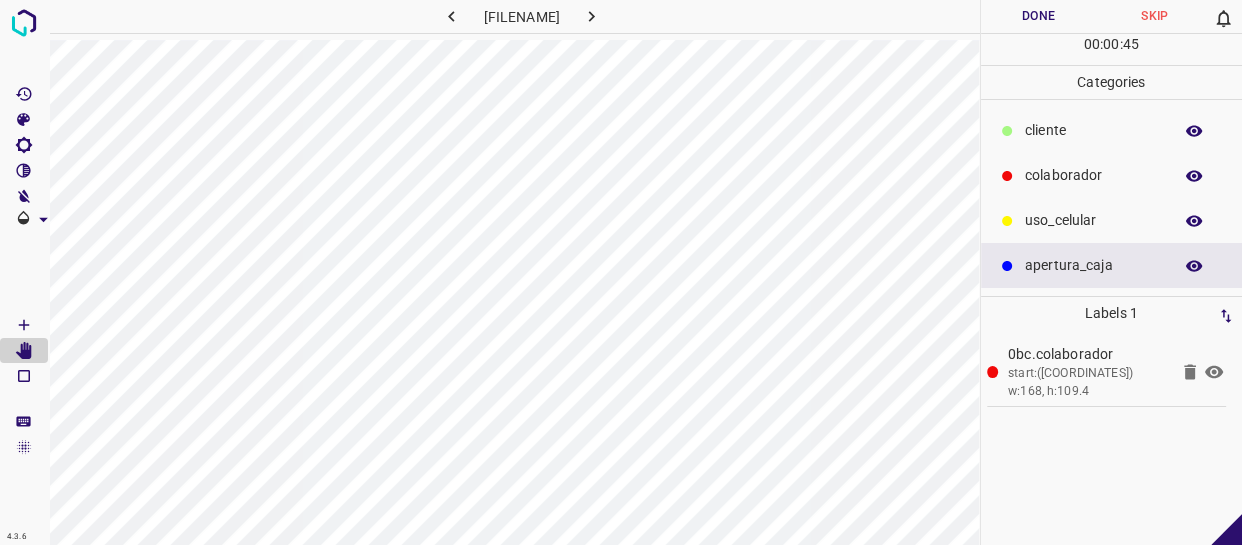 click on "apertura_caja" at bounding box center (1112, 265) 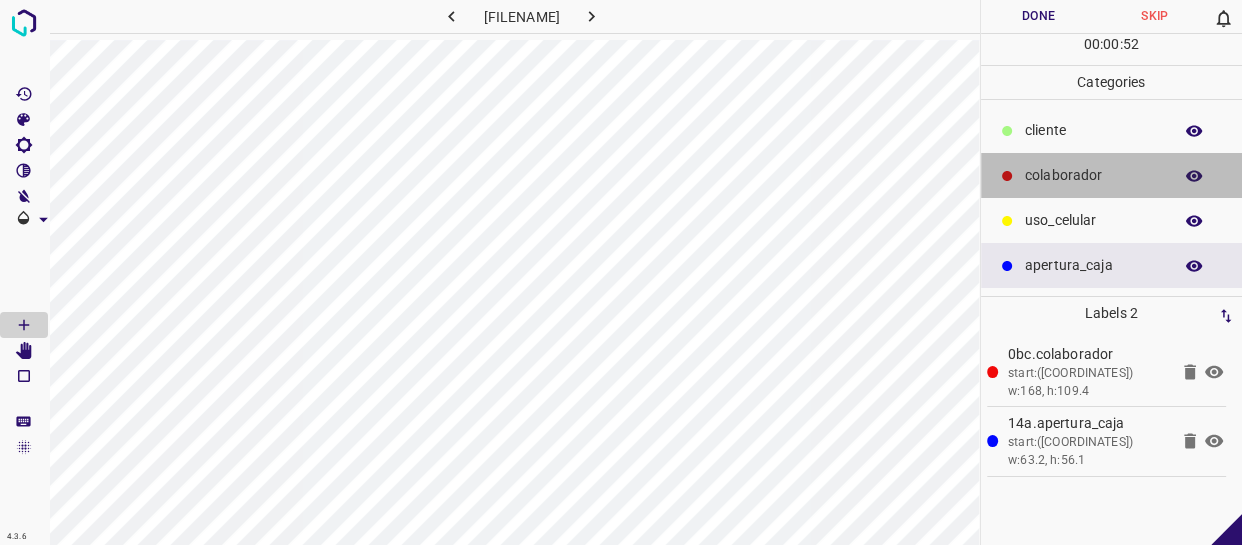 click on "colaborador" at bounding box center (1093, 130) 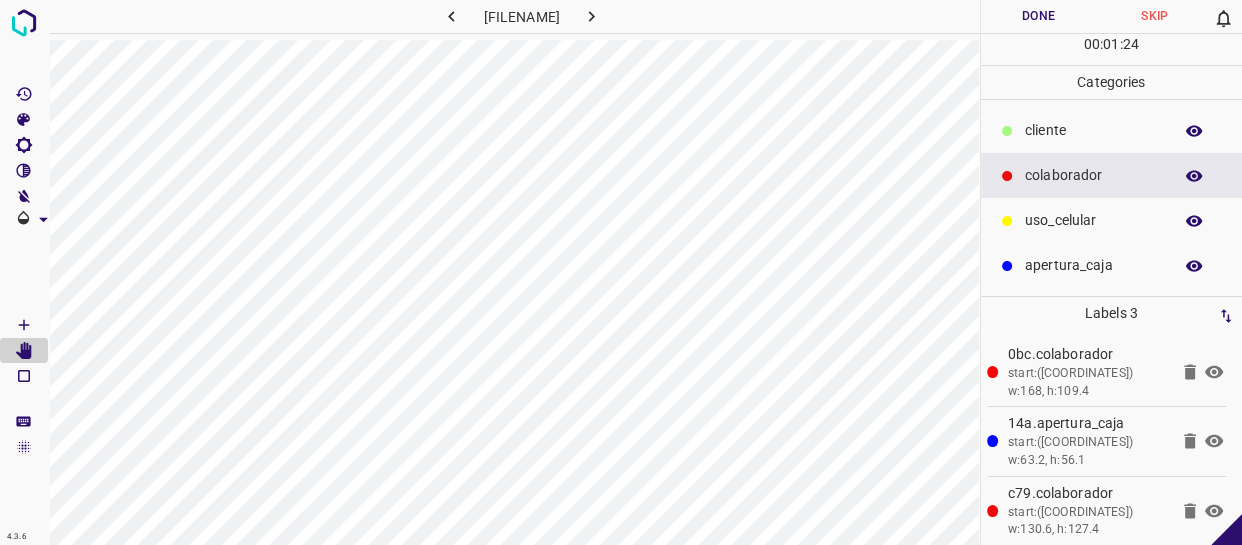 click on "​​cliente" at bounding box center (1093, 130) 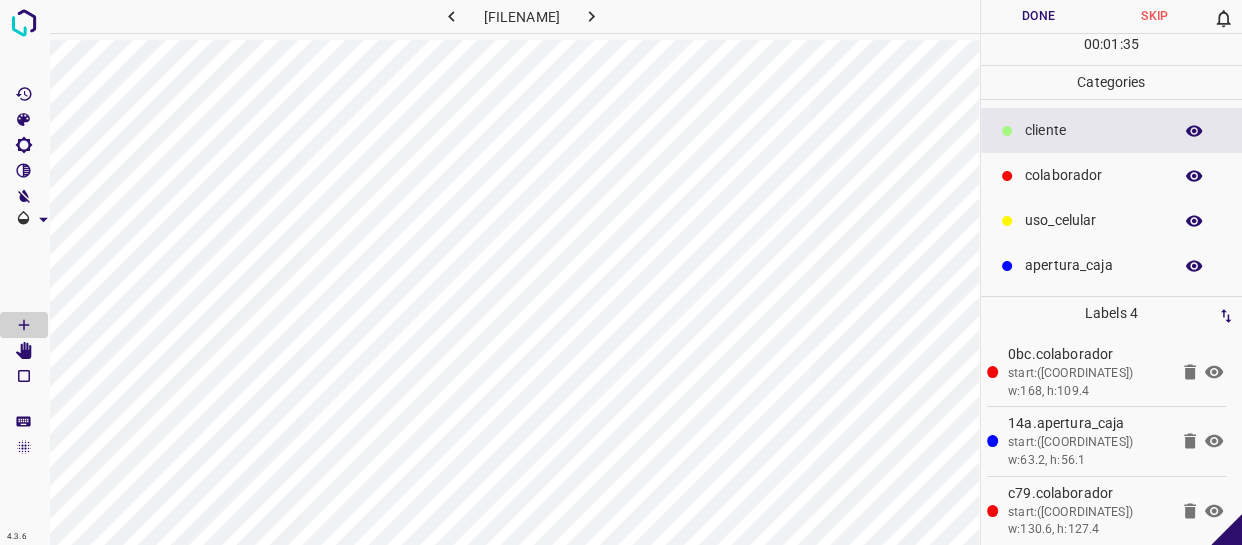 scroll, scrollTop: 77, scrollLeft: 0, axis: vertical 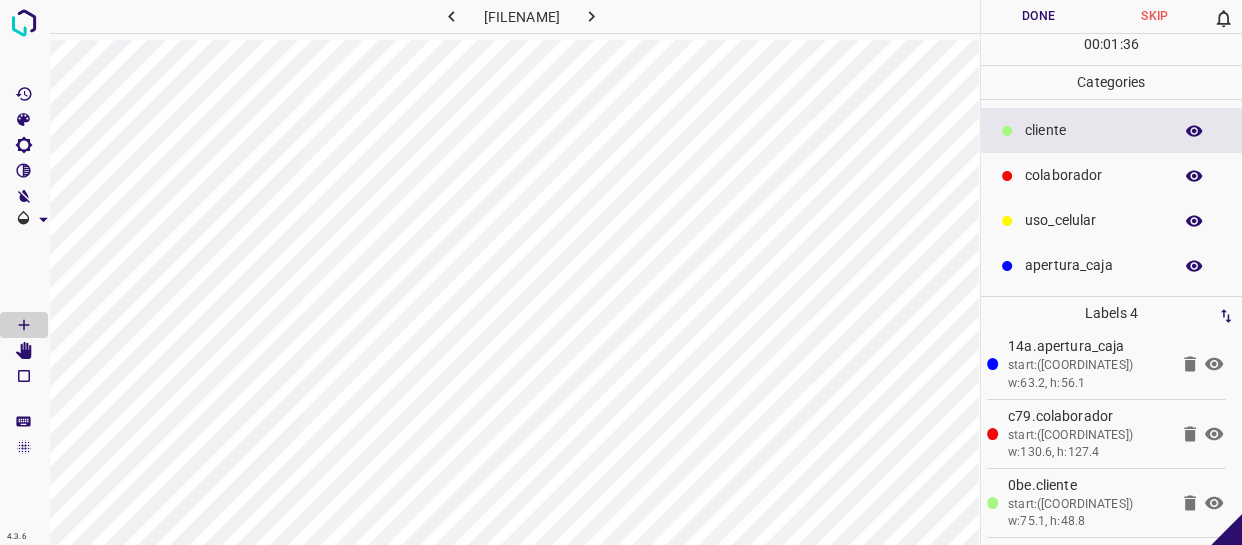 click on "Done" at bounding box center [1039, 16] 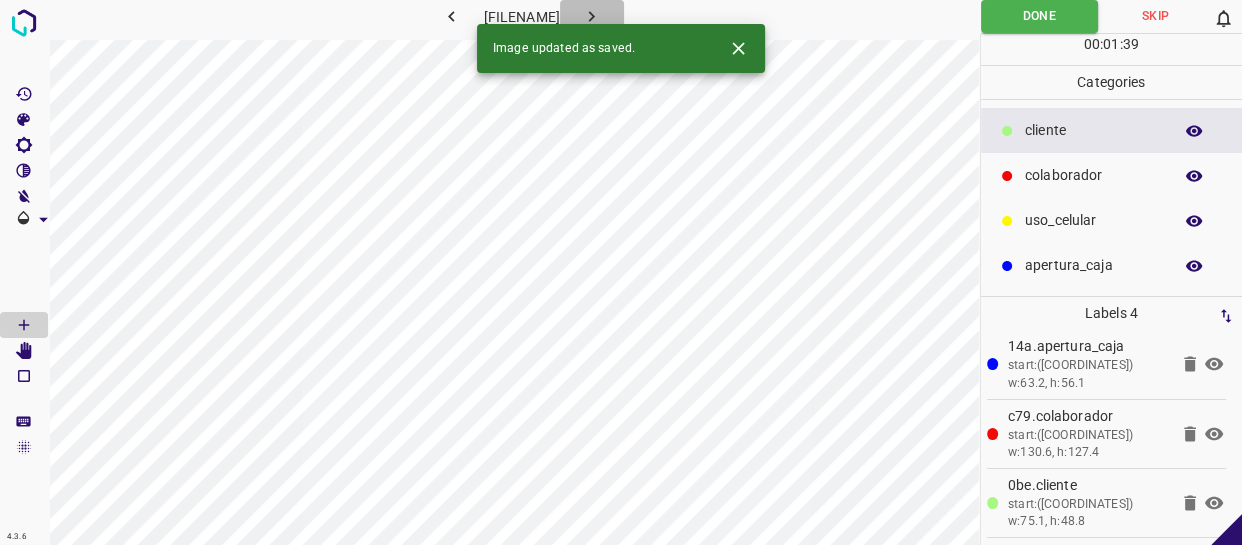 click at bounding box center [592, 16] 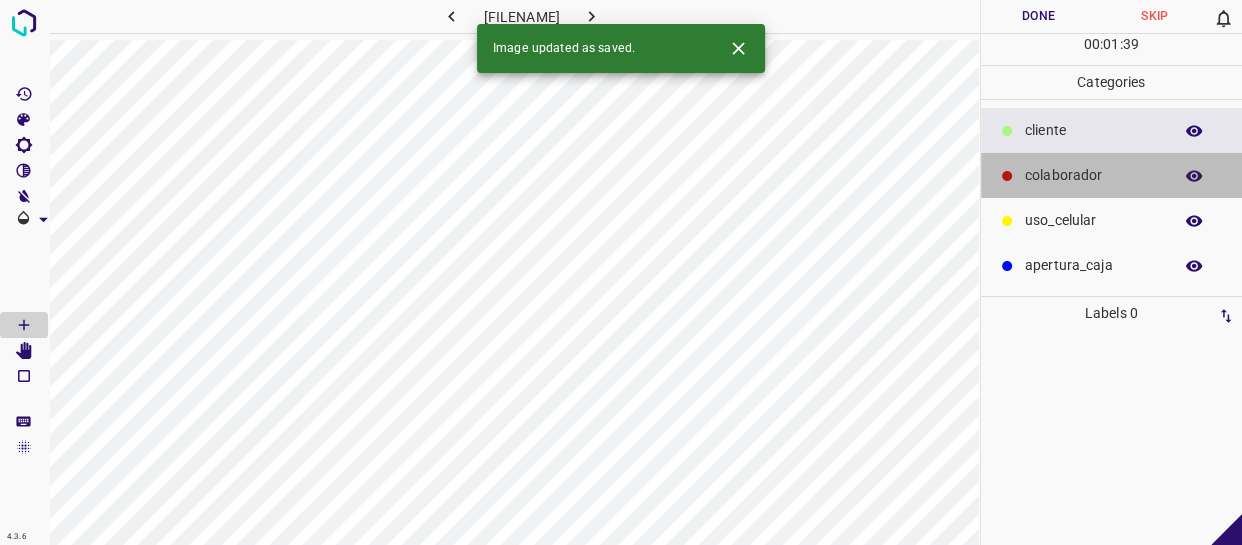 drag, startPoint x: 1087, startPoint y: 167, endPoint x: 979, endPoint y: 183, distance: 109.17875 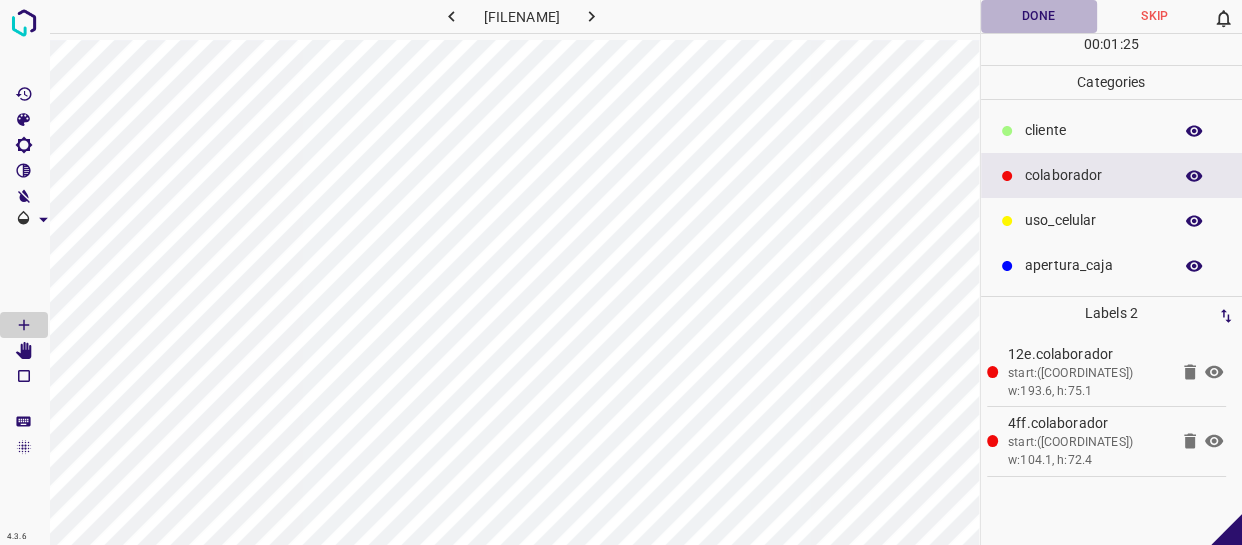 click on "Done" at bounding box center [1039, 16] 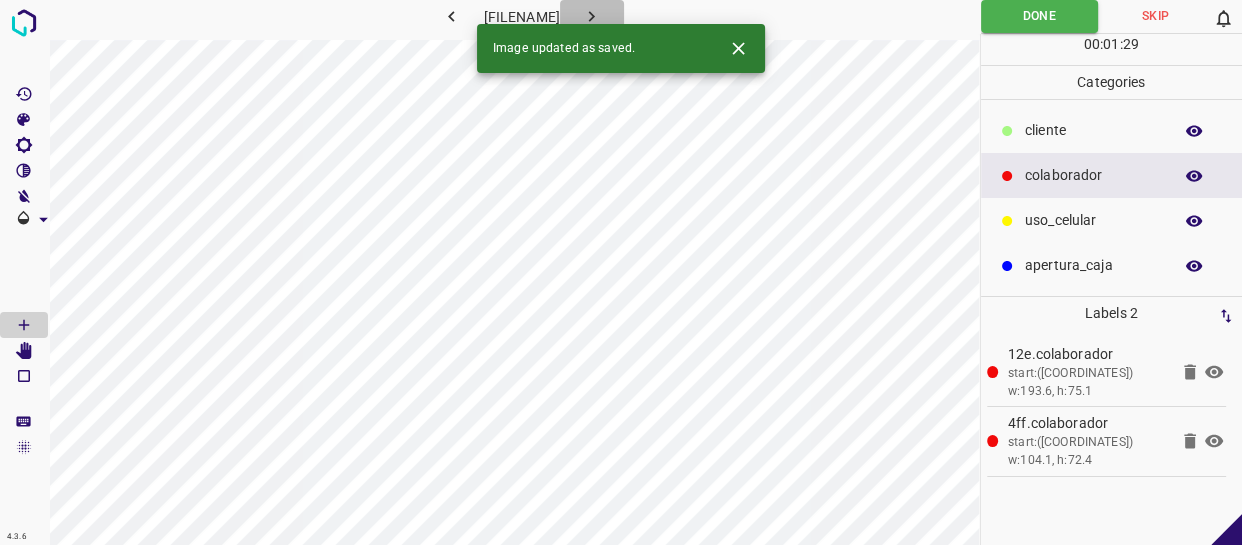 click at bounding box center [591, 16] 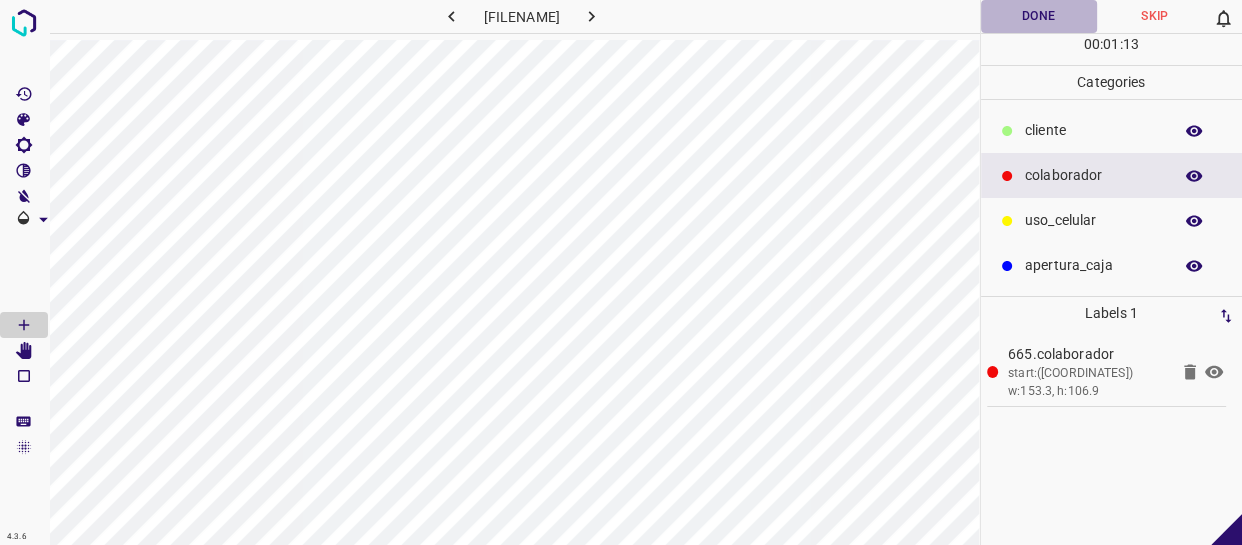 click on "Done" at bounding box center [1039, 16] 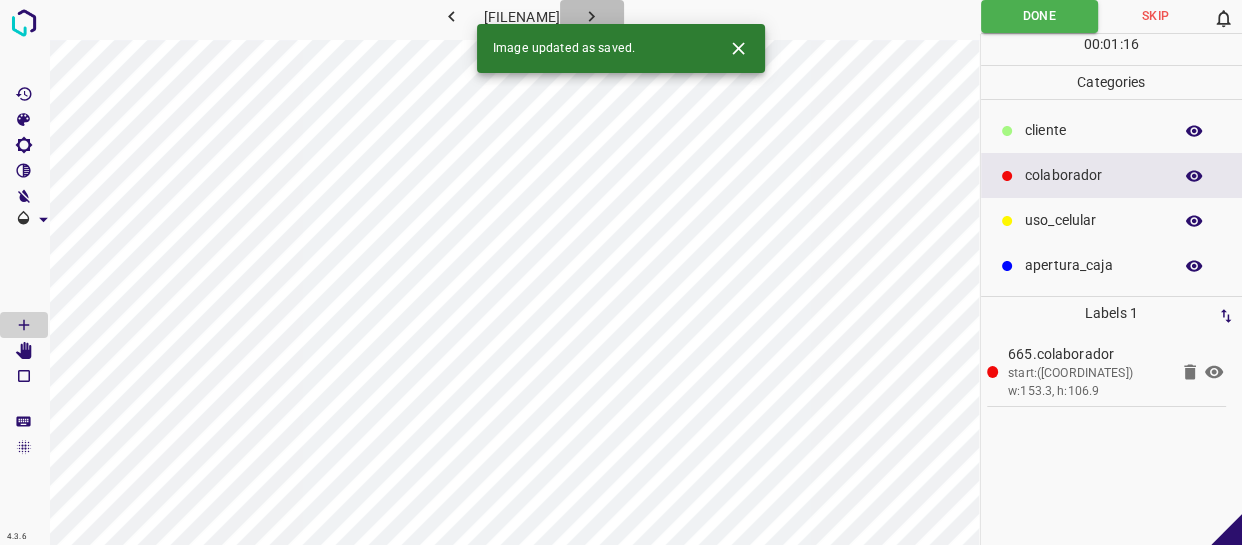 click at bounding box center (591, 16) 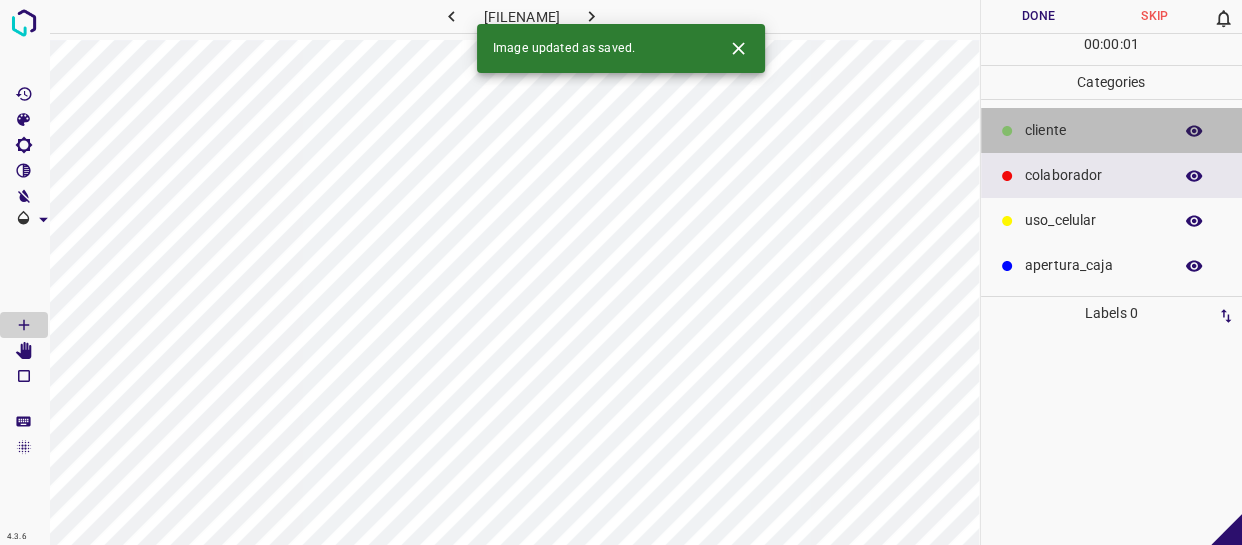 drag, startPoint x: 1042, startPoint y: 144, endPoint x: 990, endPoint y: 190, distance: 69.426216 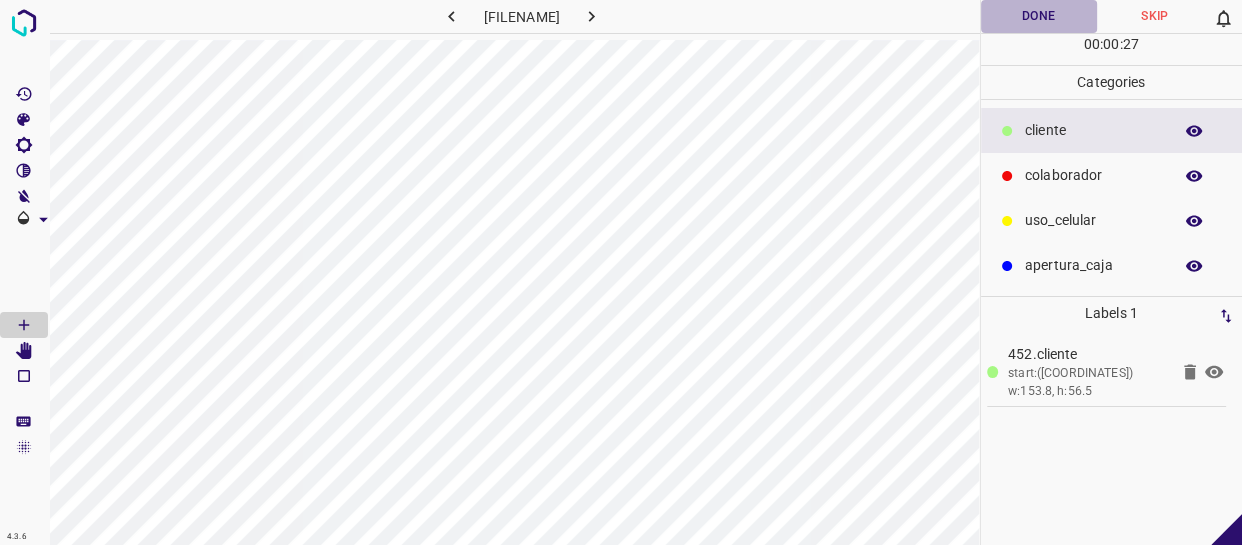 drag, startPoint x: 1070, startPoint y: 19, endPoint x: 1069, endPoint y: 43, distance: 24.020824 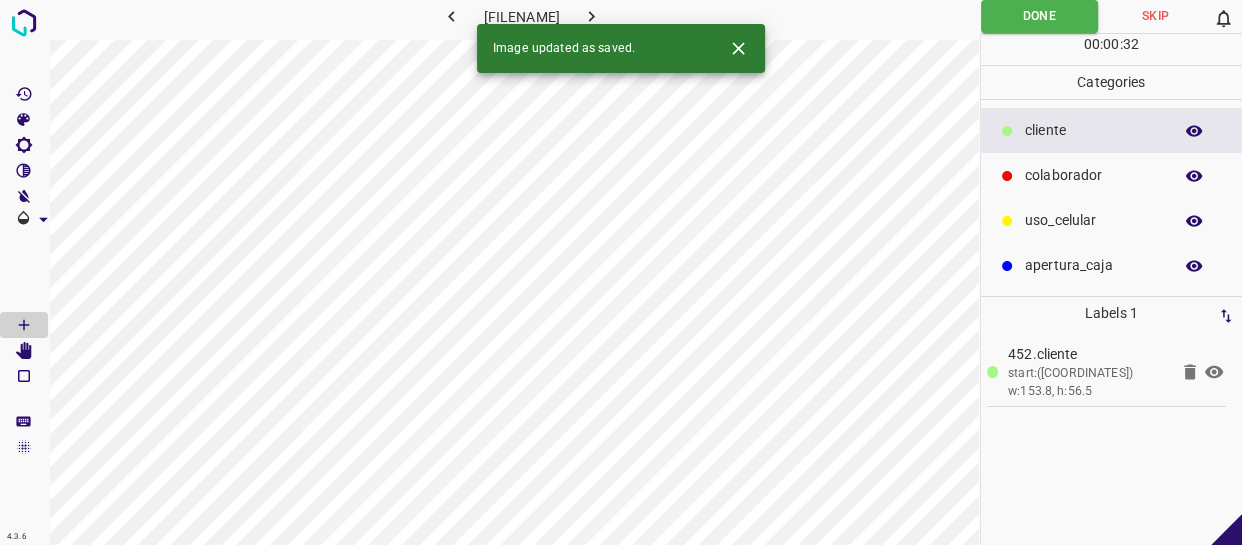 click on "colaborador" at bounding box center (1093, 130) 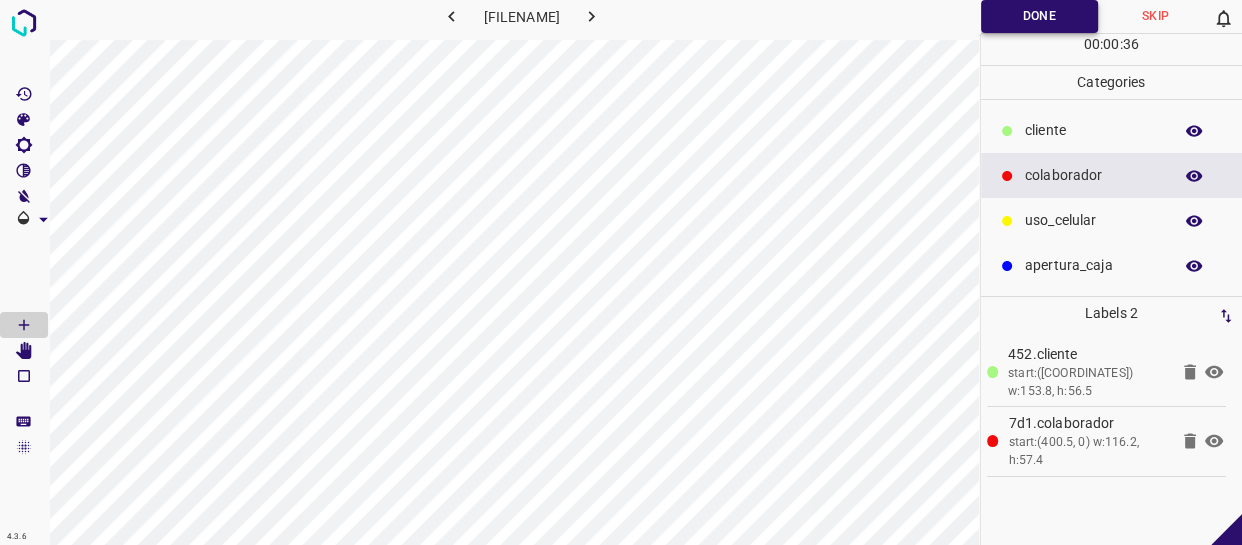 click on "Done" at bounding box center [1039, 16] 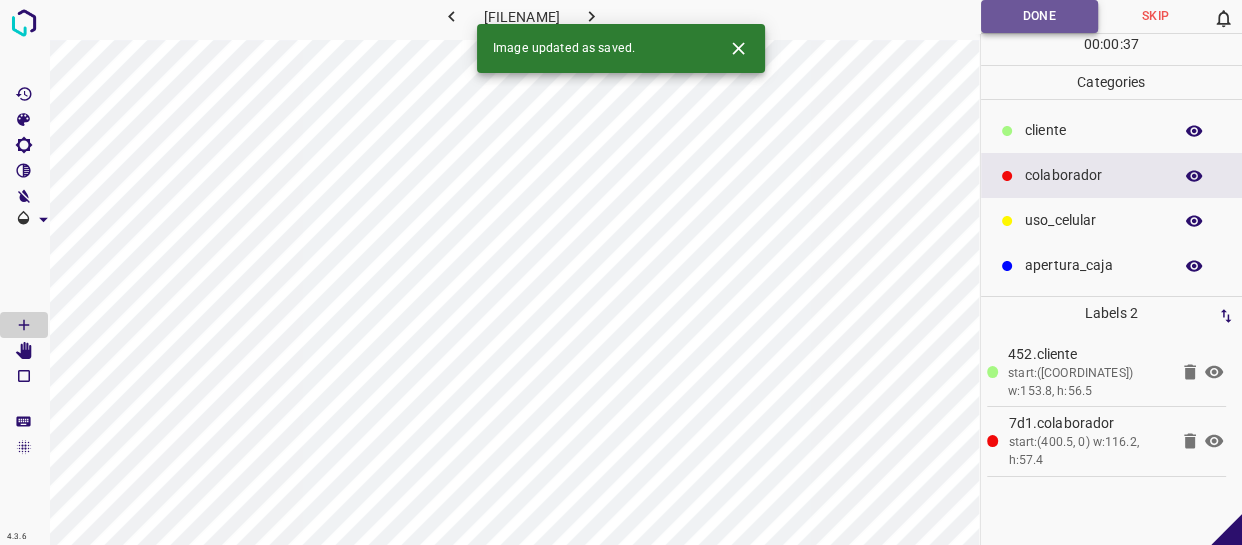 click on "Done" at bounding box center (1039, 16) 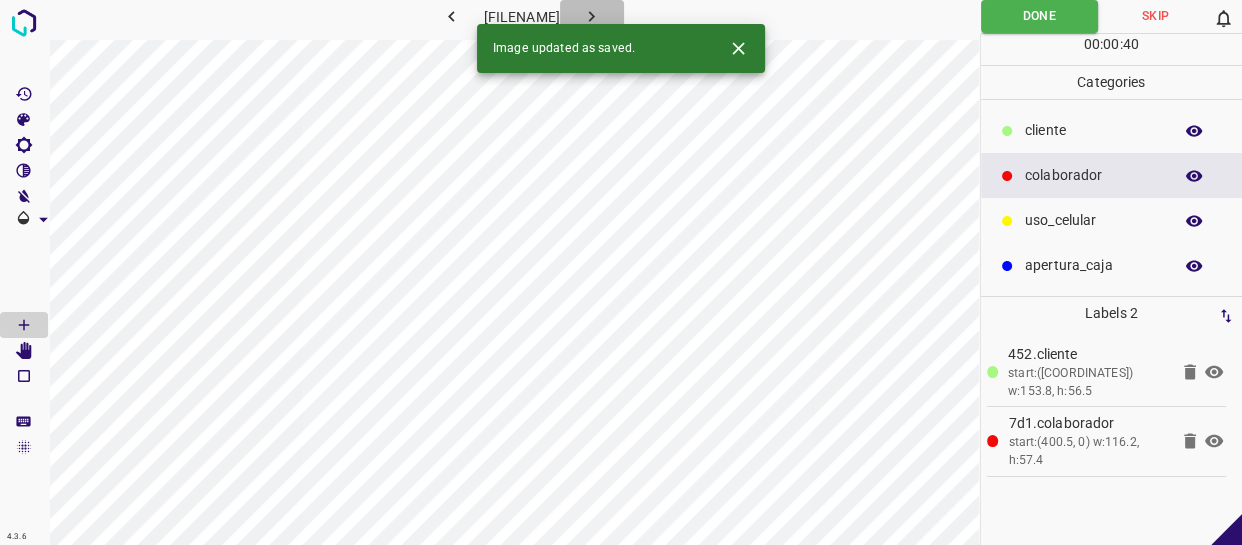 click at bounding box center [591, 16] 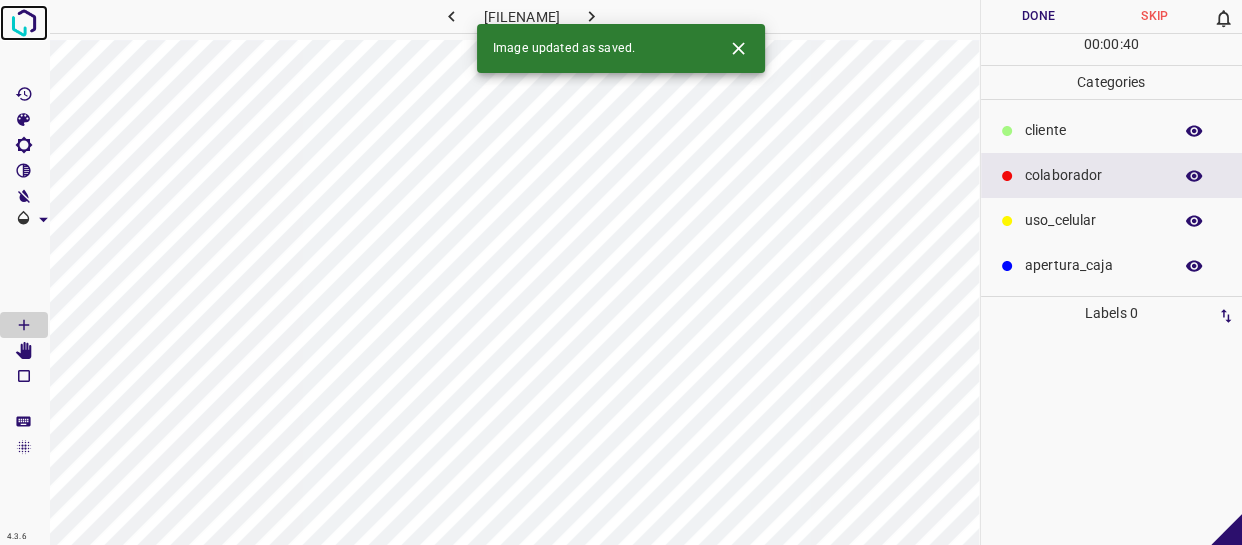 click at bounding box center [24, 23] 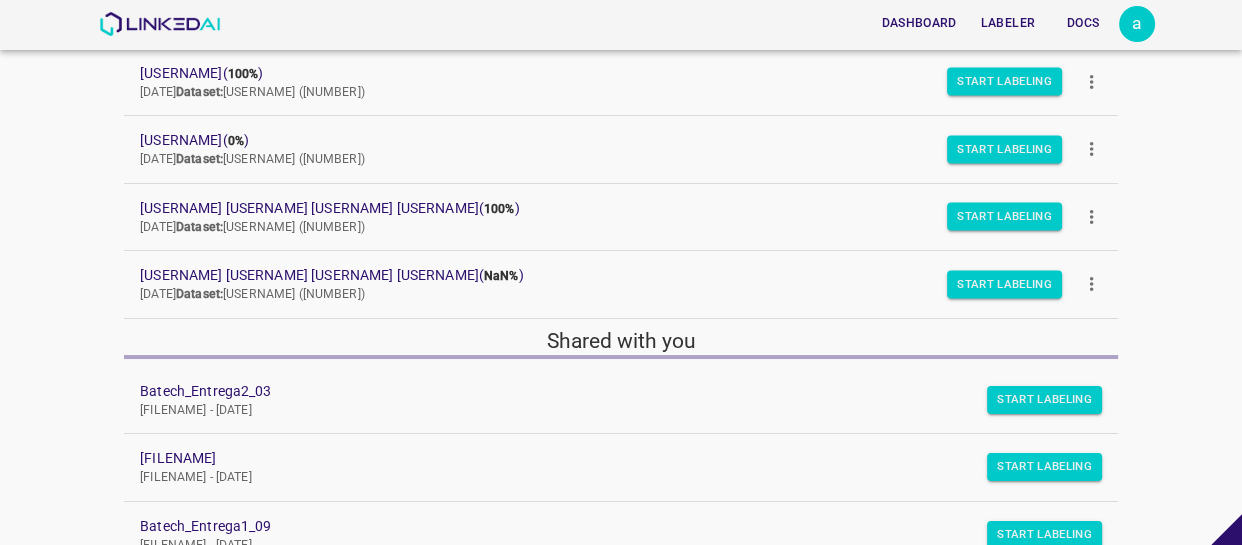 scroll, scrollTop: 360, scrollLeft: 0, axis: vertical 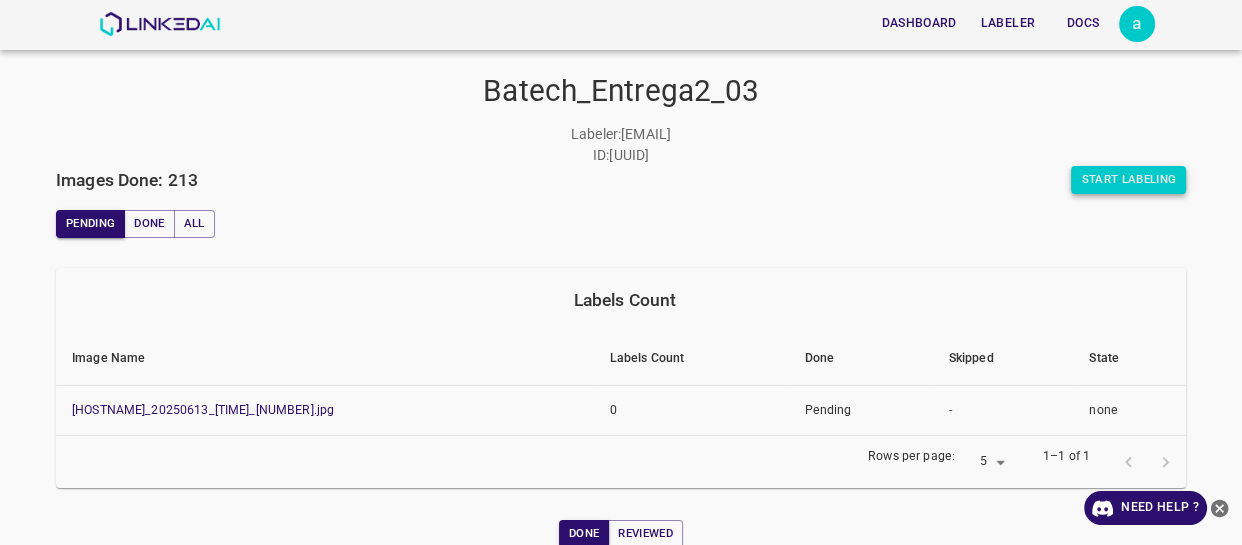 click on "Start Labeling" at bounding box center (1128, 180) 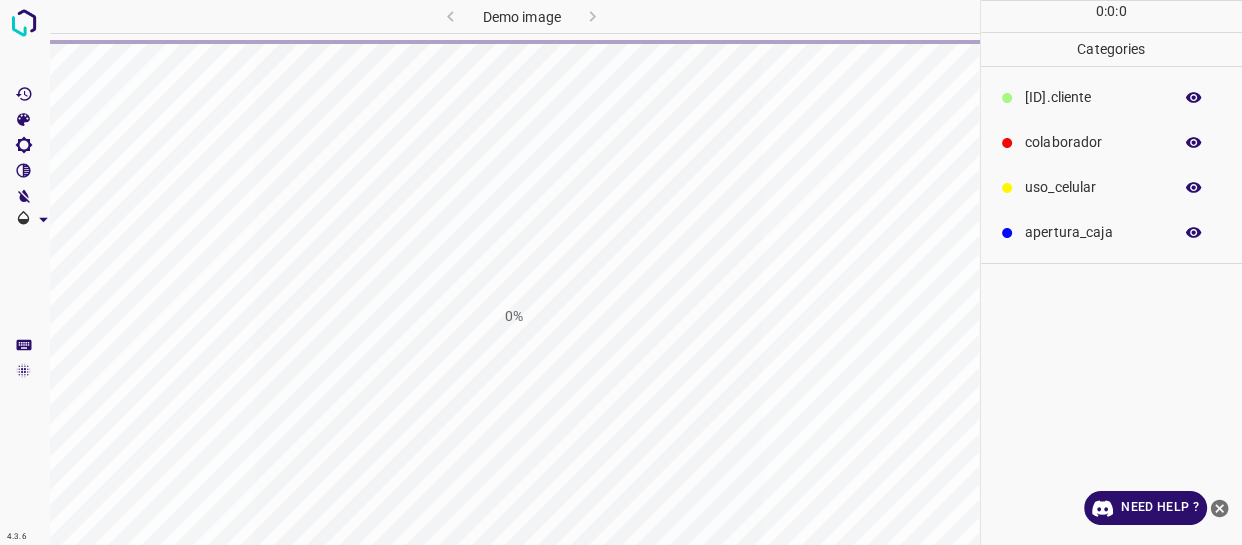 scroll, scrollTop: 0, scrollLeft: 0, axis: both 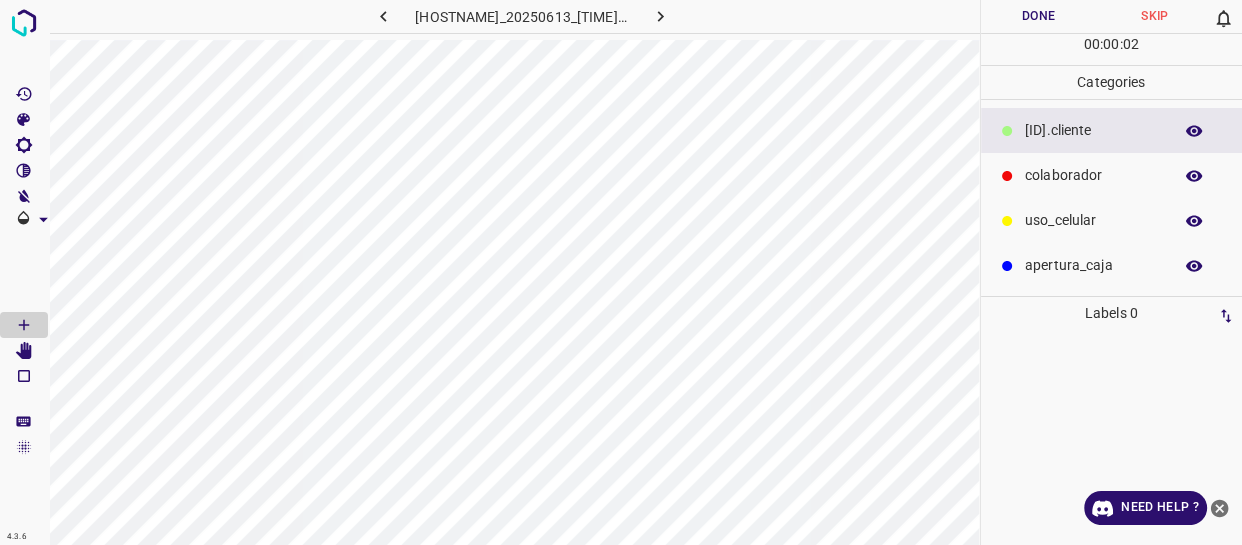 click on "[ID].cliente" at bounding box center (1112, 130) 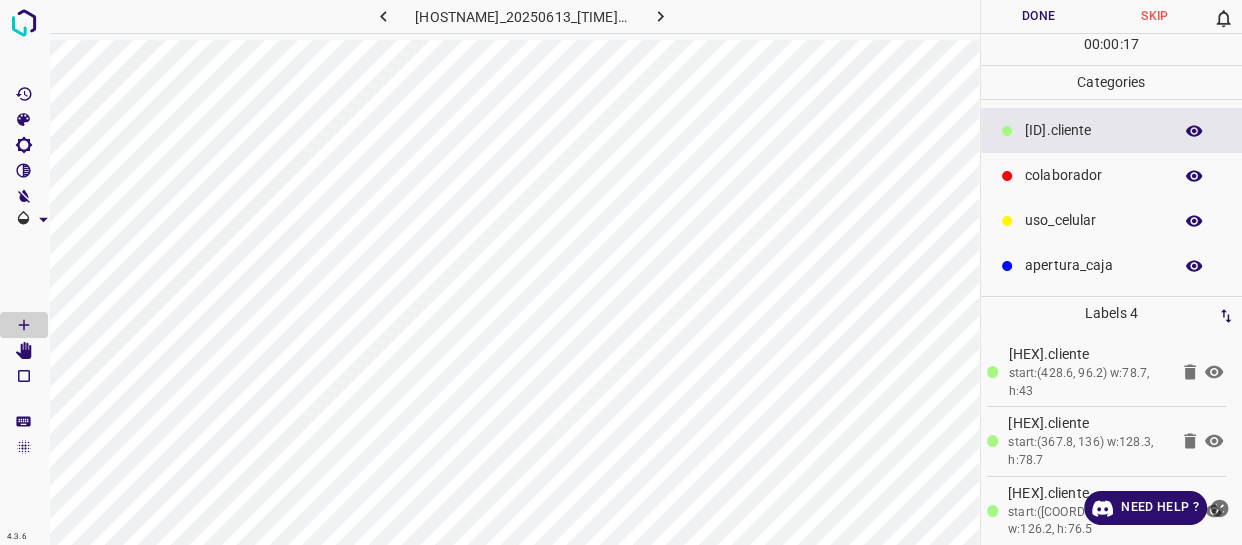 click on "colaborador" at bounding box center [1112, 175] 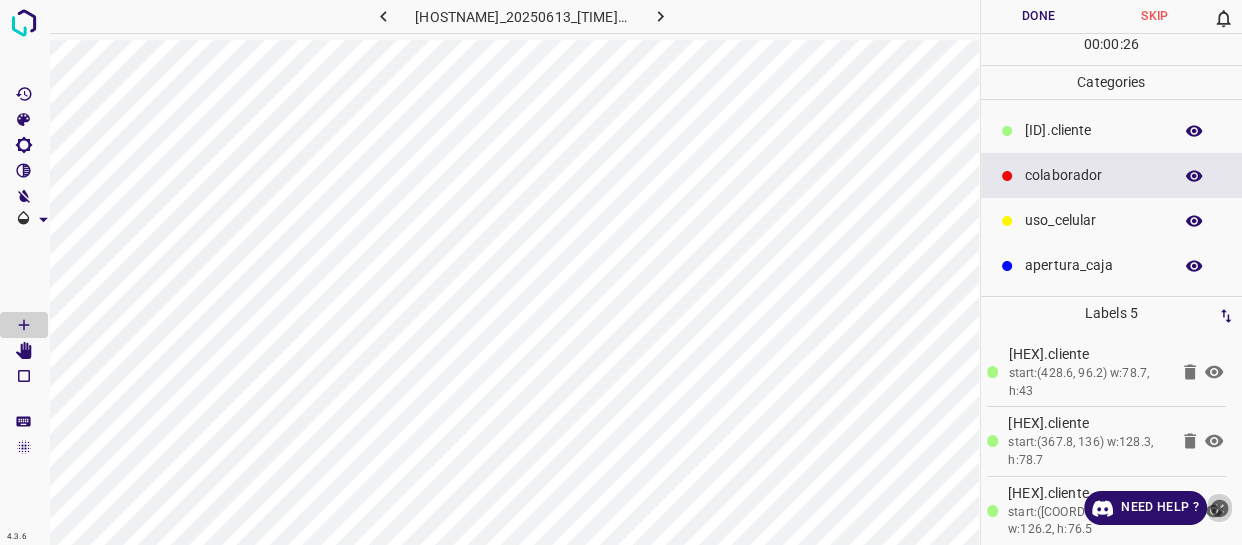 click at bounding box center [1220, 508] 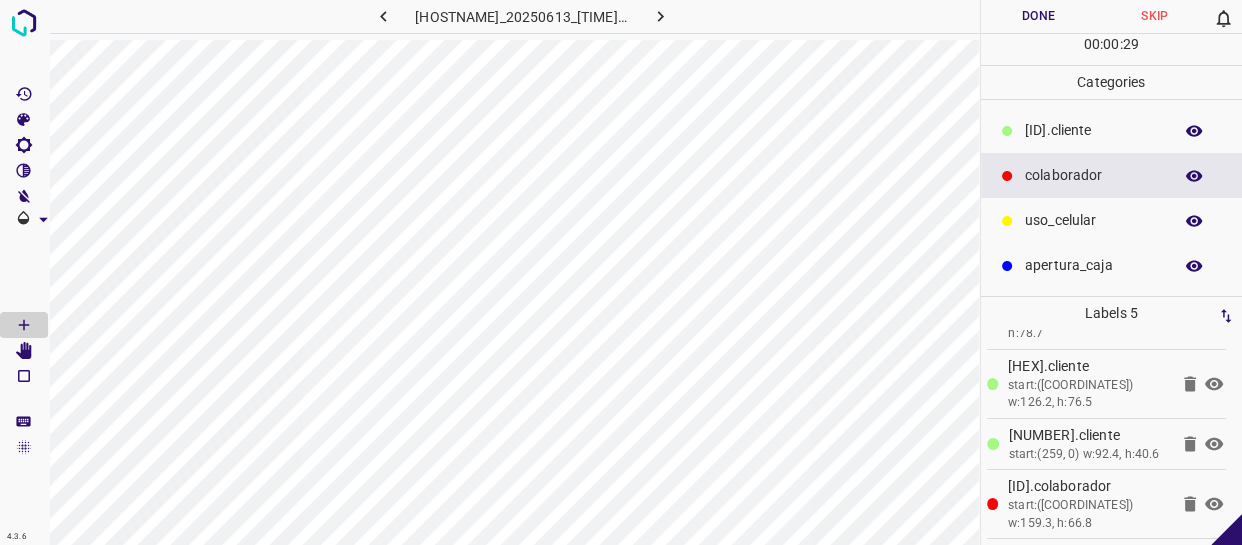 scroll, scrollTop: 146, scrollLeft: 0, axis: vertical 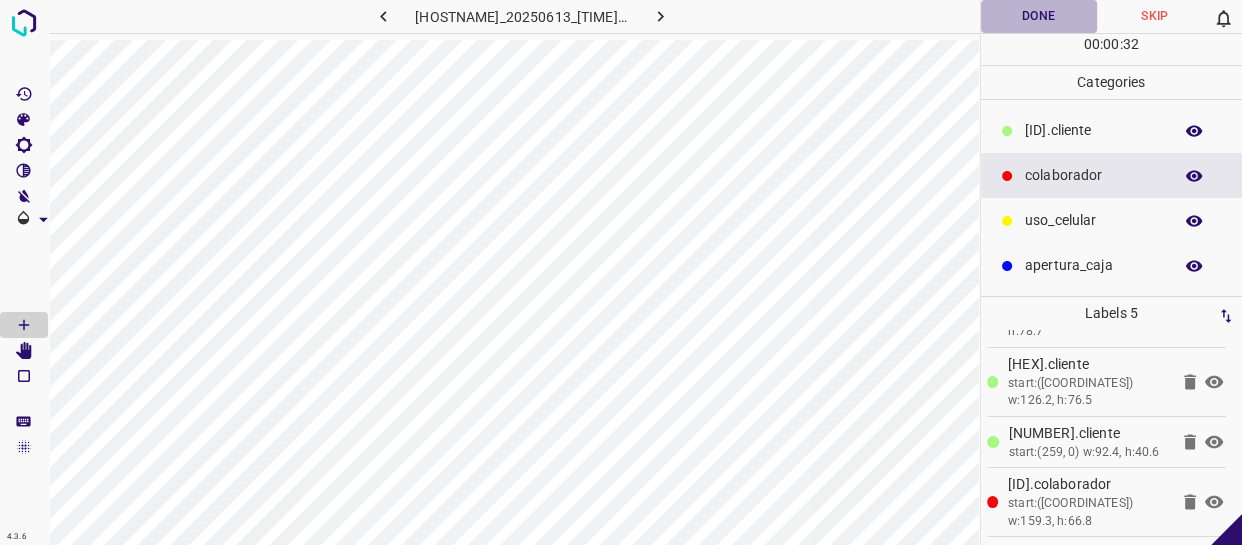 click on "Done" at bounding box center (1039, 16) 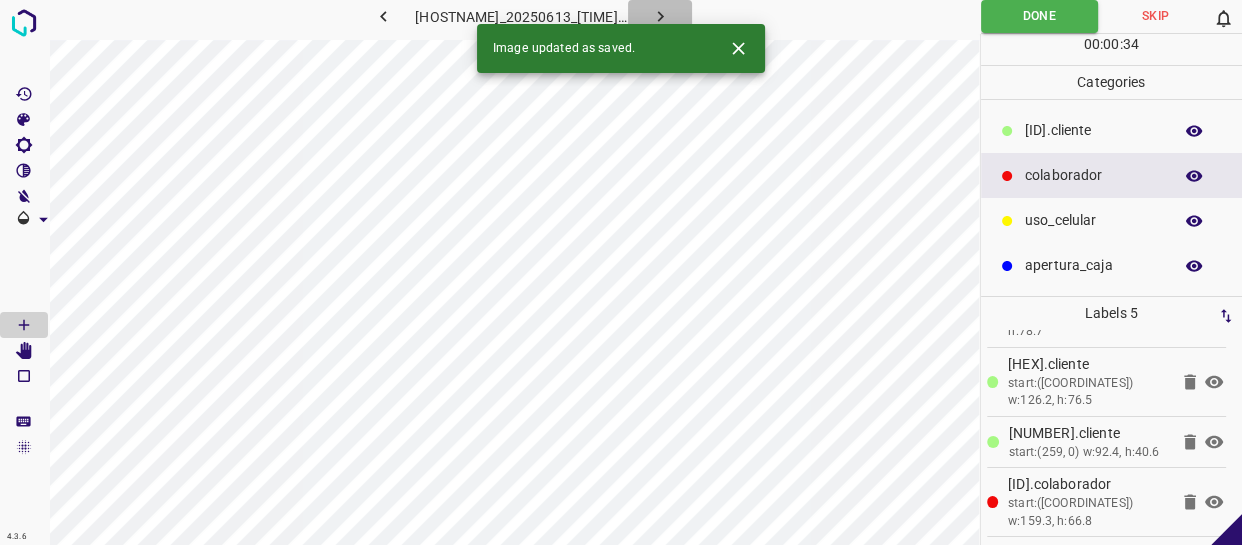 click at bounding box center [660, 16] 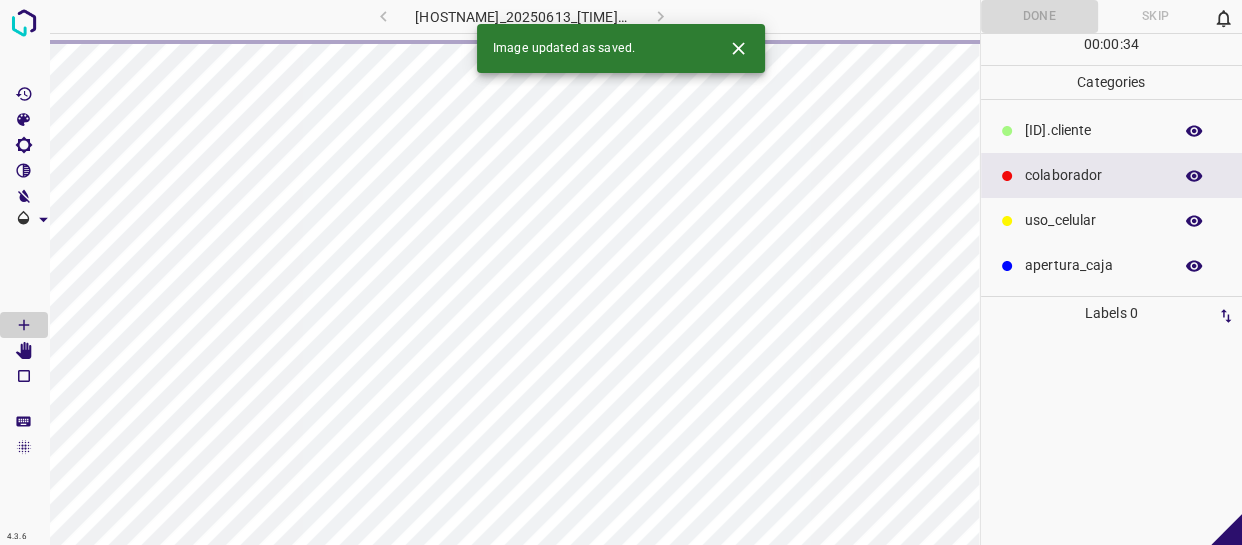 scroll, scrollTop: 0, scrollLeft: 0, axis: both 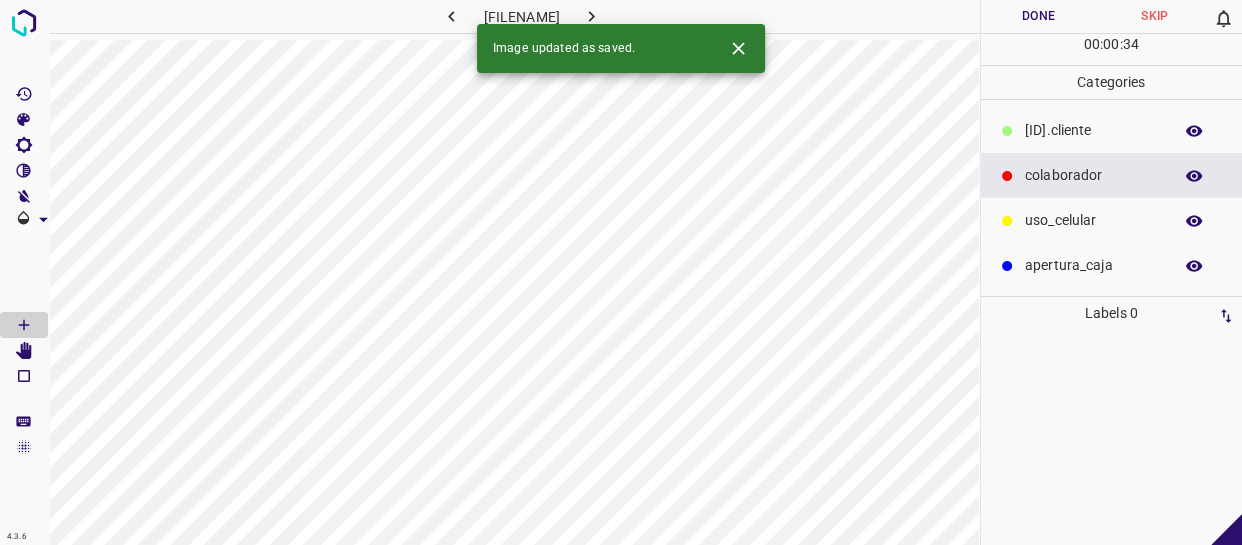 click on "​​cliente" at bounding box center [1112, 130] 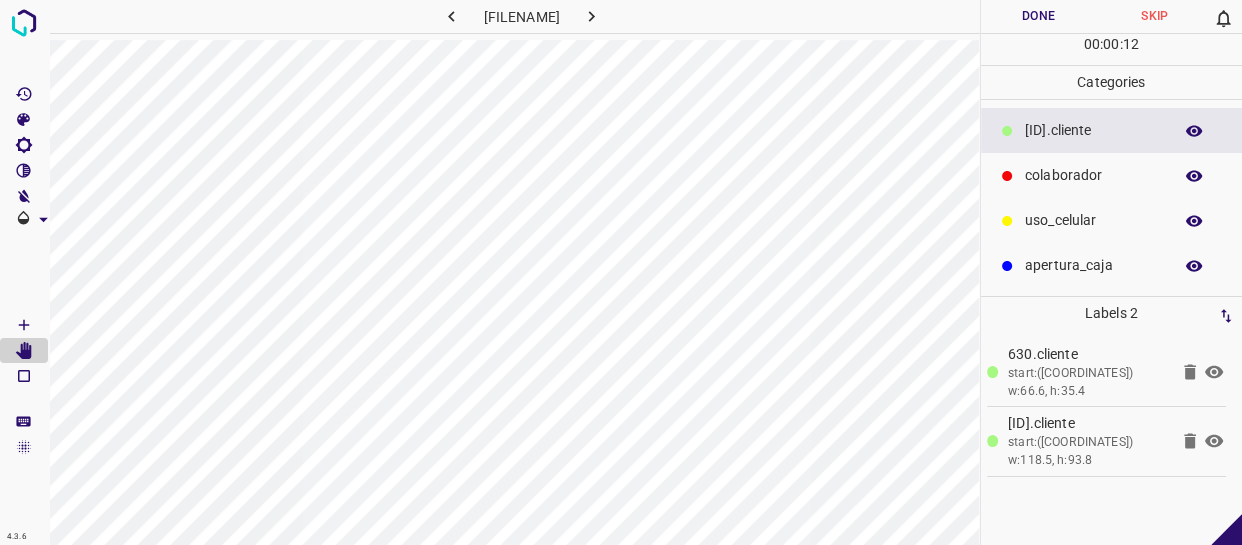 click on "colaborador" at bounding box center (1112, 175) 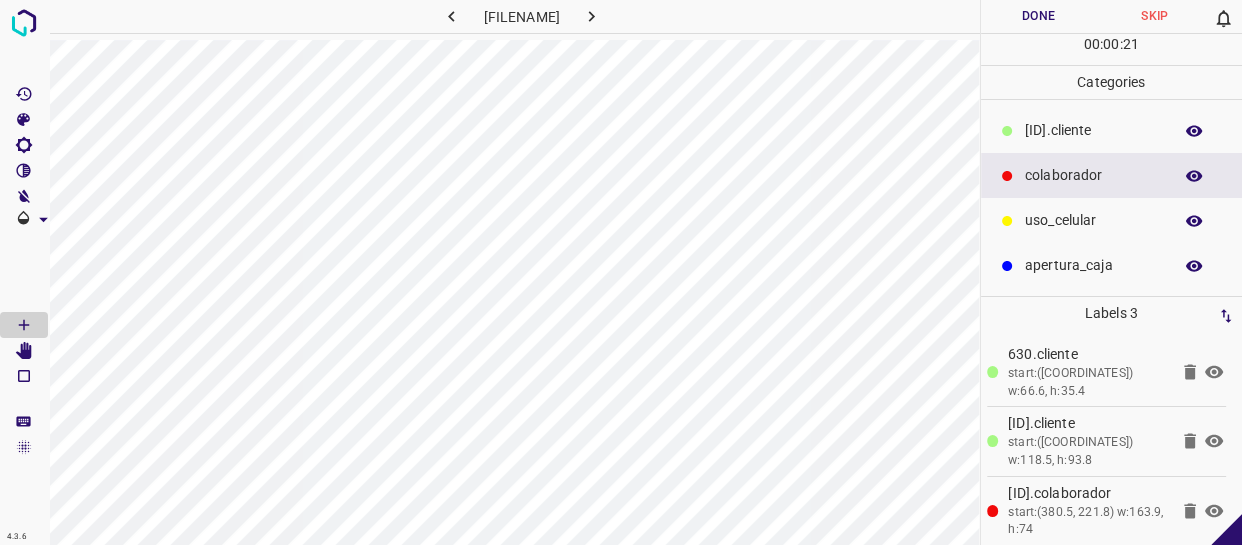 click on "Done" at bounding box center (1039, 16) 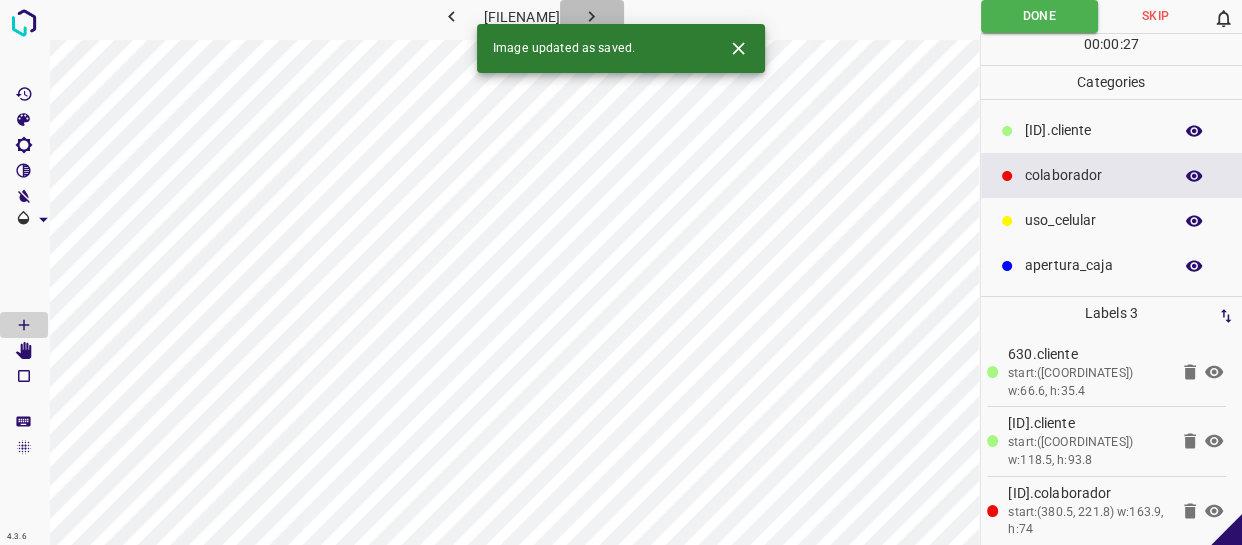 click at bounding box center [591, 16] 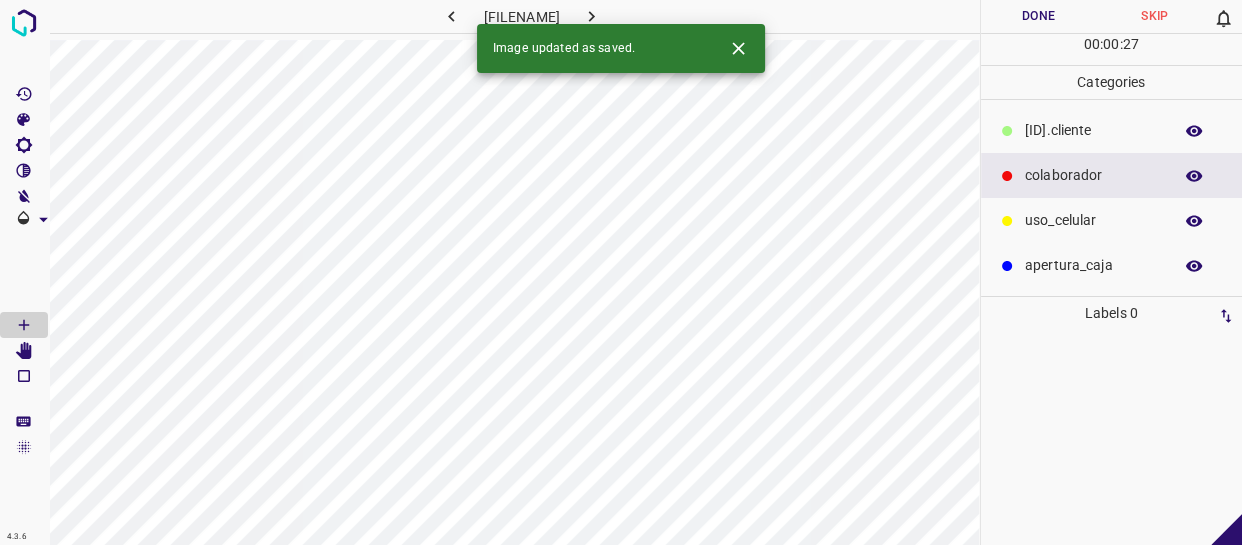 click on "​​cliente" at bounding box center (1093, 130) 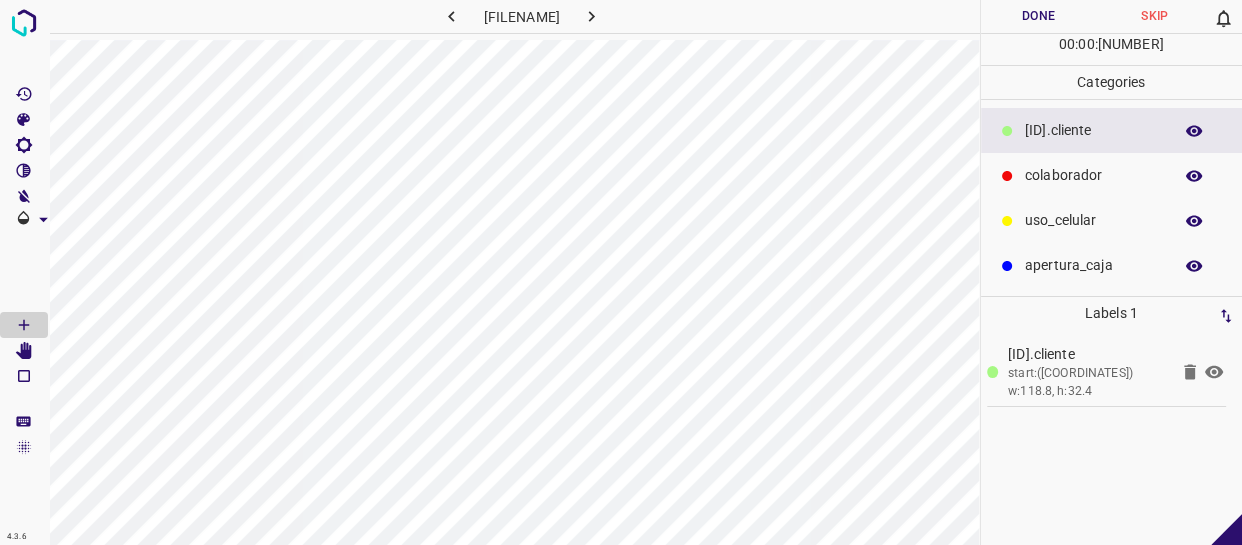 click on "​​cliente" at bounding box center [1112, 130] 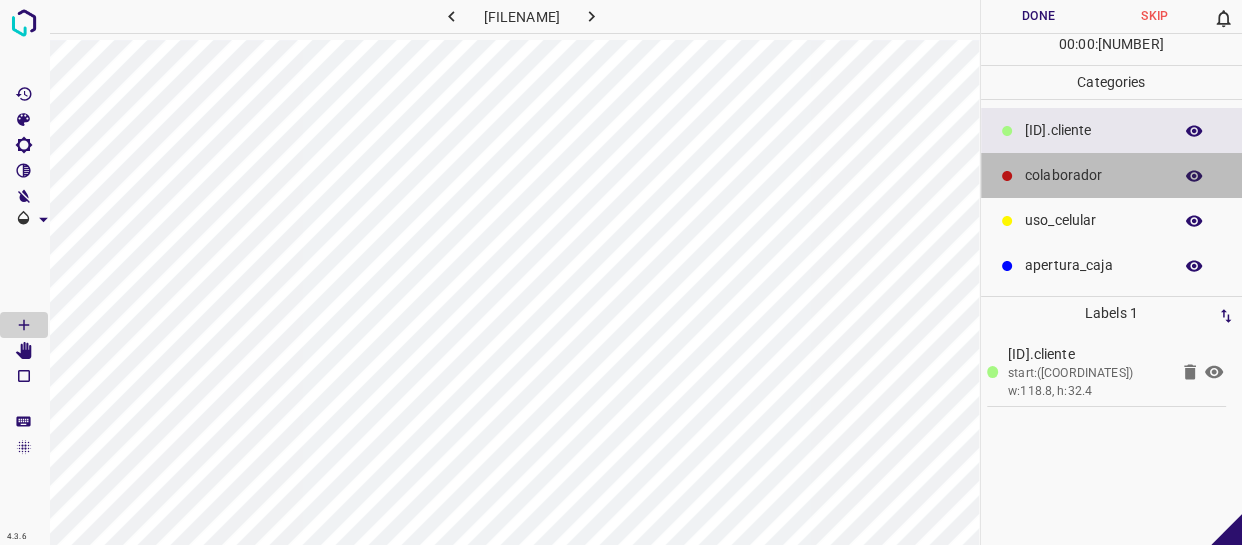 click on "colaborador" at bounding box center [1093, 130] 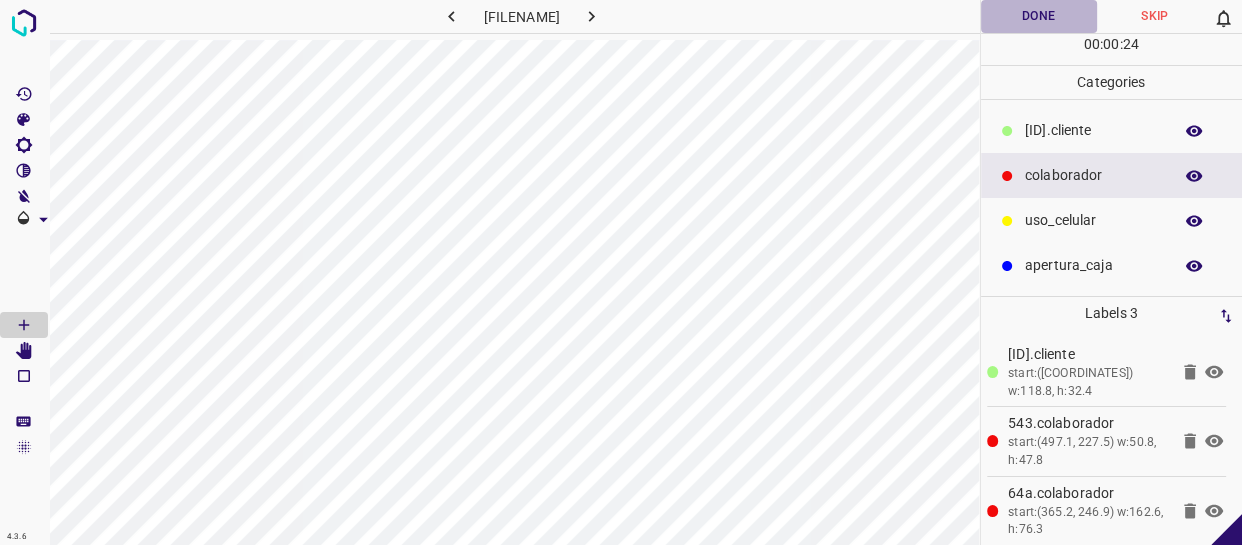 click on "Done" at bounding box center (1039, 16) 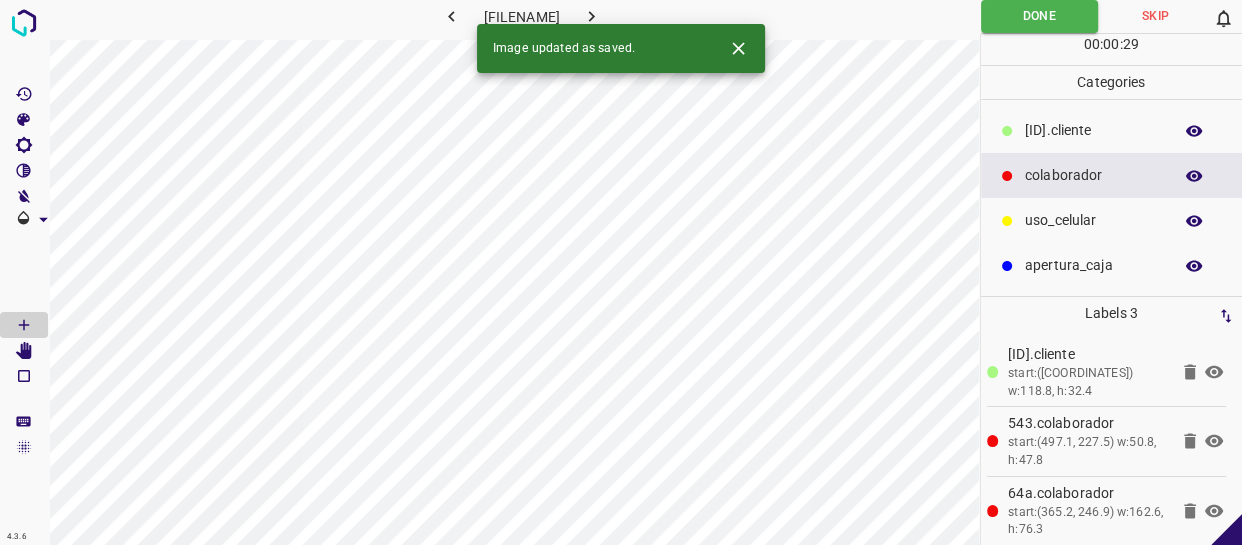 click at bounding box center (591, 16) 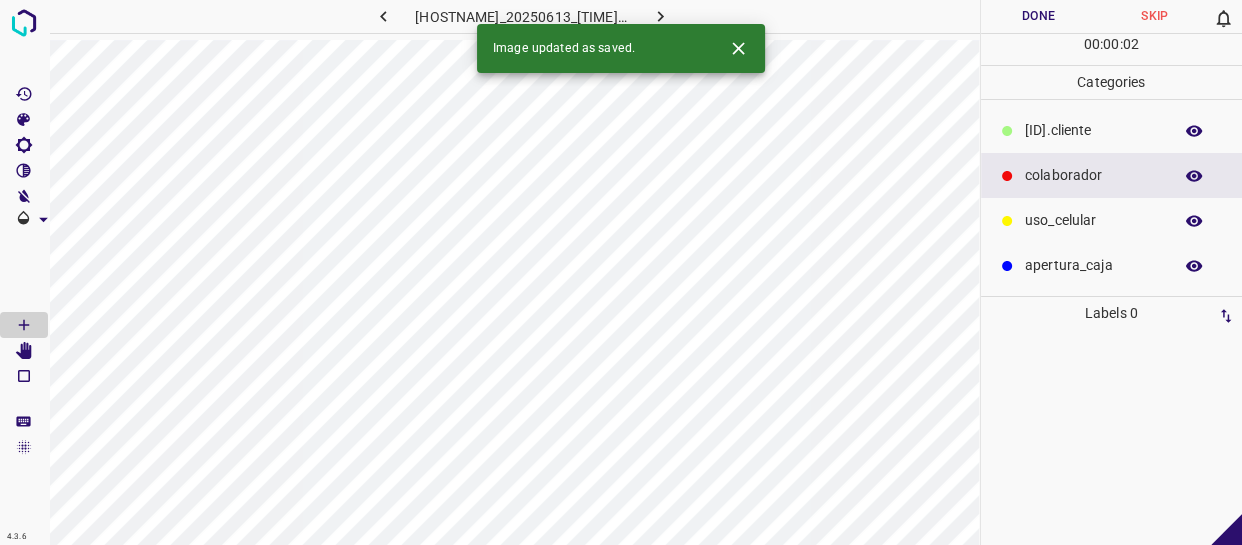 click on "​​cliente" at bounding box center (1093, 130) 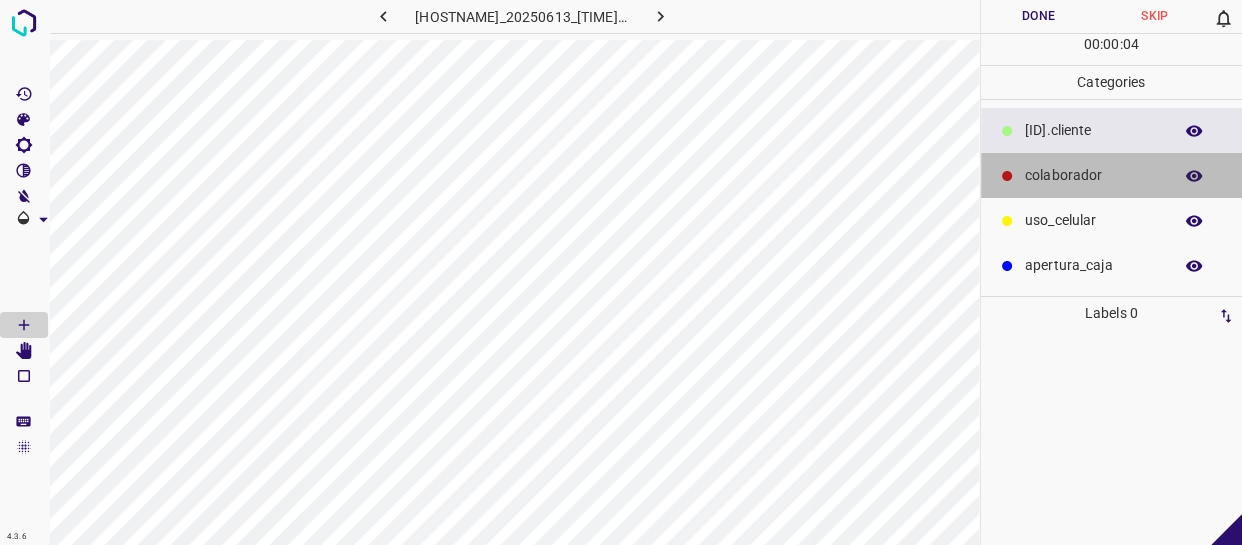click on "colaborador" at bounding box center [1093, 130] 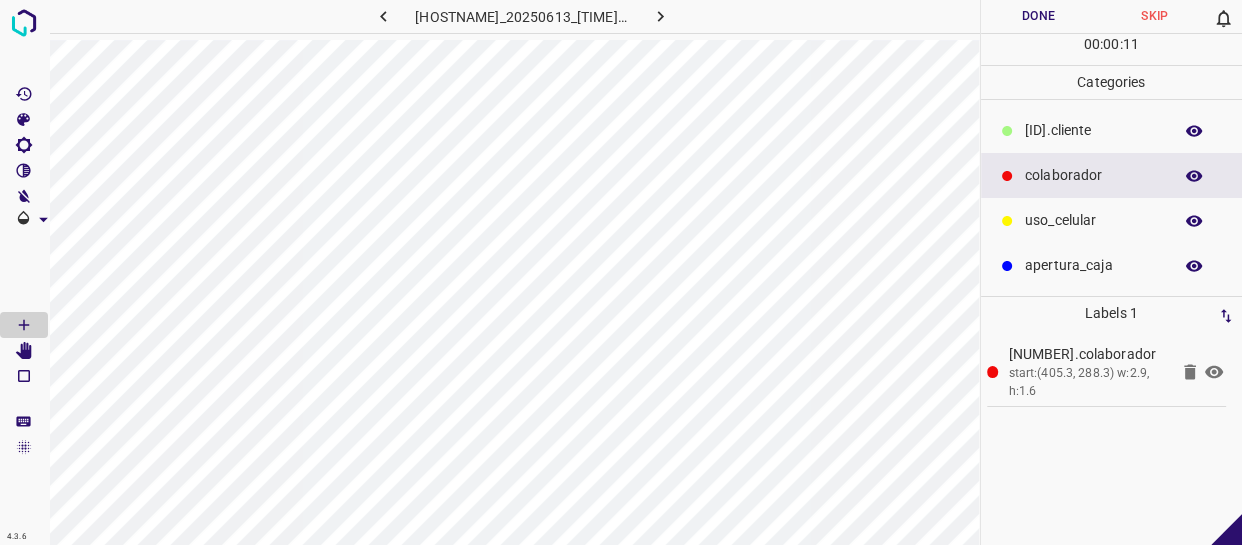 click at bounding box center [1190, 372] 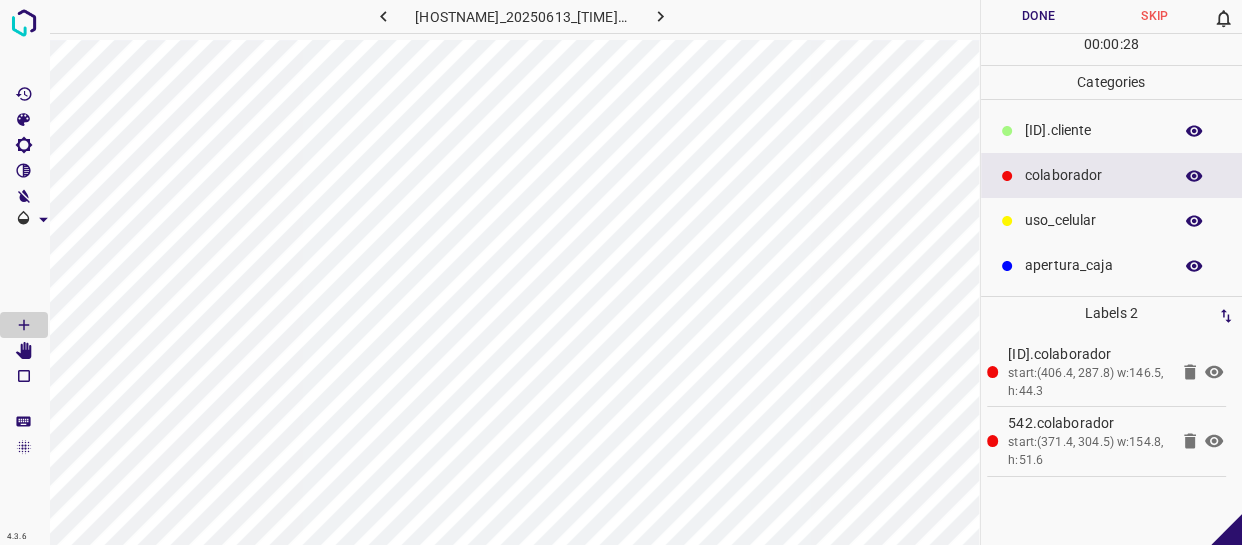 click on "00   : 00   : 28" at bounding box center (1112, 49) 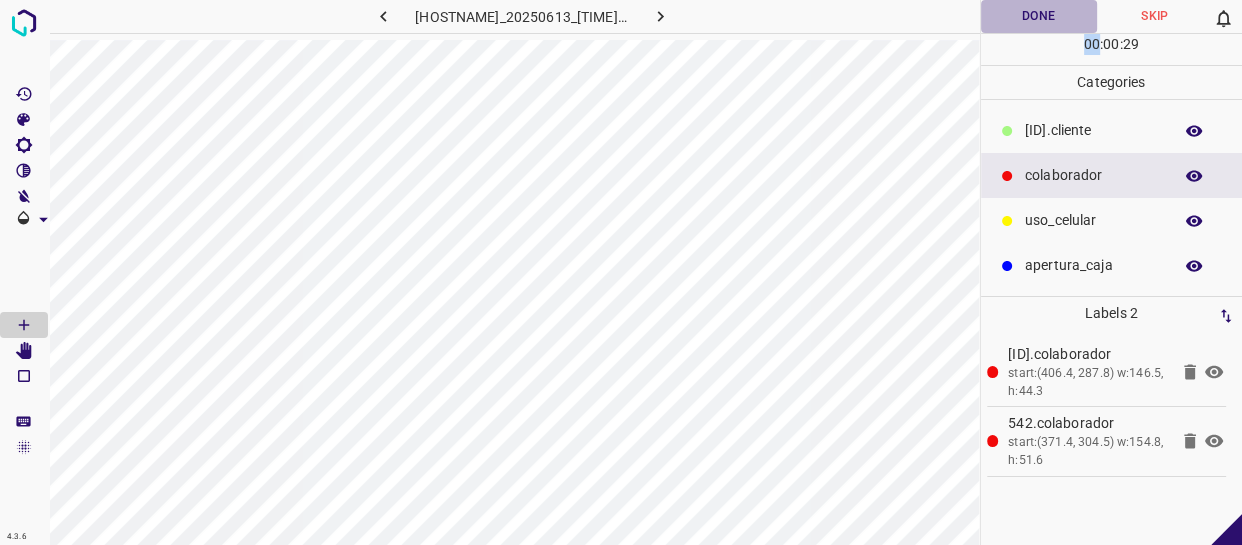 click on "Done" at bounding box center (1039, 16) 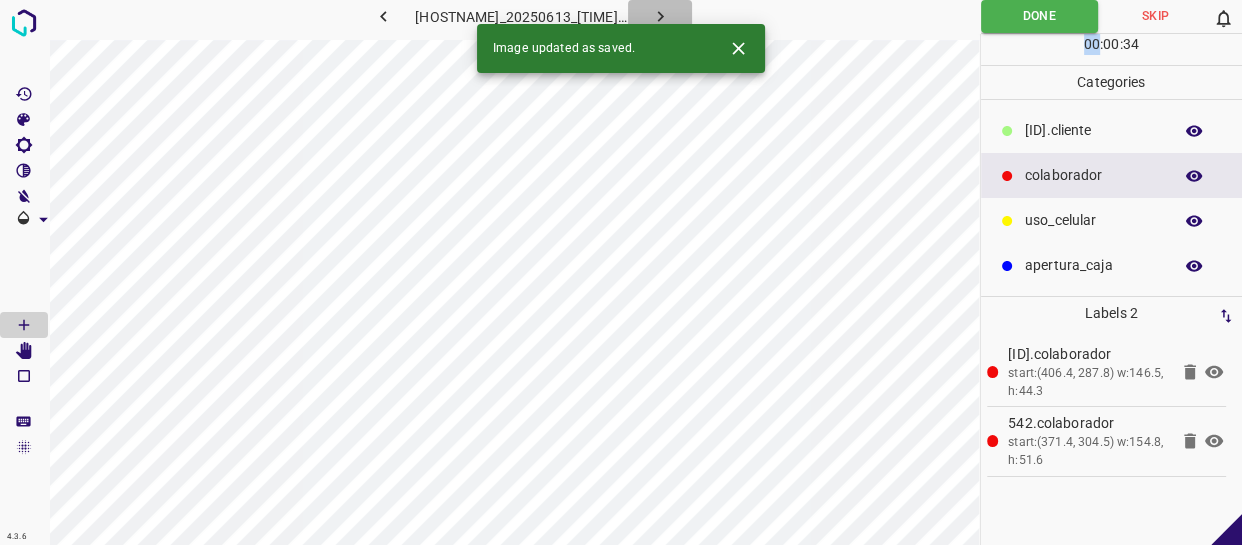 click at bounding box center (660, 16) 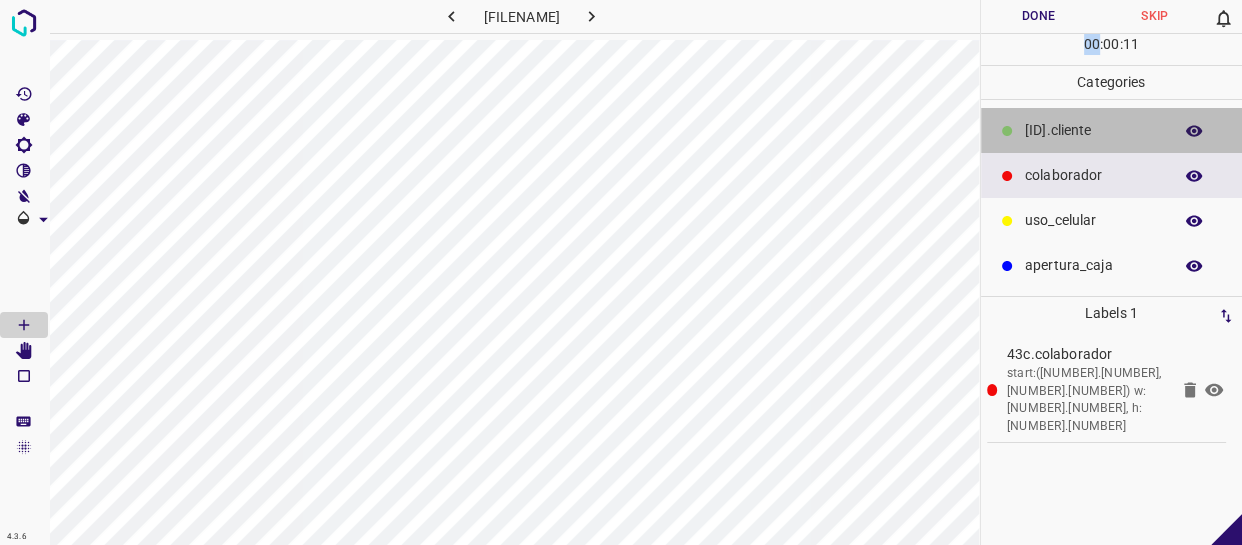 drag, startPoint x: 1097, startPoint y: 116, endPoint x: 986, endPoint y: 136, distance: 112.78741 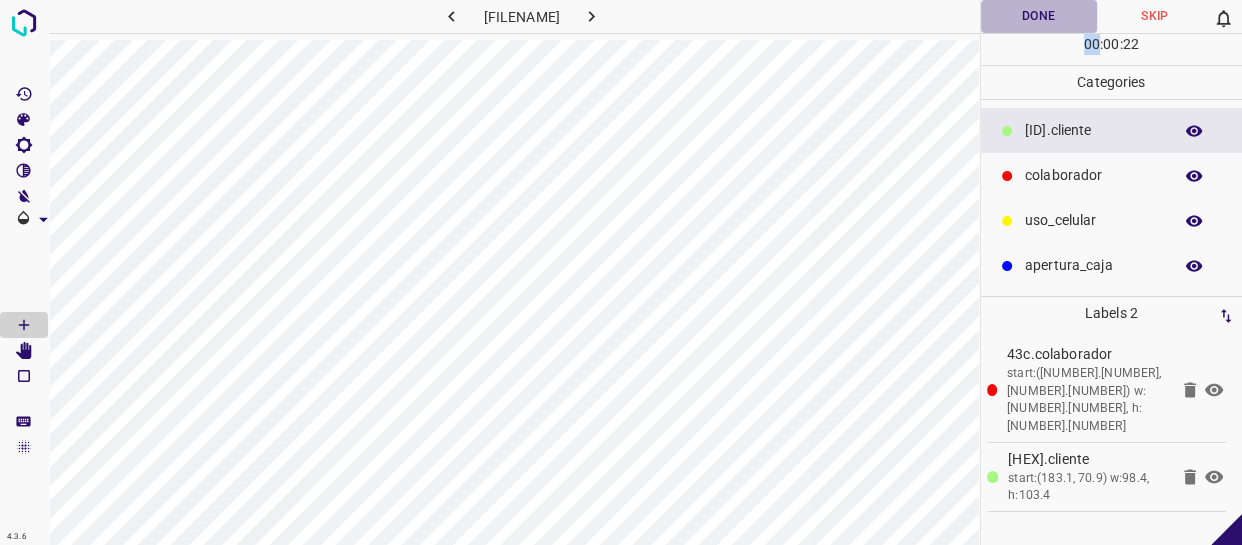 click on "Done" at bounding box center (1039, 16) 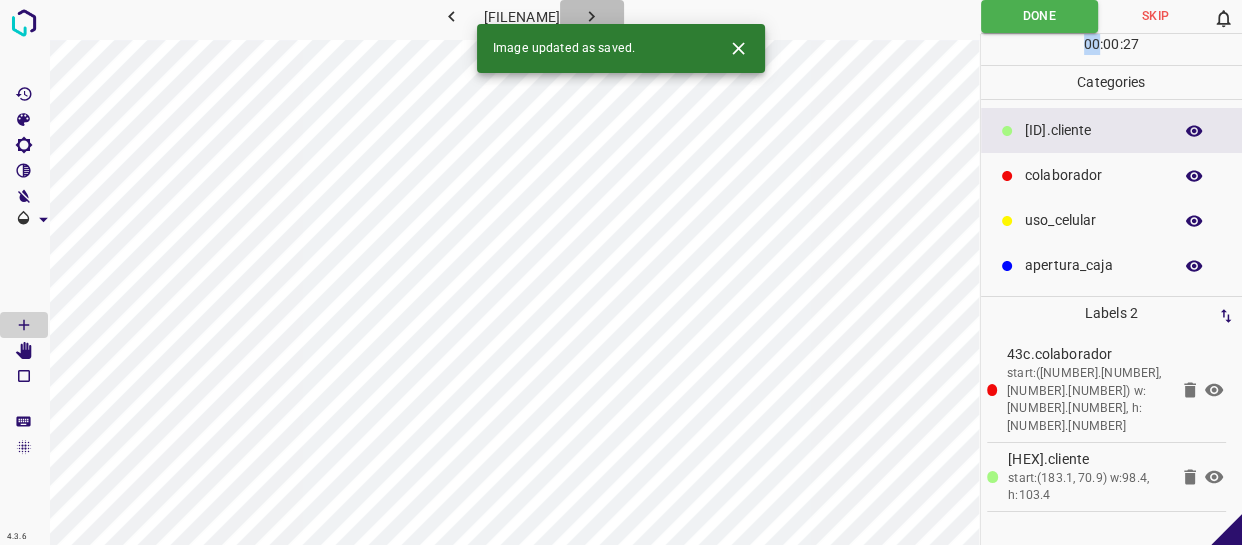 click at bounding box center [591, 16] 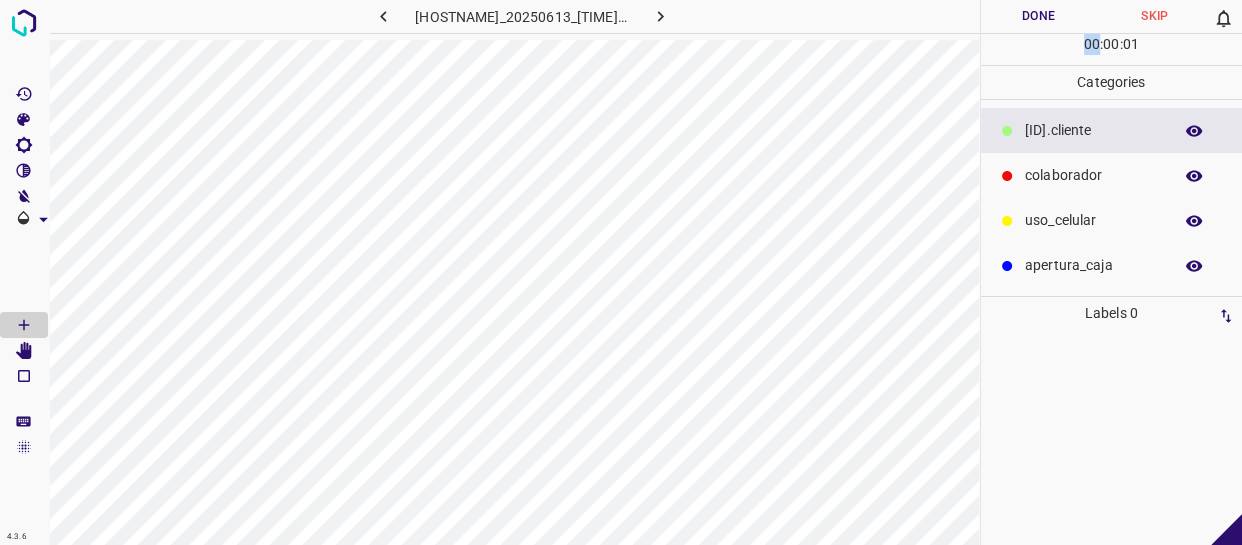 click at bounding box center [1007, 131] 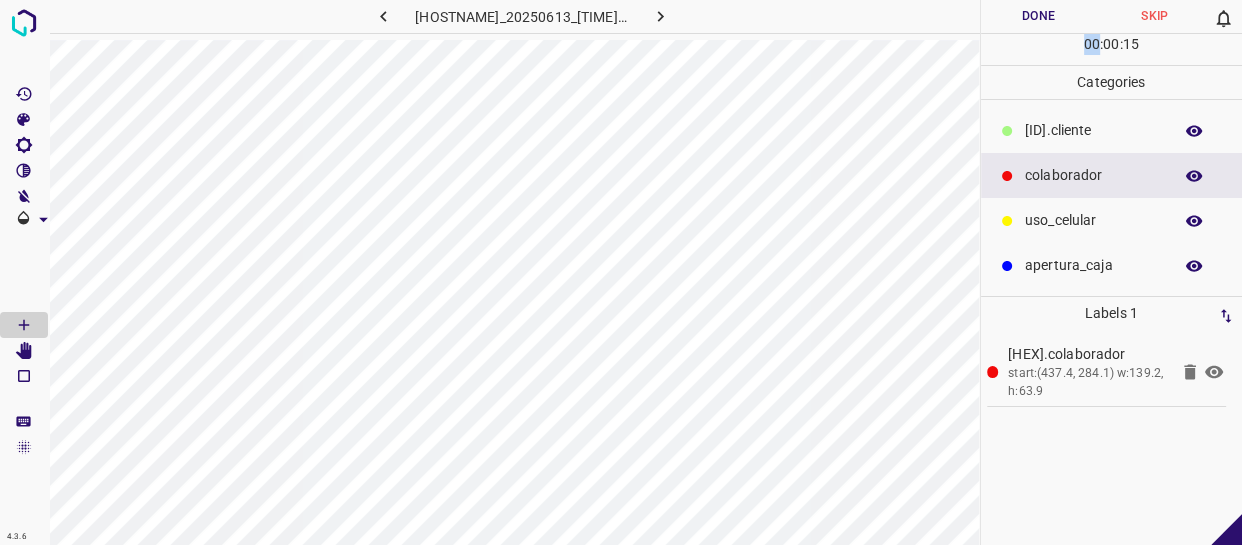 click on "​​cliente" at bounding box center [1112, 130] 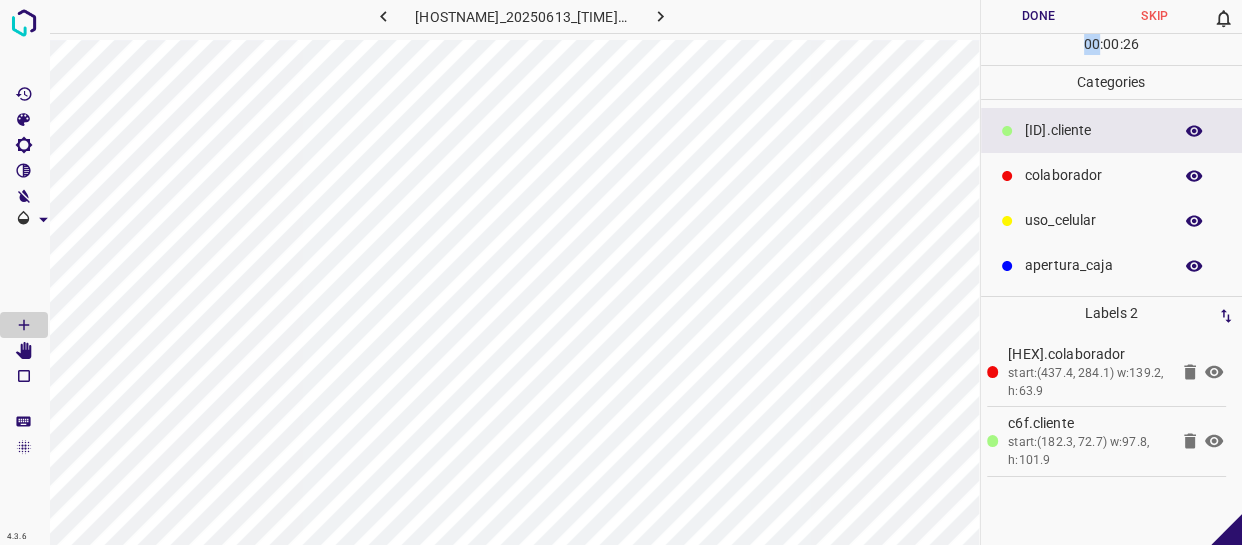 click on "Done" at bounding box center [1039, 16] 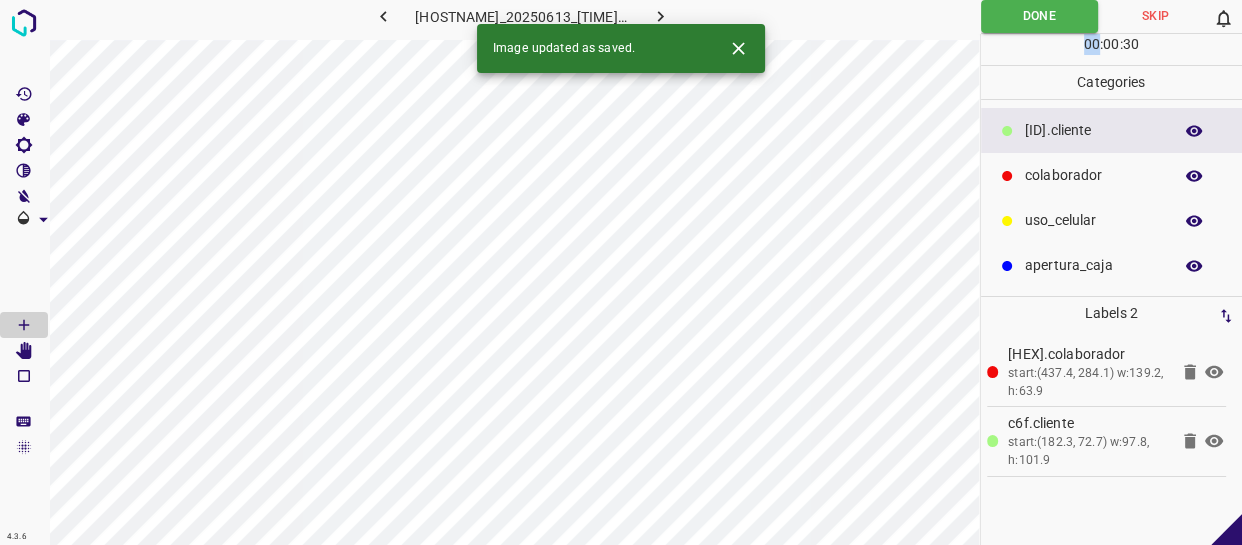 click at bounding box center (660, 16) 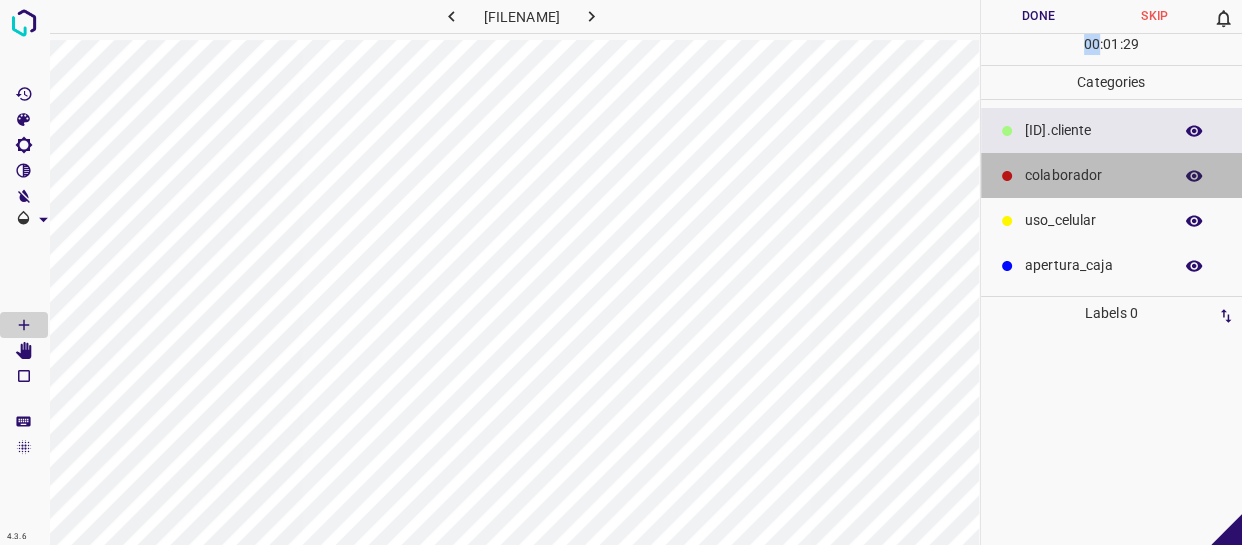 drag, startPoint x: 1071, startPoint y: 156, endPoint x: 983, endPoint y: 174, distance: 89.822044 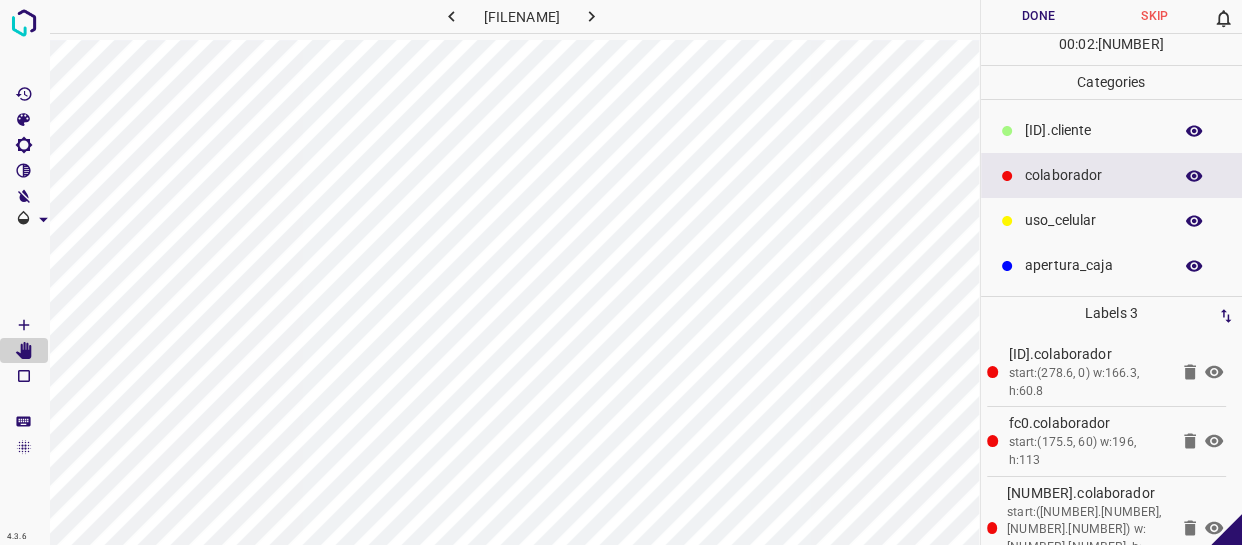 click on "02" at bounding box center [1086, 44] 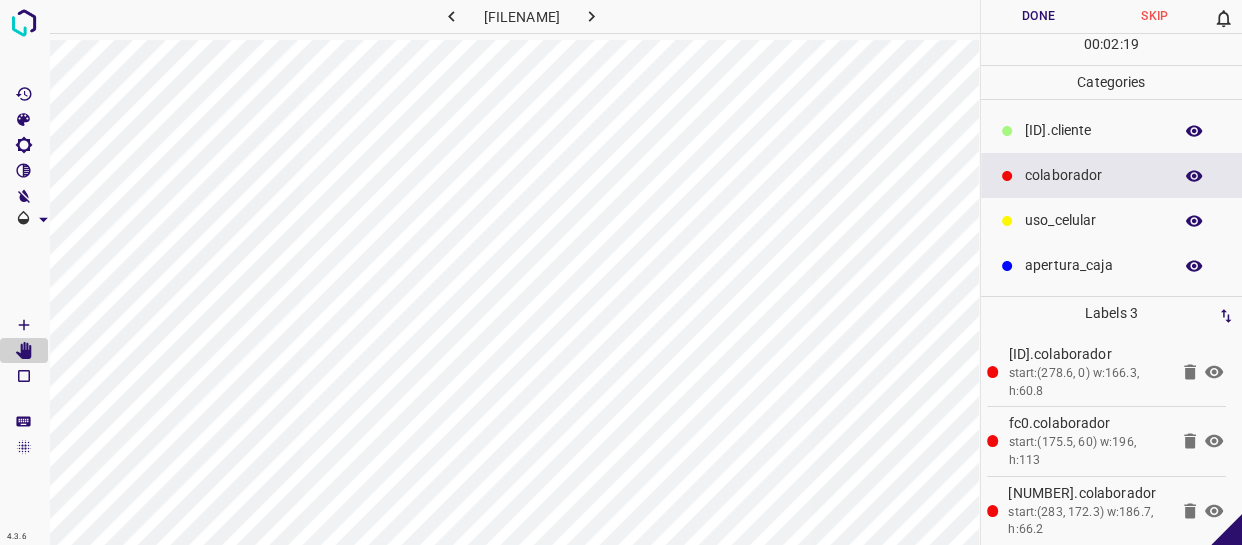 click on "Done" at bounding box center [1039, 16] 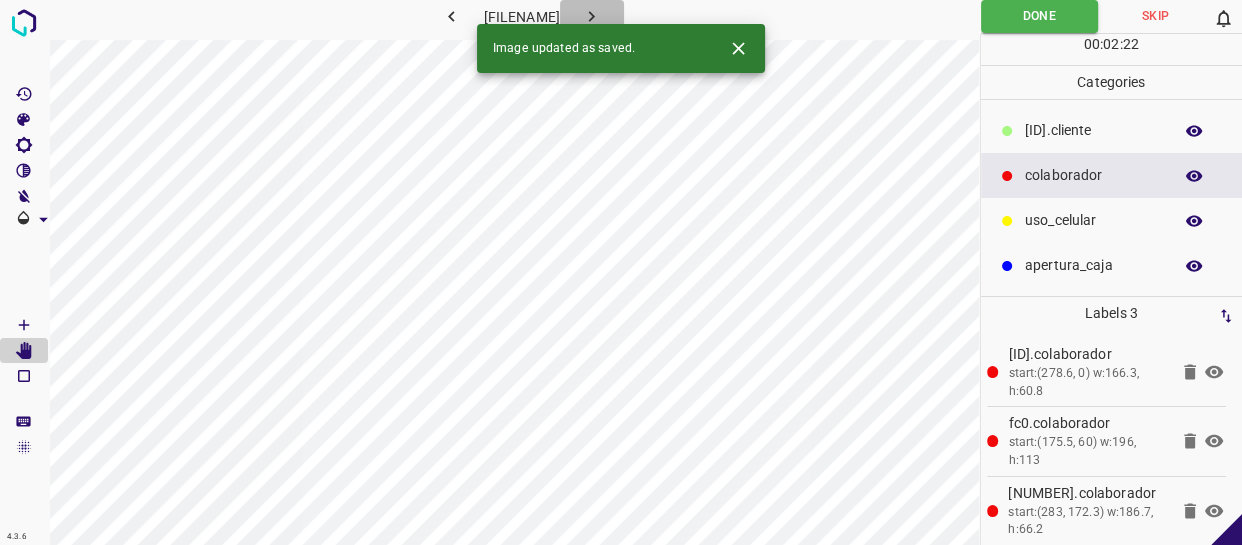 click at bounding box center (591, 16) 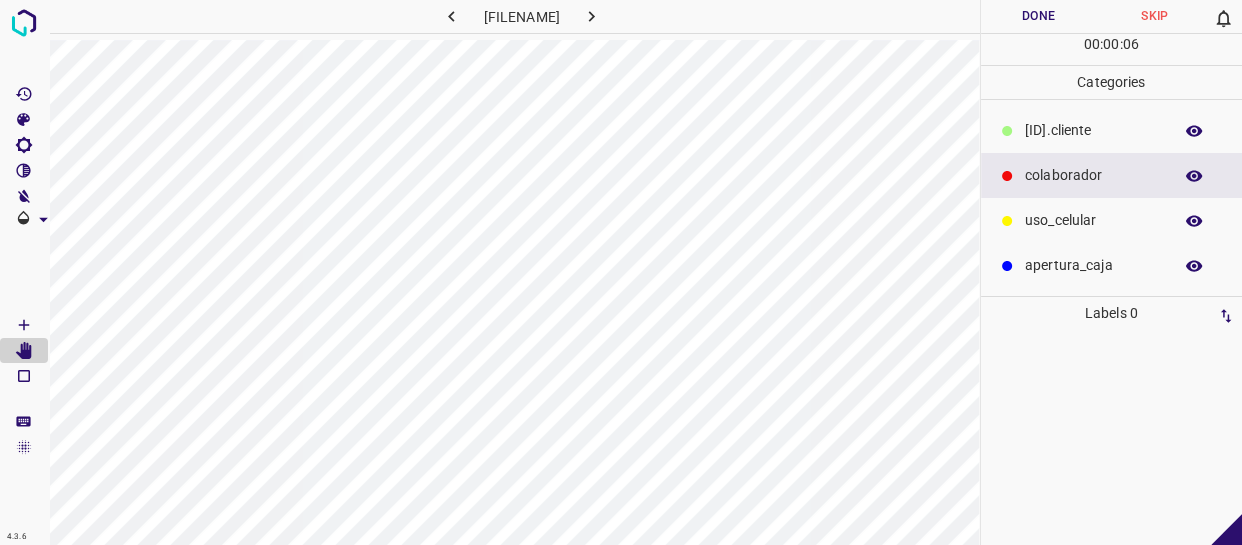 click on "colaborador" at bounding box center [1093, 175] 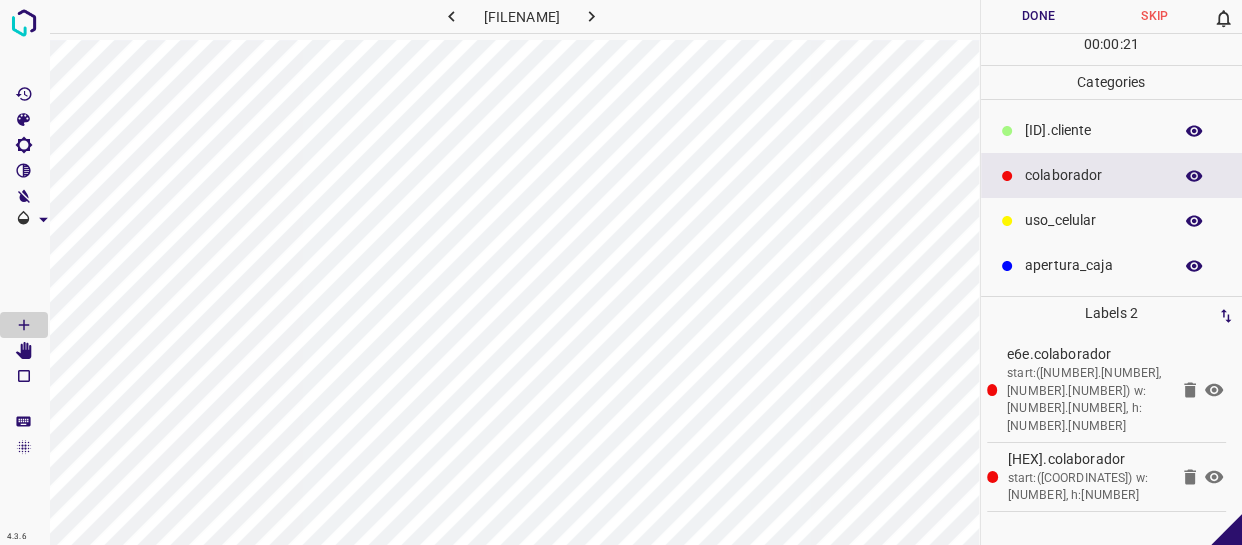 click on "​​cliente" at bounding box center (1112, 130) 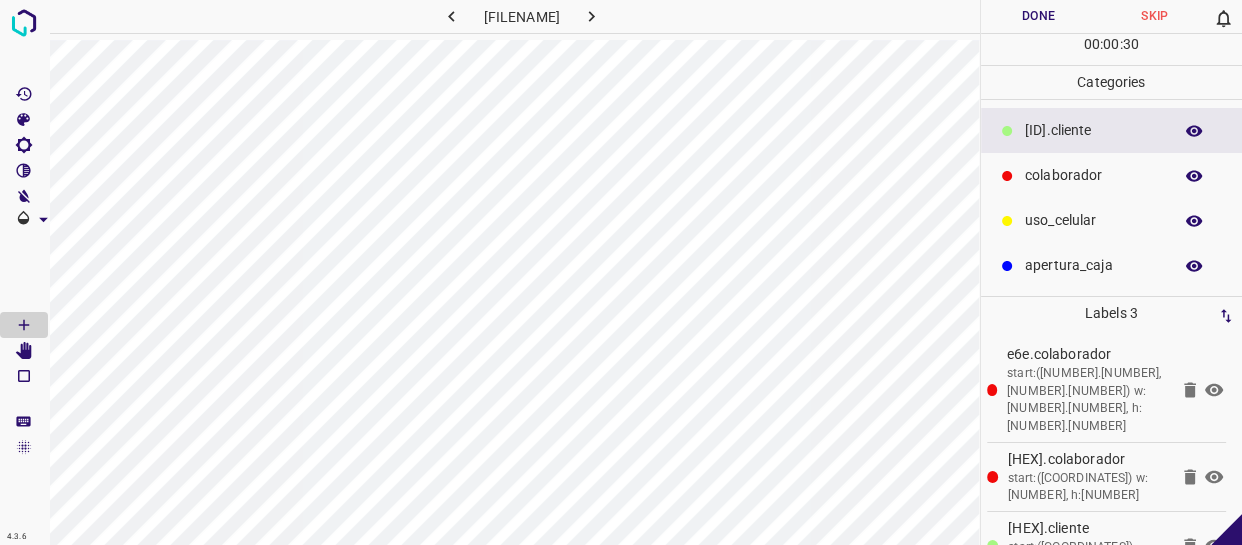 click on "Done" at bounding box center (1039, 16) 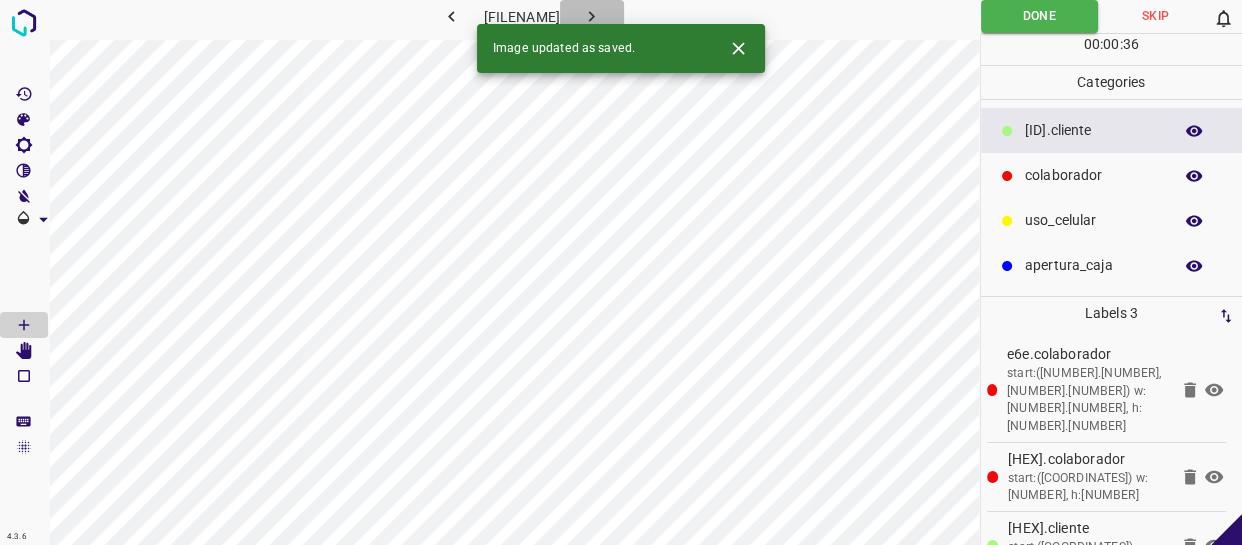 click at bounding box center (591, 16) 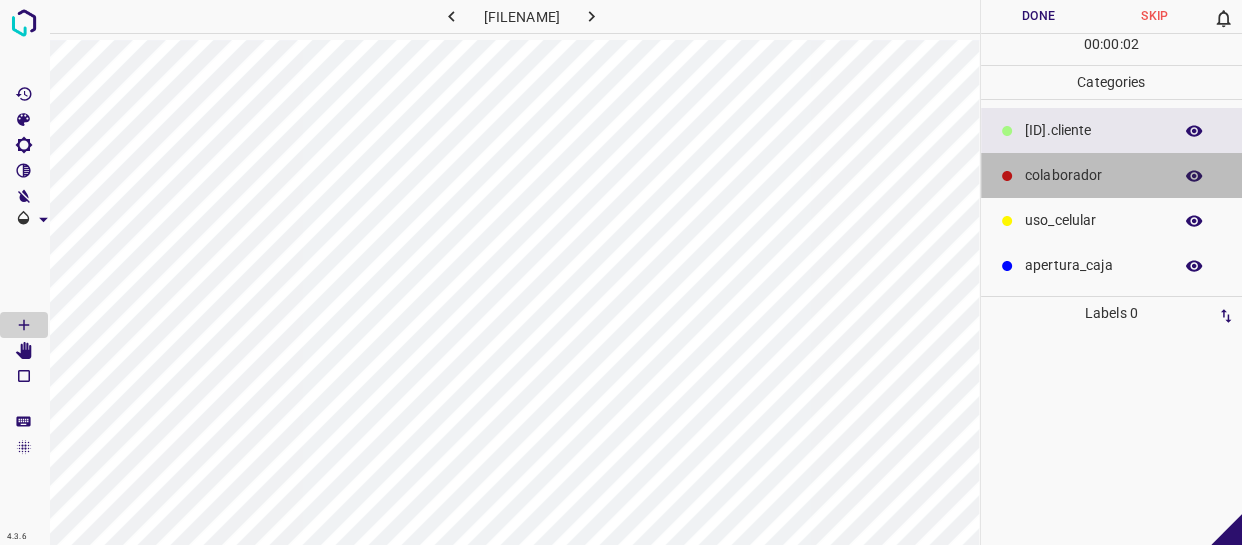 click on "colaborador" at bounding box center [1112, 175] 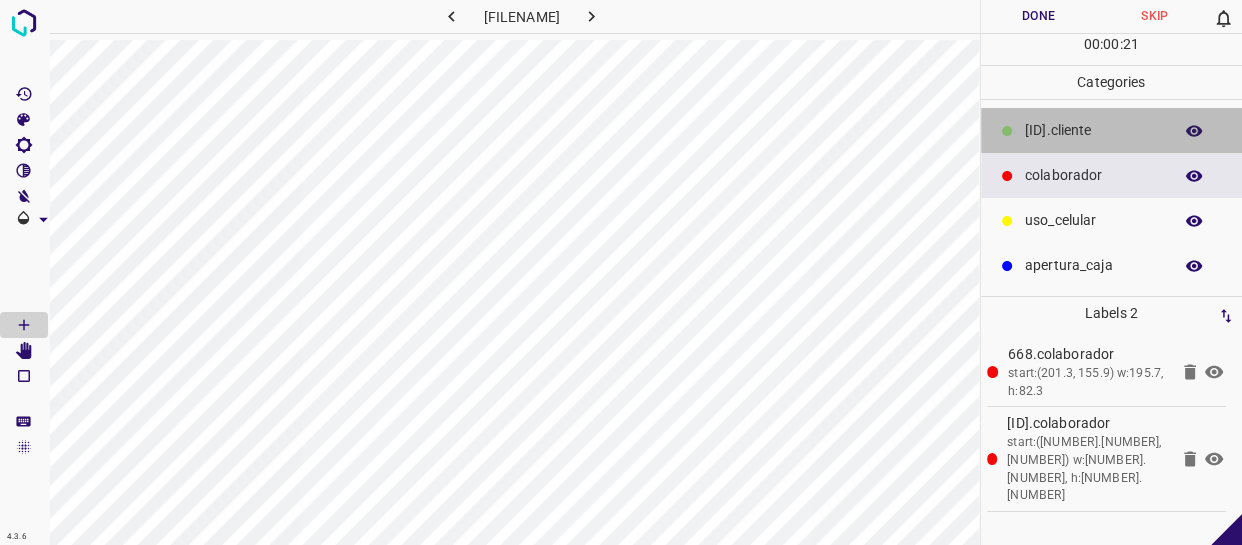 click on "​​cliente" at bounding box center [1112, 130] 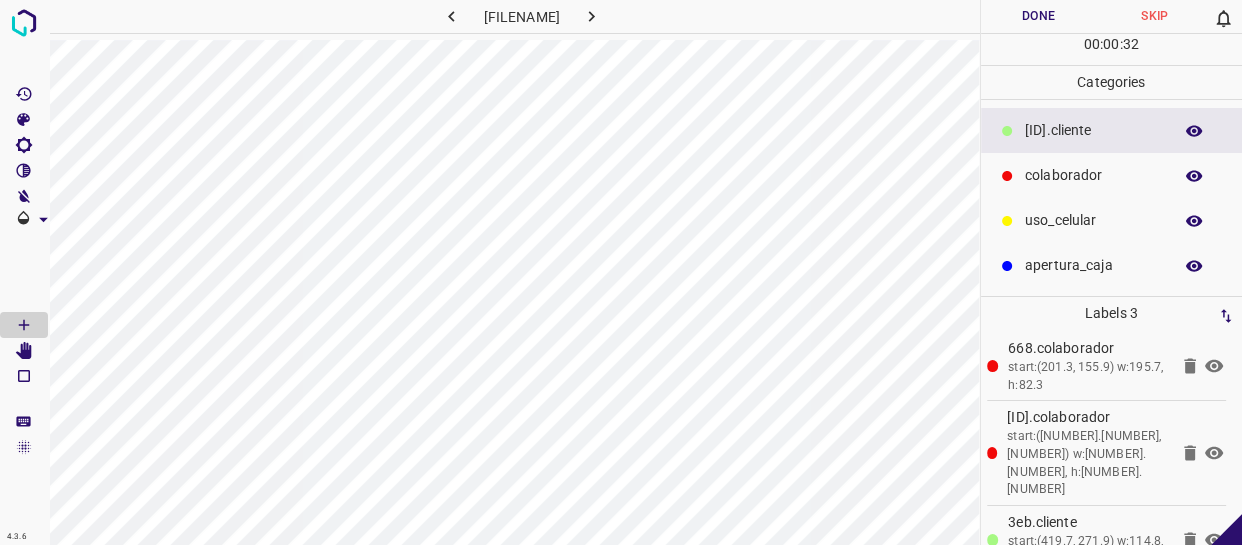 scroll, scrollTop: 8, scrollLeft: 0, axis: vertical 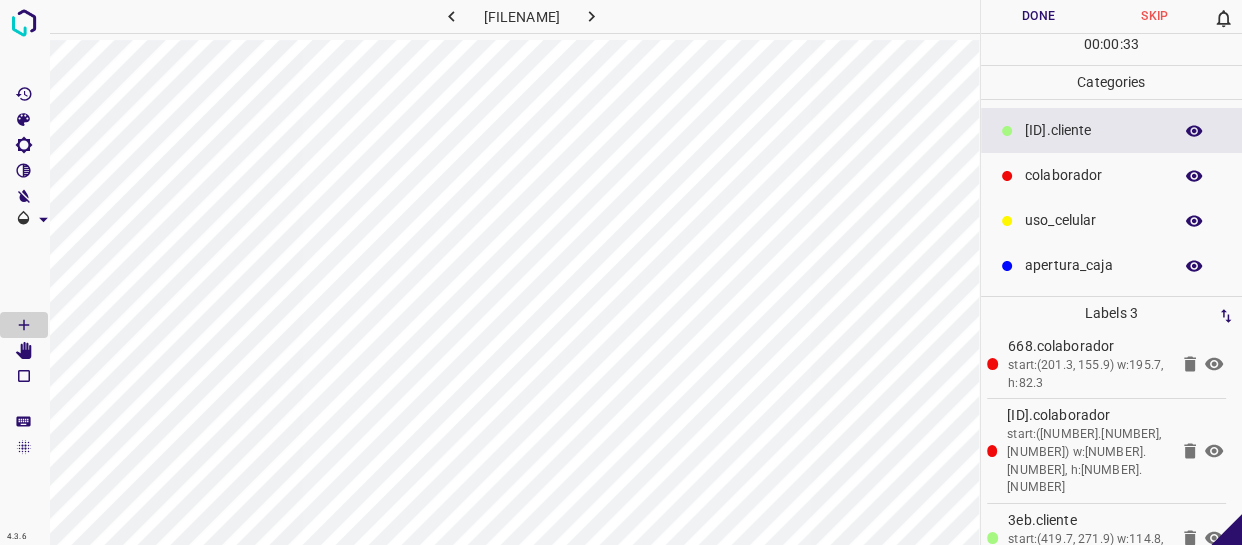 click on "Done" at bounding box center (1039, 16) 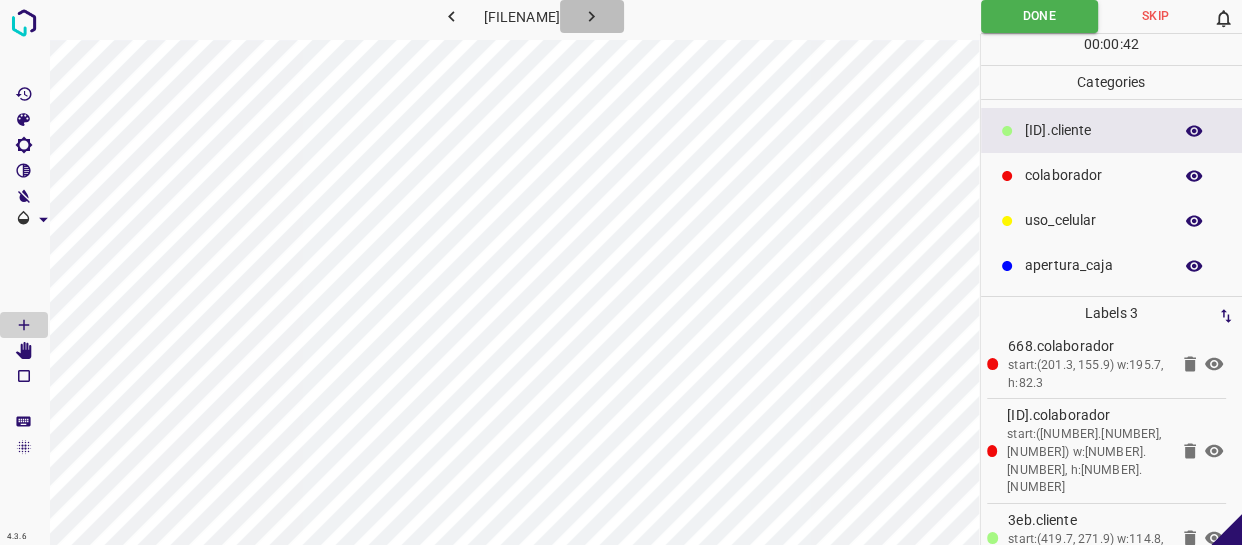 click at bounding box center (592, 16) 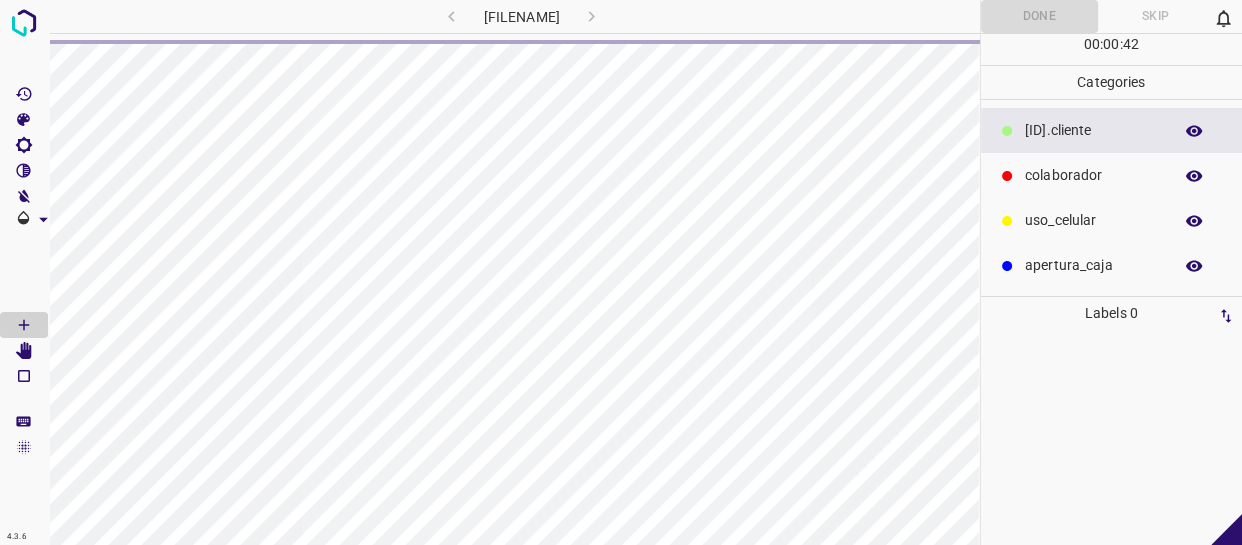 scroll, scrollTop: 0, scrollLeft: 0, axis: both 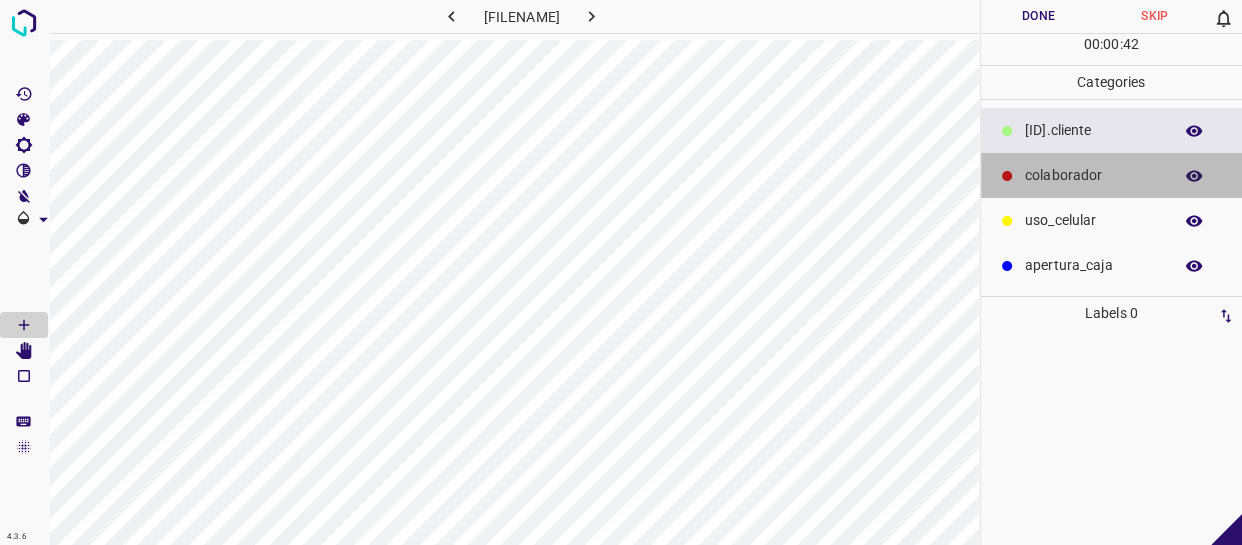 click on "colaborador" at bounding box center (1093, 130) 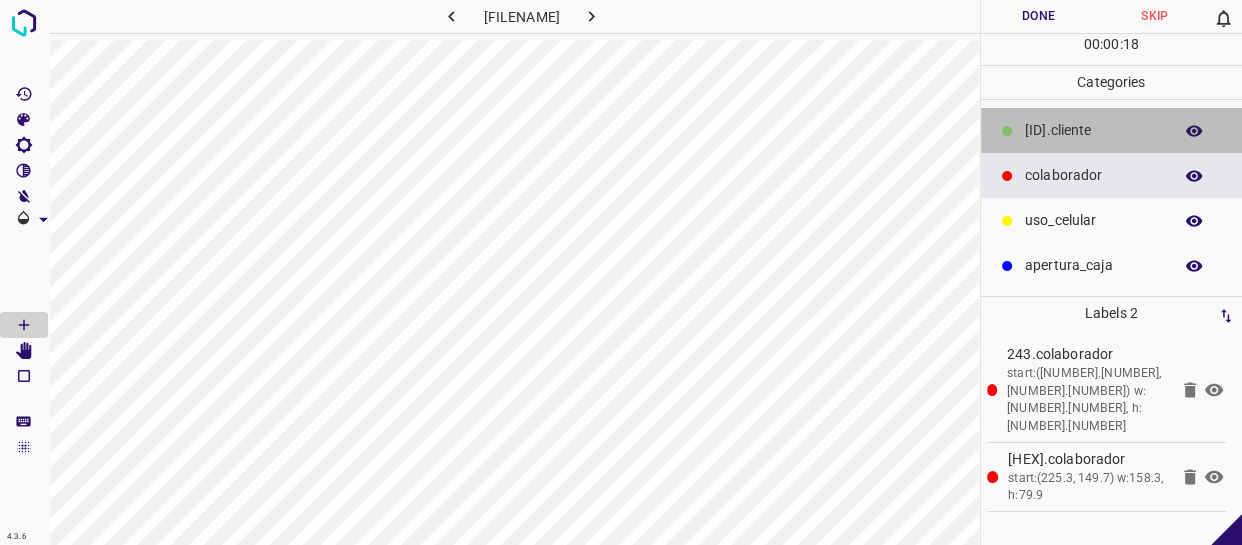 click on "​​cliente" at bounding box center [1093, 130] 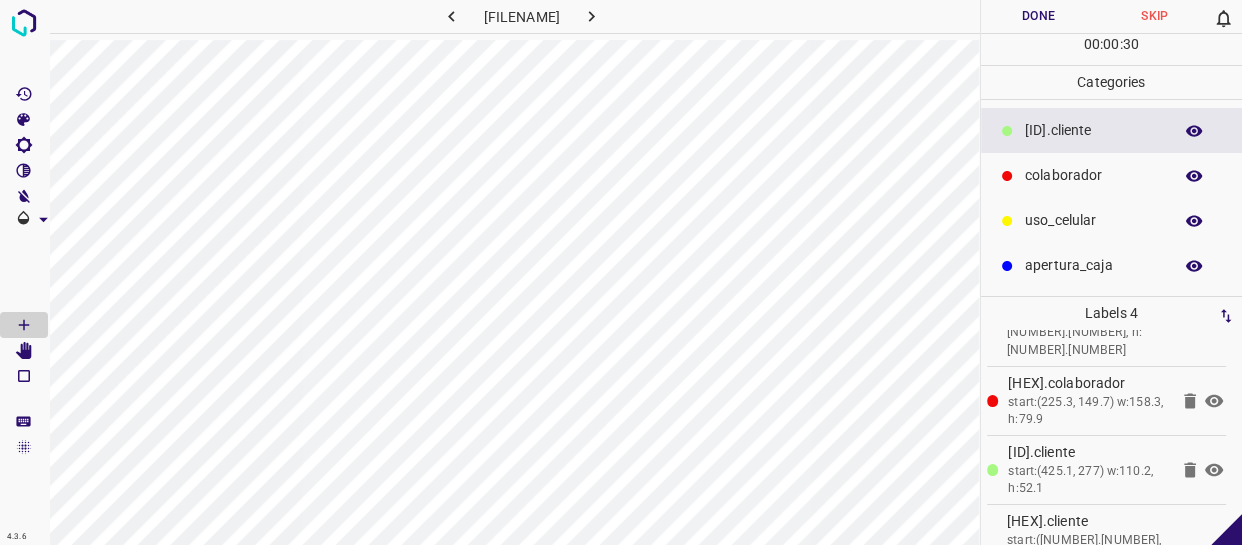scroll, scrollTop: 77, scrollLeft: 0, axis: vertical 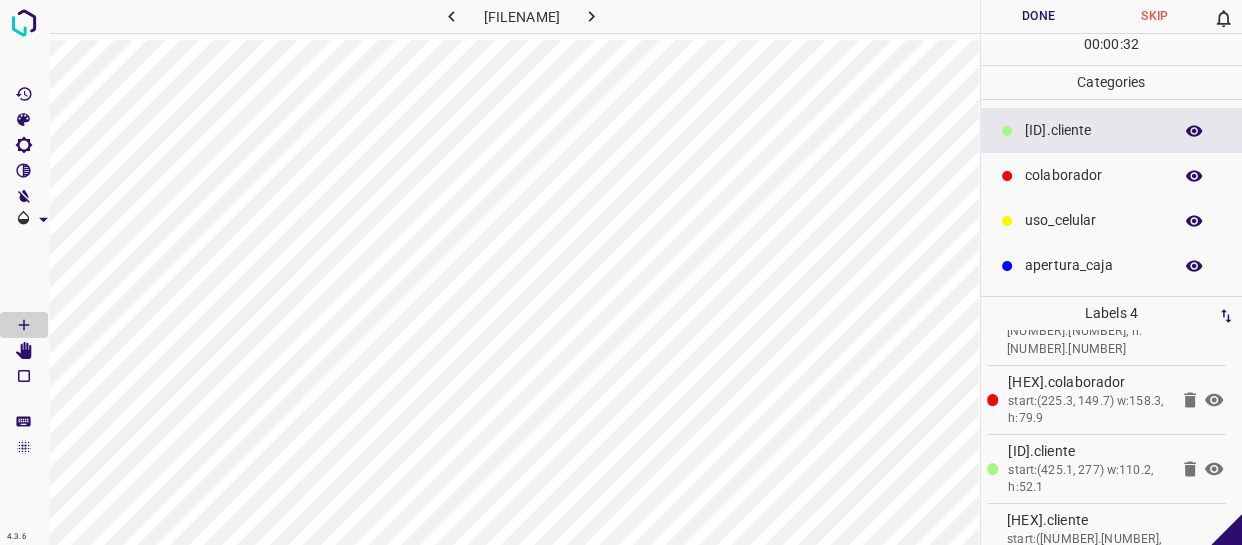 click on "Done" at bounding box center [1039, 16] 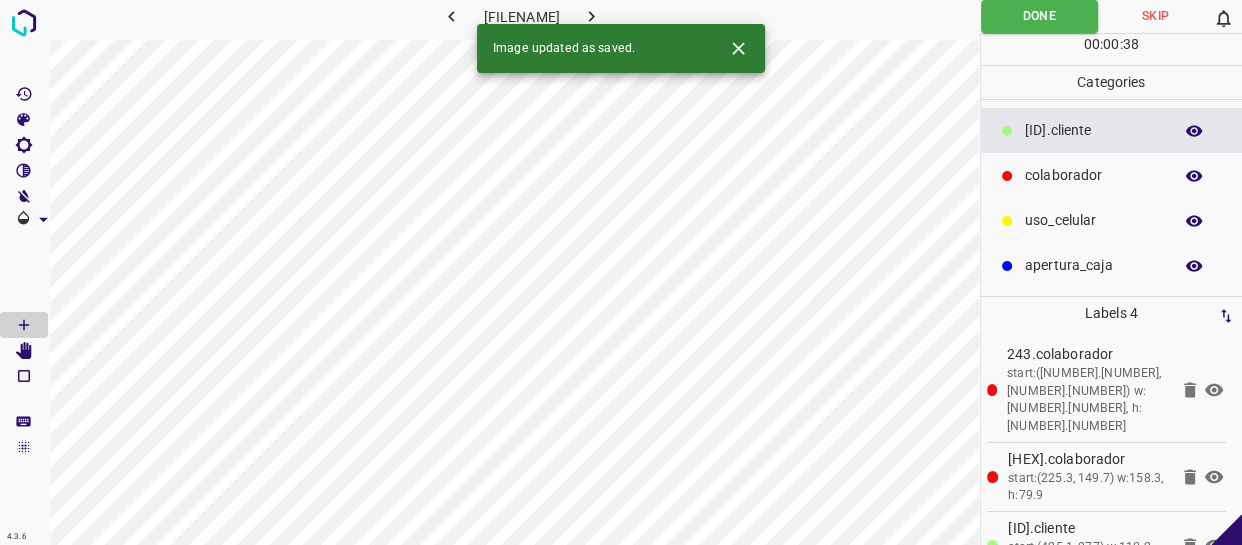 scroll, scrollTop: 77, scrollLeft: 0, axis: vertical 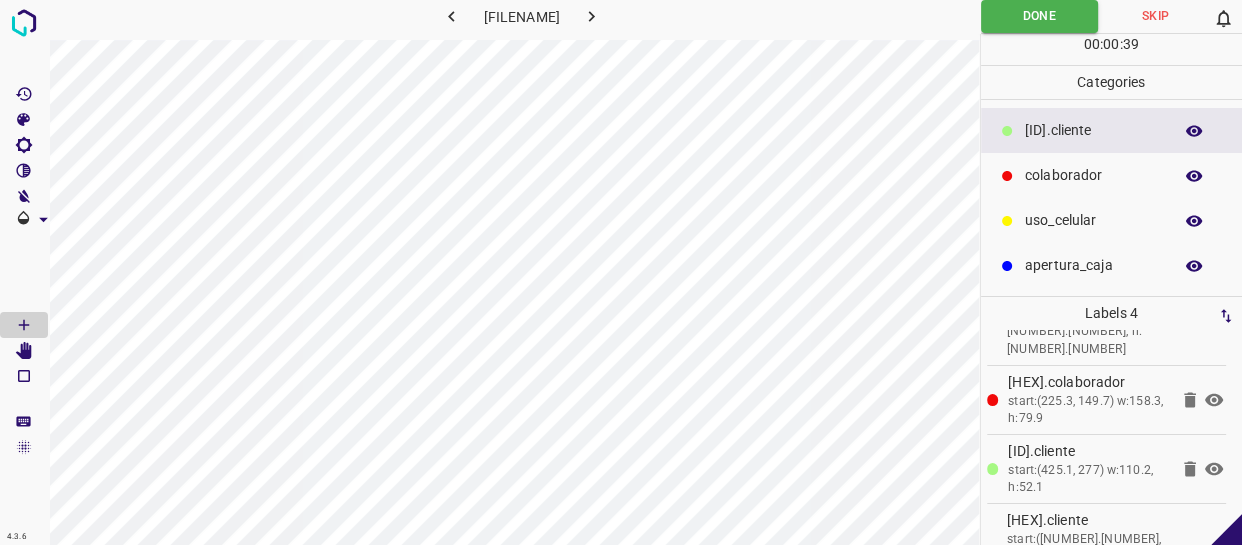 click at bounding box center (591, 16) 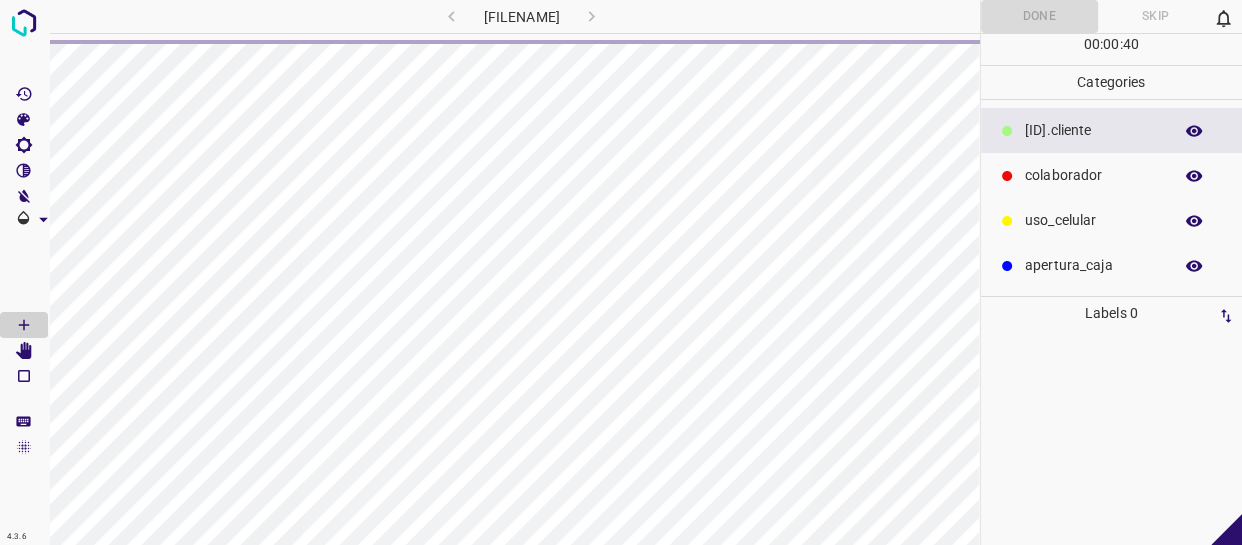 scroll, scrollTop: 0, scrollLeft: 0, axis: both 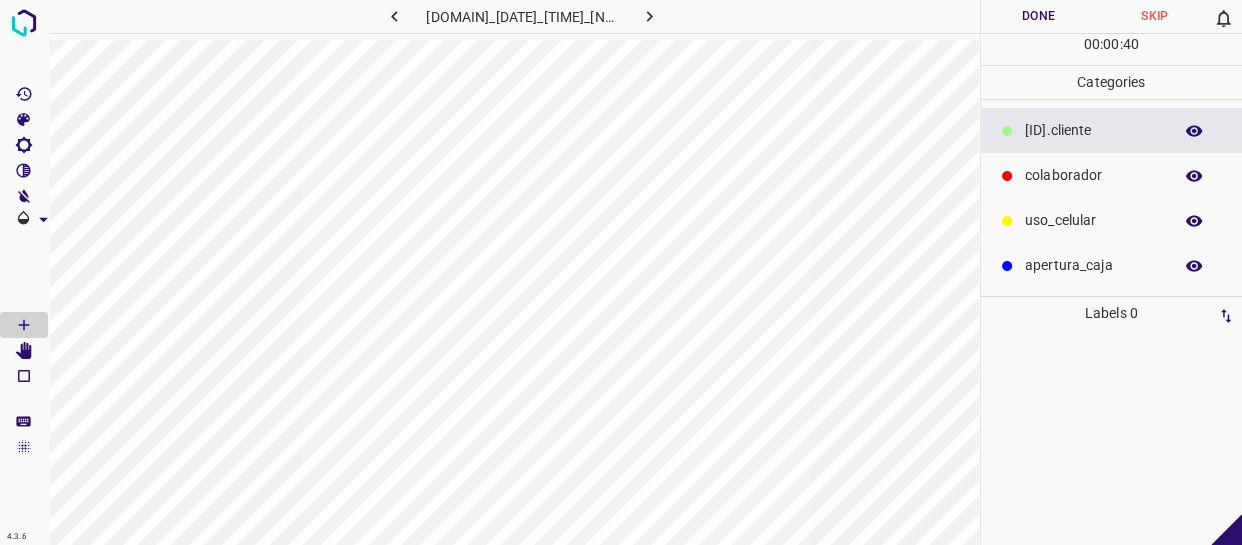 click at bounding box center [1007, 131] 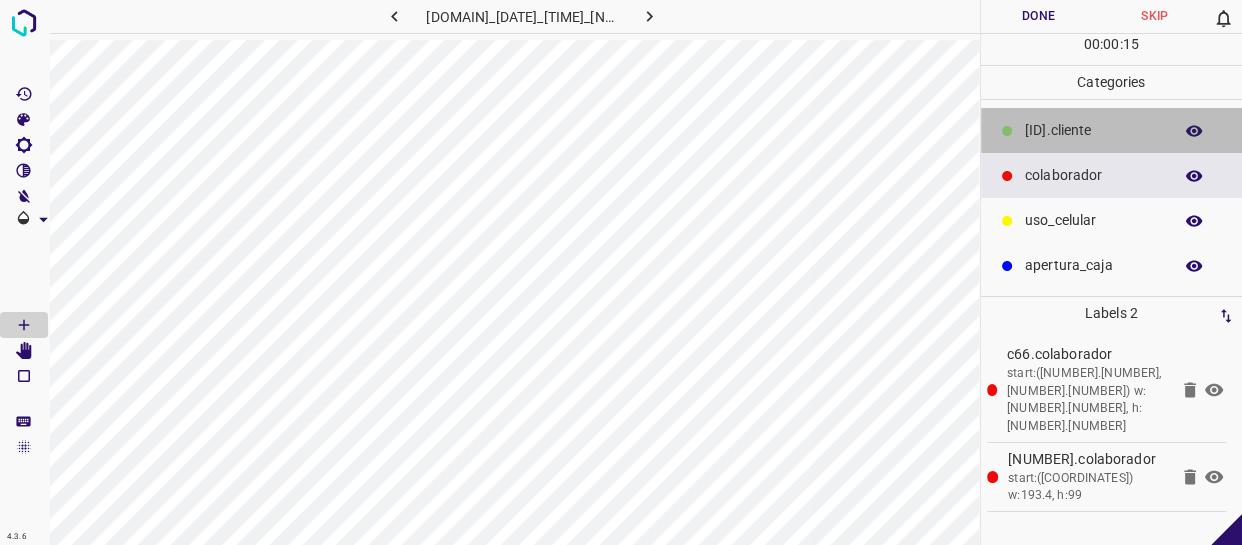 click on "​​cliente" at bounding box center (1093, 130) 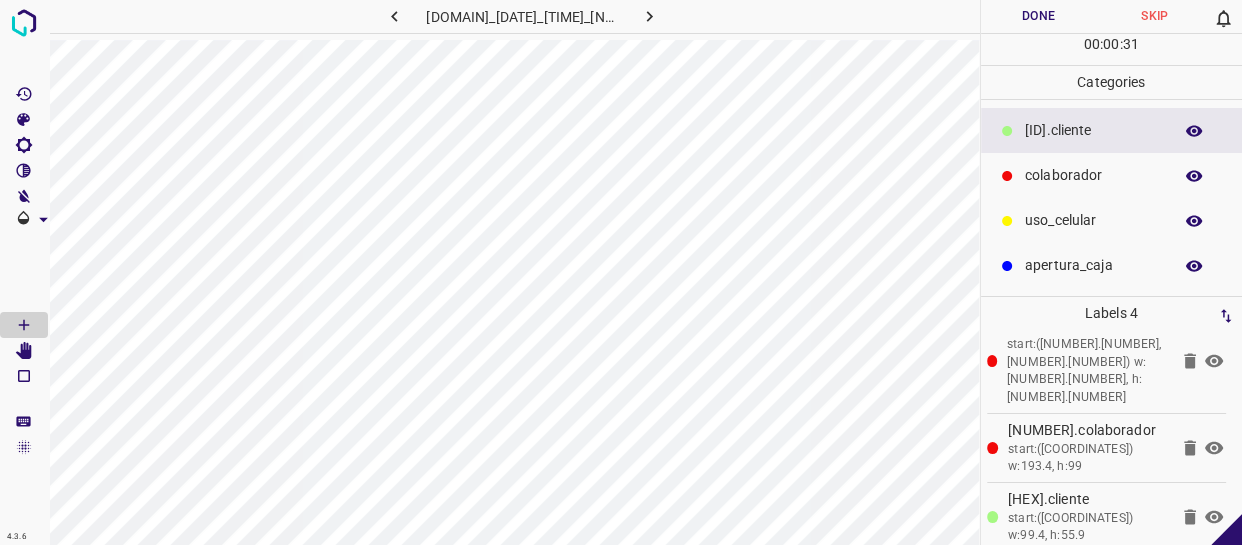scroll, scrollTop: 77, scrollLeft: 0, axis: vertical 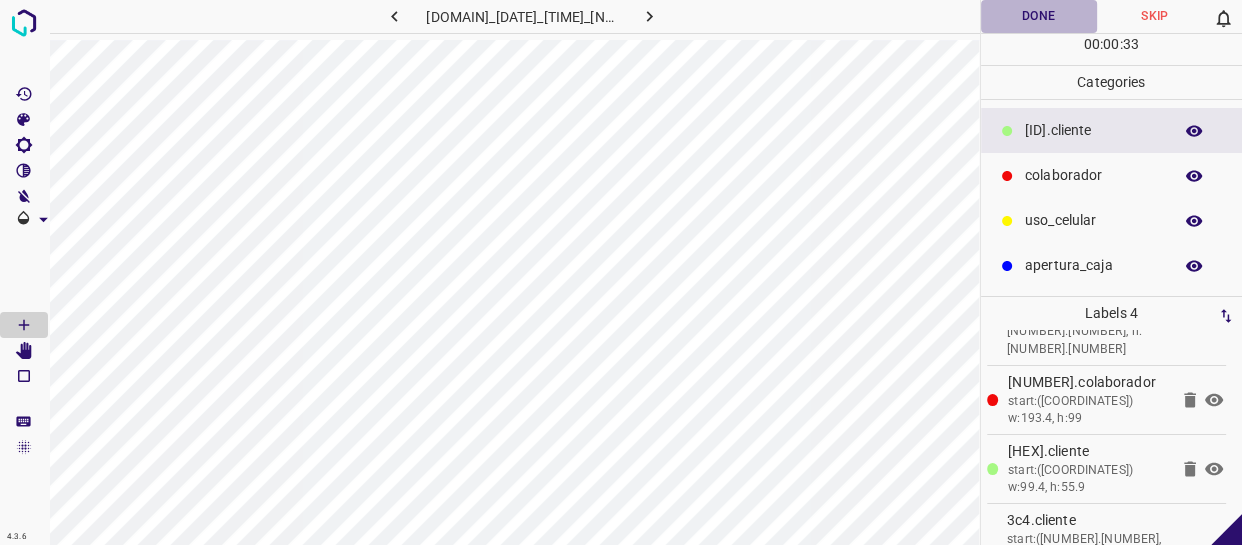 click on "Done" at bounding box center [1039, 16] 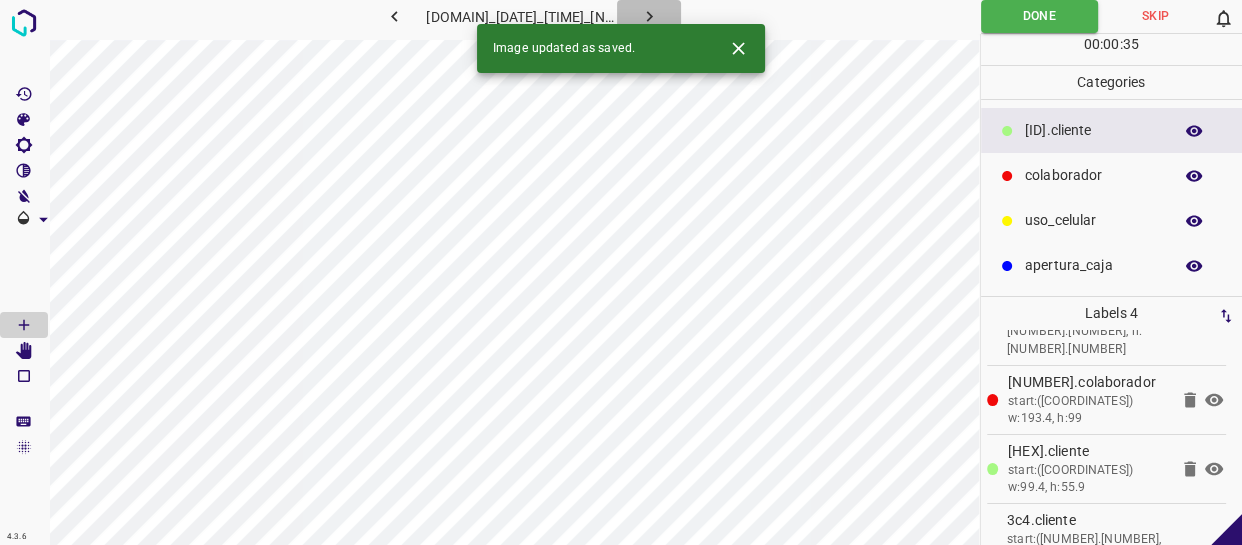 click at bounding box center (649, 16) 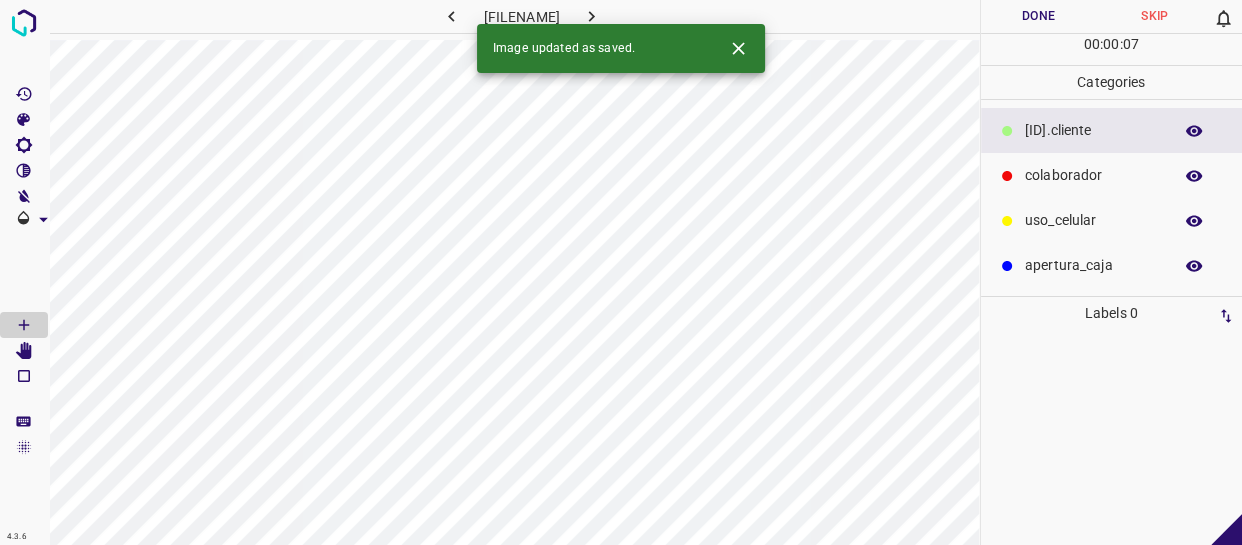 click on "​​cliente" at bounding box center (1093, 130) 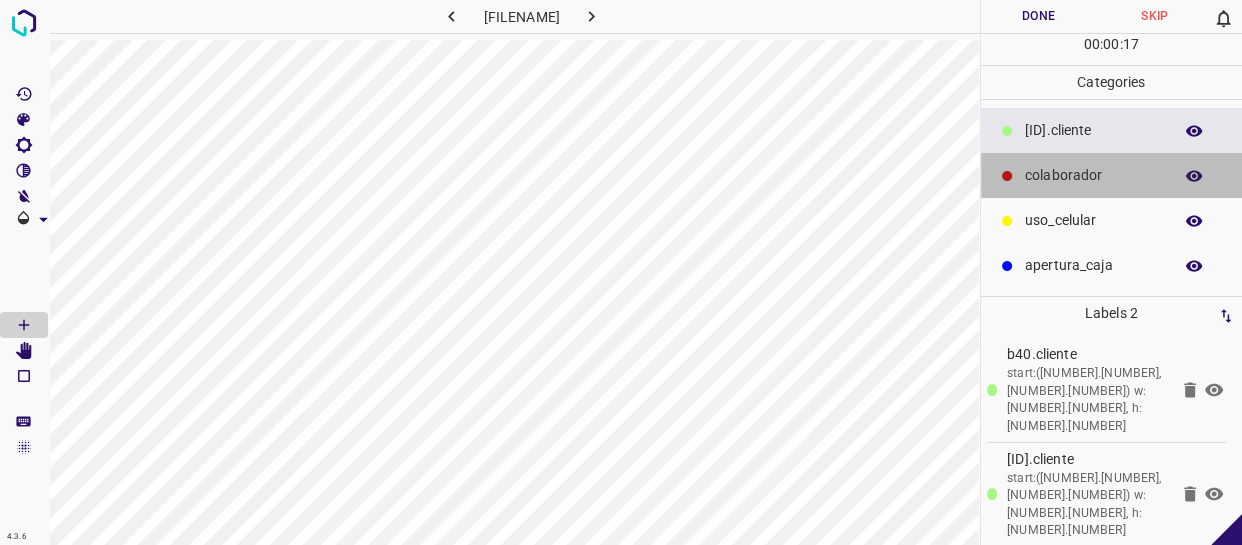 click on "colaborador" at bounding box center [1093, 130] 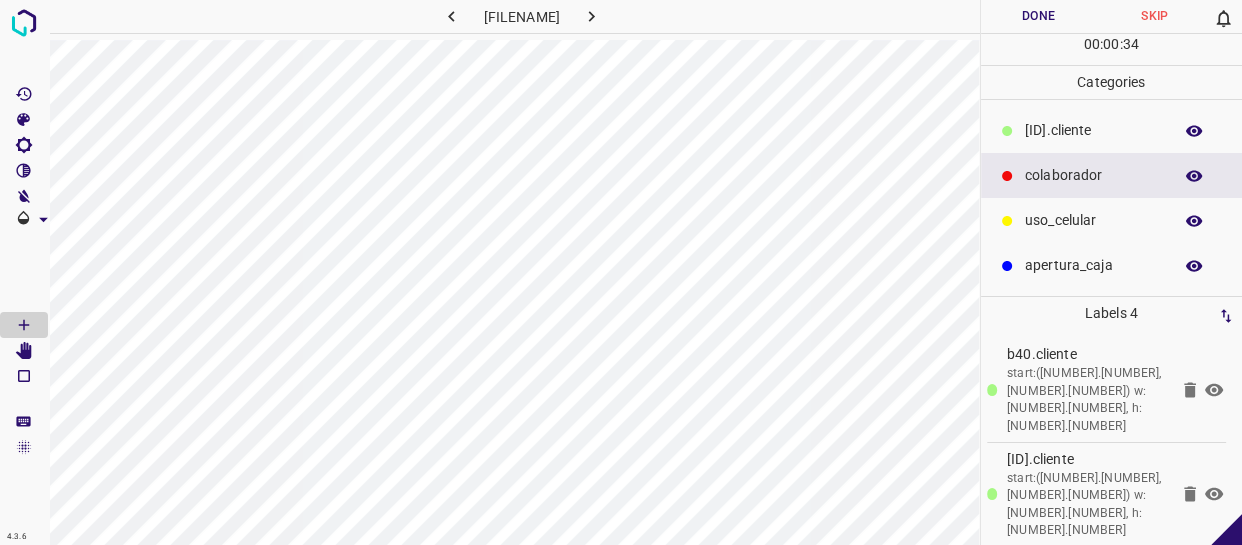 scroll, scrollTop: 77, scrollLeft: 0, axis: vertical 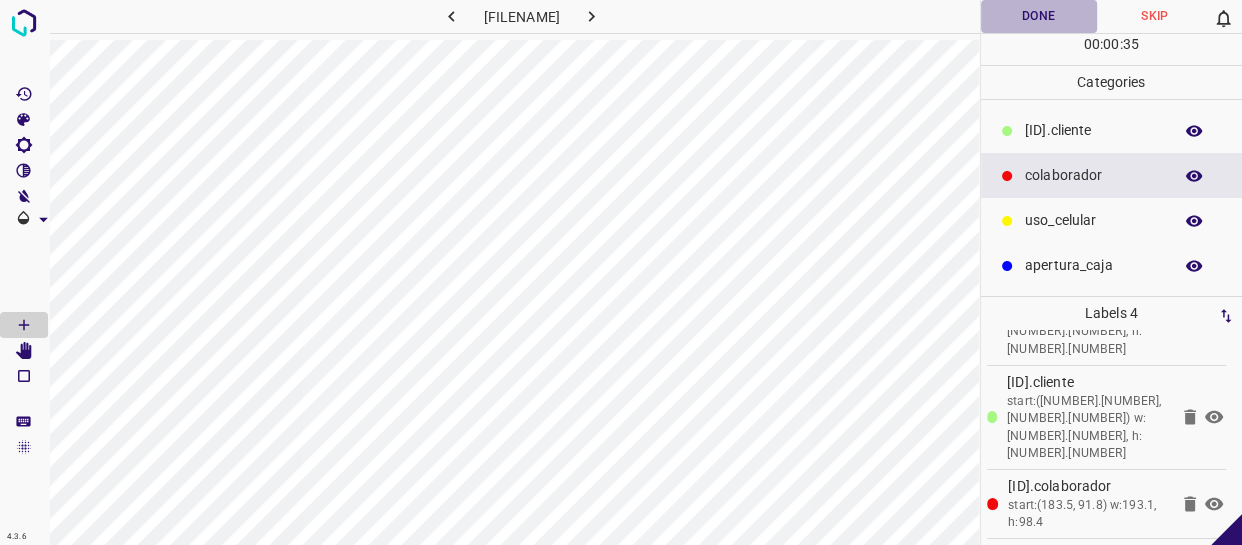 click on "Done" at bounding box center (1039, 16) 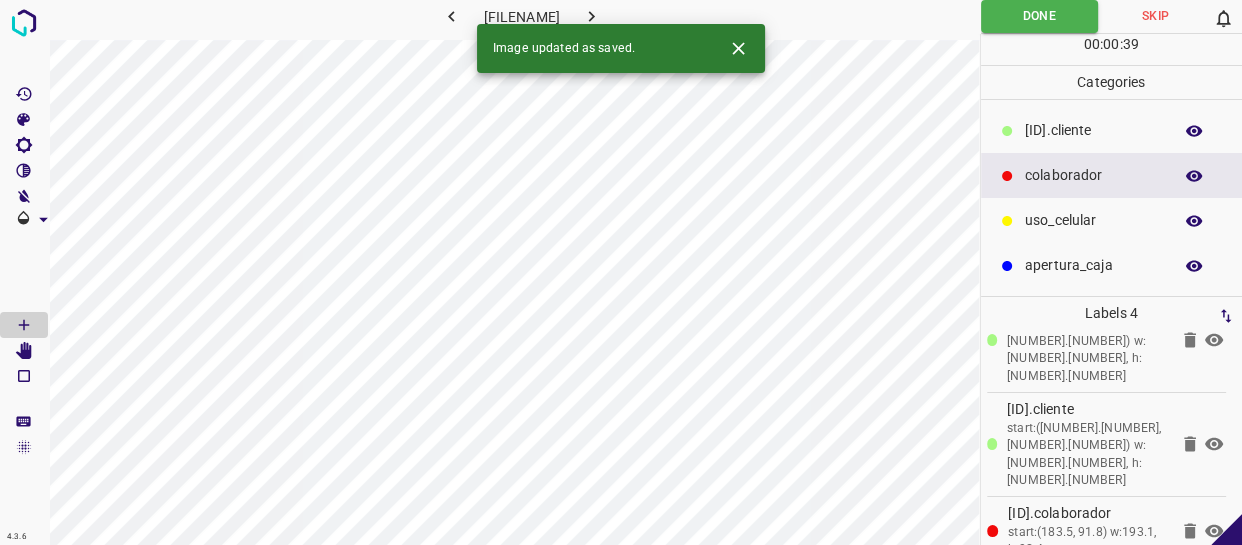 scroll, scrollTop: 77, scrollLeft: 0, axis: vertical 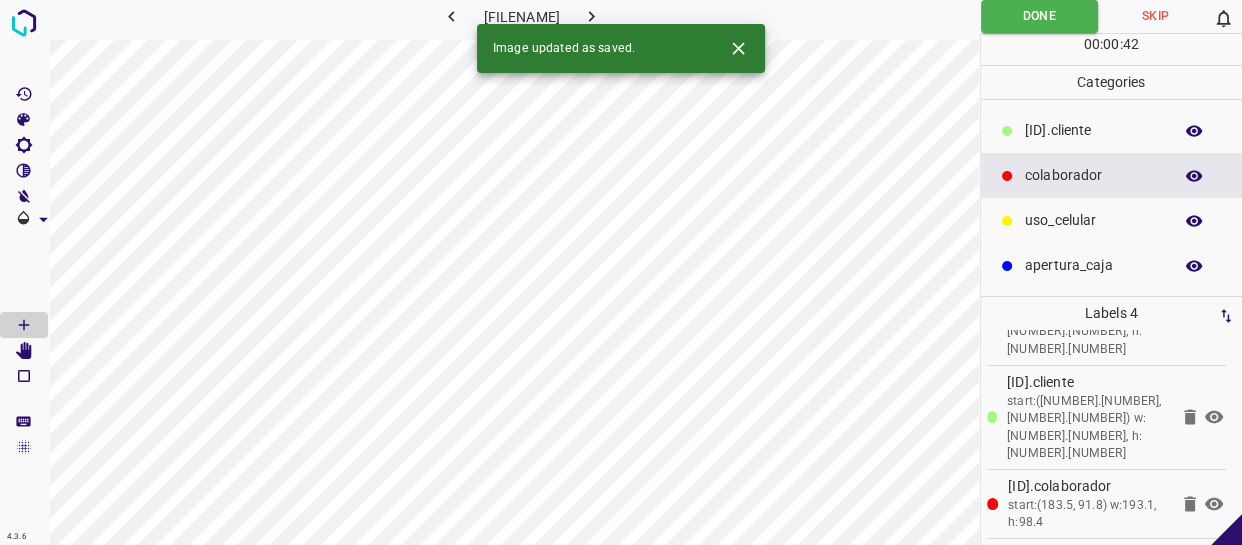 click on "Image updated as saved." at bounding box center (621, 48) 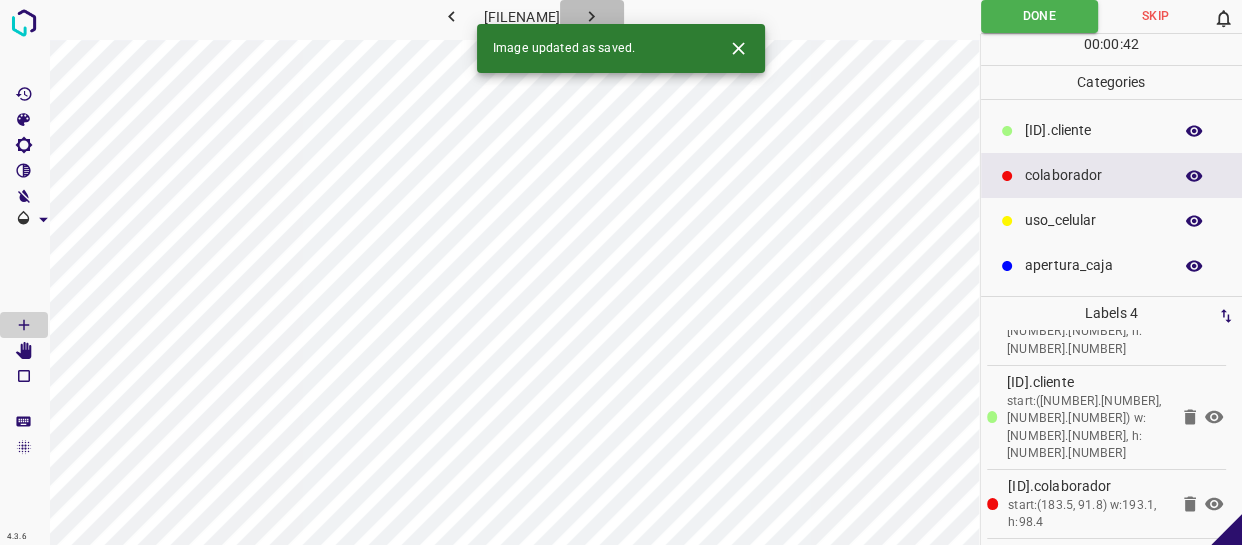 click at bounding box center [591, 16] 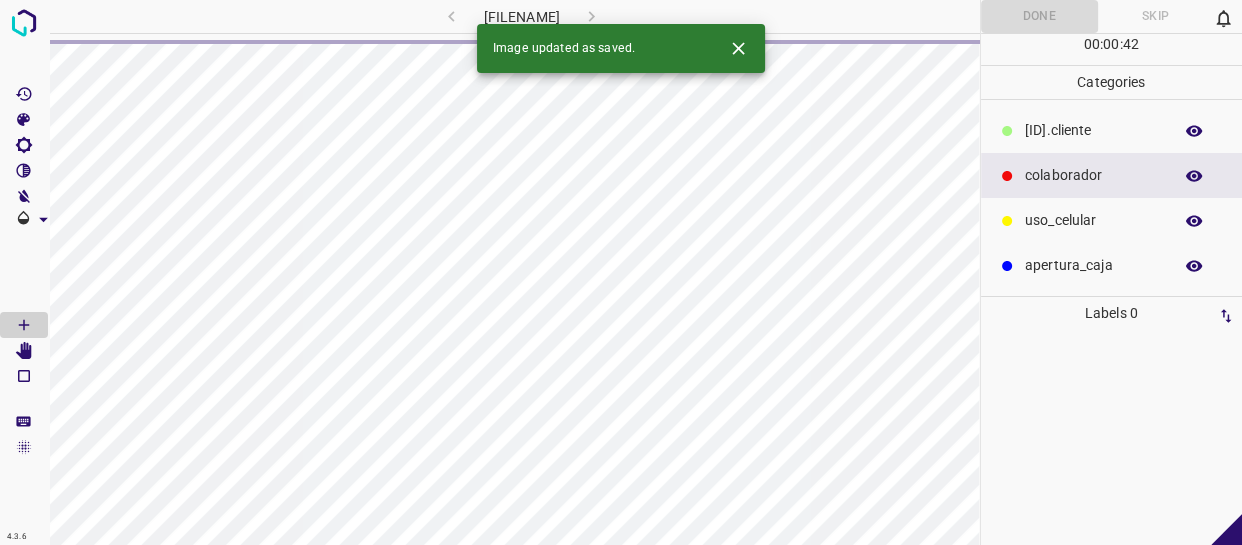 scroll, scrollTop: 0, scrollLeft: 0, axis: both 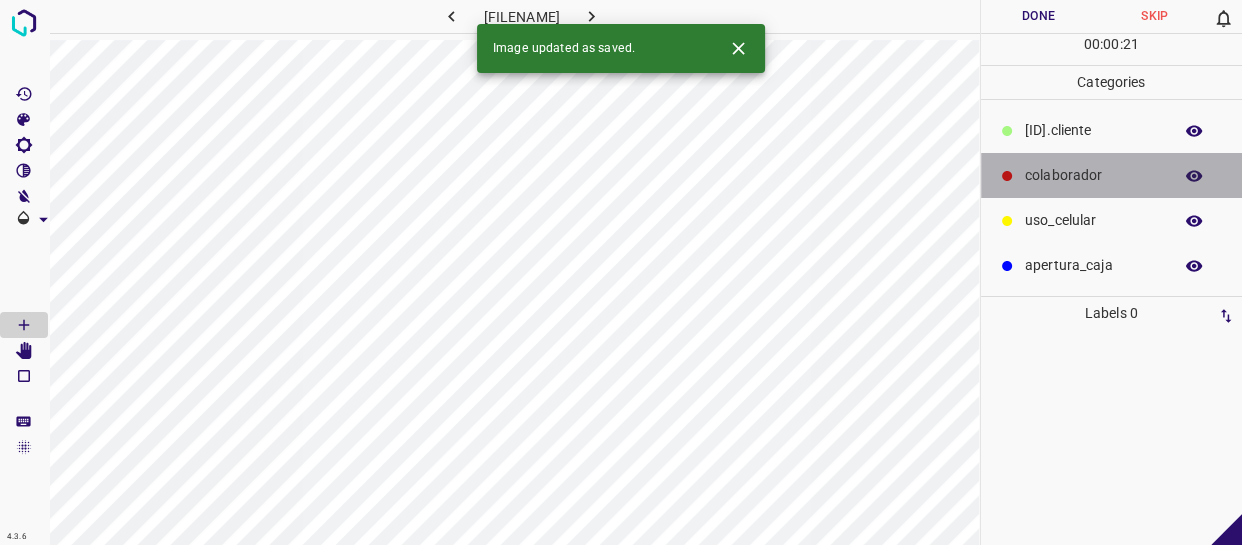 click on "colaborador" at bounding box center [1112, 175] 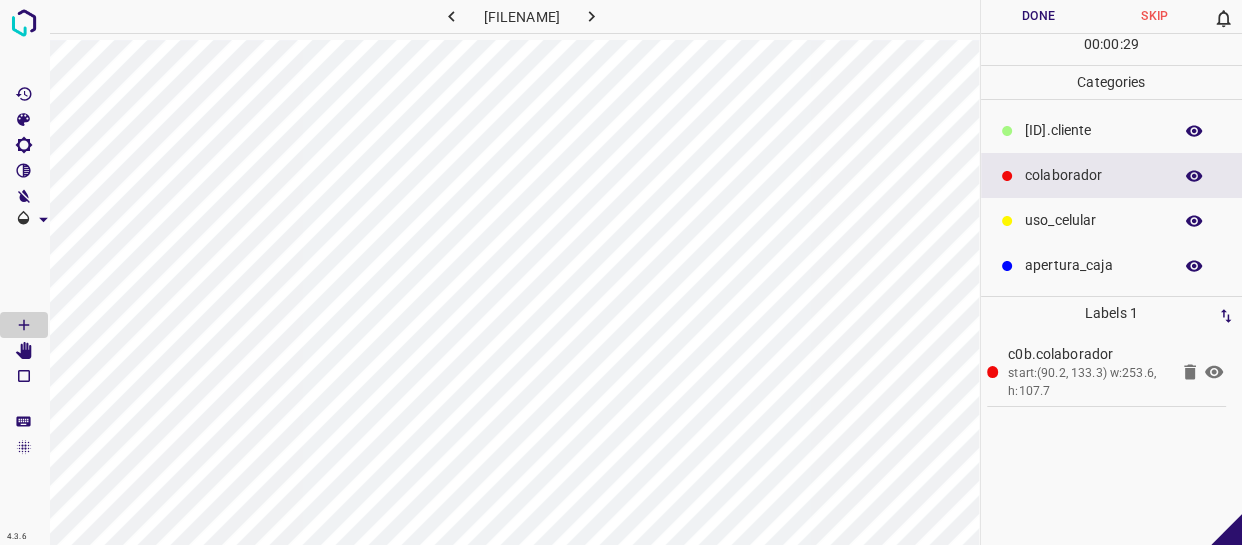 click on "​​cliente" at bounding box center (1093, 130) 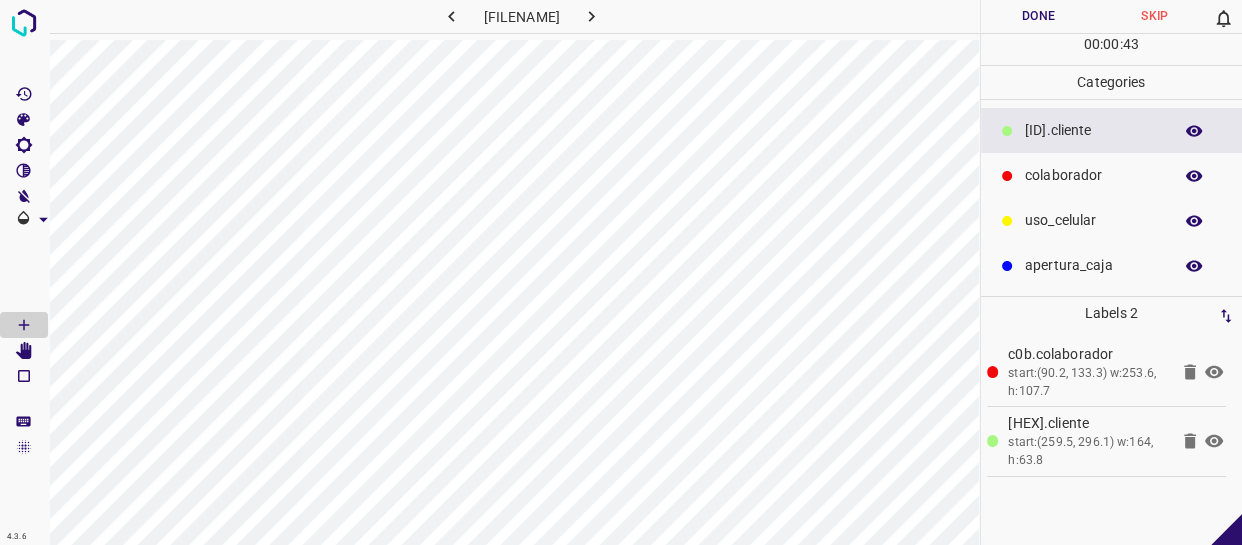 click on "Done" at bounding box center (1039, 16) 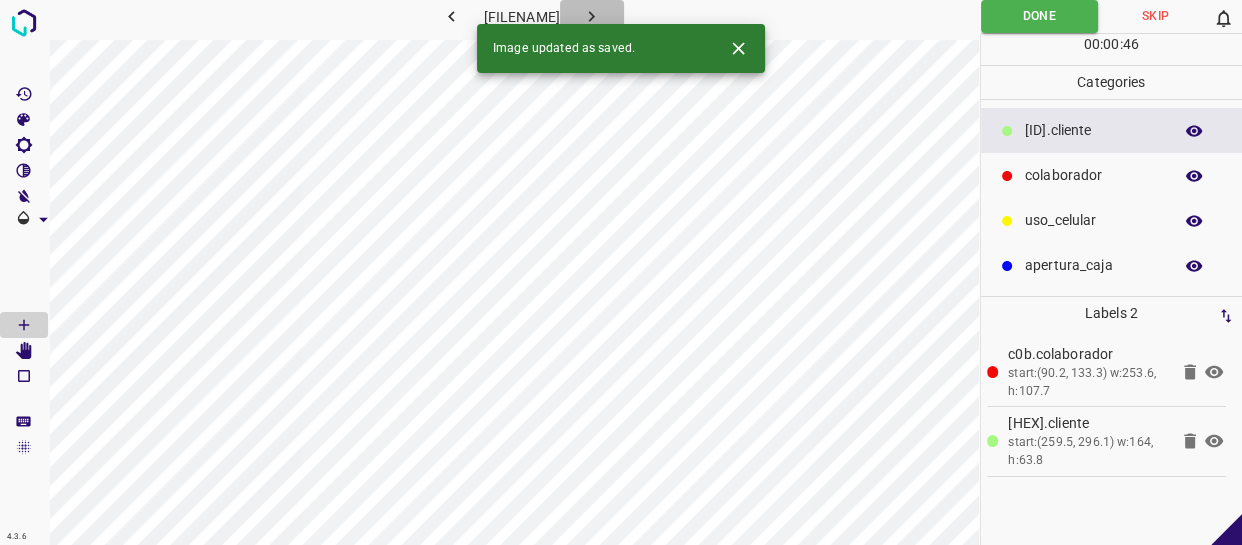 click at bounding box center (591, 16) 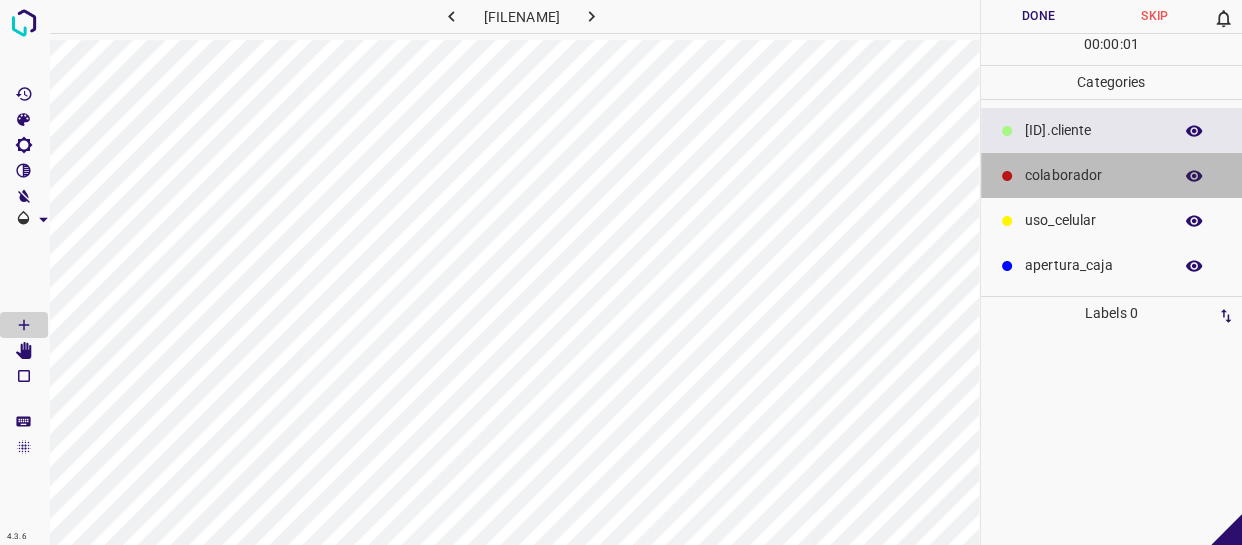 click on "colaborador" at bounding box center [1112, 175] 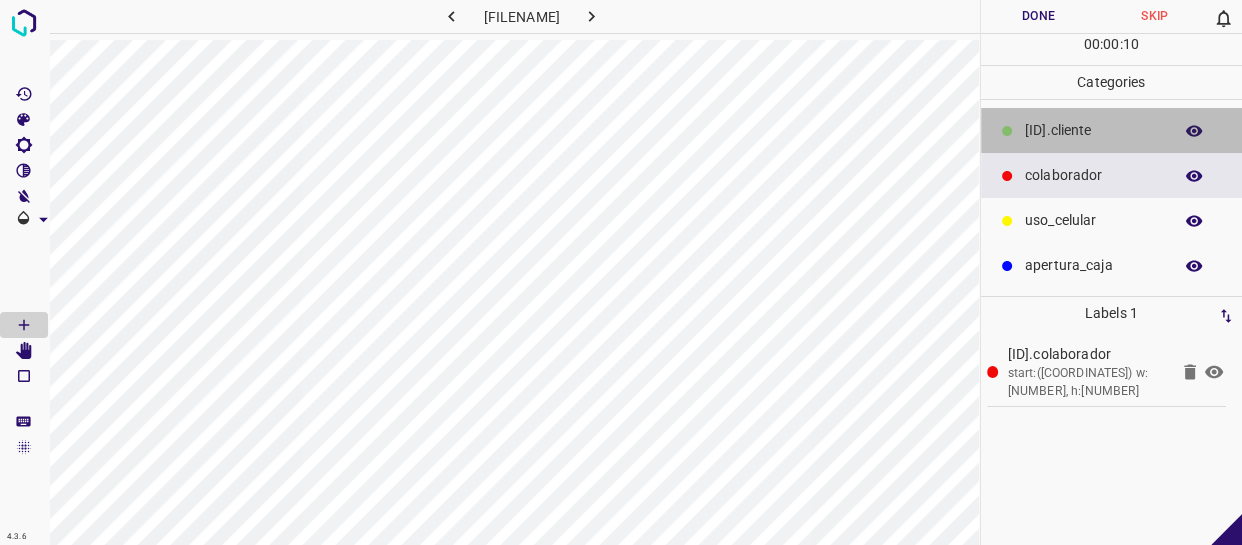 drag, startPoint x: 1050, startPoint y: 116, endPoint x: 1008, endPoint y: 134, distance: 45.694637 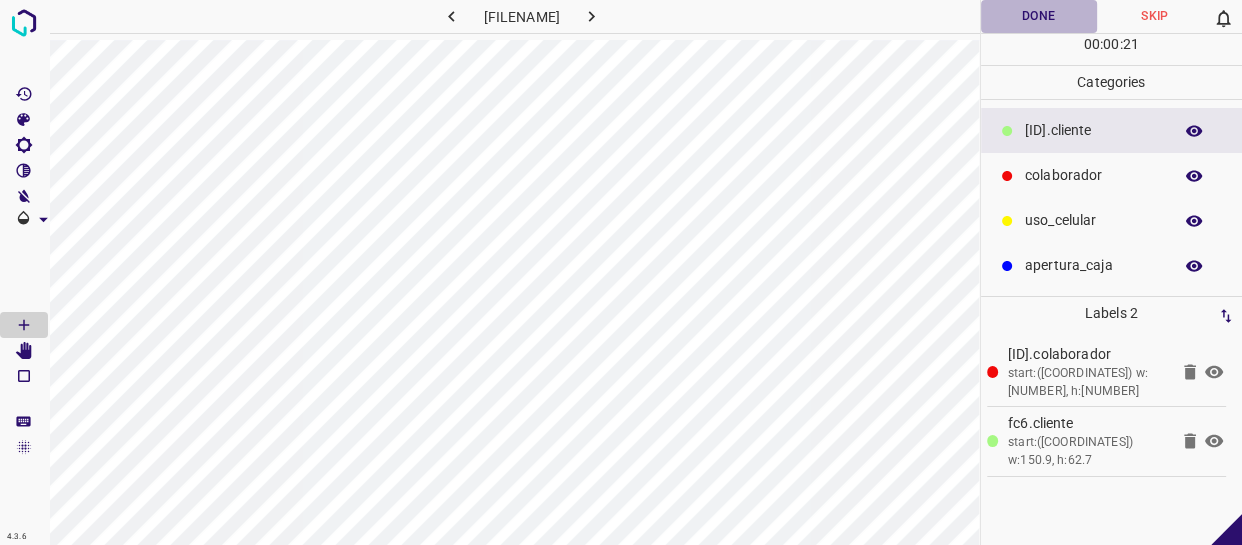 click on "Done" at bounding box center [1039, 16] 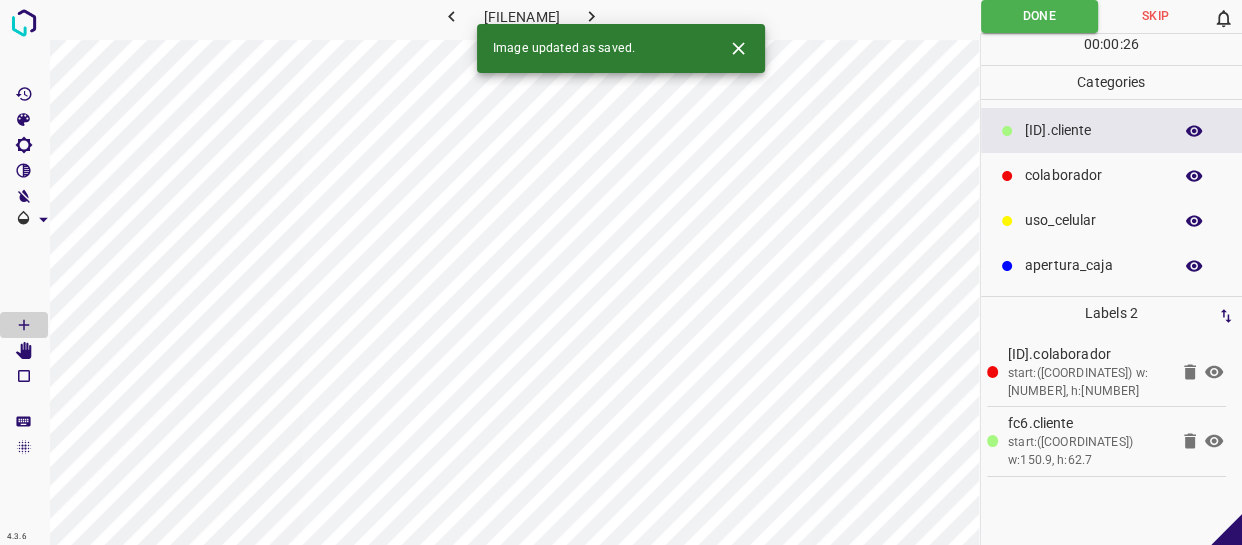 click at bounding box center (591, 16) 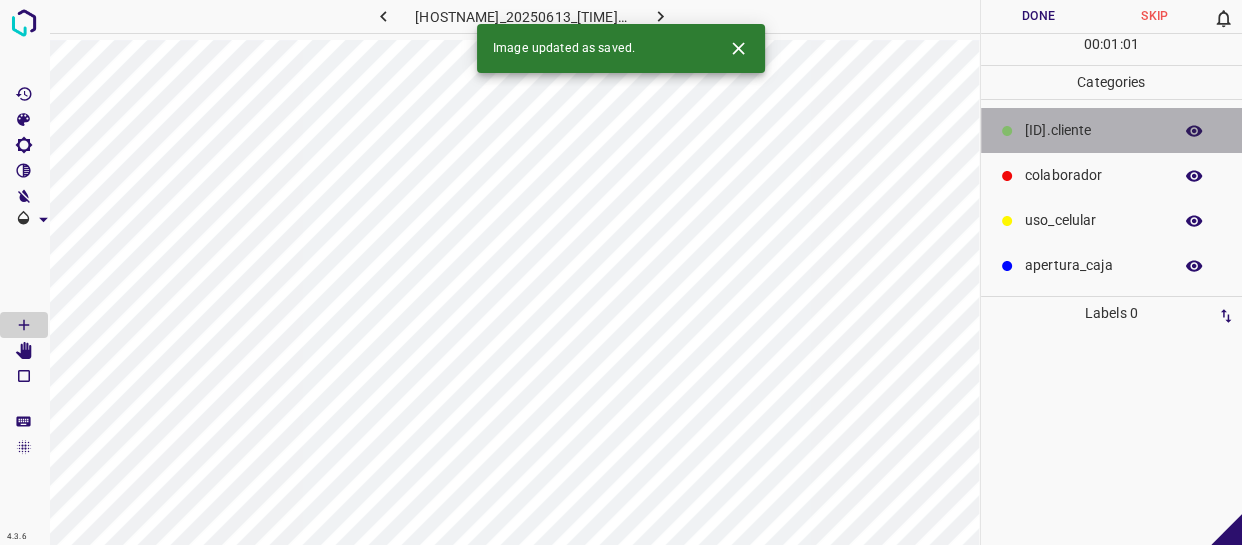 click on "​​cliente" at bounding box center (1112, 130) 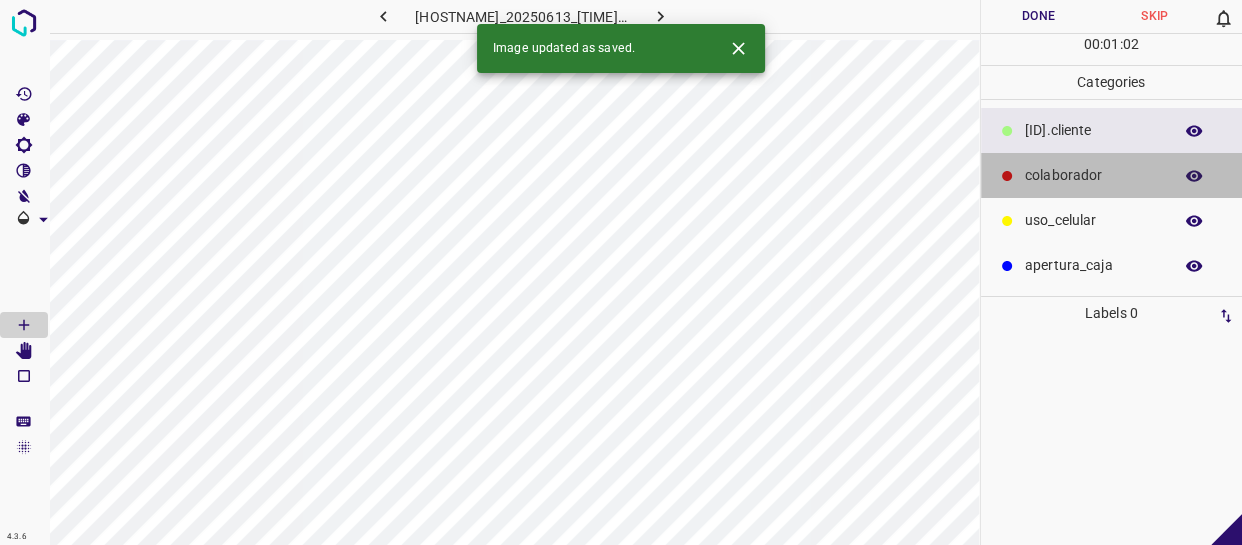 drag, startPoint x: 1084, startPoint y: 172, endPoint x: 985, endPoint y: 172, distance: 99 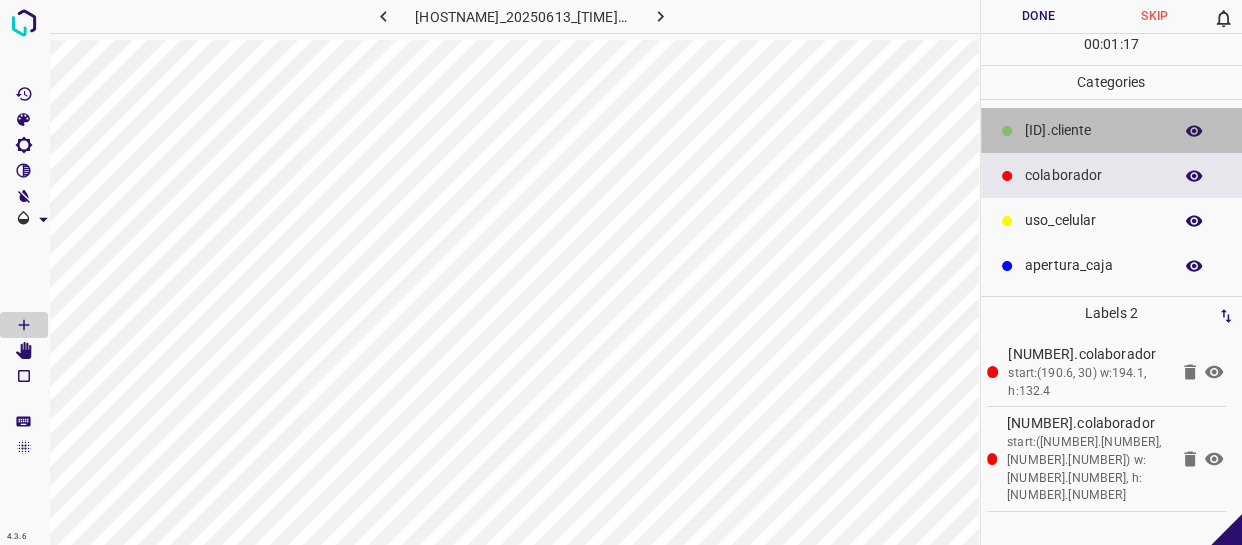 click on "​​cliente" at bounding box center [1093, 130] 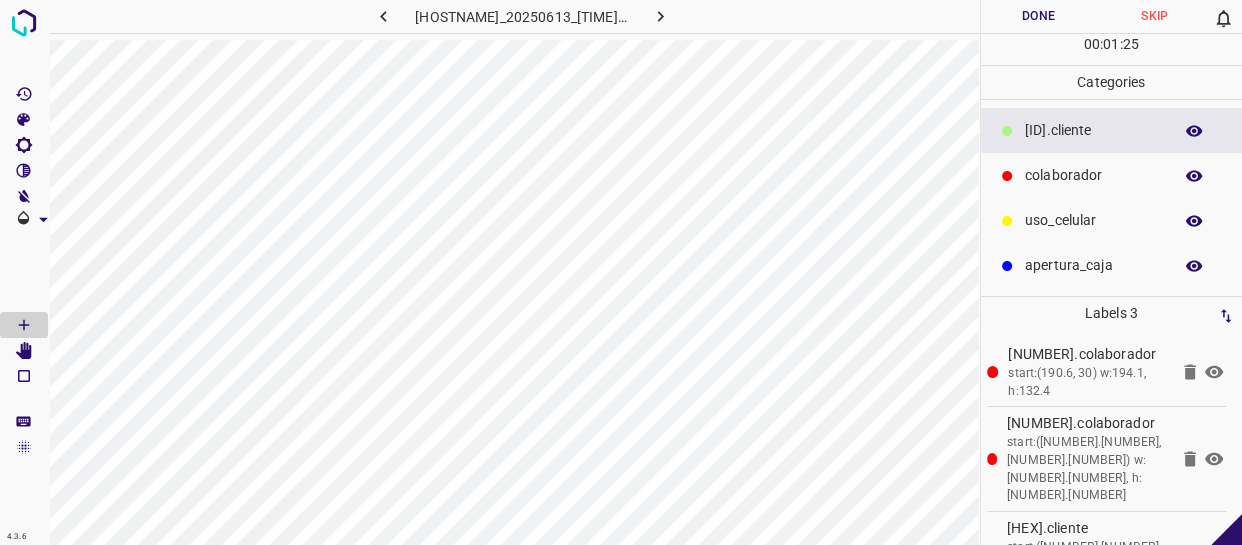 click on "Done" at bounding box center [1039, 16] 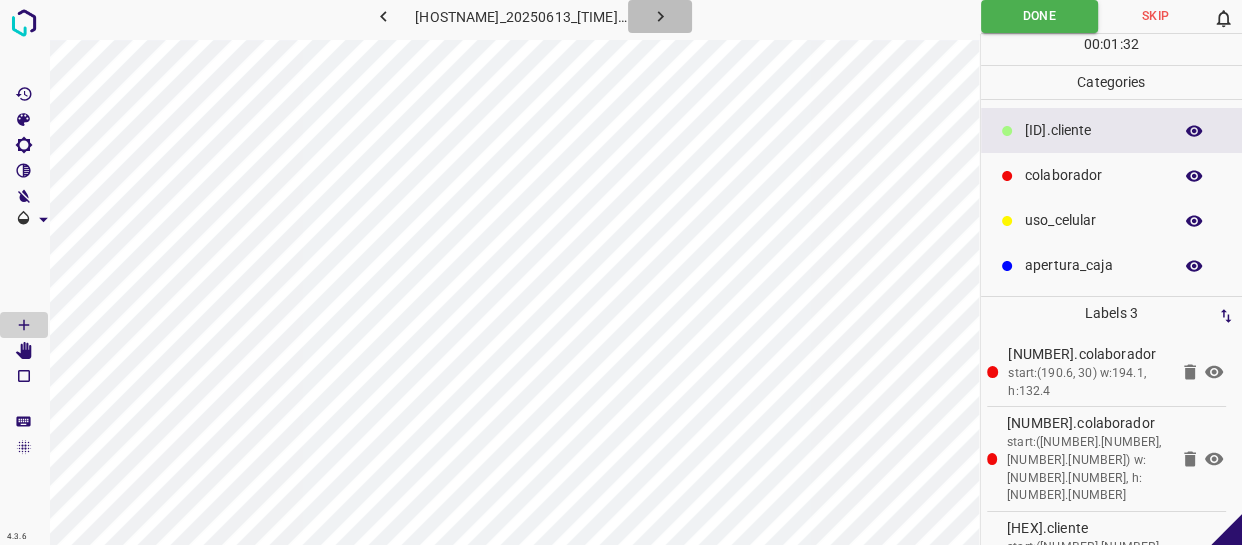 click at bounding box center (660, 16) 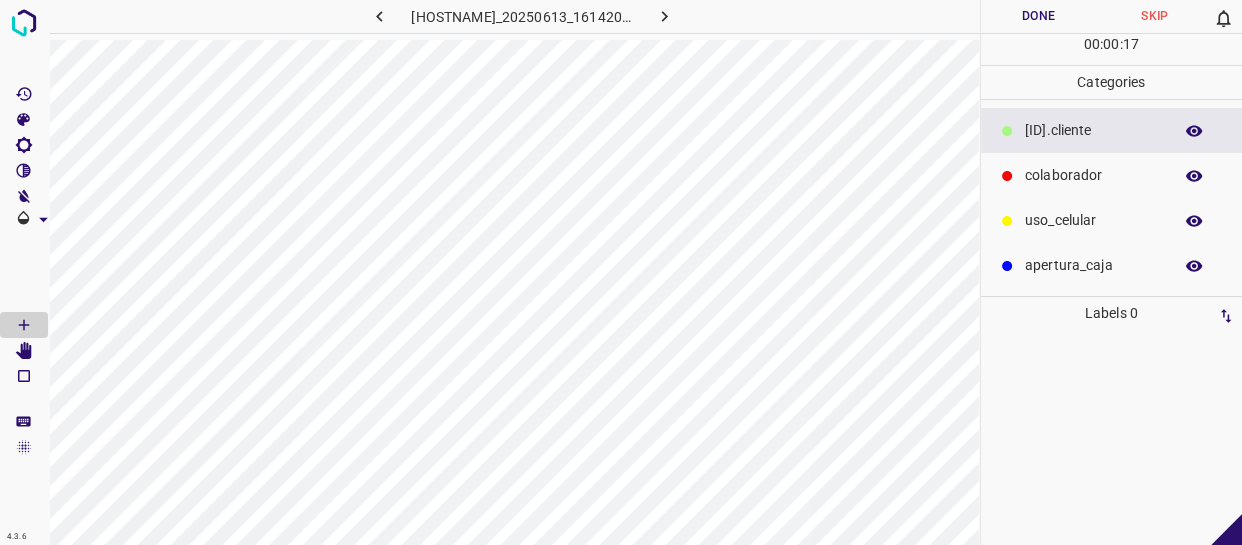 click on "colaborador" at bounding box center (1112, 175) 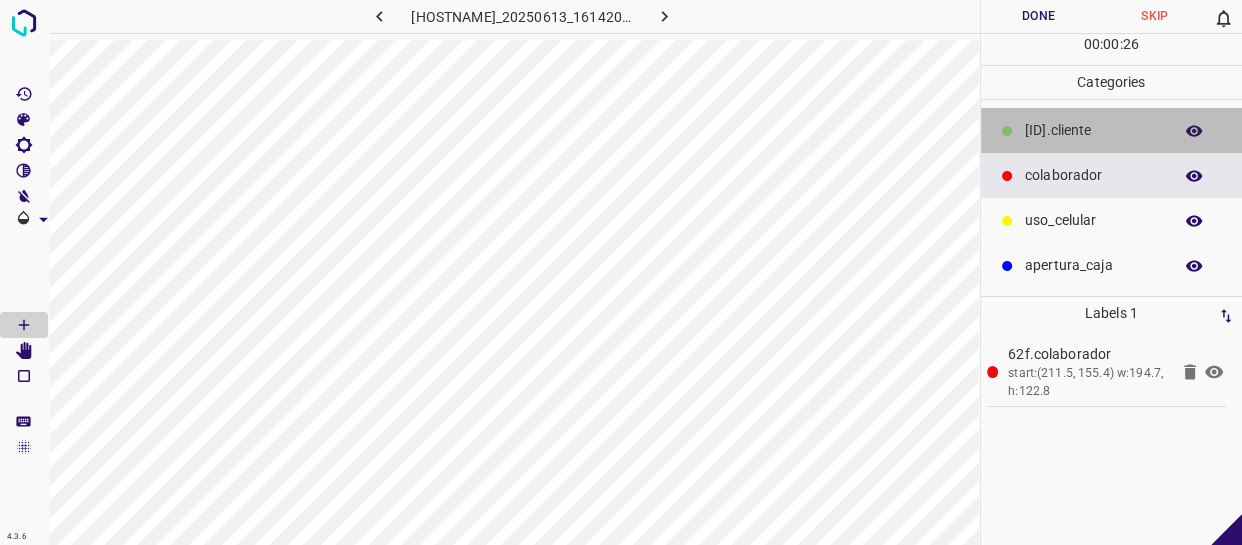 click on "​​cliente" at bounding box center (1093, 130) 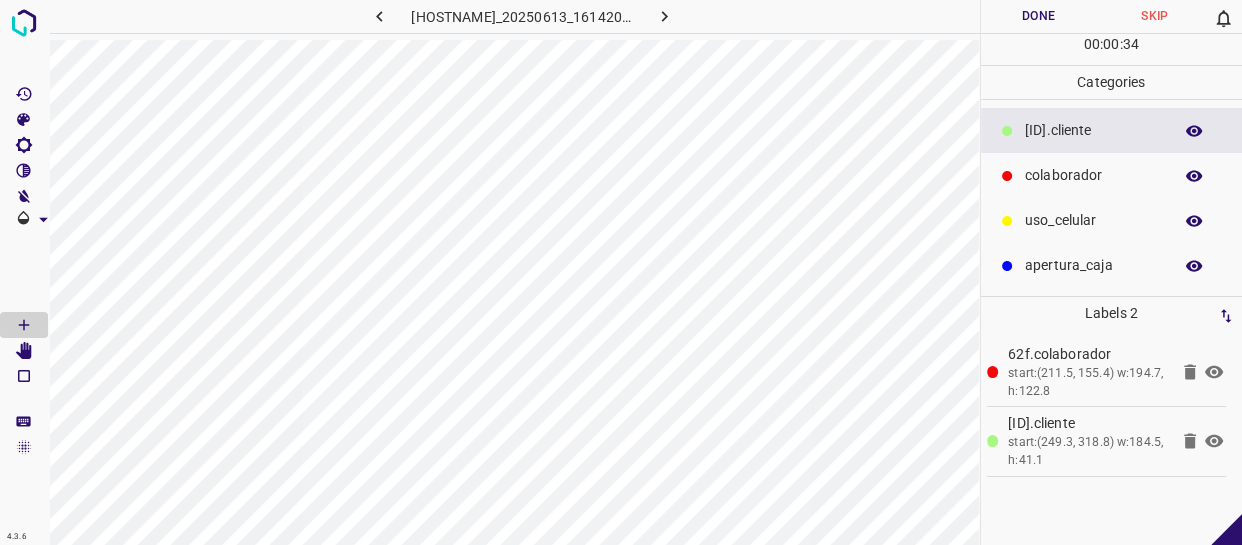 click on "Done" at bounding box center (1039, 16) 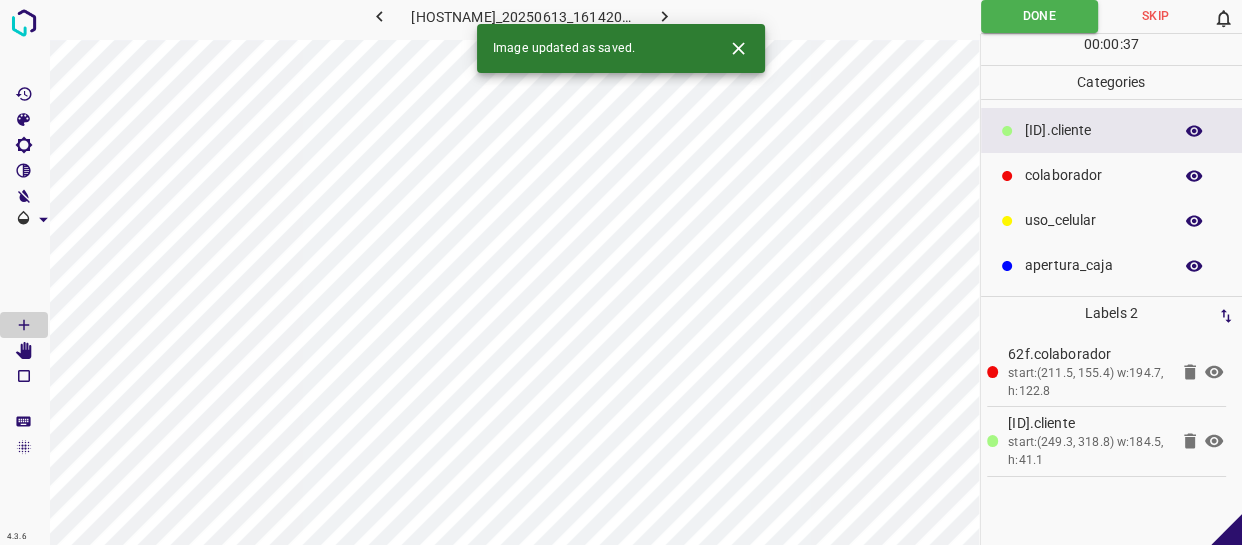 type 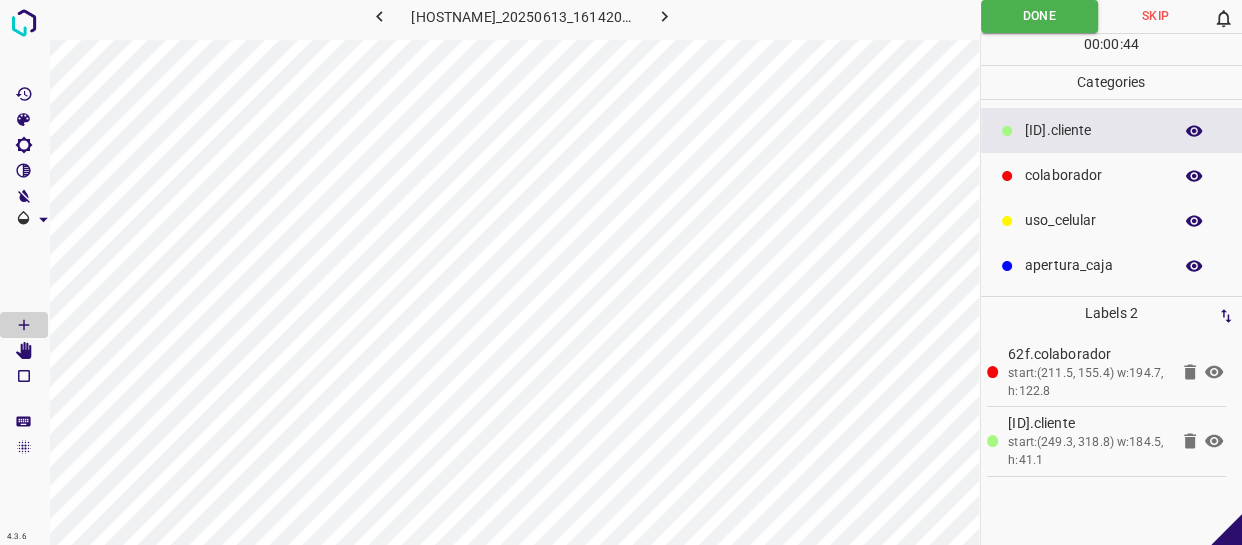 click at bounding box center [664, 16] 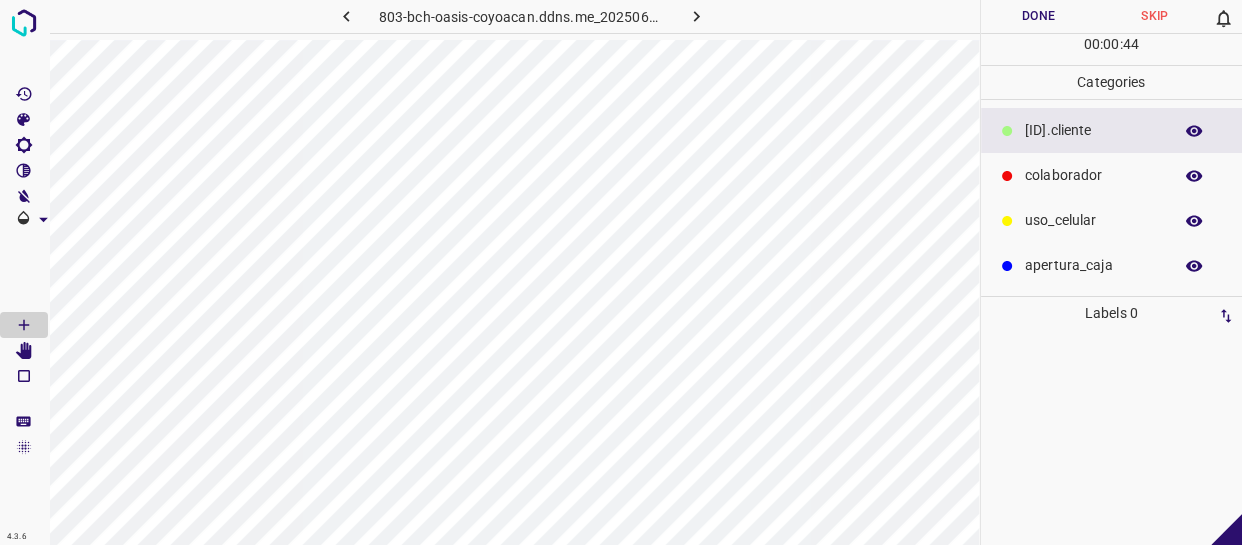 click on "colaborador" at bounding box center (1093, 130) 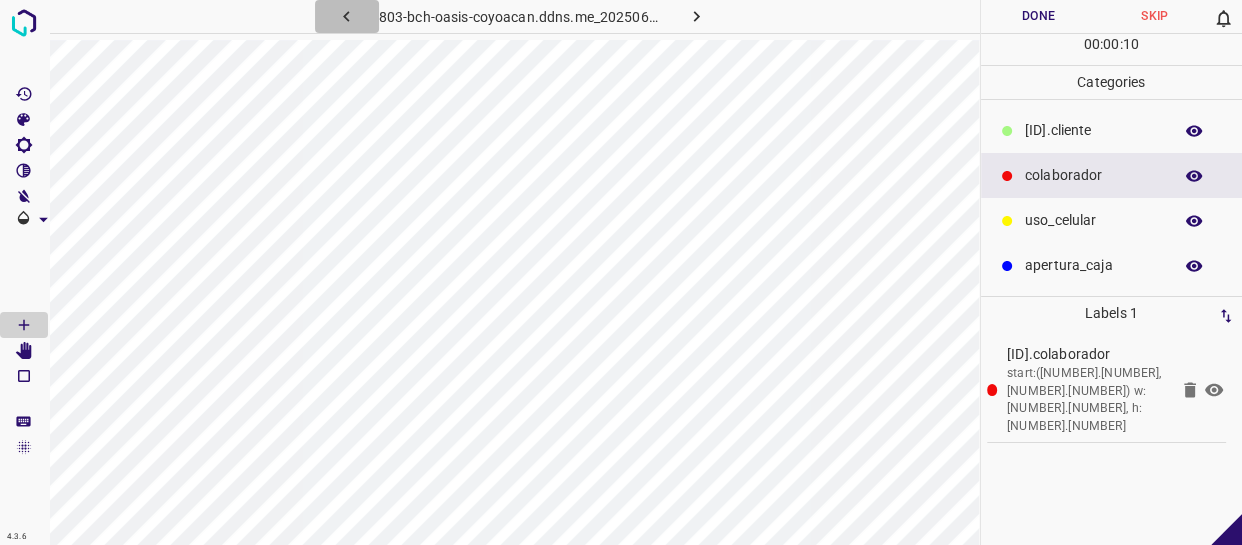 click at bounding box center [346, 16] 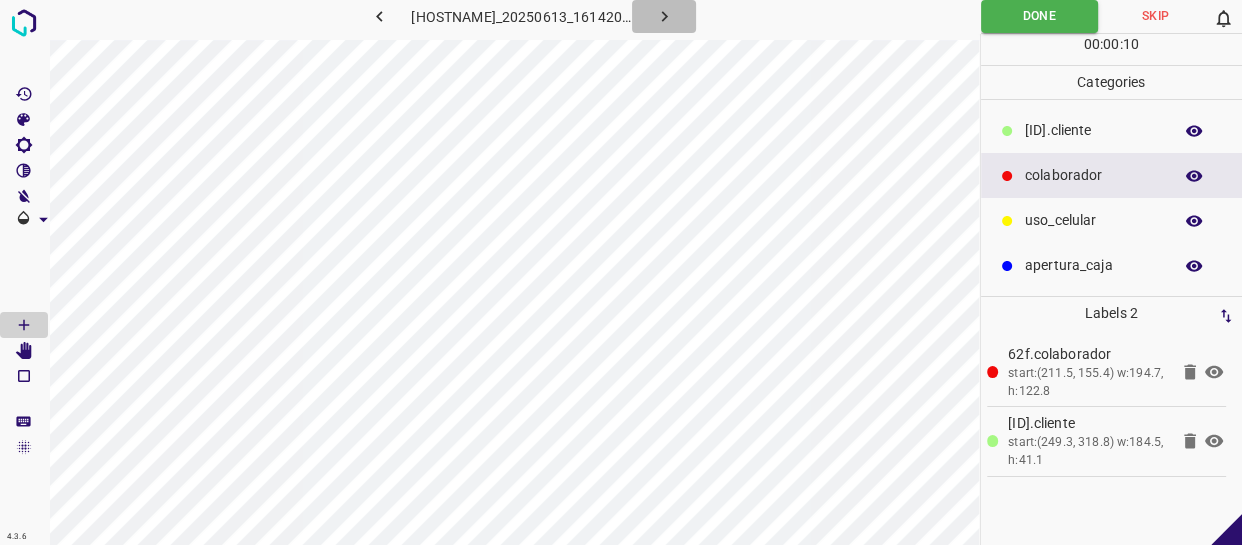 click at bounding box center [664, 16] 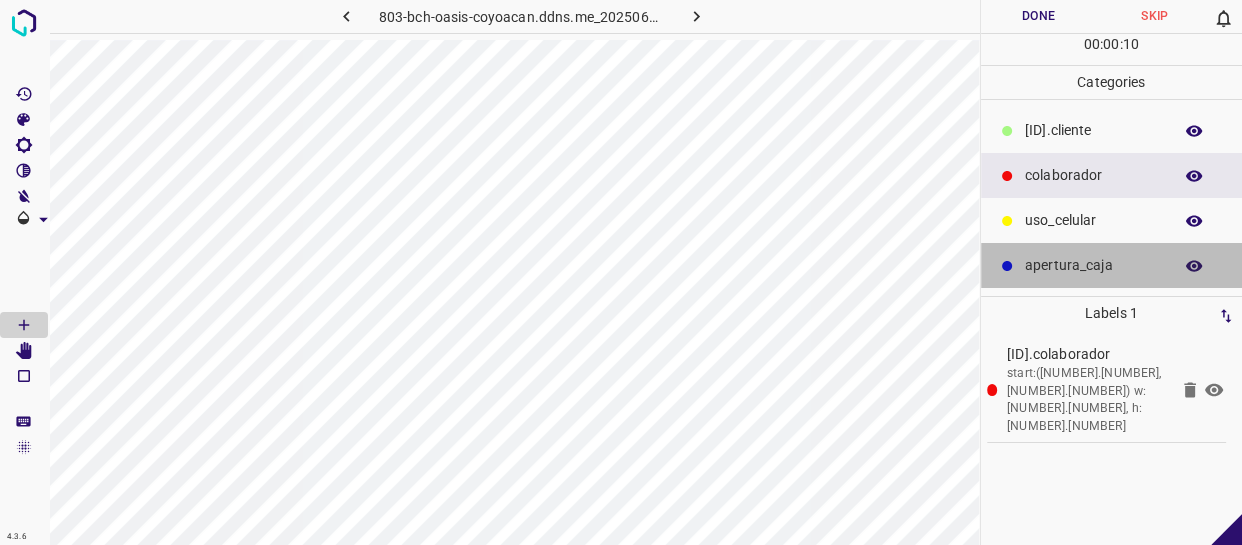 click on "apertura_caja" at bounding box center [1093, 130] 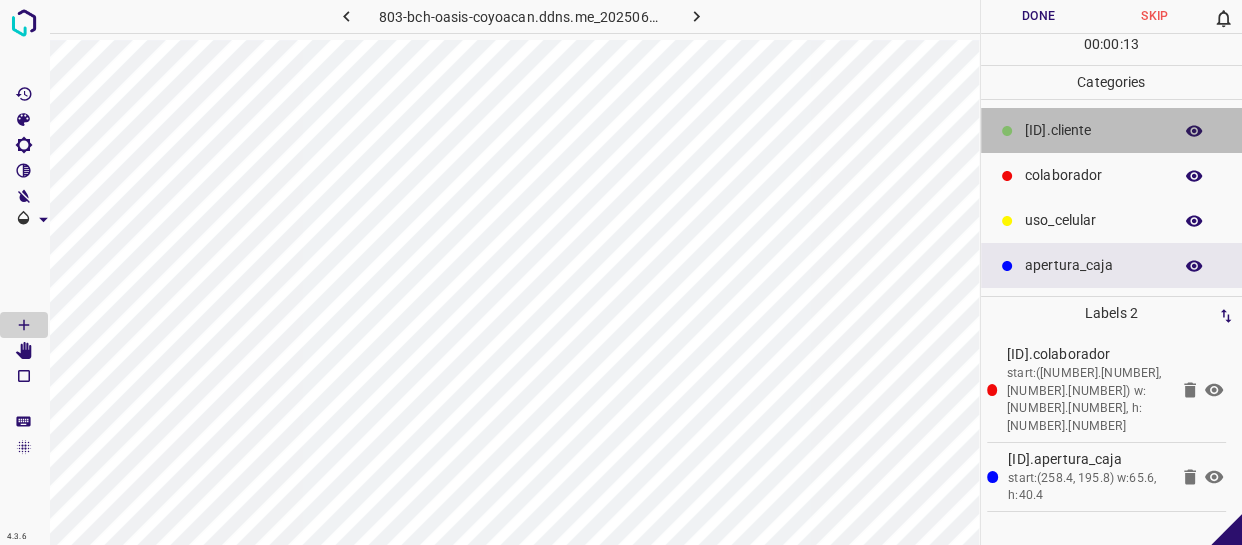 click on "​​cliente" at bounding box center [1093, 130] 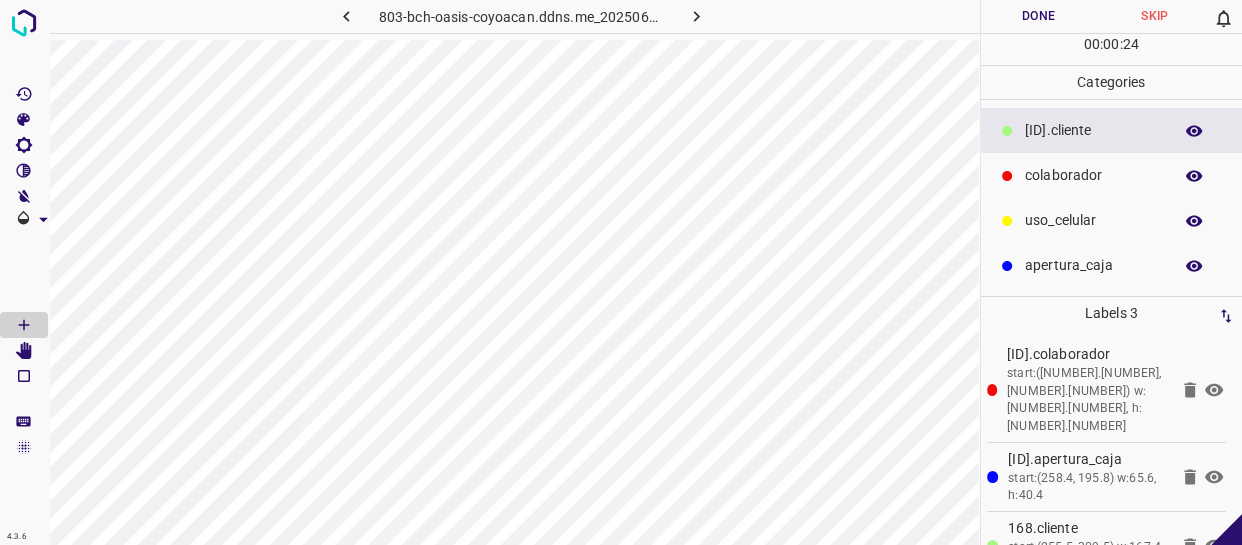 click on "Done" at bounding box center (1039, 16) 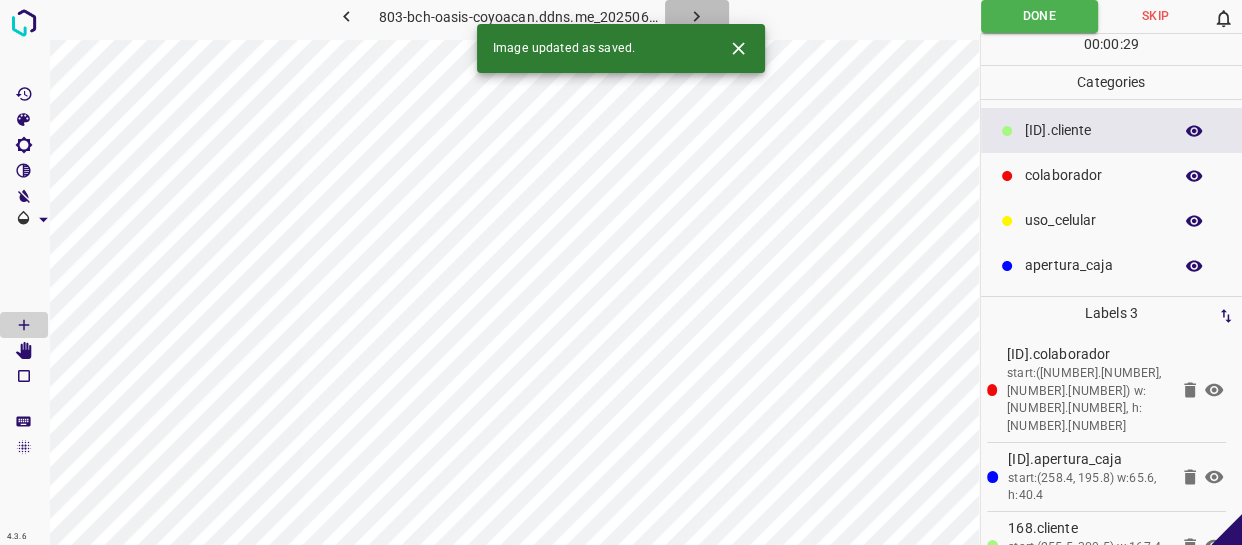 click at bounding box center (697, 16) 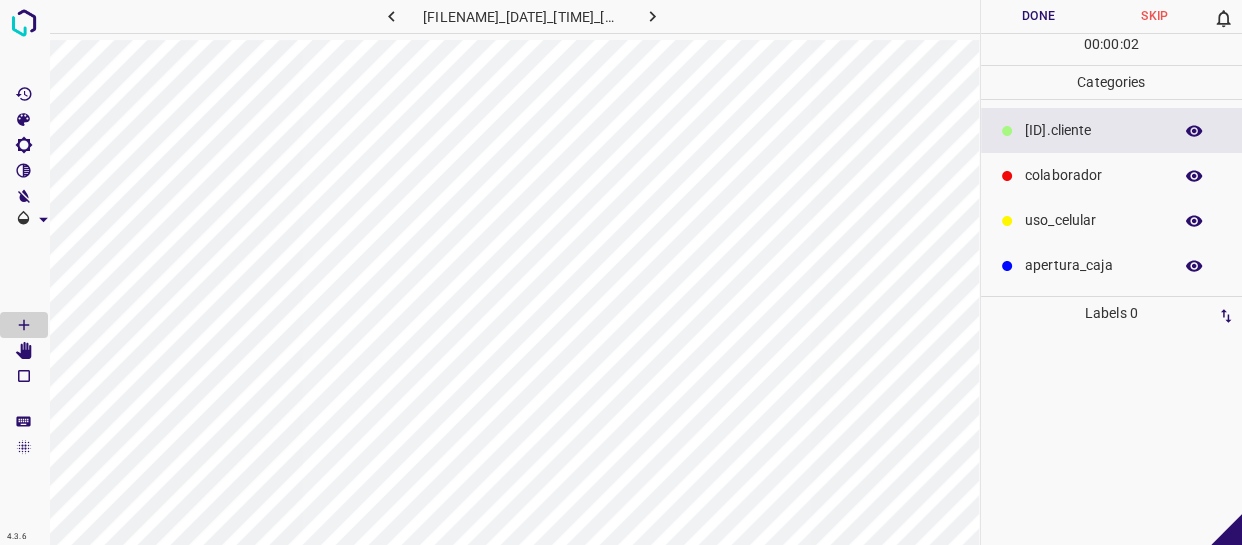 click on "colaborador" at bounding box center (1093, 130) 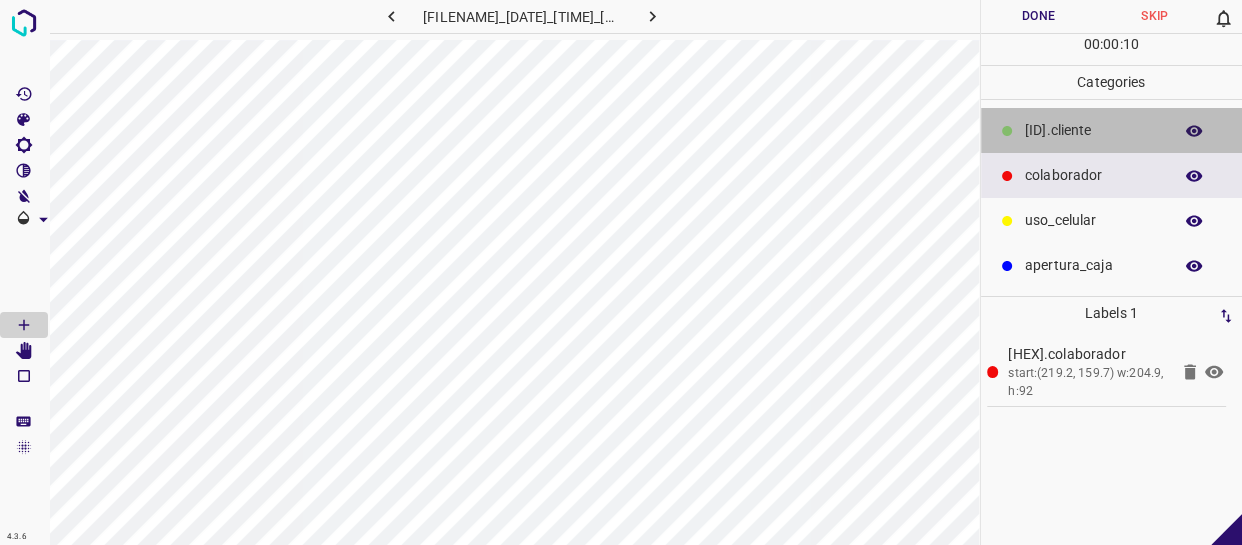 drag, startPoint x: 1046, startPoint y: 128, endPoint x: 1000, endPoint y: 149, distance: 50.566788 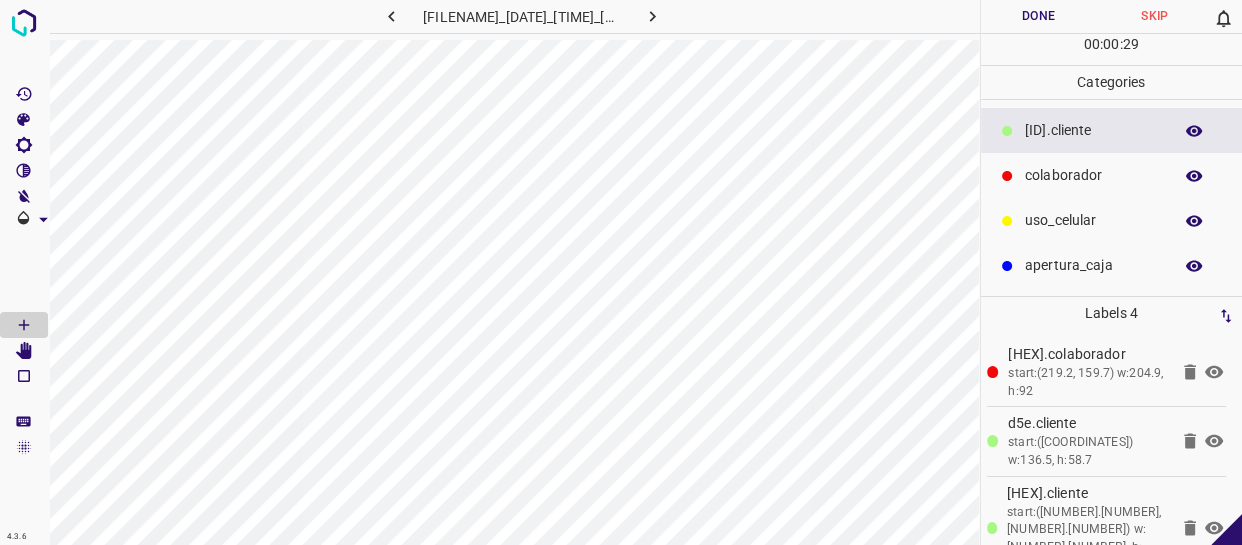 click on "Done" at bounding box center [1039, 16] 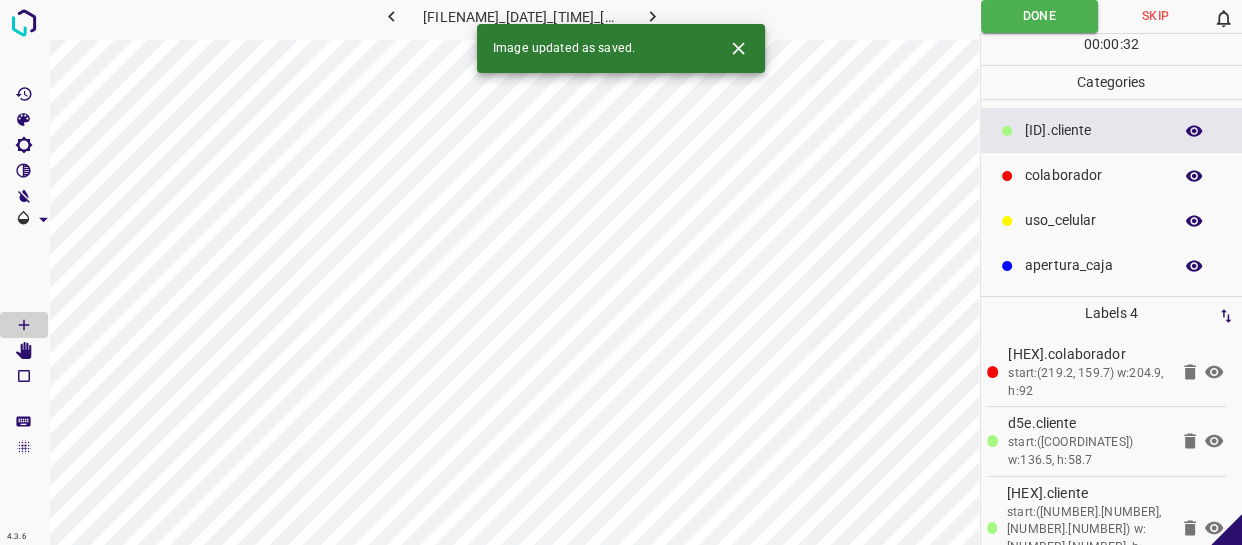 click at bounding box center (652, 16) 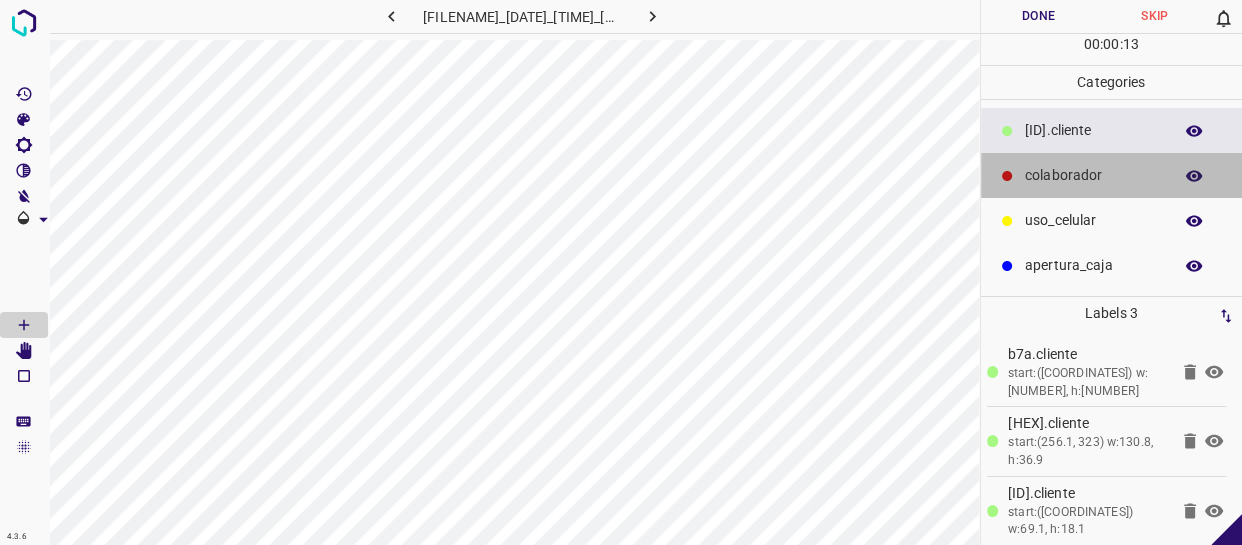 click on "colaborador" at bounding box center [1112, 175] 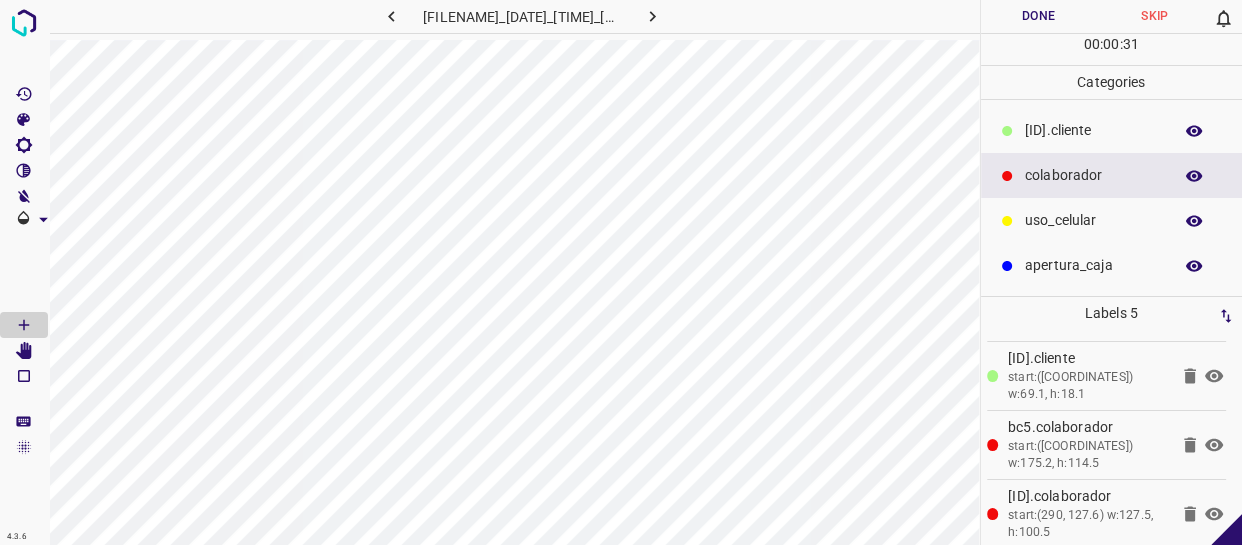 scroll, scrollTop: 146, scrollLeft: 0, axis: vertical 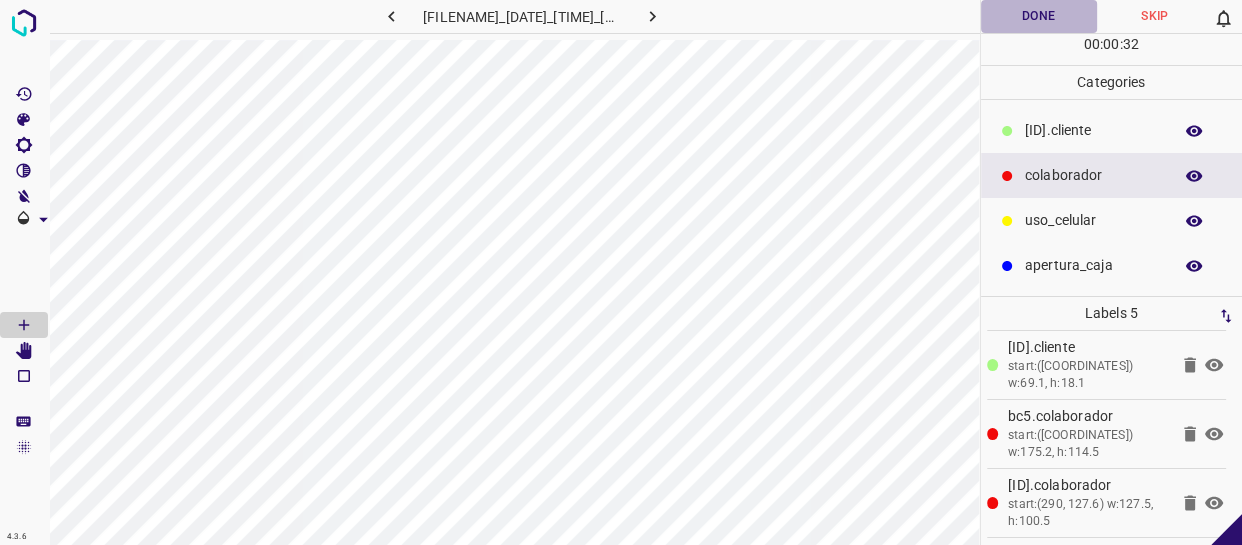click on "Done" at bounding box center (1039, 16) 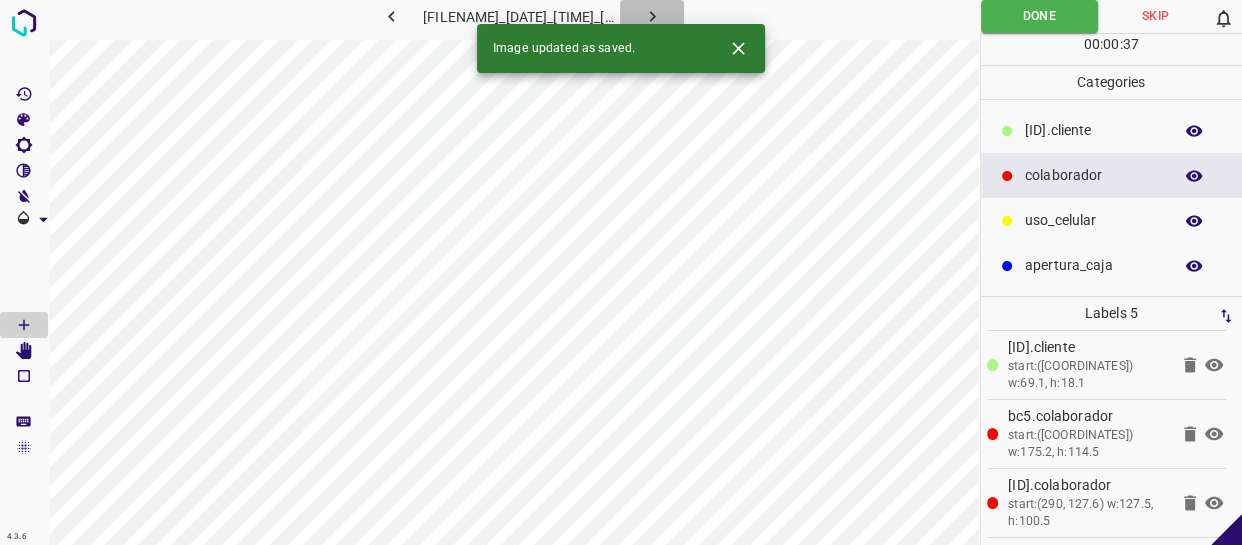 click at bounding box center [652, 16] 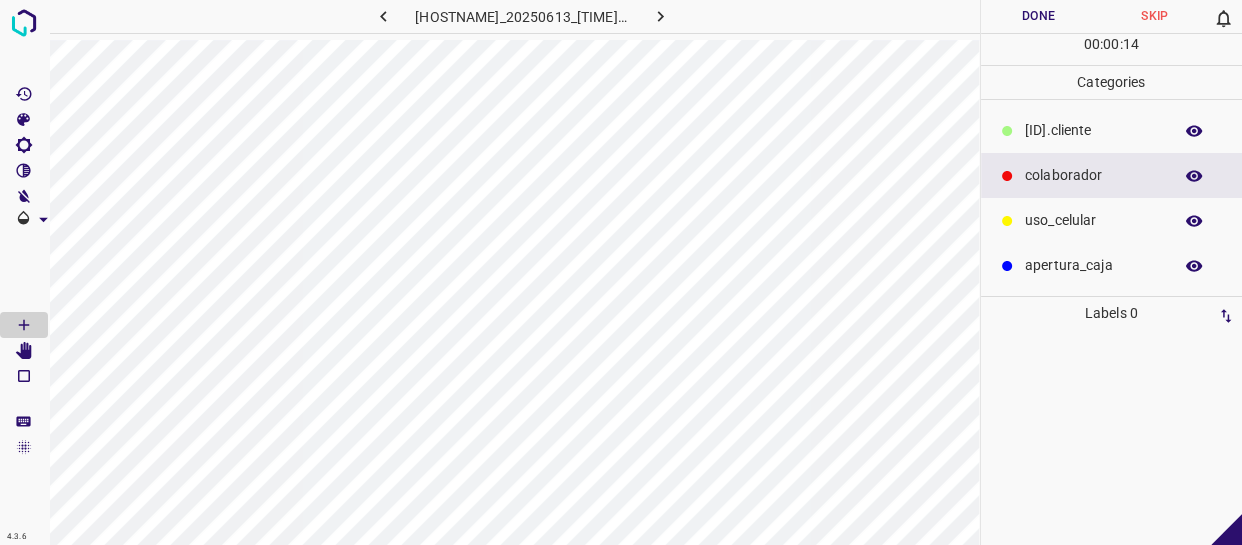 drag, startPoint x: 1070, startPoint y: 128, endPoint x: 1079, endPoint y: 101, distance: 28.460499 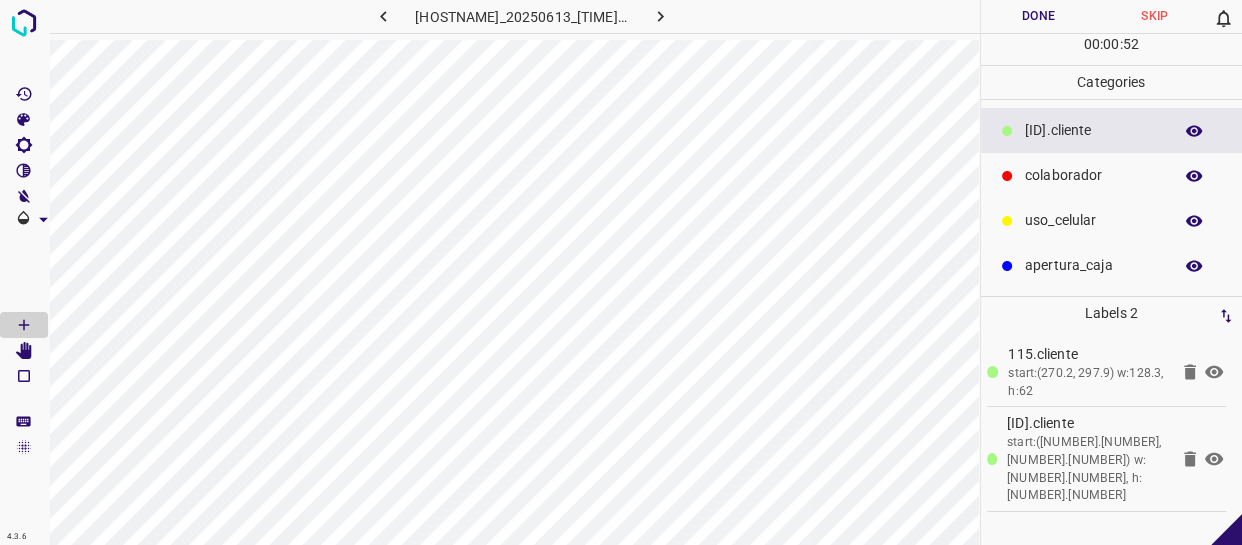 click on "colaborador" at bounding box center [1093, 130] 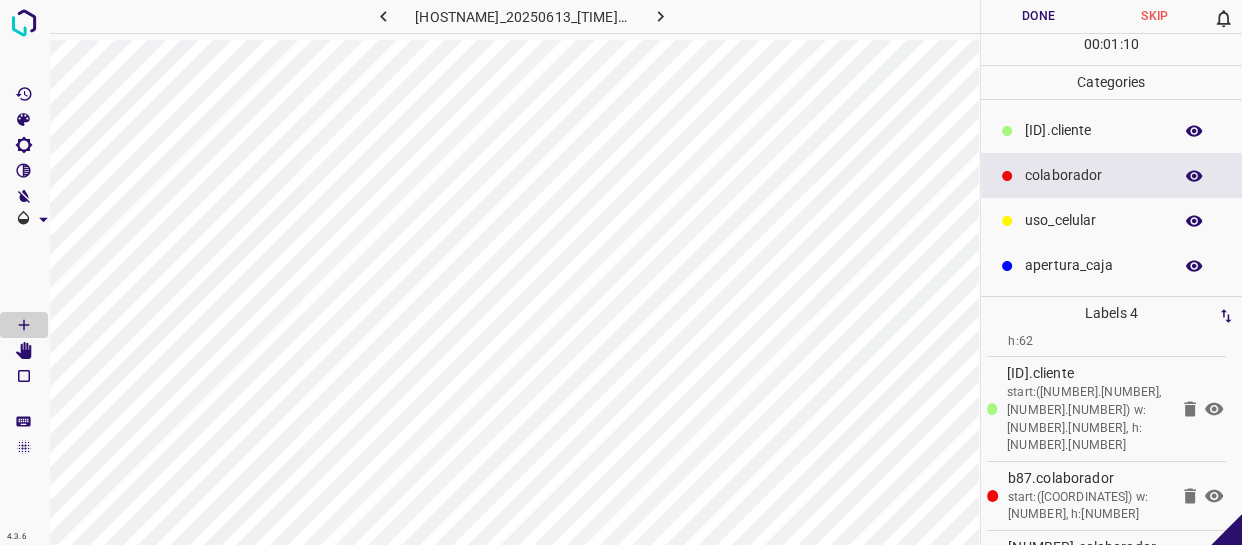 scroll, scrollTop: 77, scrollLeft: 0, axis: vertical 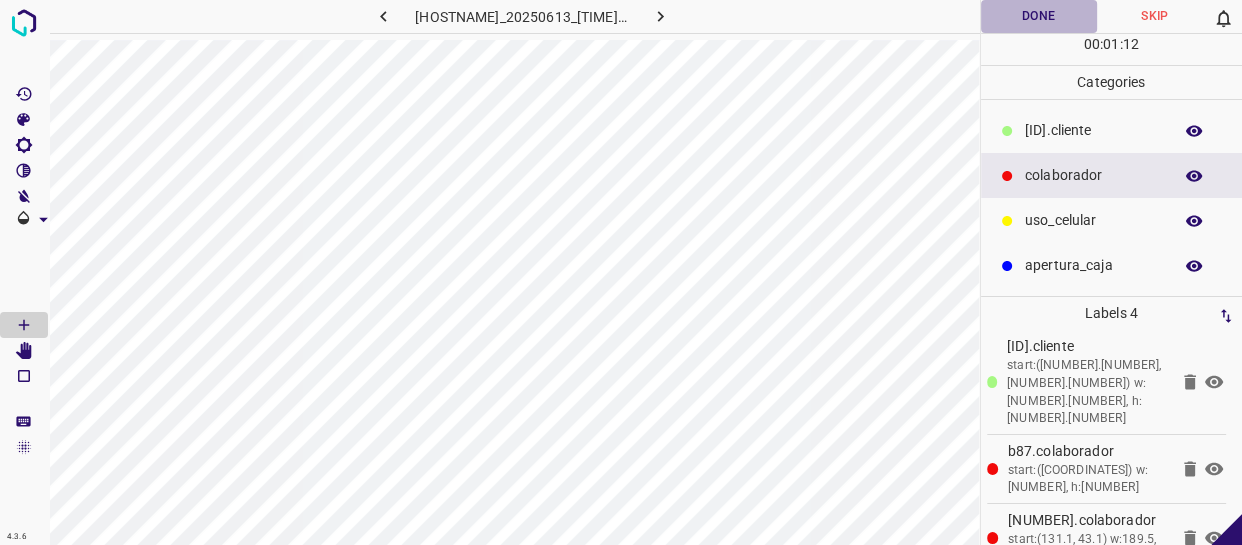 click on "Done" at bounding box center (1039, 16) 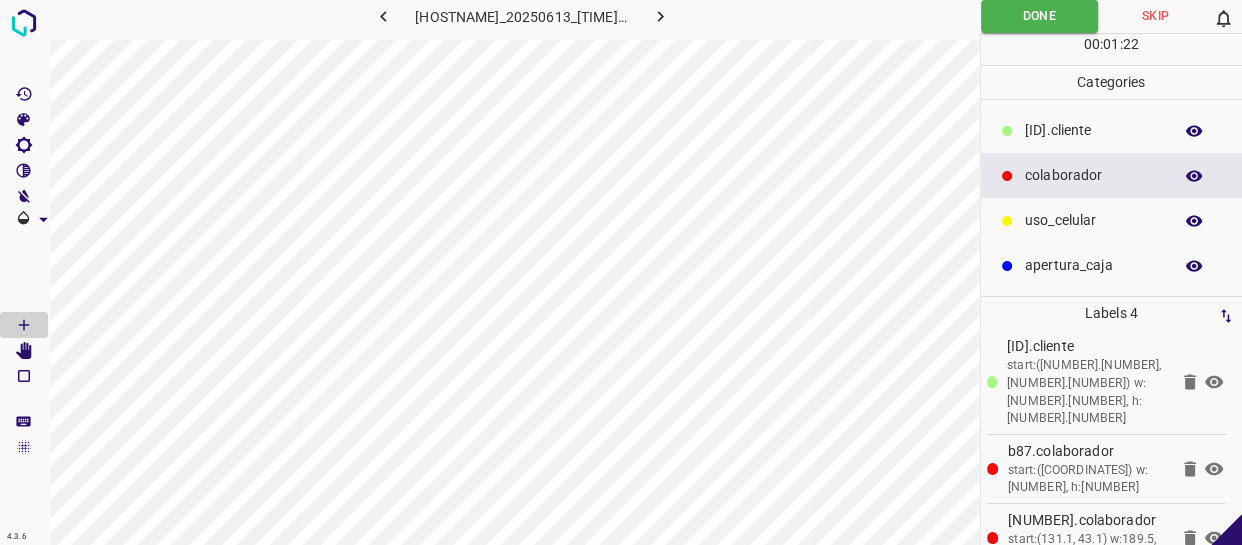 scroll, scrollTop: 0, scrollLeft: 0, axis: both 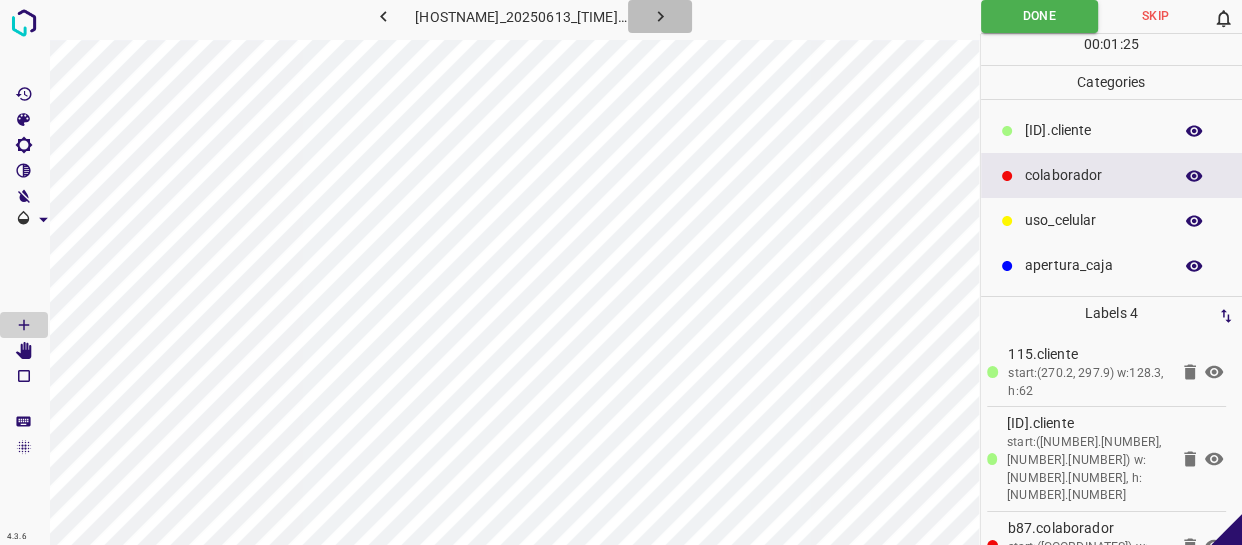 click at bounding box center (660, 16) 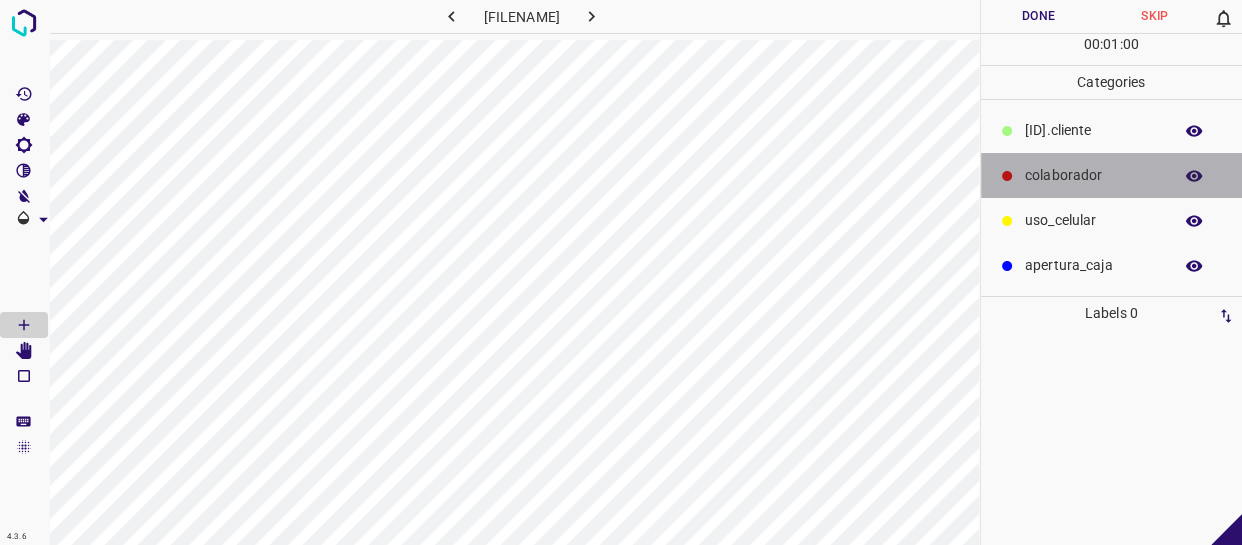 click on "colaborador" at bounding box center (1093, 175) 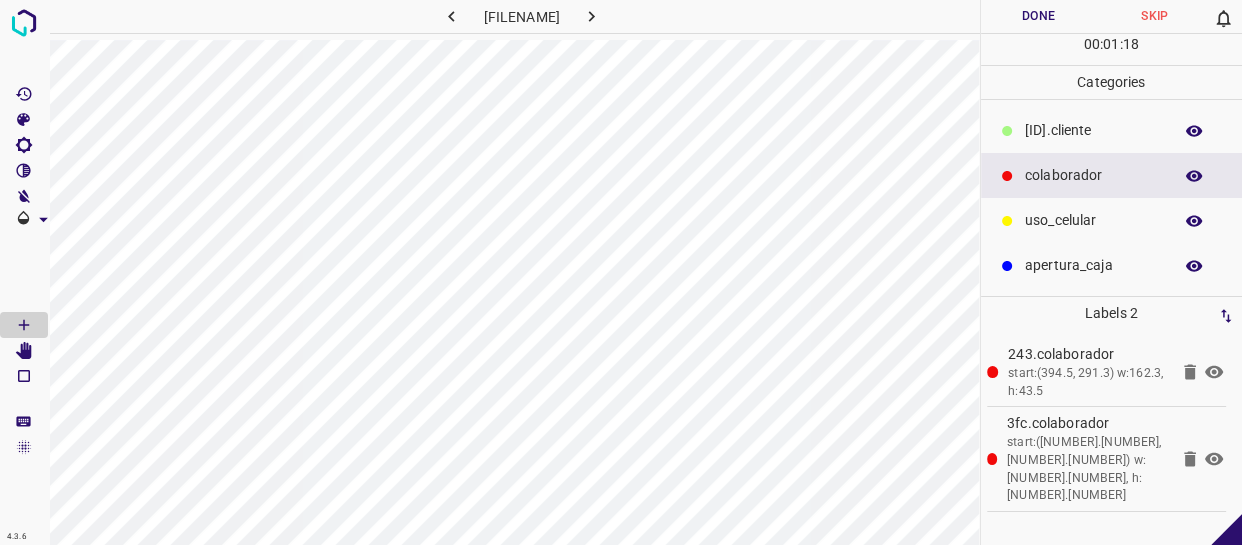 click on "Done" at bounding box center (1039, 16) 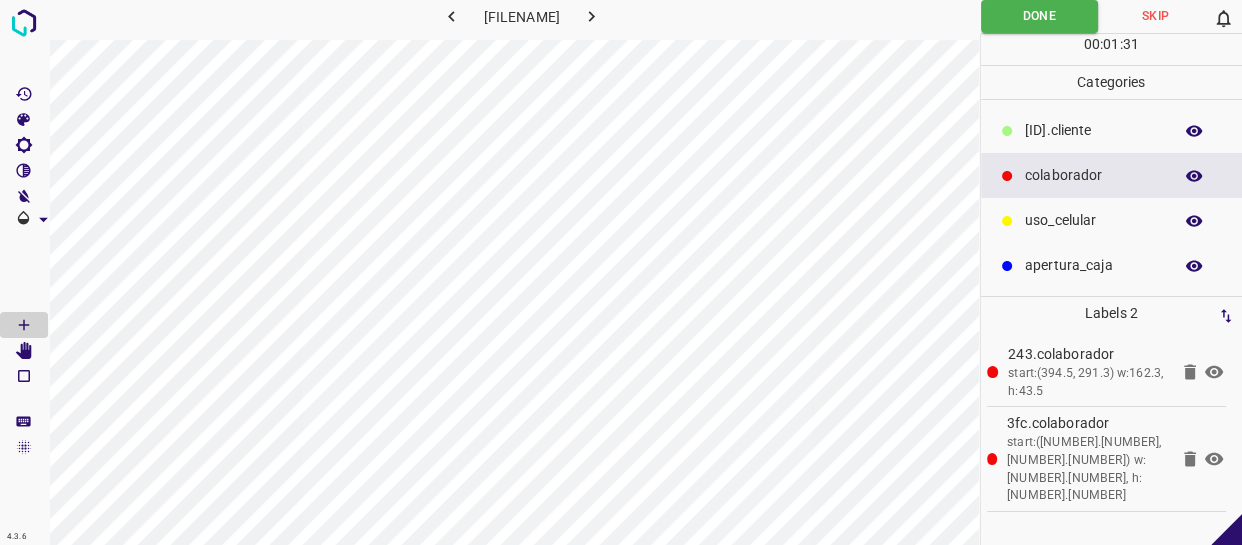 click at bounding box center [592, 16] 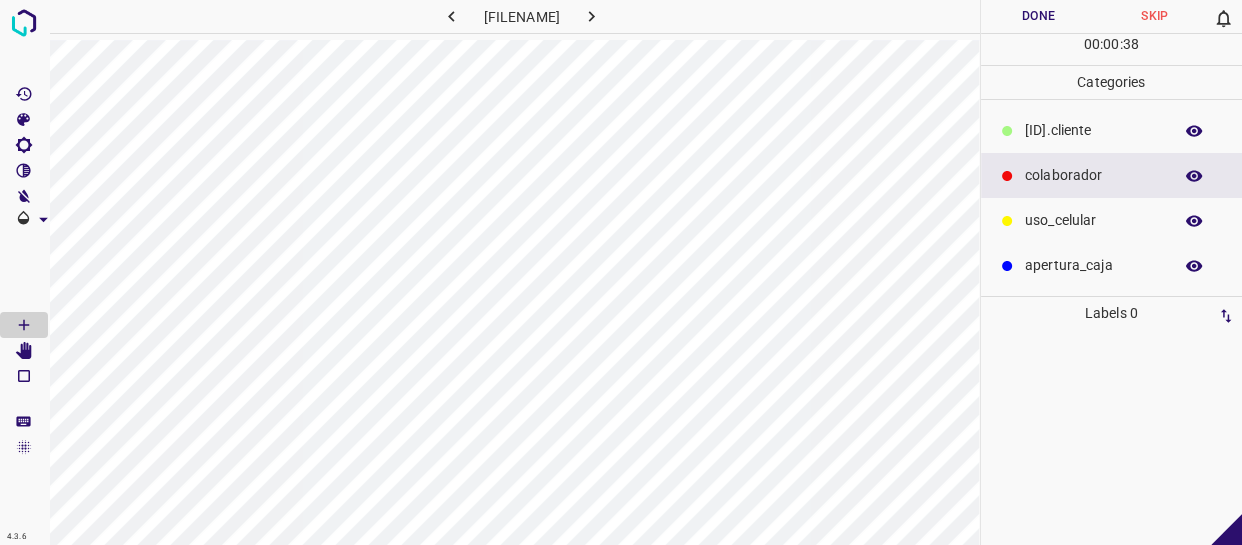drag, startPoint x: 1107, startPoint y: 167, endPoint x: 1090, endPoint y: 164, distance: 17.262676 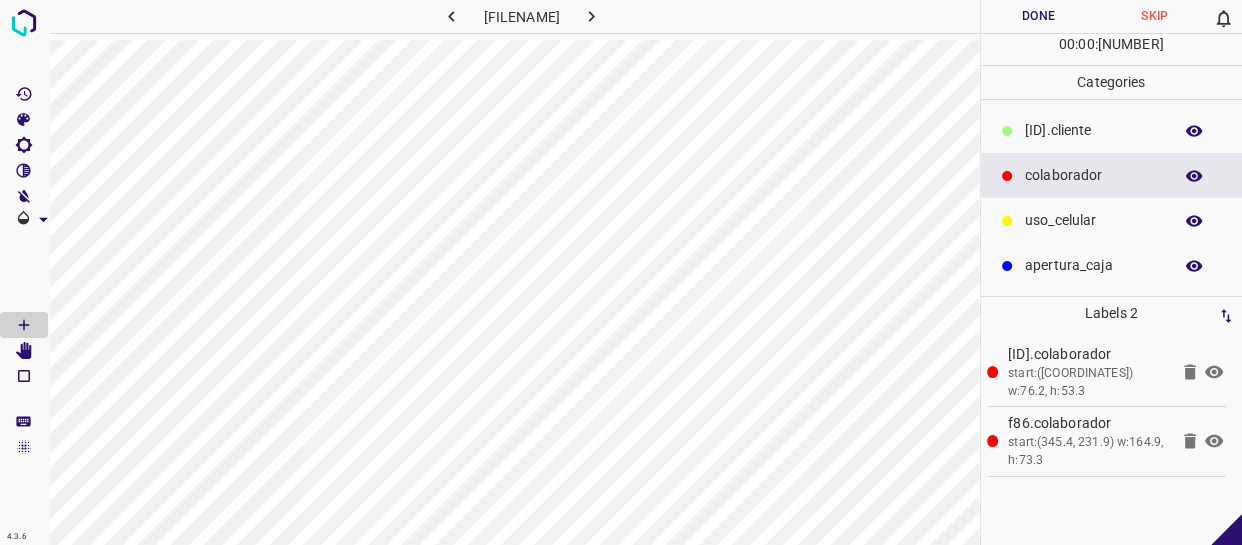 click on "Done" at bounding box center [1039, 16] 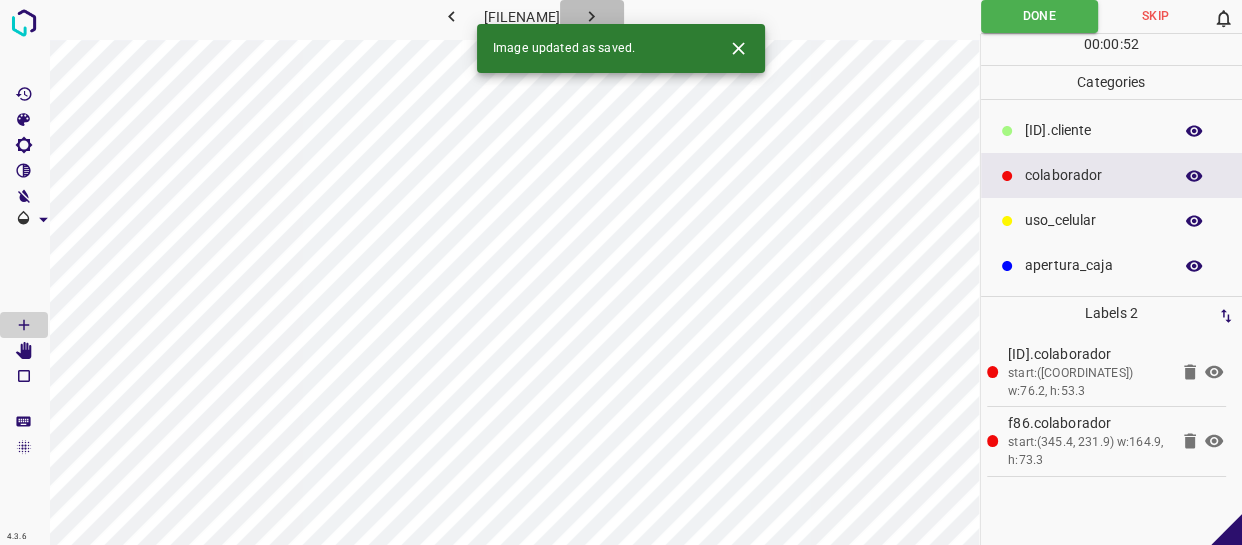click at bounding box center [591, 16] 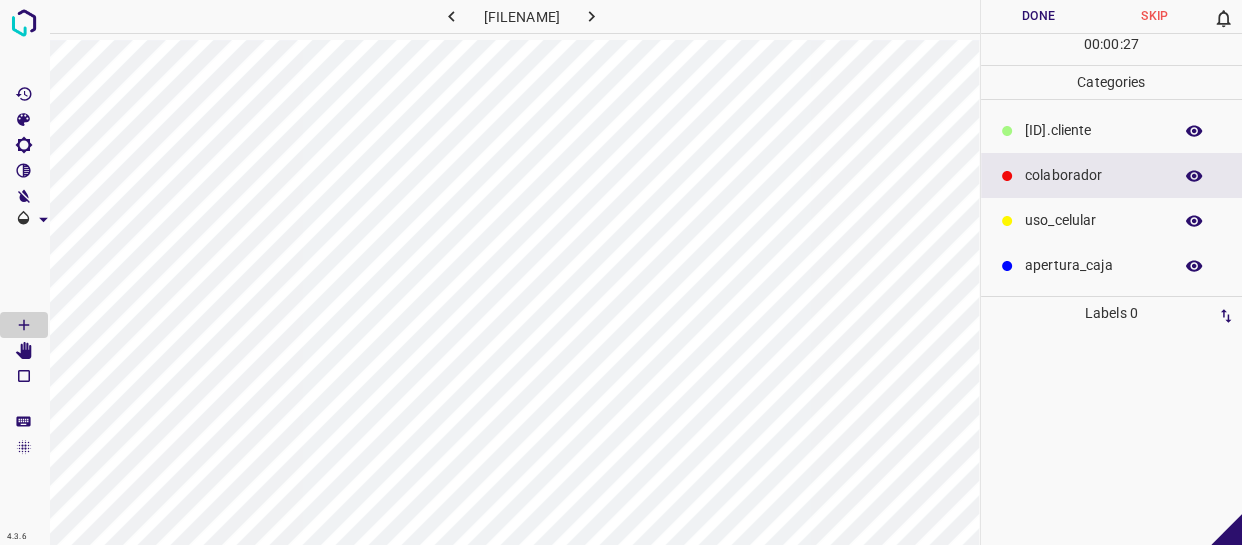 click on "​​cliente" at bounding box center [1112, 130] 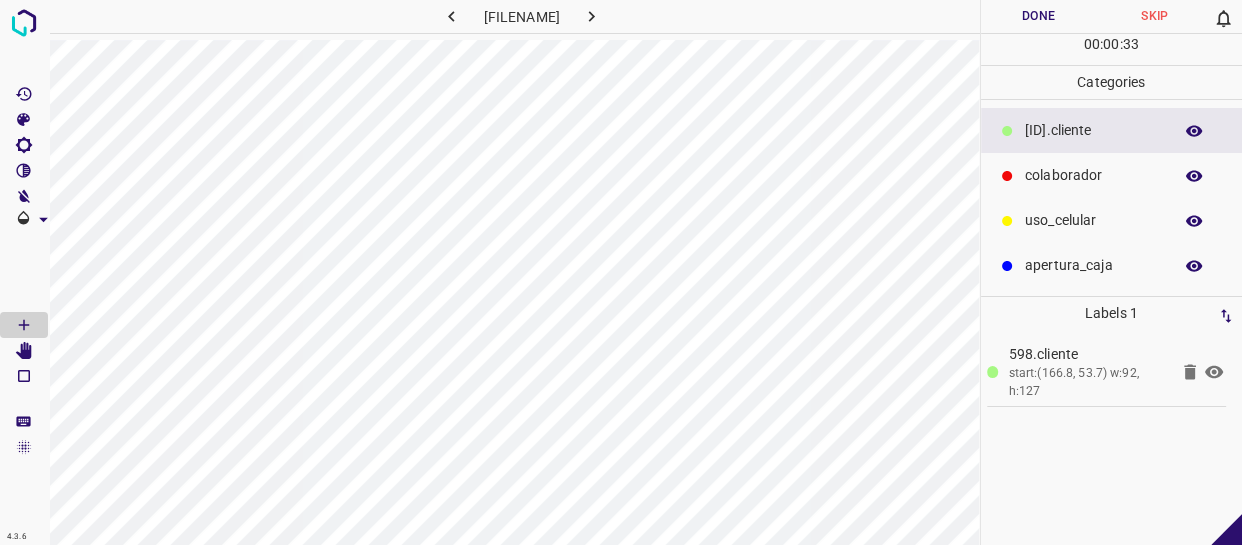 click on "colaborador" at bounding box center [1093, 130] 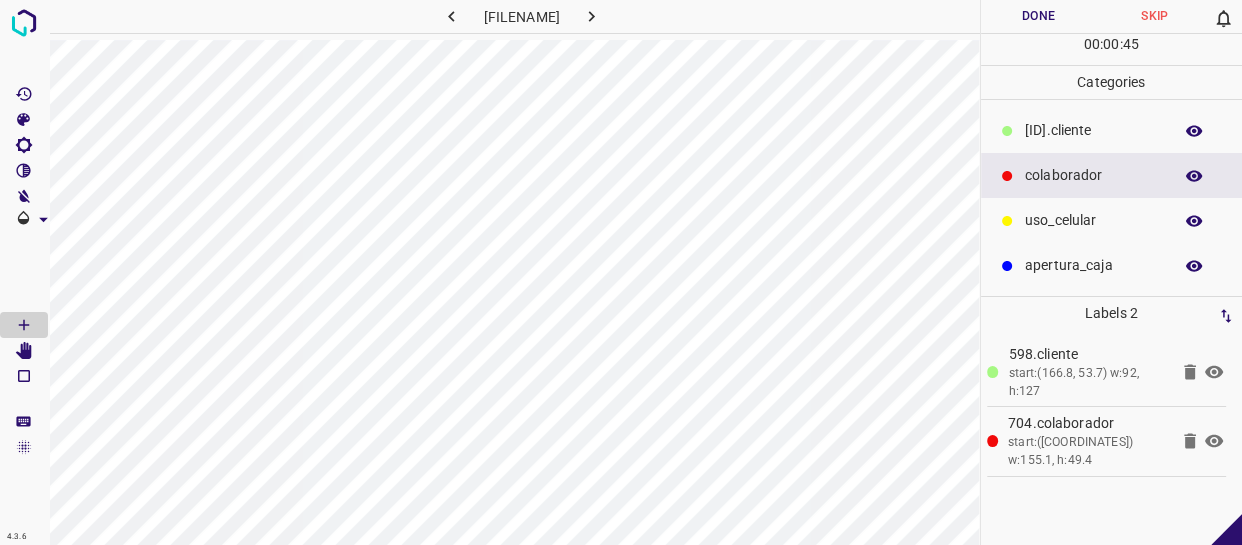 click on "colaborador" at bounding box center [1112, 175] 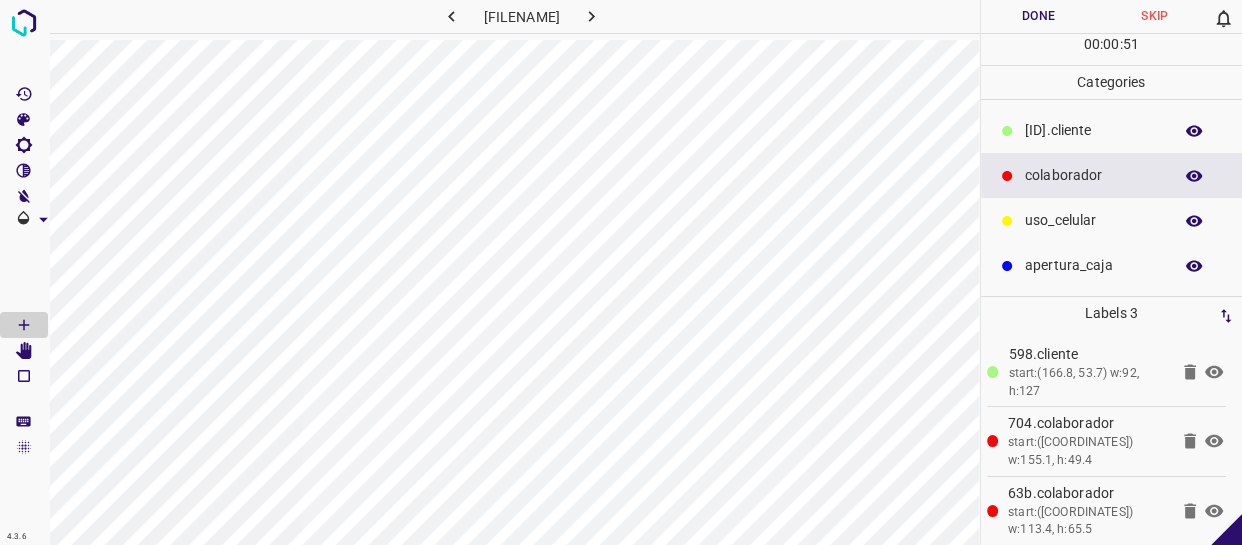 drag, startPoint x: 1035, startPoint y: 15, endPoint x: 1039, endPoint y: 42, distance: 27.294687 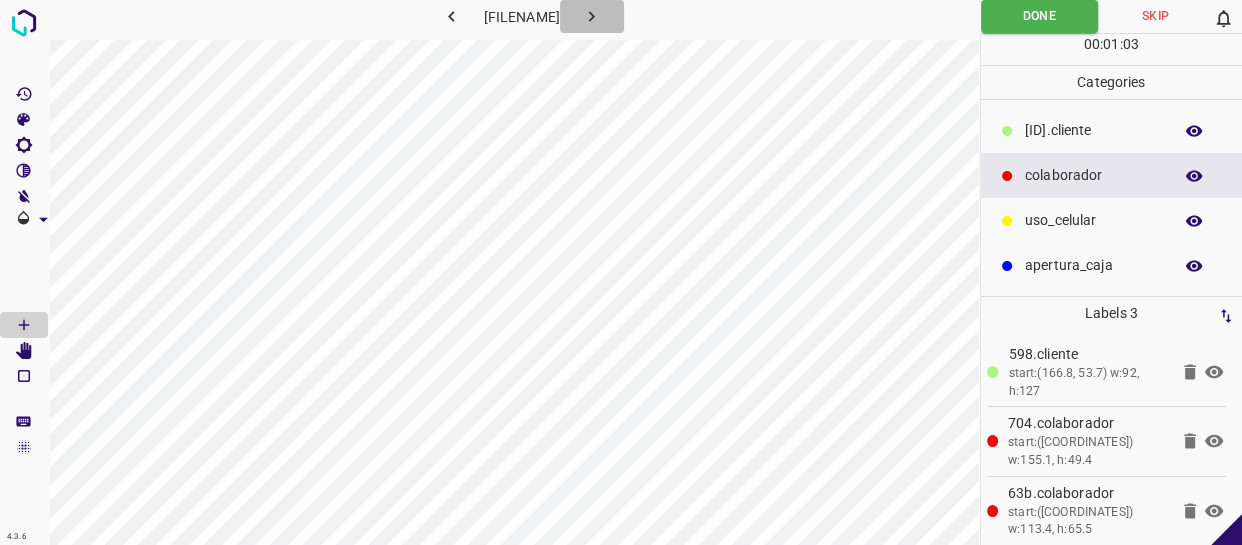 click at bounding box center (591, 16) 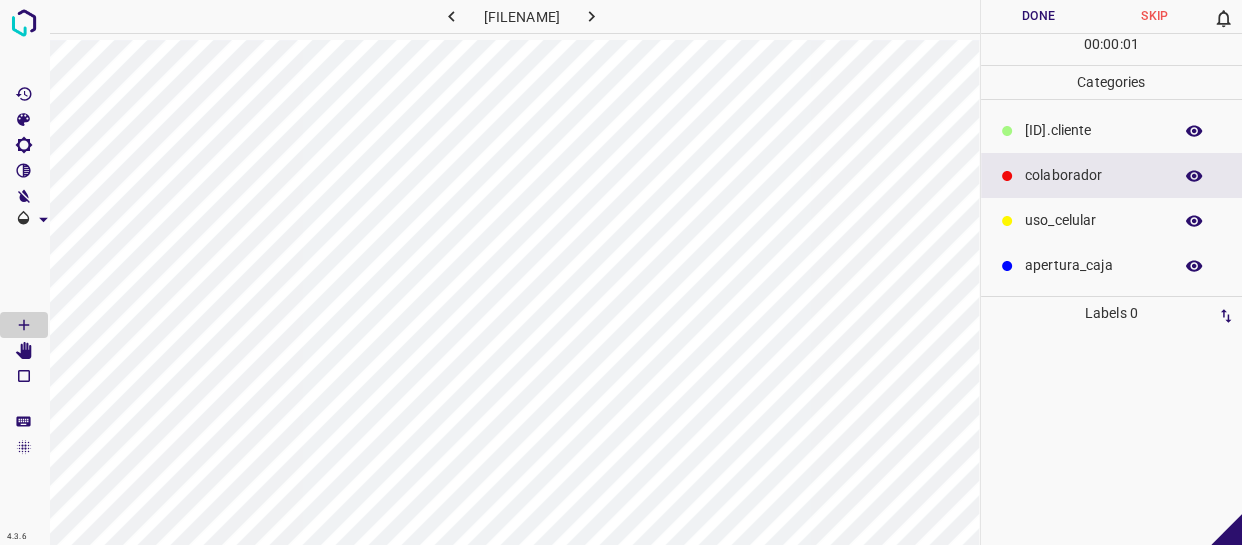 click on "​​cliente" at bounding box center (1093, 130) 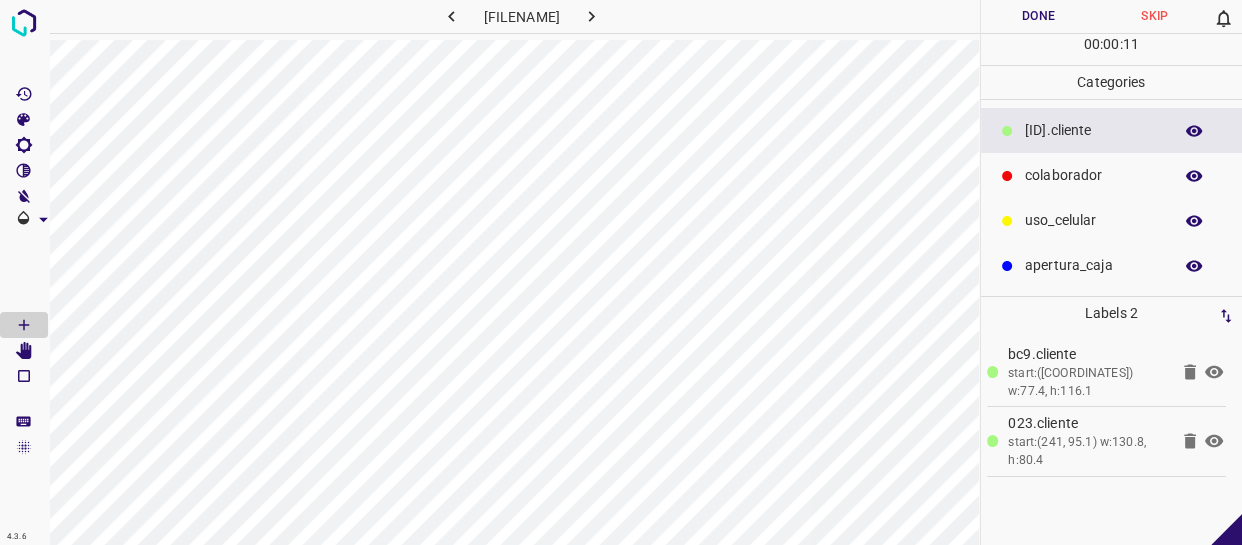click on "uso_celular" at bounding box center (1093, 130) 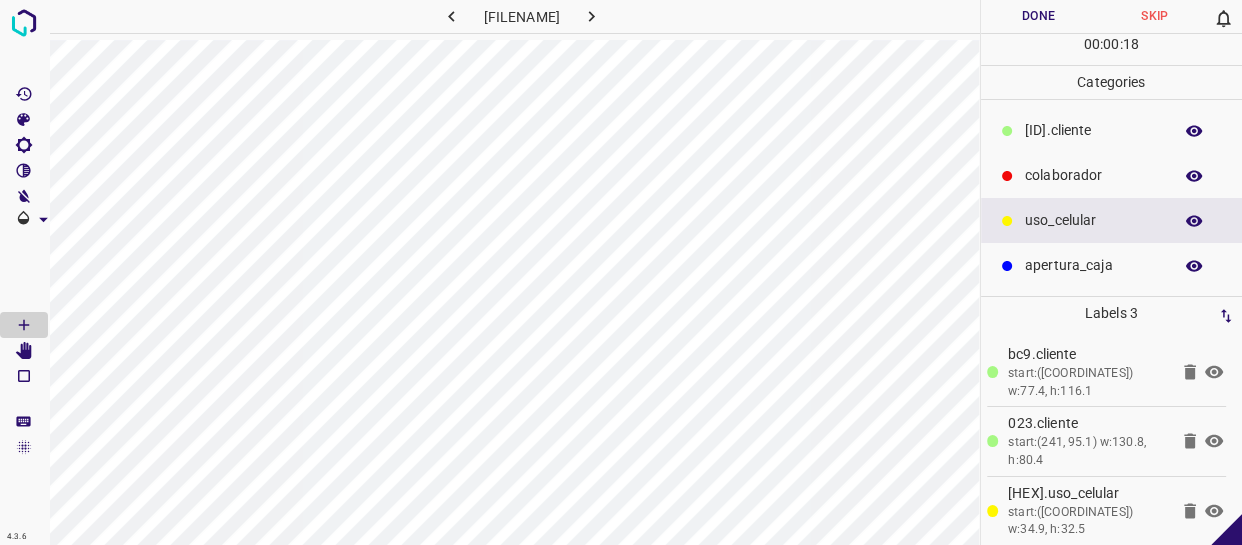 click on "​​cliente" at bounding box center (1093, 130) 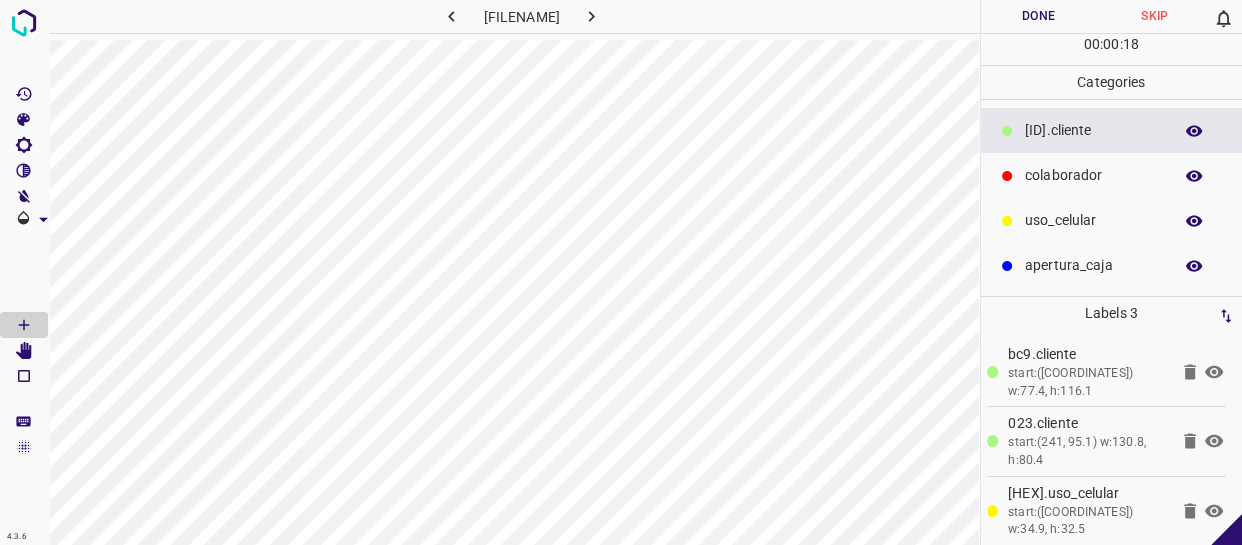 click on "colaborador" at bounding box center [1093, 130] 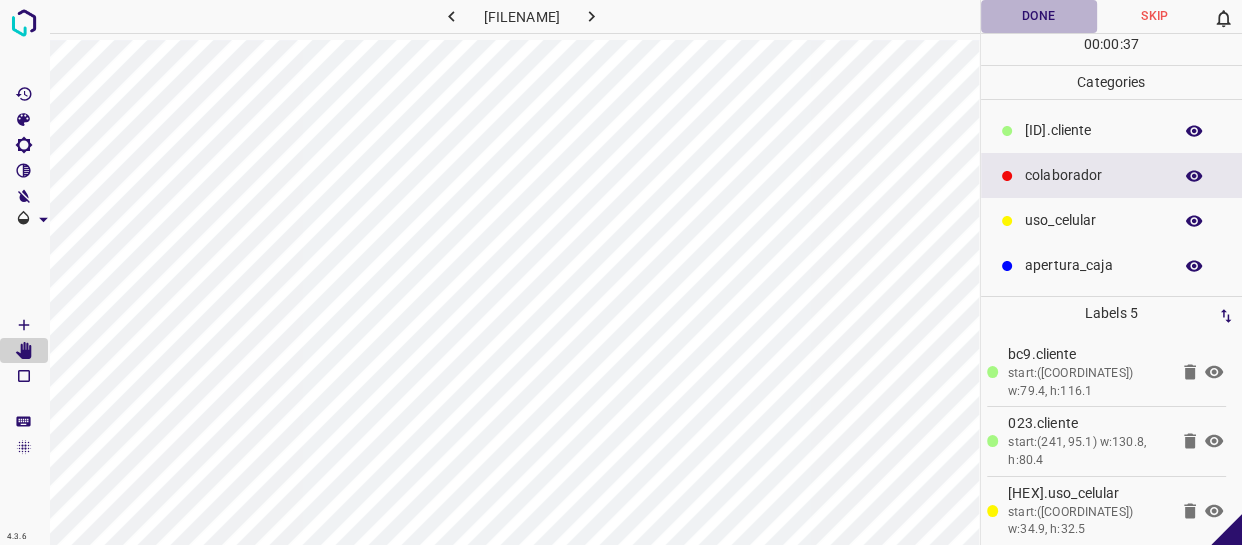 click on "Done" at bounding box center [1039, 16] 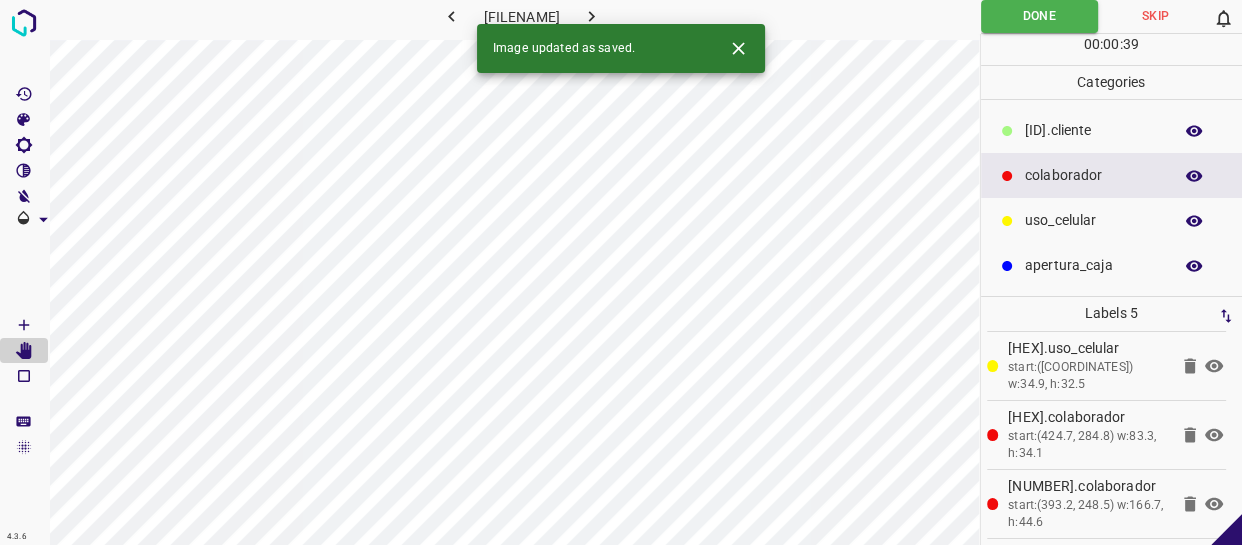 scroll, scrollTop: 146, scrollLeft: 0, axis: vertical 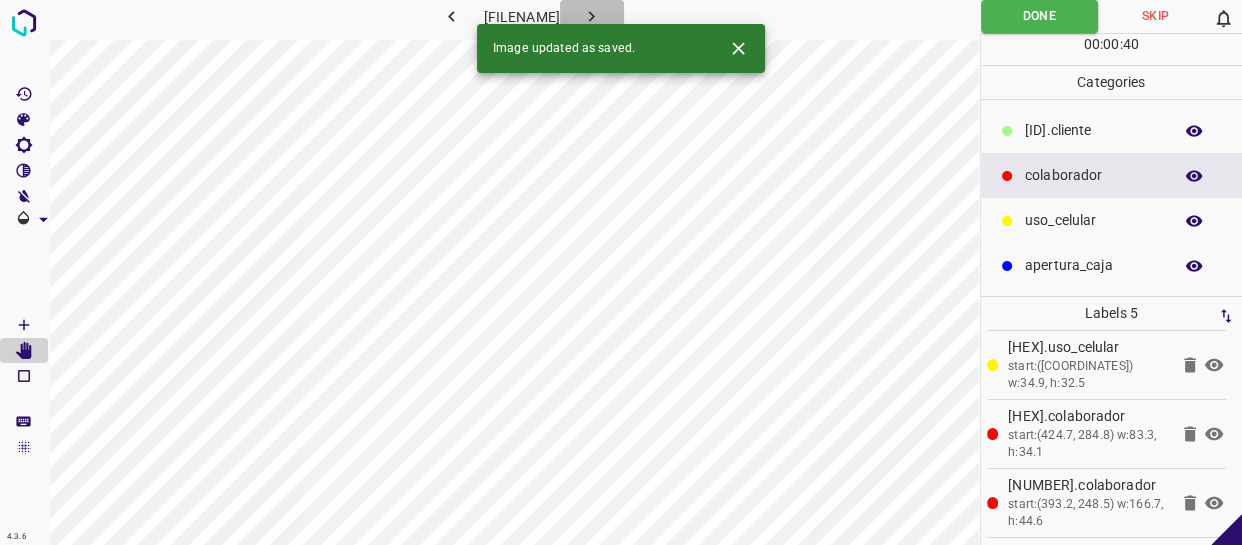 click at bounding box center [592, 16] 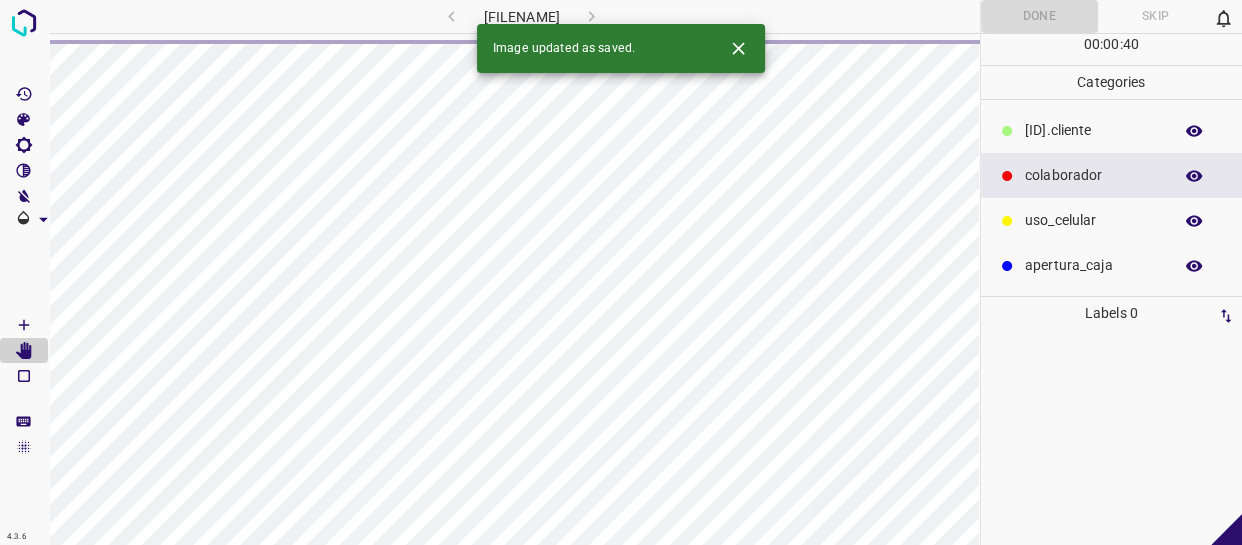 scroll, scrollTop: 0, scrollLeft: 0, axis: both 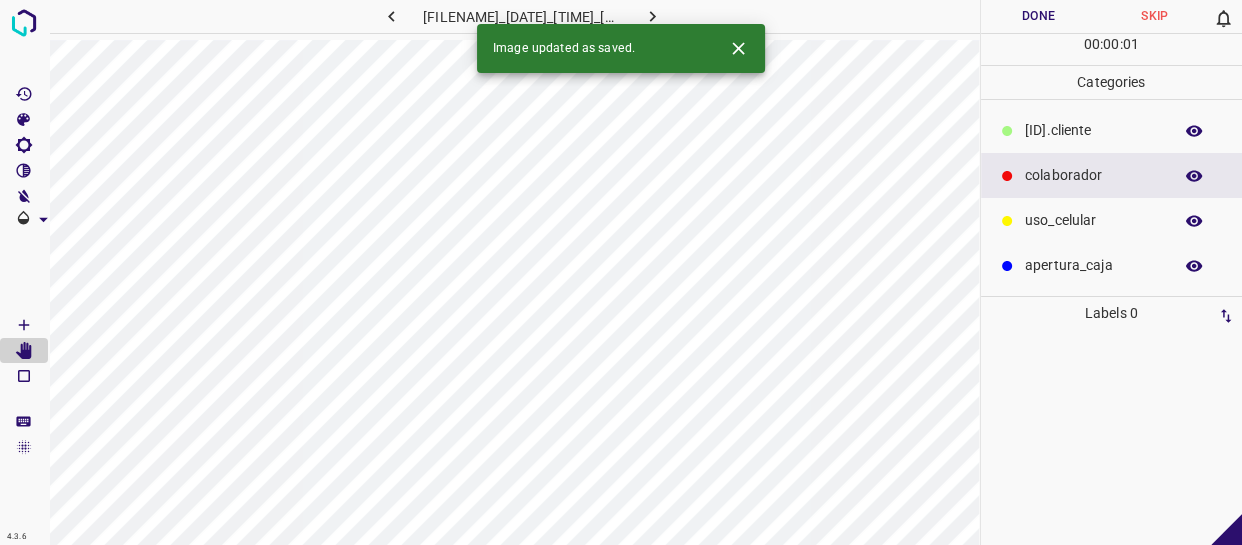 drag, startPoint x: 1081, startPoint y: 135, endPoint x: 1017, endPoint y: 138, distance: 64.070274 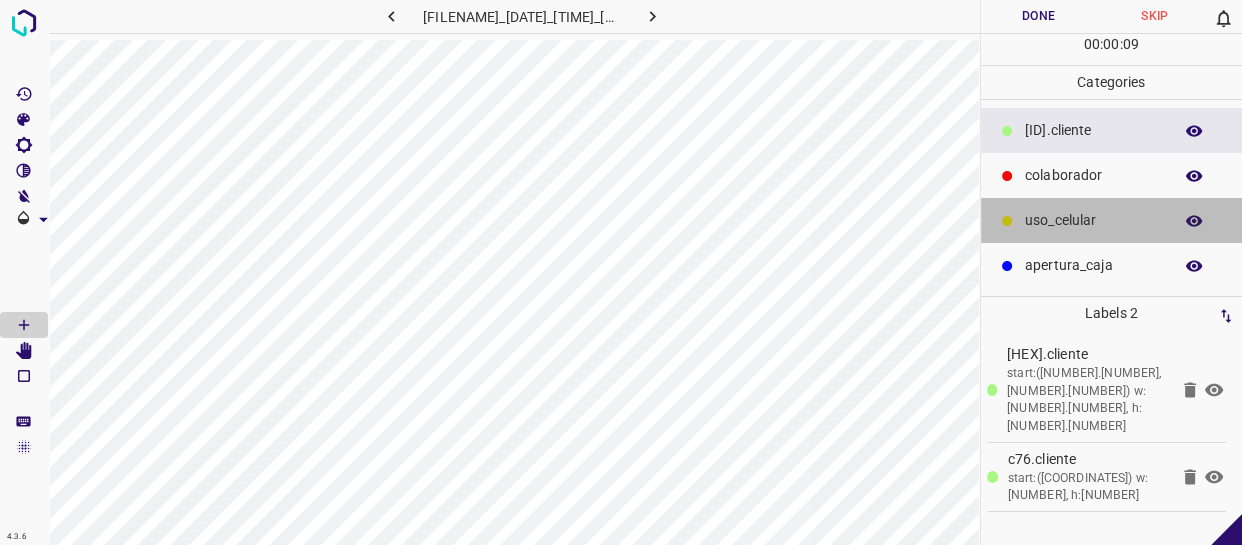 drag, startPoint x: 1077, startPoint y: 227, endPoint x: 1010, endPoint y: 229, distance: 67.02985 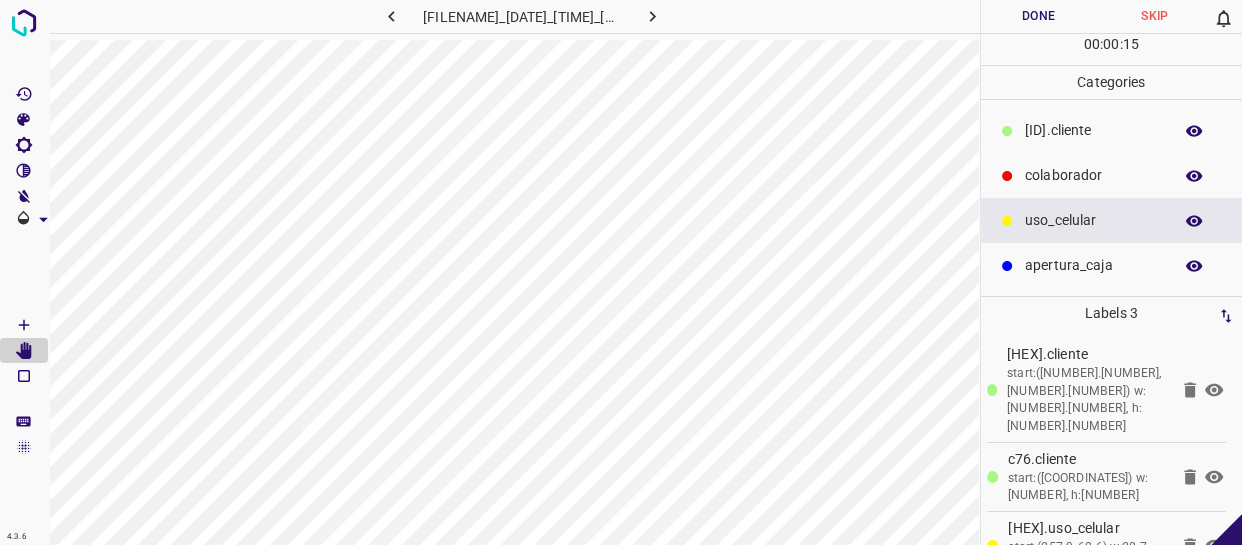 click on "colaborador" at bounding box center (1093, 130) 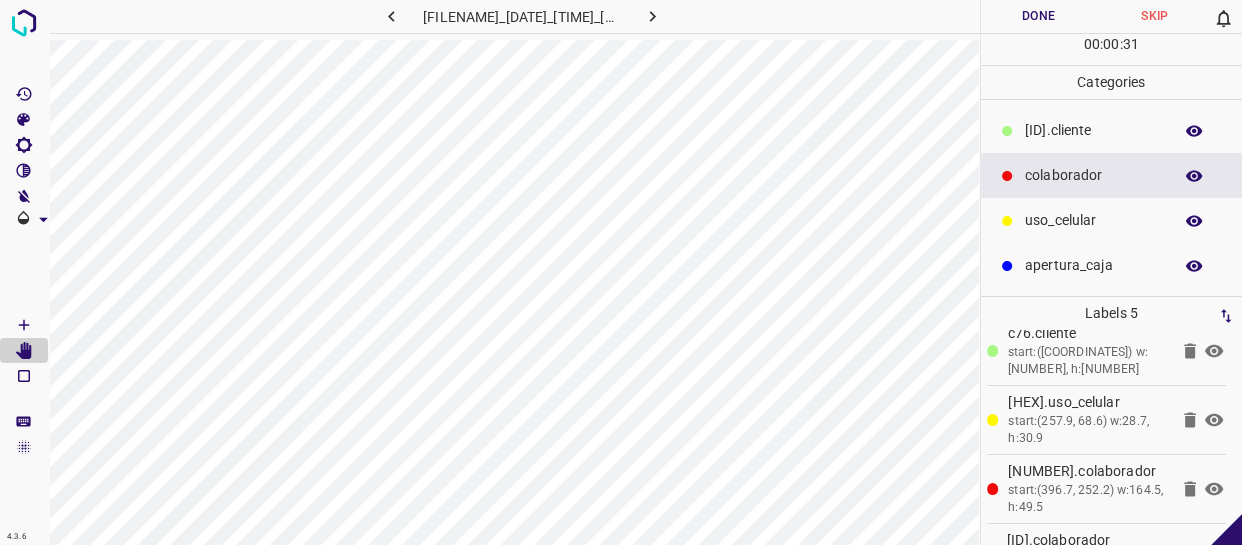 scroll, scrollTop: 146, scrollLeft: 0, axis: vertical 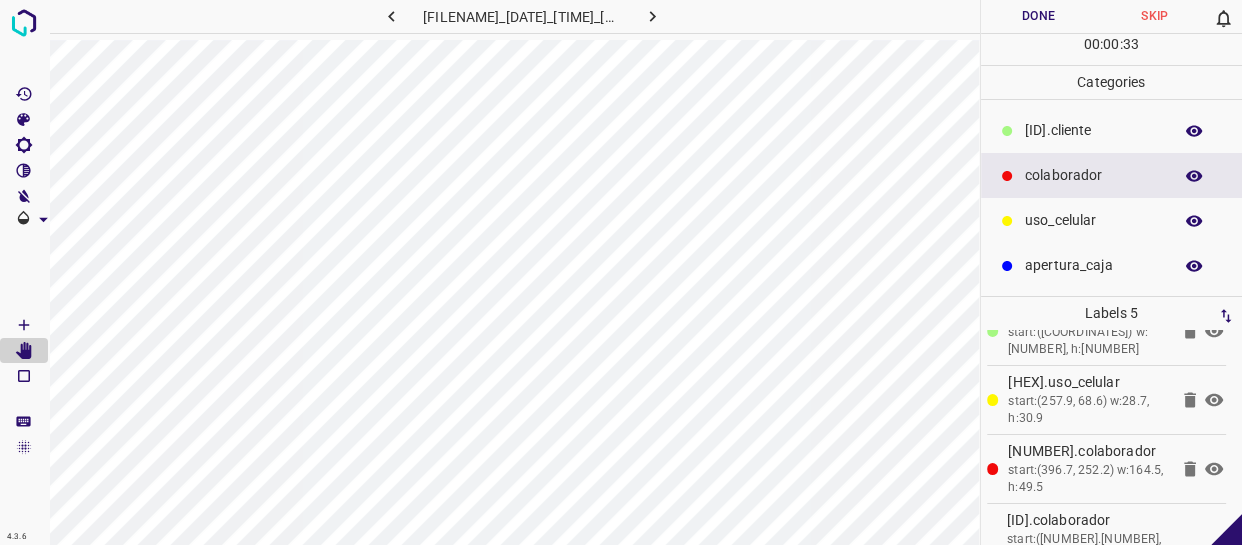 click on "Done" at bounding box center [1039, 16] 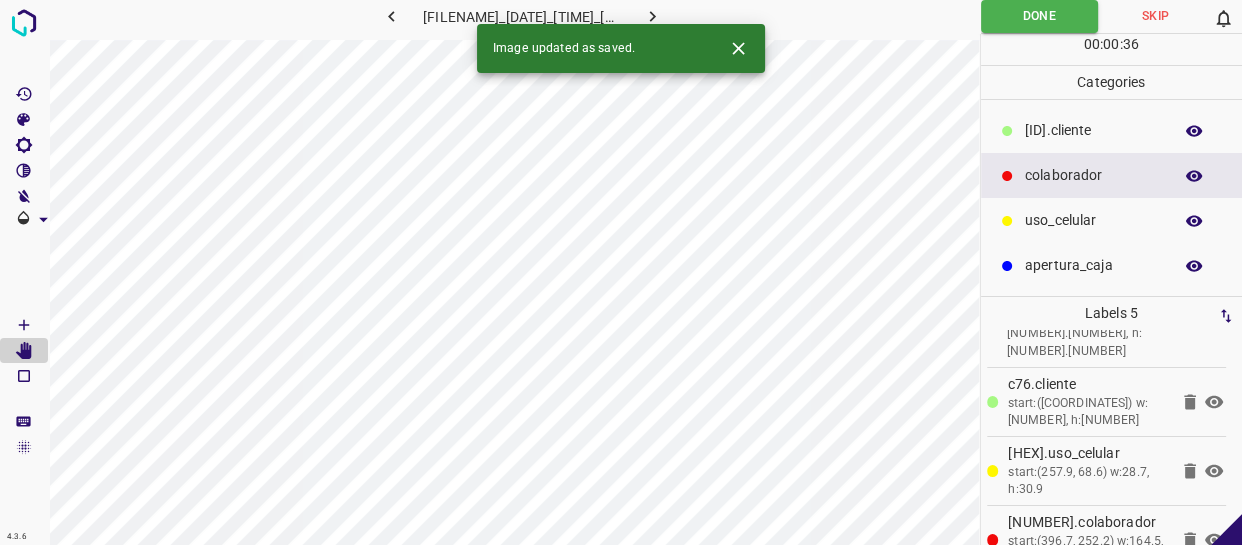scroll, scrollTop: 146, scrollLeft: 0, axis: vertical 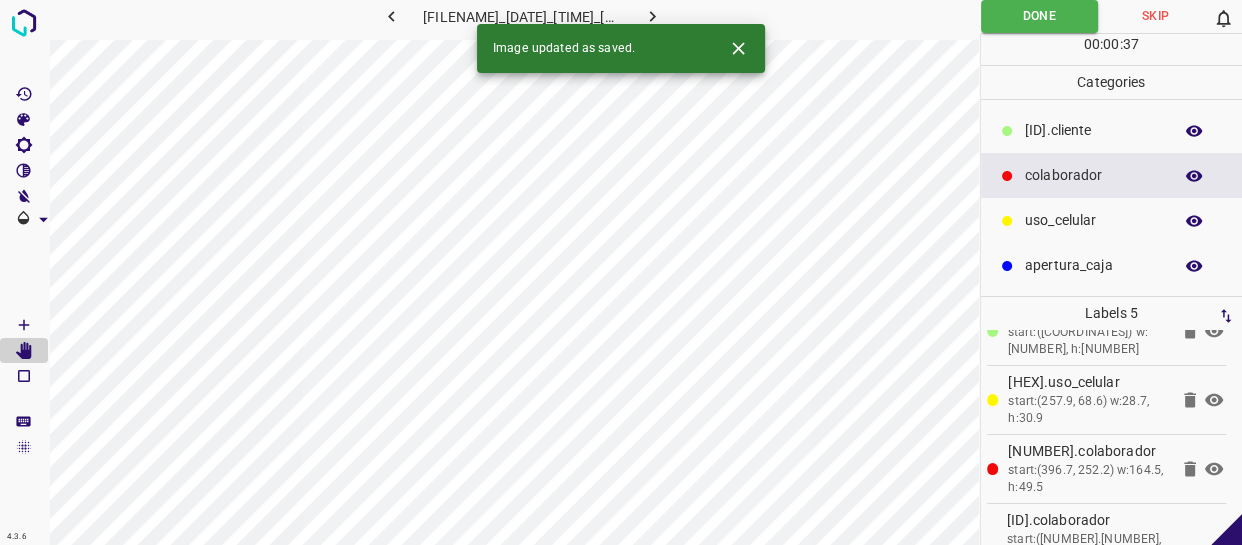click at bounding box center [652, 16] 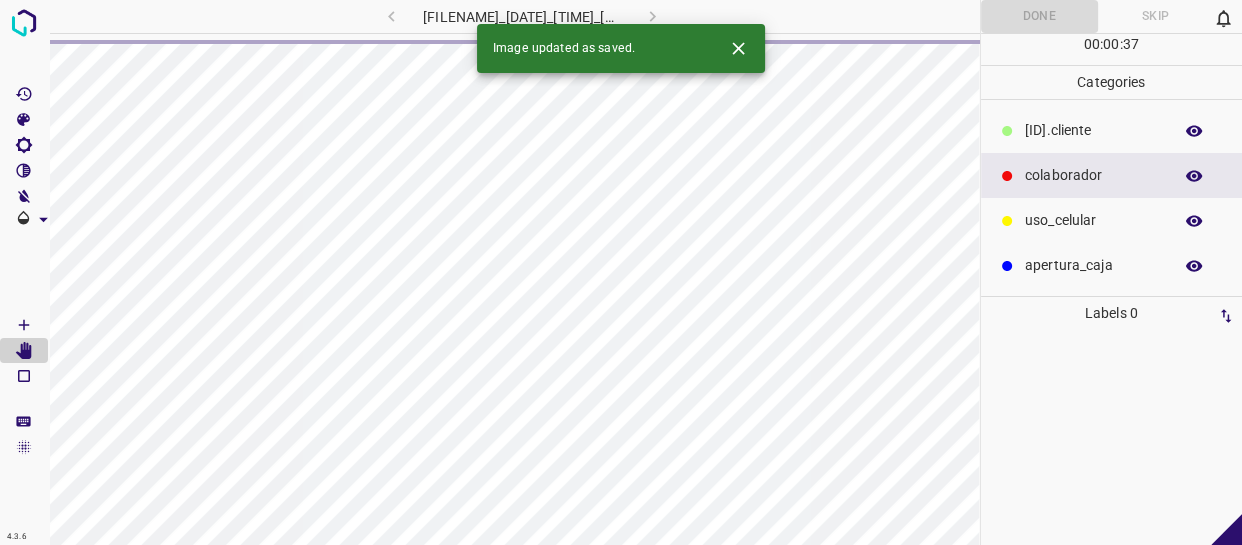scroll, scrollTop: 0, scrollLeft: 0, axis: both 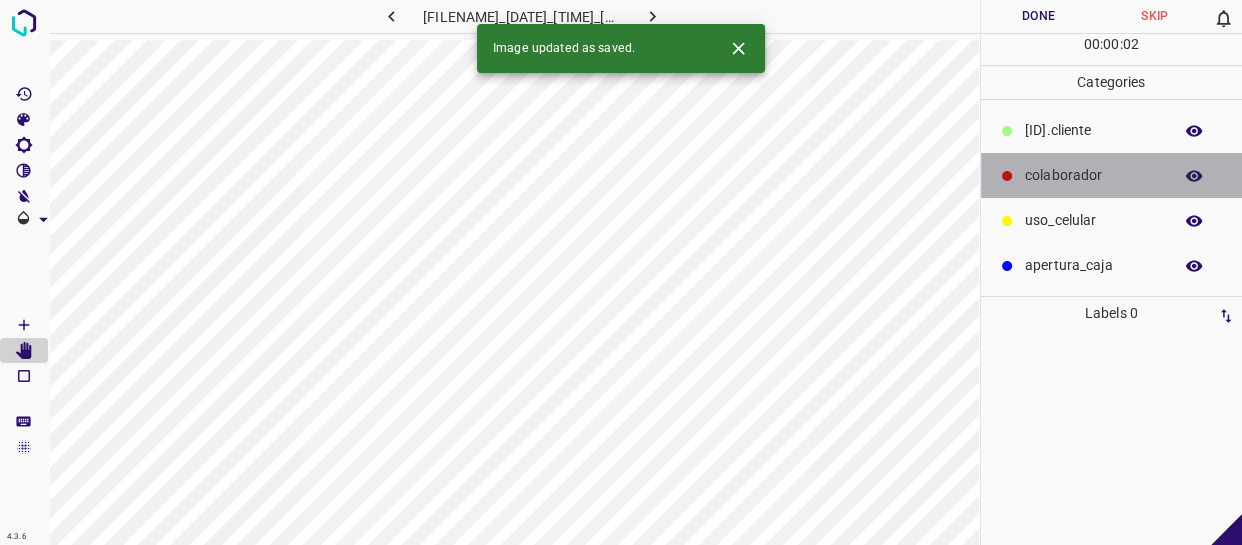 click on "colaborador" at bounding box center (1093, 175) 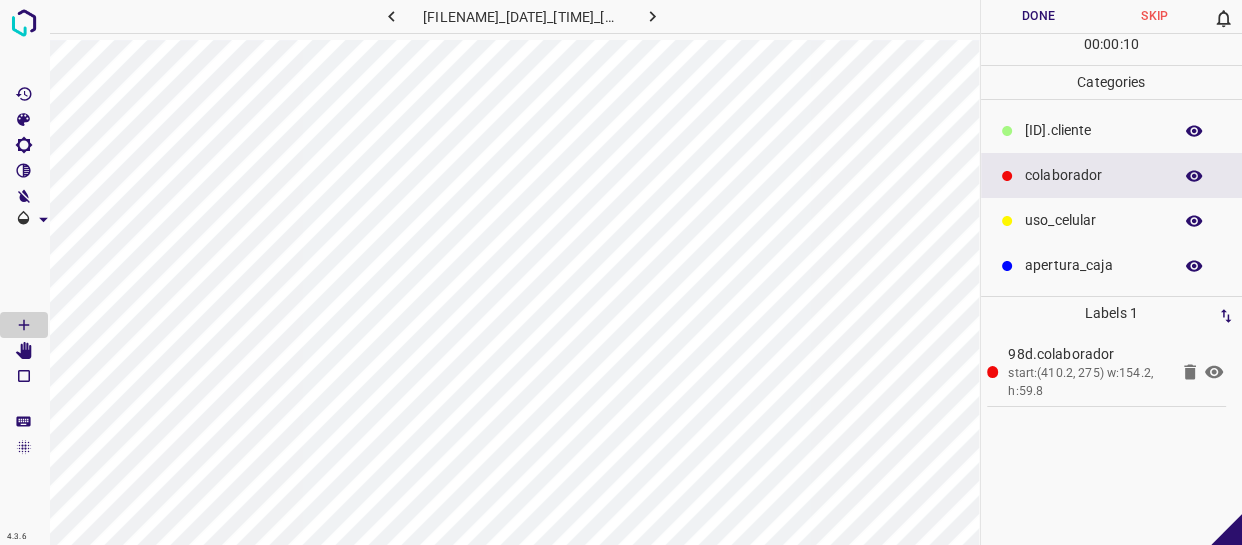 click on "​​cliente" at bounding box center (1093, 130) 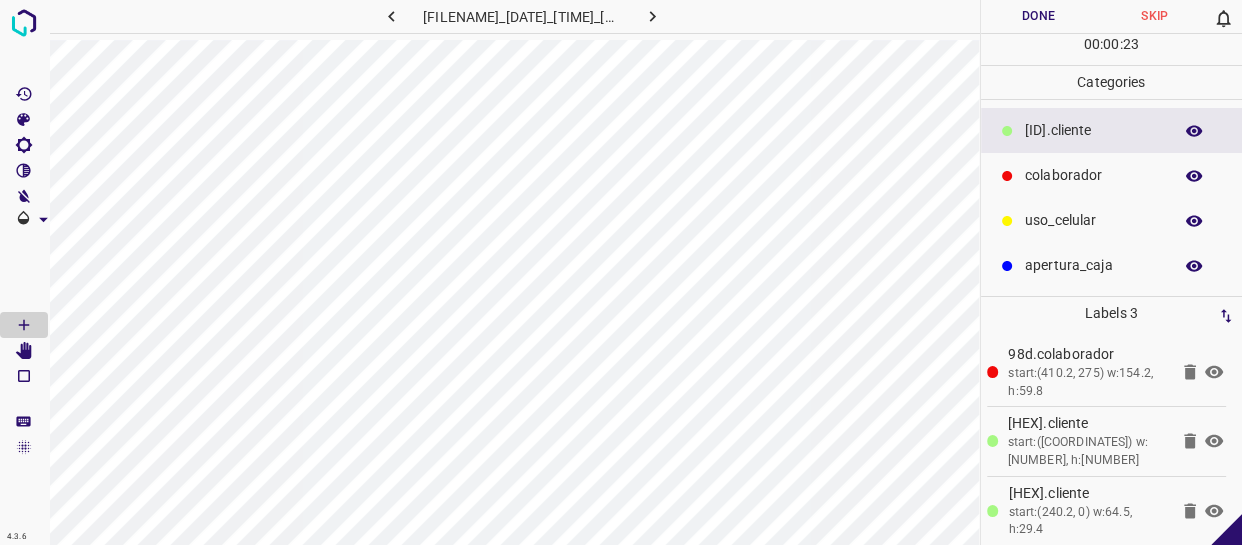 click on "Done" at bounding box center [1039, 16] 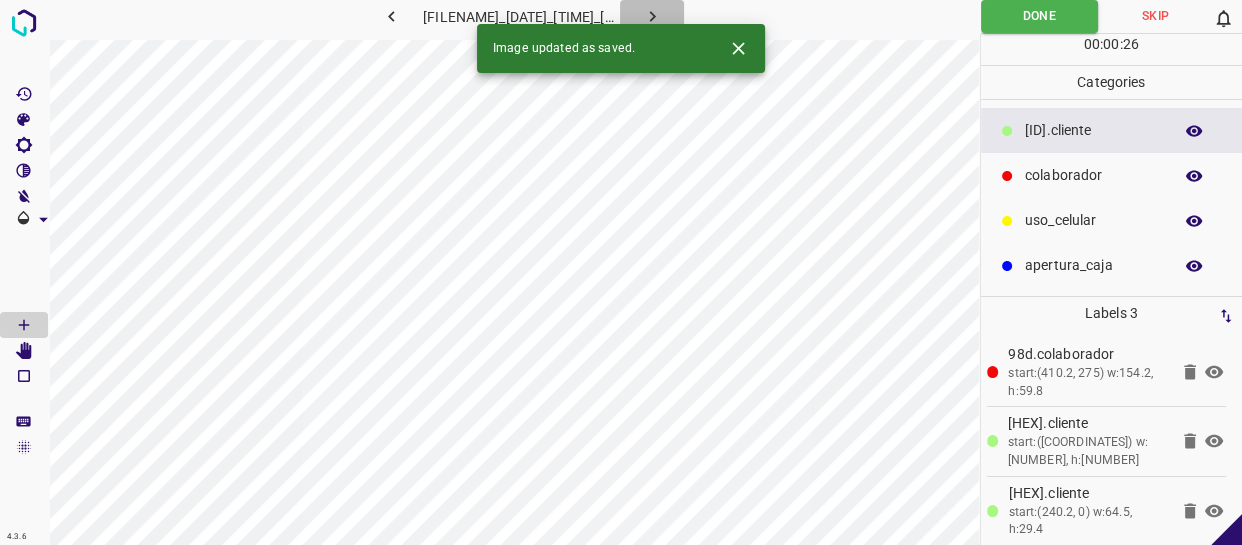 click at bounding box center (652, 16) 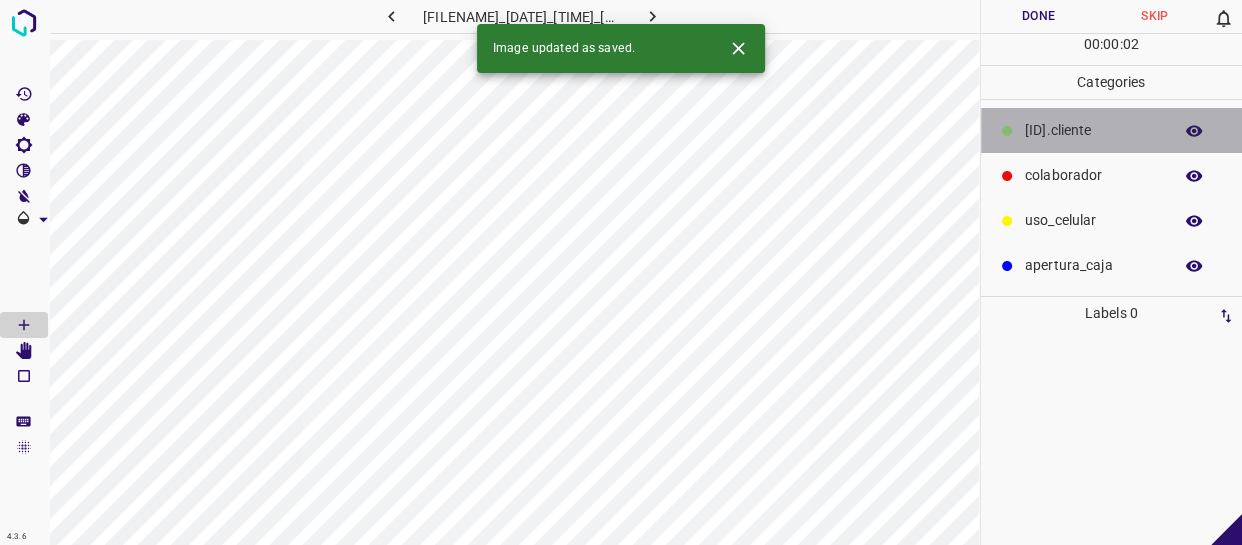 click on "​​cliente" at bounding box center [1093, 130] 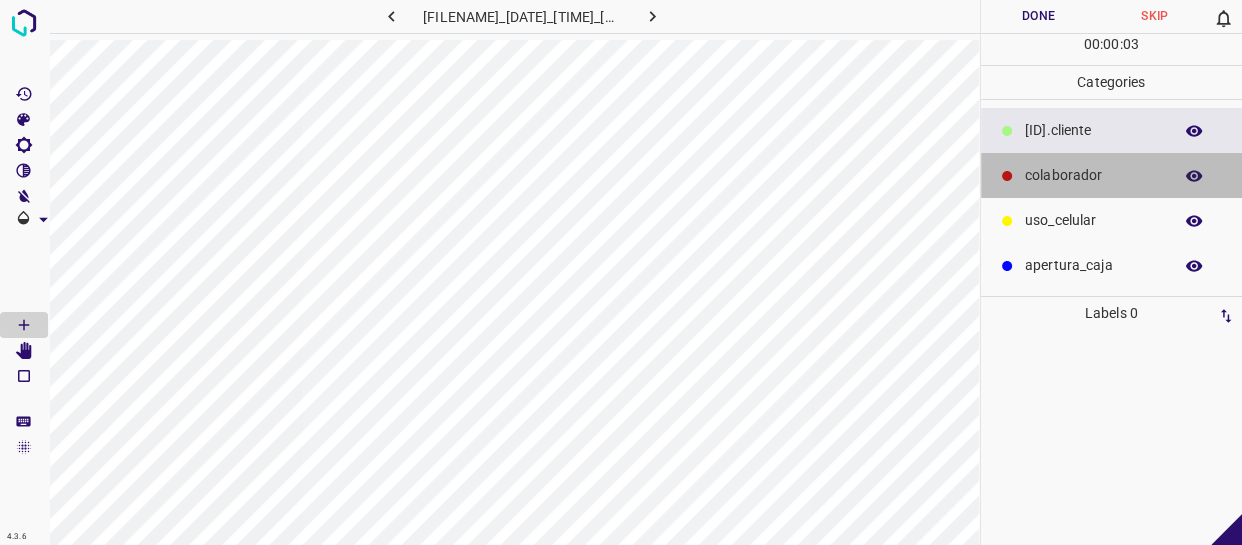click on "colaborador" at bounding box center [1112, 175] 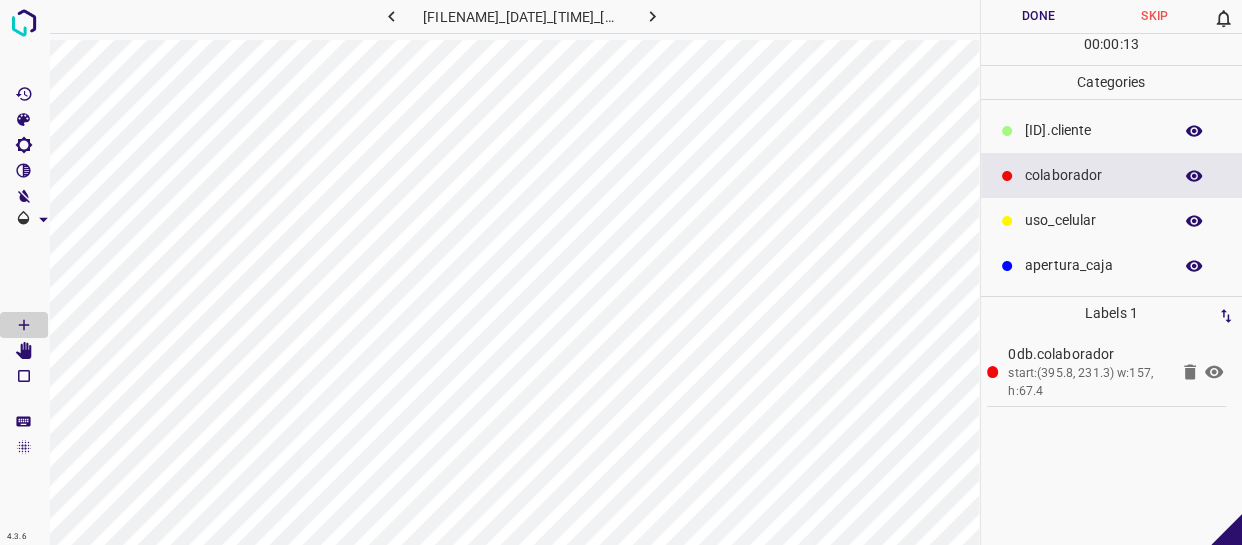 click on "Done" at bounding box center [1039, 16] 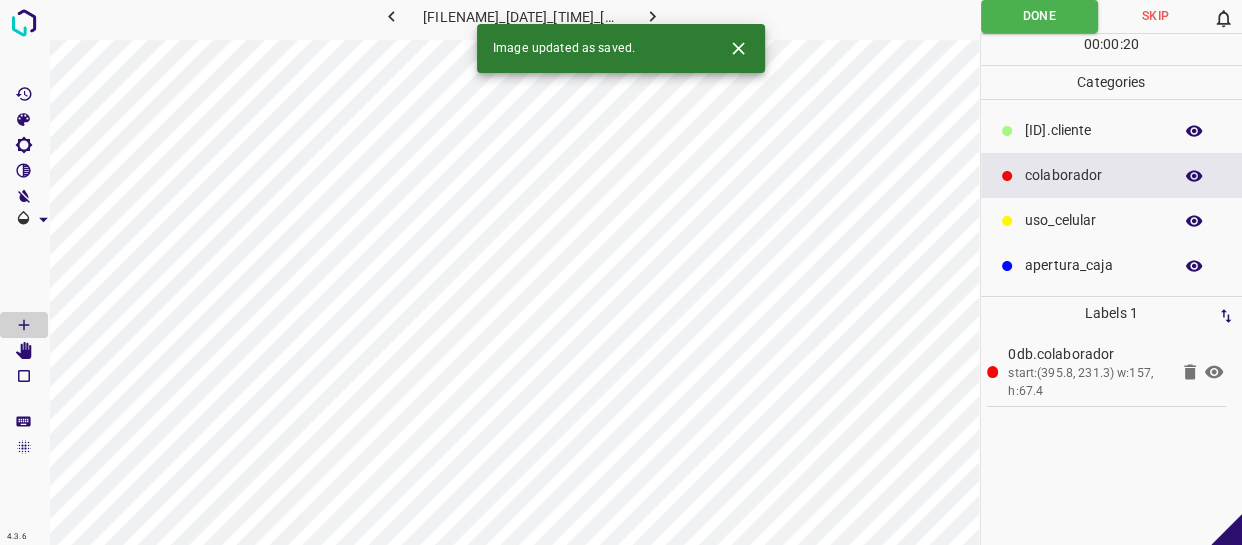 click at bounding box center [652, 16] 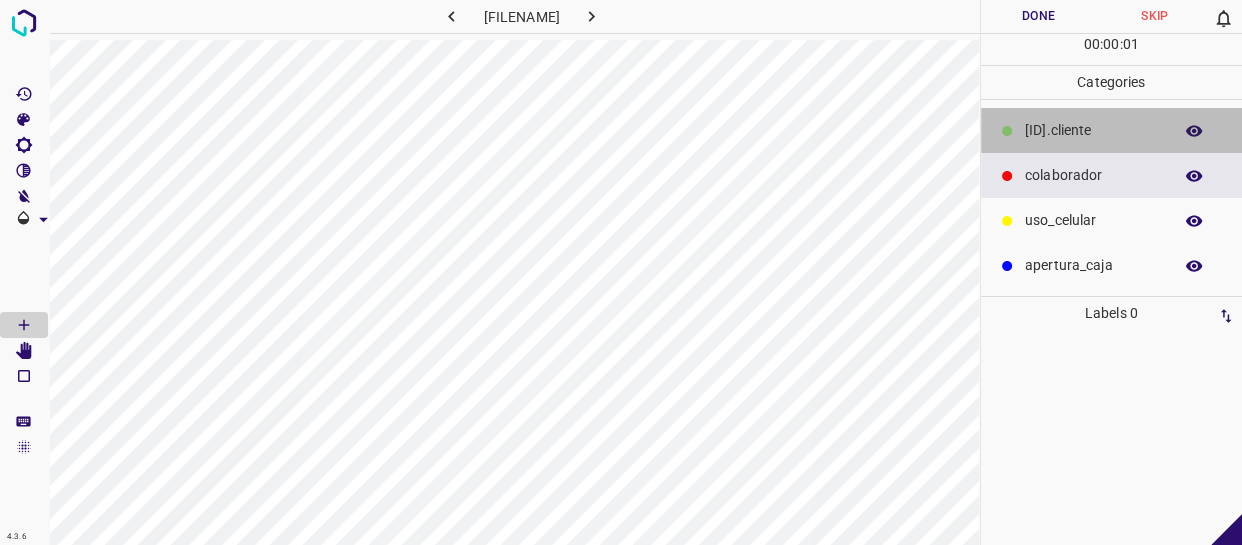 click on "​​cliente" at bounding box center (1093, 130) 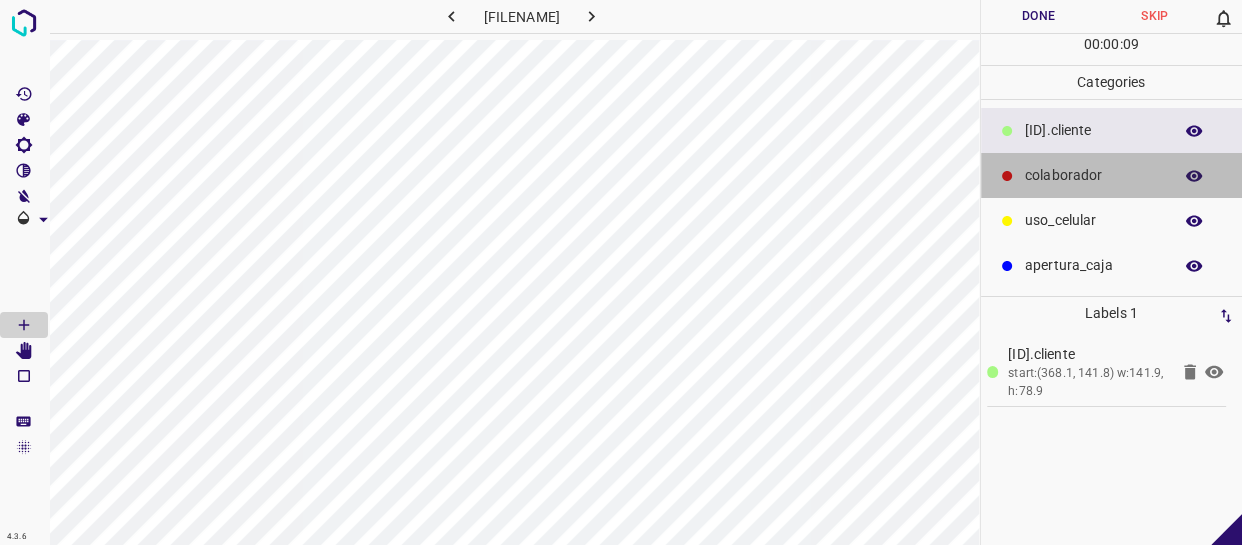 click on "colaborador" at bounding box center (1093, 130) 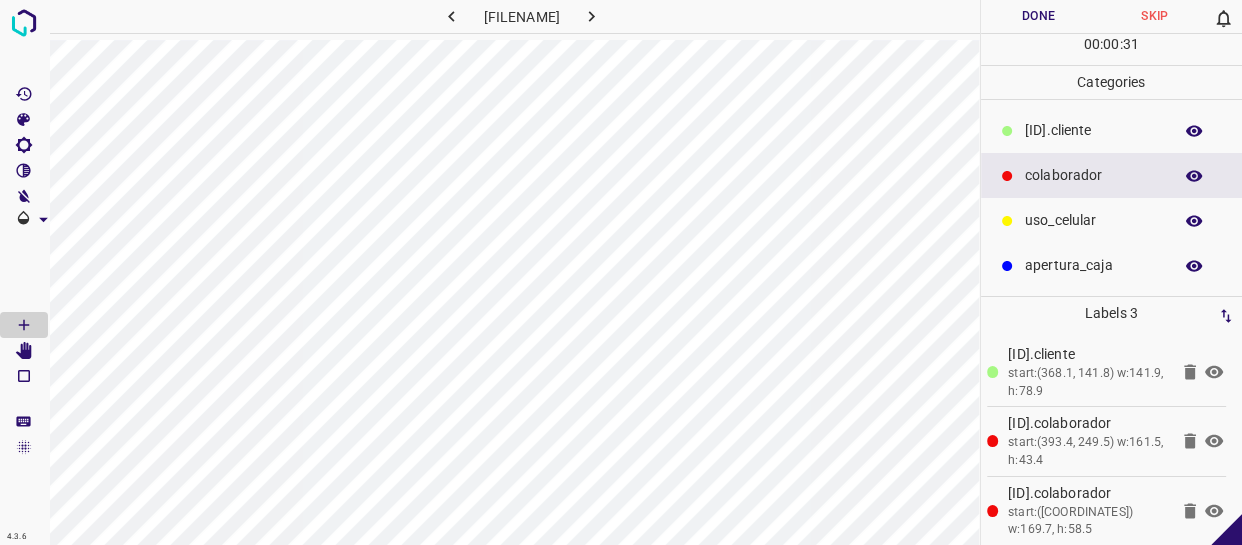 click on "Done" at bounding box center (1039, 16) 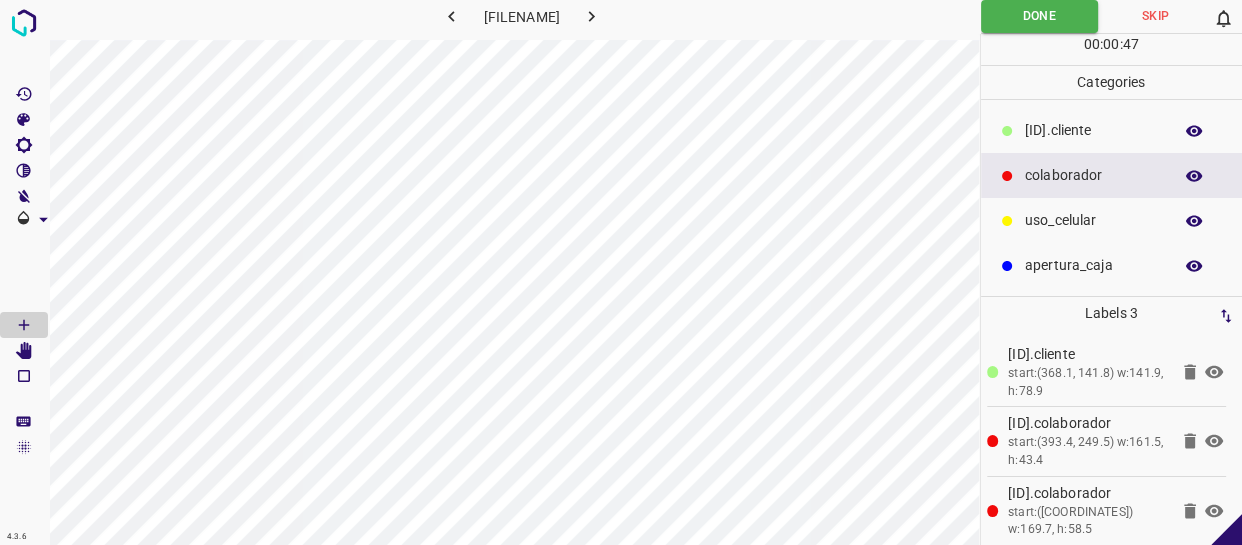 click at bounding box center [591, 16] 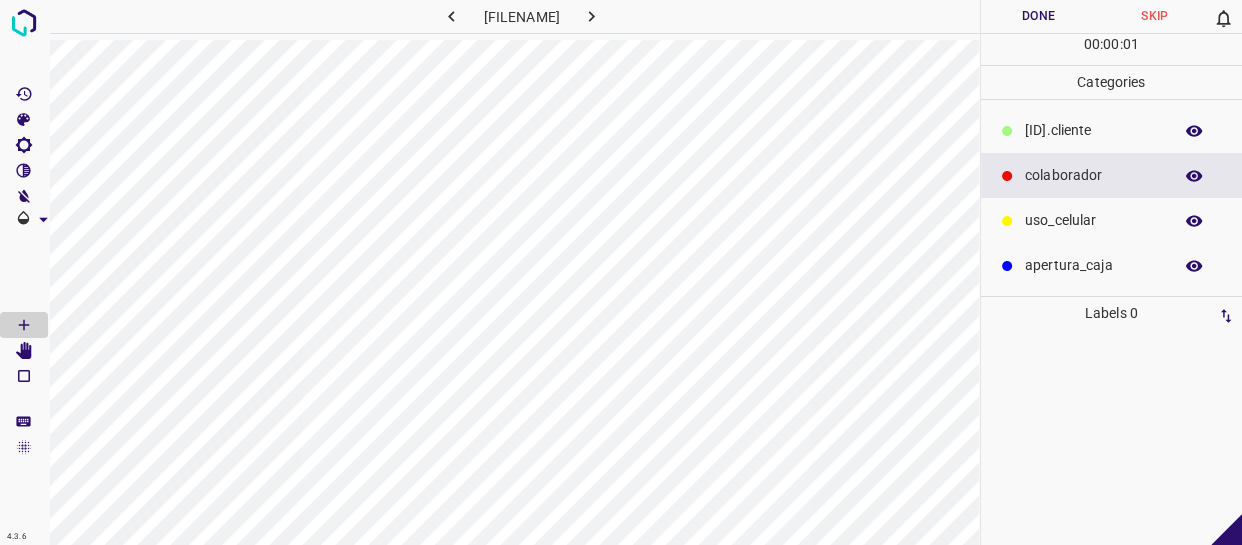 click on "​​cliente" at bounding box center [1093, 130] 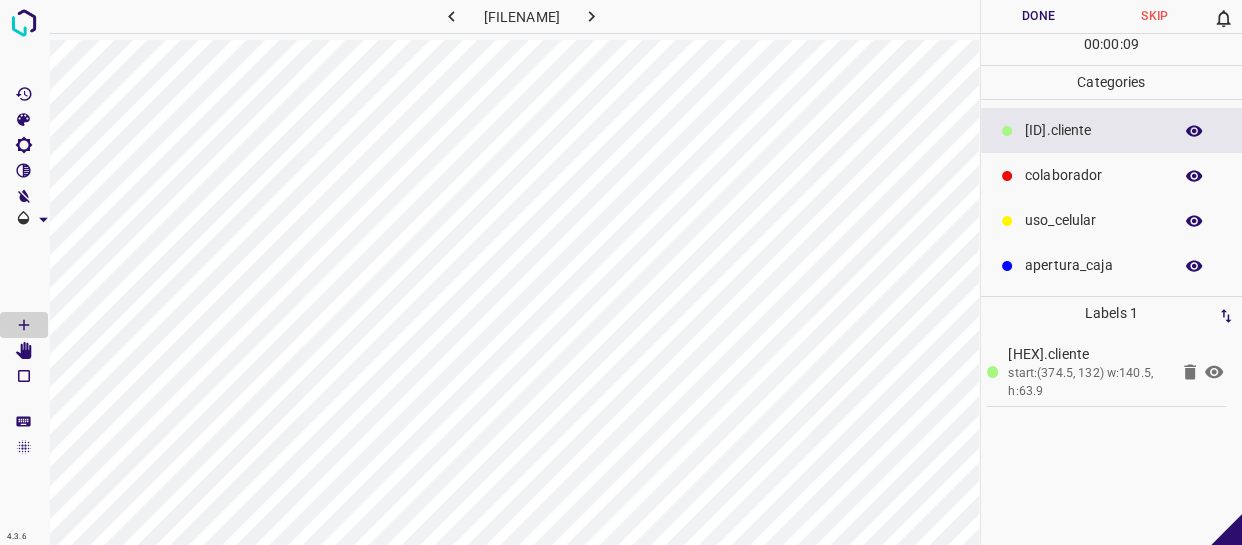 click on "colaborador" at bounding box center (1093, 130) 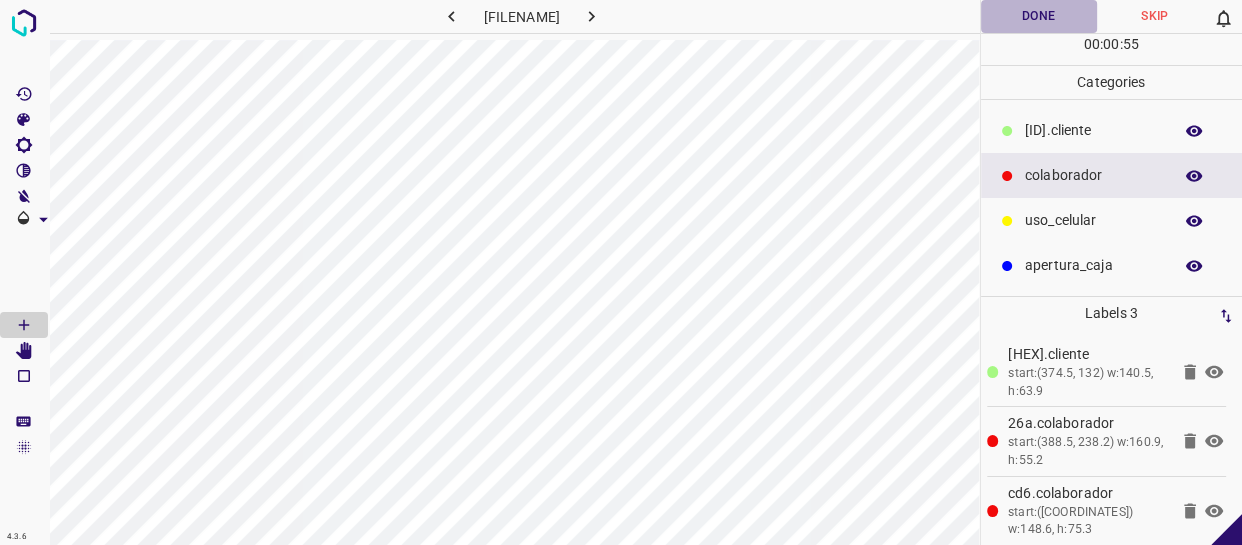 click on "Done" at bounding box center (1039, 16) 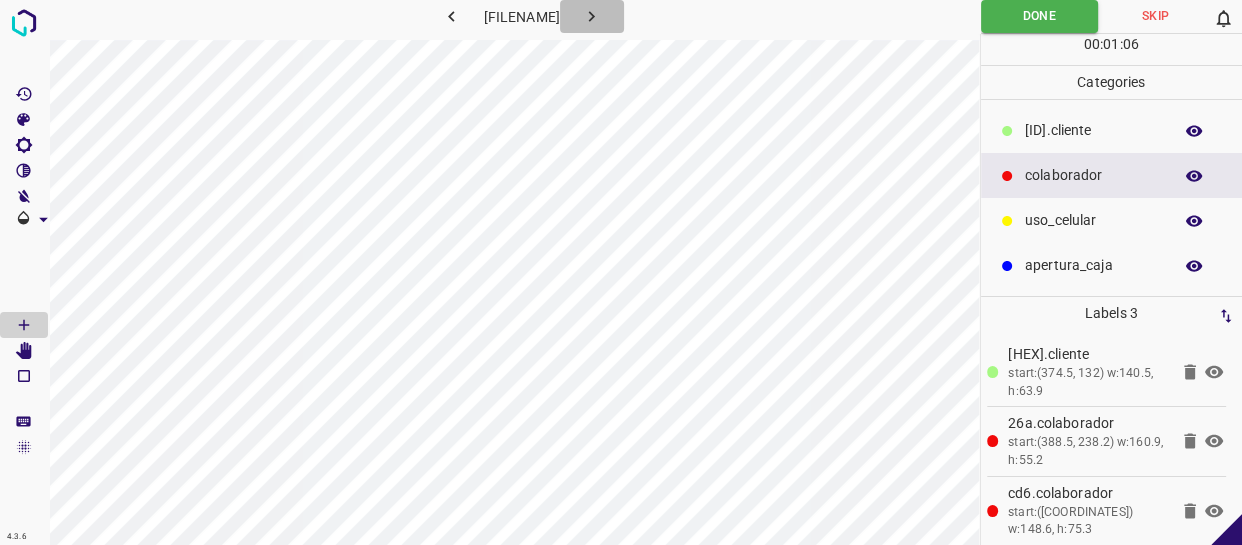 click at bounding box center (591, 16) 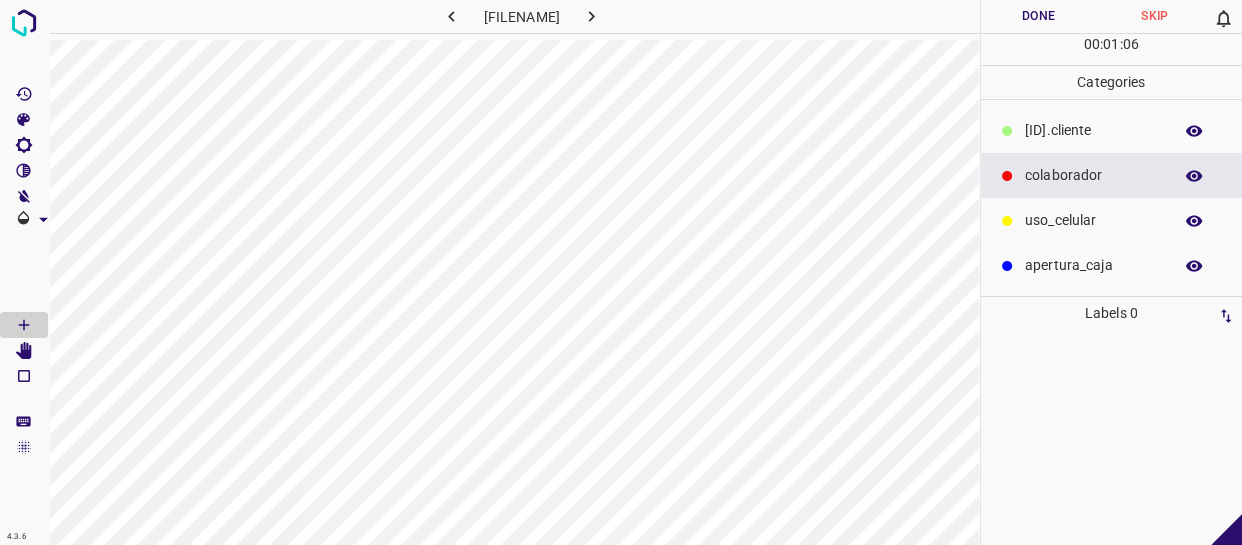click on "colaborador" at bounding box center [1093, 175] 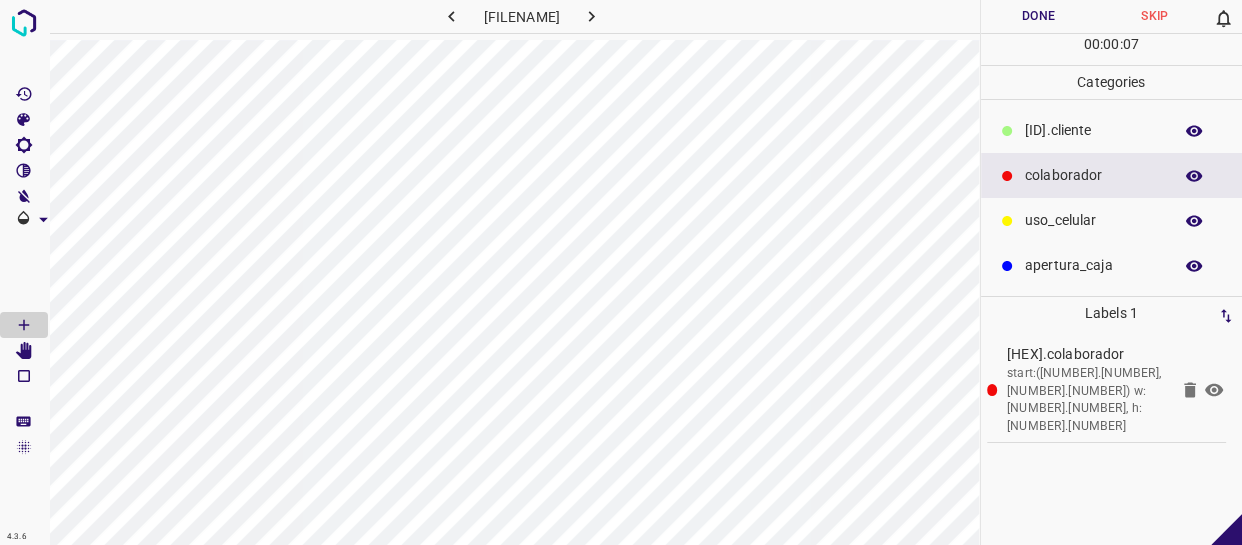 click on "apertura_caja" at bounding box center [1093, 130] 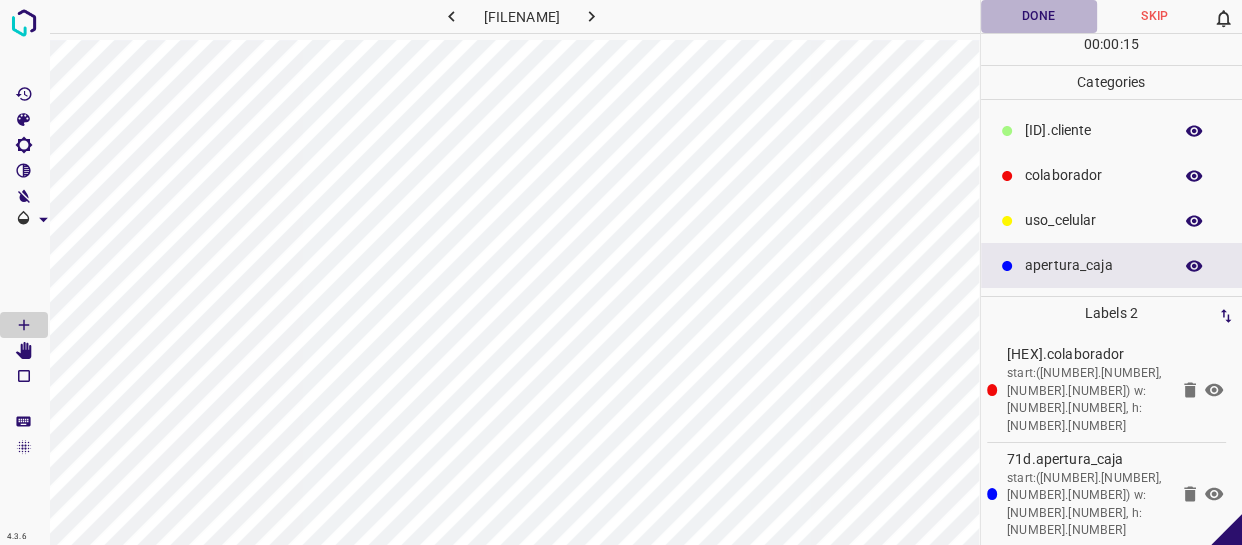 click on "Done" at bounding box center [1039, 16] 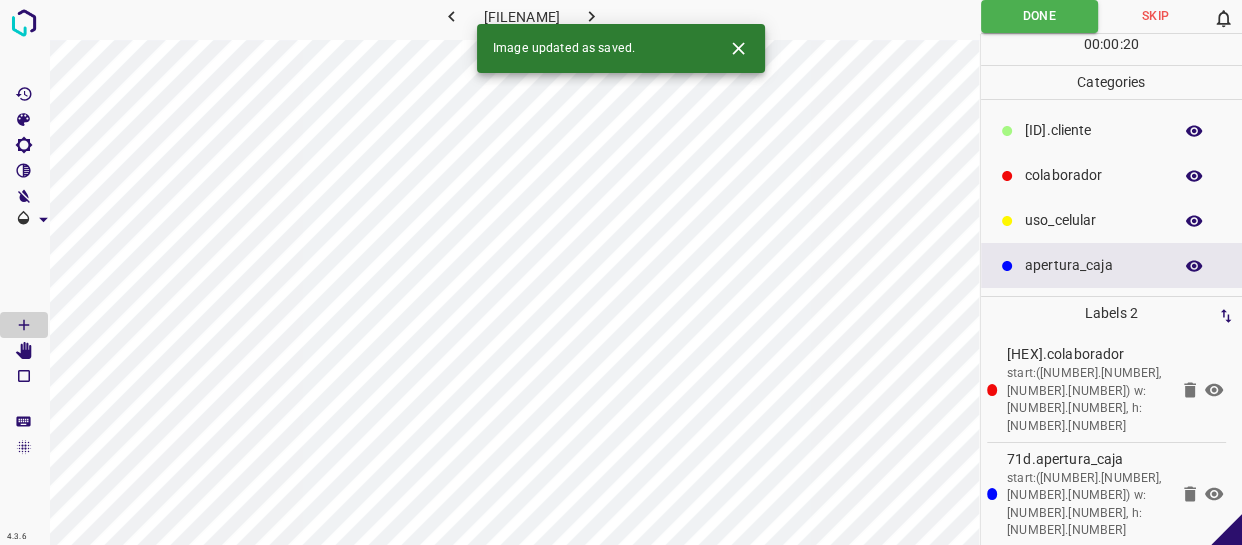 click at bounding box center (592, 16) 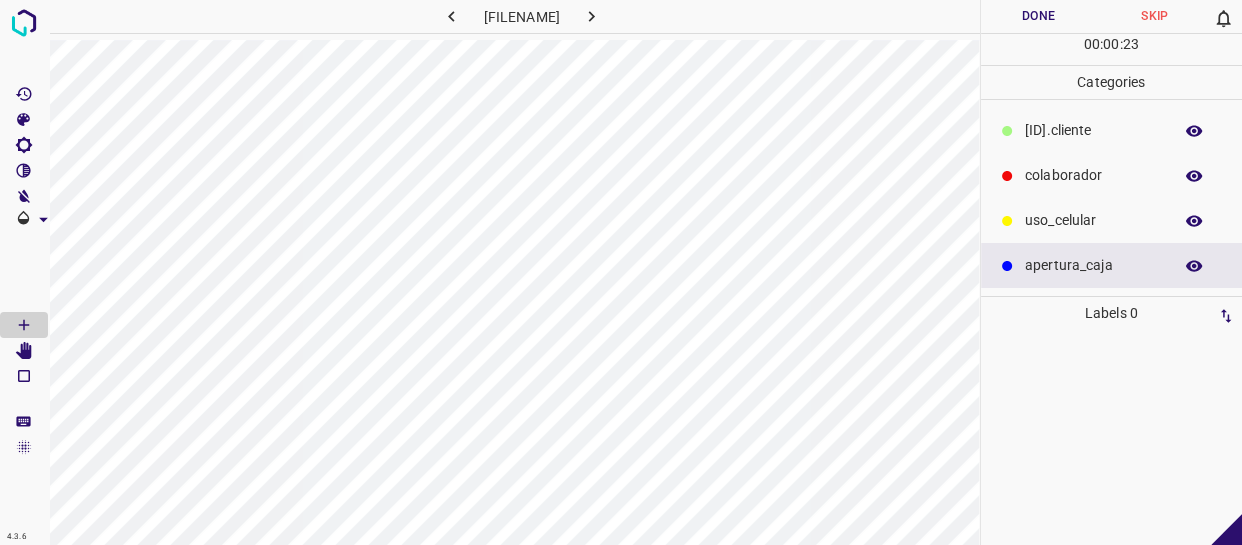 click on "colaborador" at bounding box center [1093, 130] 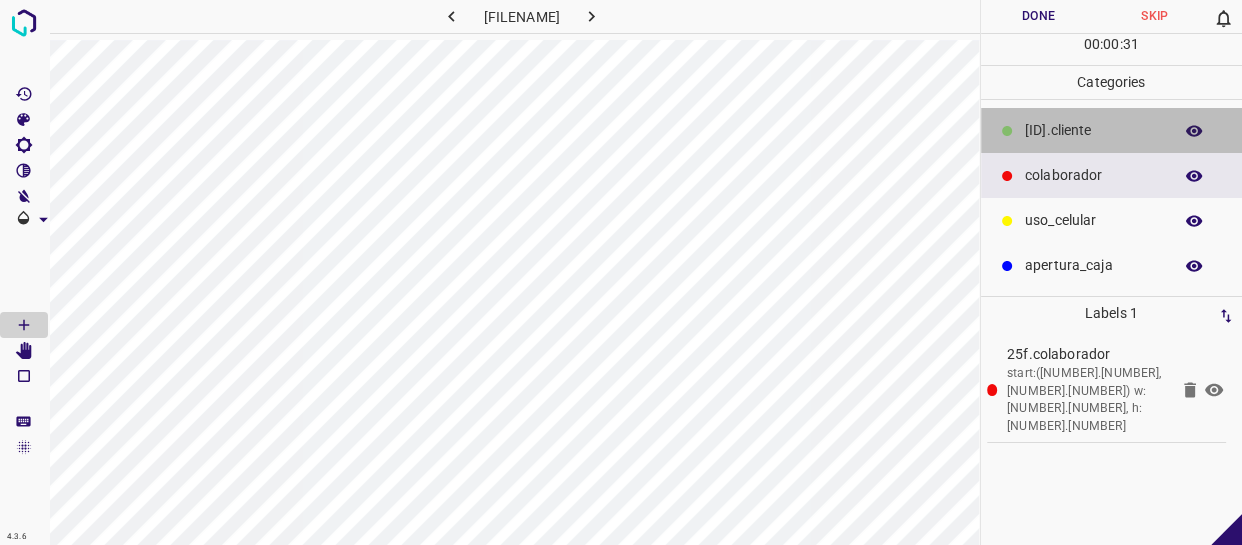 click on "​​cliente" at bounding box center [1112, 130] 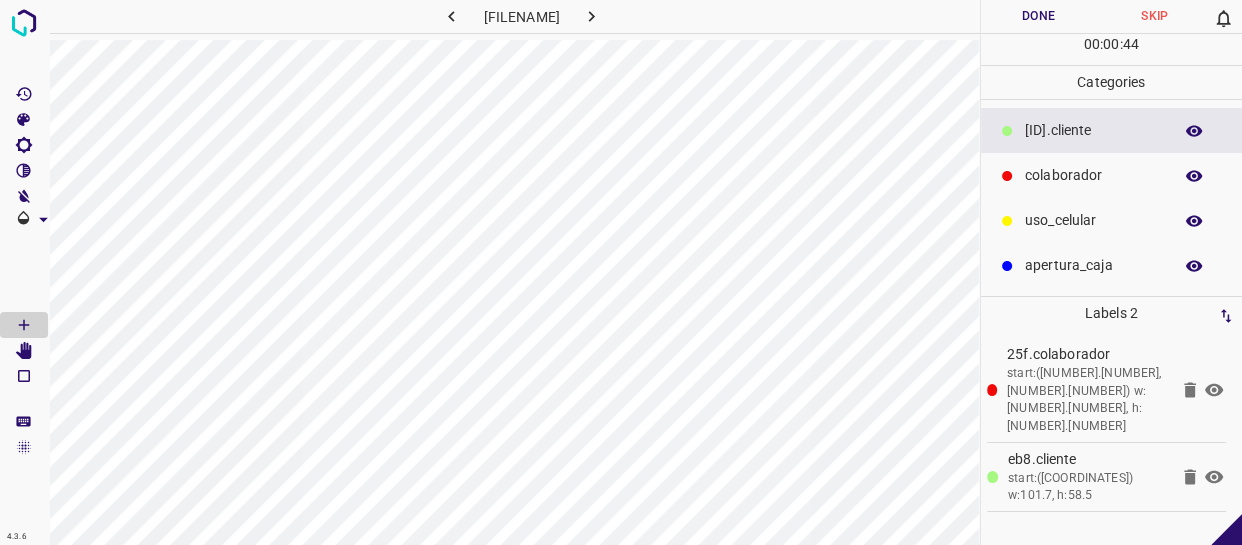 click on "Done" at bounding box center [1039, 16] 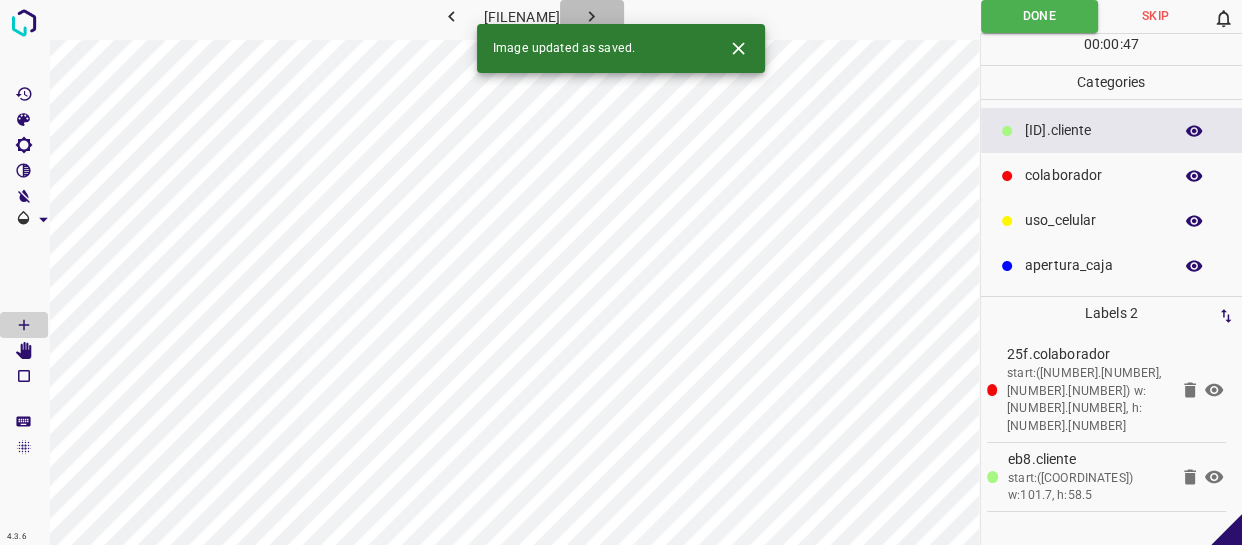 click at bounding box center (592, 16) 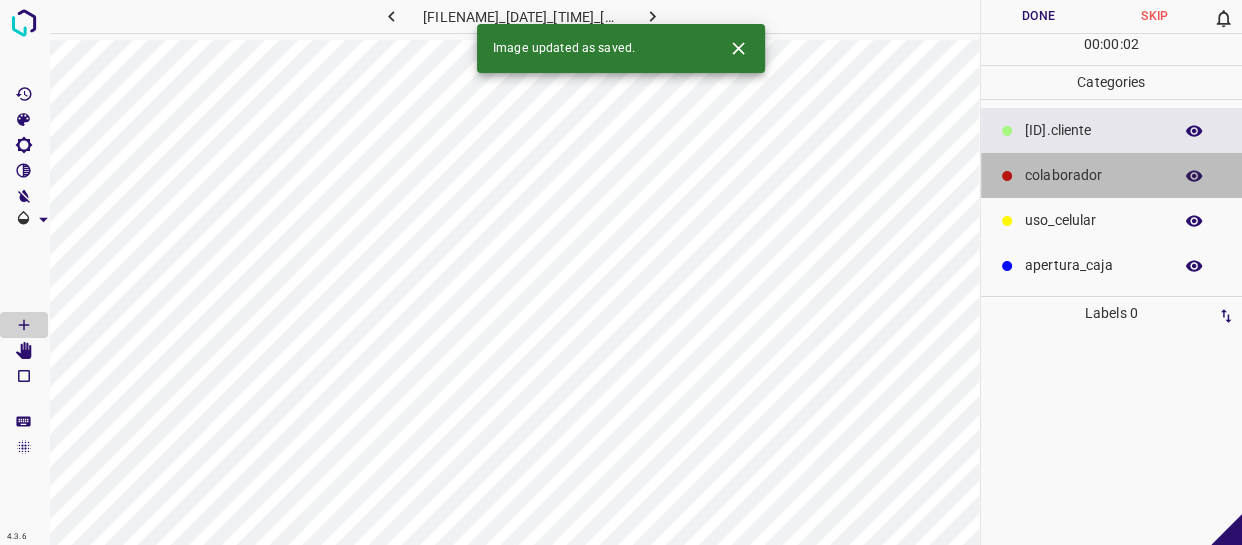click on "colaborador" at bounding box center [1112, 175] 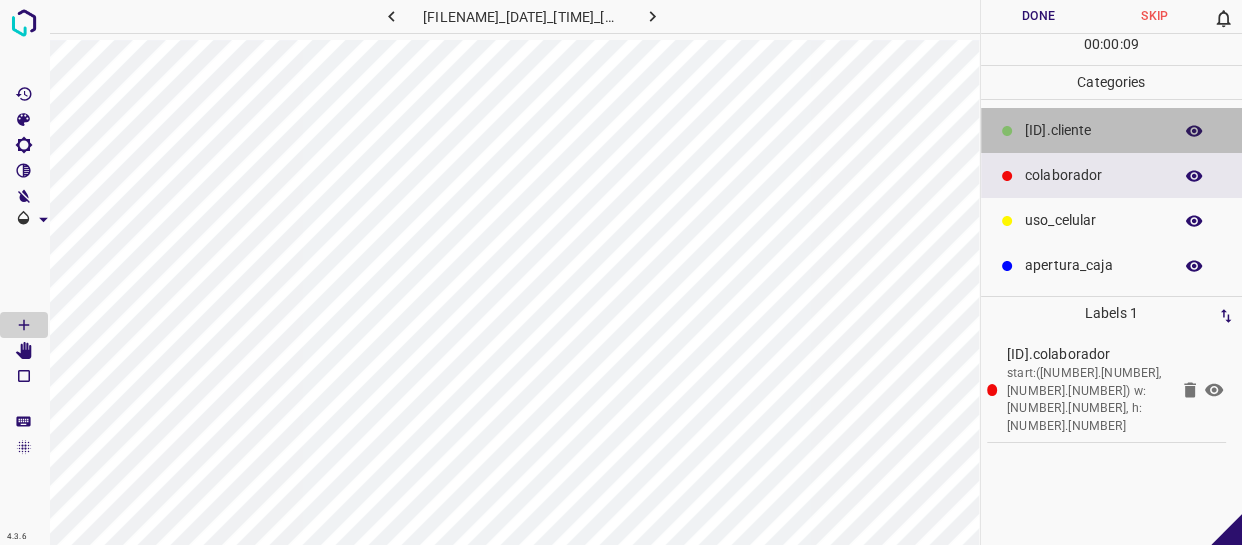 click on "​​cliente" at bounding box center (1093, 130) 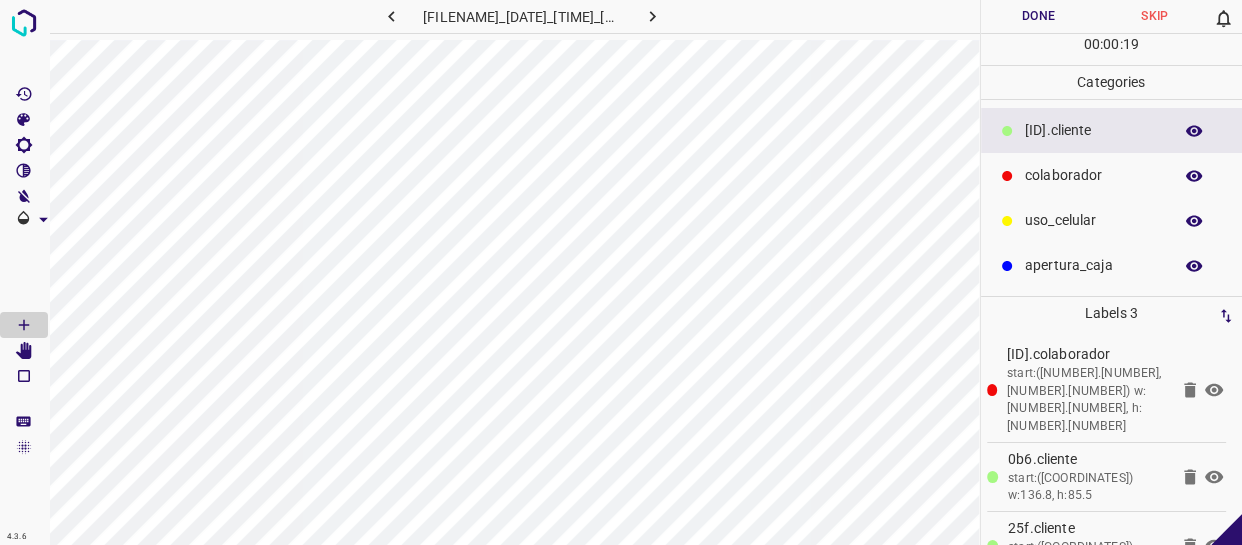 click on "Done" at bounding box center (1039, 16) 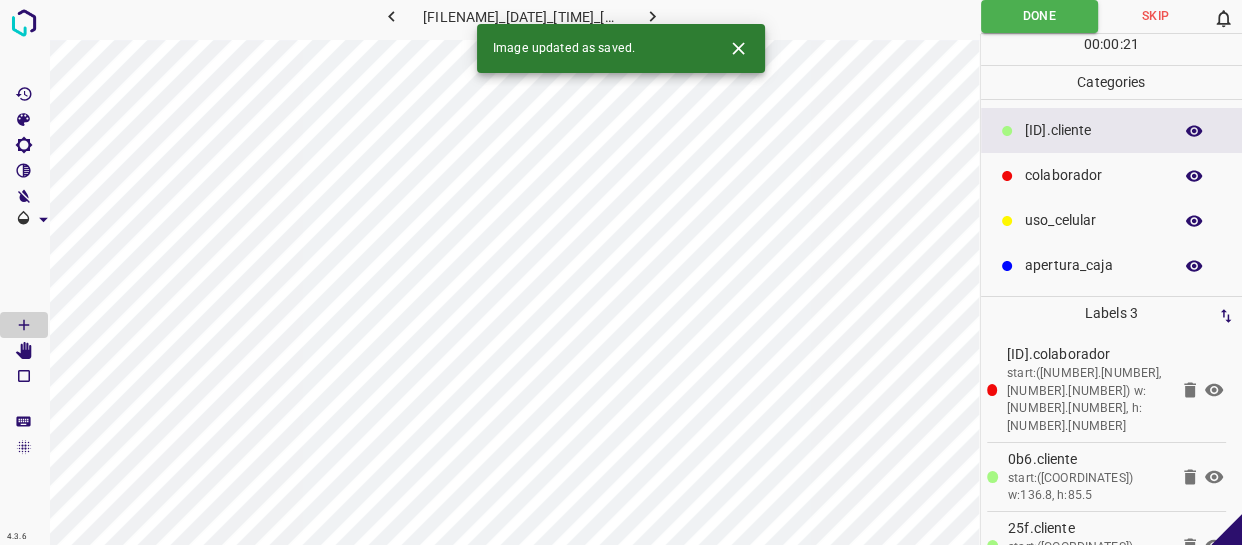 click at bounding box center (652, 16) 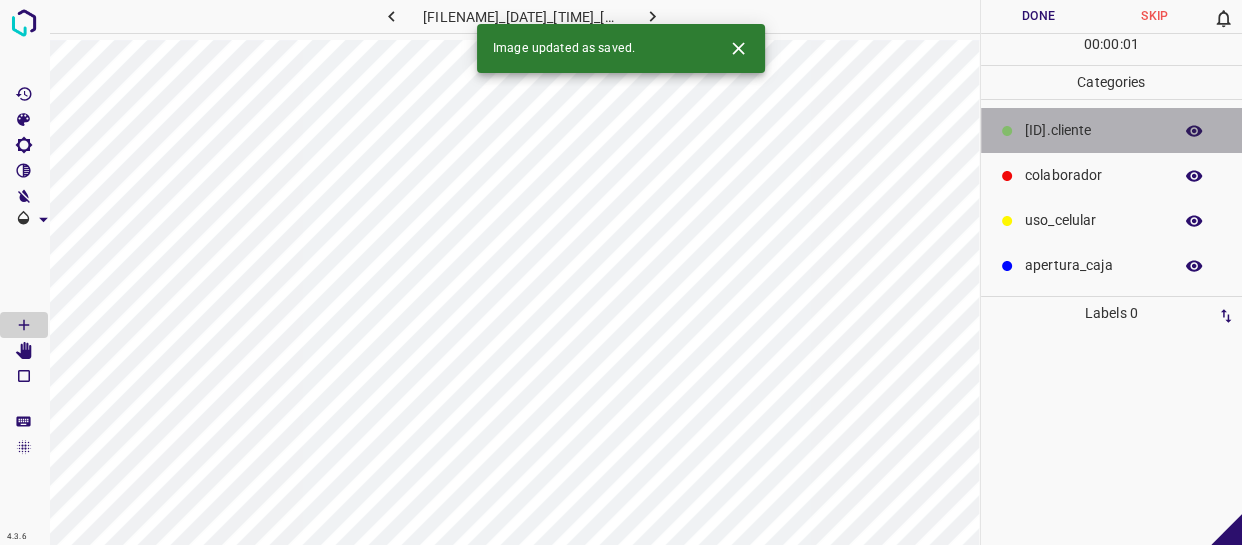 click on "​​cliente" at bounding box center (1112, 130) 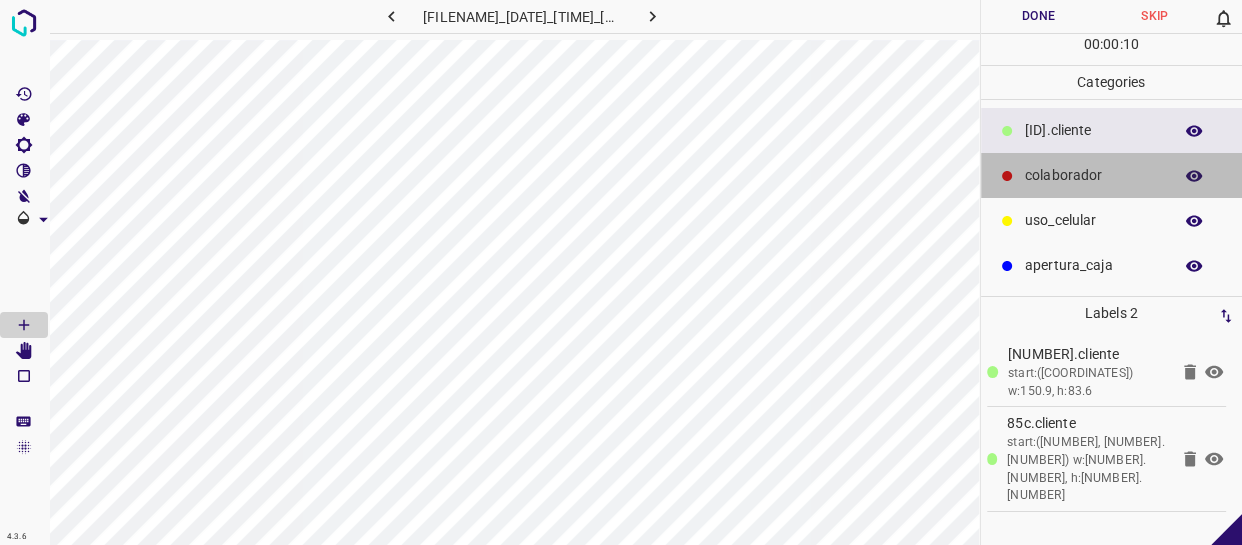 drag, startPoint x: 1126, startPoint y: 183, endPoint x: 1096, endPoint y: 187, distance: 30.265491 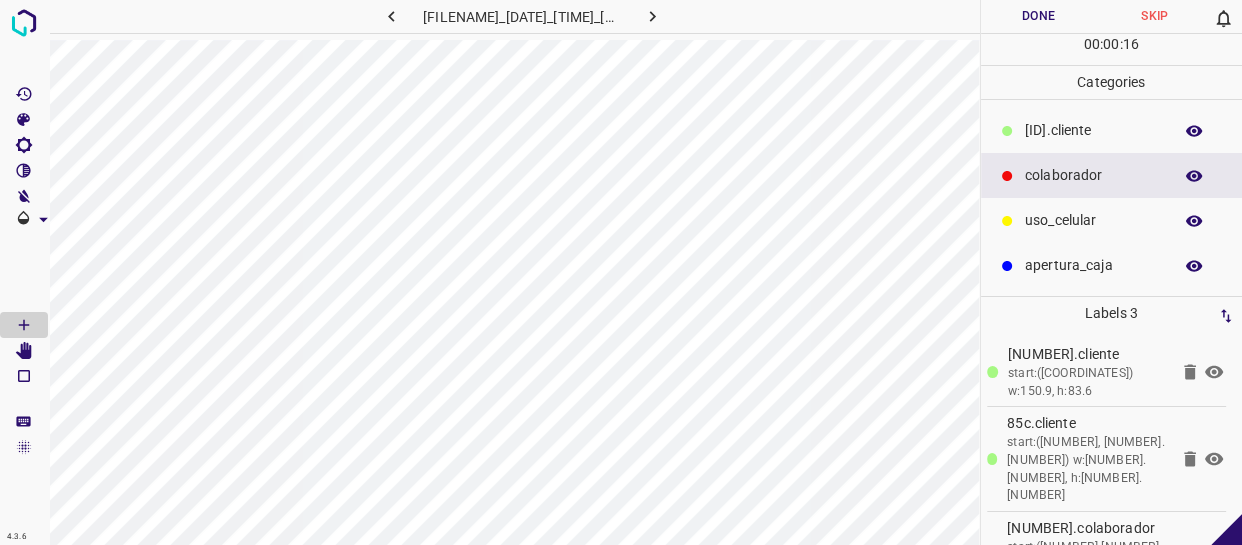 click on "Done" at bounding box center [1039, 16] 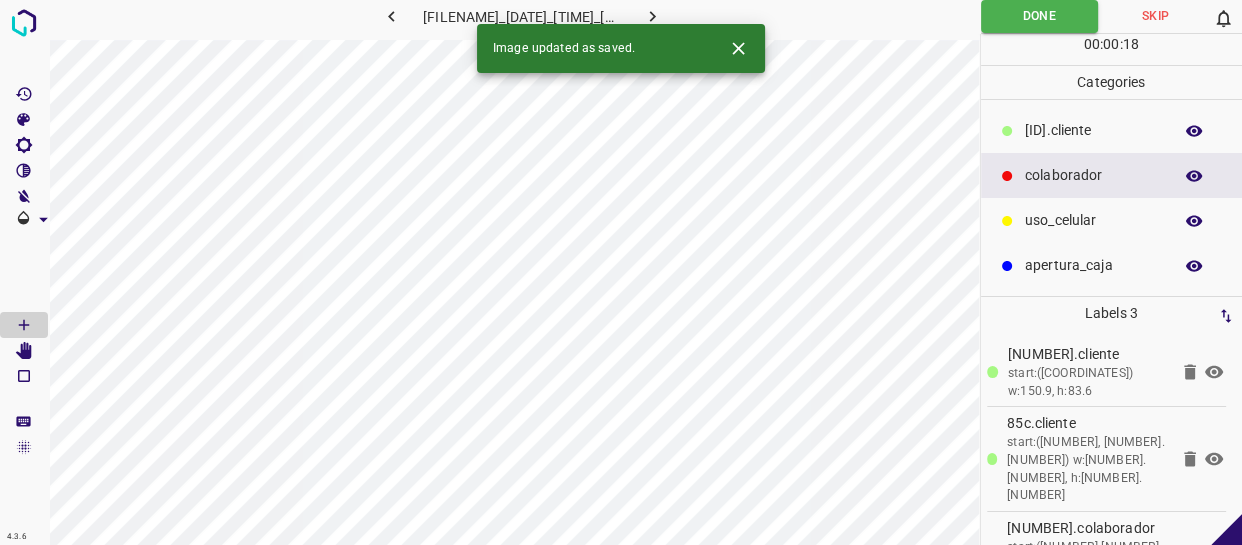 click at bounding box center (652, 16) 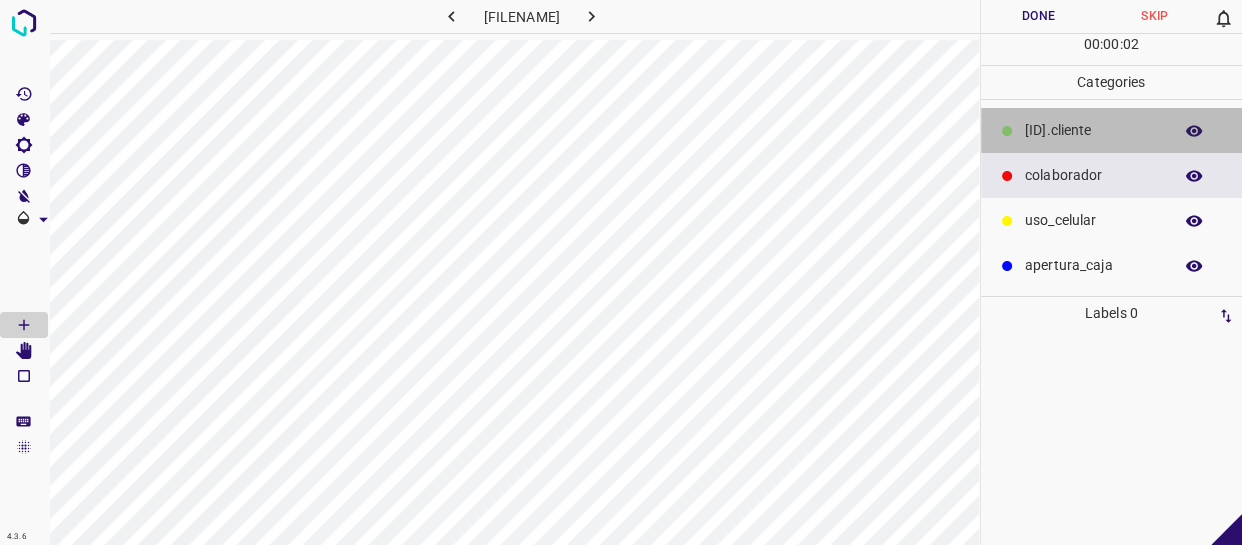 click on "​​cliente" at bounding box center [1093, 130] 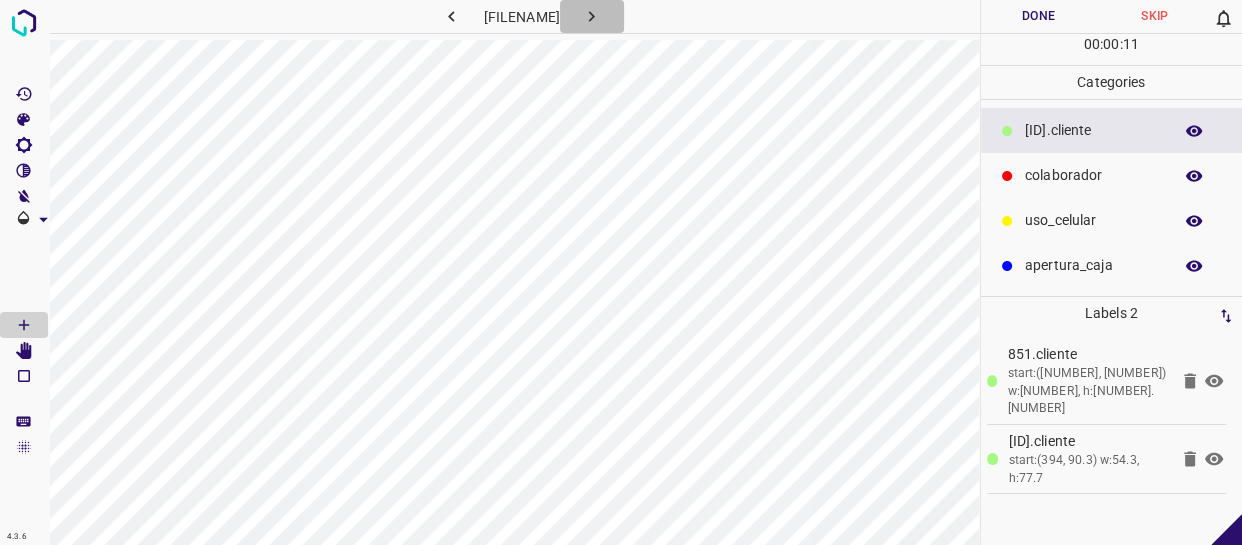 click at bounding box center [591, 16] 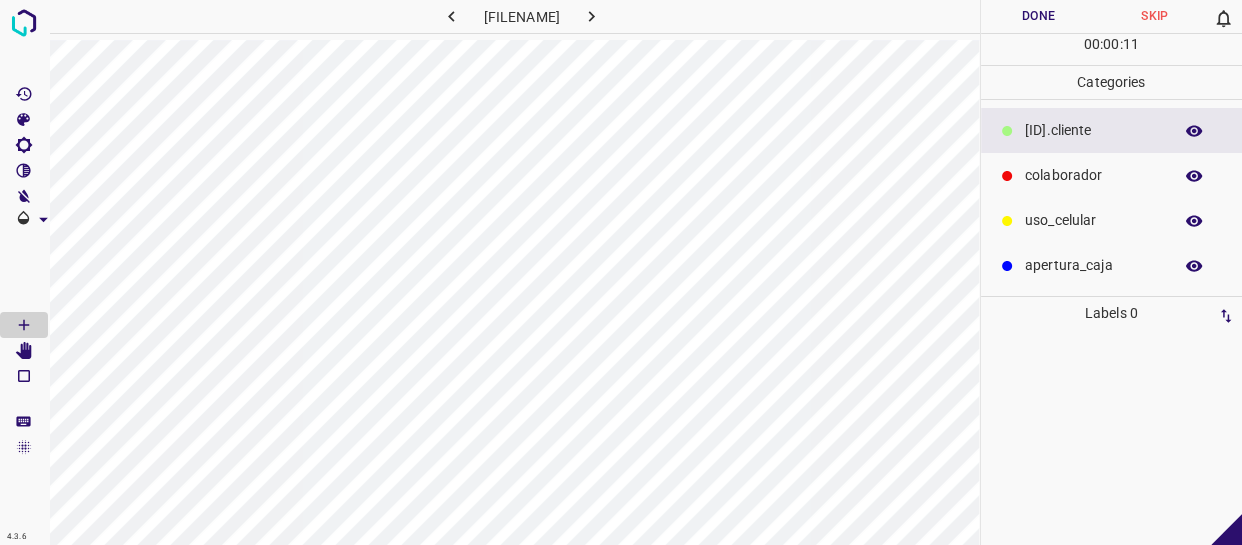 click at bounding box center (451, 16) 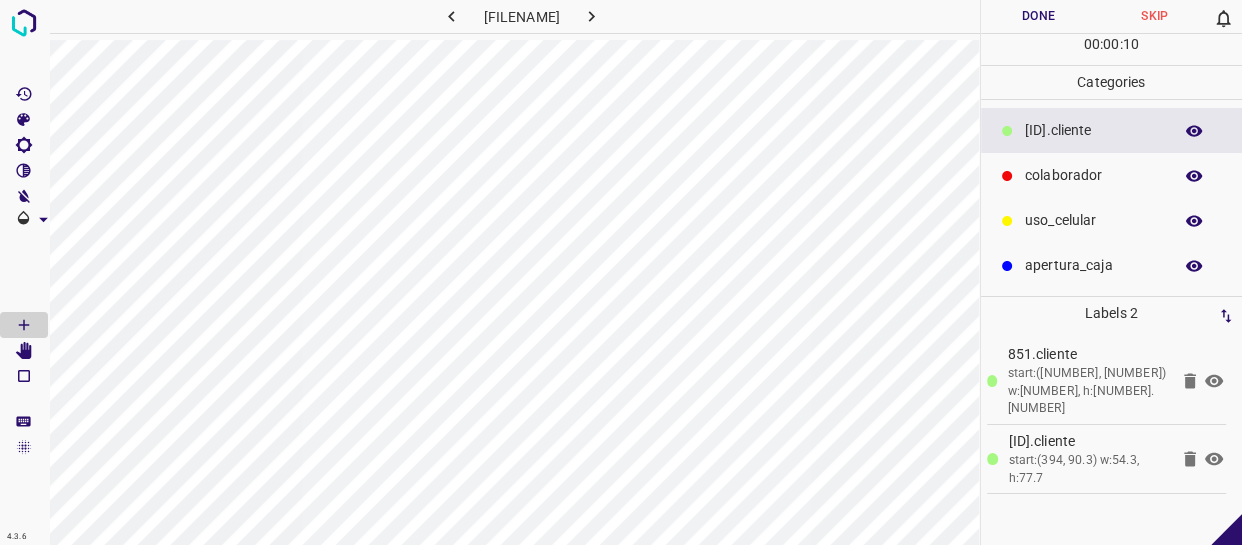 drag, startPoint x: 1083, startPoint y: 186, endPoint x: 1046, endPoint y: 208, distance: 43.046486 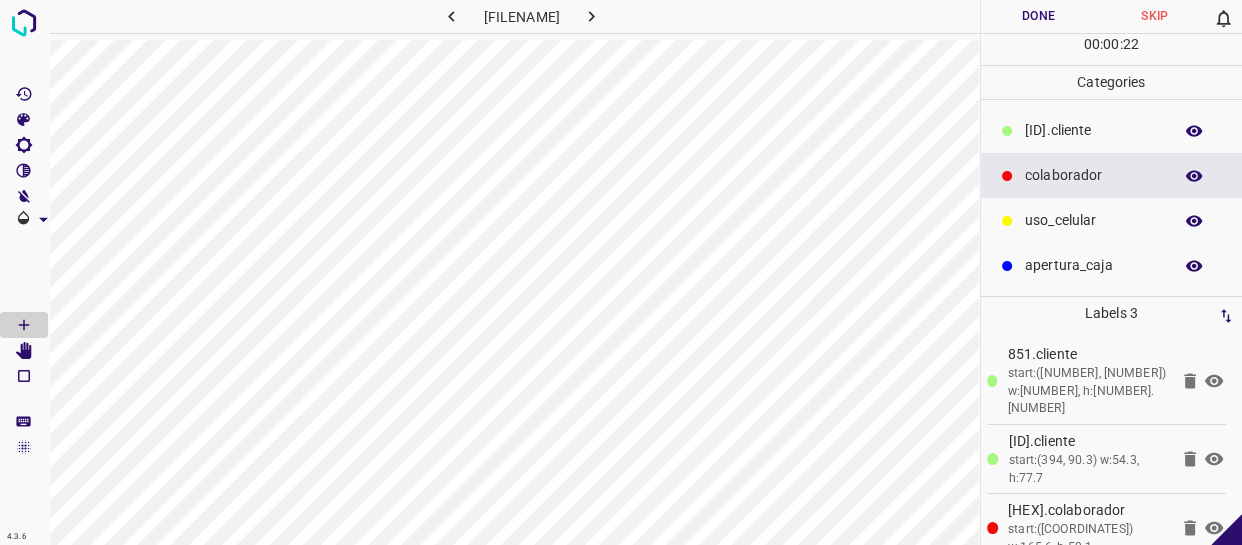 click on "Done" at bounding box center (1039, 16) 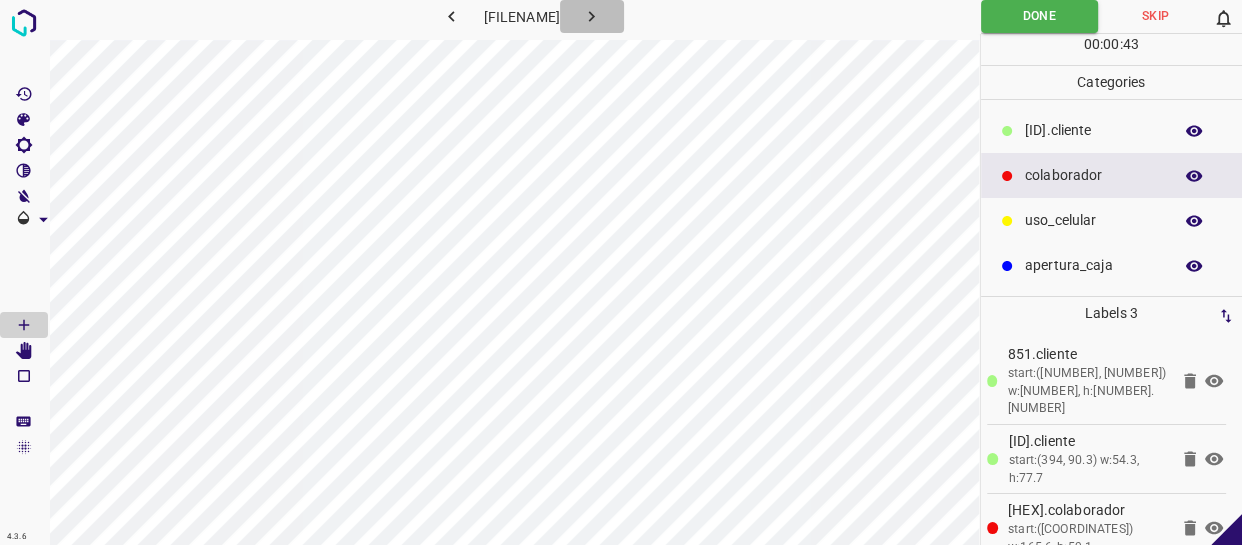 click at bounding box center (592, 16) 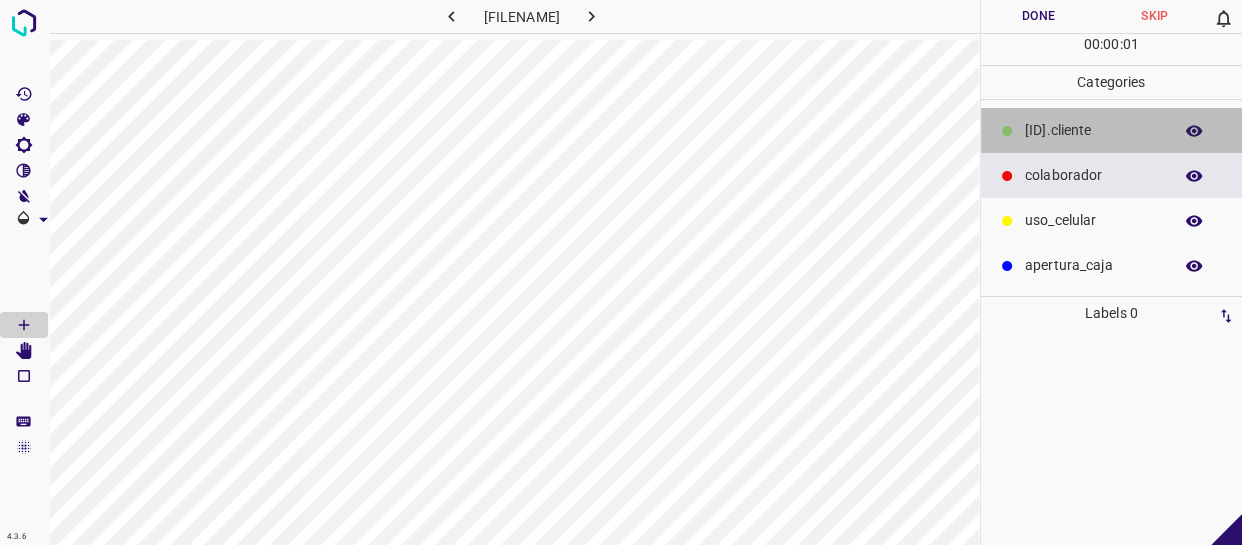 click on "​​cliente" at bounding box center (1112, 130) 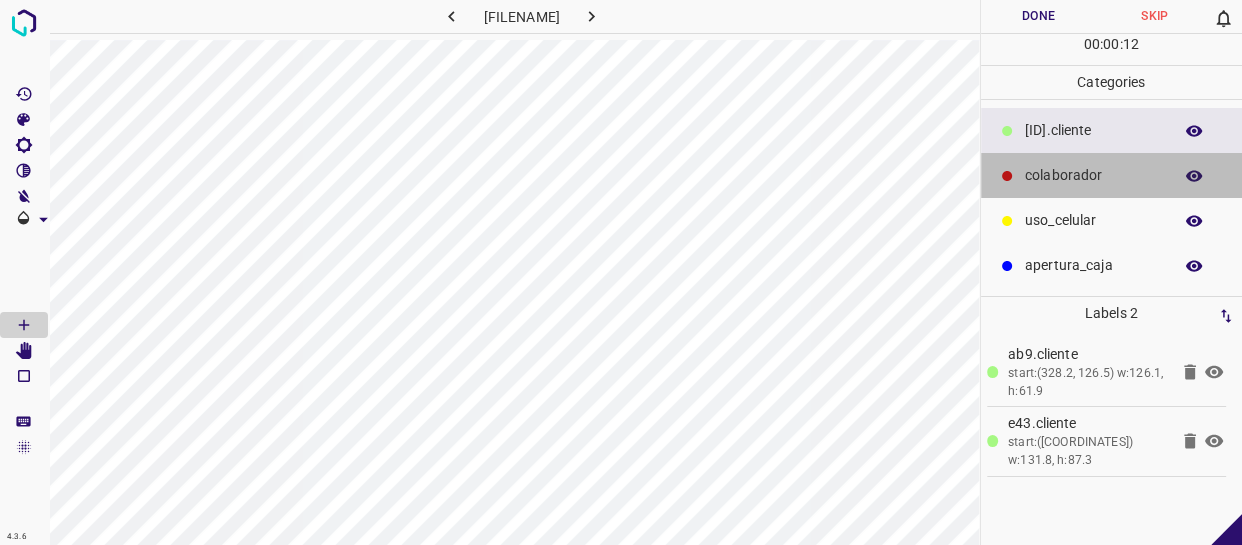 click on "colaborador" at bounding box center [1093, 130] 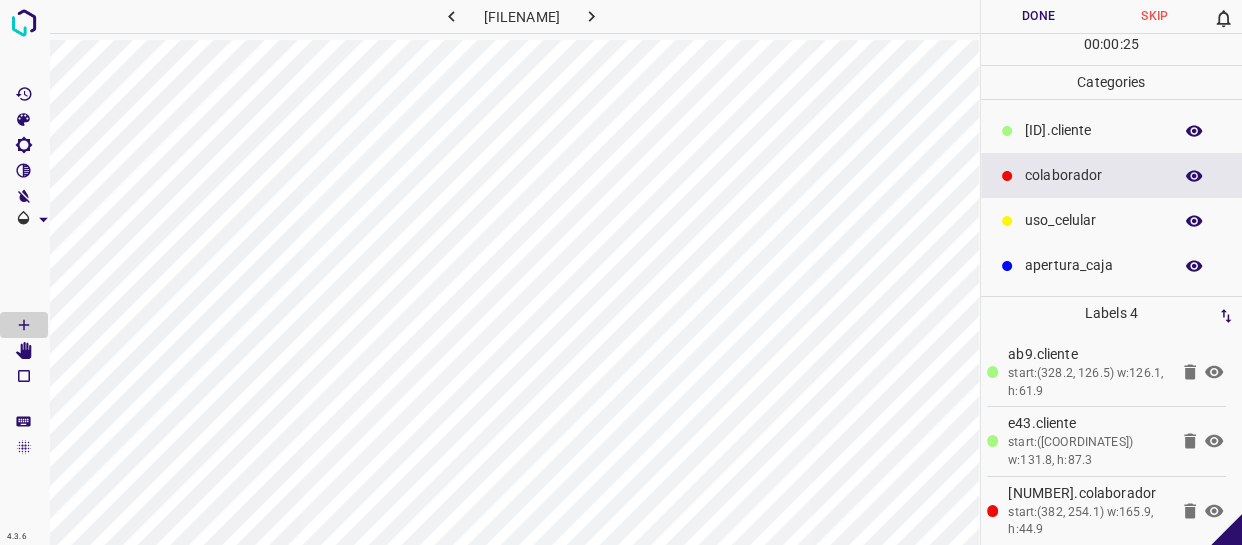 scroll, scrollTop: 77, scrollLeft: 0, axis: vertical 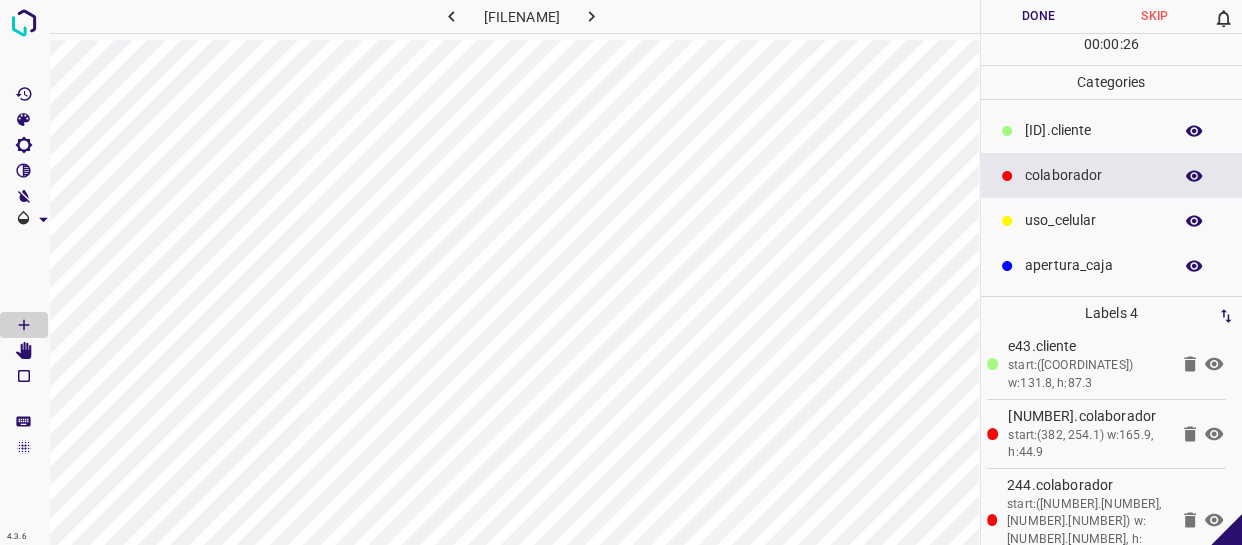 click on "Done" at bounding box center [1039, 16] 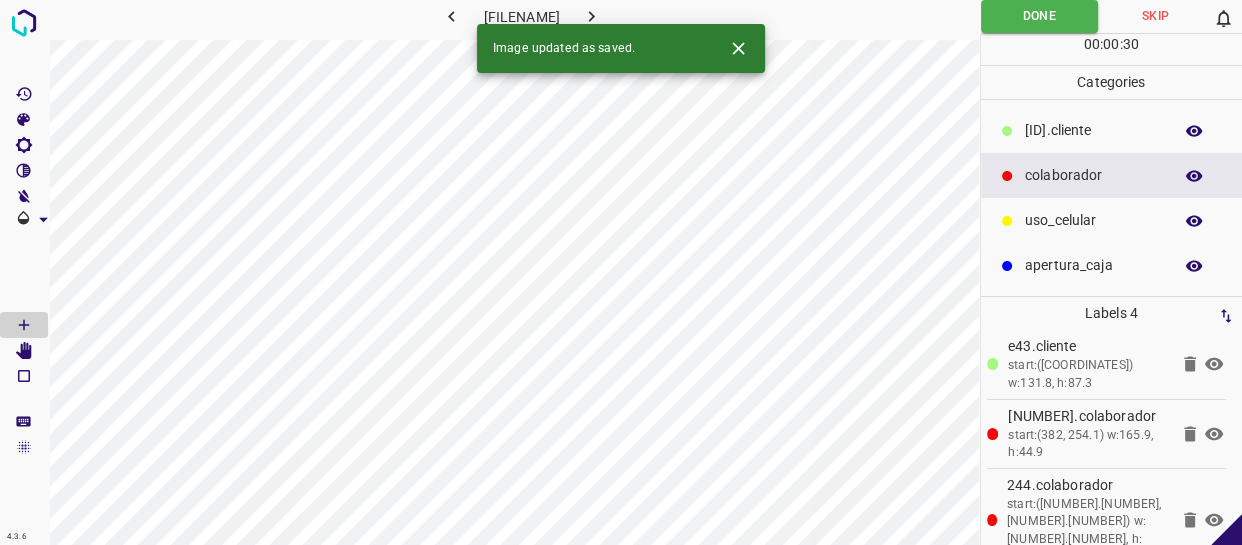 click at bounding box center [592, 16] 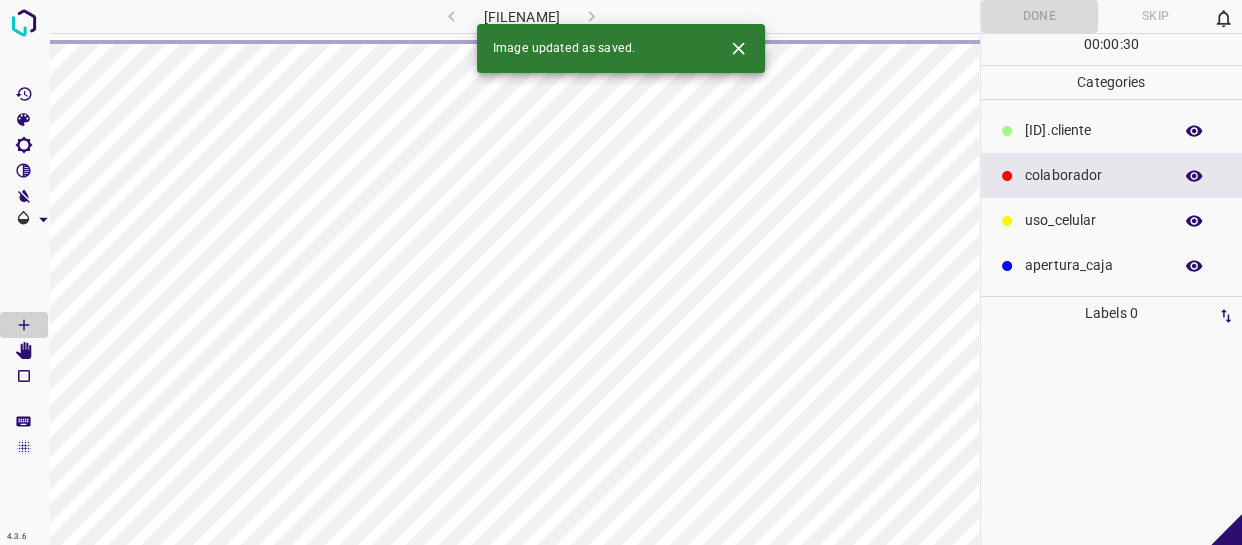 scroll, scrollTop: 0, scrollLeft: 0, axis: both 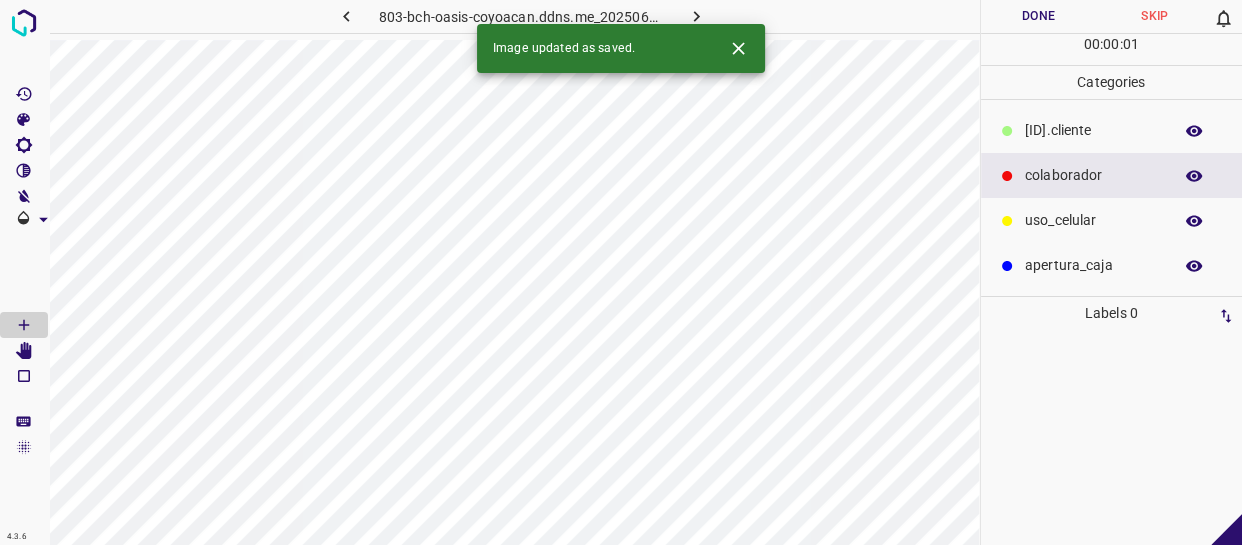 click on "​​cliente" at bounding box center [1093, 130] 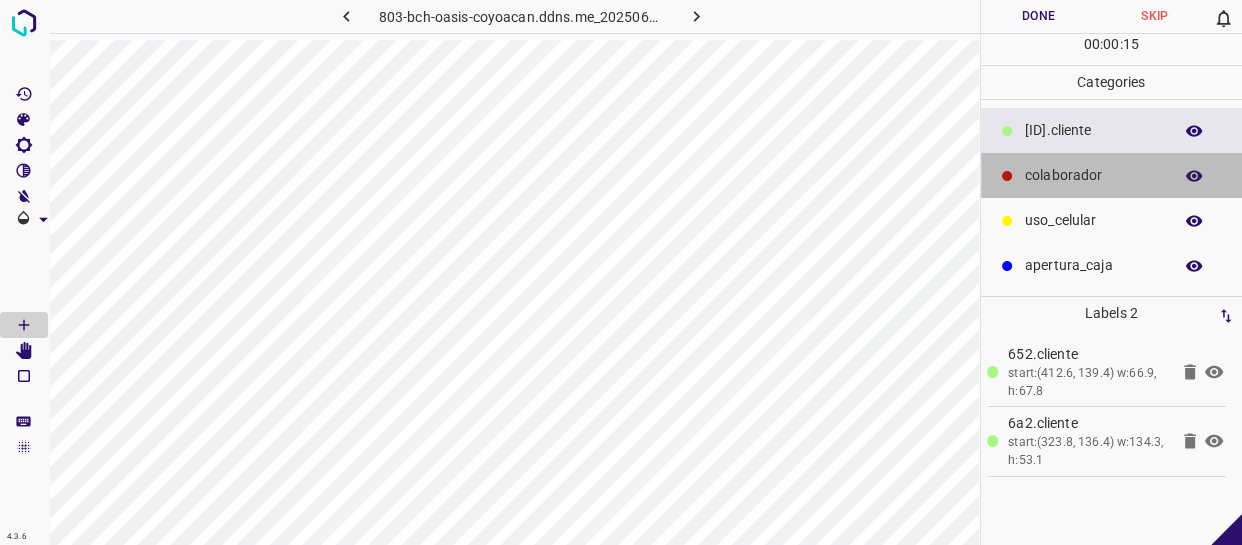 click on "colaborador" at bounding box center [1093, 130] 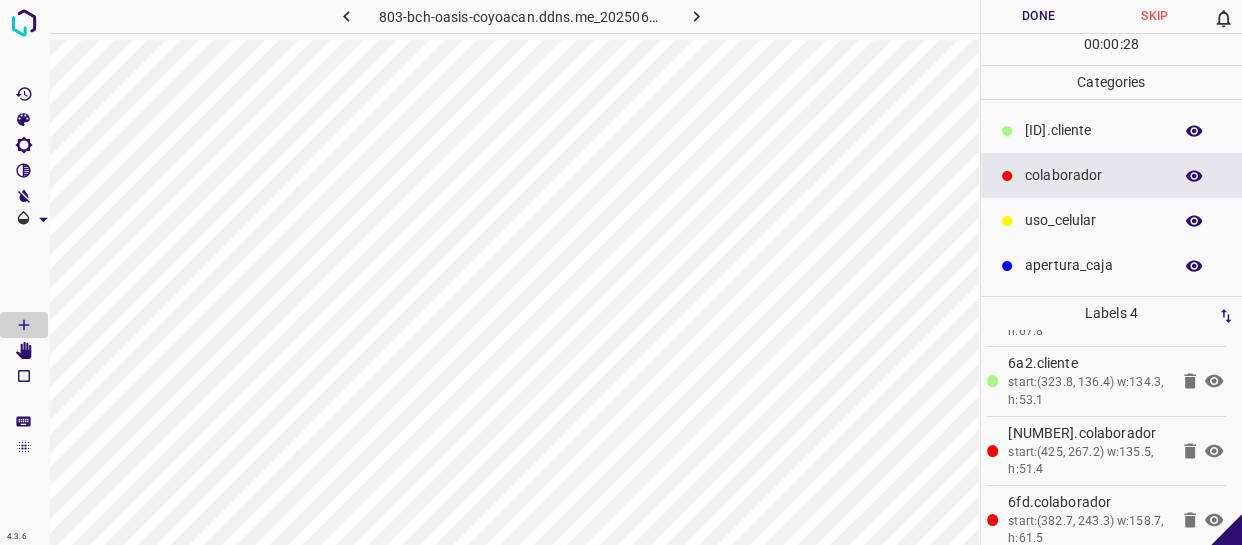 scroll, scrollTop: 77, scrollLeft: 0, axis: vertical 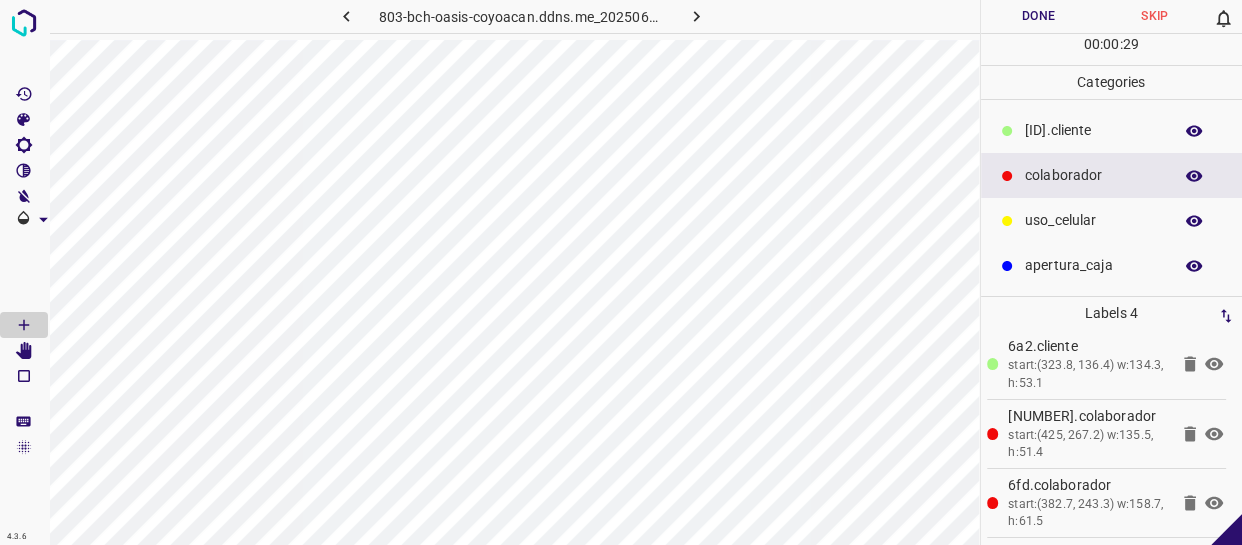 click on "Done" at bounding box center [1039, 16] 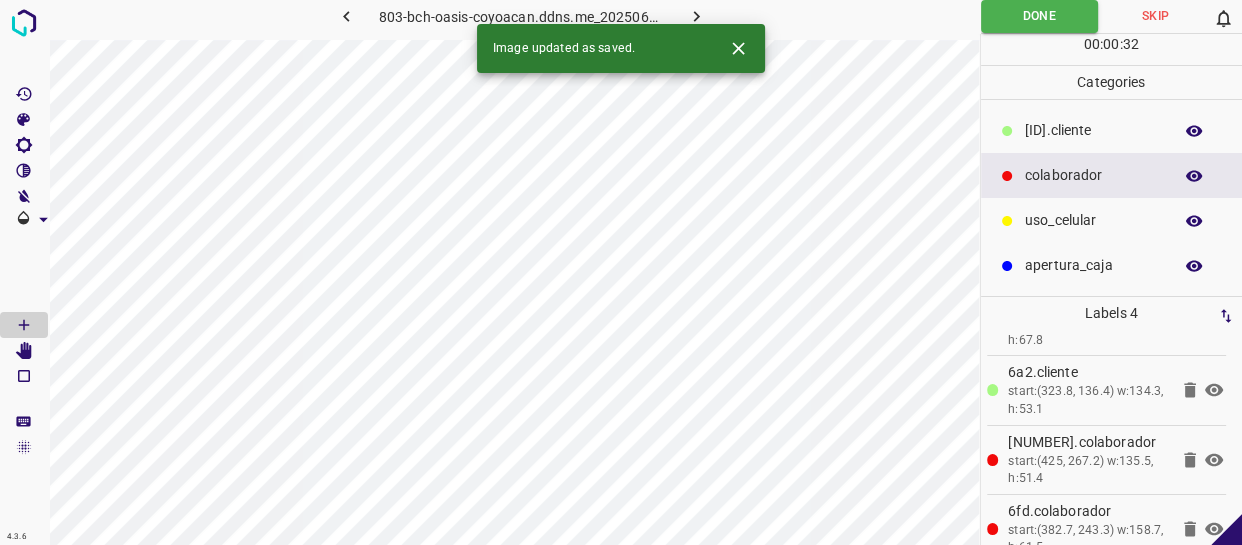 scroll, scrollTop: 77, scrollLeft: 0, axis: vertical 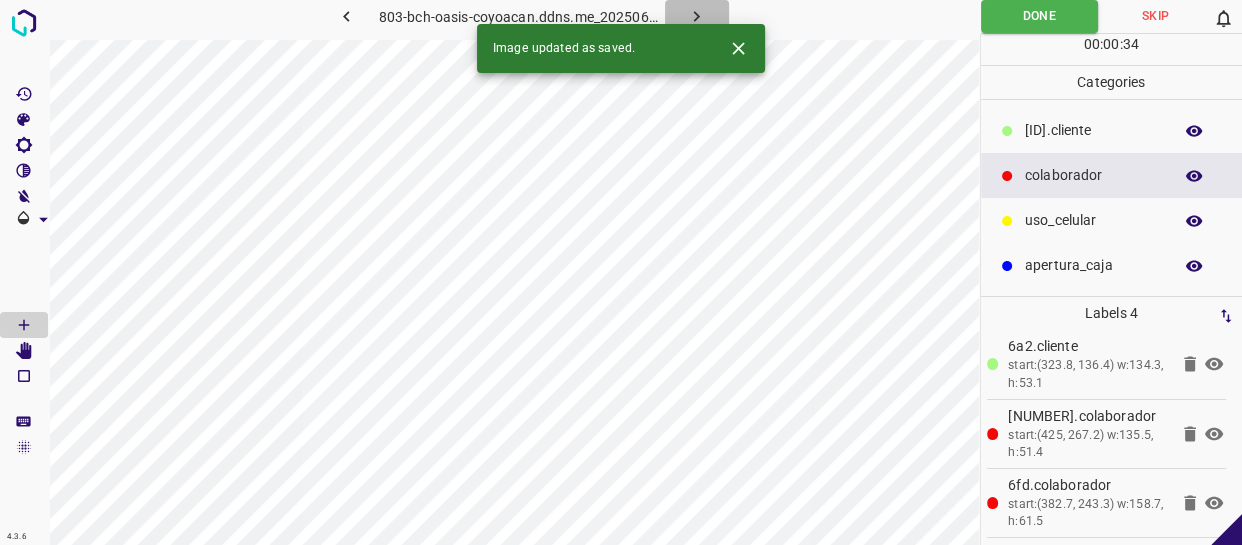 click at bounding box center (697, 16) 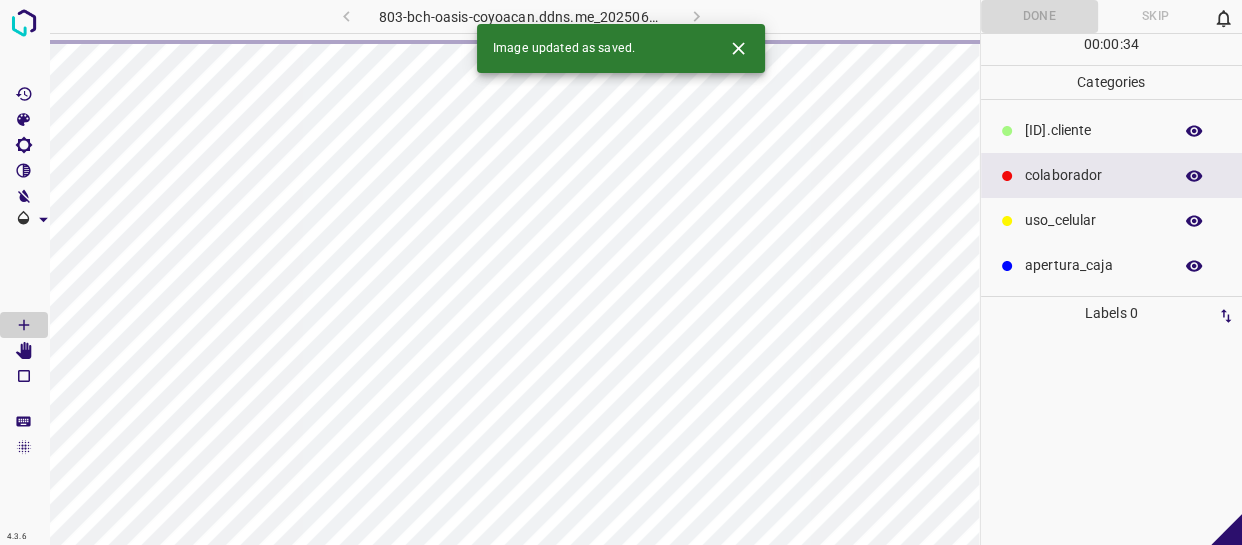 scroll, scrollTop: 0, scrollLeft: 0, axis: both 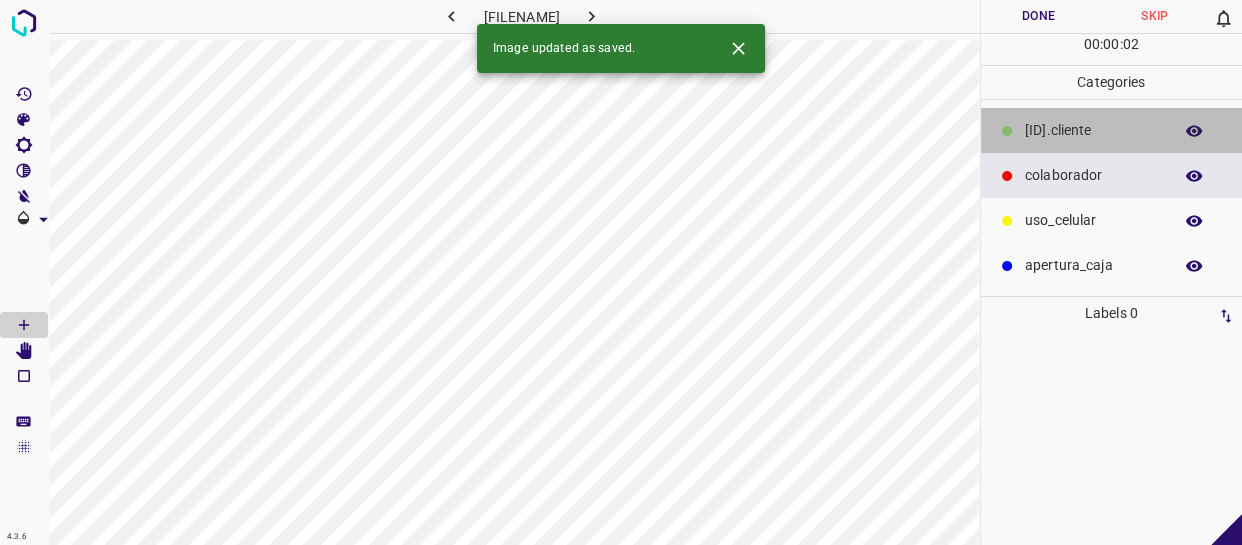 click on "​​cliente" at bounding box center (1093, 130) 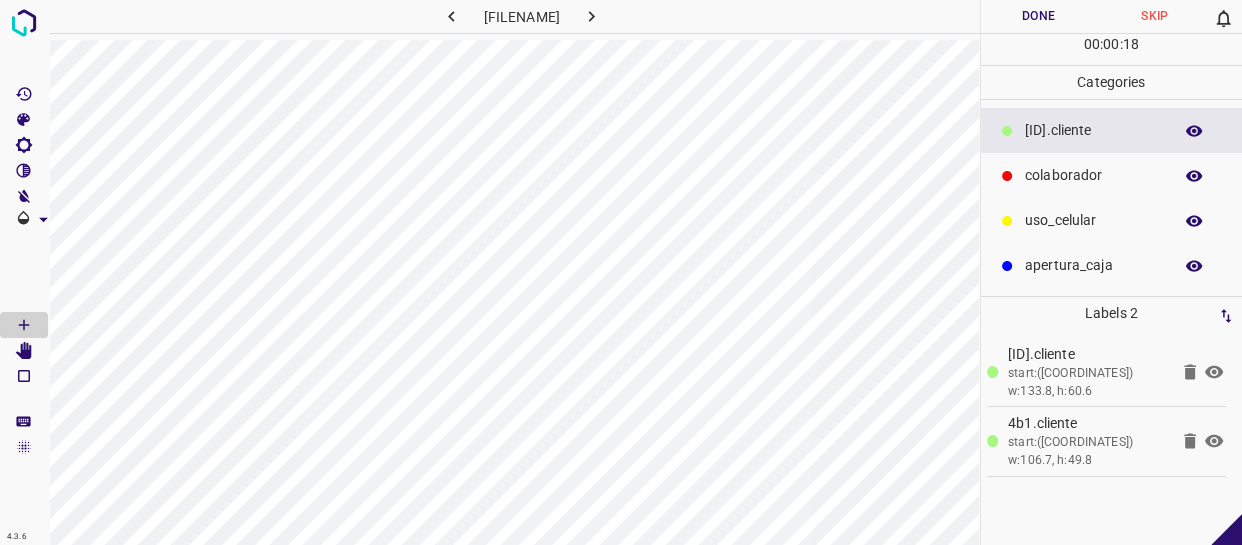 click on "colaborador" at bounding box center [1093, 130] 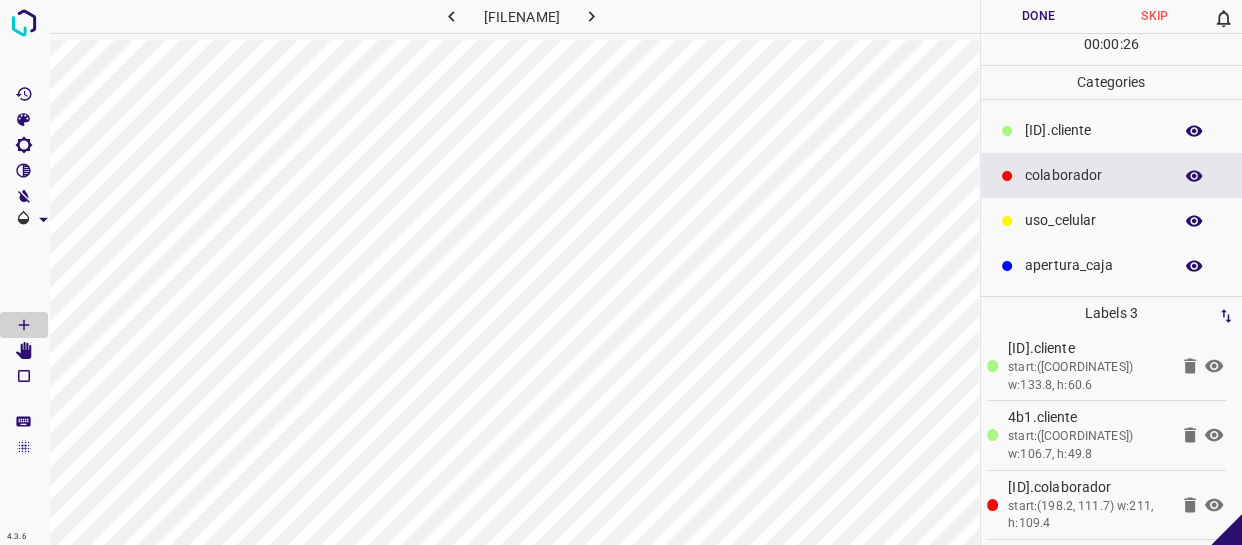 scroll, scrollTop: 8, scrollLeft: 0, axis: vertical 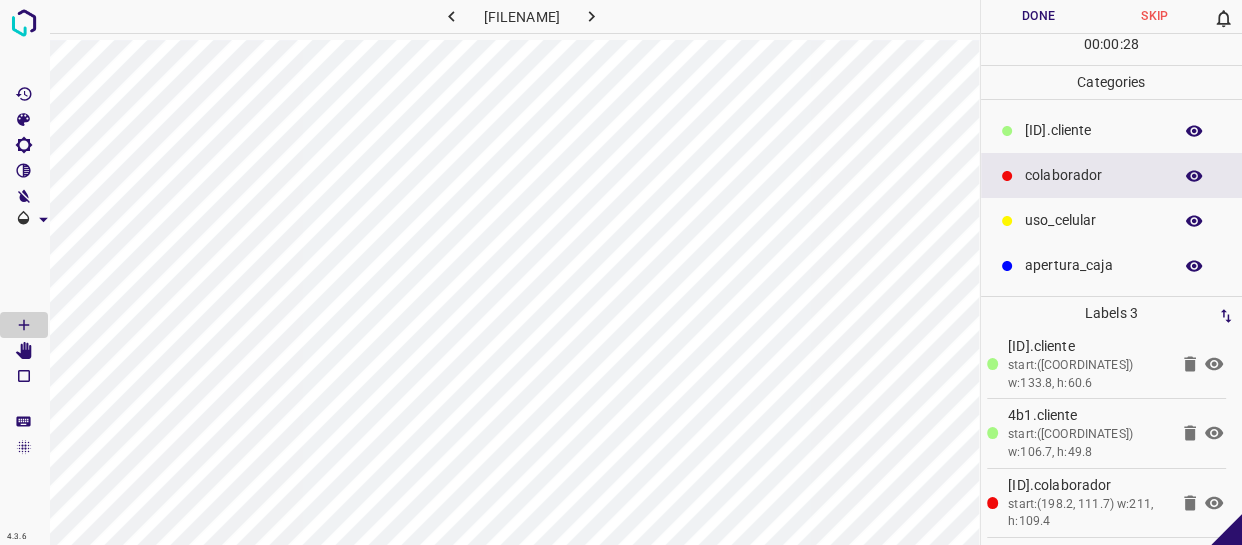 click on "Done" at bounding box center [1039, 16] 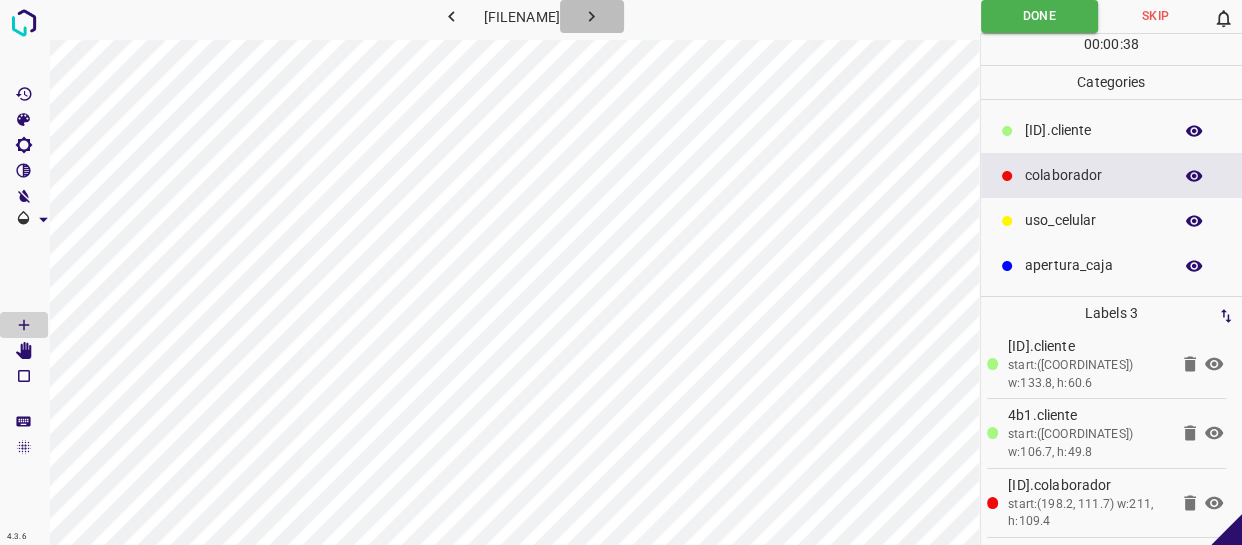 click at bounding box center [591, 16] 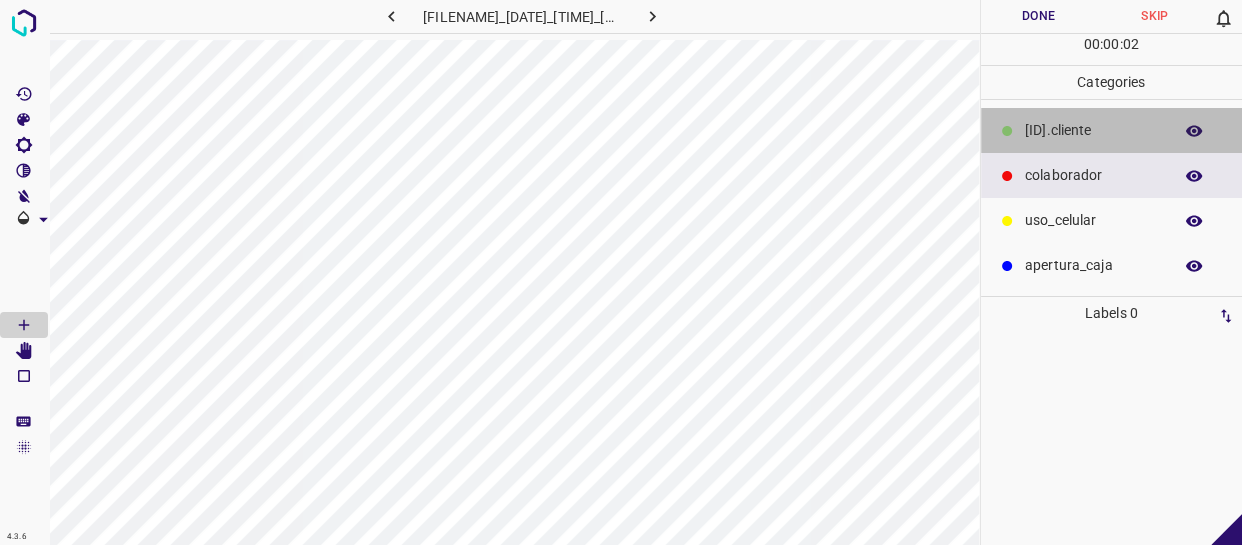 click on "​​cliente" at bounding box center [1093, 130] 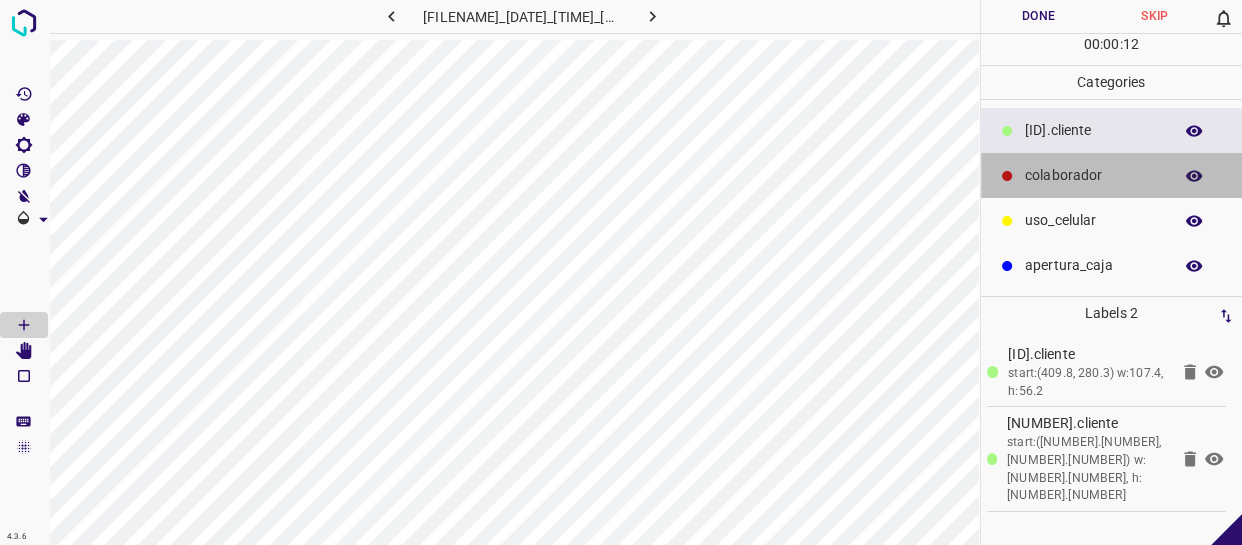 click on "colaborador" at bounding box center [1093, 130] 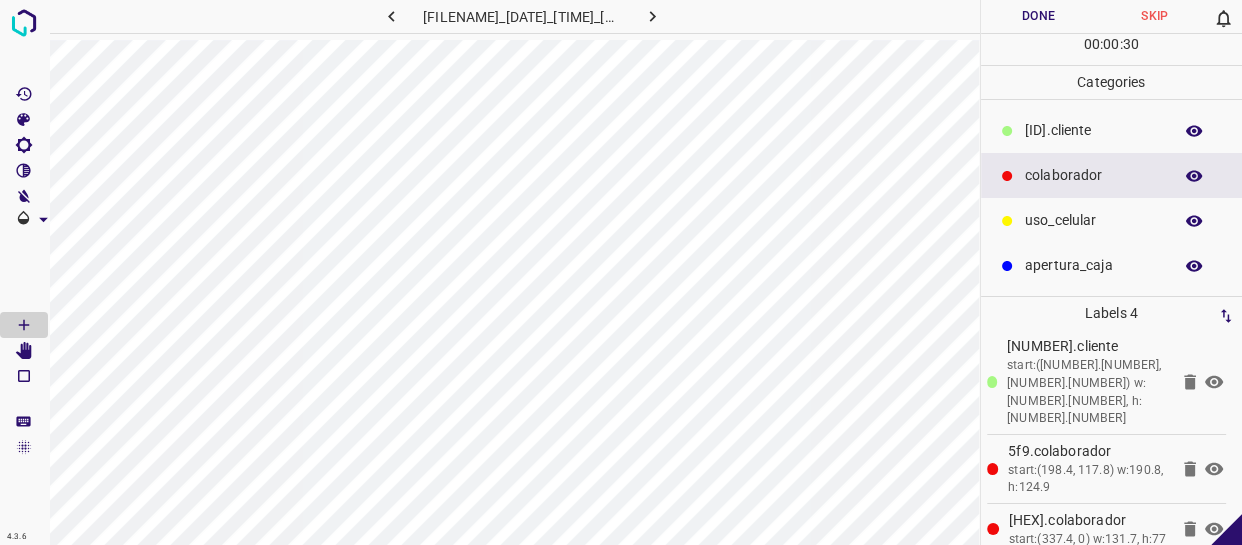 scroll, scrollTop: 0, scrollLeft: 0, axis: both 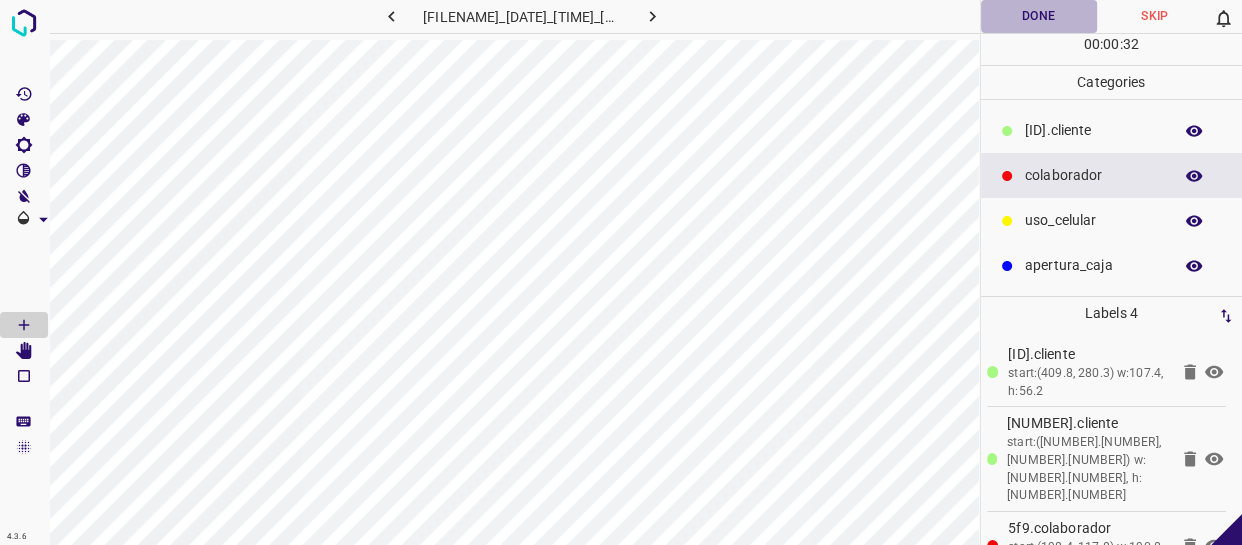 click on "Done" at bounding box center [1039, 16] 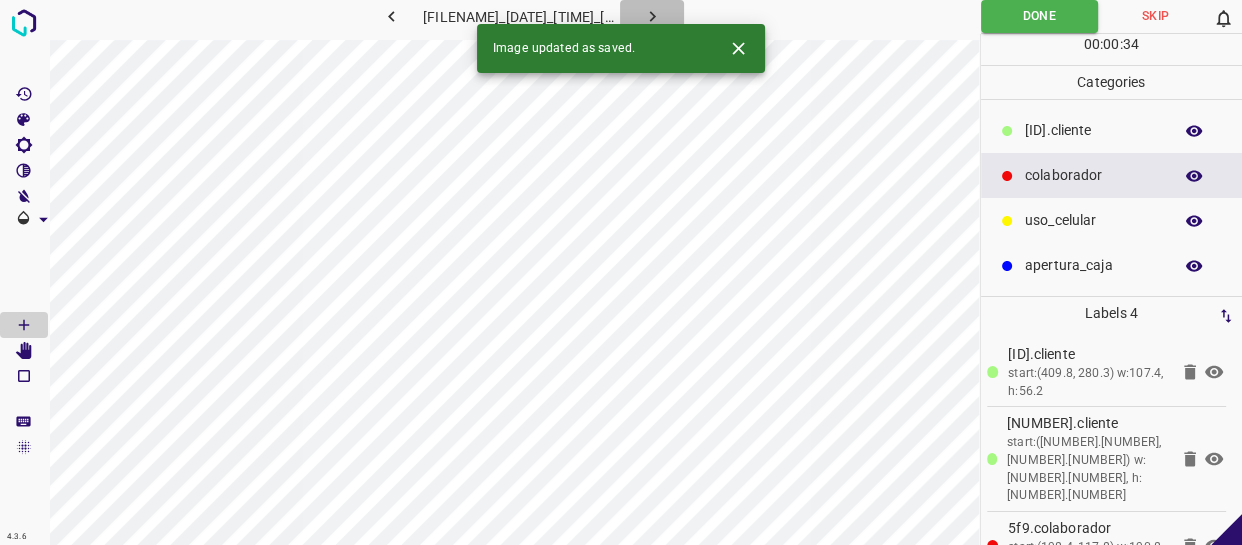 click at bounding box center [652, 16] 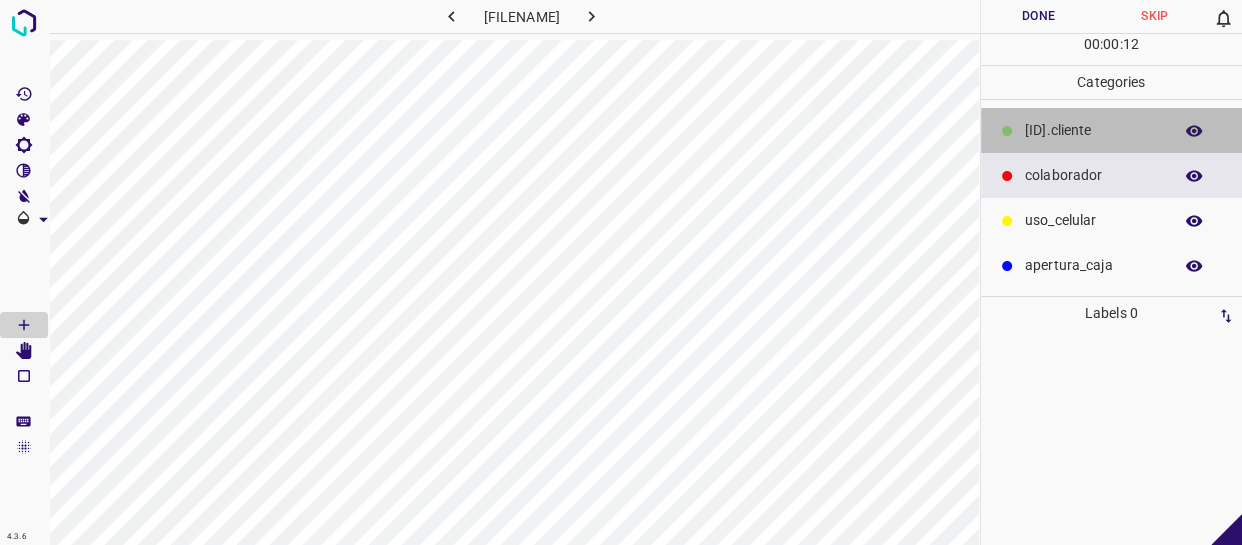 click on "​​cliente" at bounding box center (1093, 130) 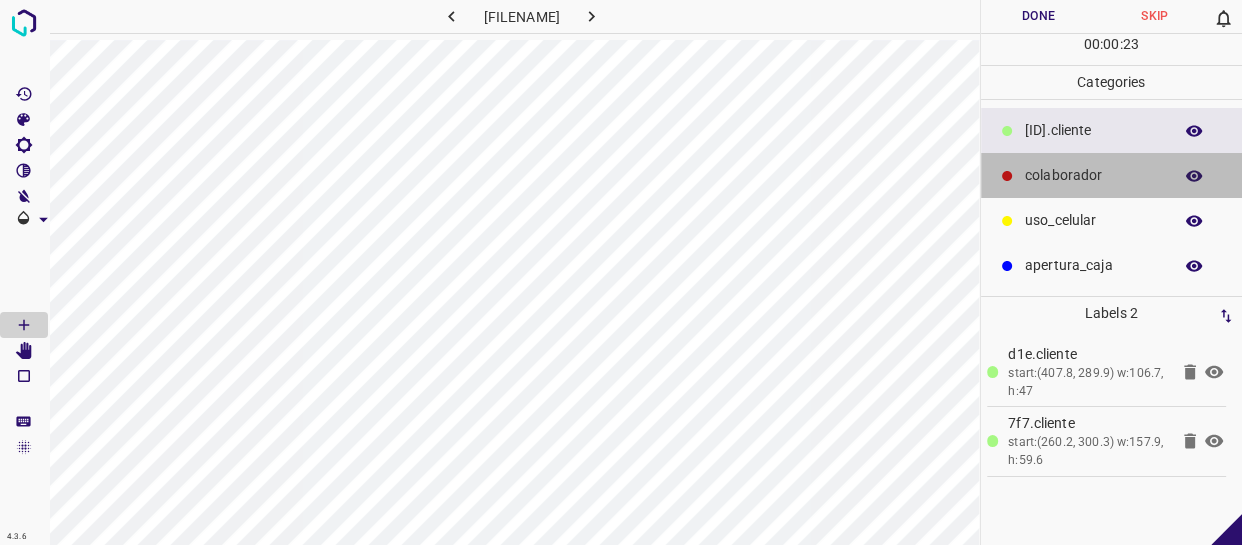click on "colaborador" at bounding box center [1093, 130] 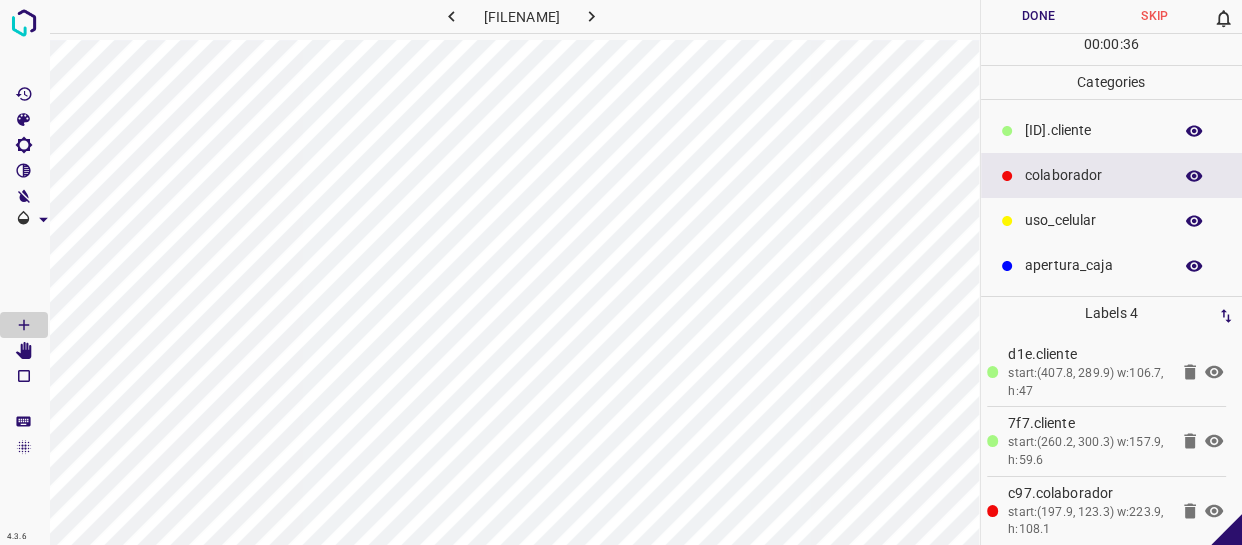scroll, scrollTop: 77, scrollLeft: 0, axis: vertical 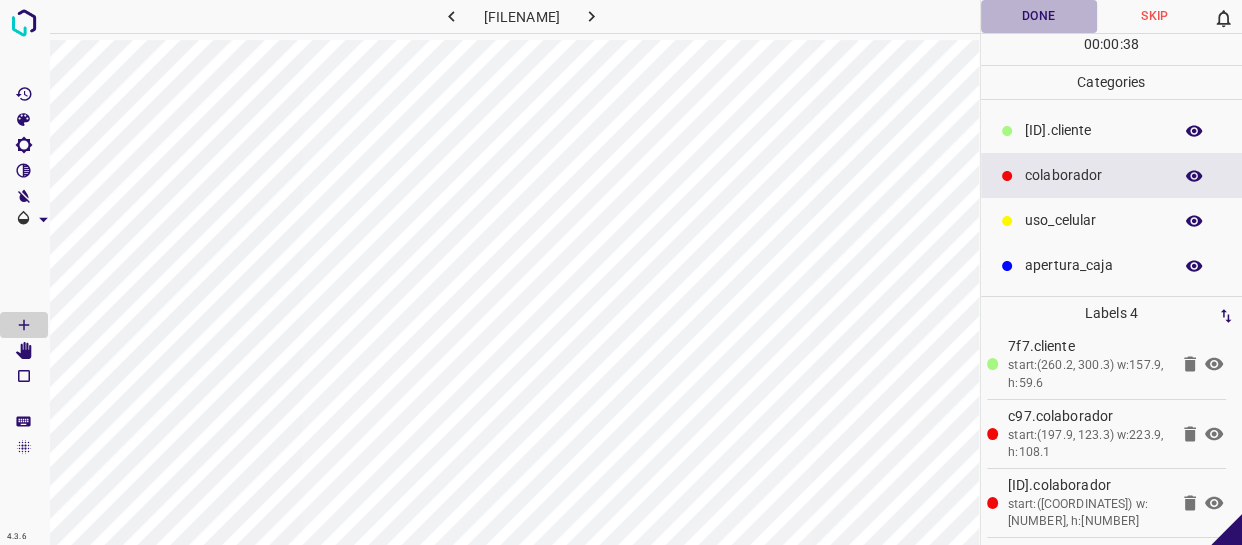 click on "Done" at bounding box center [1039, 16] 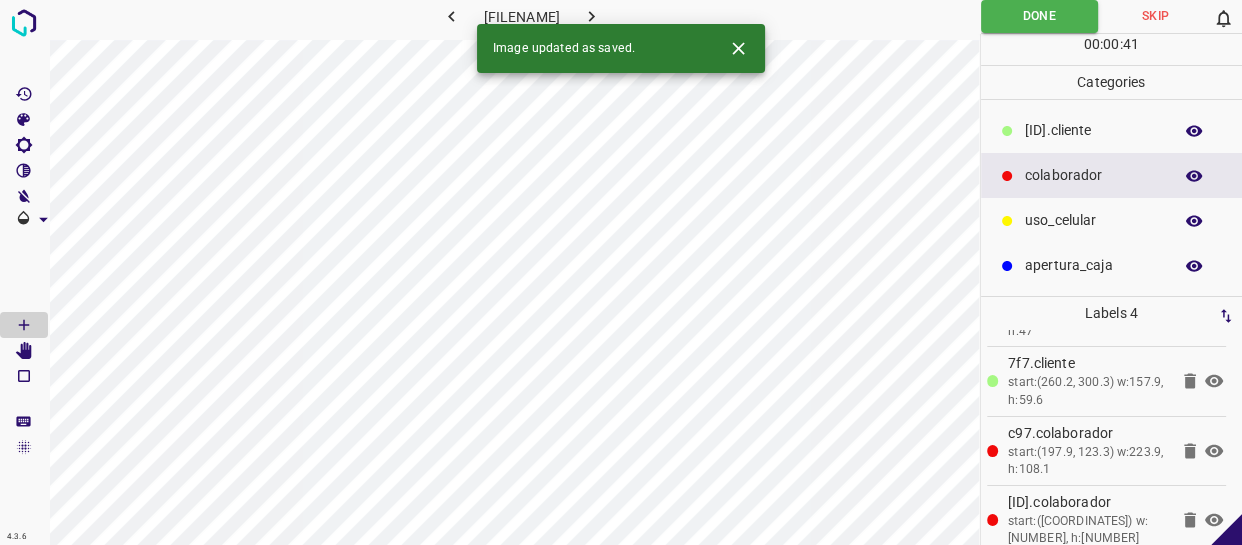 scroll, scrollTop: 77, scrollLeft: 0, axis: vertical 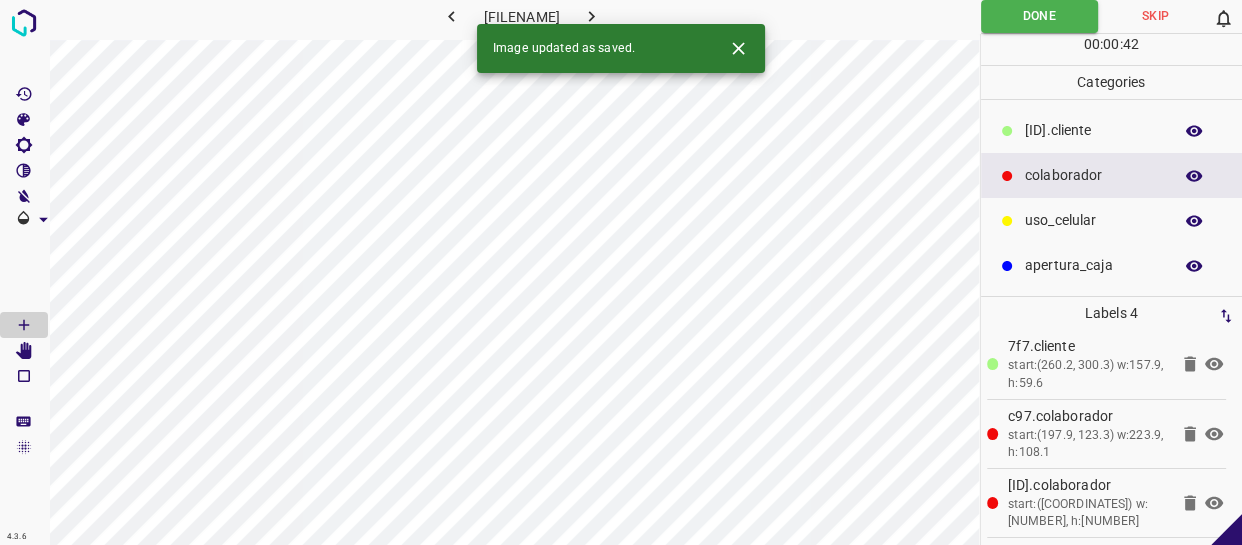 click at bounding box center [591, 16] 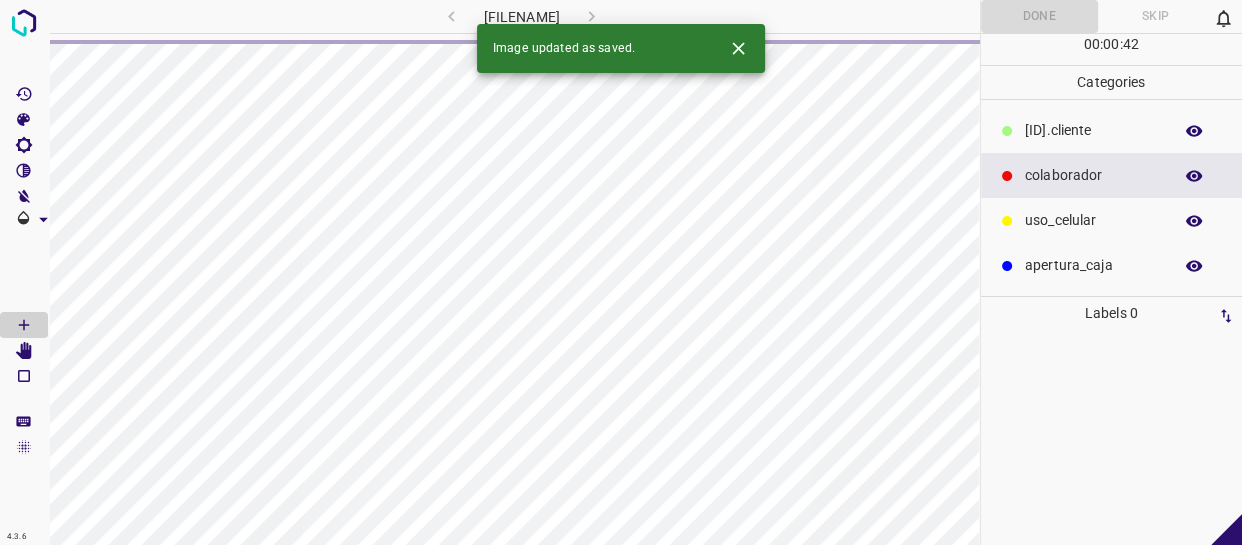 scroll, scrollTop: 0, scrollLeft: 0, axis: both 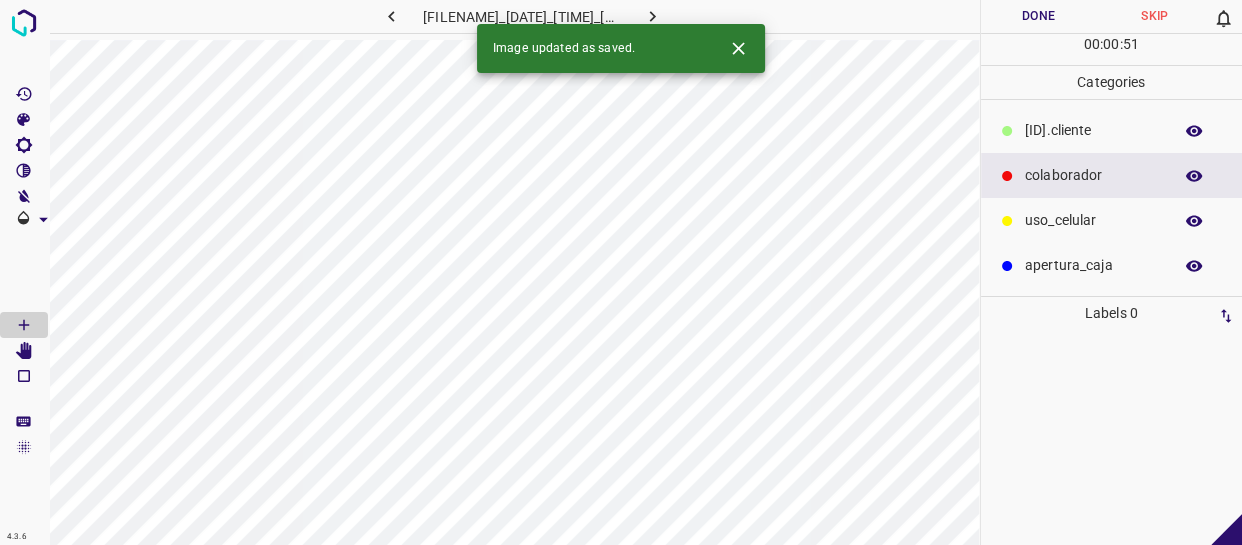 click on "​​cliente" at bounding box center (1112, 130) 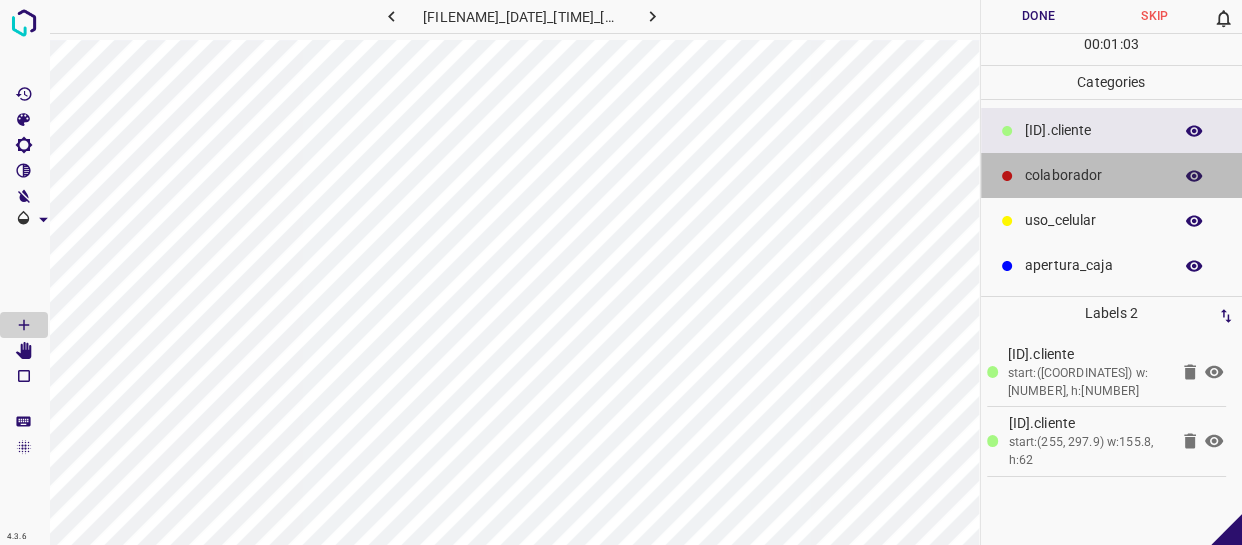 click on "colaborador" at bounding box center (1112, 175) 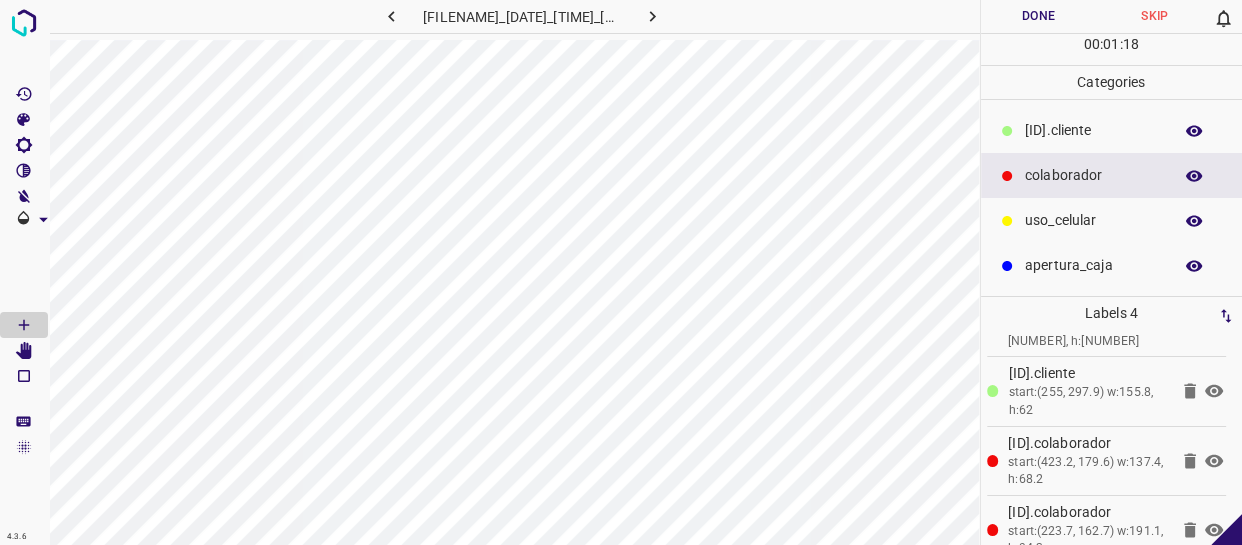 scroll, scrollTop: 77, scrollLeft: 0, axis: vertical 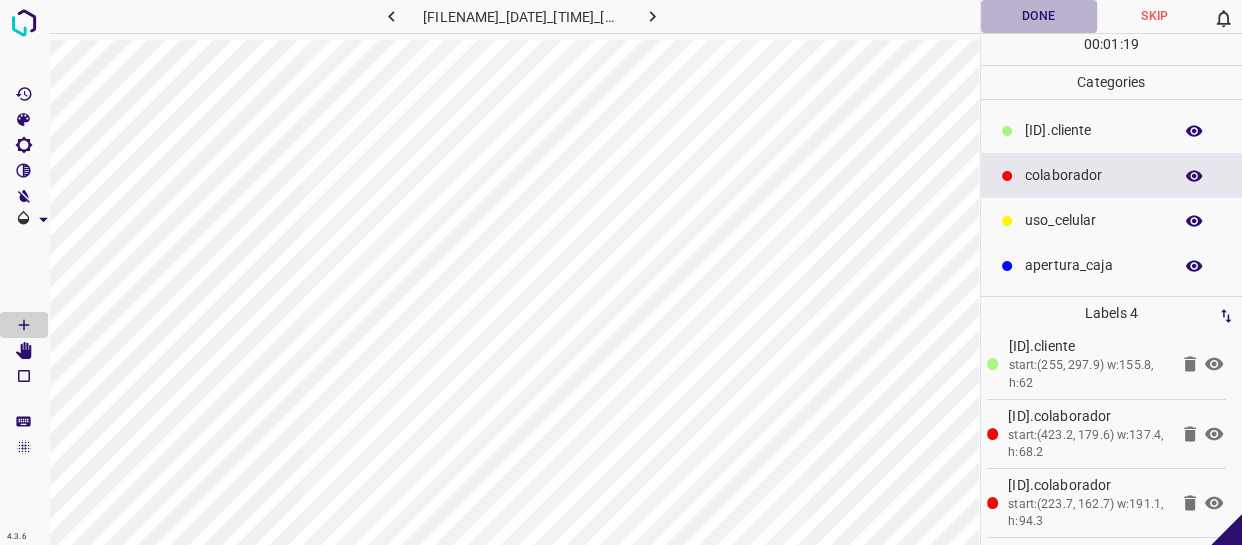 click on "Done" at bounding box center [1039, 16] 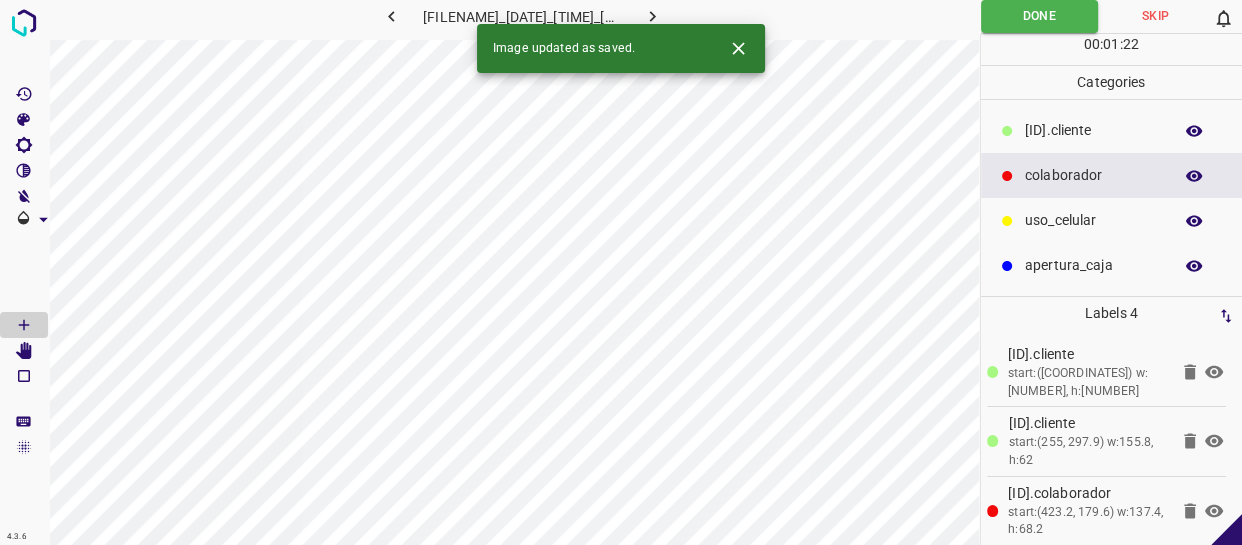 scroll, scrollTop: 77, scrollLeft: 0, axis: vertical 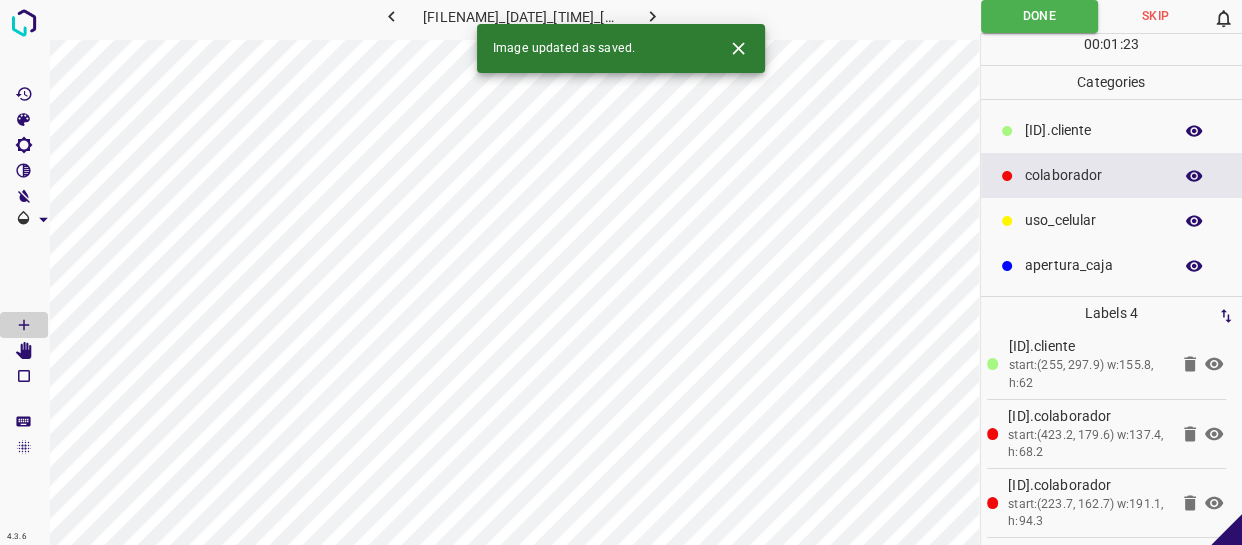 click at bounding box center [652, 16] 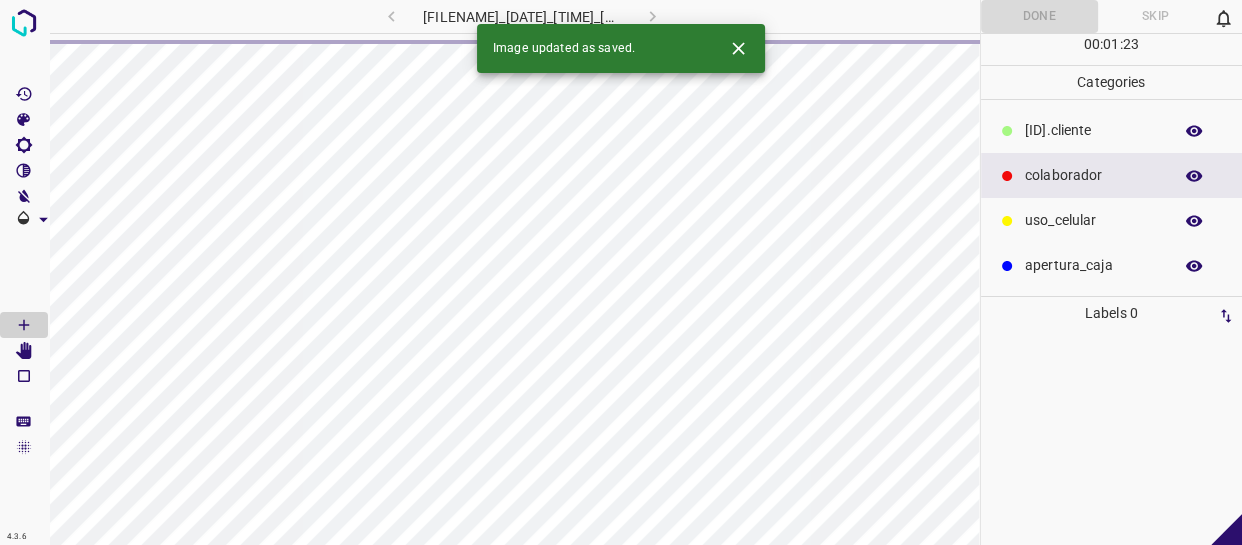 scroll, scrollTop: 0, scrollLeft: 0, axis: both 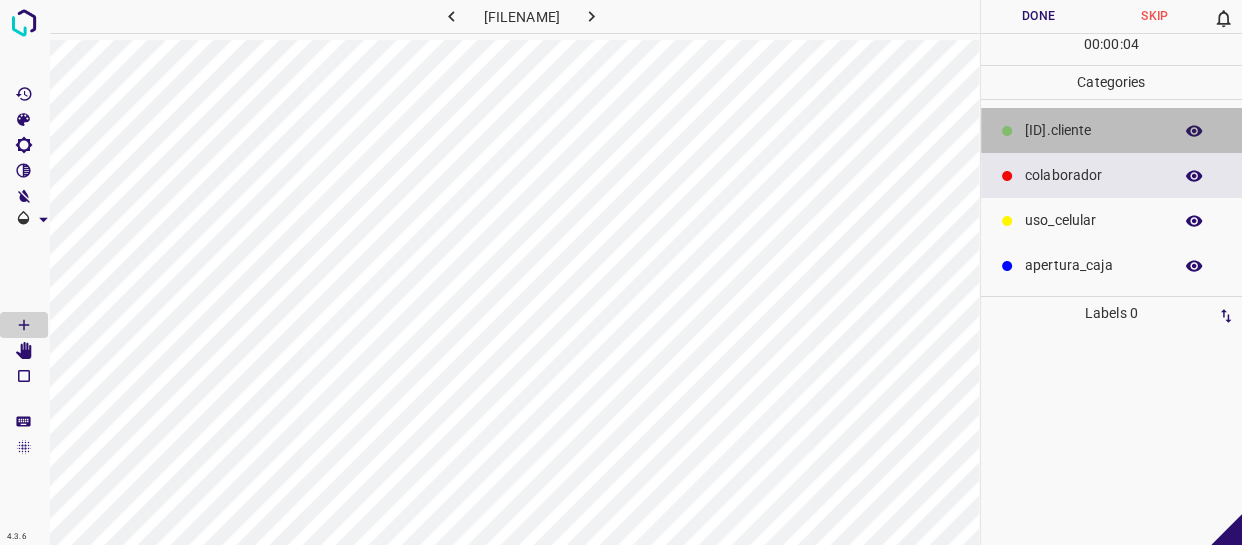 click on "​​cliente" at bounding box center [1093, 130] 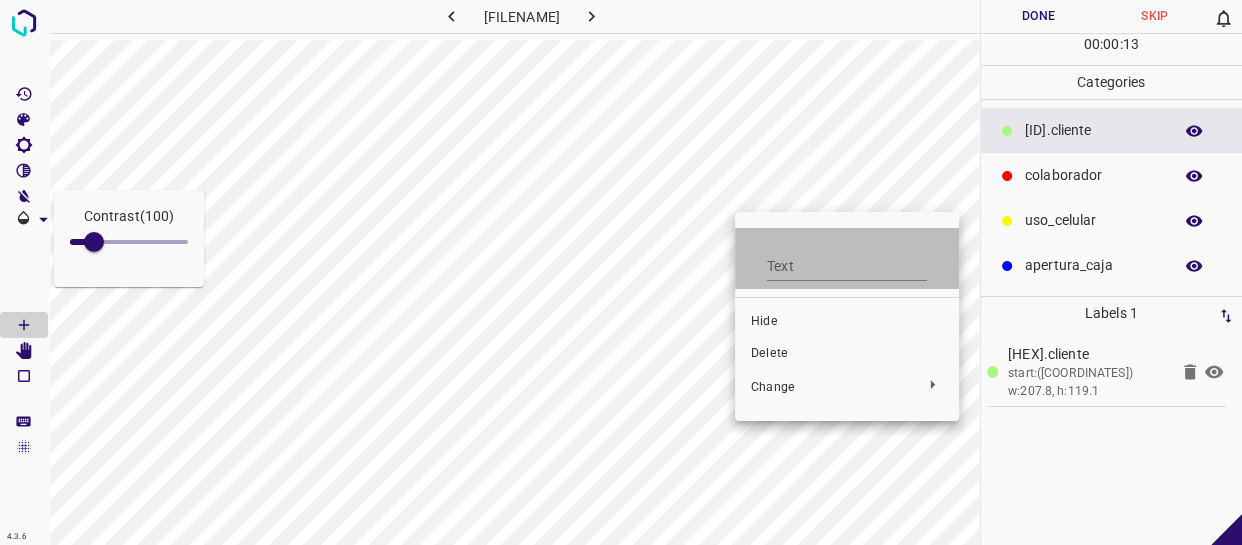 drag, startPoint x: 983, startPoint y: 183, endPoint x: 735, endPoint y: 219, distance: 250.59929 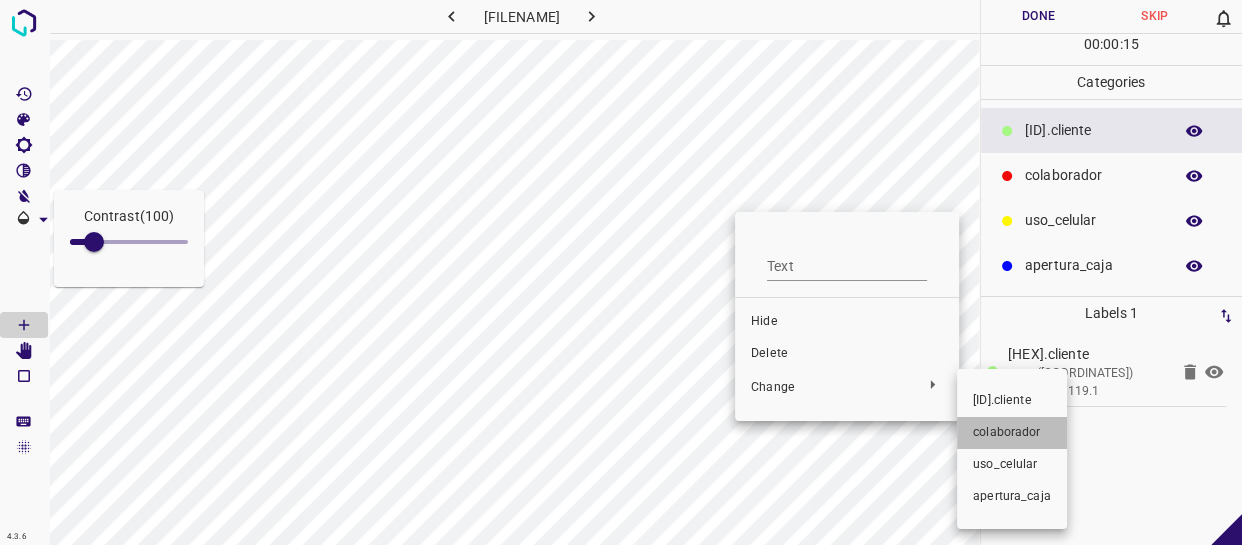 click on "colaborador" at bounding box center (847, 322) 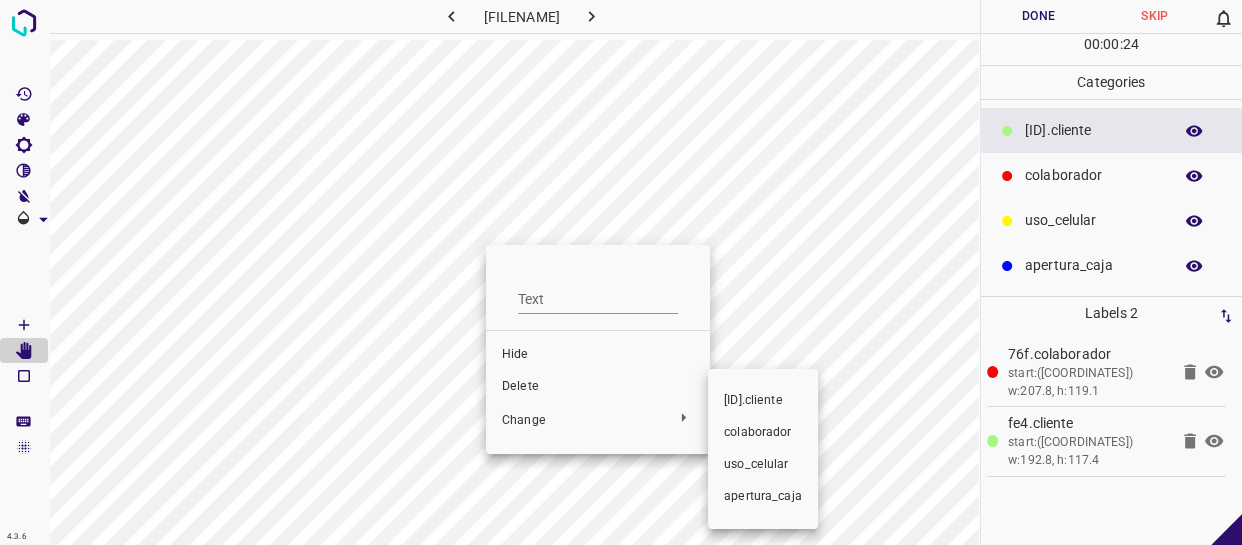 click on "colaborador" at bounding box center (598, 355) 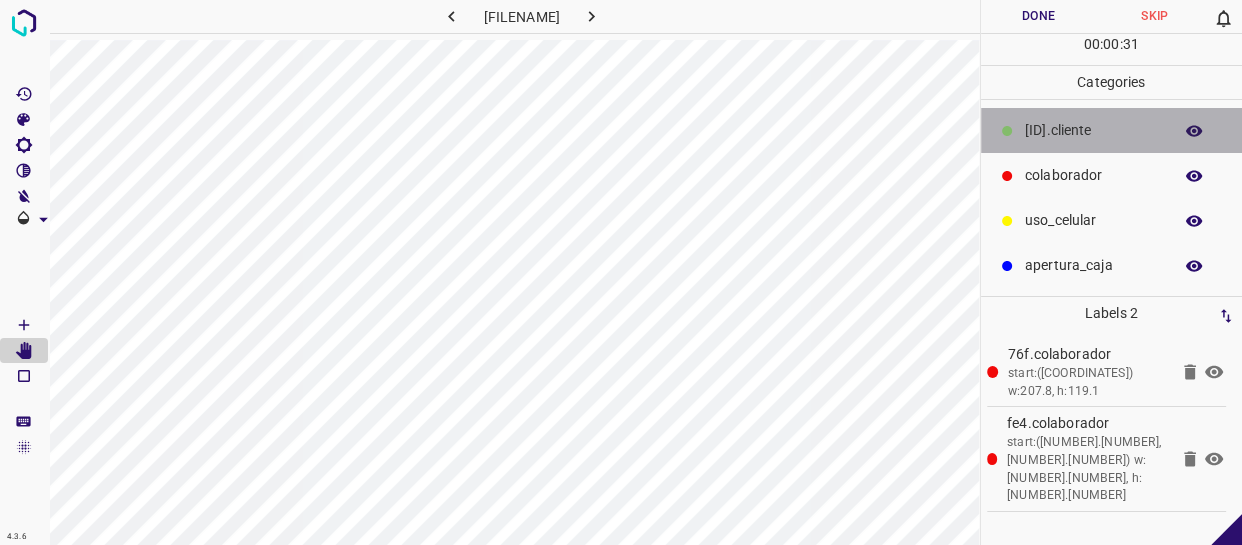 click on "​​cliente" at bounding box center [1093, 130] 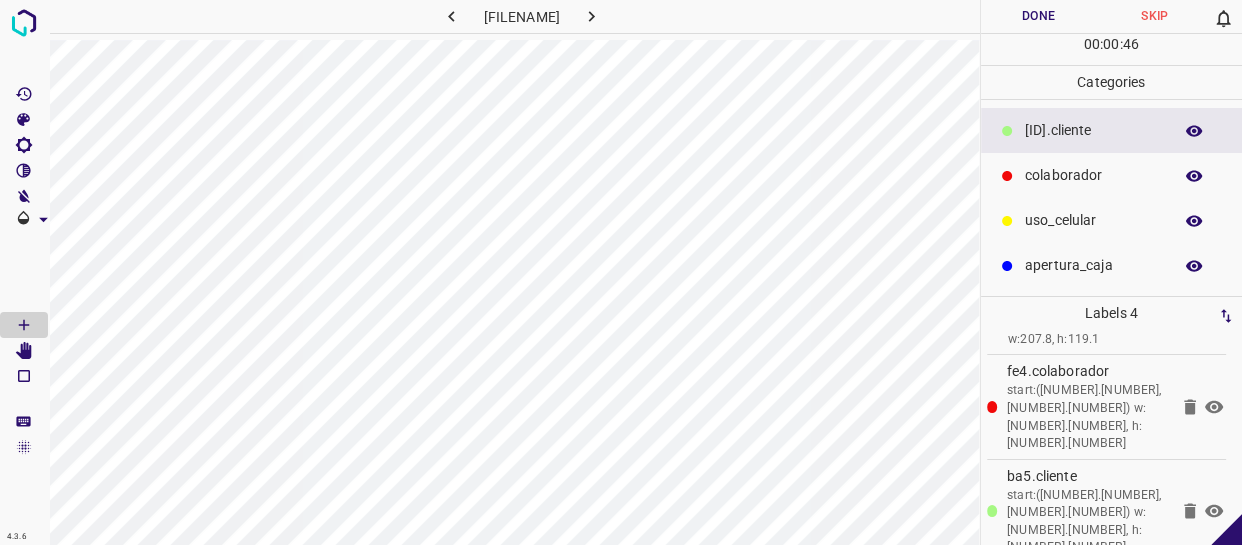scroll, scrollTop: 77, scrollLeft: 0, axis: vertical 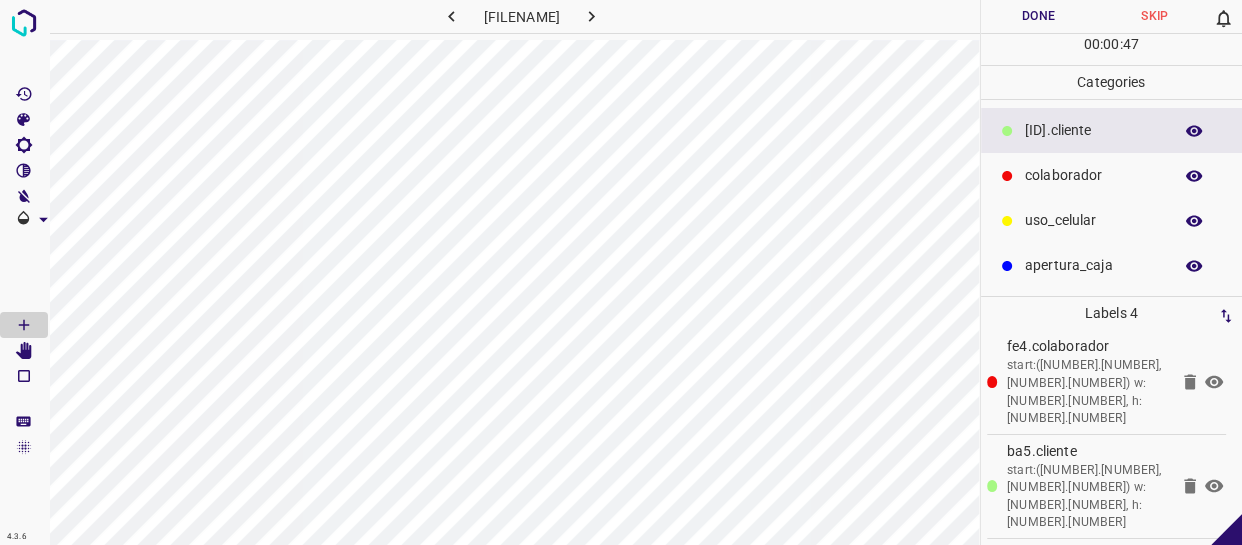 click on "Done" at bounding box center (1039, 16) 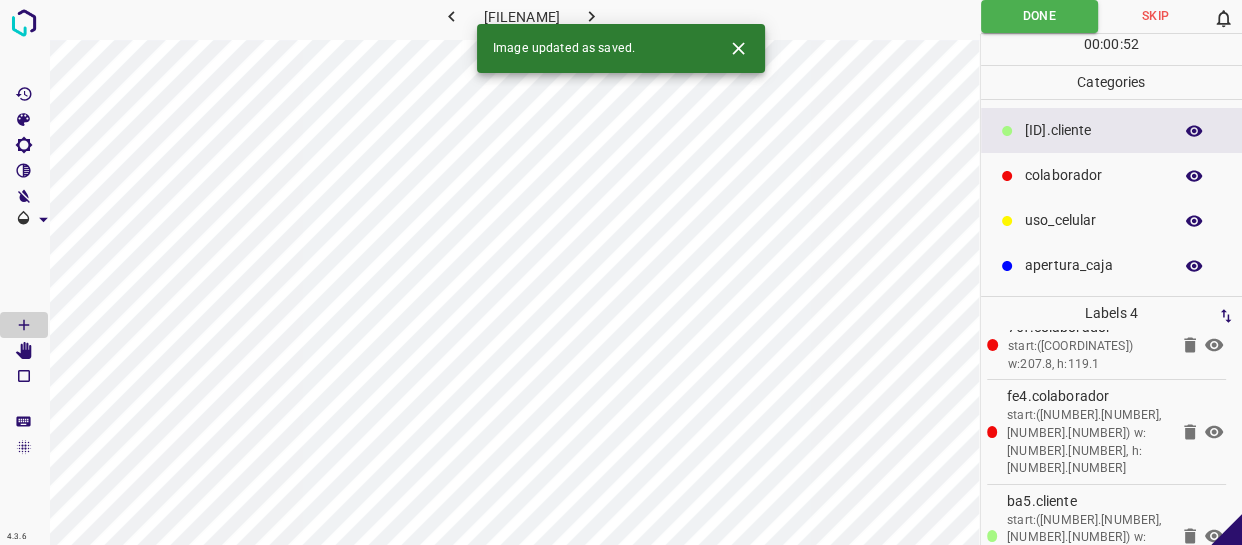 scroll, scrollTop: 0, scrollLeft: 0, axis: both 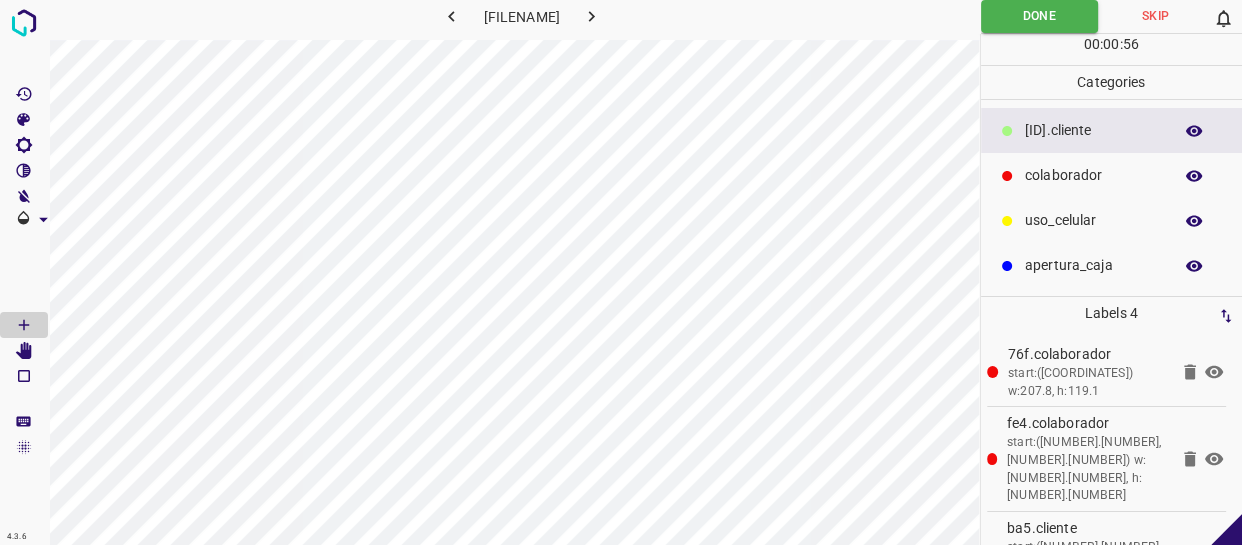 click at bounding box center [591, 16] 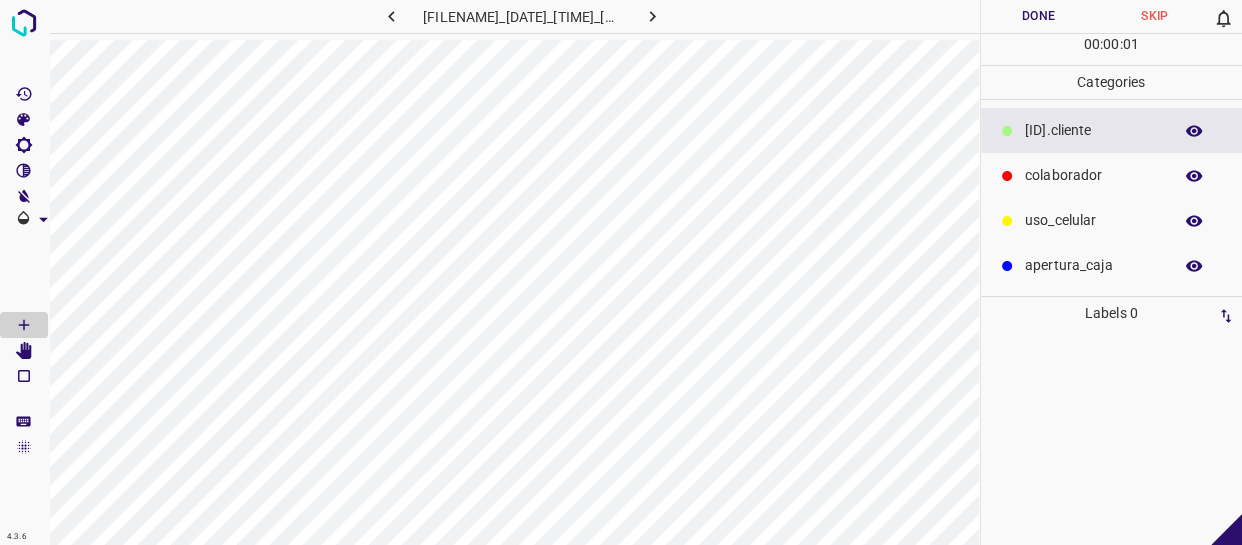click on "colaborador" at bounding box center [1093, 130] 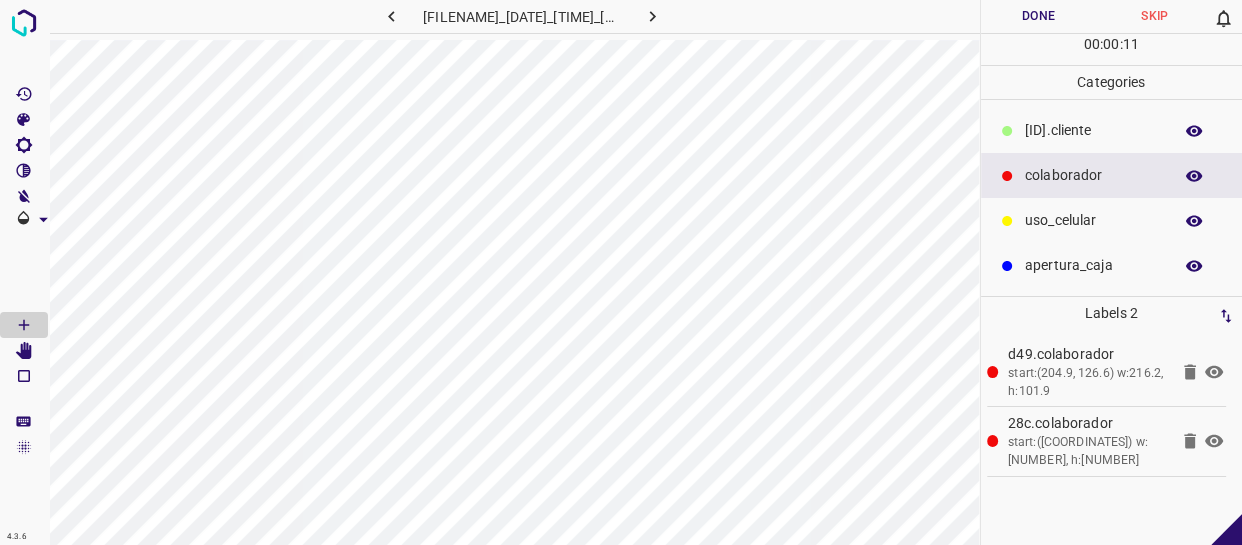 drag, startPoint x: 1082, startPoint y: 260, endPoint x: 1040, endPoint y: 267, distance: 42.579338 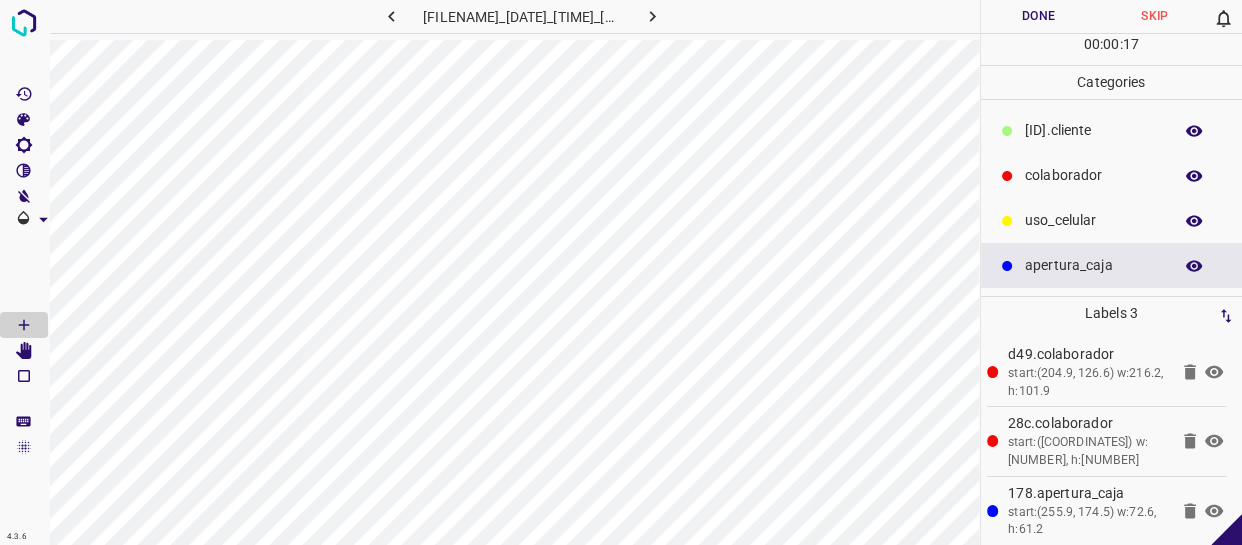 click on "​​cliente" at bounding box center (1112, 130) 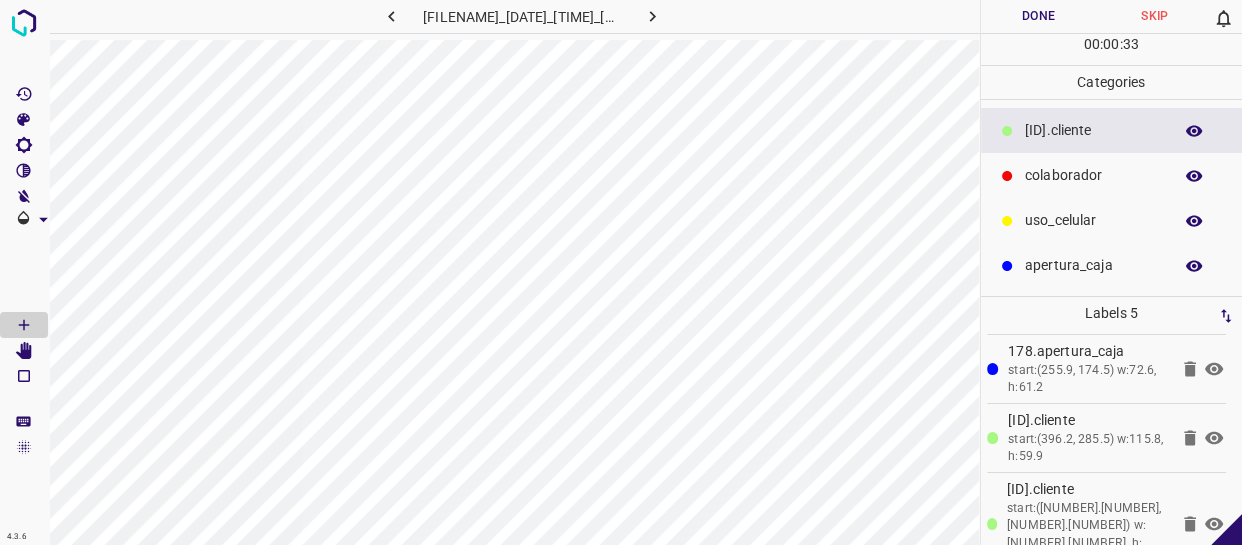 scroll, scrollTop: 146, scrollLeft: 0, axis: vertical 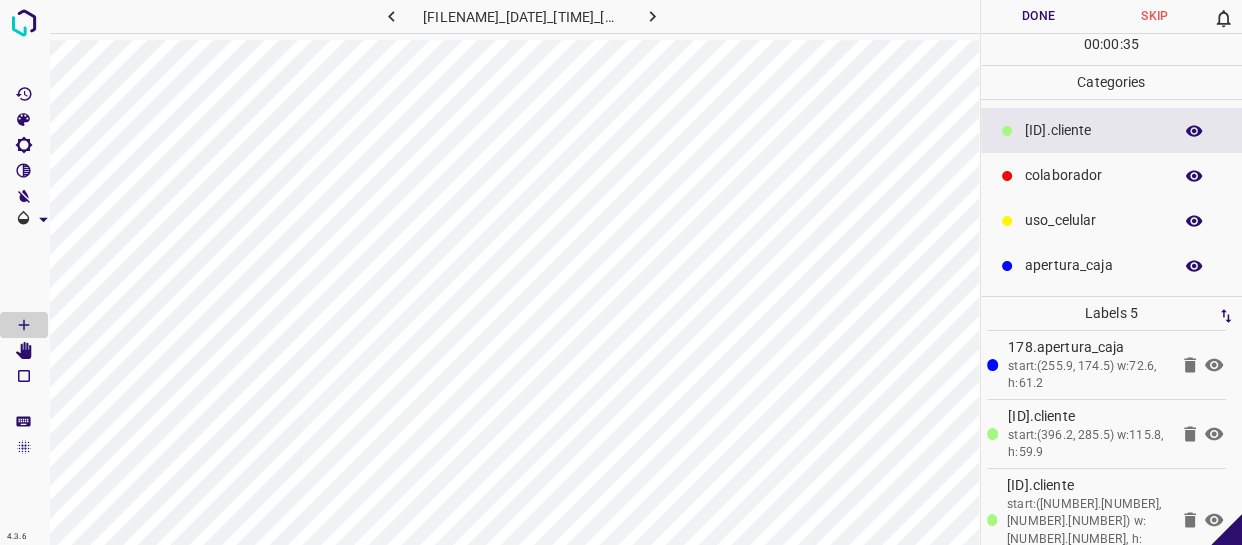 click on "Done" at bounding box center (1039, 16) 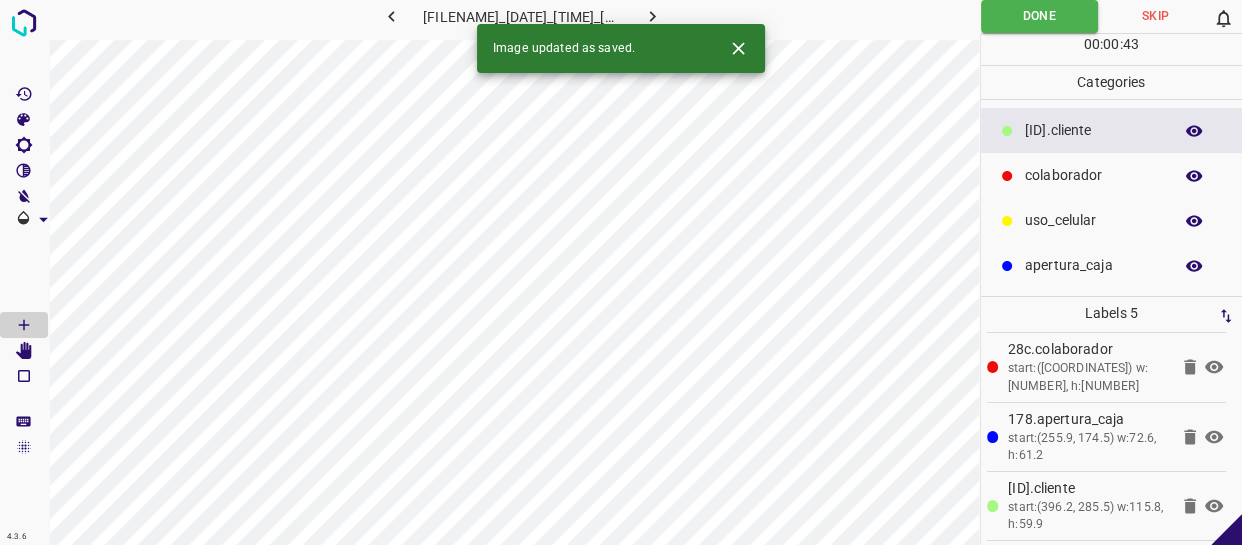 scroll, scrollTop: 146, scrollLeft: 0, axis: vertical 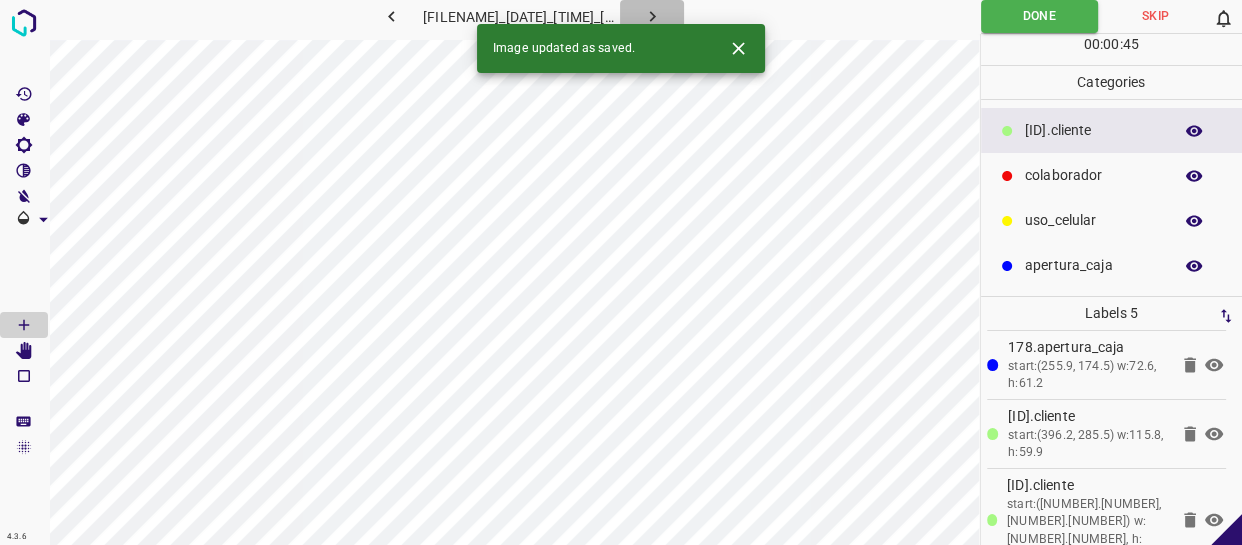 click at bounding box center (652, 16) 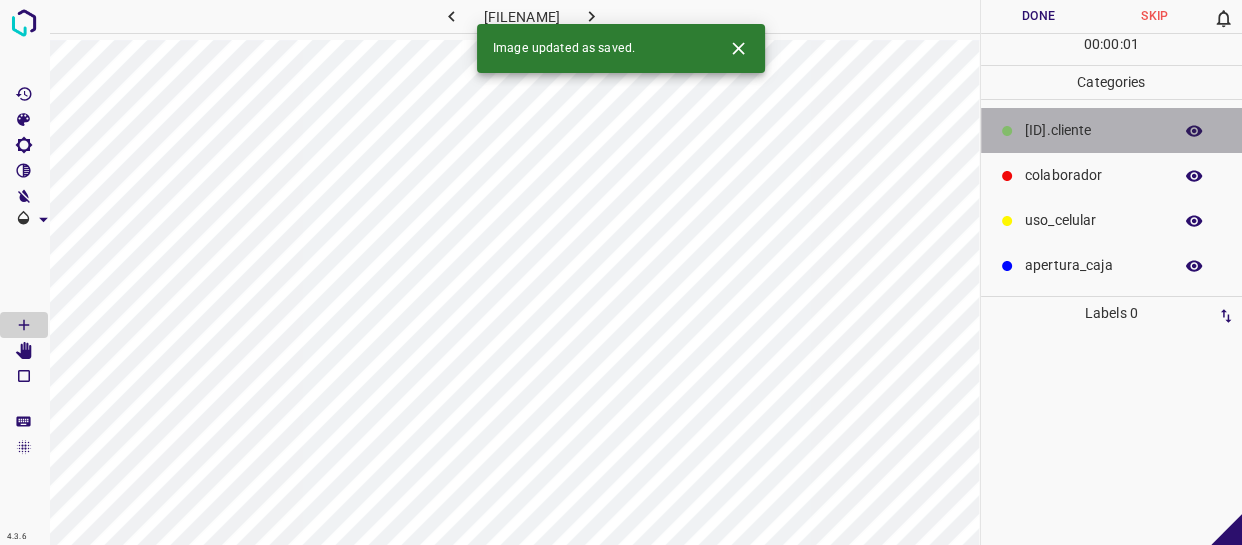 click on "​​cliente" at bounding box center (1093, 130) 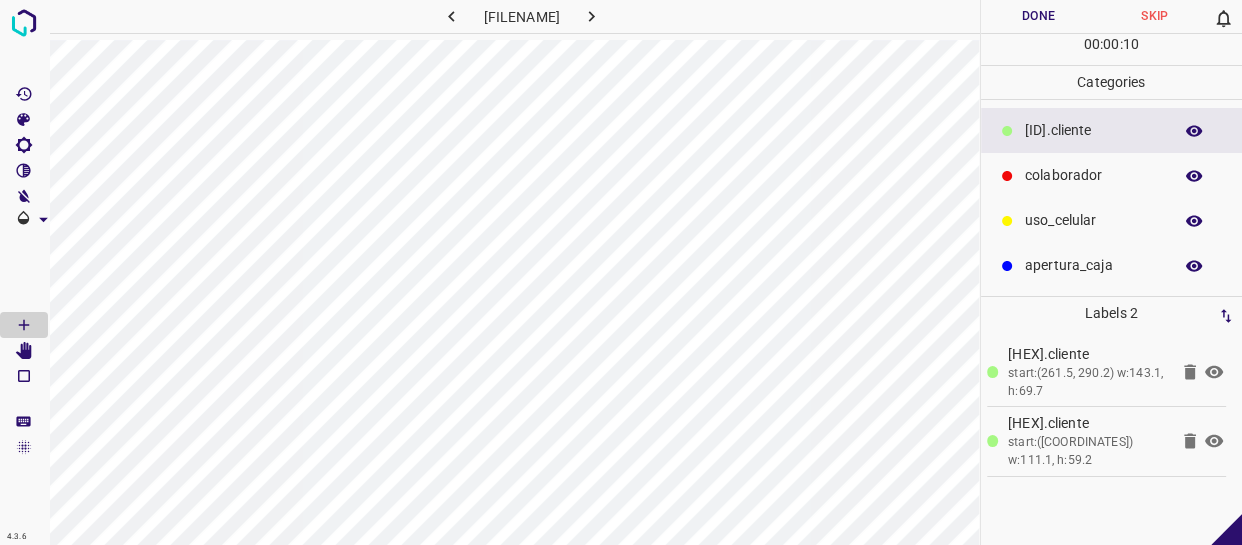 click on "colaborador" at bounding box center [1093, 130] 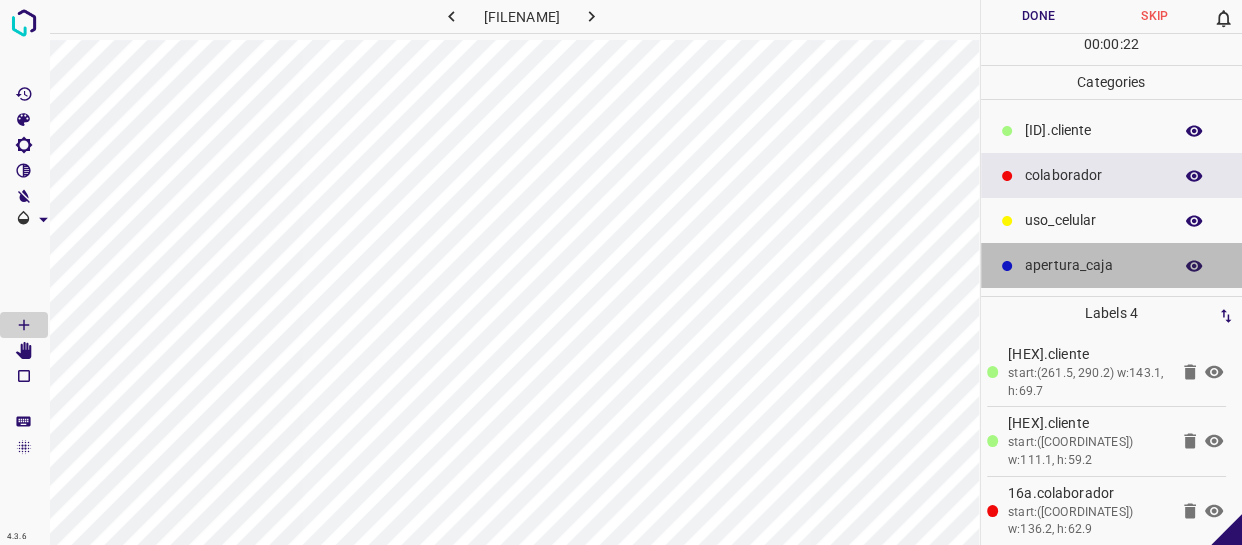 drag, startPoint x: 1070, startPoint y: 267, endPoint x: 1030, endPoint y: 268, distance: 40.012497 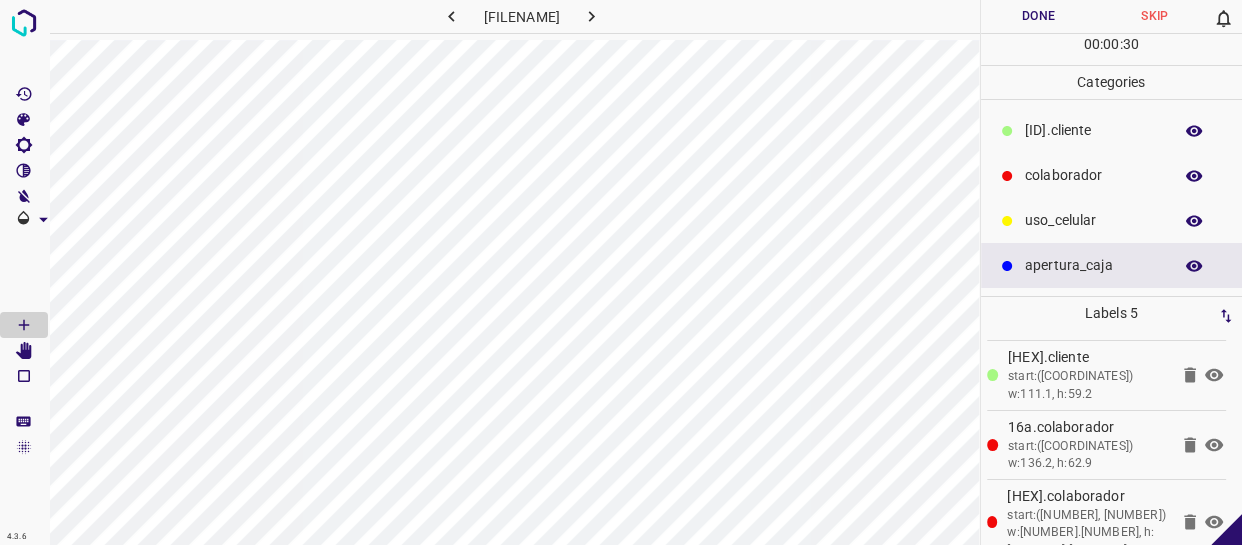 scroll, scrollTop: 146, scrollLeft: 0, axis: vertical 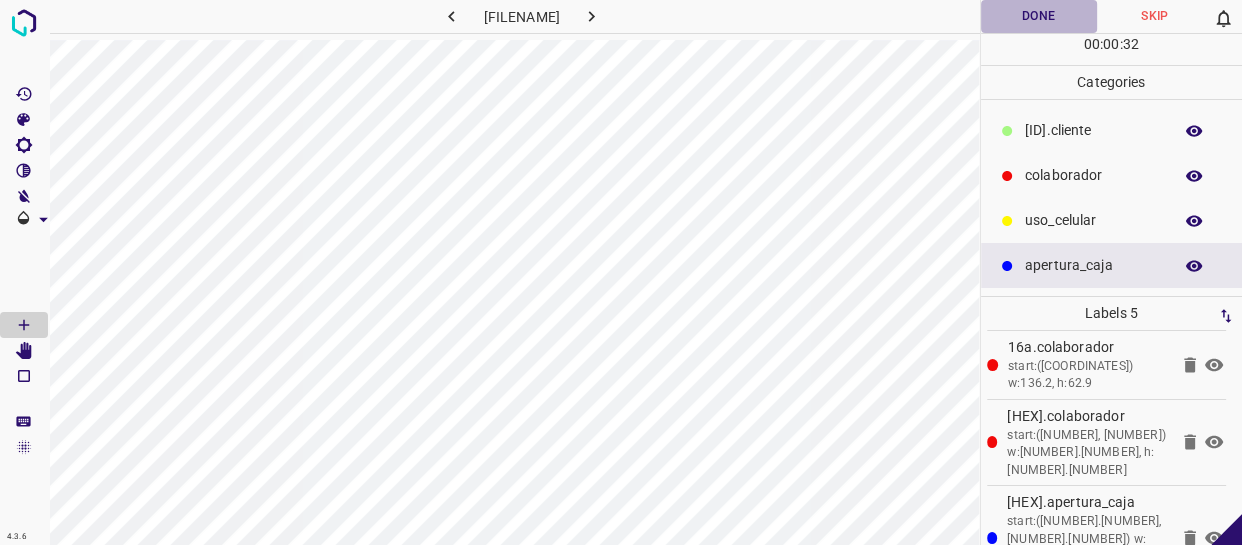 click on "Done" at bounding box center (1039, 16) 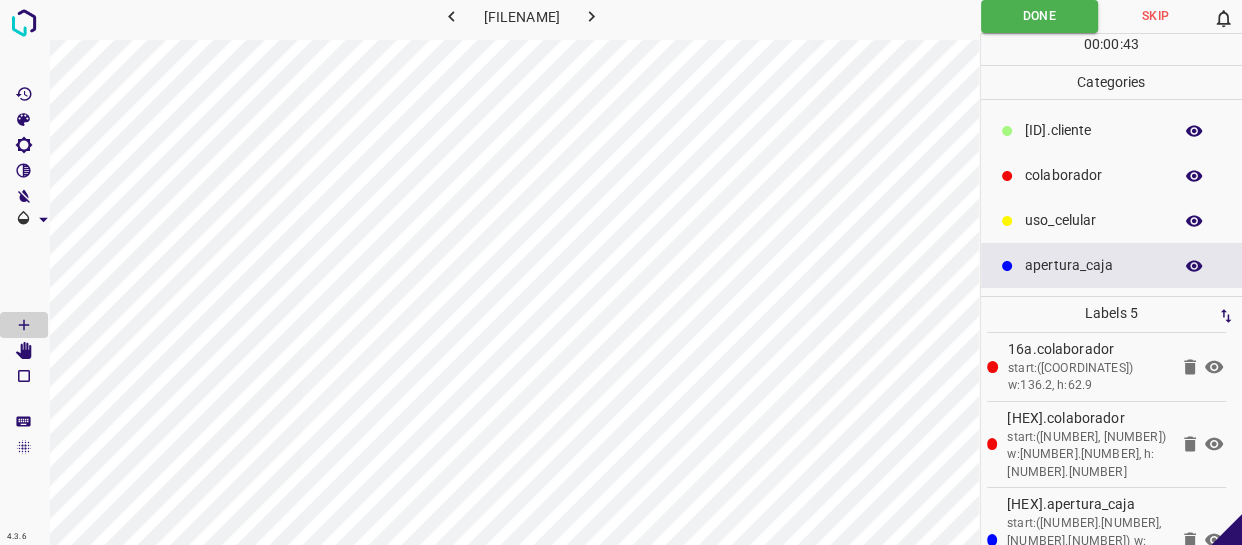 scroll, scrollTop: 146, scrollLeft: 0, axis: vertical 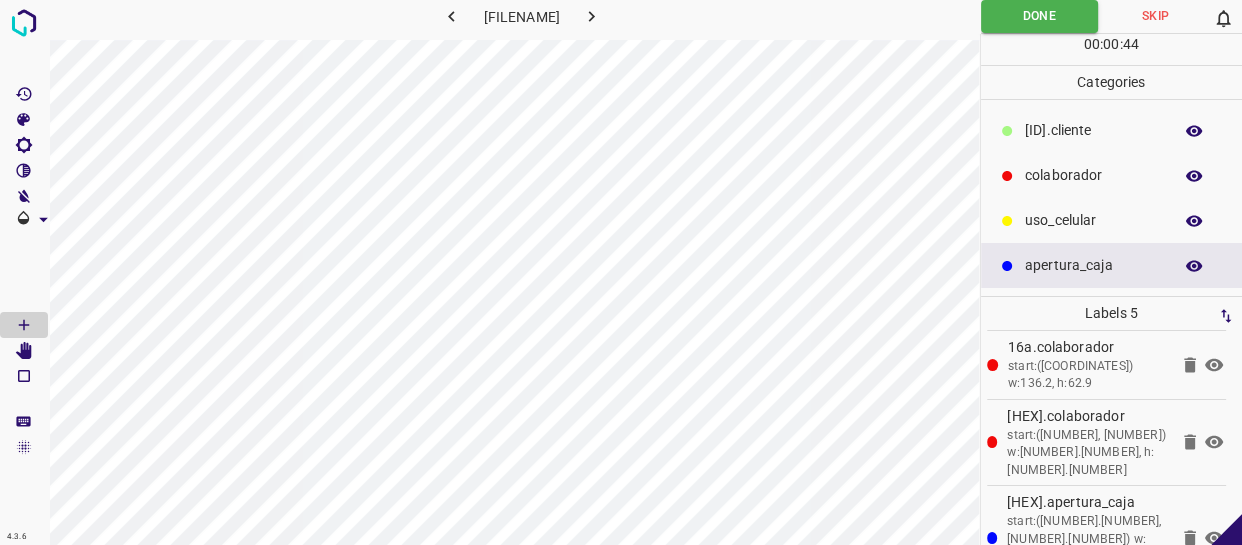 click at bounding box center (591, 16) 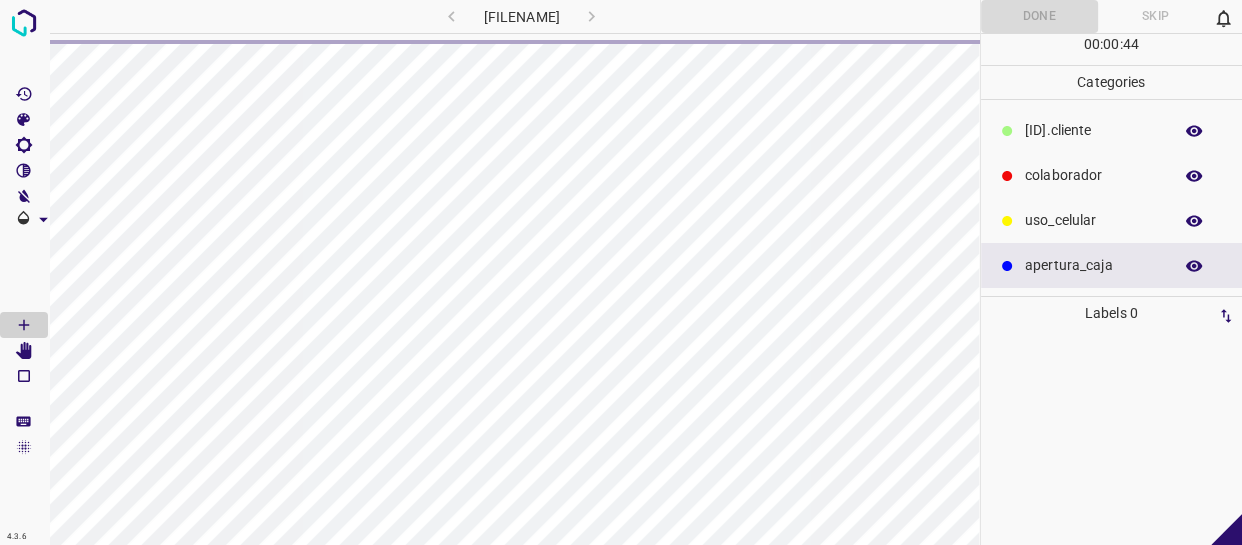 scroll, scrollTop: 0, scrollLeft: 0, axis: both 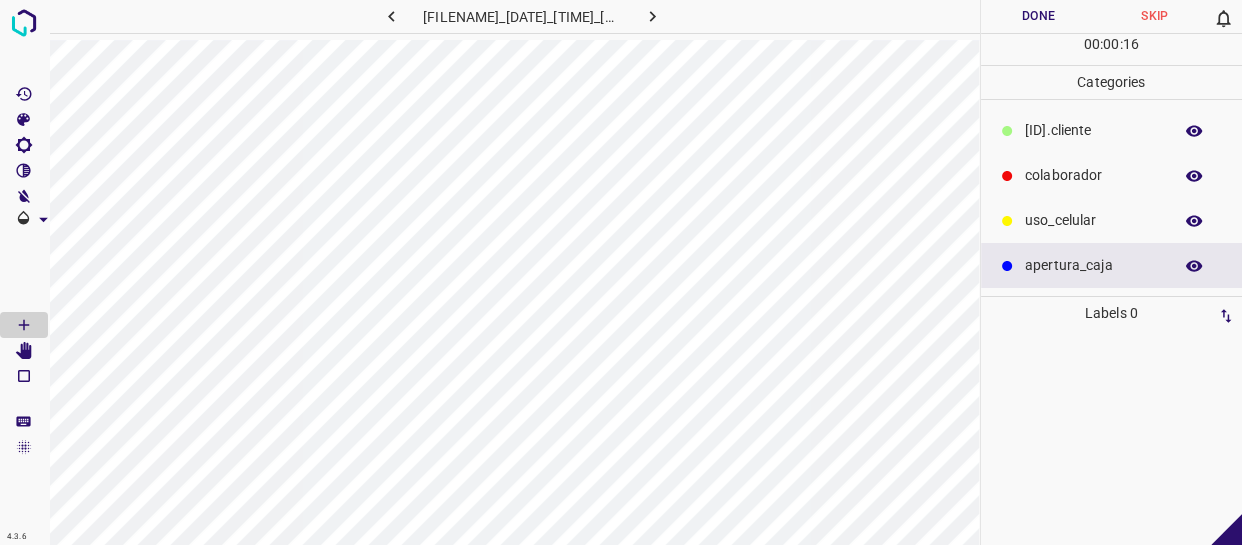 click on "colaborador" at bounding box center (1093, 130) 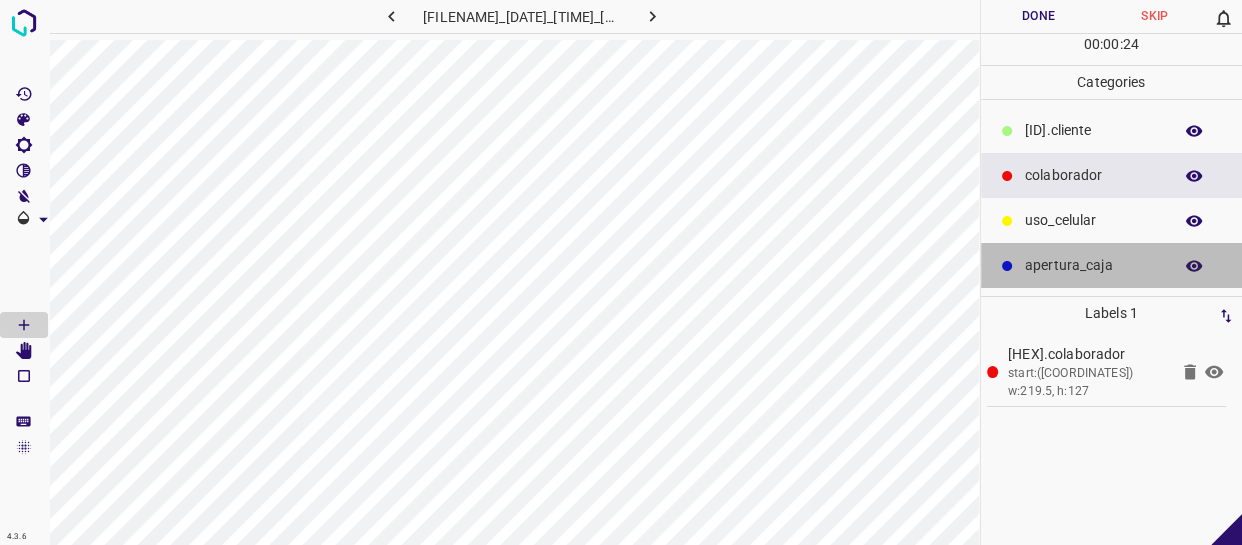 drag, startPoint x: 1080, startPoint y: 250, endPoint x: 992, endPoint y: 252, distance: 88.02273 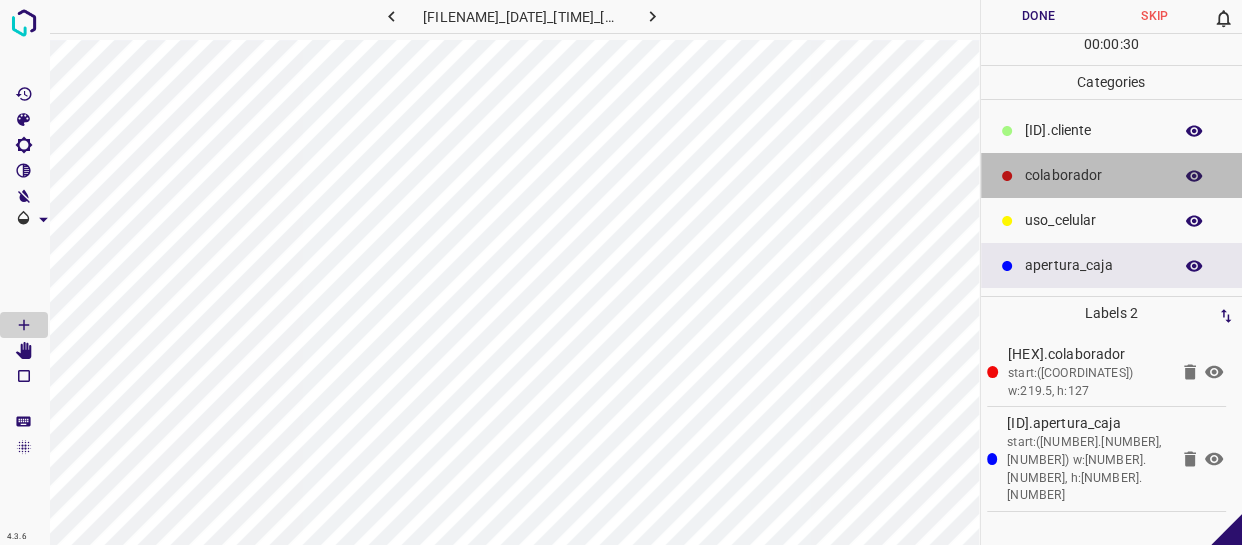 click on "colaborador" at bounding box center (1112, 175) 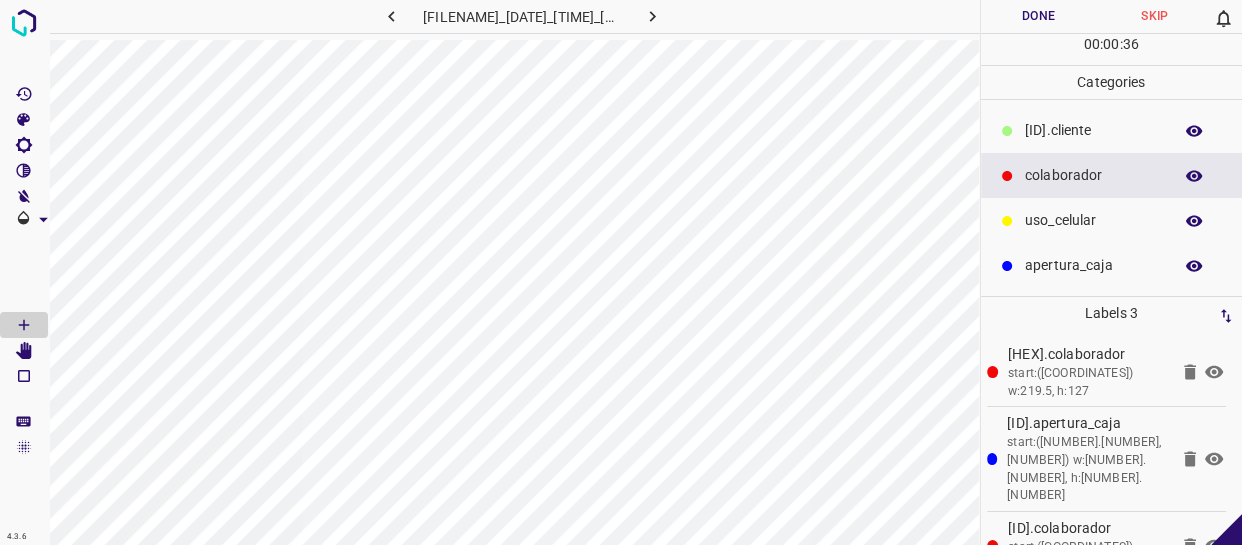 click on "​​cliente" at bounding box center [1093, 130] 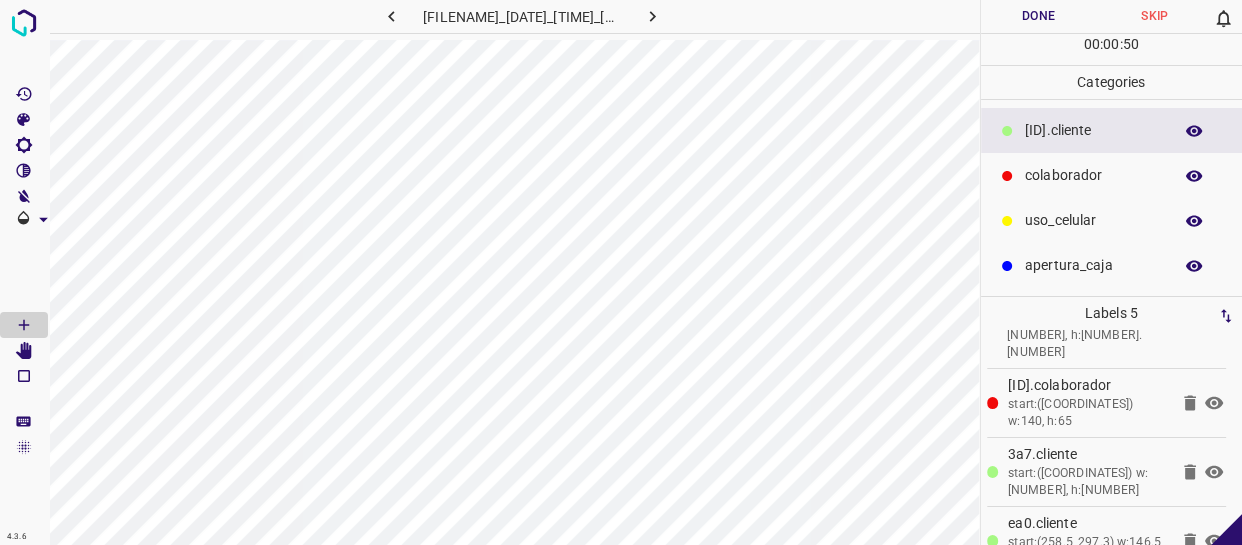 scroll, scrollTop: 146, scrollLeft: 0, axis: vertical 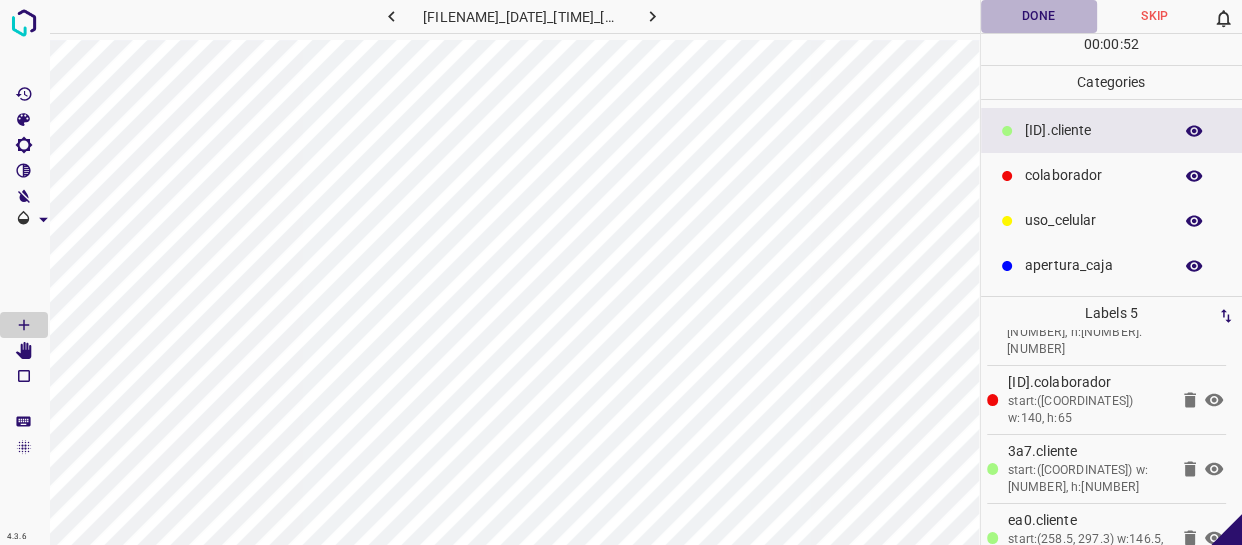 click on "Done" at bounding box center (1039, 16) 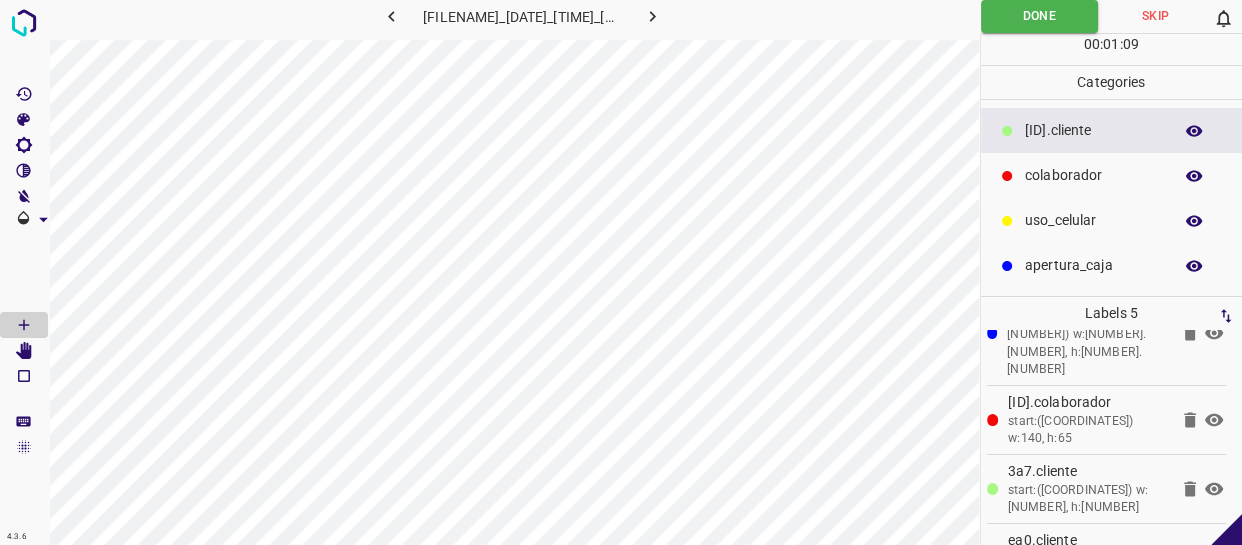 scroll, scrollTop: 146, scrollLeft: 0, axis: vertical 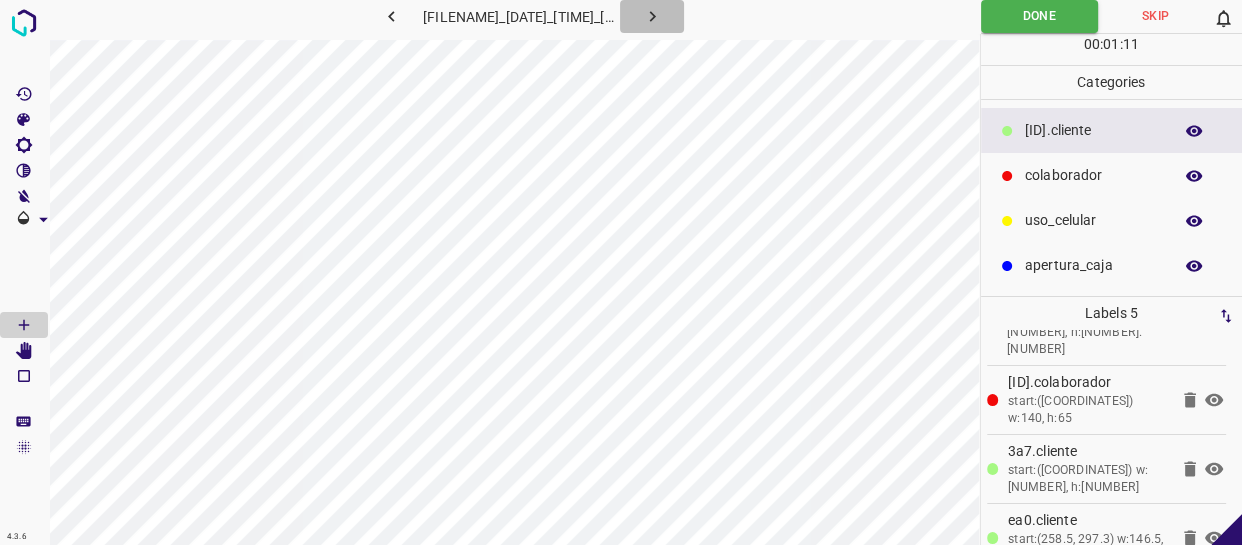 click at bounding box center (652, 16) 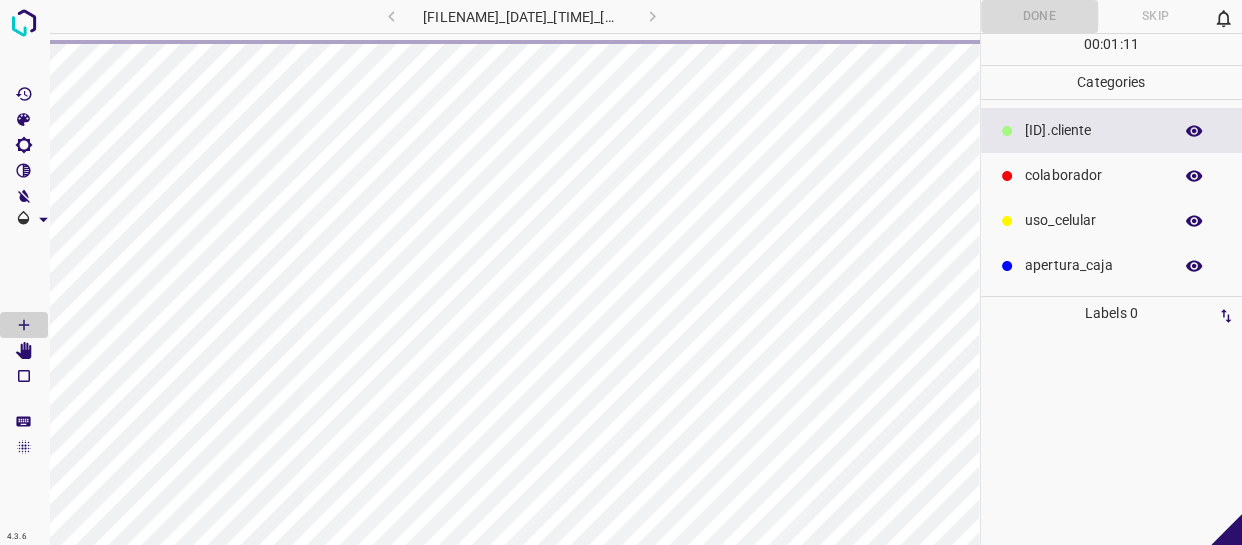 scroll, scrollTop: 0, scrollLeft: 0, axis: both 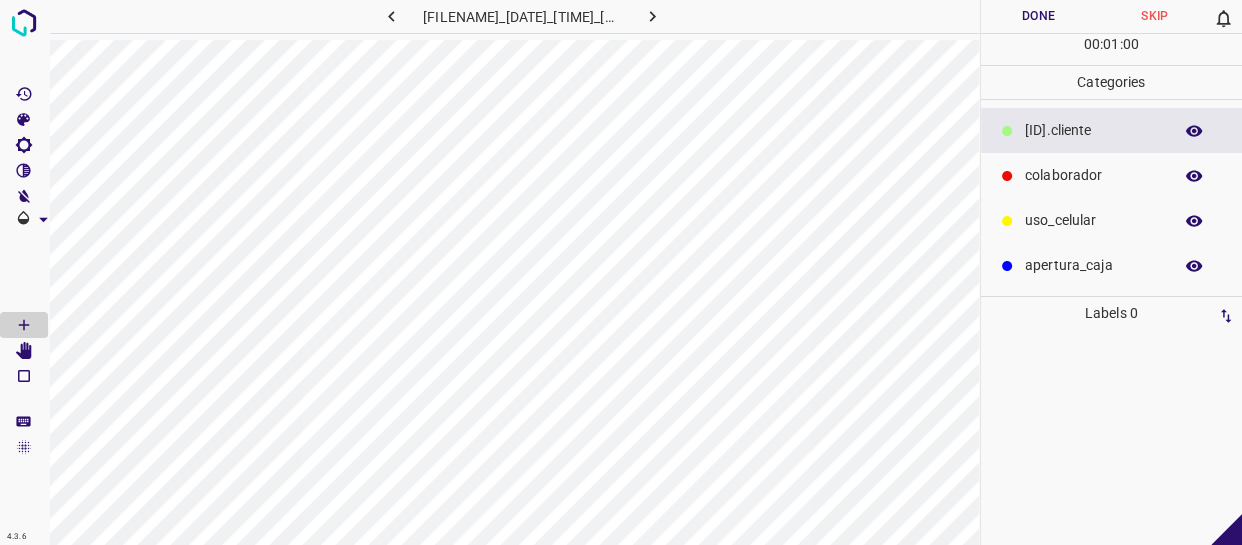 drag, startPoint x: 1089, startPoint y: 171, endPoint x: 999, endPoint y: 218, distance: 101.53325 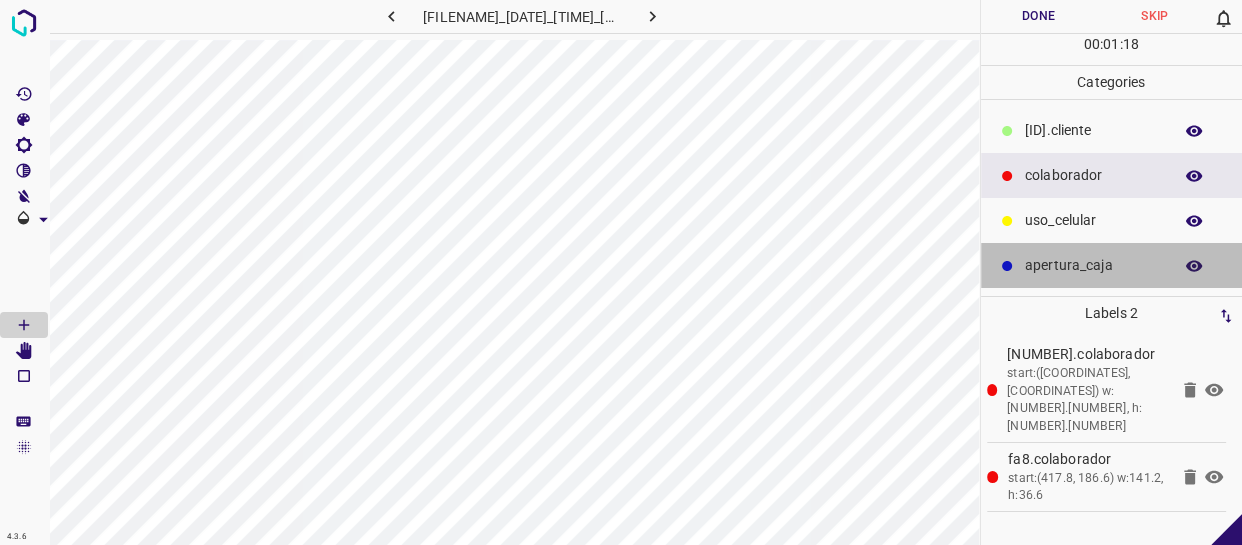 click on "apertura_caja" at bounding box center [1093, 130] 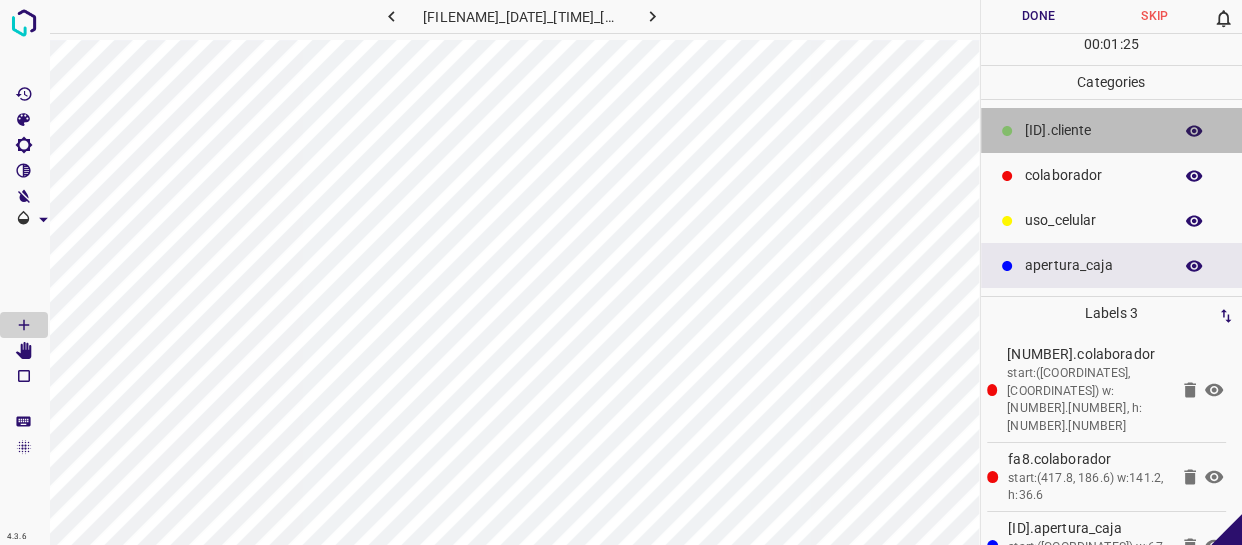 drag, startPoint x: 1078, startPoint y: 123, endPoint x: 990, endPoint y: 139, distance: 89.44272 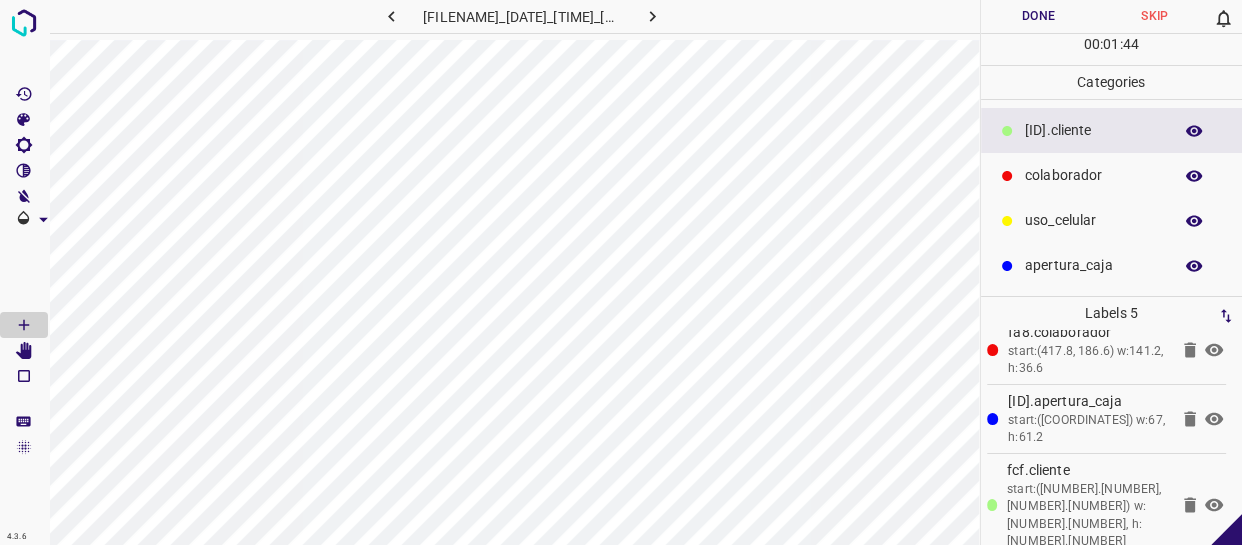 scroll, scrollTop: 146, scrollLeft: 0, axis: vertical 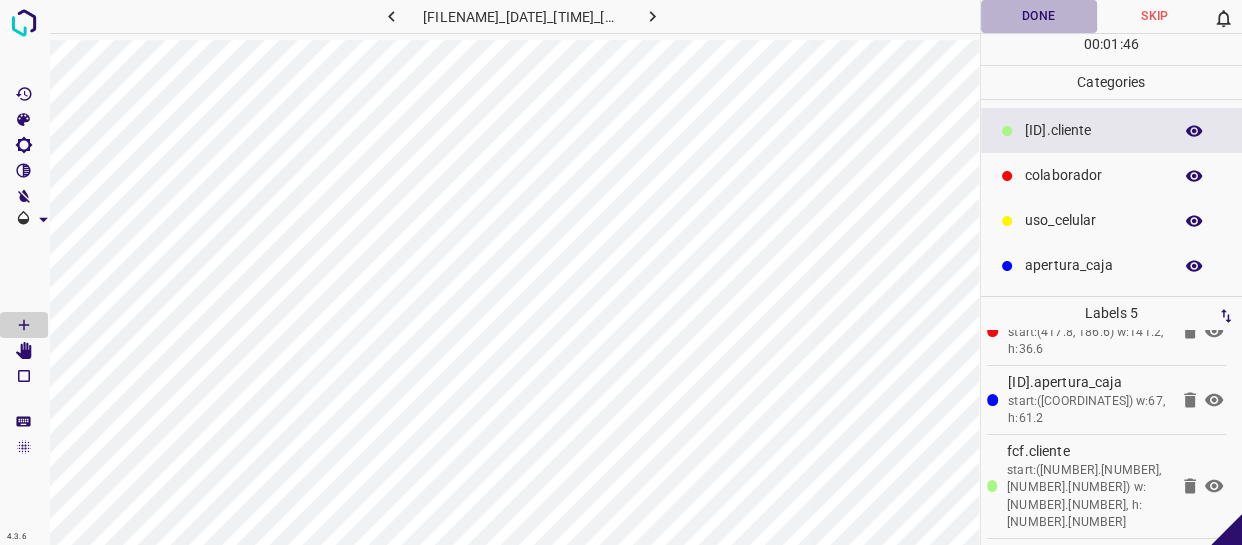 click on "Done" at bounding box center [1039, 16] 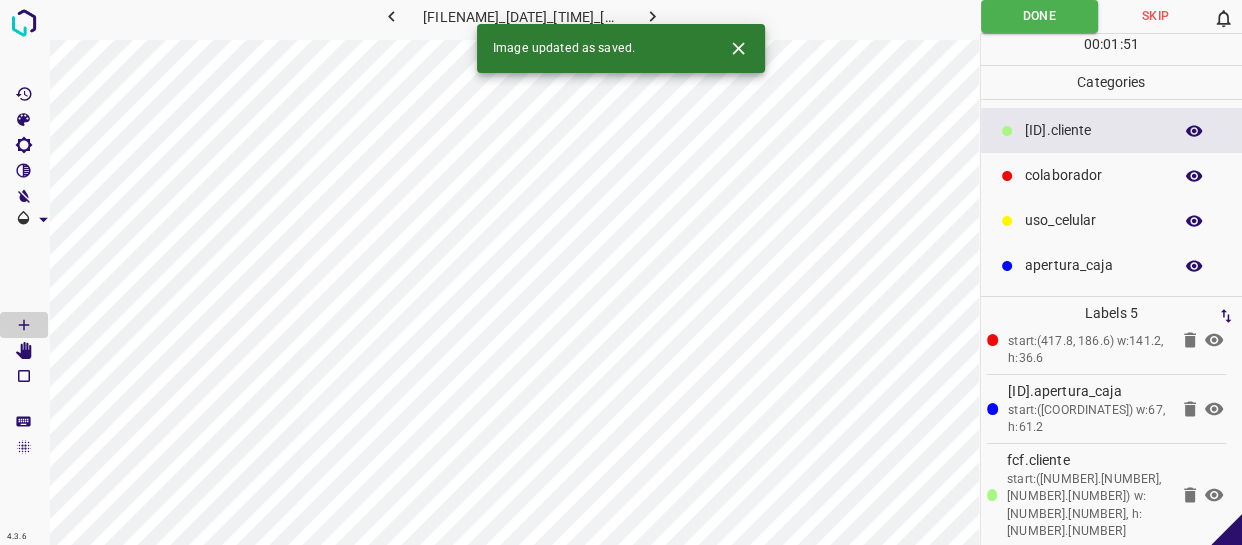 scroll, scrollTop: 146, scrollLeft: 0, axis: vertical 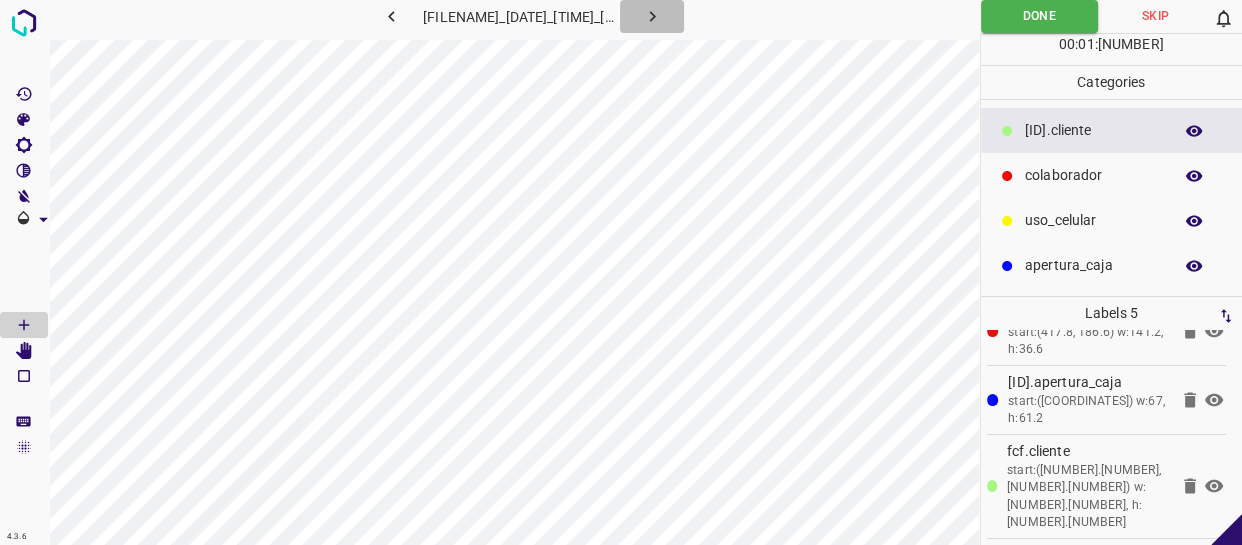 click at bounding box center [652, 16] 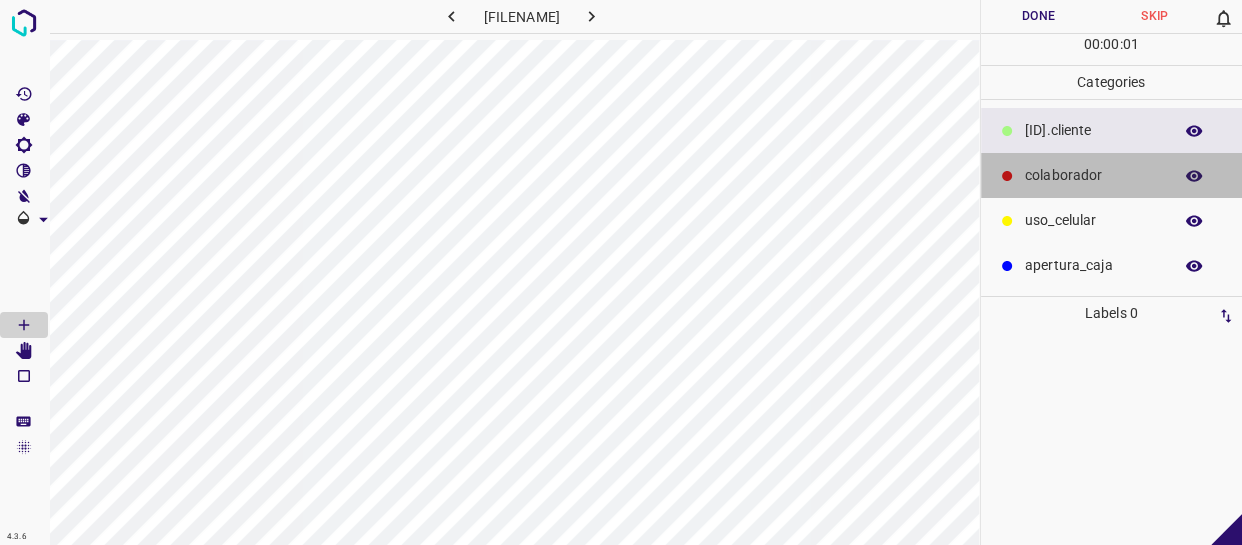 drag, startPoint x: 1070, startPoint y: 163, endPoint x: 1015, endPoint y: 160, distance: 55.081757 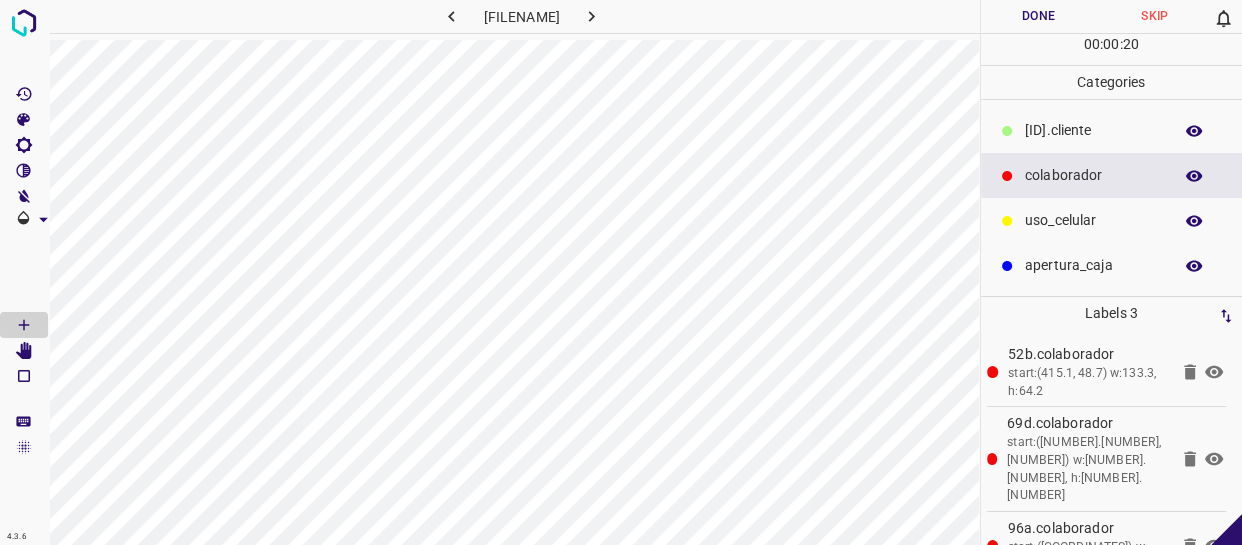 click on "​​cliente" at bounding box center (1112, 130) 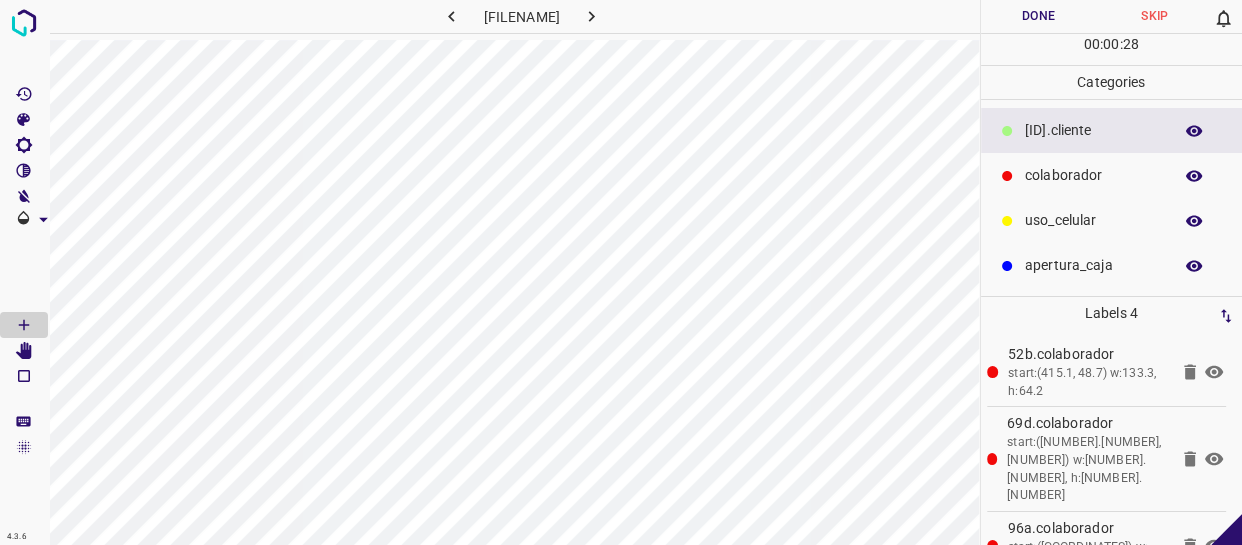 scroll, scrollTop: 77, scrollLeft: 0, axis: vertical 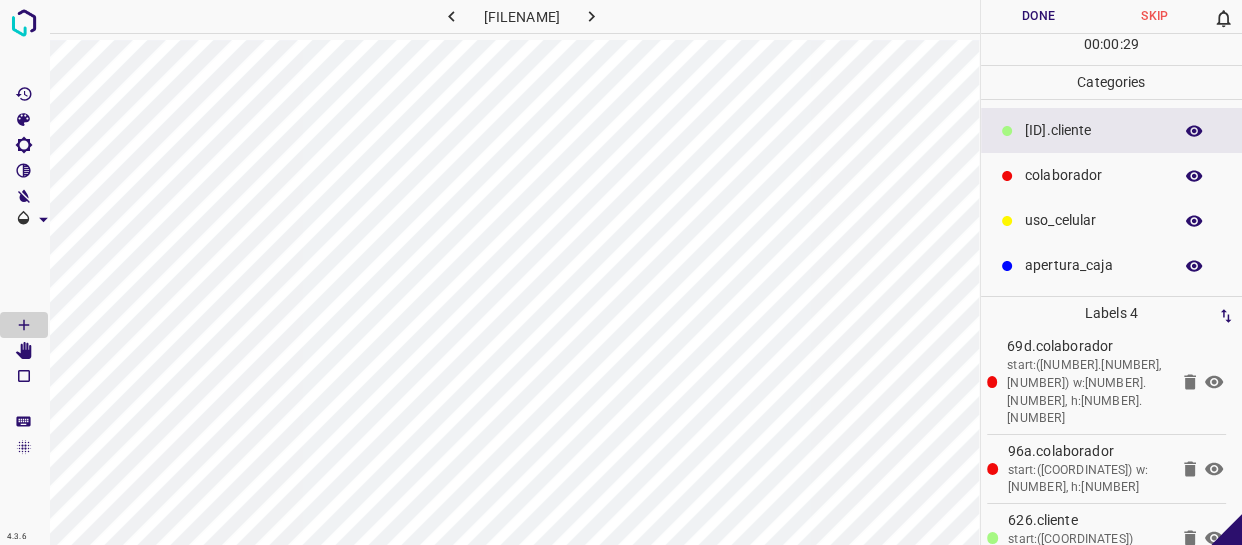 click on "Done" at bounding box center (1039, 16) 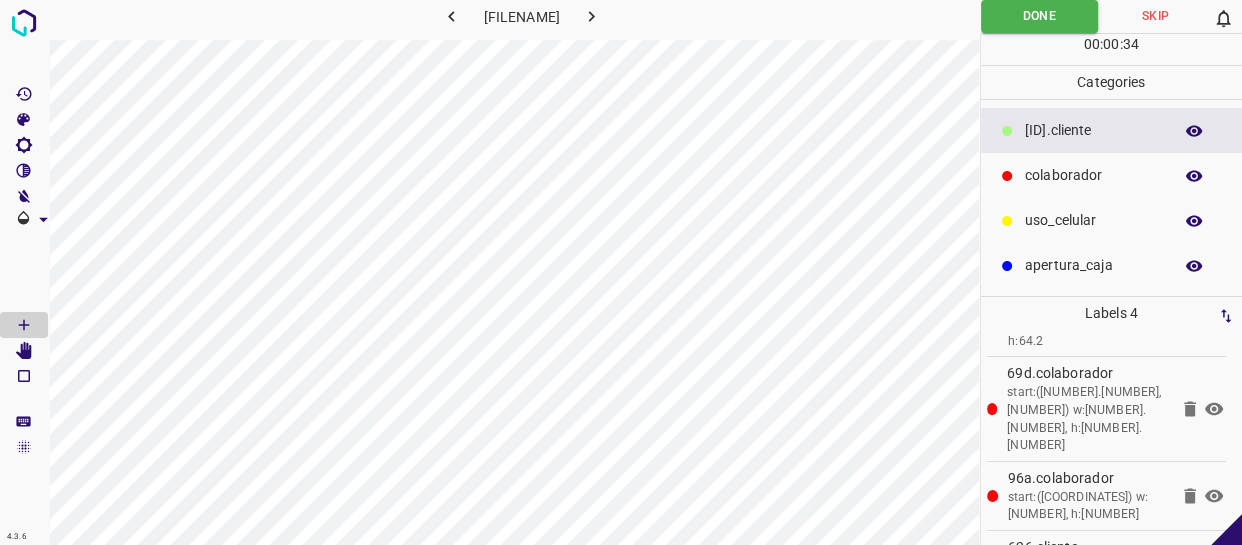 scroll, scrollTop: 77, scrollLeft: 0, axis: vertical 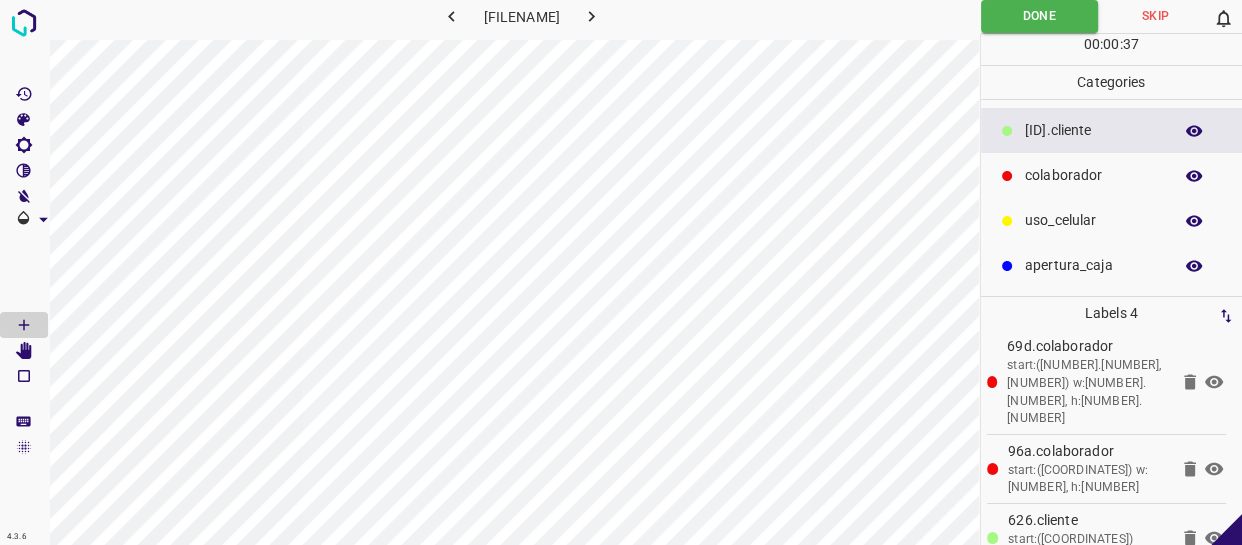 click at bounding box center [592, 16] 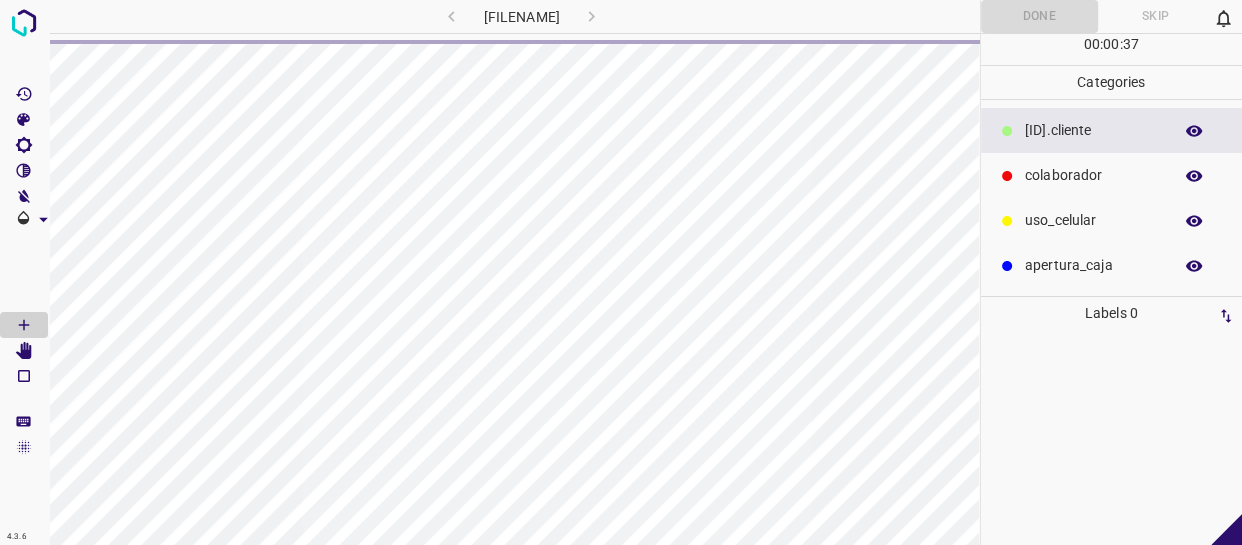 scroll, scrollTop: 0, scrollLeft: 0, axis: both 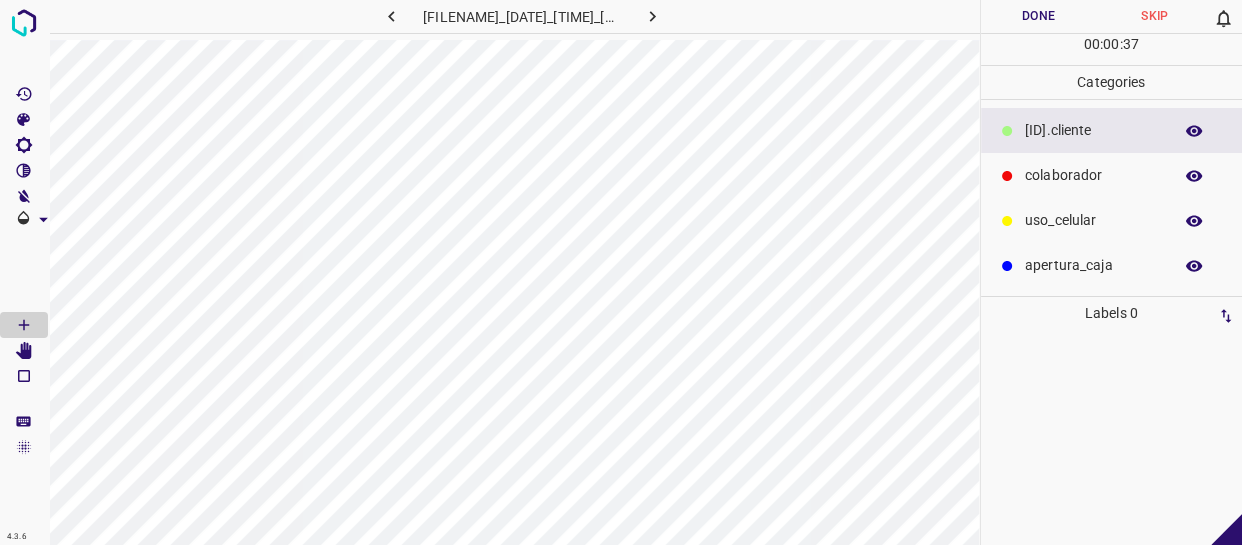 drag, startPoint x: 1087, startPoint y: 181, endPoint x: 1006, endPoint y: 194, distance: 82.036575 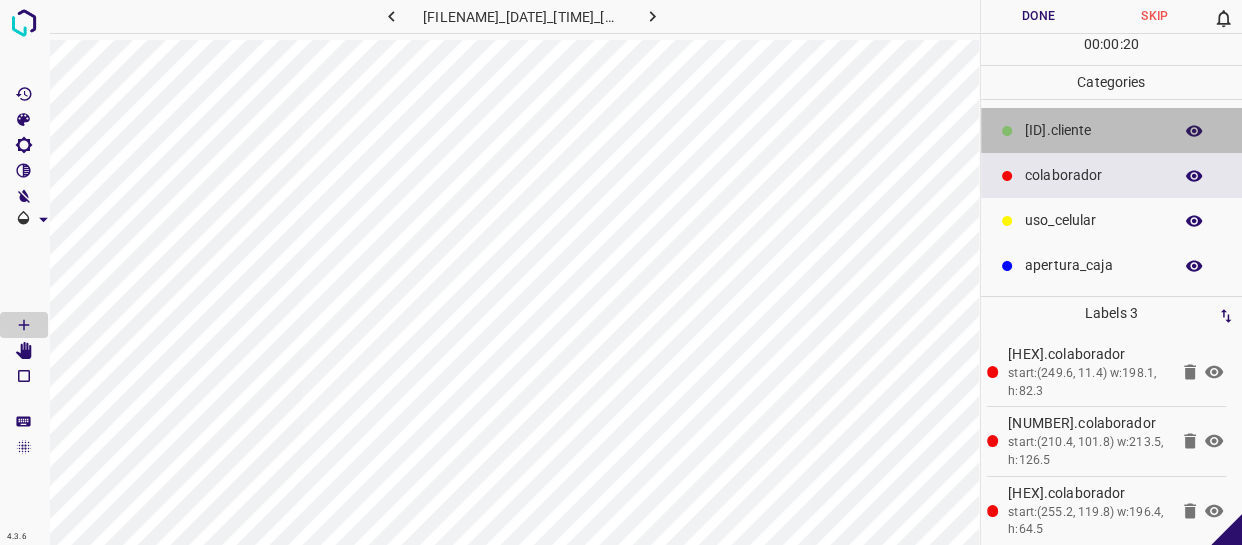 click on "​​cliente" at bounding box center (1093, 130) 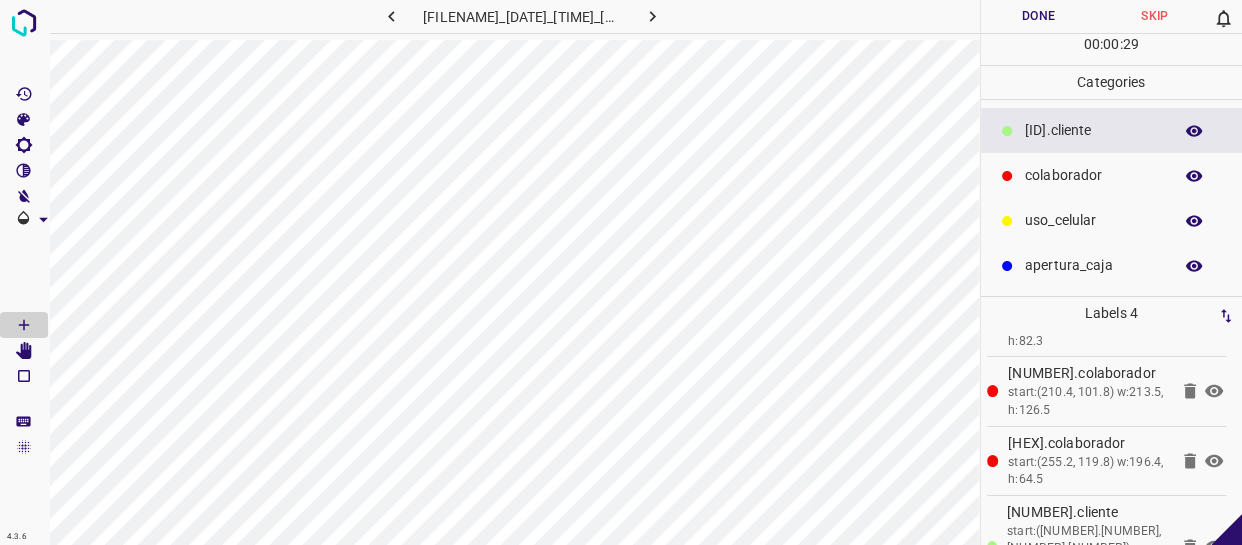 scroll, scrollTop: 77, scrollLeft: 0, axis: vertical 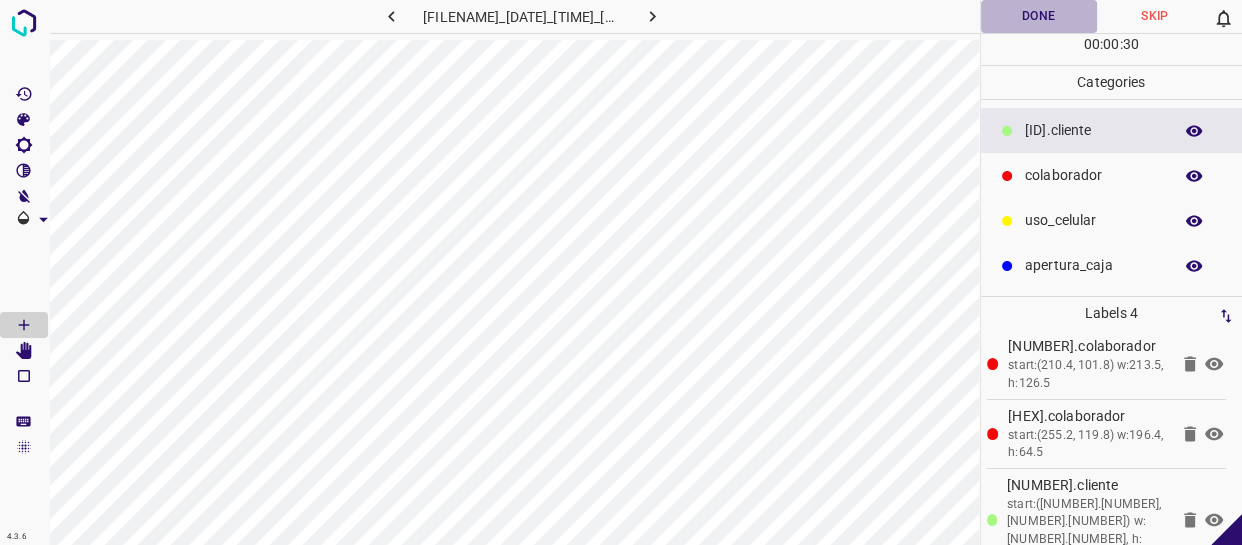 click on "Done" at bounding box center [1039, 16] 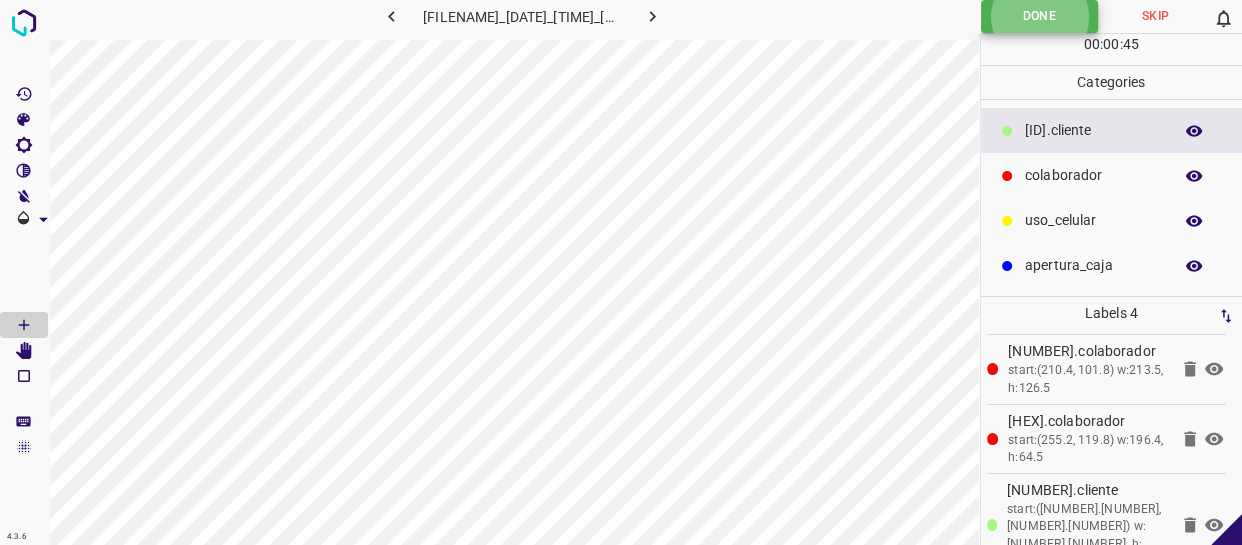 scroll, scrollTop: 77, scrollLeft: 0, axis: vertical 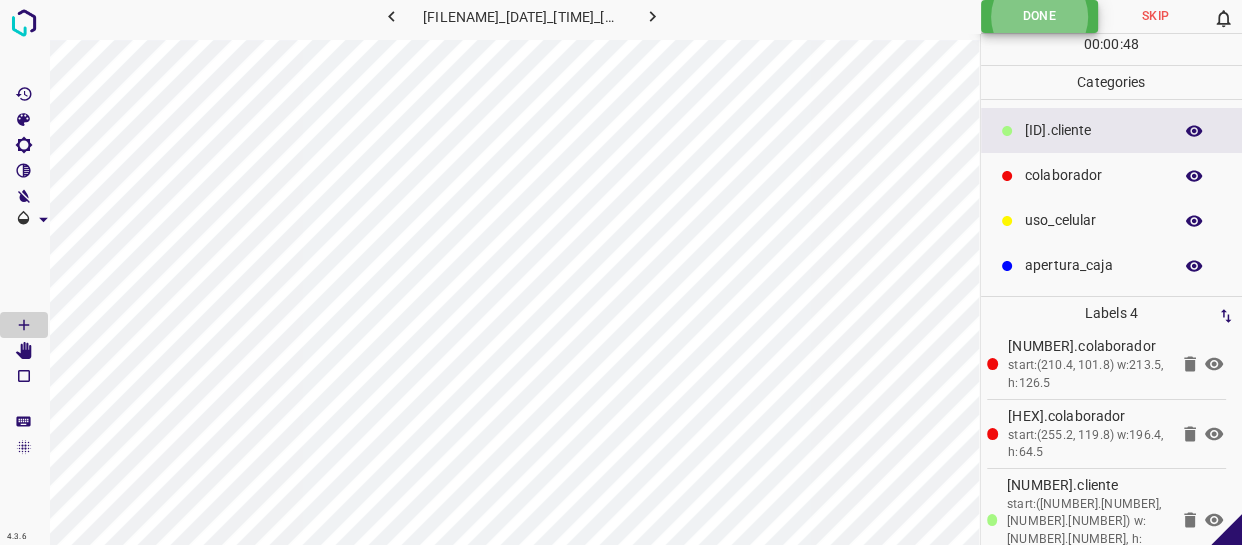 click at bounding box center [652, 16] 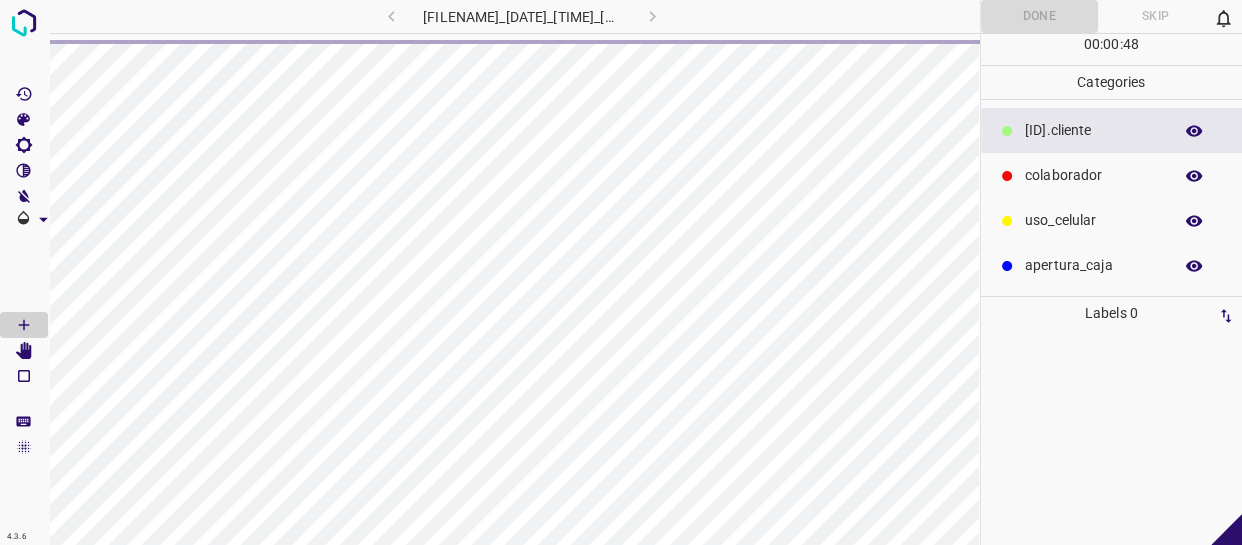 scroll, scrollTop: 0, scrollLeft: 0, axis: both 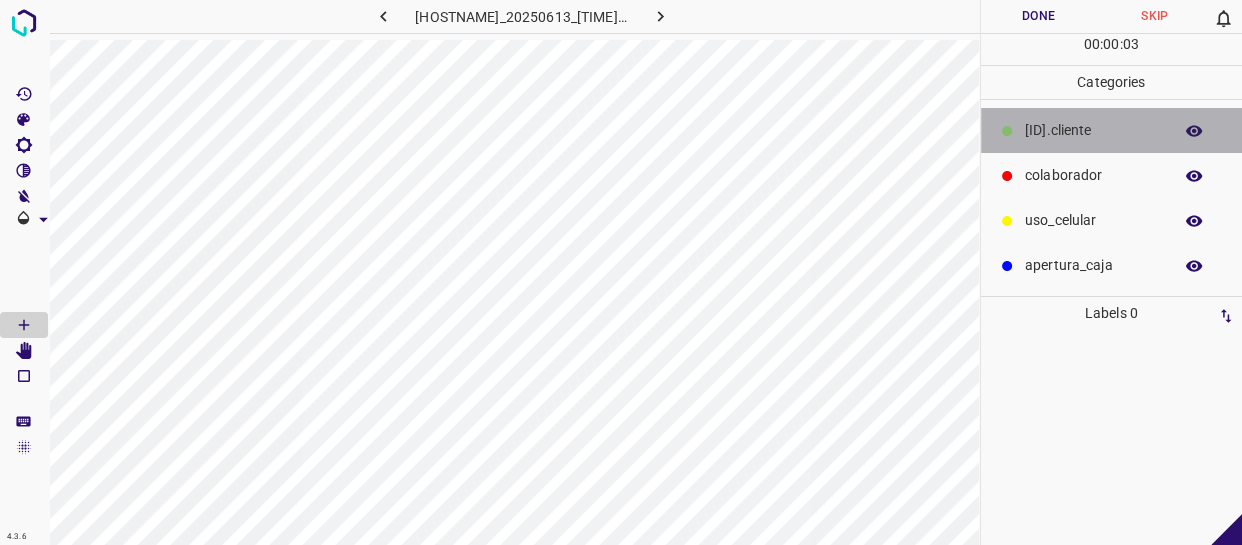 click on "​​cliente" at bounding box center (1093, 130) 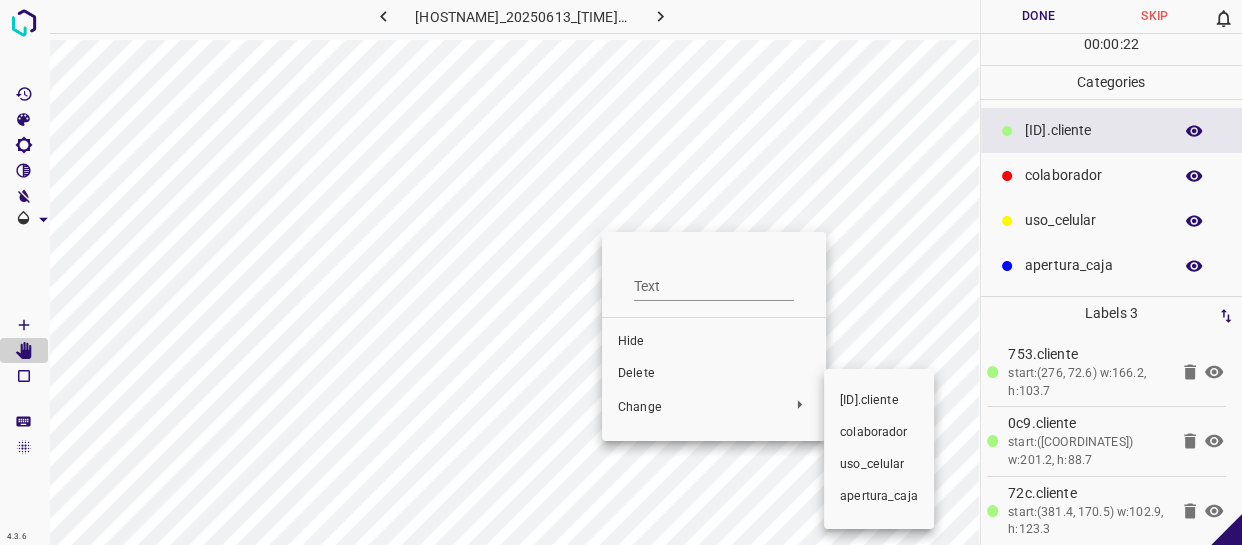 click on "colaborador" at bounding box center (879, 433) 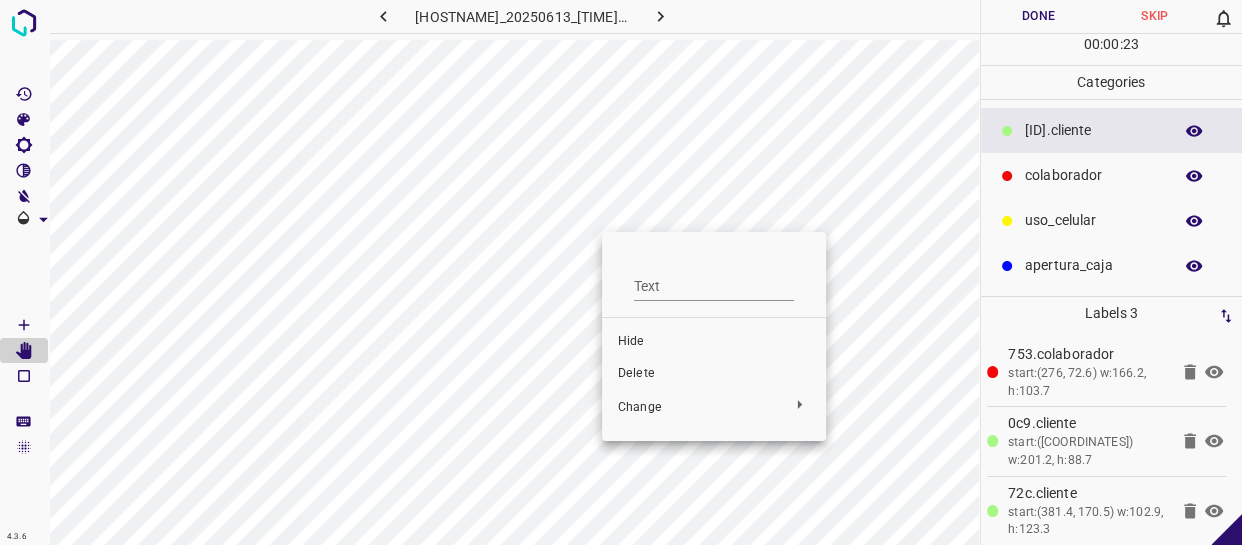 click at bounding box center [621, 272] 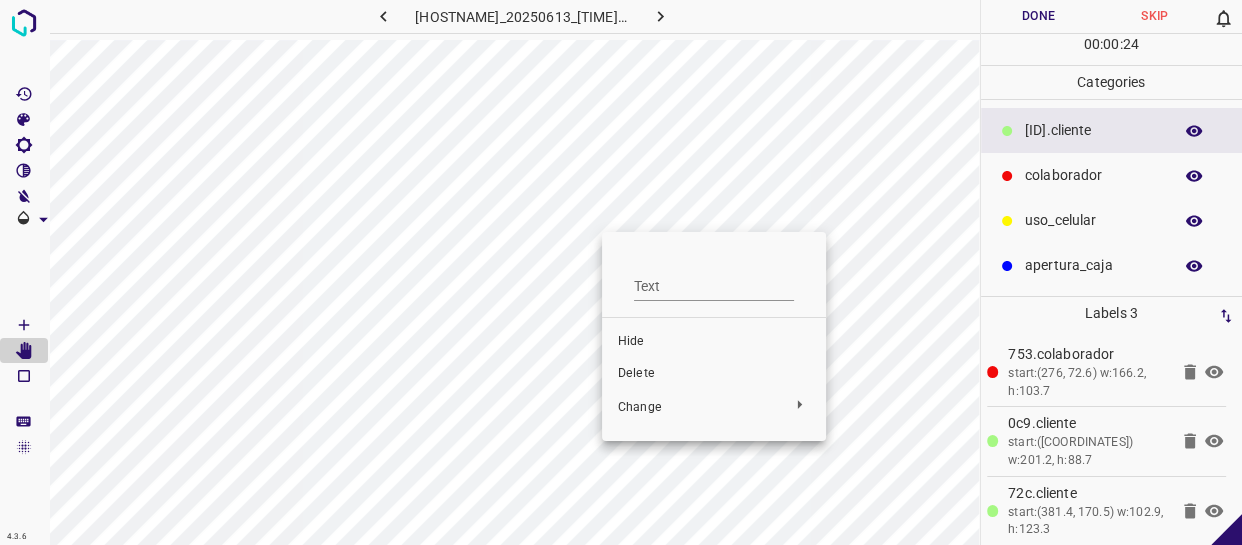 click at bounding box center (621, 272) 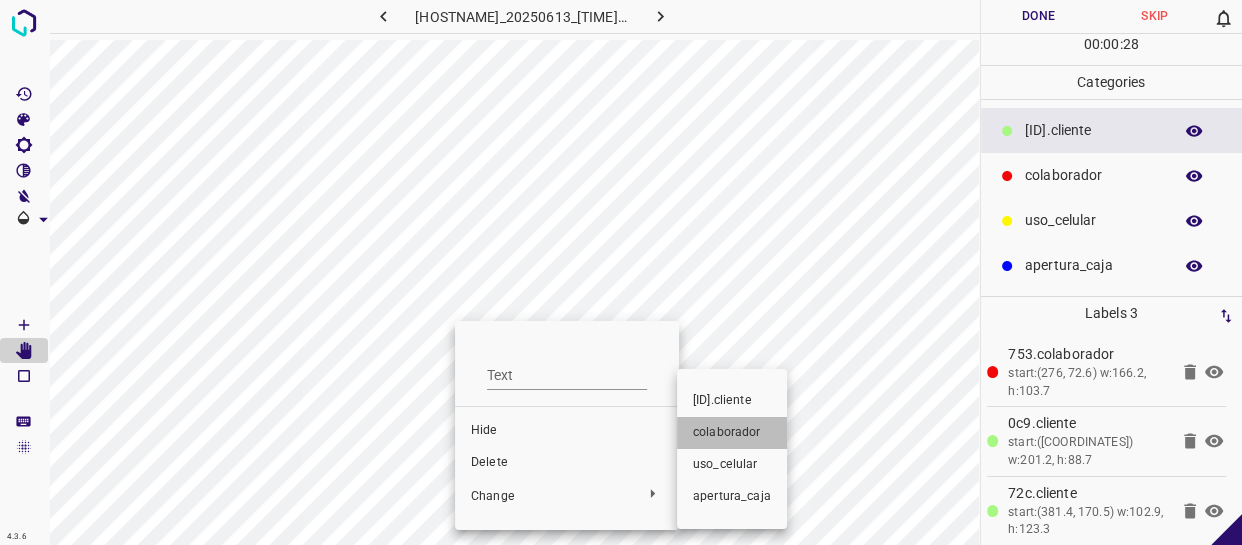 click on "colaborador" at bounding box center (567, 431) 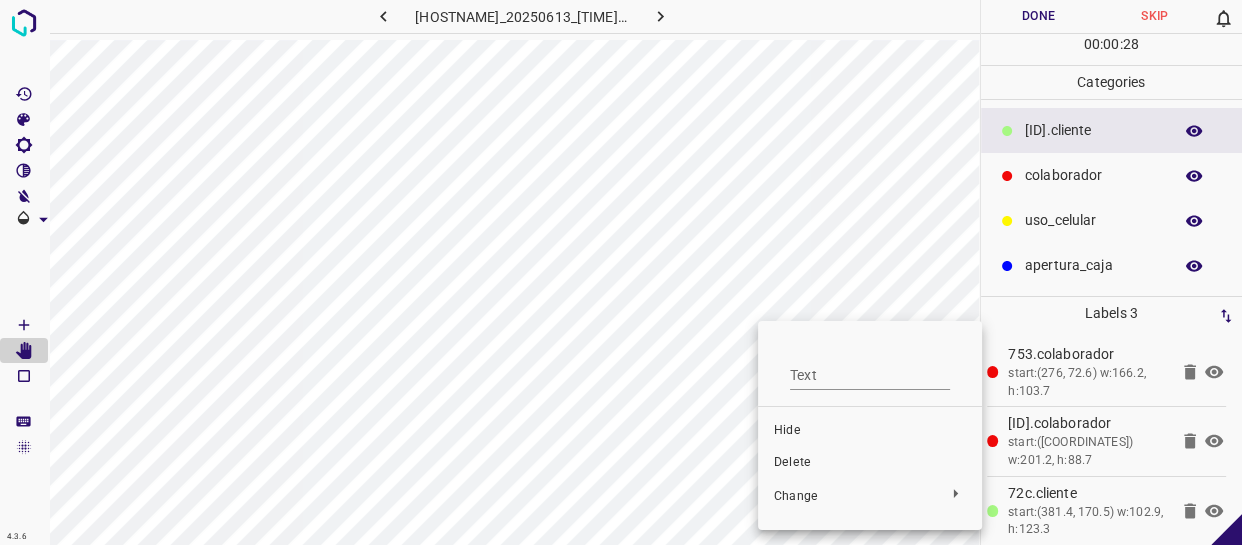 drag, startPoint x: 724, startPoint y: 432, endPoint x: 758, endPoint y: 410, distance: 40.496914 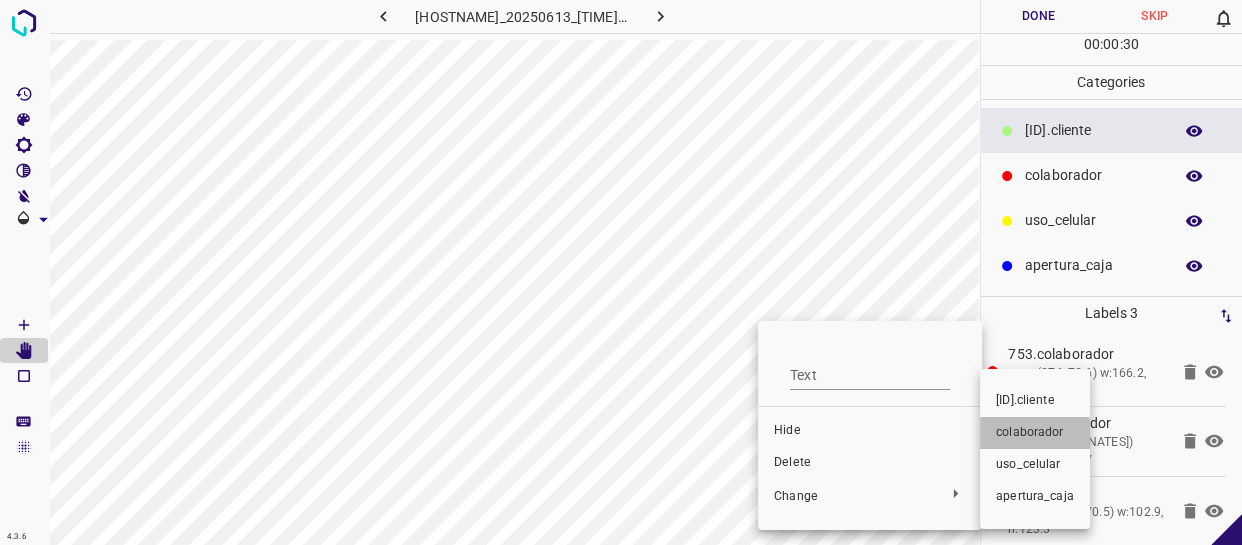 click on "colaborador" at bounding box center [1035, 433] 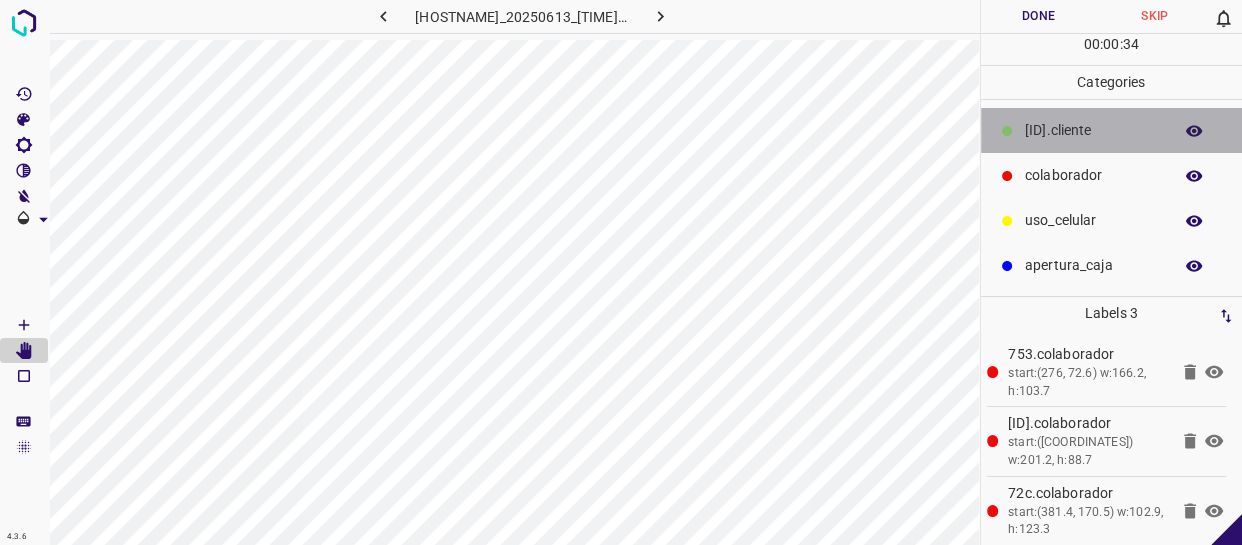 click on "​​cliente" at bounding box center [1112, 130] 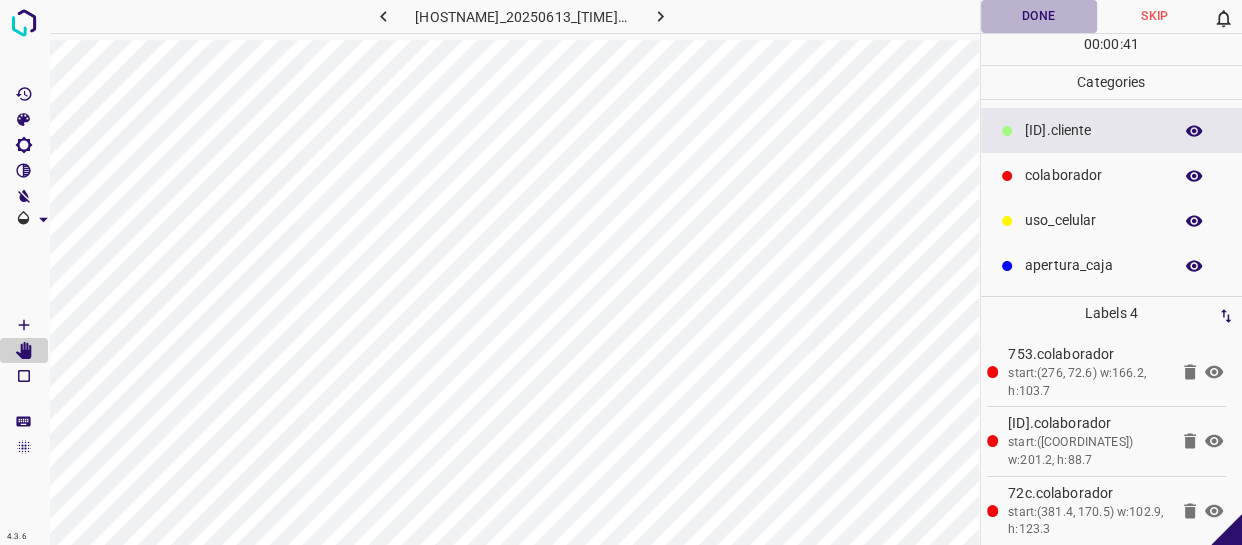 click on "Done" at bounding box center [1039, 16] 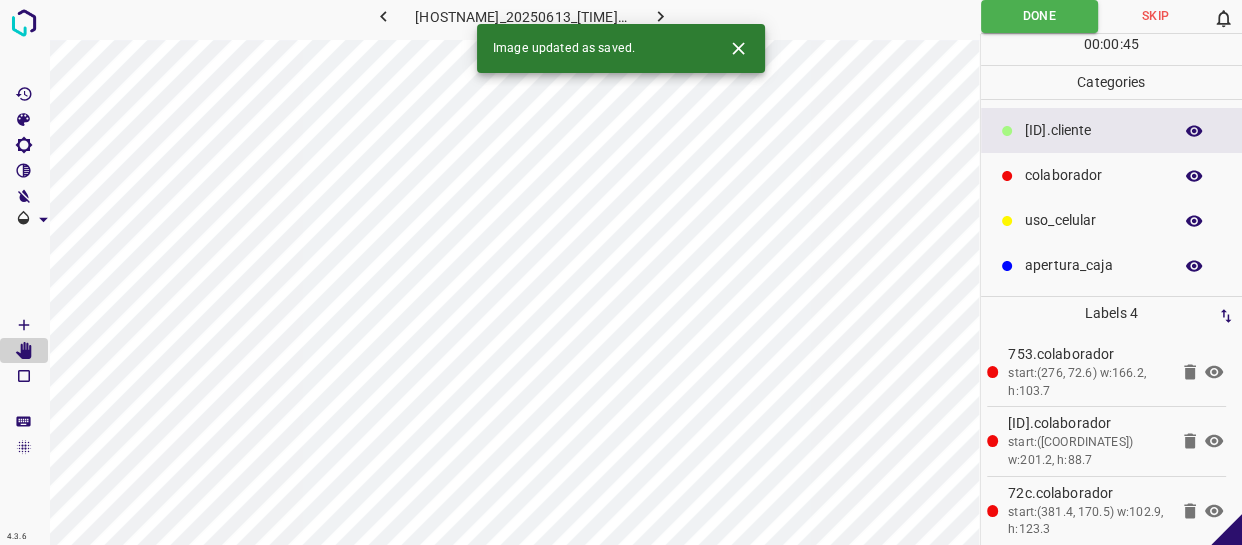 click at bounding box center (660, 16) 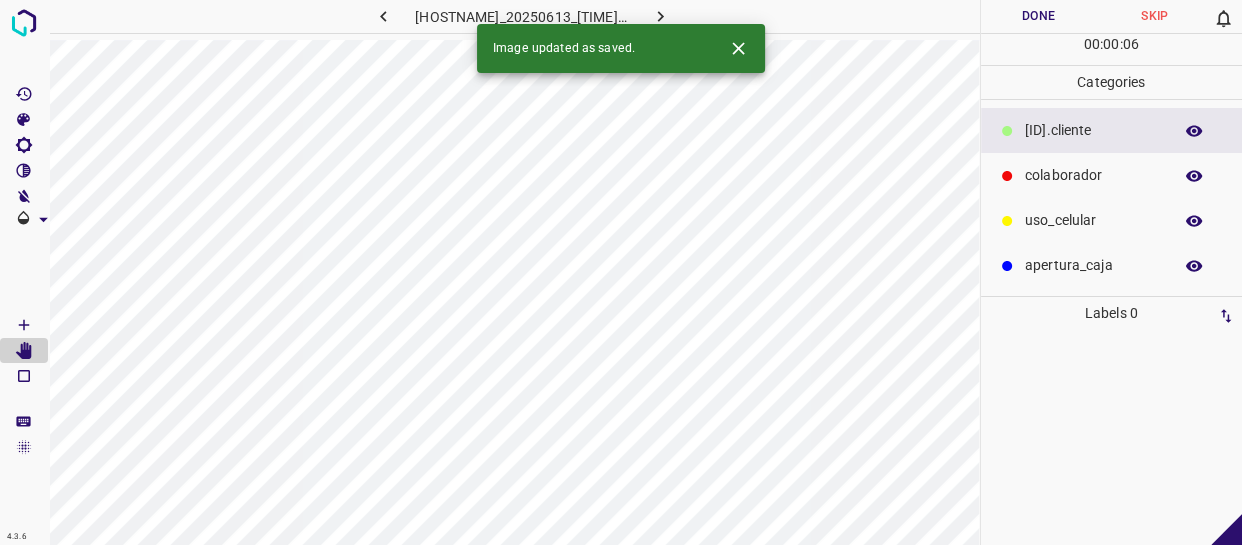 click on "​​cliente" at bounding box center [1093, 130] 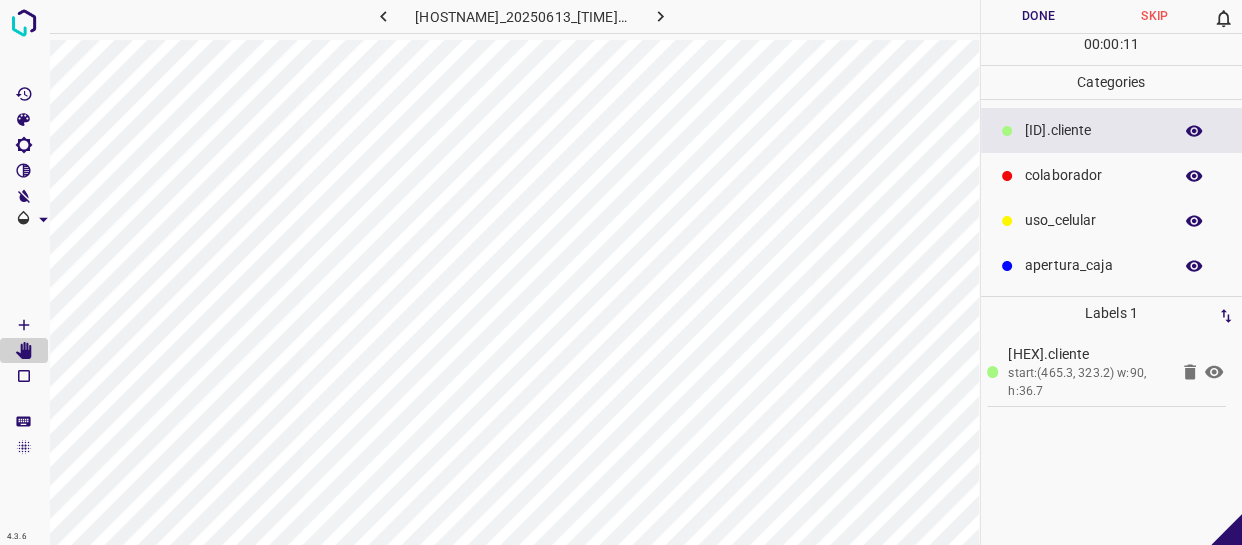 drag, startPoint x: 1092, startPoint y: 168, endPoint x: 1074, endPoint y: 170, distance: 18.110771 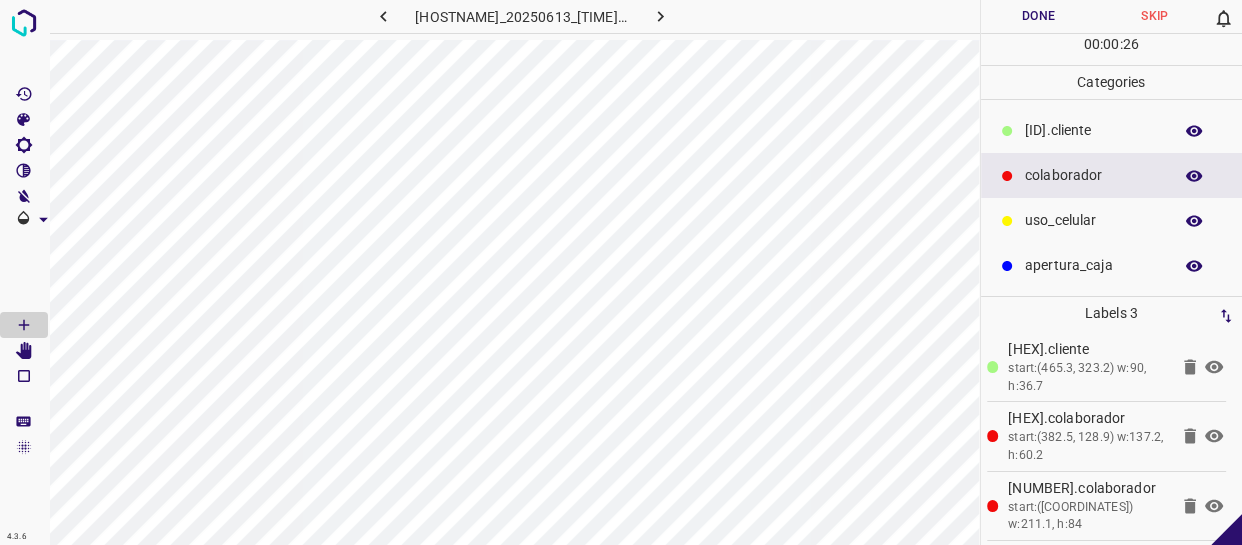 scroll, scrollTop: 8, scrollLeft: 0, axis: vertical 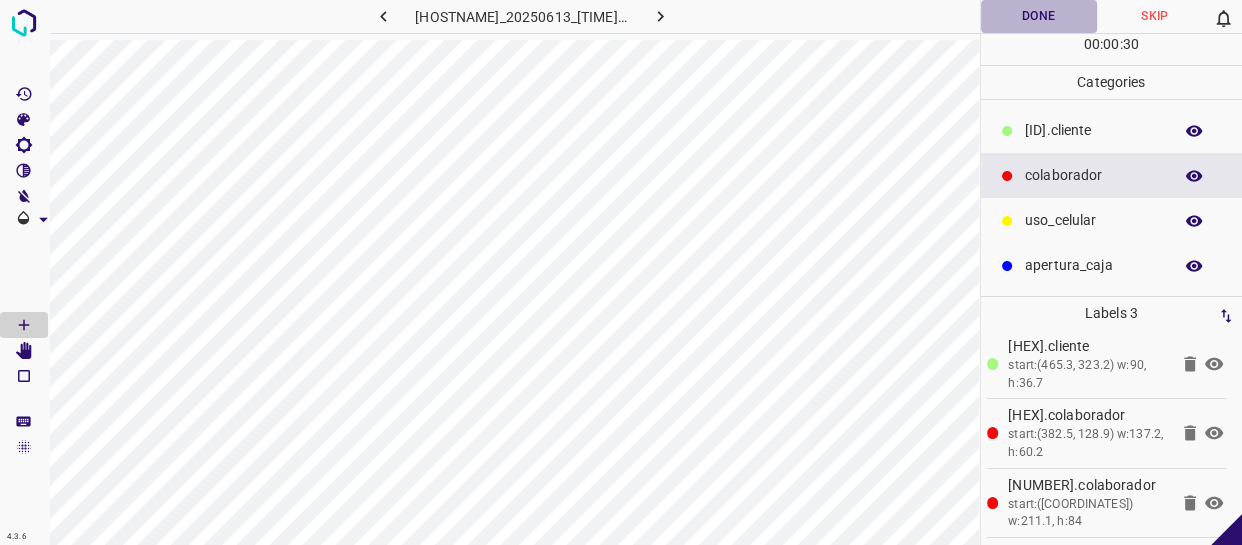 click on "Done" at bounding box center (1039, 16) 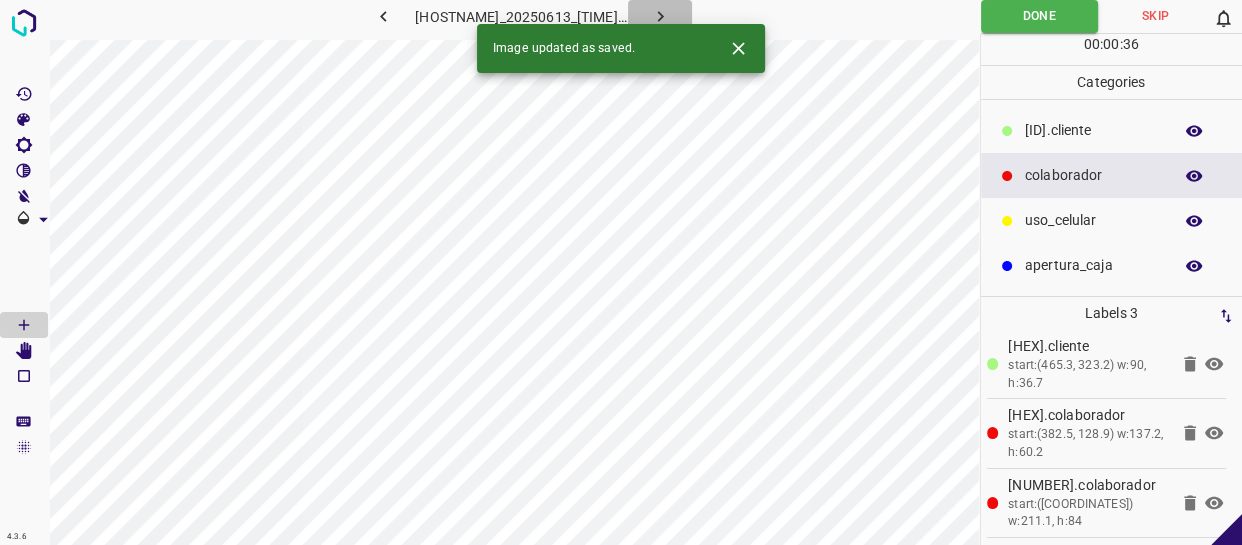 click at bounding box center (660, 16) 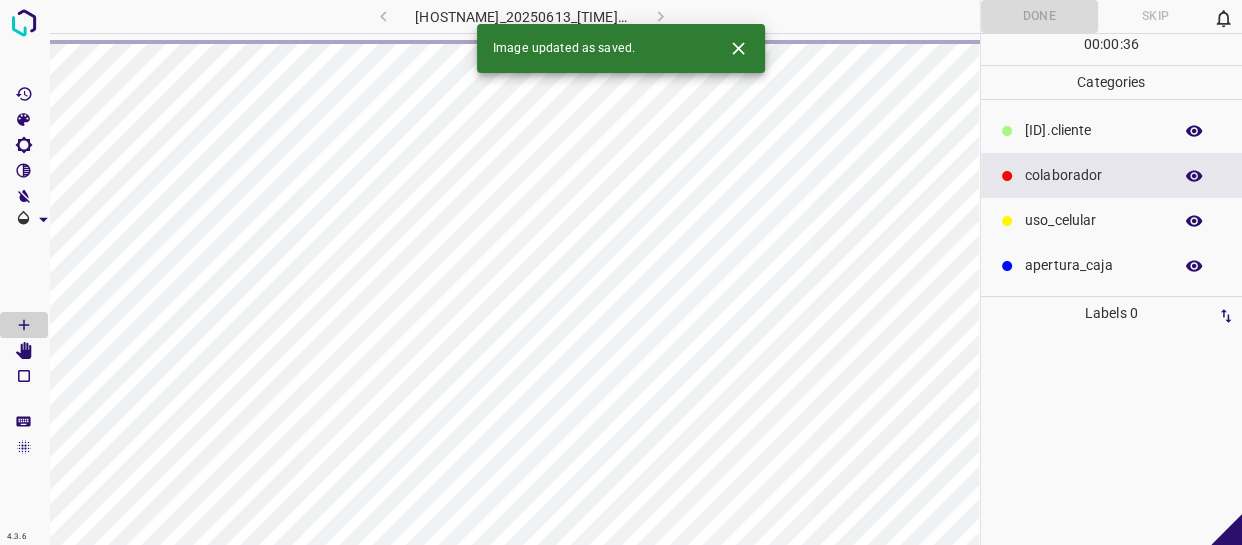 scroll, scrollTop: 0, scrollLeft: 0, axis: both 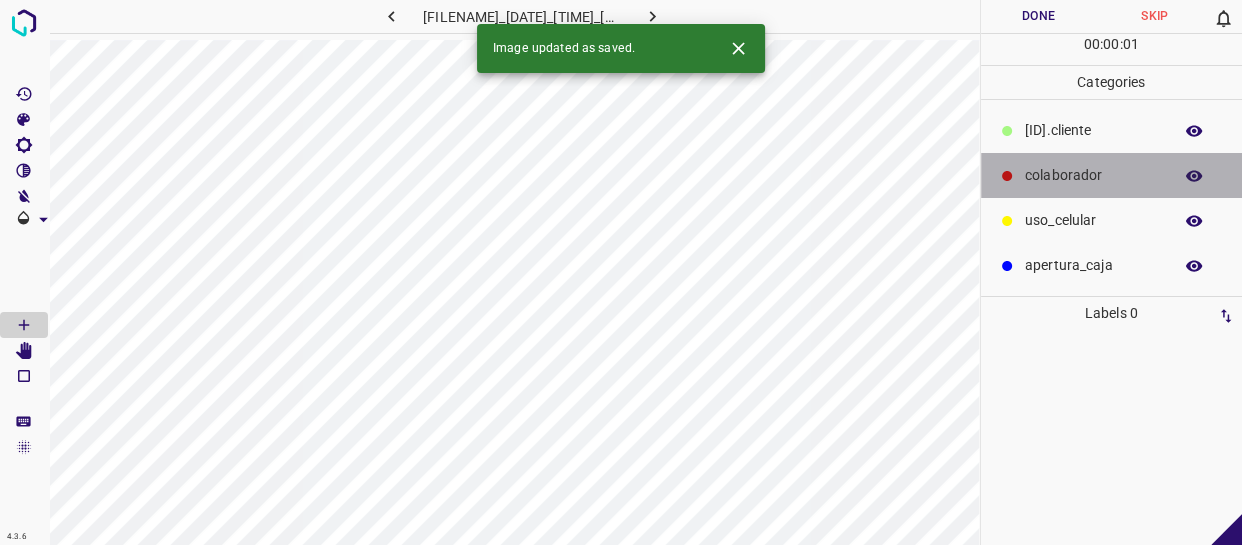 click on "colaborador" at bounding box center [1093, 175] 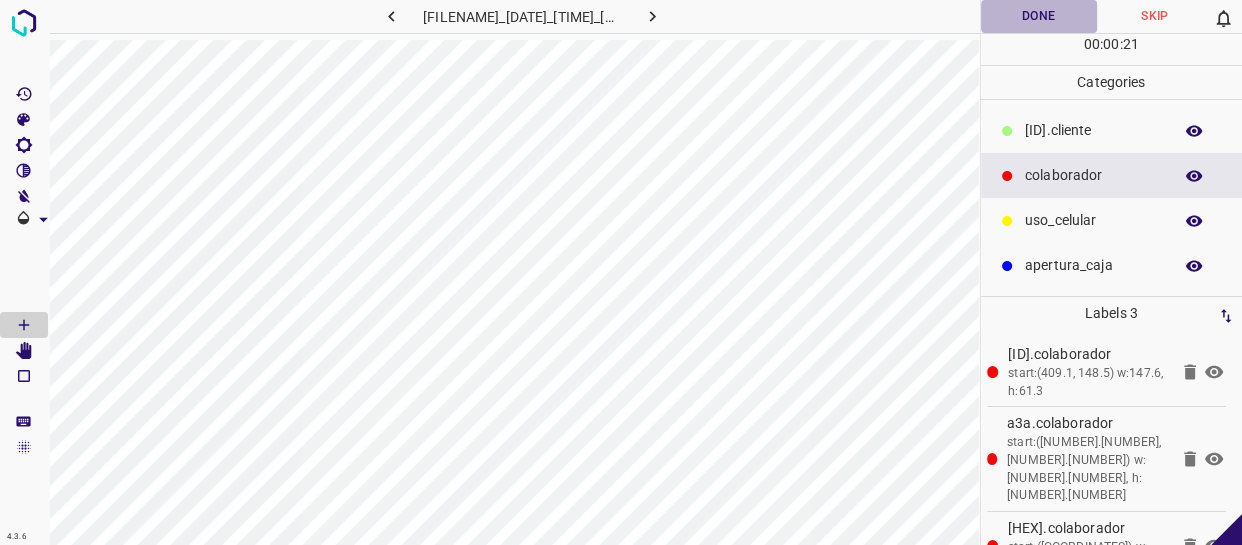 click on "Done" at bounding box center (1039, 16) 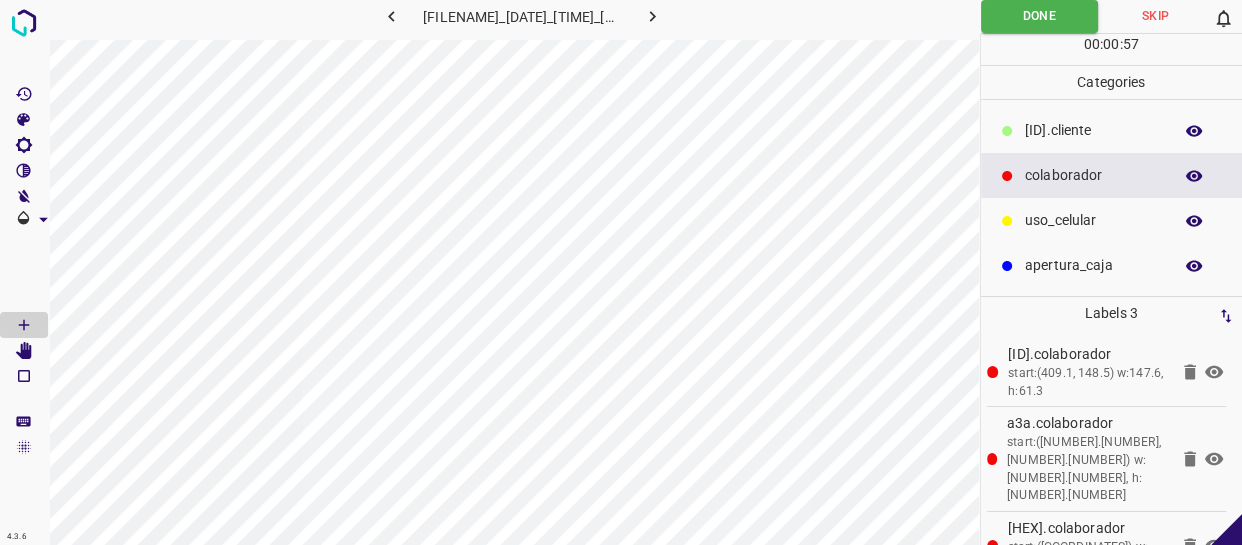 click at bounding box center [652, 16] 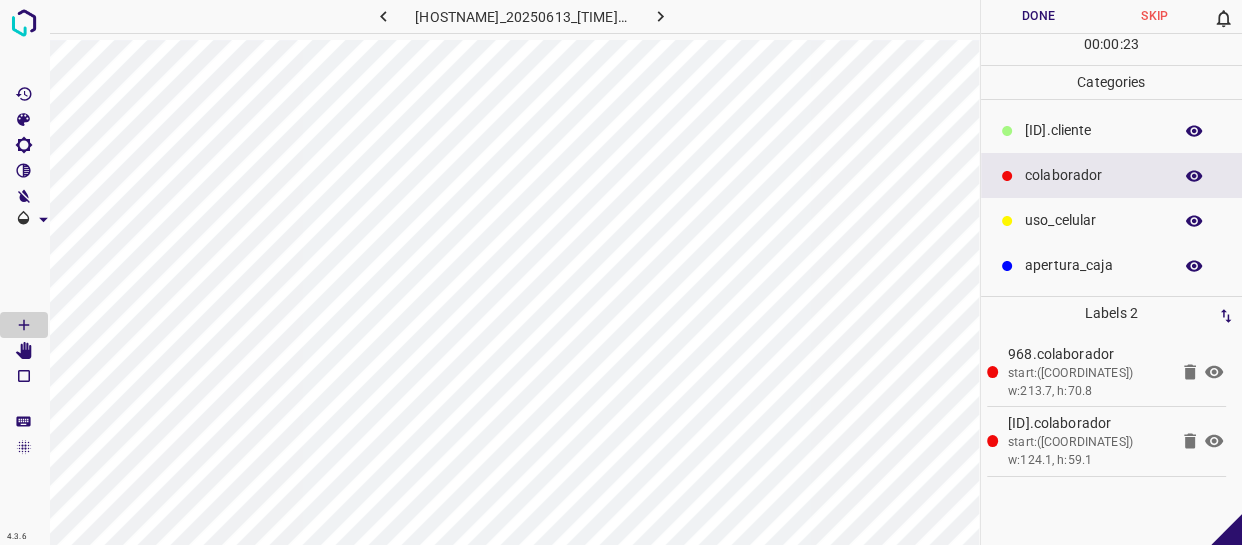 click on "Done" at bounding box center [1039, 16] 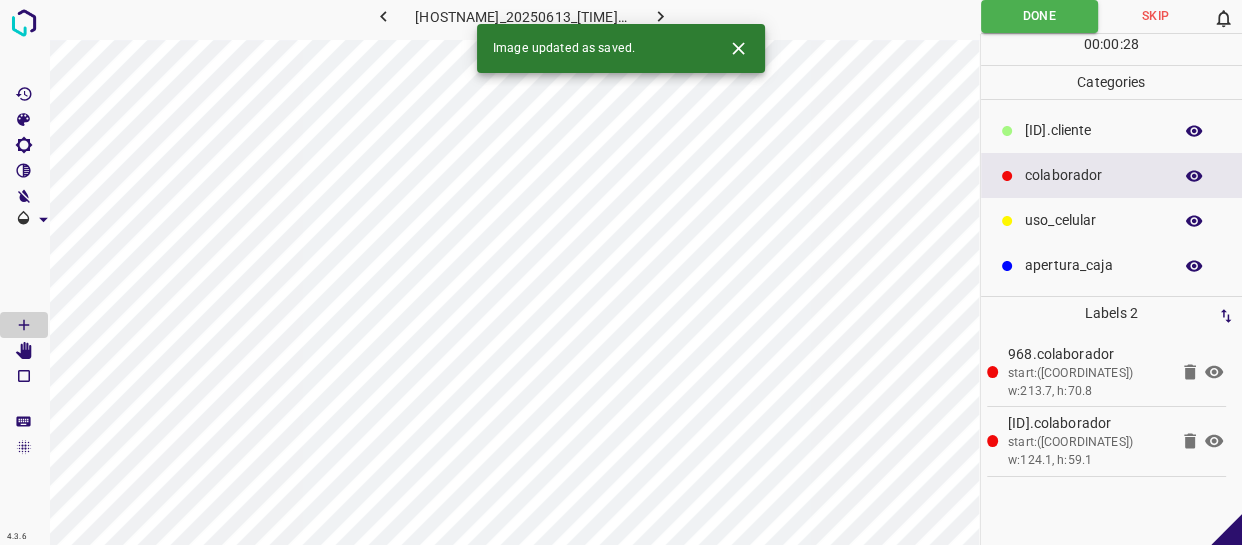 click at bounding box center (660, 16) 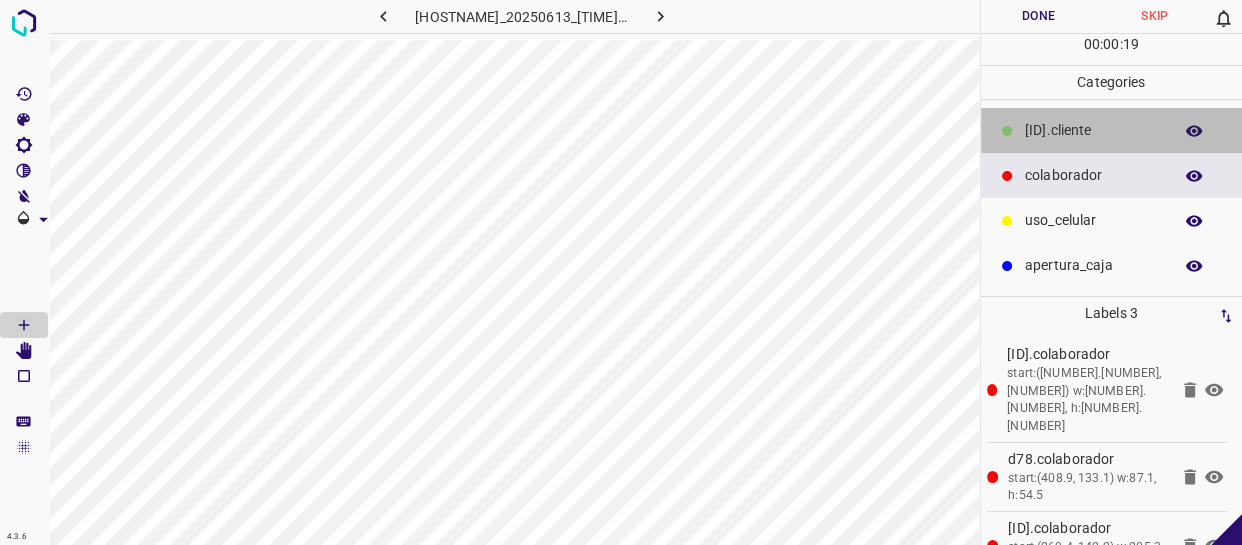 click on "​​cliente" at bounding box center [1093, 130] 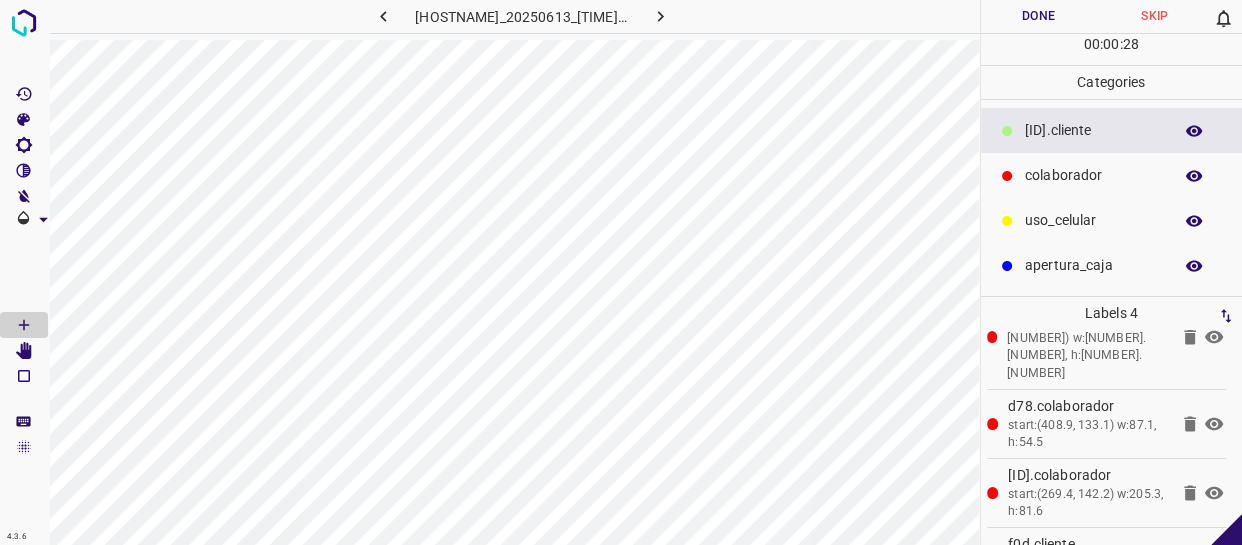 scroll, scrollTop: 77, scrollLeft: 0, axis: vertical 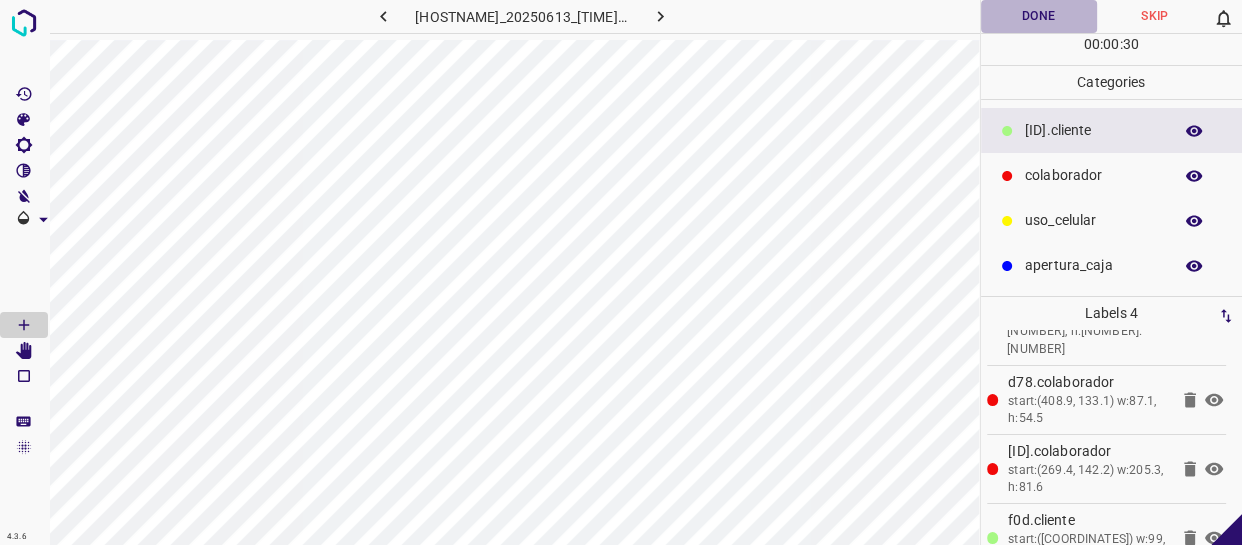 click on "Done" at bounding box center [1039, 16] 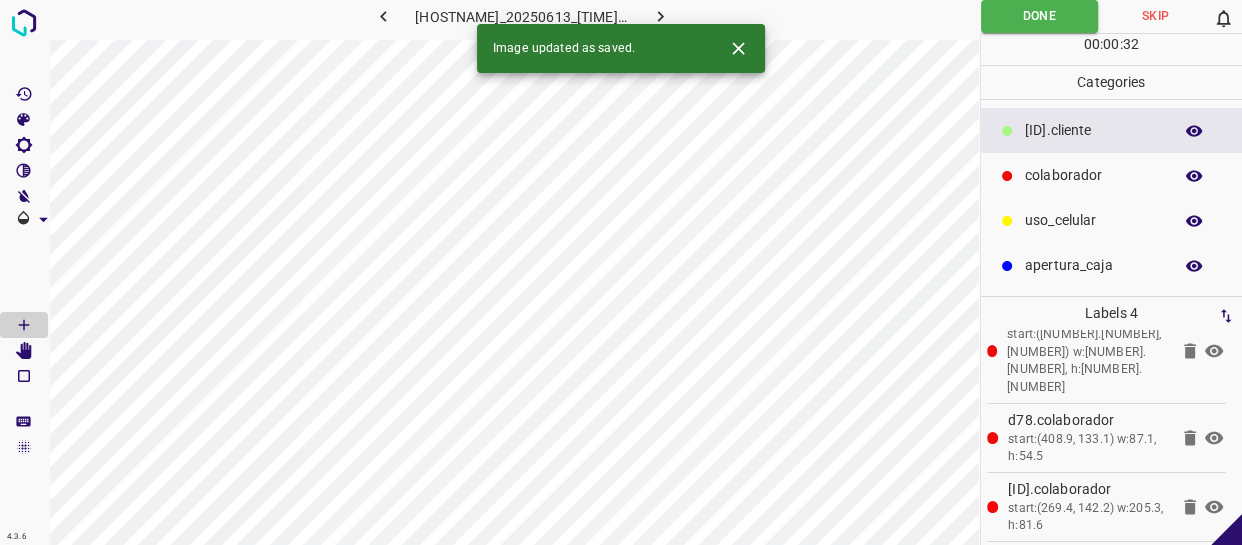 scroll, scrollTop: 77, scrollLeft: 0, axis: vertical 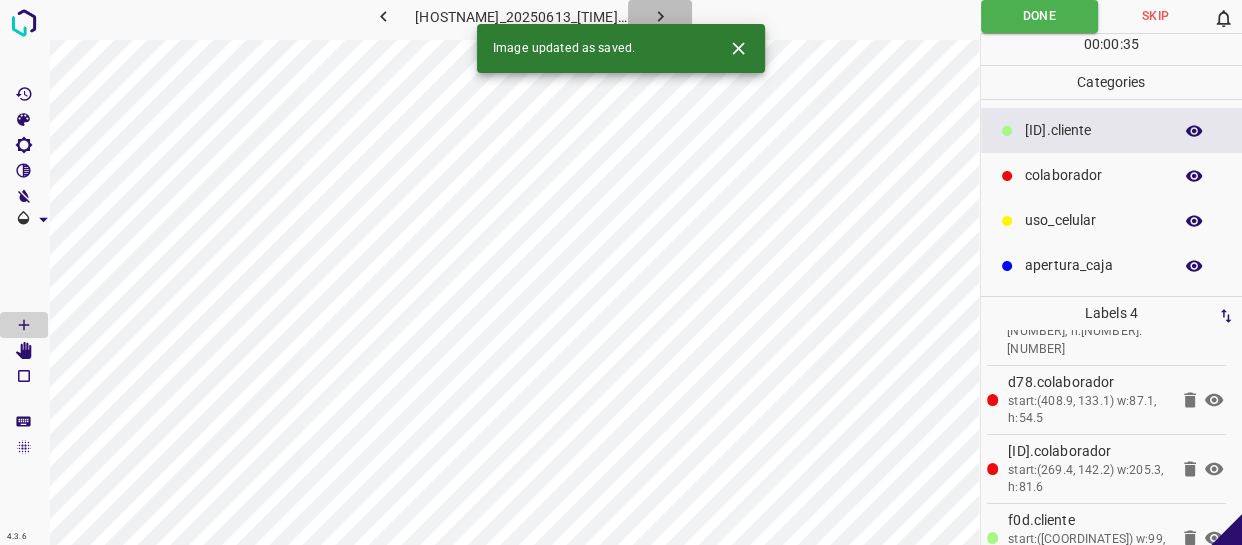 click at bounding box center (660, 16) 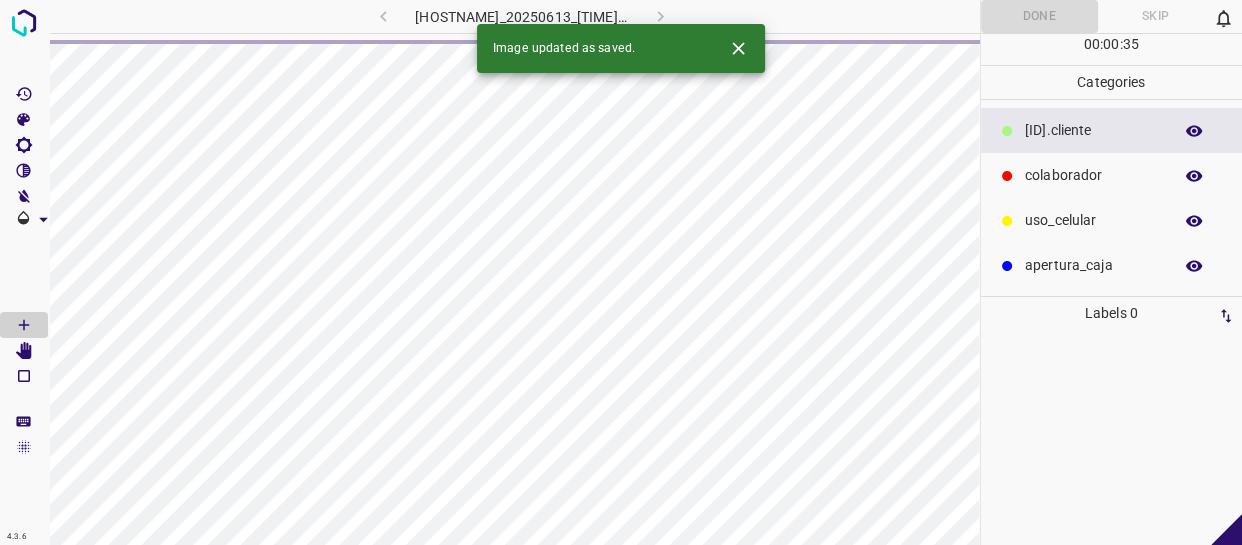 scroll, scrollTop: 0, scrollLeft: 0, axis: both 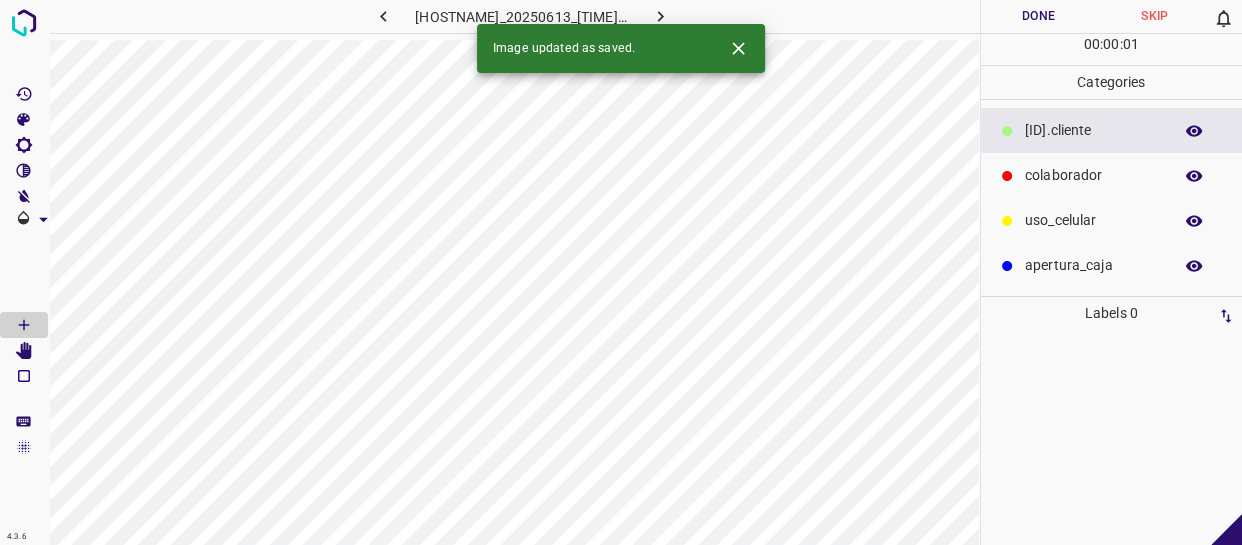 click on "colaborador" at bounding box center [1112, 175] 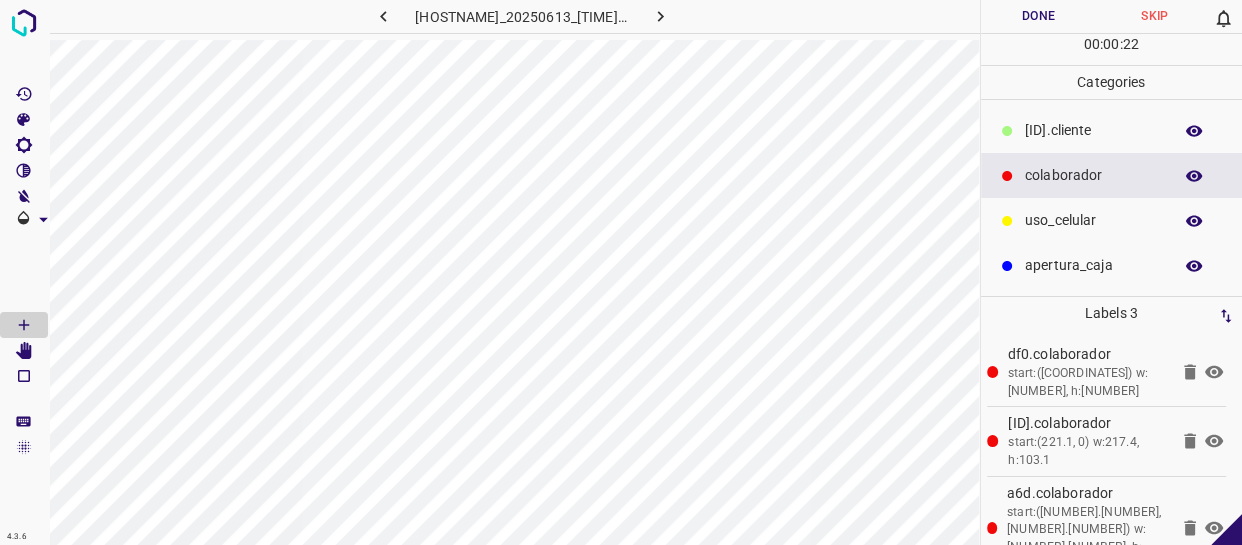 click on "Done" at bounding box center (1039, 16) 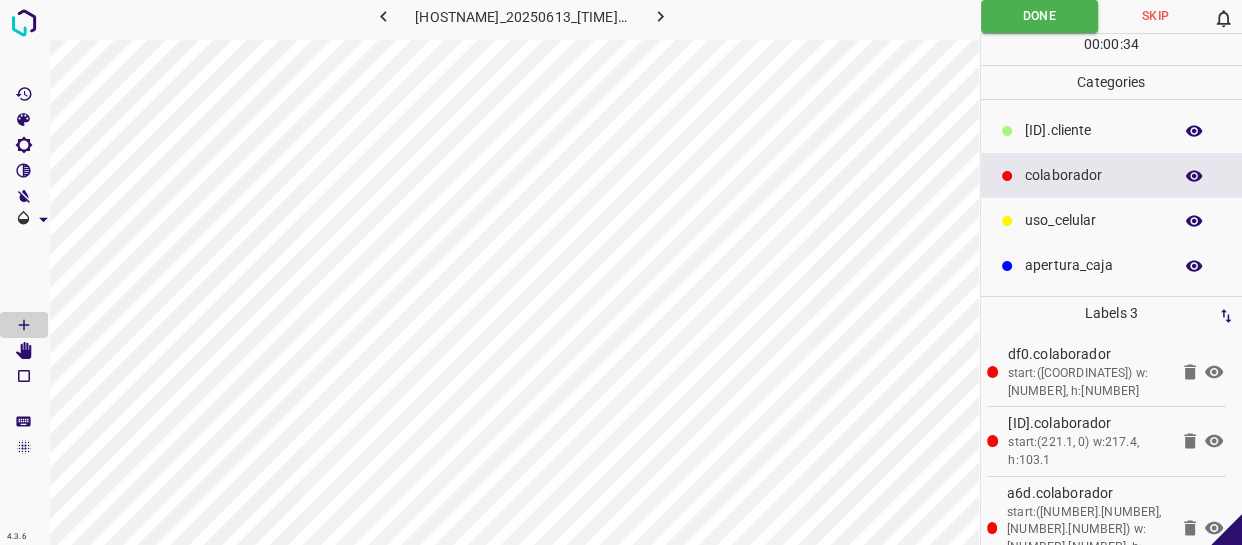 click at bounding box center (660, 16) 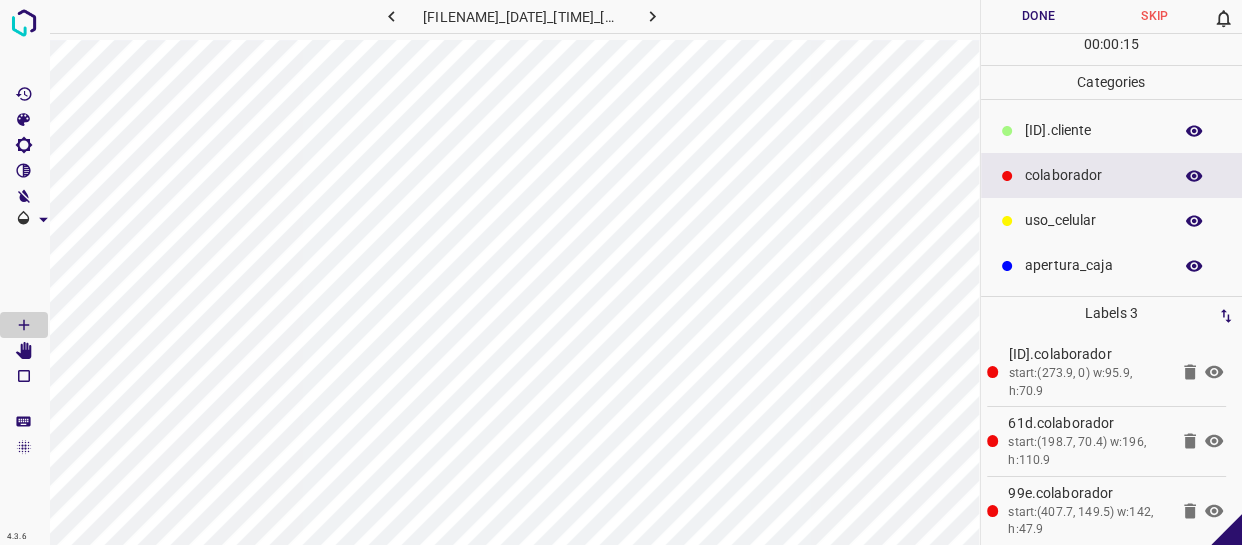 click on "​​cliente" at bounding box center (1112, 130) 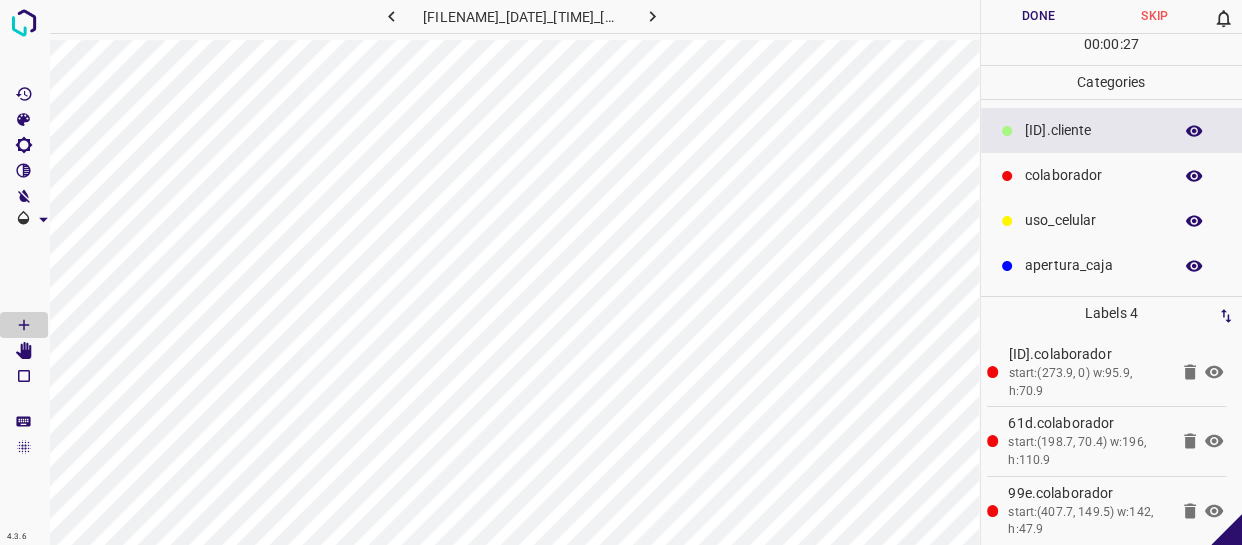 scroll, scrollTop: 77, scrollLeft: 0, axis: vertical 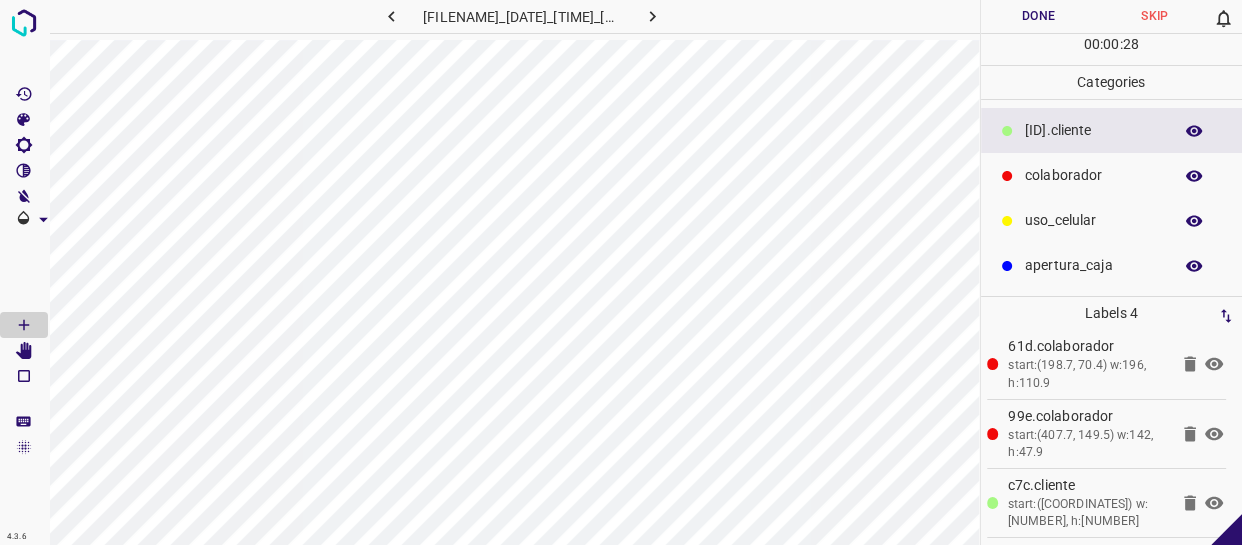 click on "Done" at bounding box center [1039, 16] 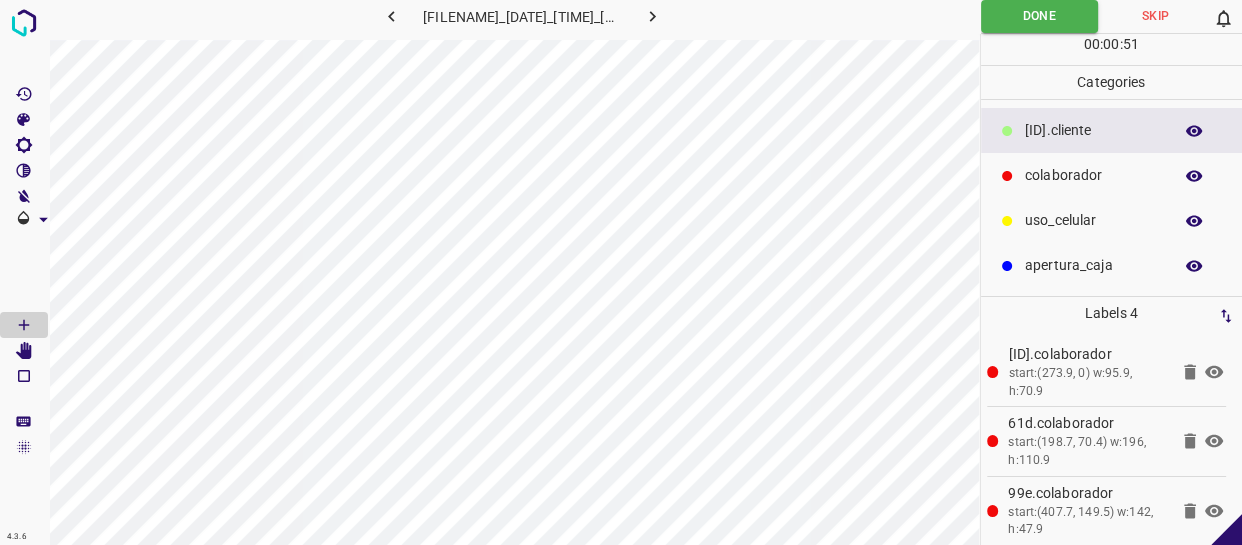 scroll, scrollTop: 77, scrollLeft: 0, axis: vertical 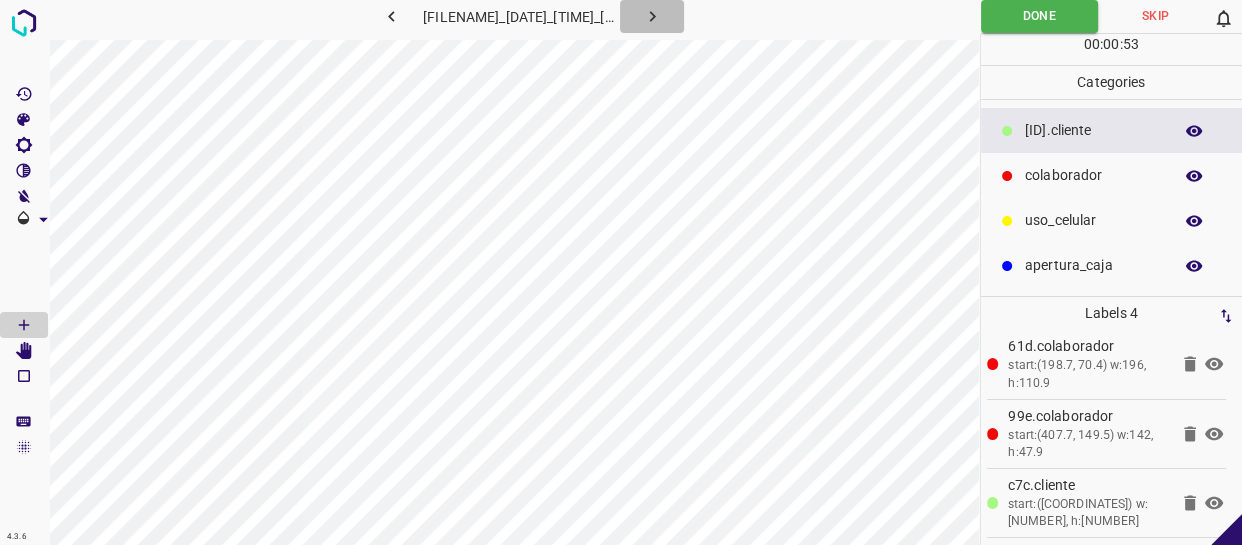 click at bounding box center [652, 16] 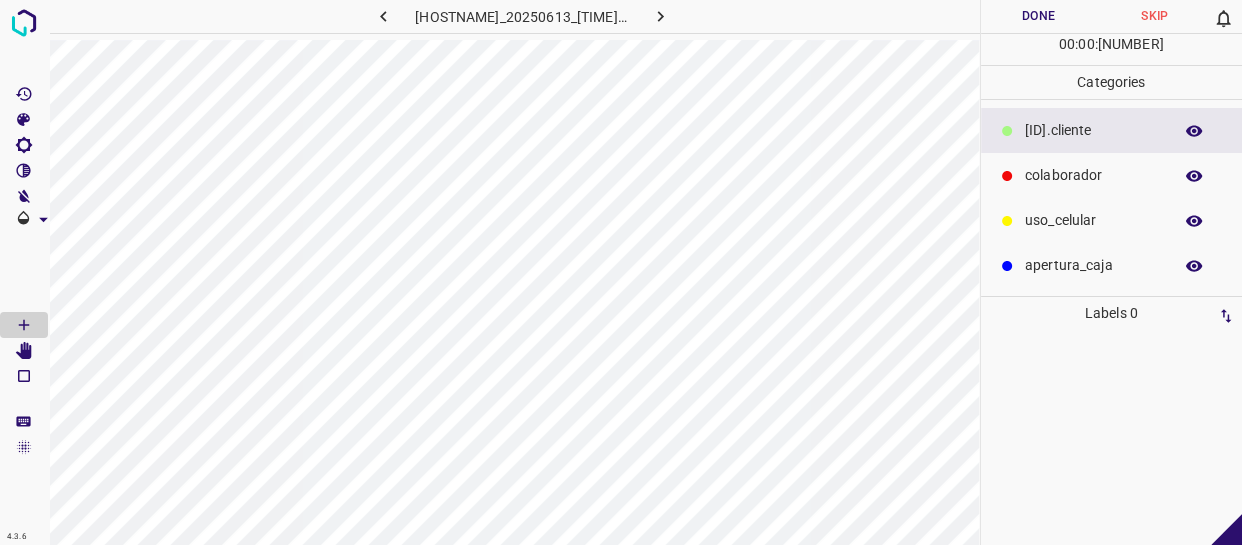 click on "colaborador" at bounding box center [1093, 130] 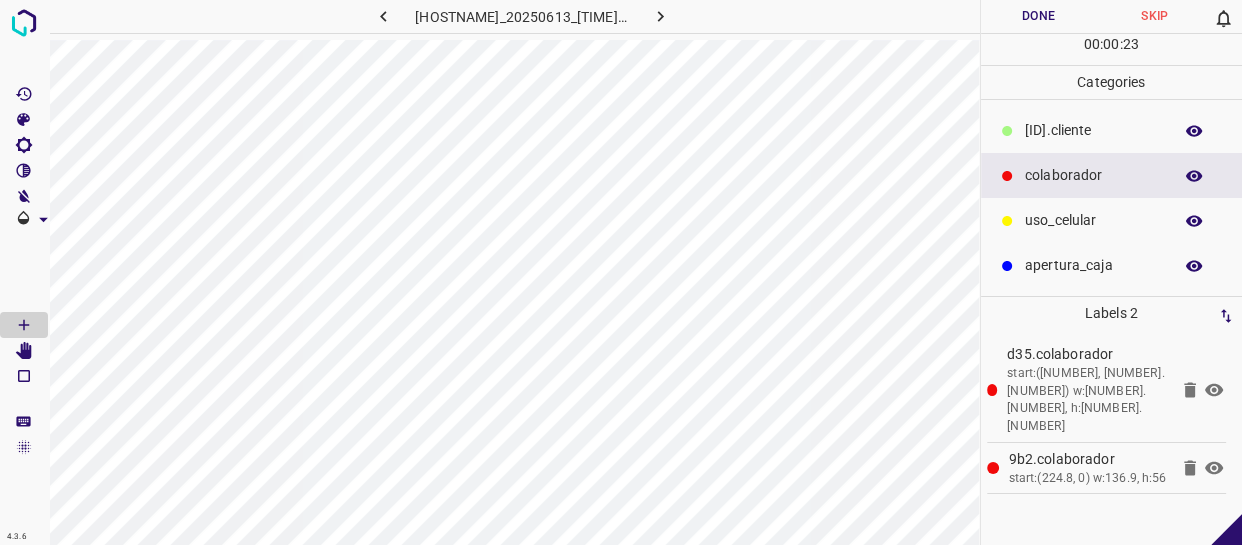 click on "​​cliente" at bounding box center (1093, 130) 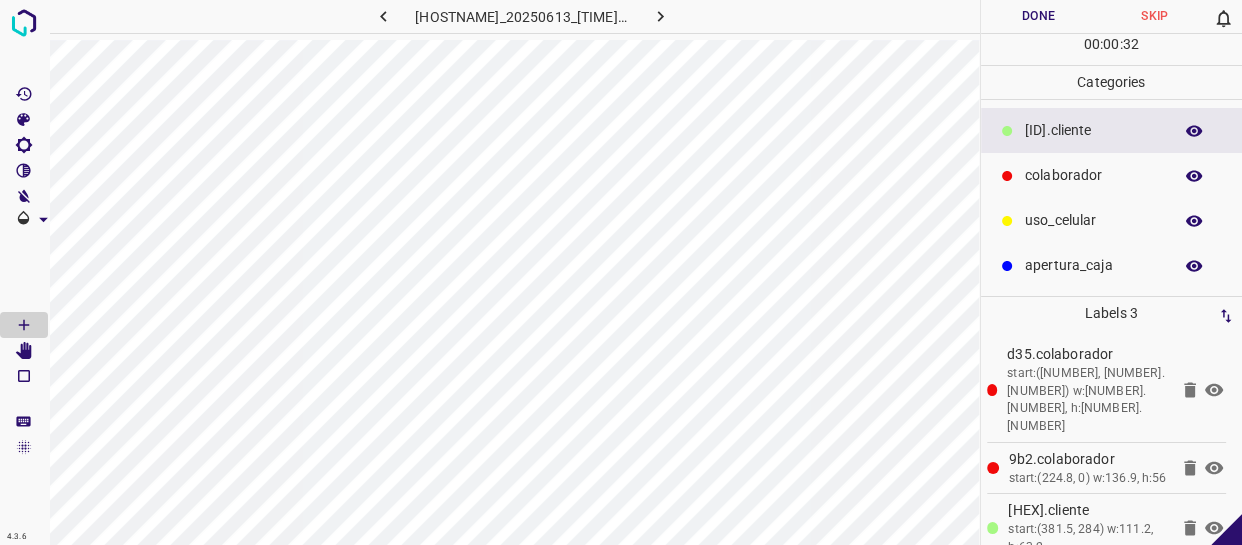 click on "Done" at bounding box center [1039, 16] 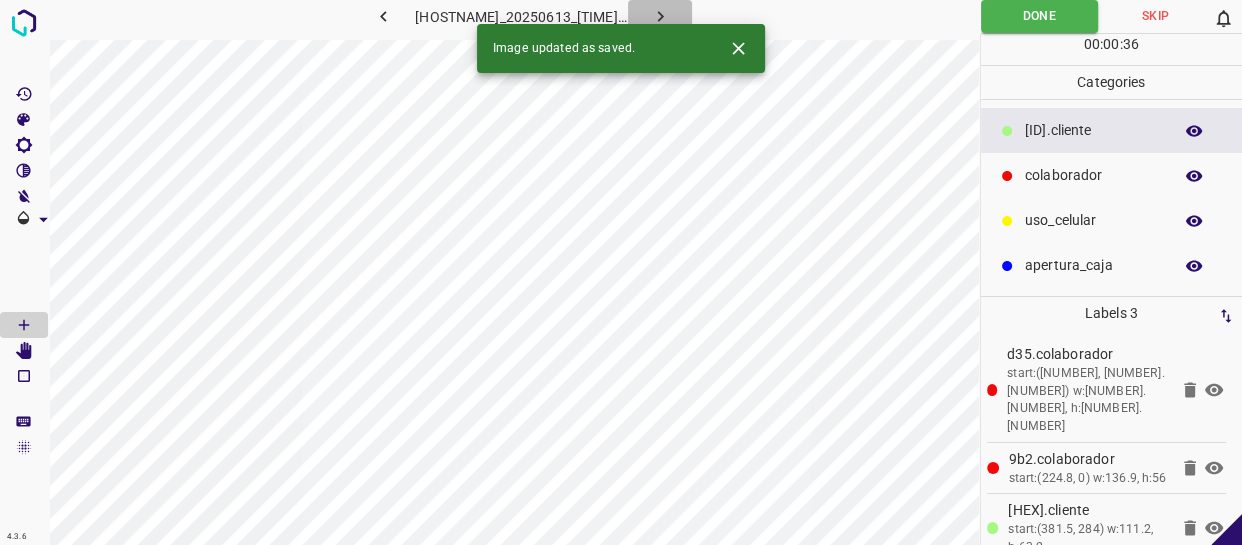 click at bounding box center [660, 16] 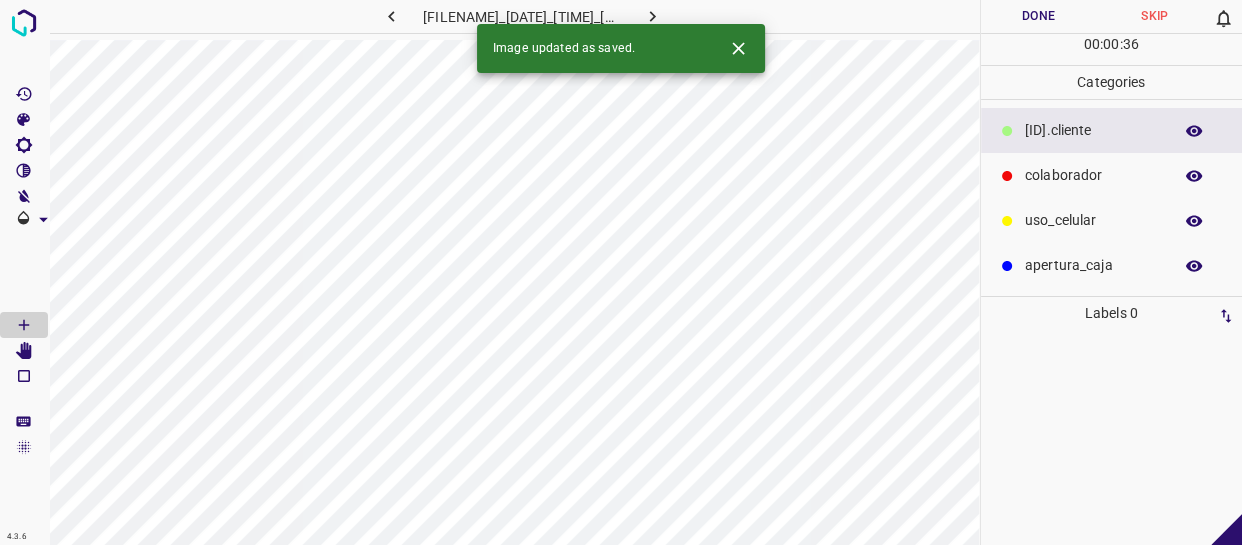 drag, startPoint x: 1044, startPoint y: 167, endPoint x: 993, endPoint y: 177, distance: 51.971146 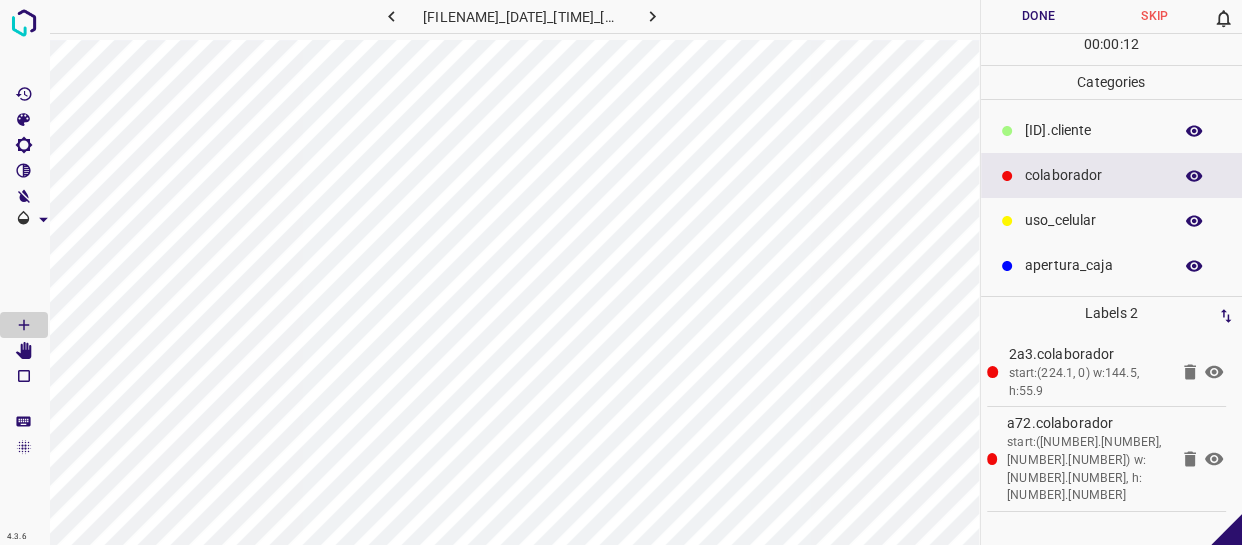 click on "​​cliente" at bounding box center (1112, 130) 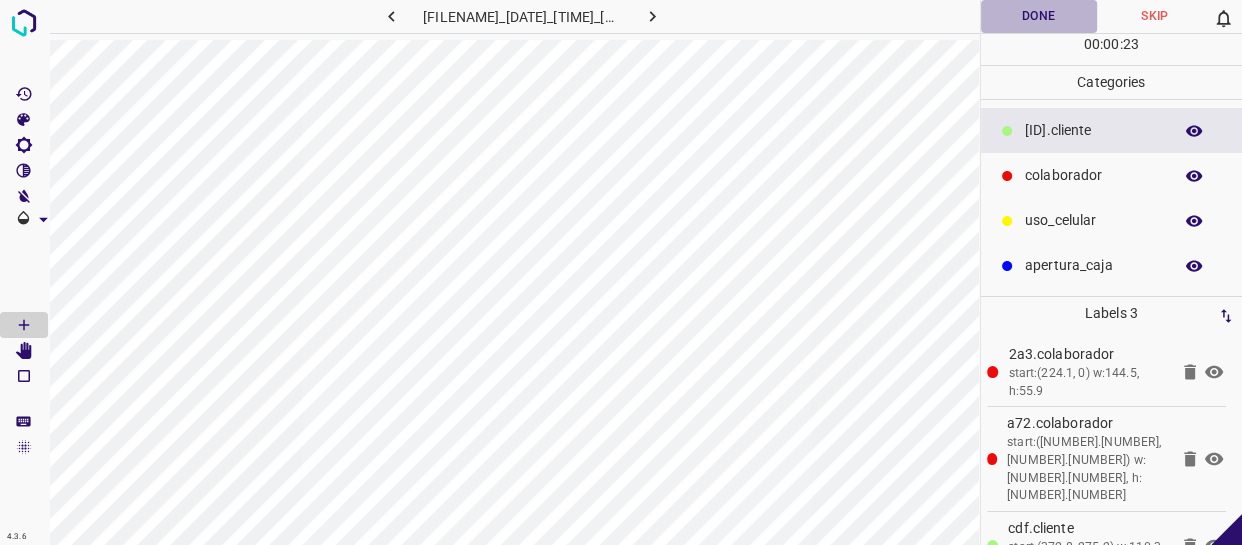 click on "Done" at bounding box center (1039, 16) 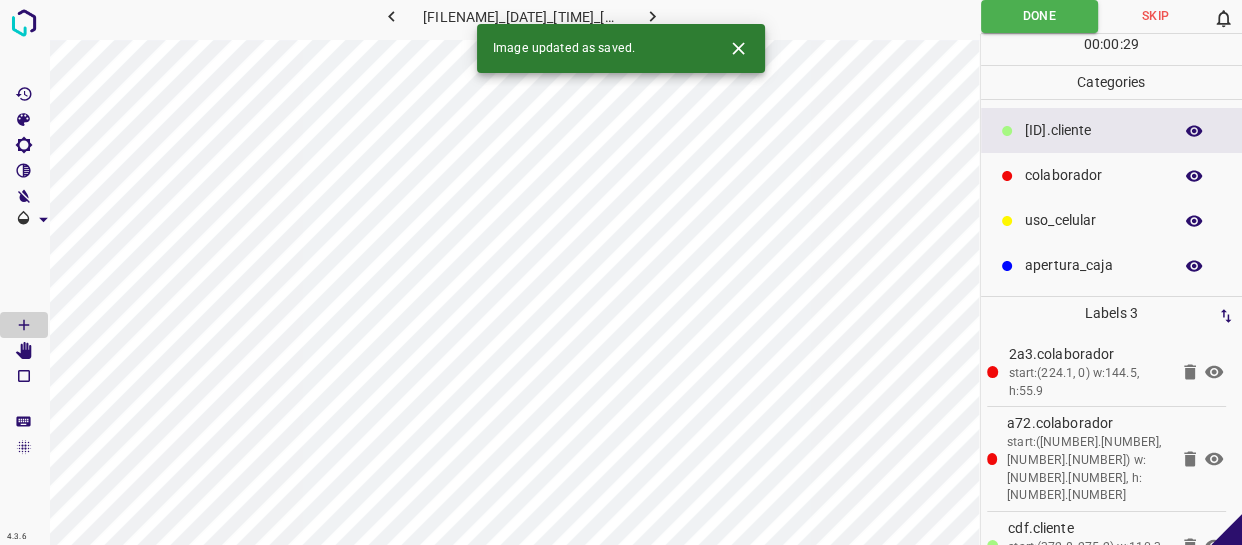 click at bounding box center [652, 16] 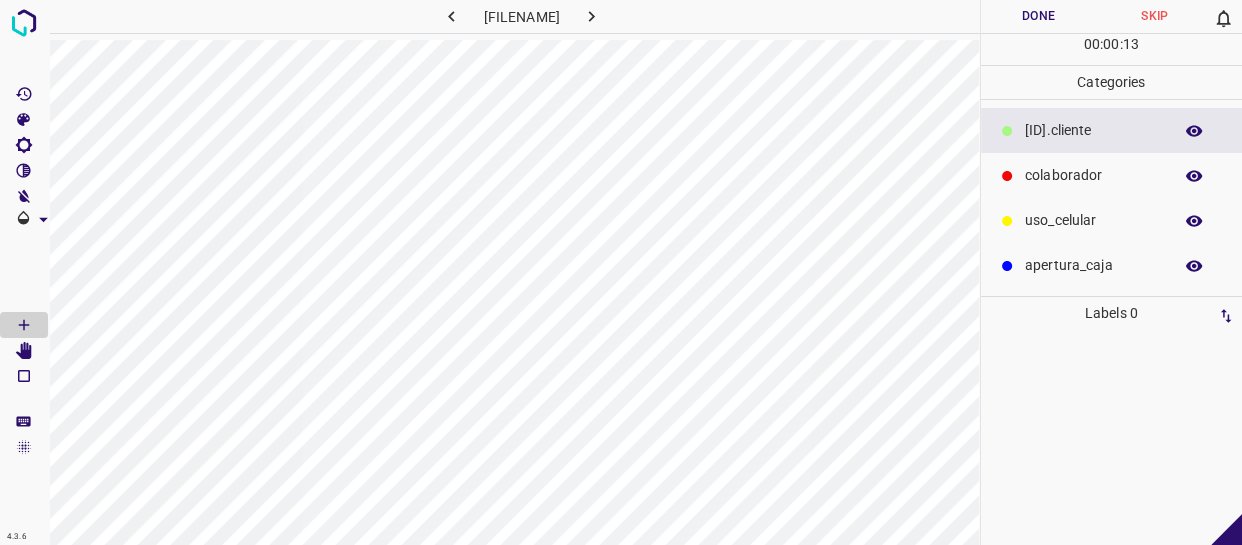 drag, startPoint x: 1068, startPoint y: 176, endPoint x: 984, endPoint y: 156, distance: 86.34813 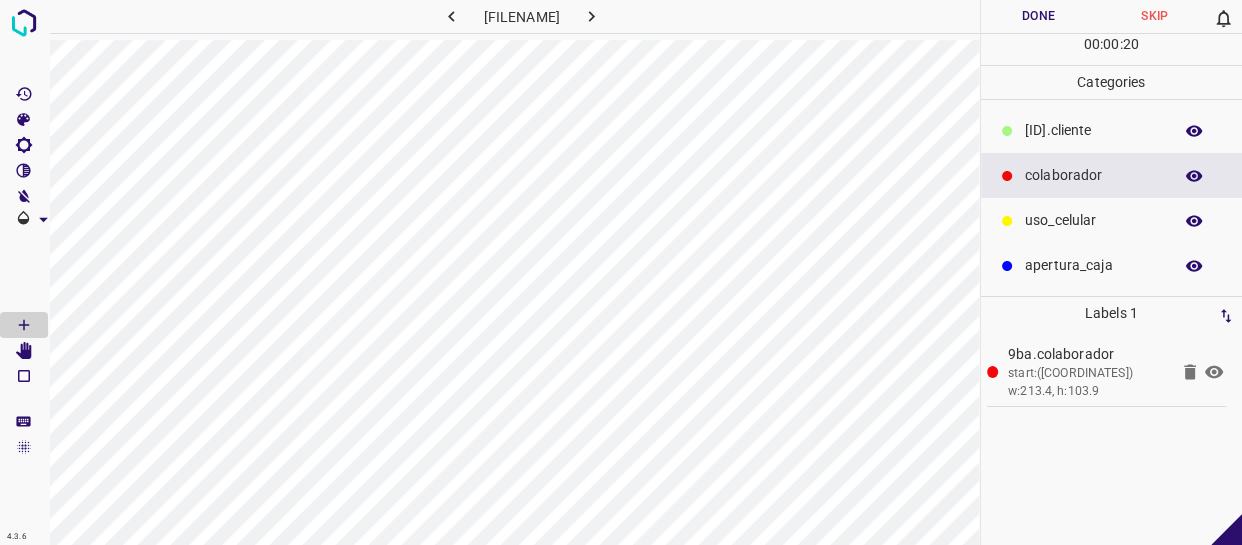 click on "​​cliente" at bounding box center (1093, 130) 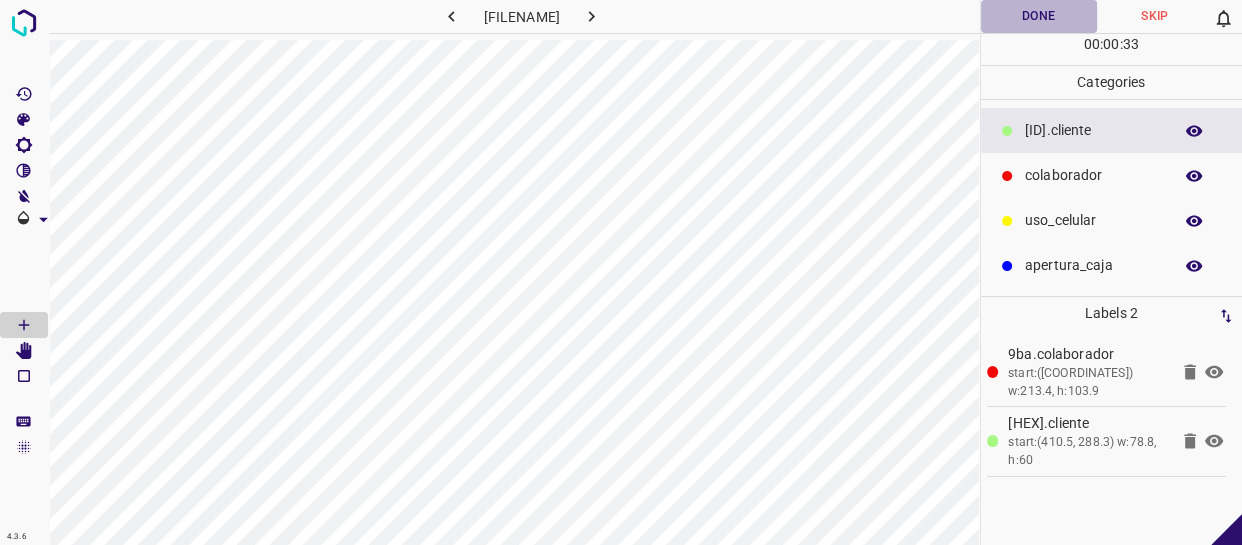 click on "Done" at bounding box center (1039, 16) 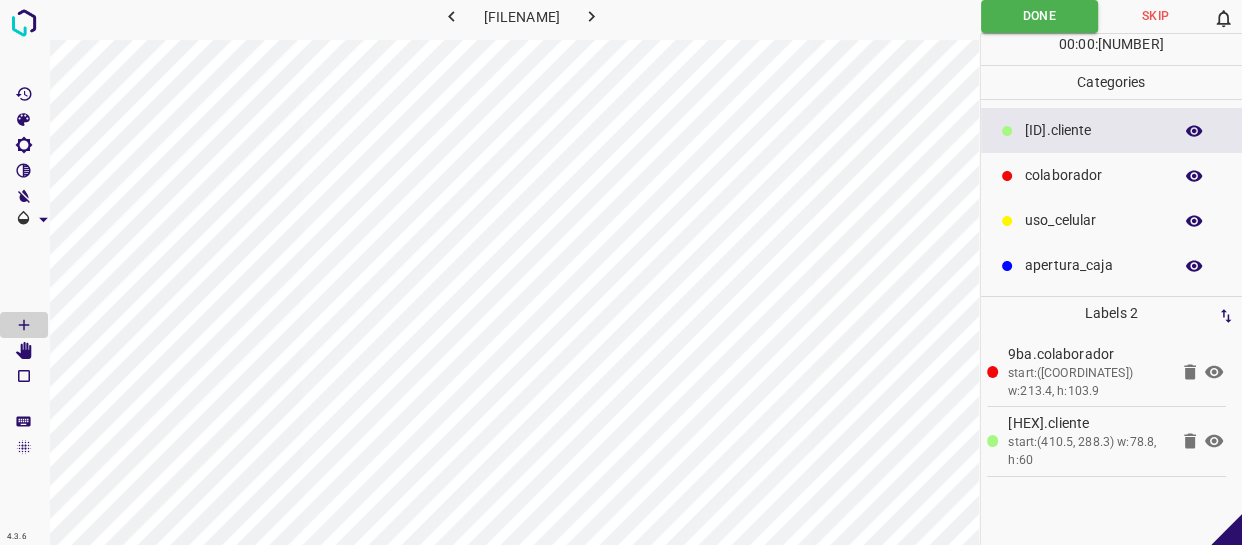 click at bounding box center [591, 16] 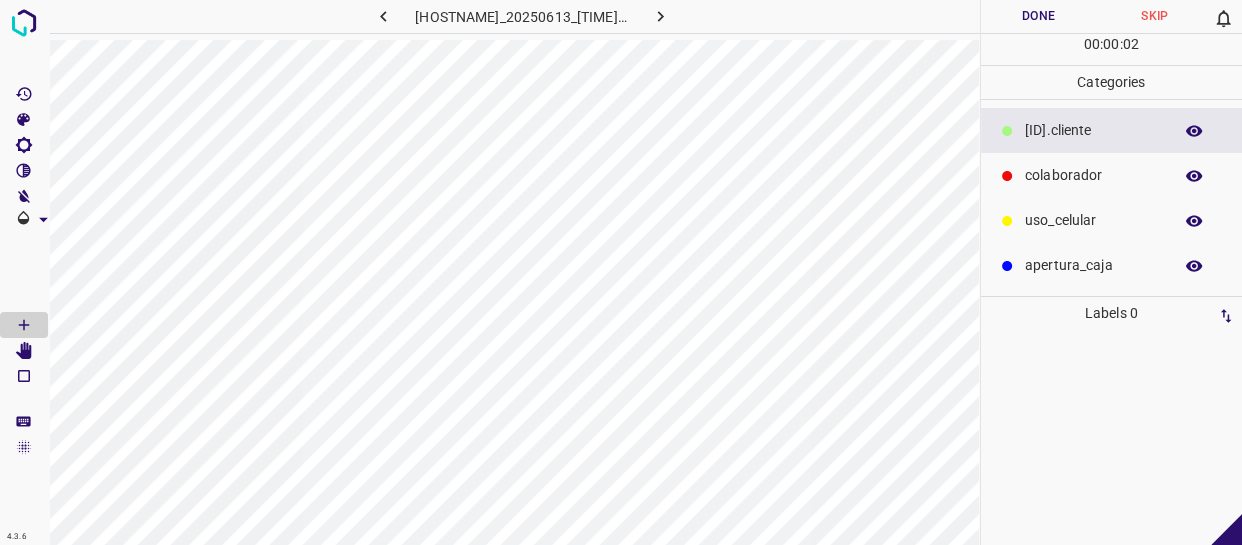 drag, startPoint x: 1087, startPoint y: 171, endPoint x: 991, endPoint y: 166, distance: 96.13012 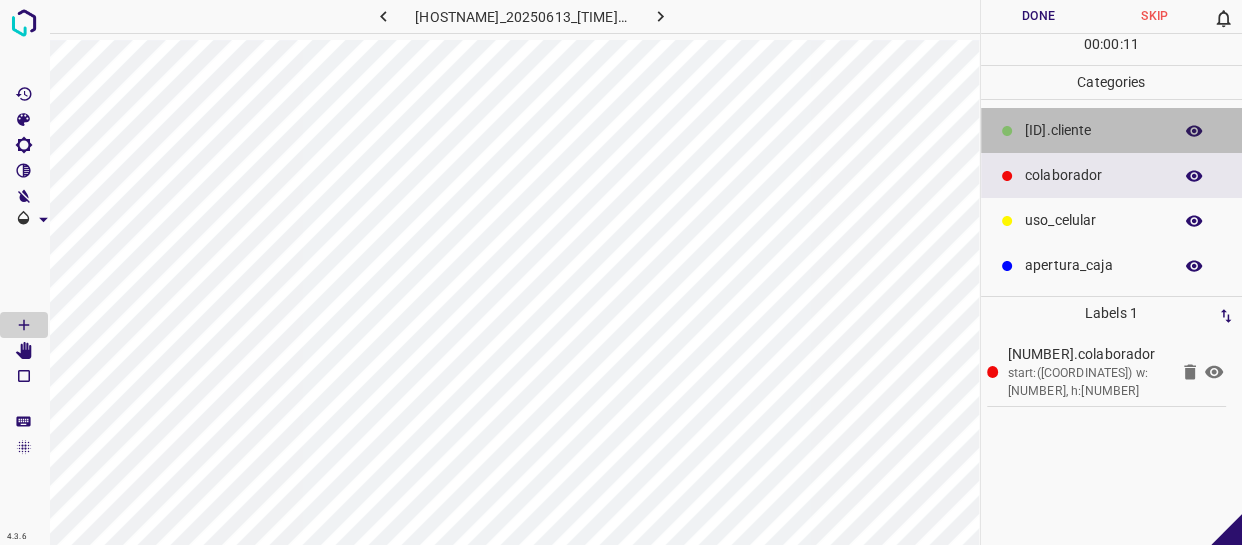click on "​​cliente" at bounding box center (1093, 130) 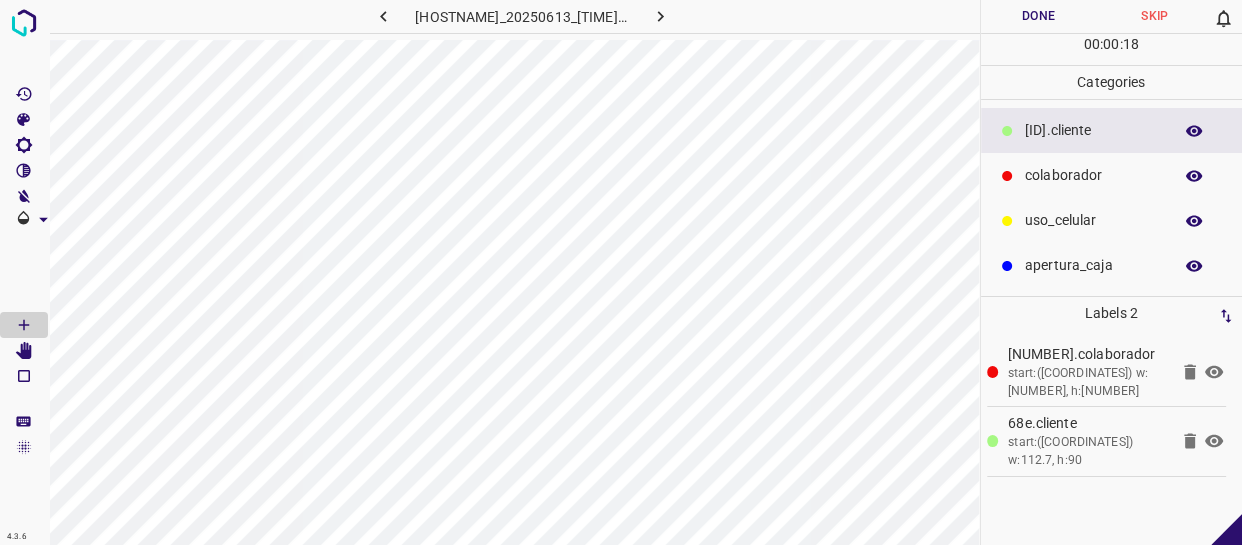 drag, startPoint x: 1100, startPoint y: 364, endPoint x: 1106, endPoint y: 410, distance: 46.389652 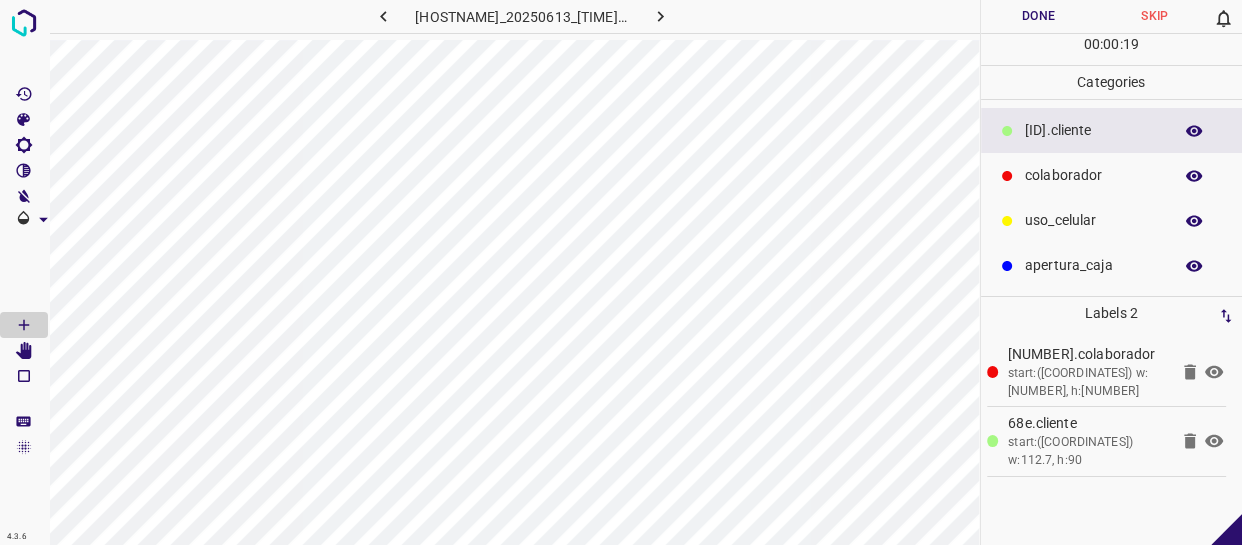 click on "756.colaborador
start:(211.3, 149.2)
w:198.4, h:93
68e.​​cliente
start:(378, 260.2)
w:112.7, h:90" at bounding box center [1112, 437] 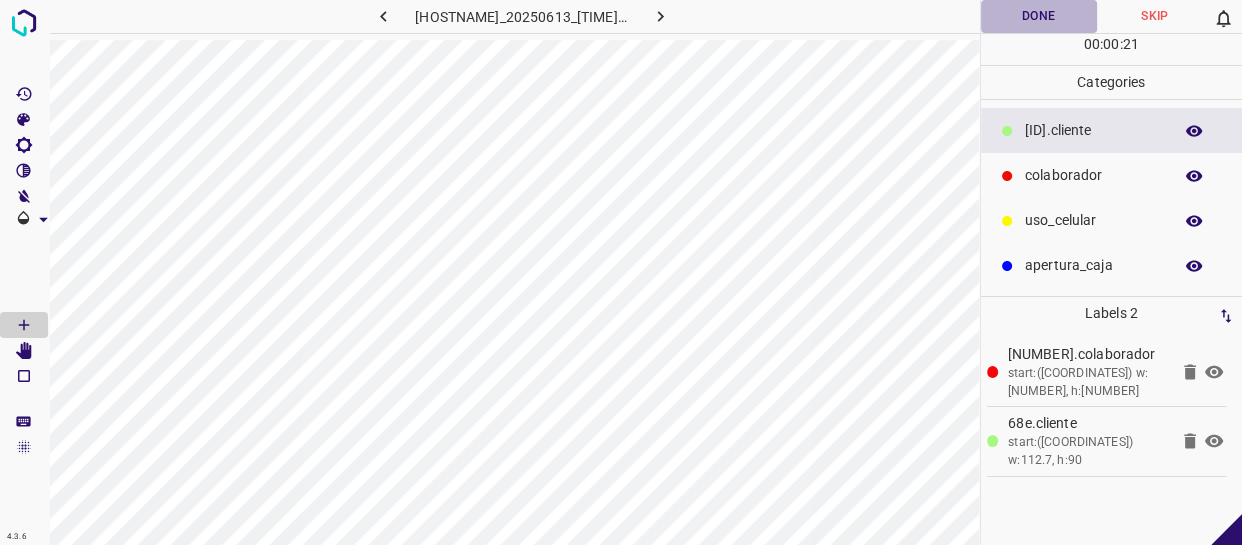 click on "Done" at bounding box center (1039, 16) 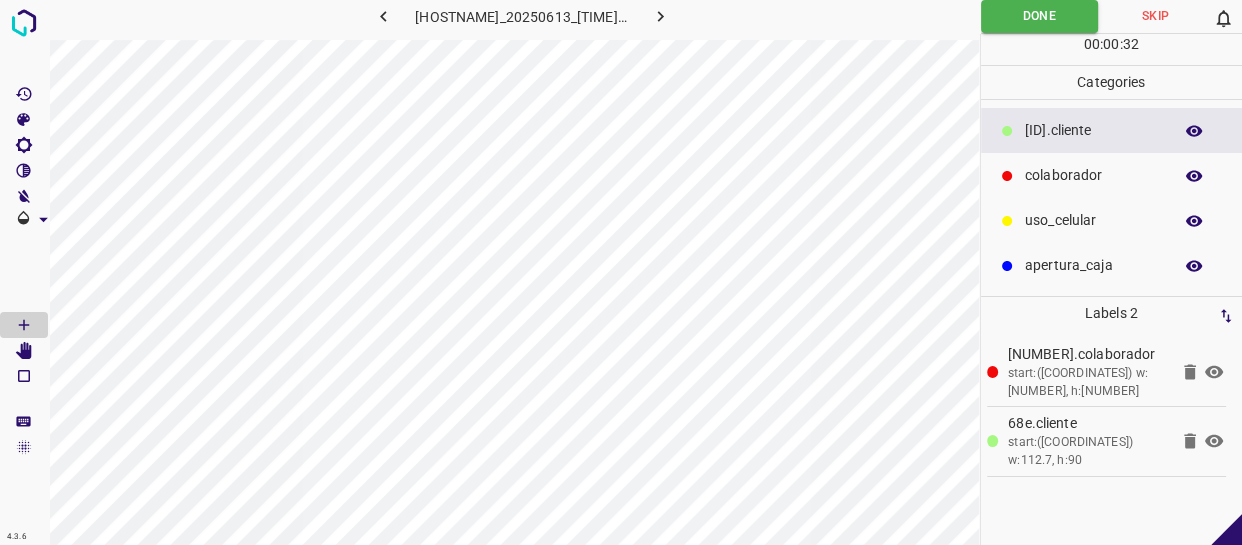 click at bounding box center (660, 16) 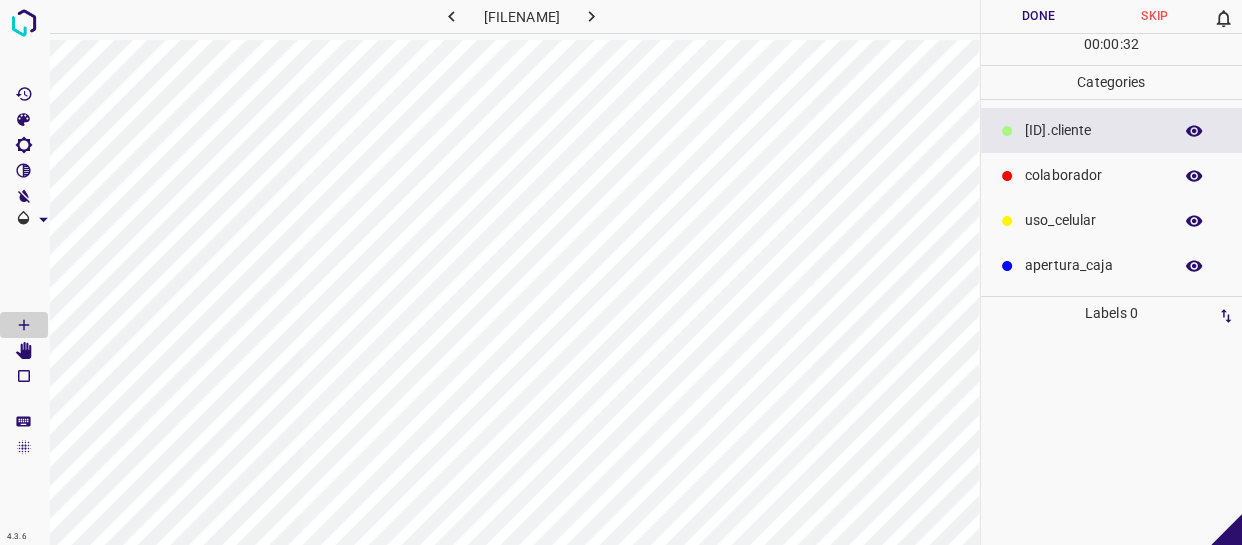 click on "colaborador" at bounding box center (1093, 130) 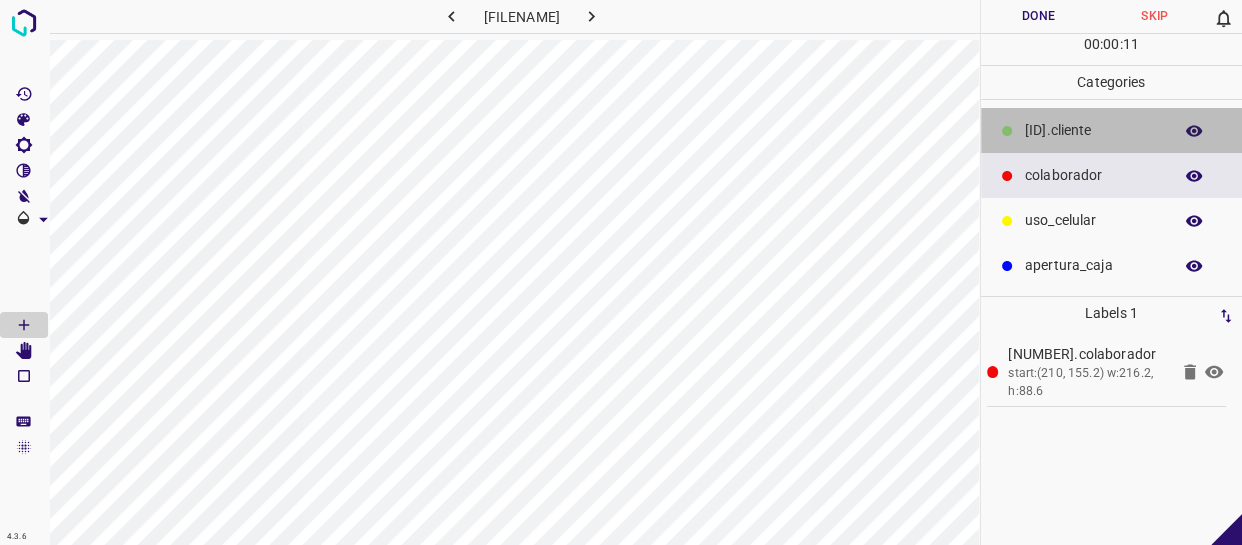 click on "​​cliente" at bounding box center (1112, 130) 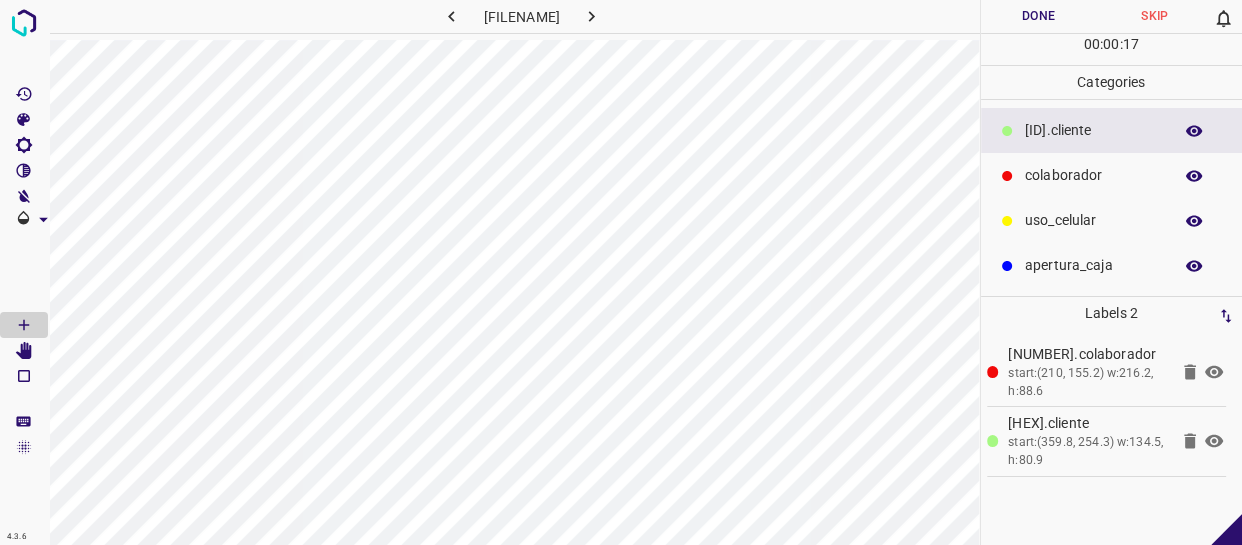 click on "Done" at bounding box center [1039, 16] 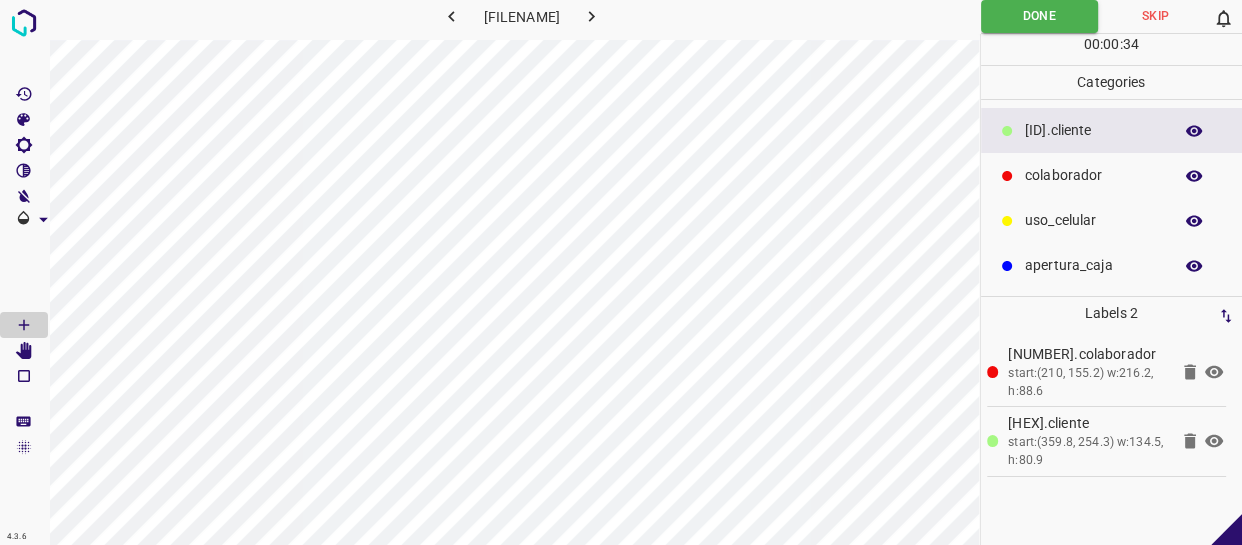 click at bounding box center (591, 16) 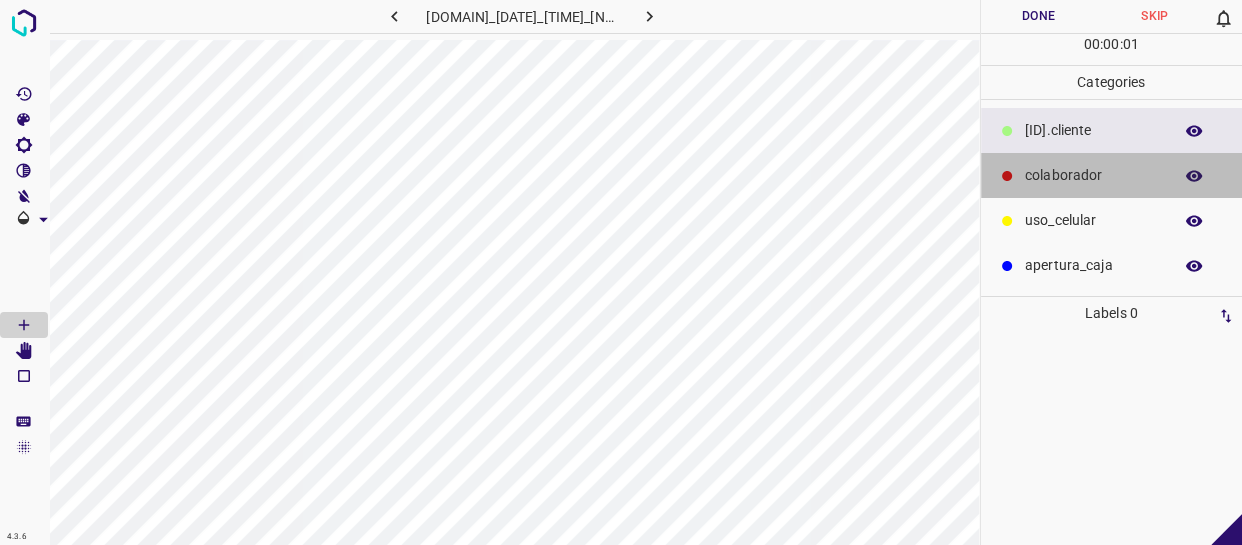 click on "colaborador" at bounding box center (1093, 130) 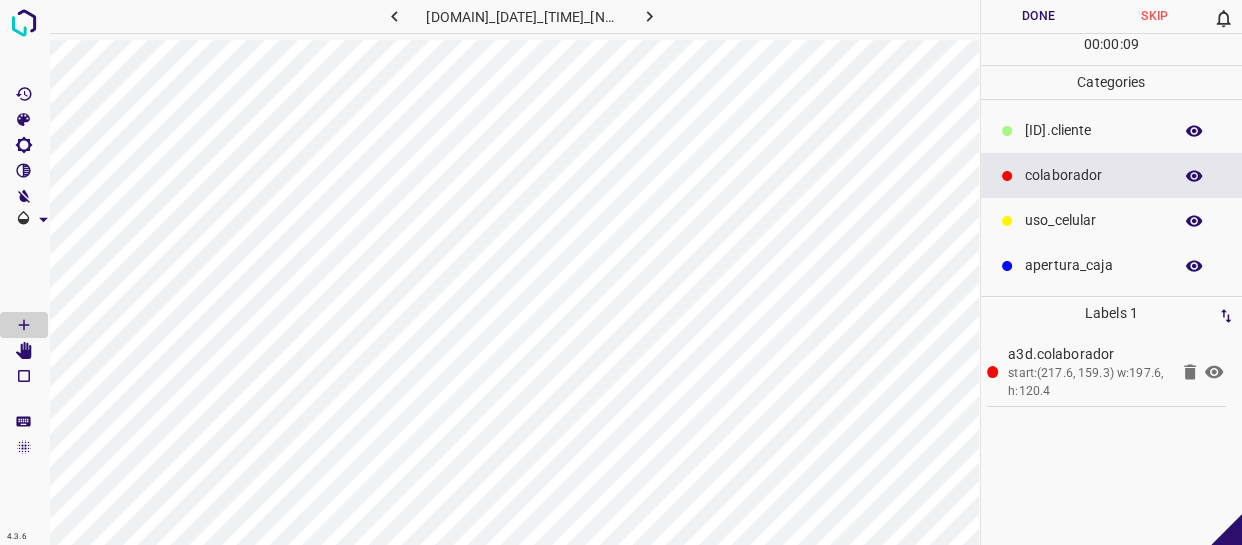 drag, startPoint x: 1072, startPoint y: 127, endPoint x: 1031, endPoint y: 139, distance: 42.72002 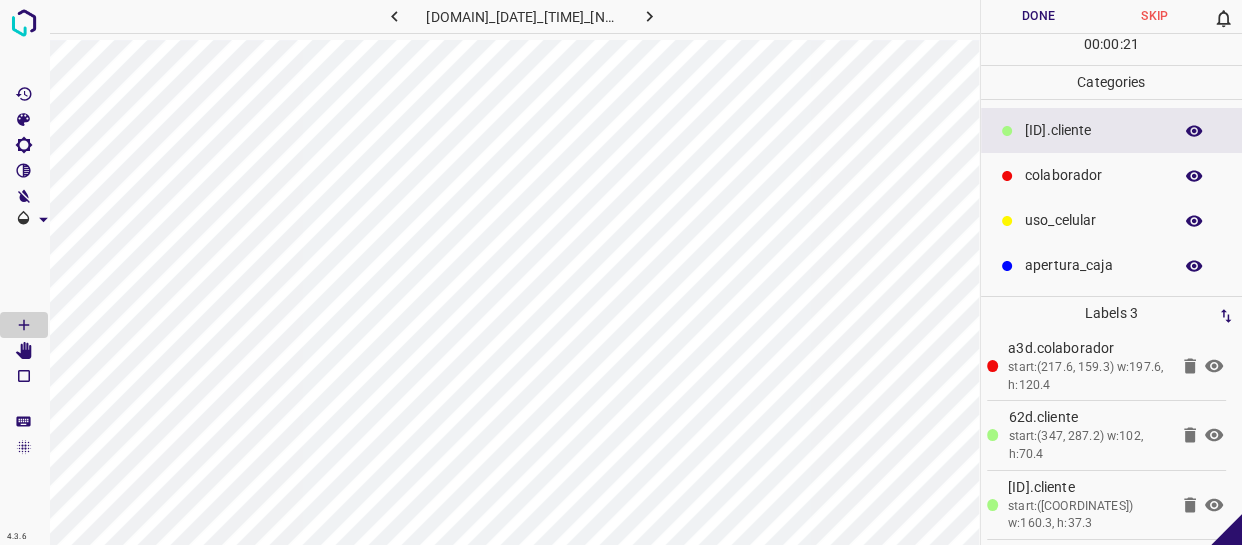 scroll, scrollTop: 8, scrollLeft: 0, axis: vertical 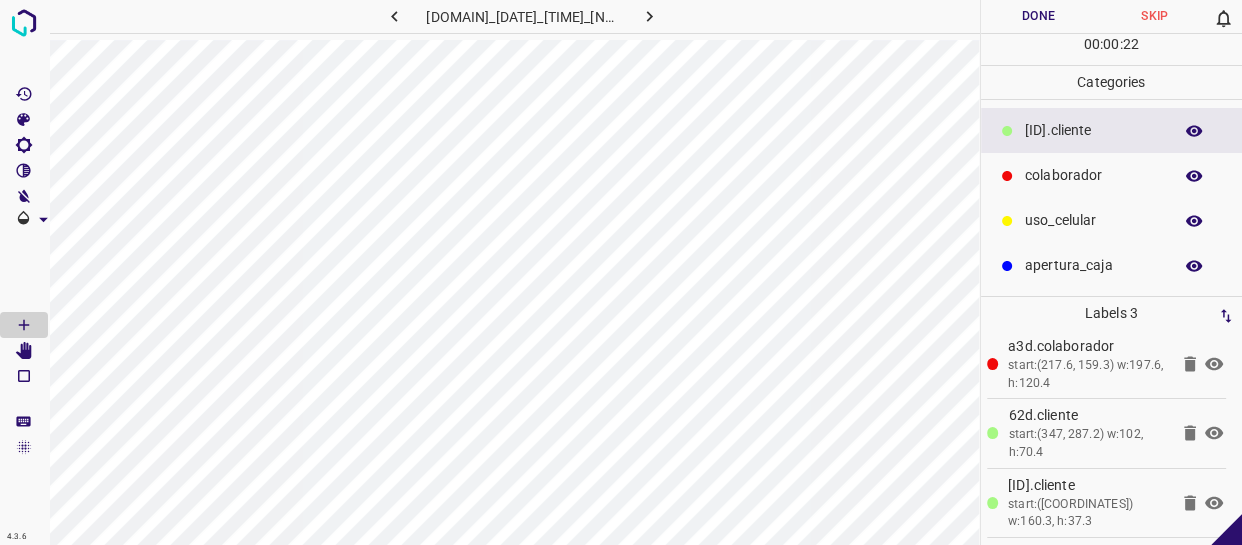 click on "Done" at bounding box center (1039, 16) 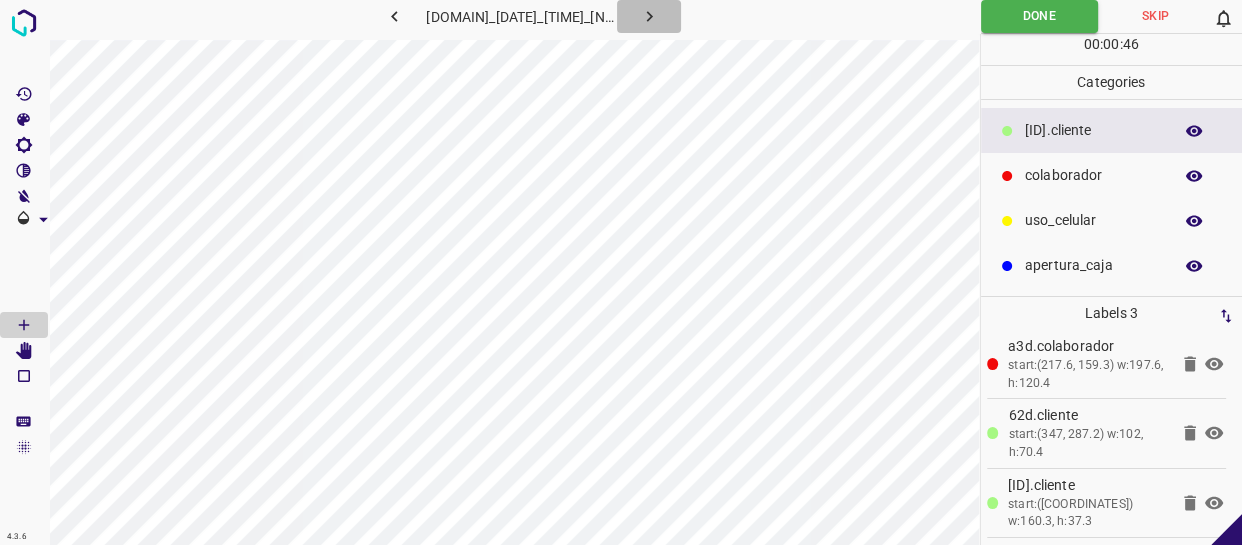 click at bounding box center [649, 16] 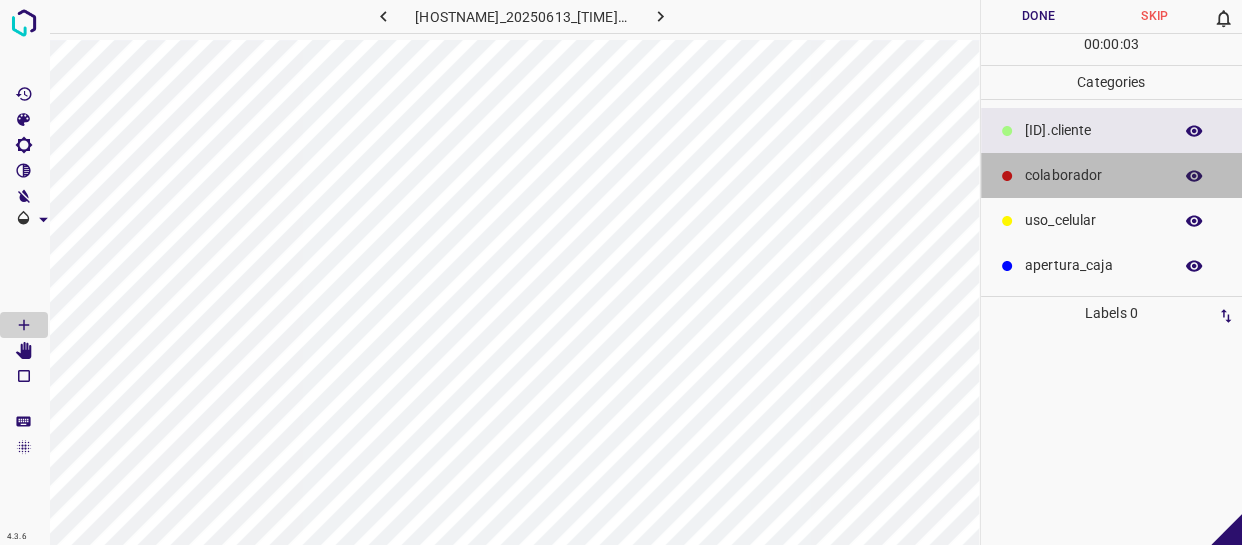 drag, startPoint x: 1110, startPoint y: 175, endPoint x: 999, endPoint y: 186, distance: 111.54372 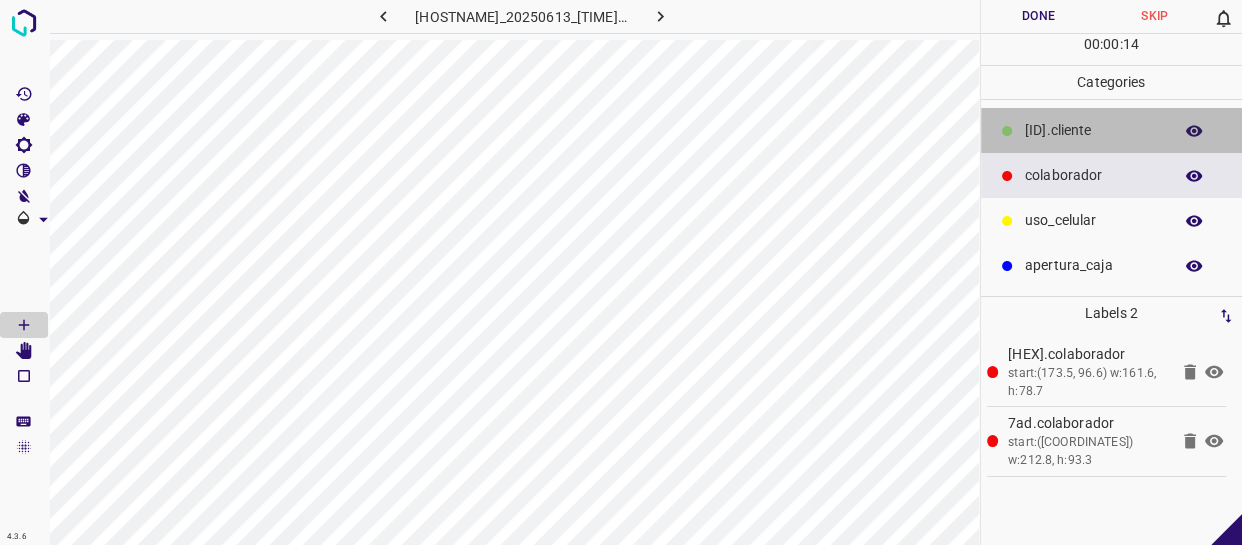drag, startPoint x: 1073, startPoint y: 140, endPoint x: 995, endPoint y: 140, distance: 78 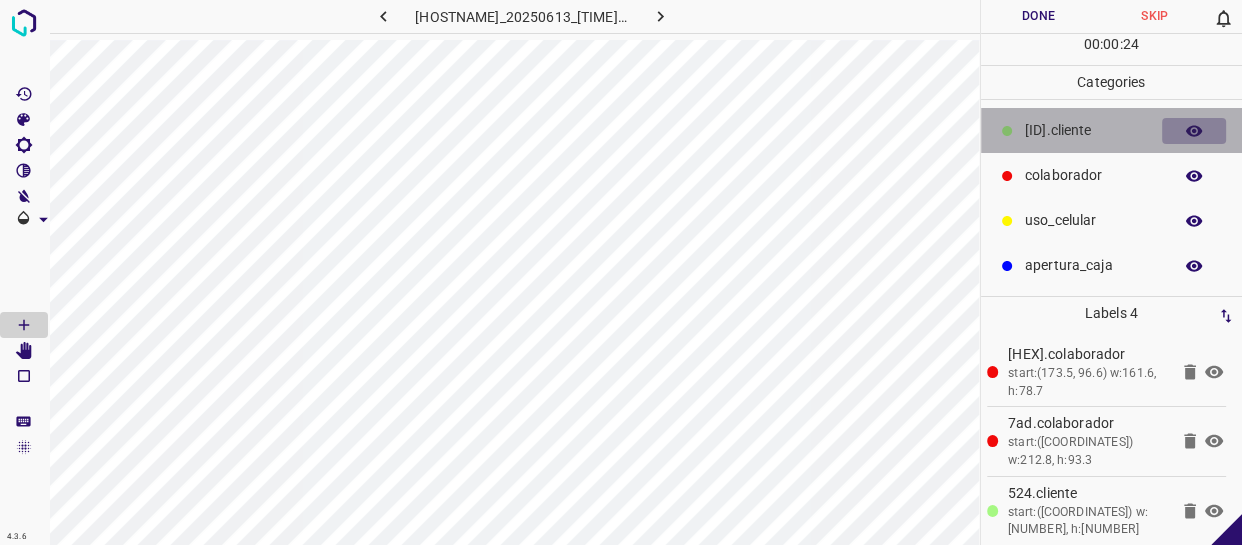 click at bounding box center (1194, 130) 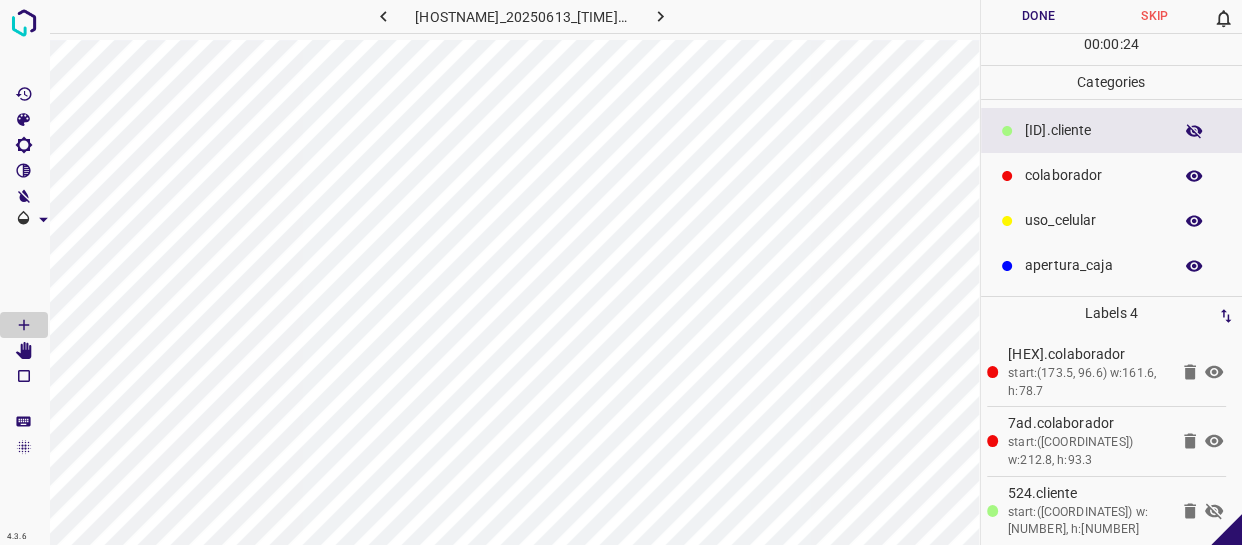 click at bounding box center [1194, 131] 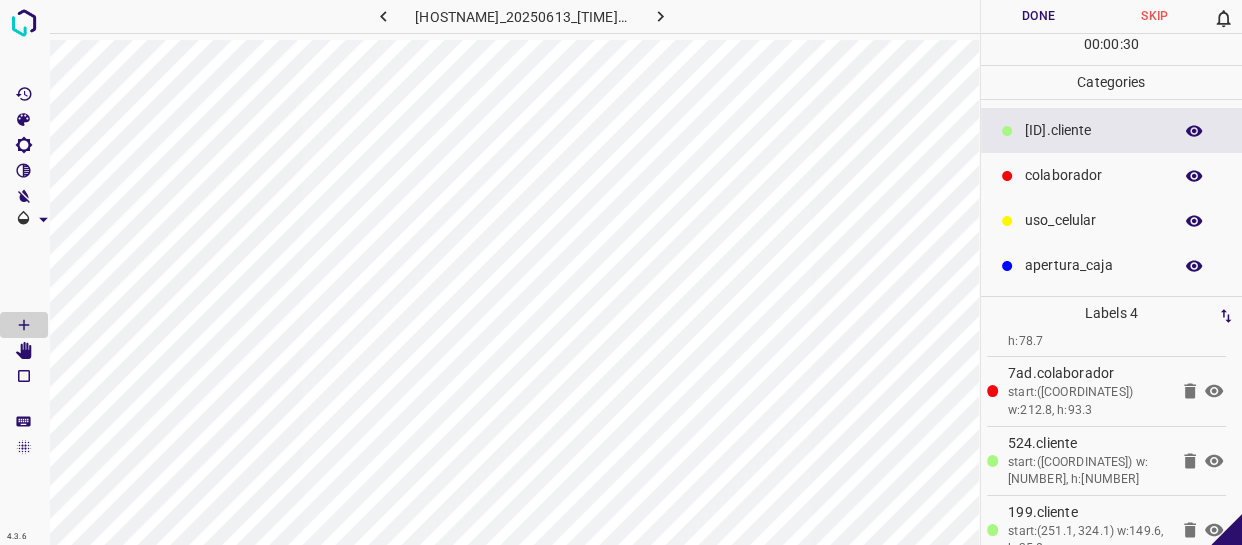 scroll, scrollTop: 77, scrollLeft: 0, axis: vertical 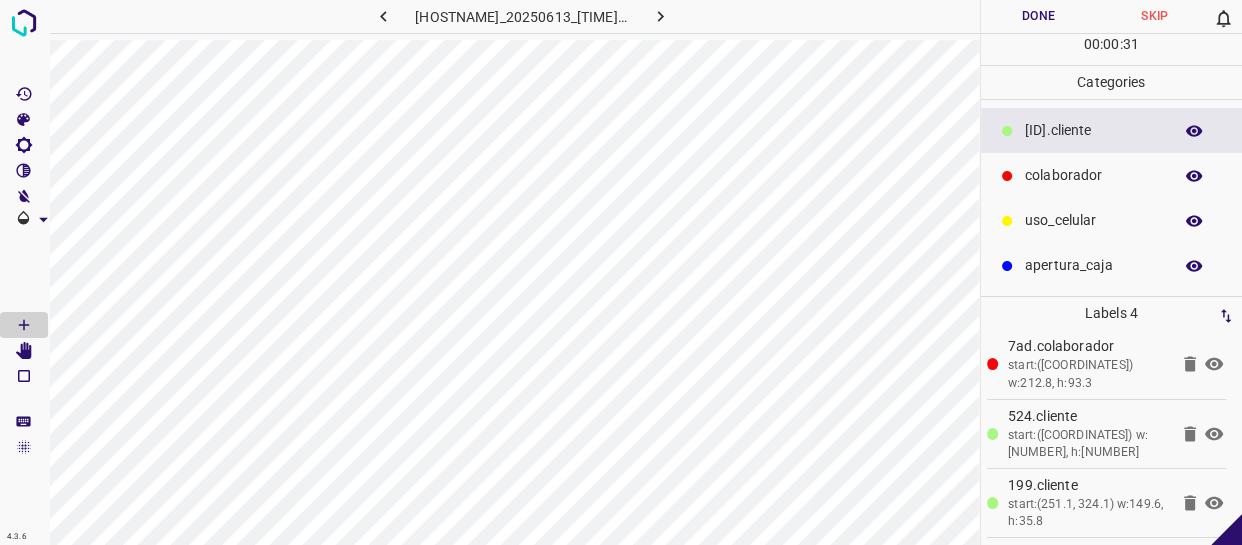 click on "Done" at bounding box center (1039, 16) 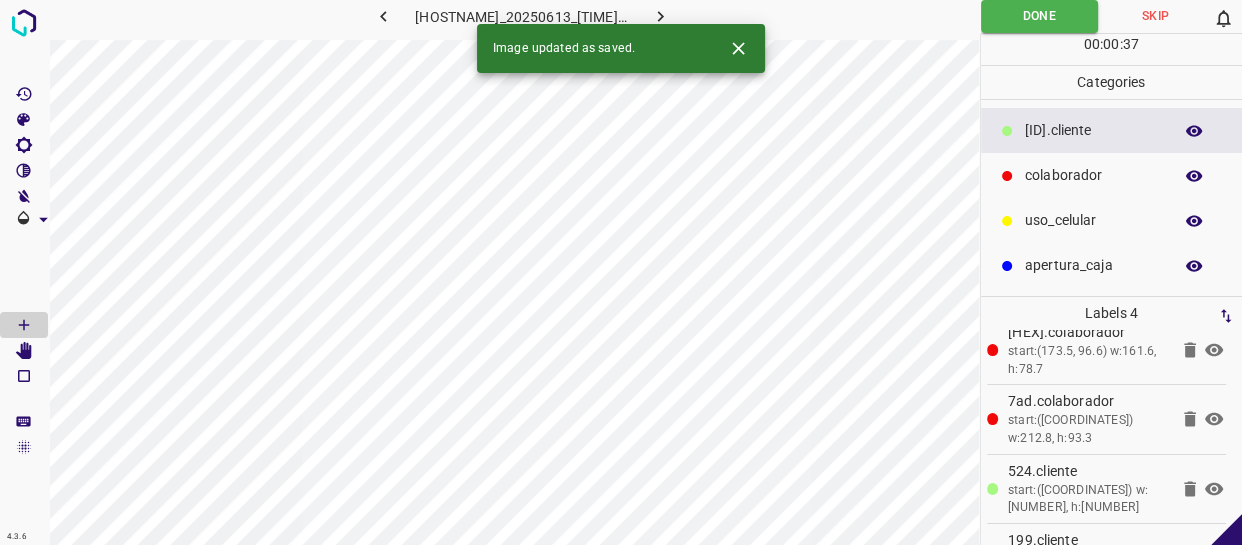 scroll, scrollTop: 0, scrollLeft: 0, axis: both 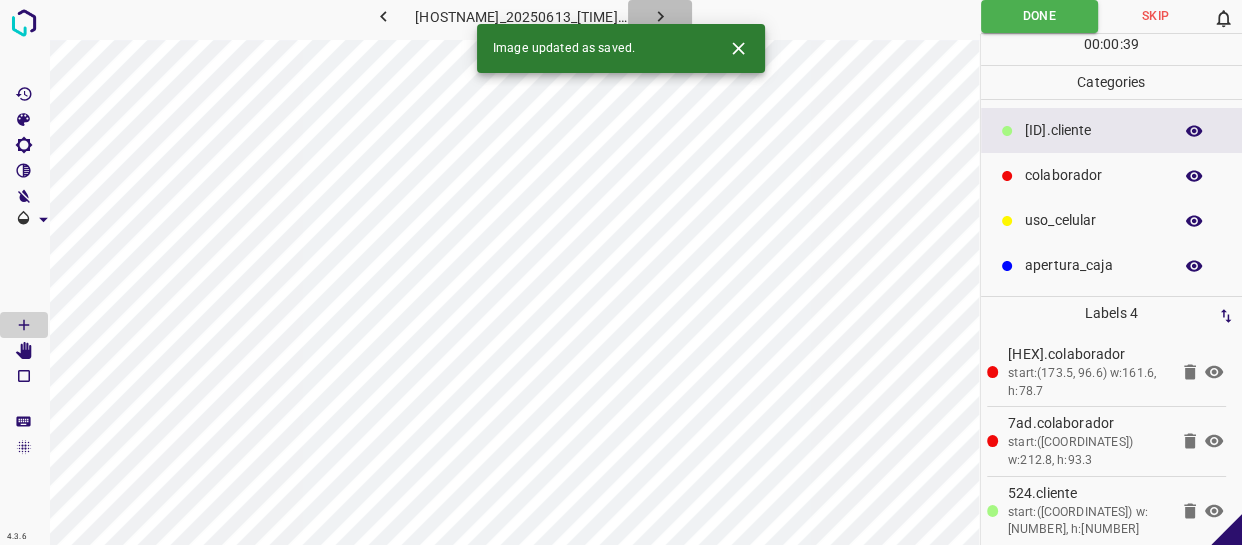 click at bounding box center (660, 16) 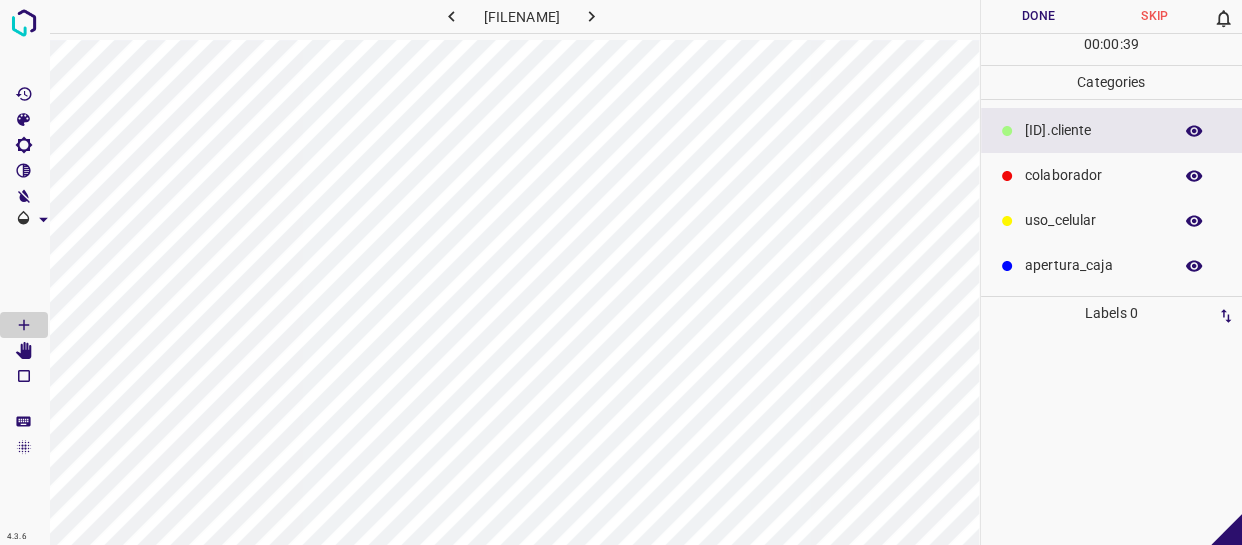 drag, startPoint x: 1085, startPoint y: 168, endPoint x: 1011, endPoint y: 177, distance: 74.54529 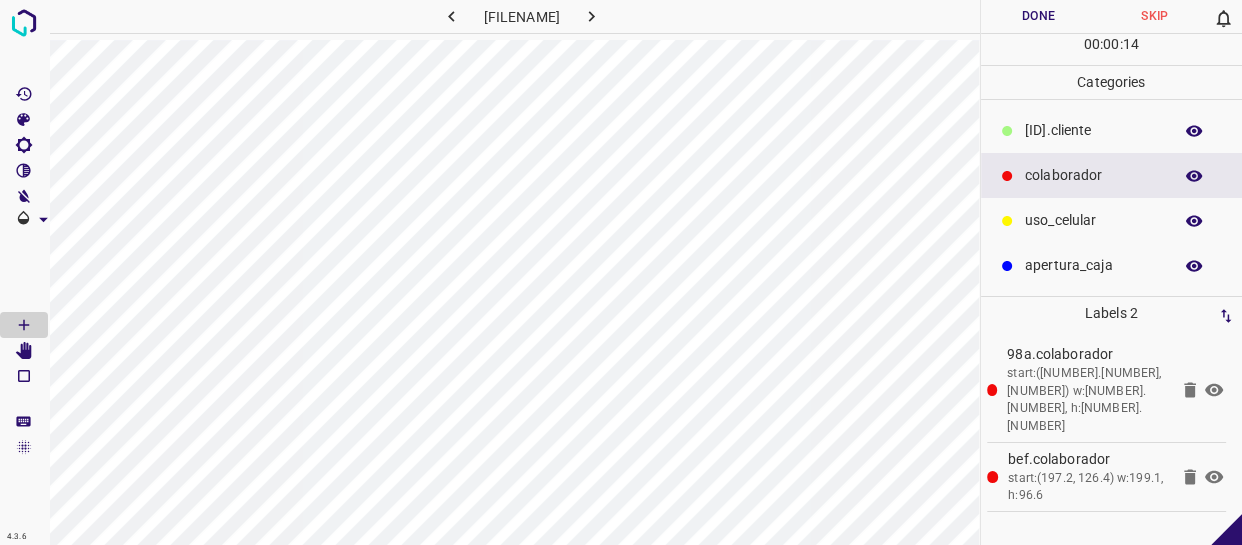 click on "​​cliente" at bounding box center [1093, 130] 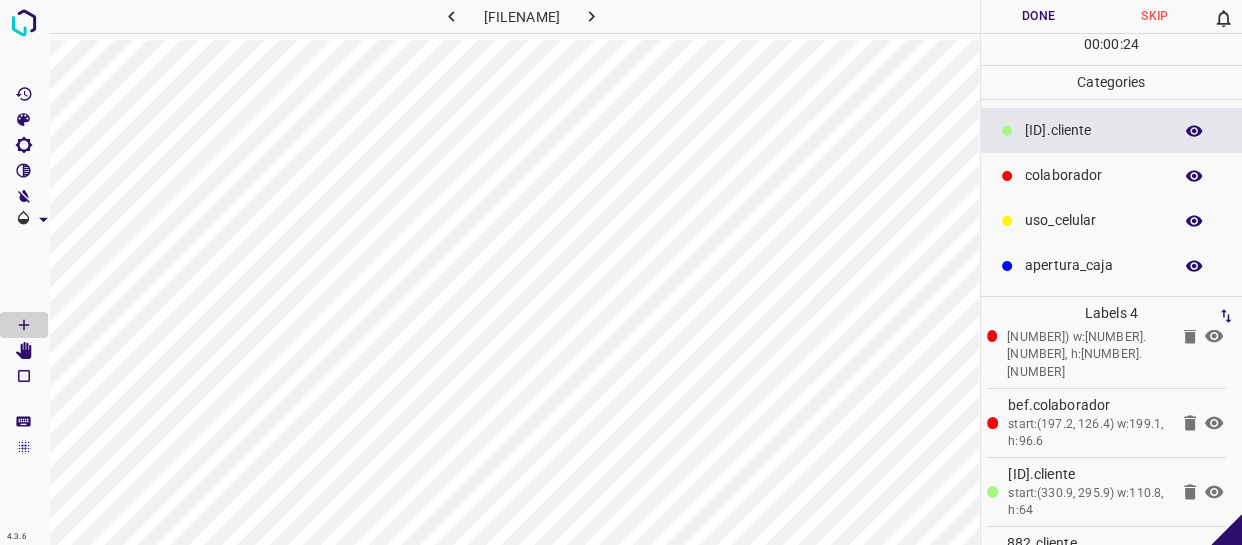 scroll, scrollTop: 77, scrollLeft: 0, axis: vertical 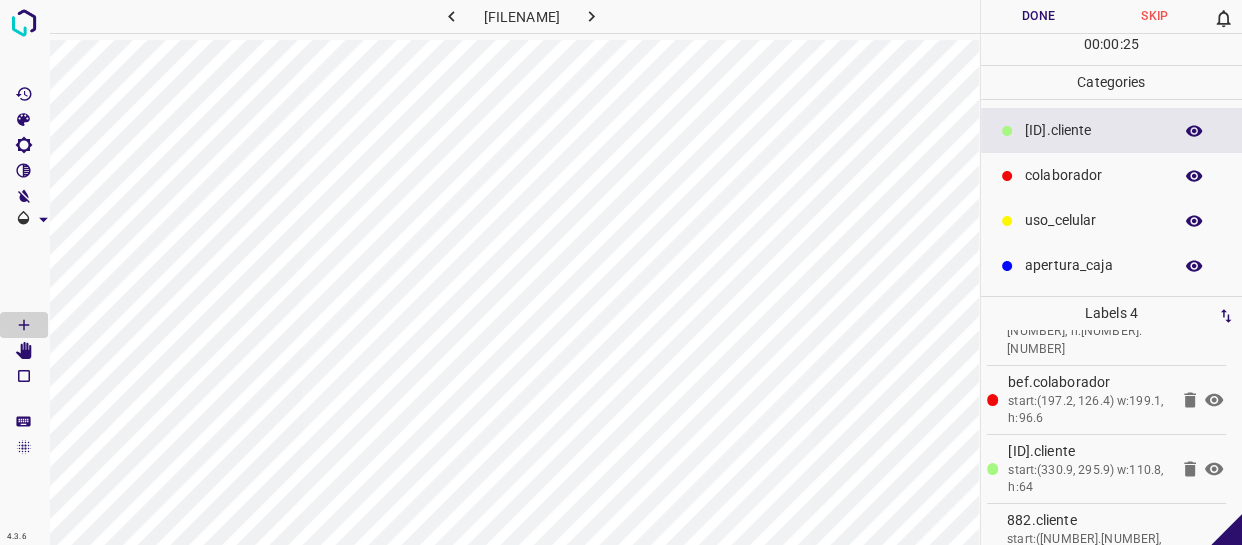 click on "Done" at bounding box center (1039, 16) 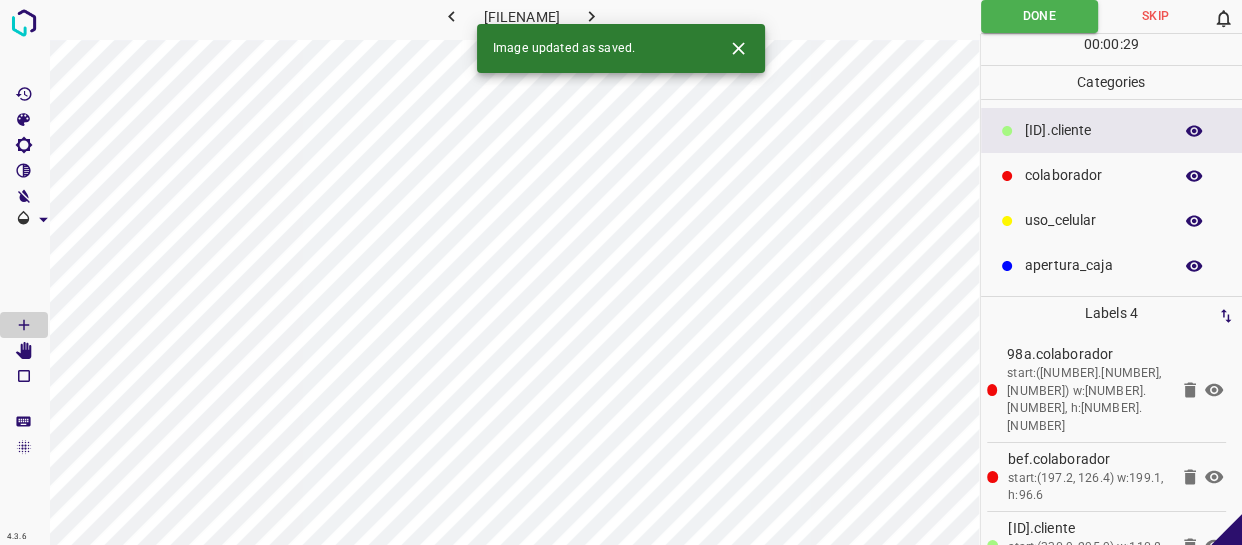 scroll, scrollTop: 77, scrollLeft: 0, axis: vertical 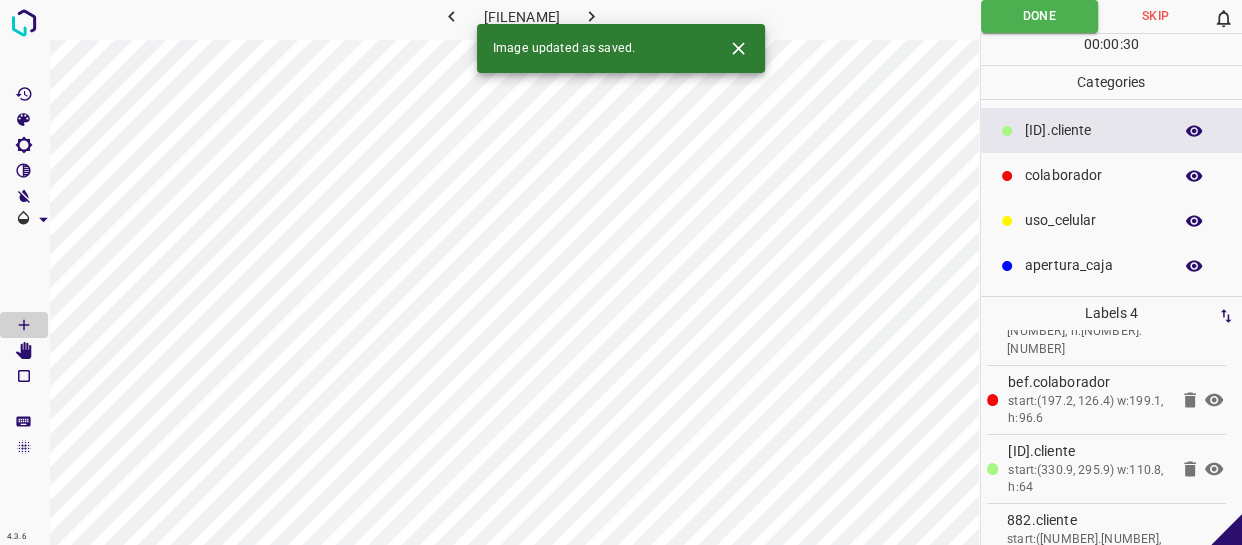 click at bounding box center (592, 16) 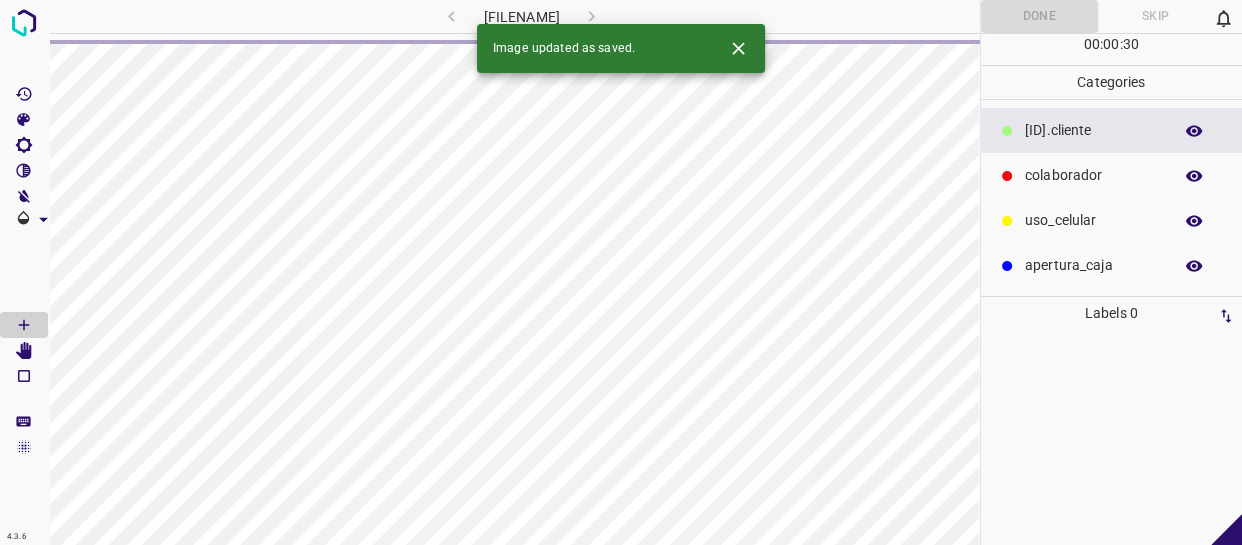 scroll, scrollTop: 0, scrollLeft: 0, axis: both 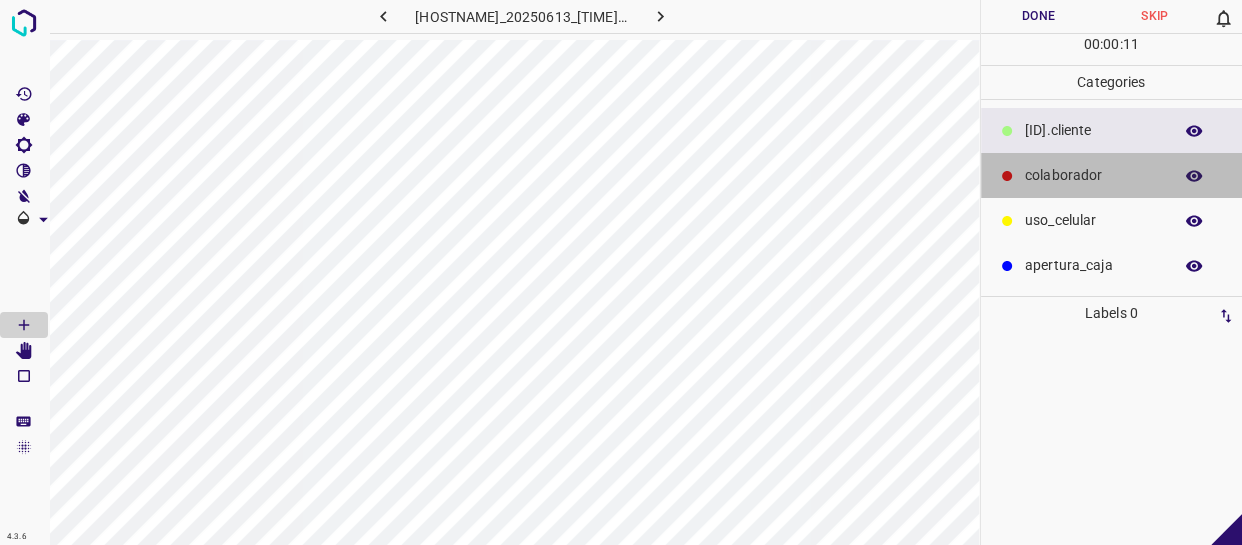 click on "colaborador" at bounding box center (1093, 130) 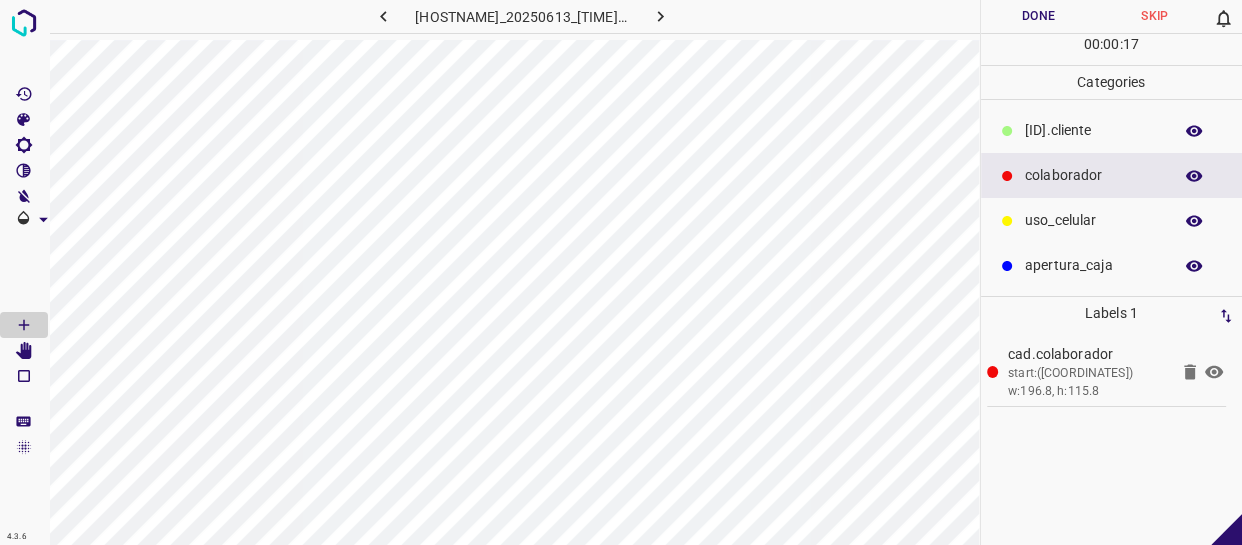 click on "​​cliente" at bounding box center [1112, 130] 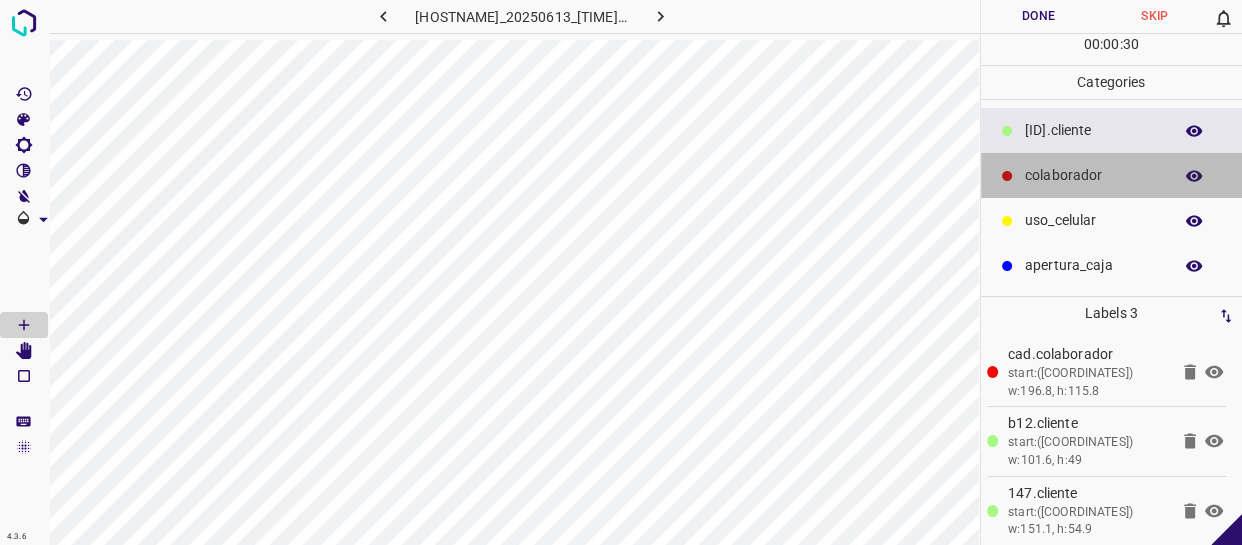 drag, startPoint x: 1085, startPoint y: 169, endPoint x: 981, endPoint y: 212, distance: 112.53888 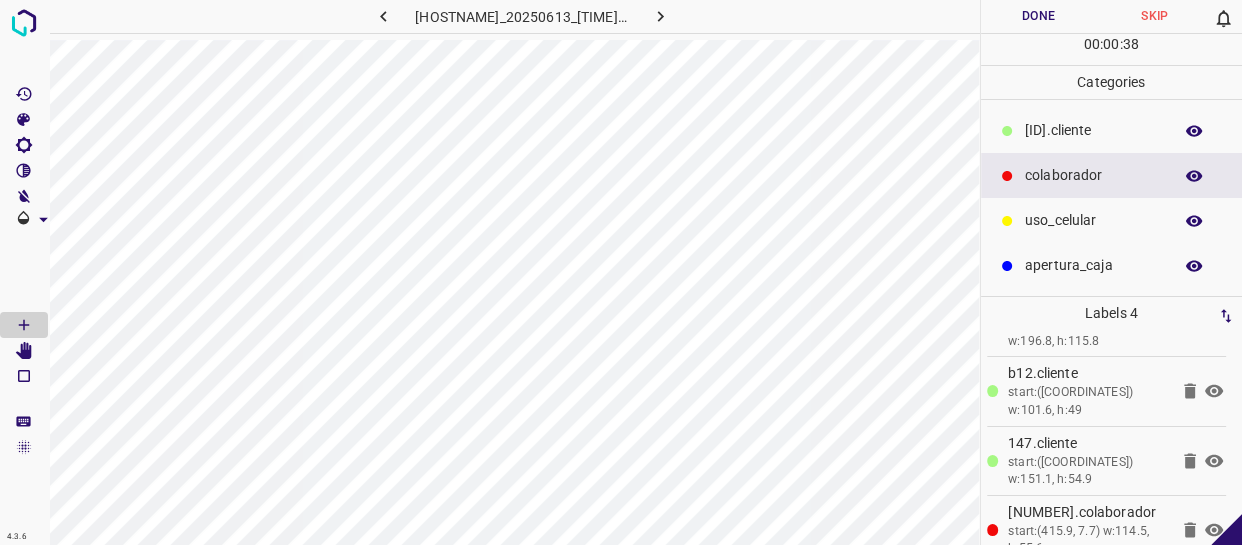 scroll, scrollTop: 77, scrollLeft: 0, axis: vertical 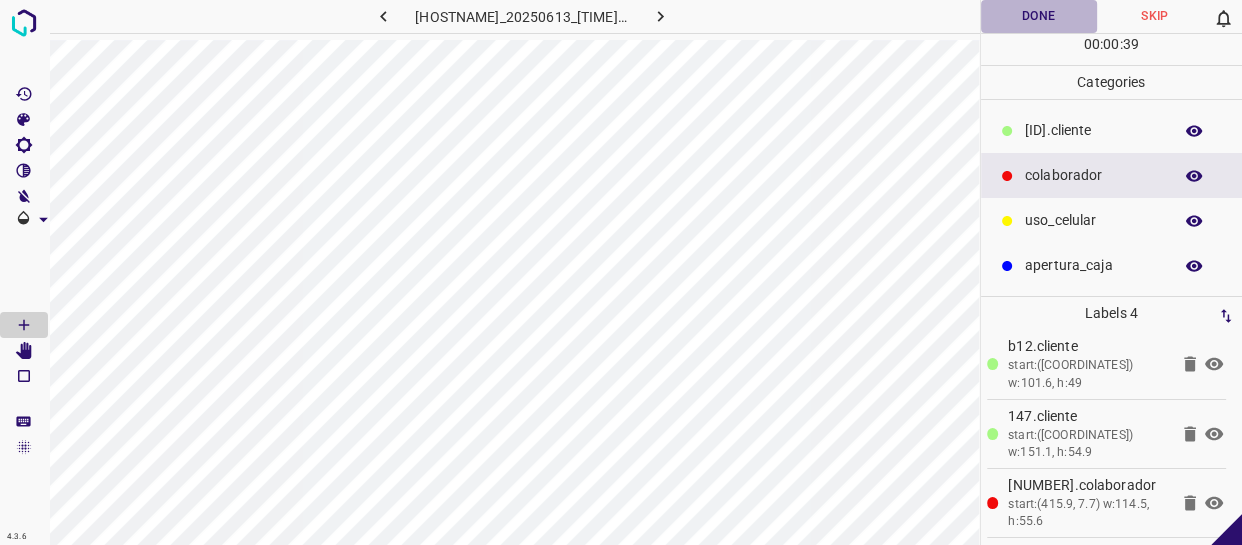 click on "Done" at bounding box center (1039, 16) 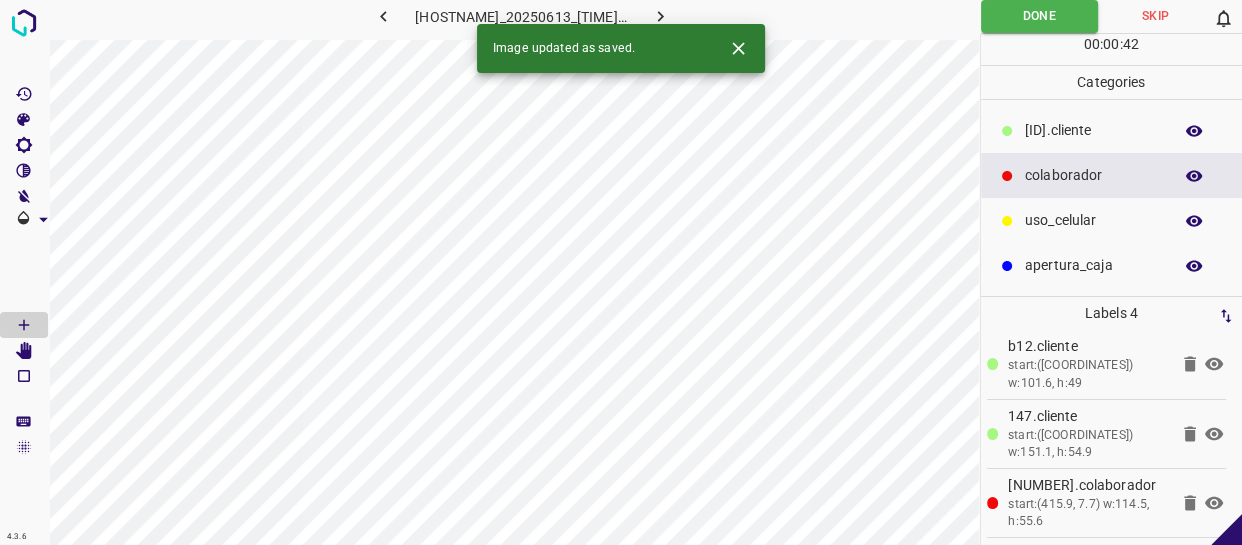 click at bounding box center [660, 16] 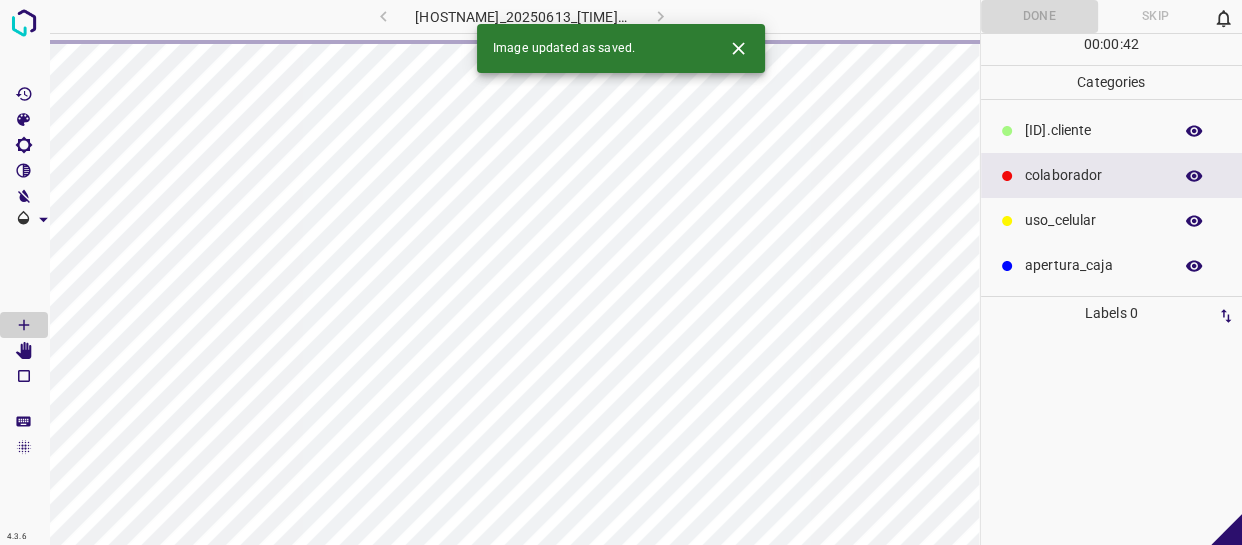 scroll, scrollTop: 0, scrollLeft: 0, axis: both 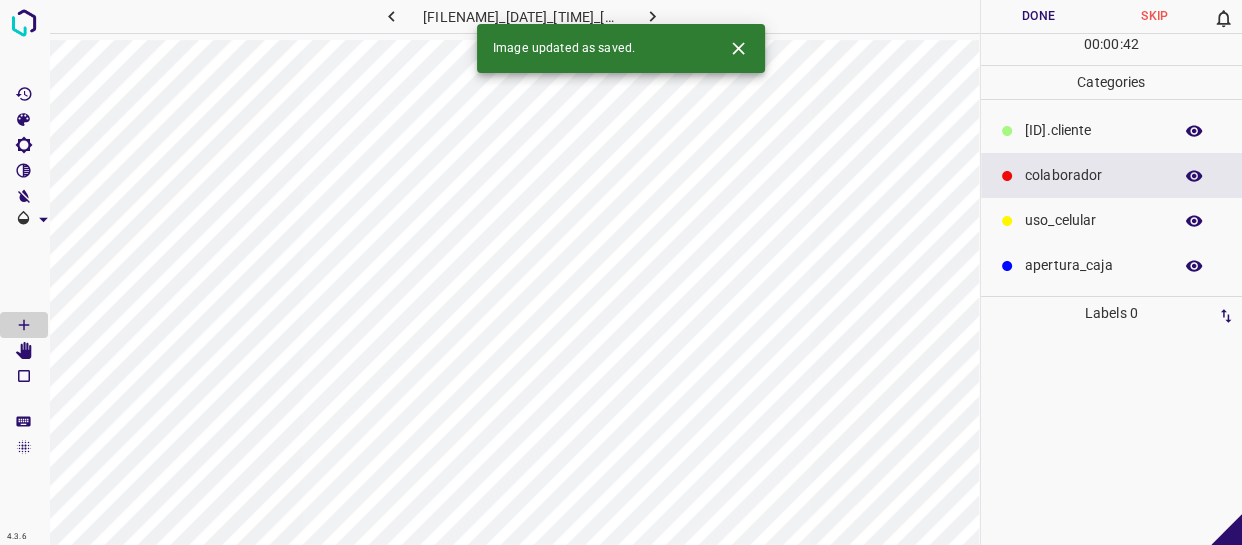 click on "​​cliente" at bounding box center [1093, 130] 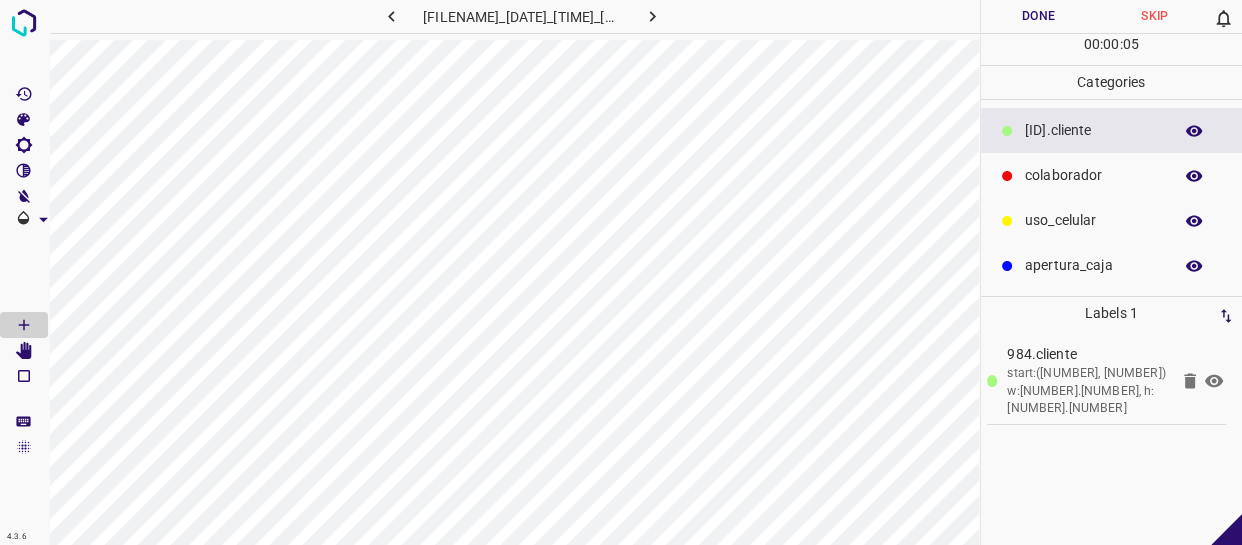 drag, startPoint x: 1110, startPoint y: 262, endPoint x: 1080, endPoint y: 273, distance: 31.95309 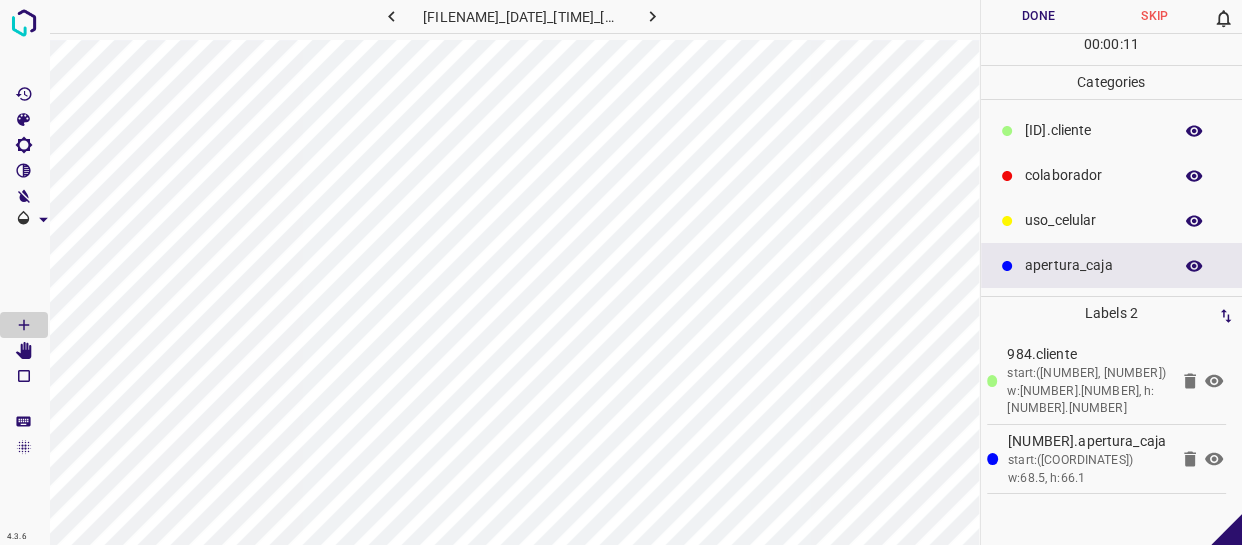 drag, startPoint x: 1028, startPoint y: 180, endPoint x: 991, endPoint y: 182, distance: 37.054016 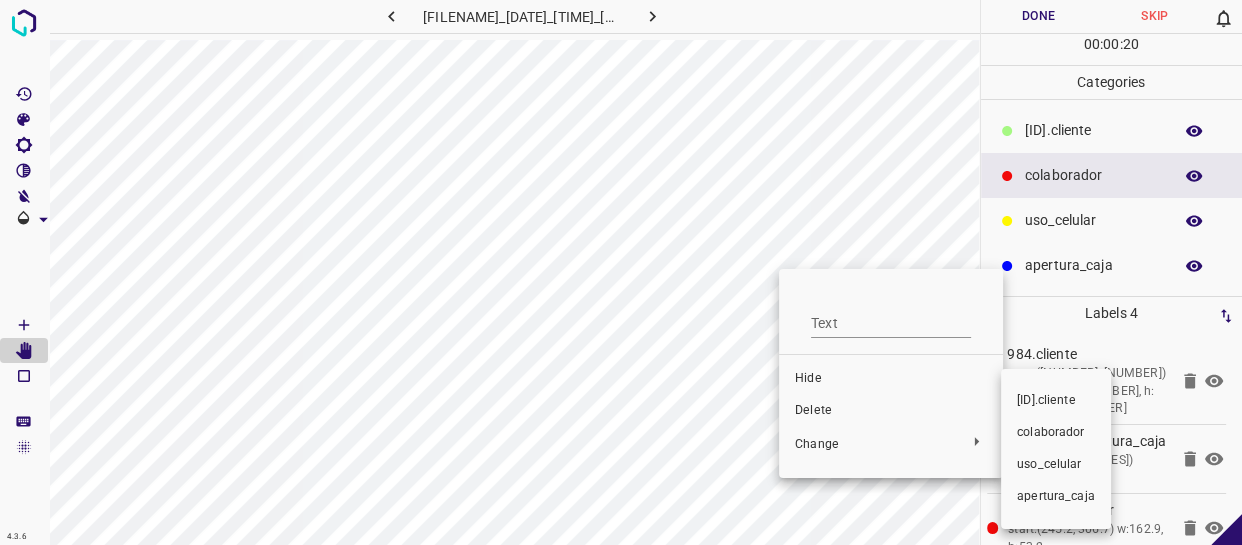 click on "​​cliente" at bounding box center [891, 379] 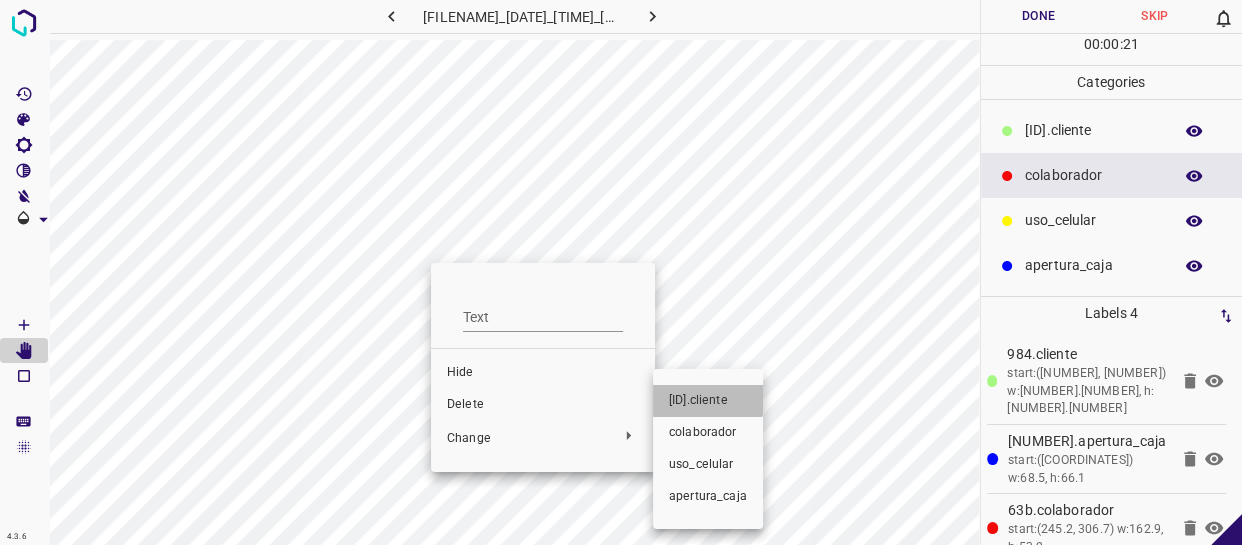 click on "​​cliente" at bounding box center (543, 309) 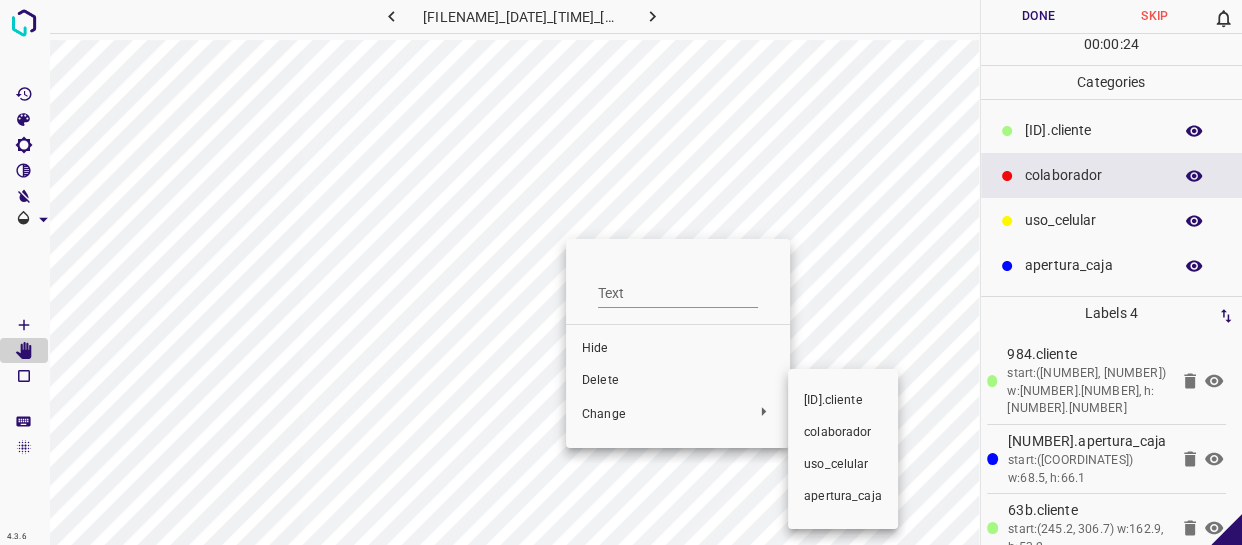 click on "​​cliente" at bounding box center (678, 285) 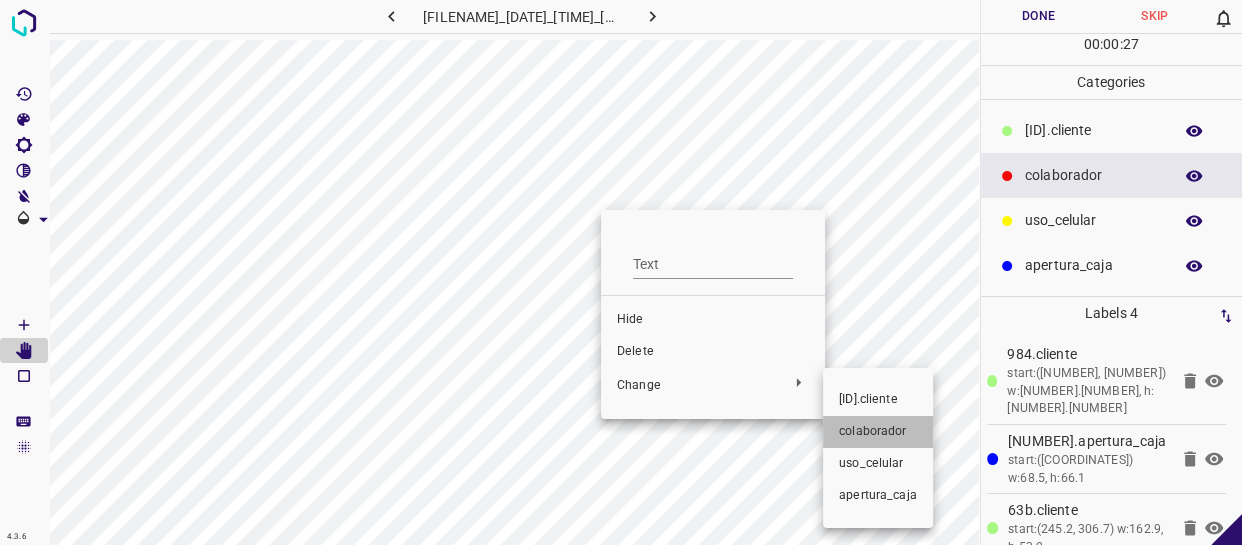 click on "colaborador" at bounding box center [713, 320] 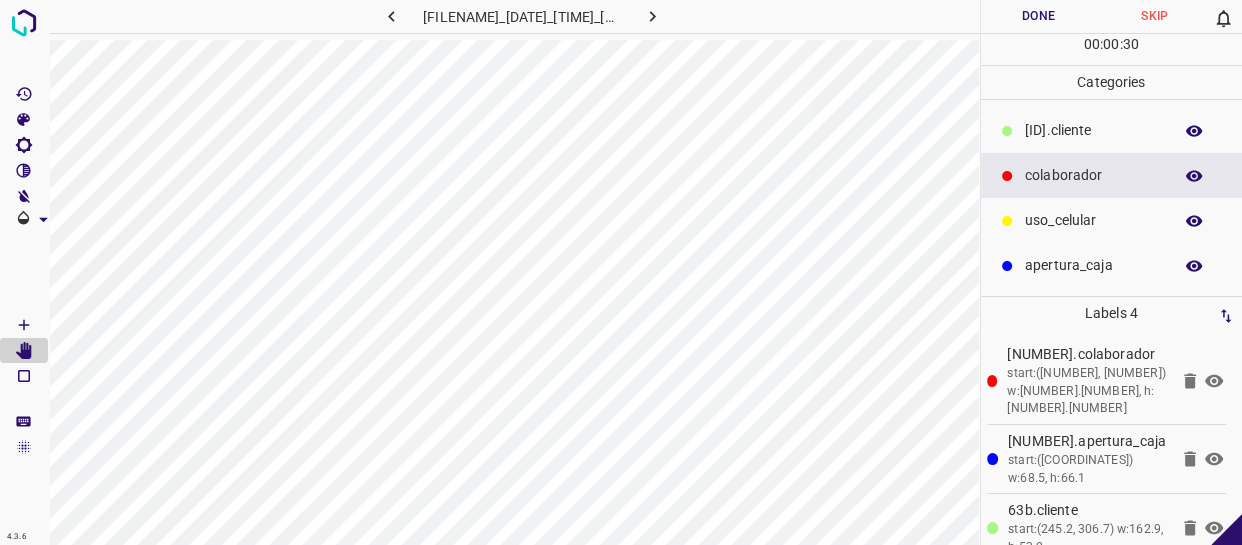 click on "Done" at bounding box center (1039, 16) 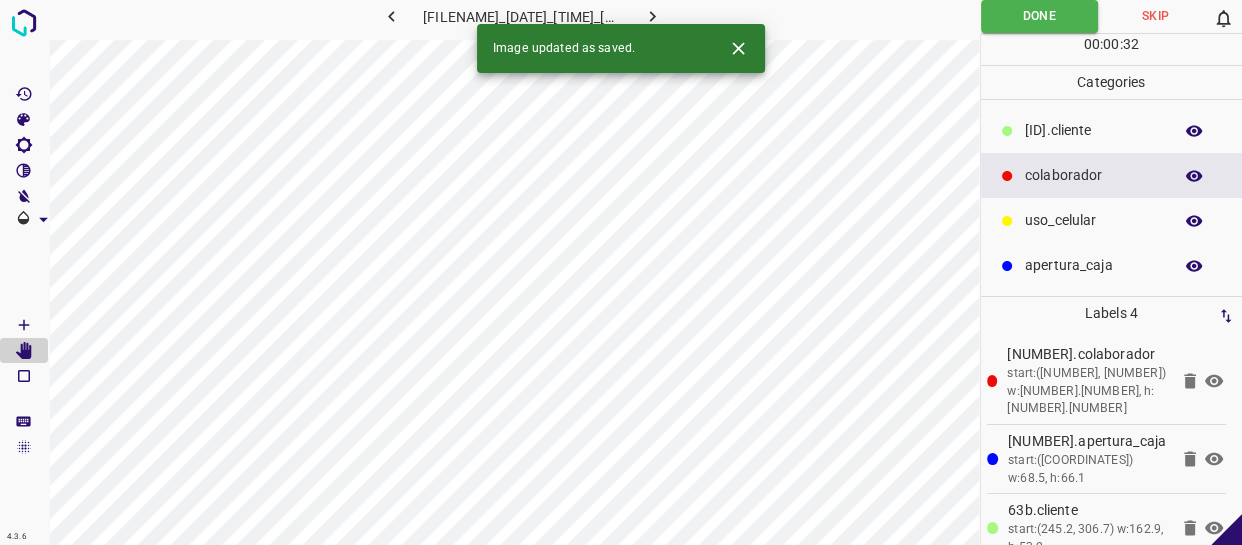 click at bounding box center (652, 16) 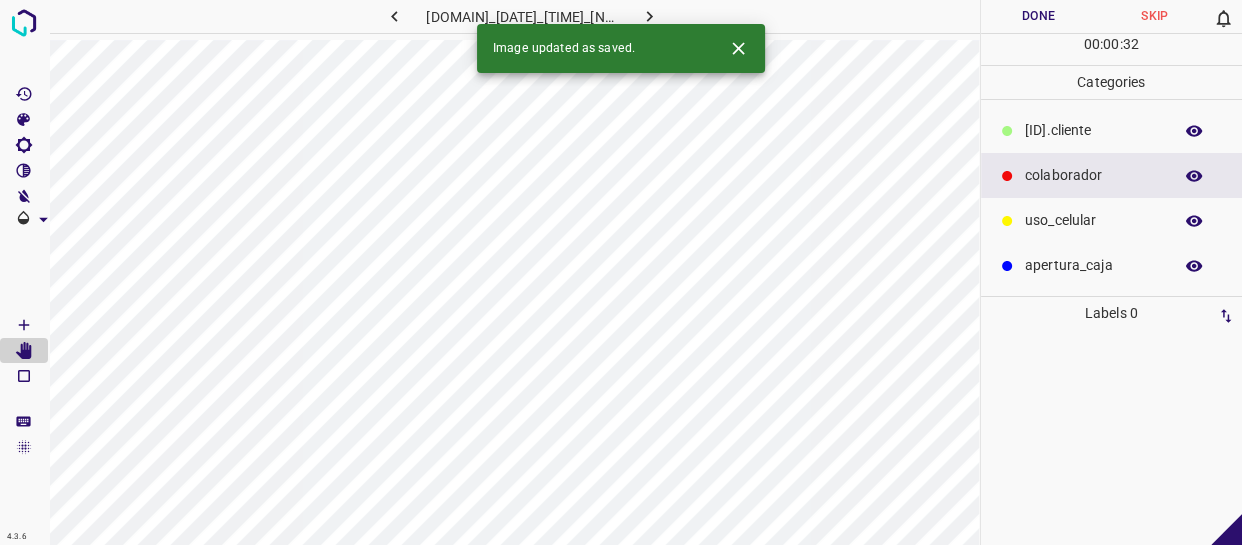 drag, startPoint x: 1073, startPoint y: 131, endPoint x: 1050, endPoint y: 134, distance: 23.194826 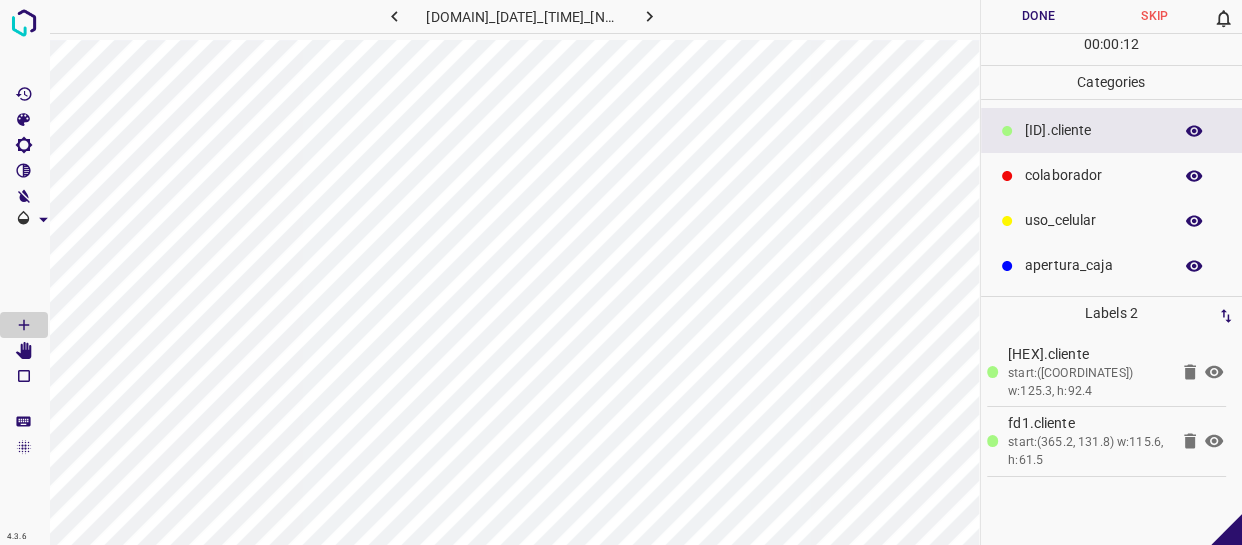 click on "colaborador" at bounding box center (1093, 130) 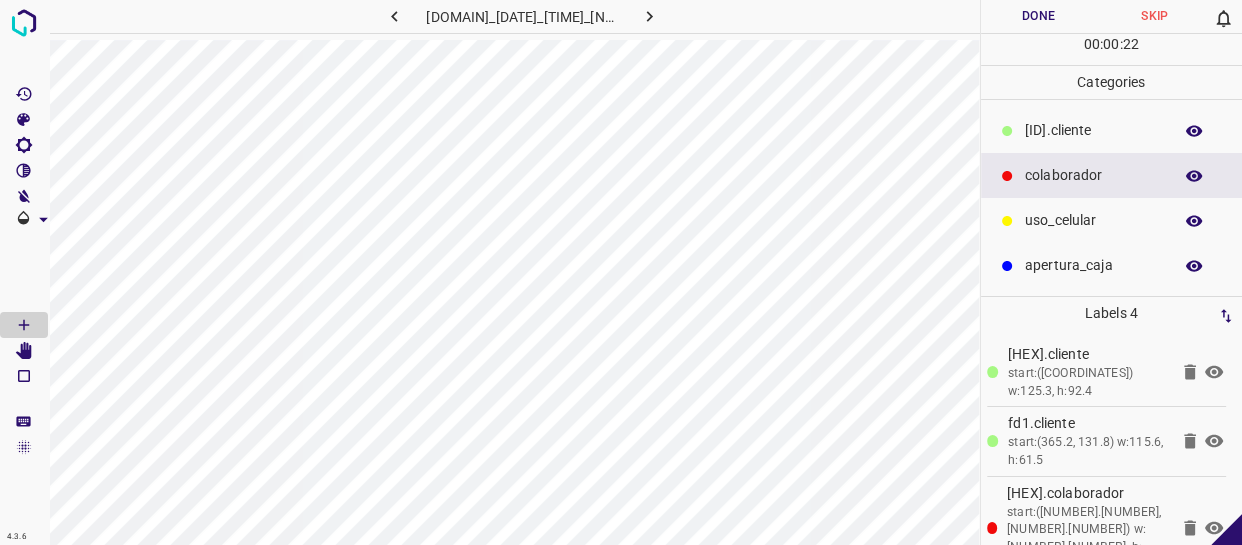 scroll, scrollTop: 77, scrollLeft: 0, axis: vertical 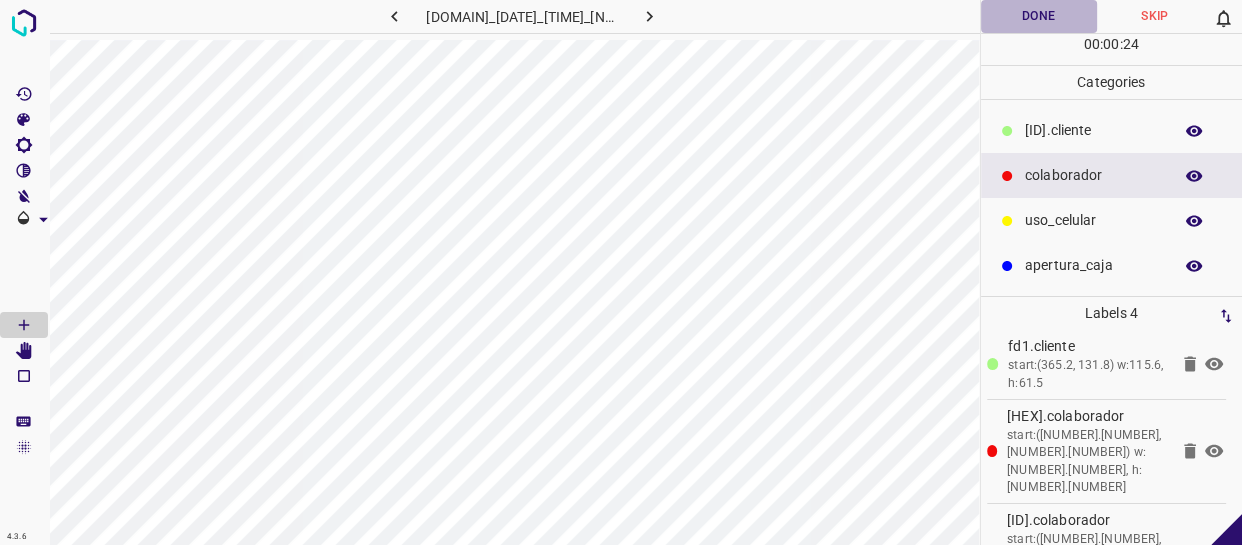 click on "Done" at bounding box center (1039, 16) 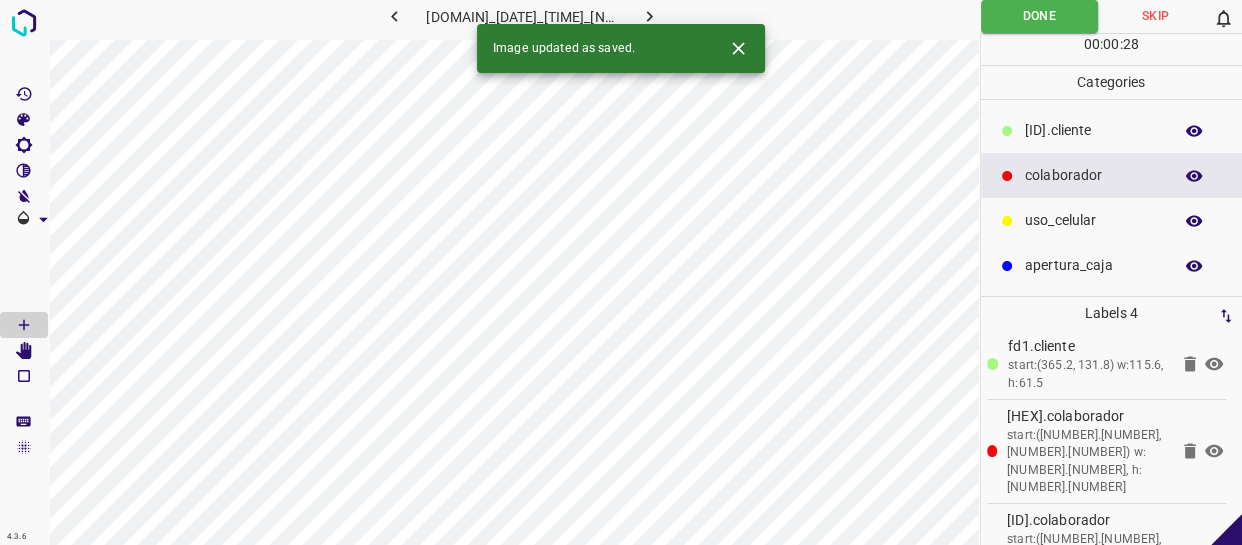 scroll, scrollTop: 0, scrollLeft: 0, axis: both 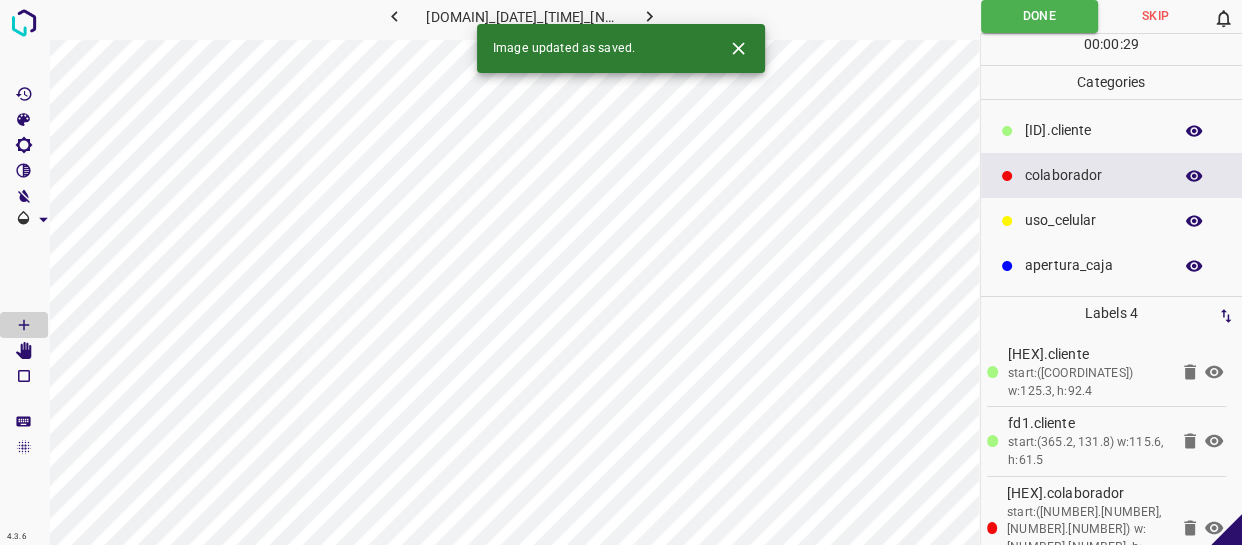 click at bounding box center [649, 16] 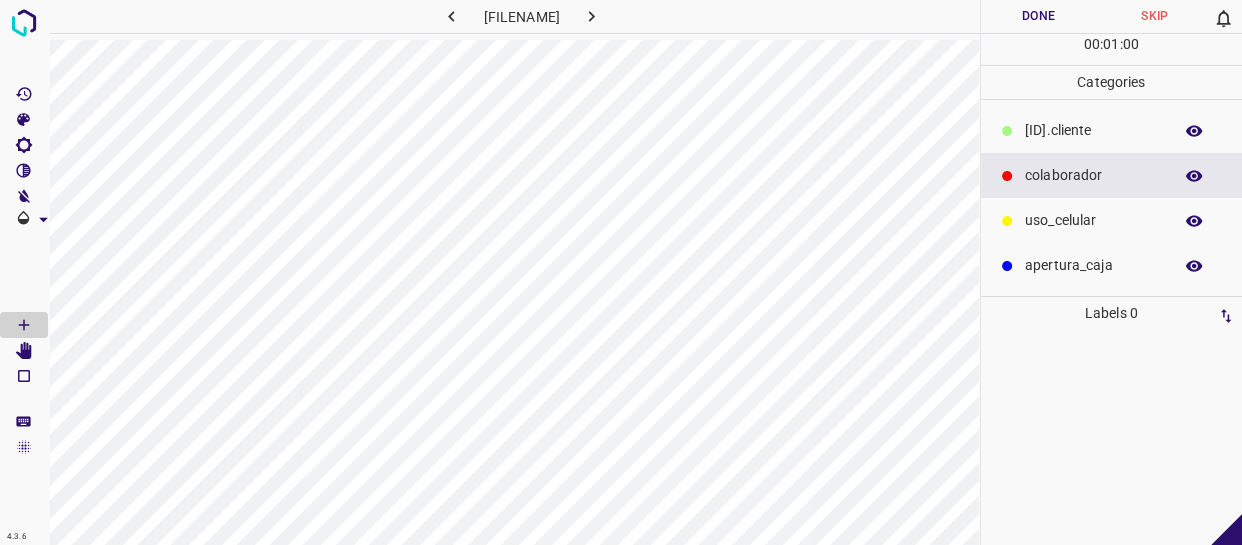 click on "​​cliente" at bounding box center (1112, 130) 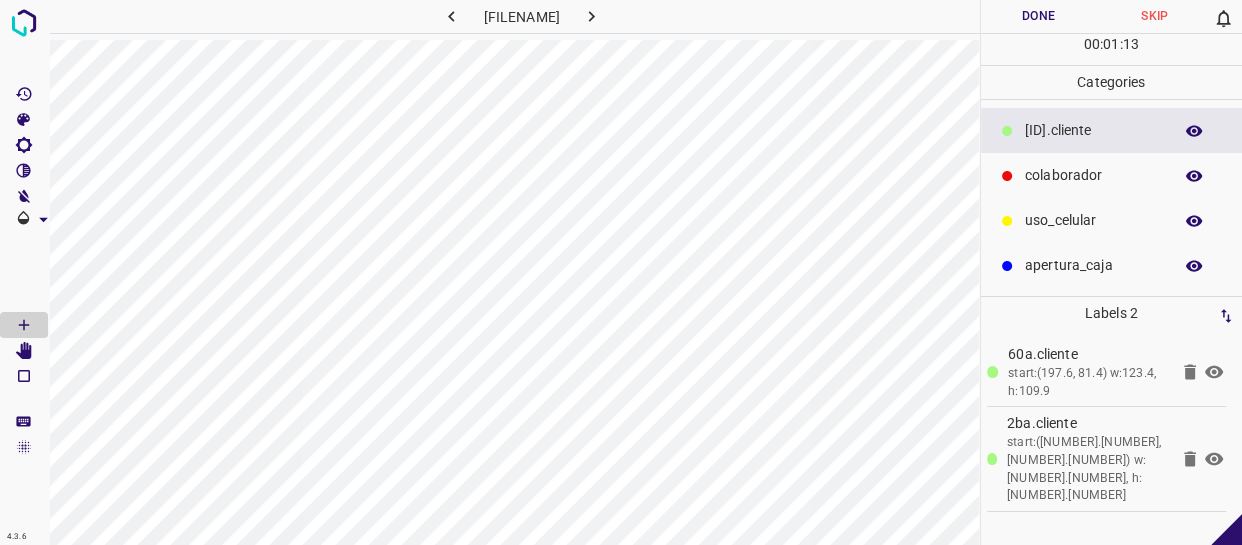 click on "colaborador" at bounding box center [1112, 175] 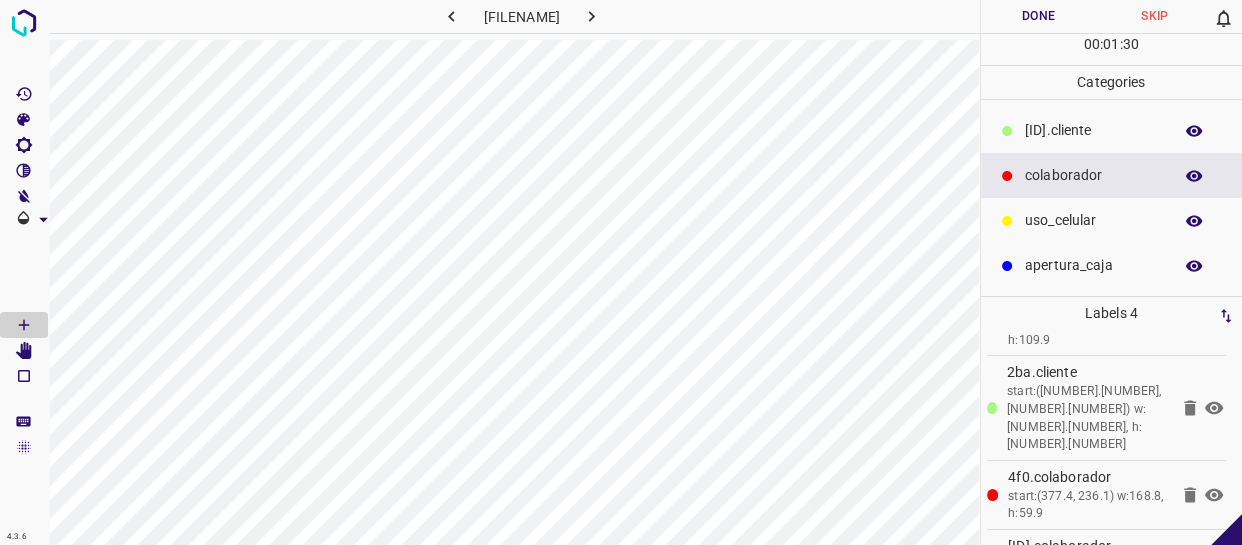 scroll, scrollTop: 77, scrollLeft: 0, axis: vertical 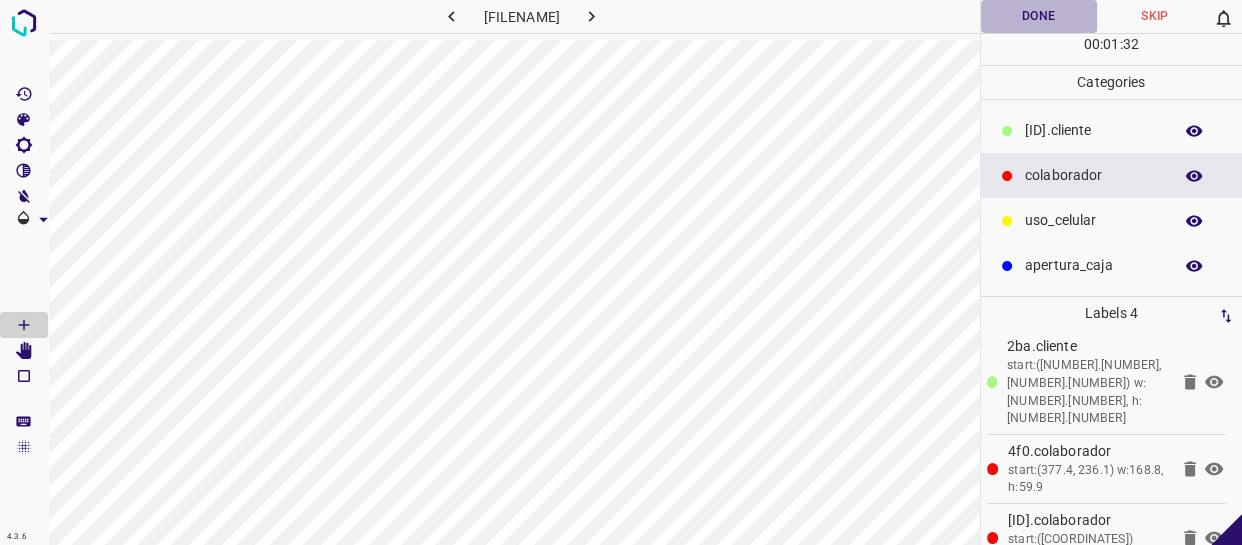 click on "Done" at bounding box center (1039, 16) 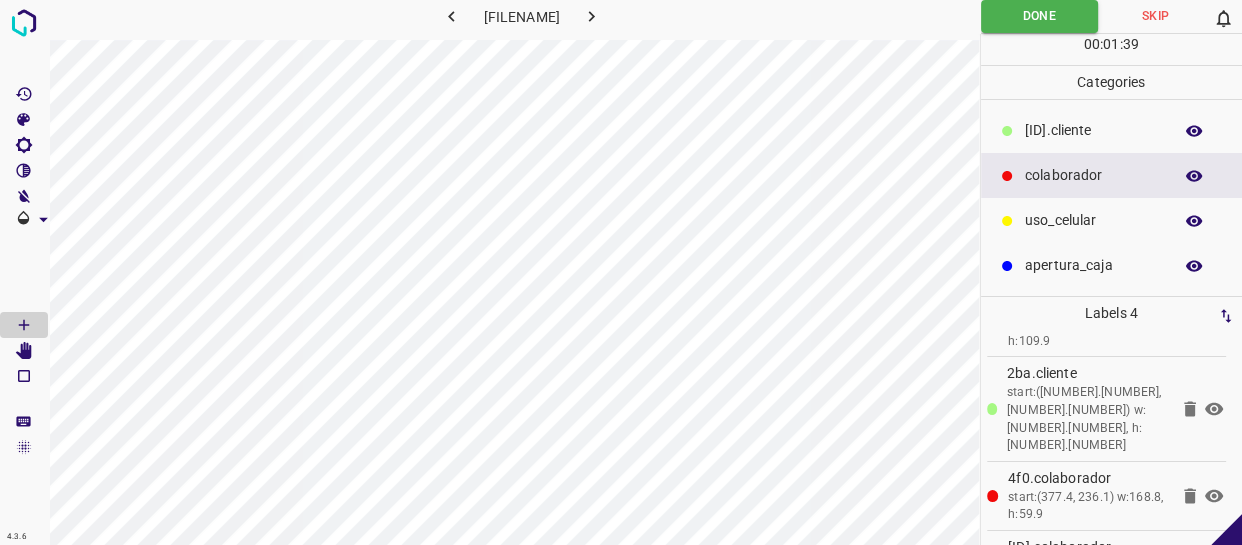 scroll, scrollTop: 77, scrollLeft: 0, axis: vertical 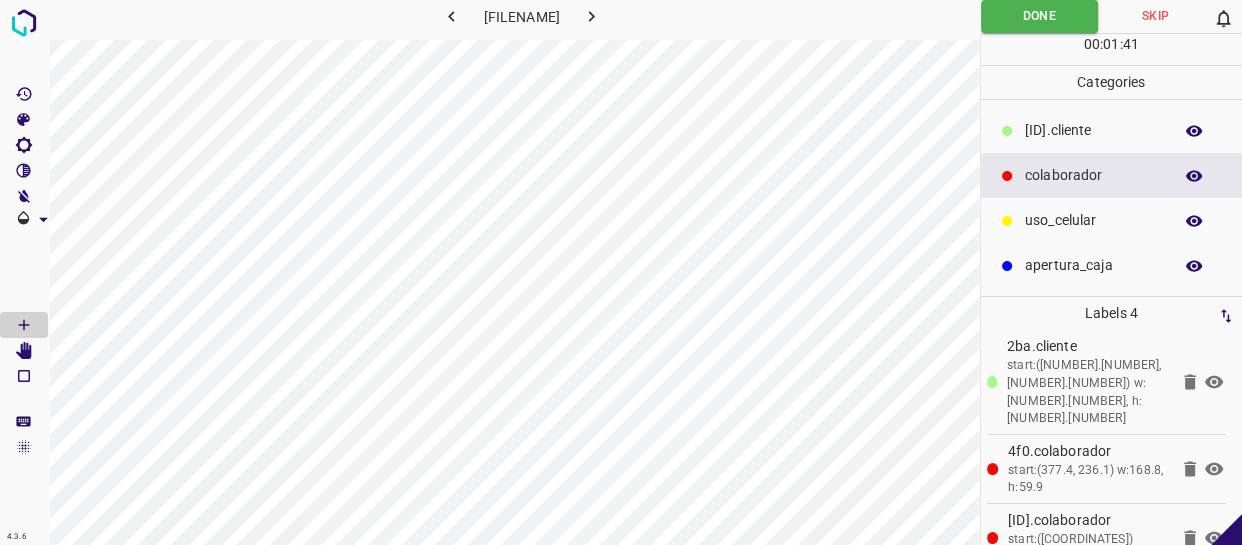 click at bounding box center [592, 16] 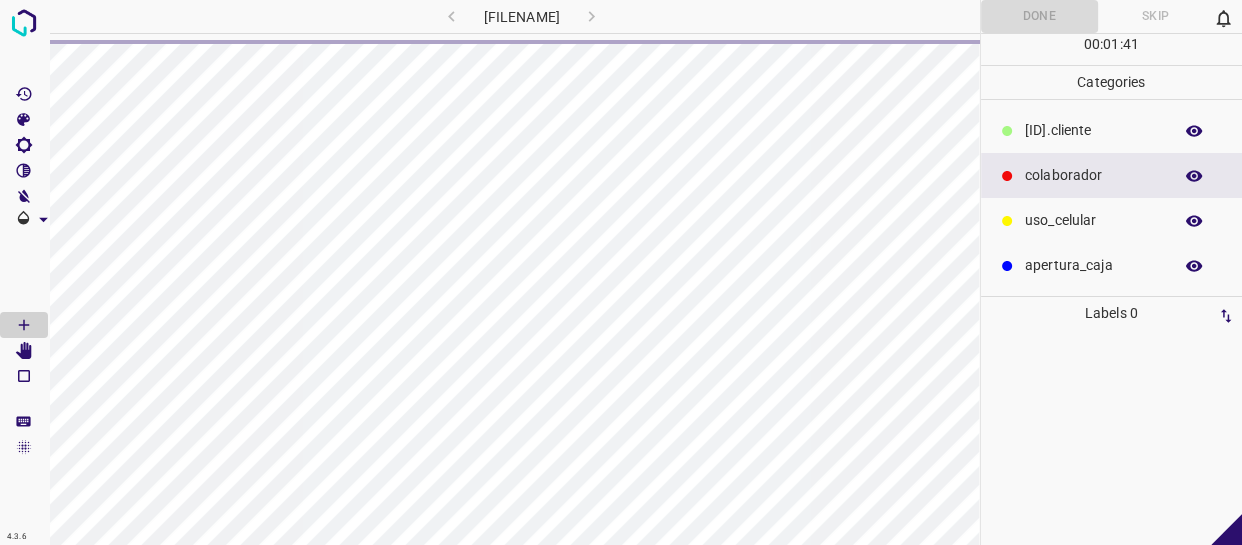 scroll, scrollTop: 0, scrollLeft: 0, axis: both 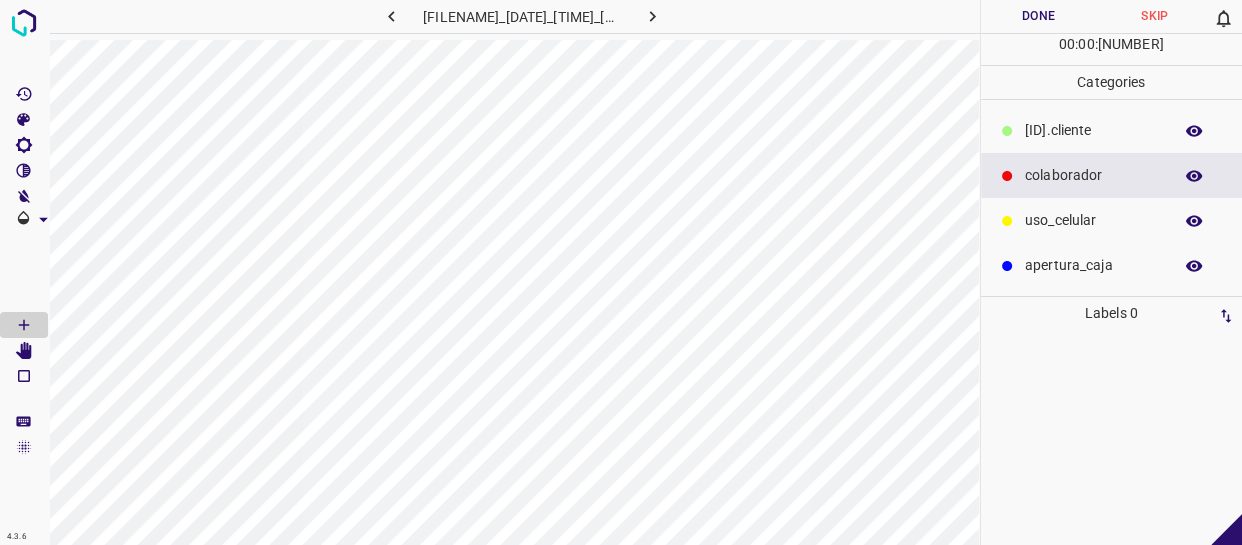click on "​​cliente" at bounding box center [1112, 130] 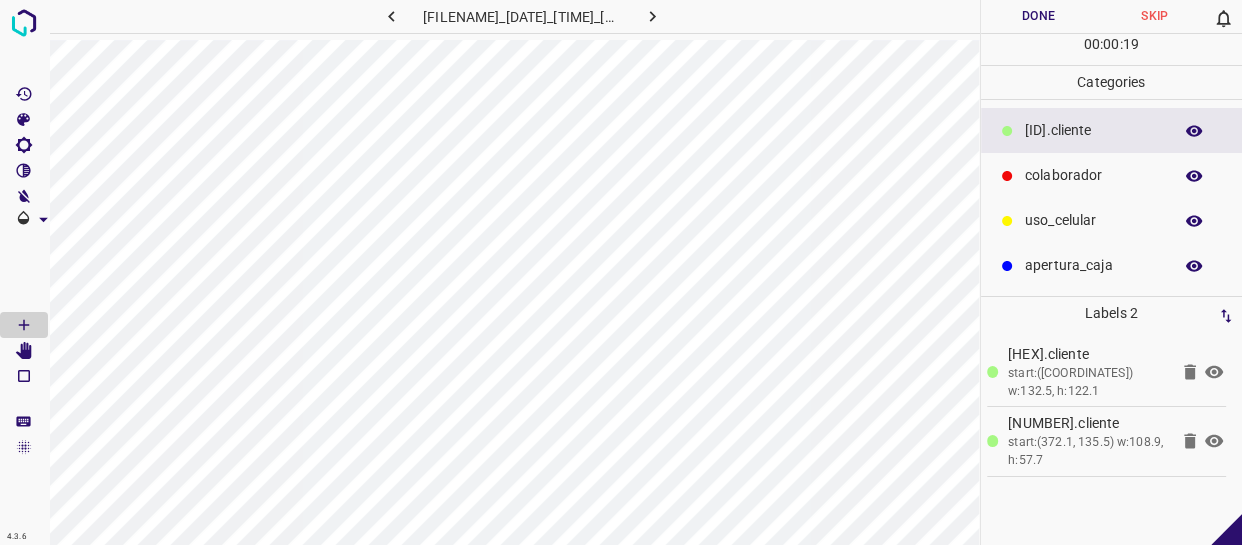 click on "colaborador" at bounding box center (1093, 130) 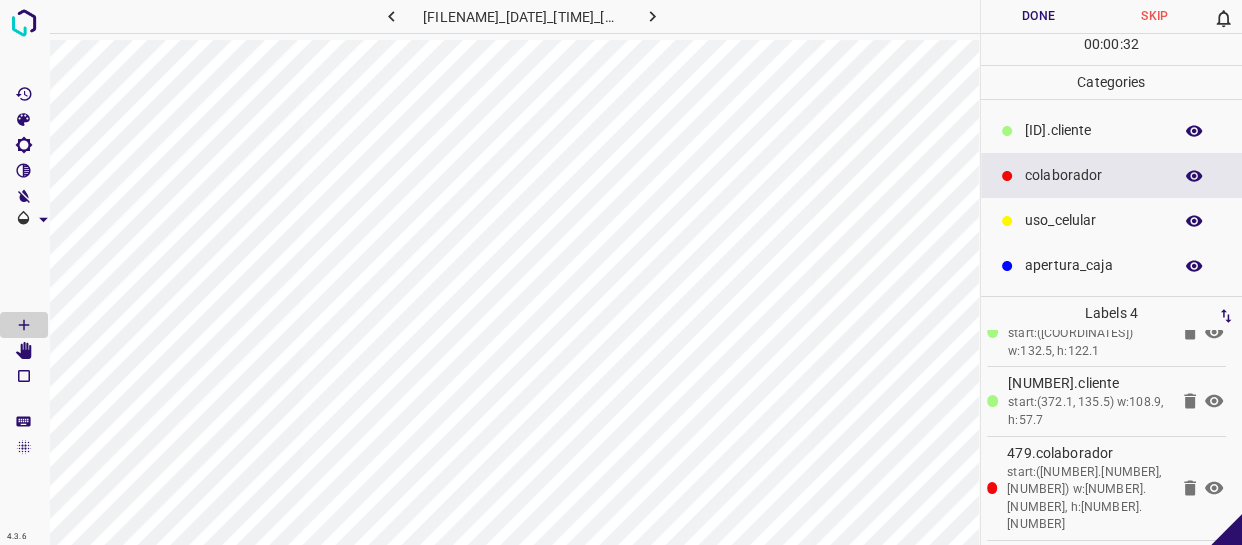 scroll, scrollTop: 77, scrollLeft: 0, axis: vertical 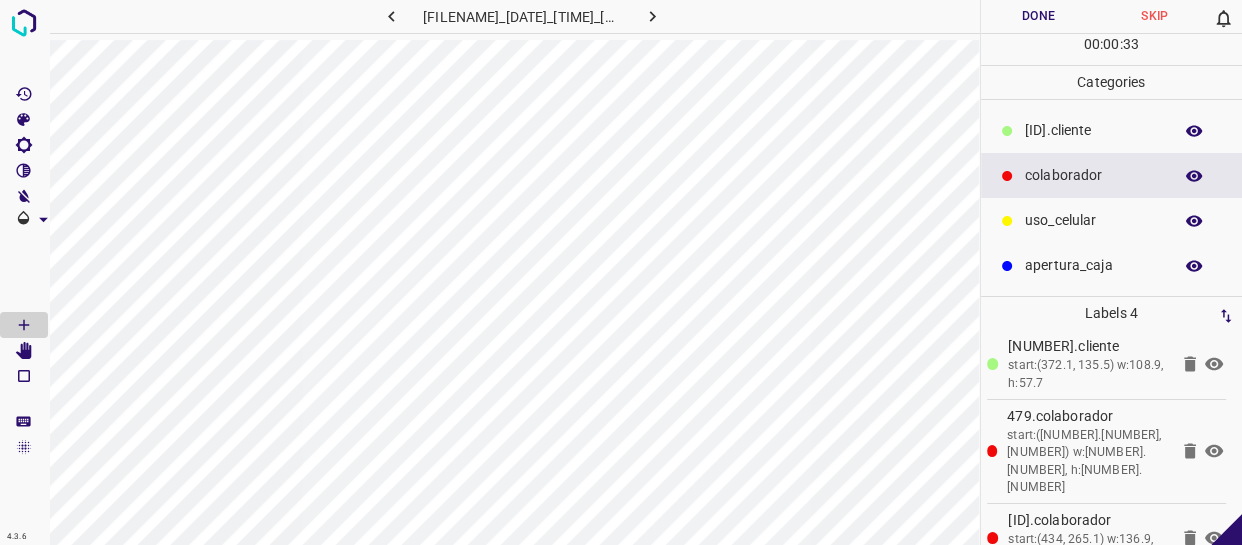 click on "Done" at bounding box center [1039, 16] 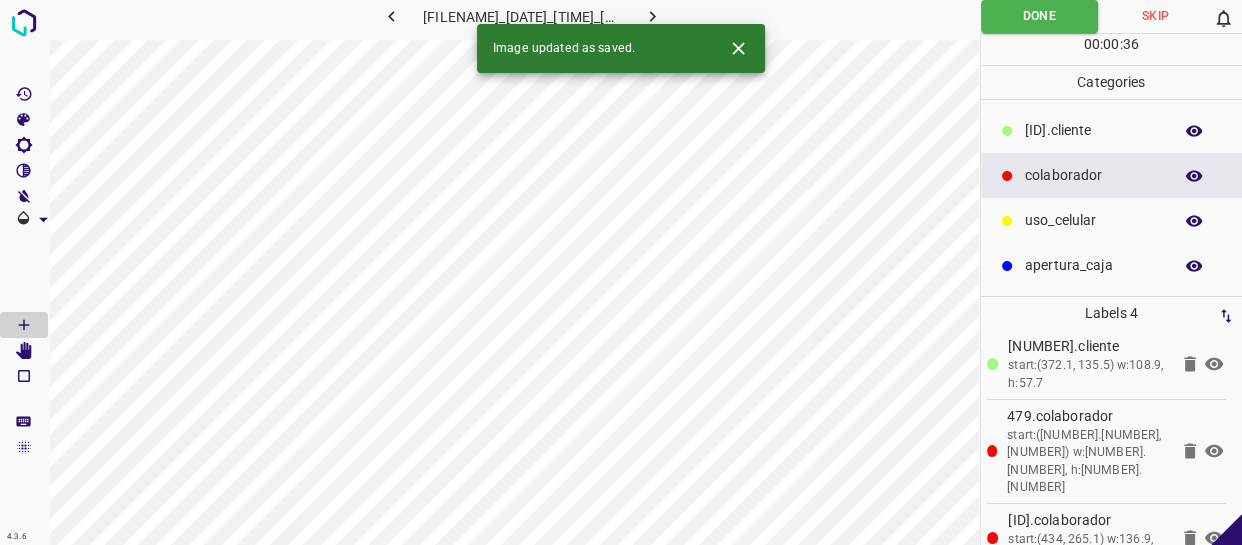 click at bounding box center [652, 16] 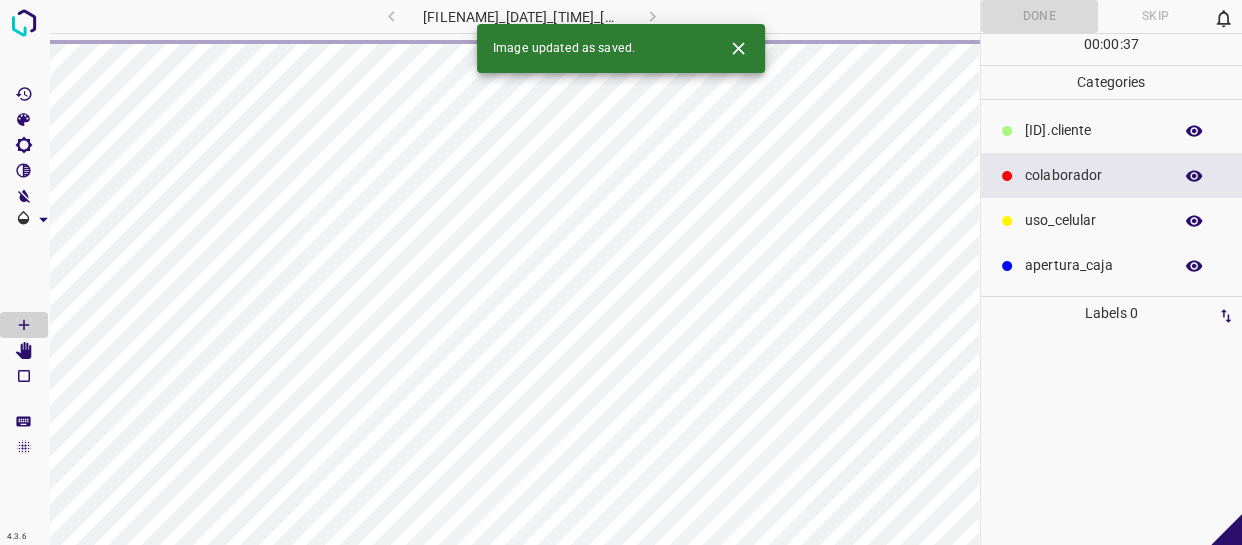 scroll, scrollTop: 0, scrollLeft: 0, axis: both 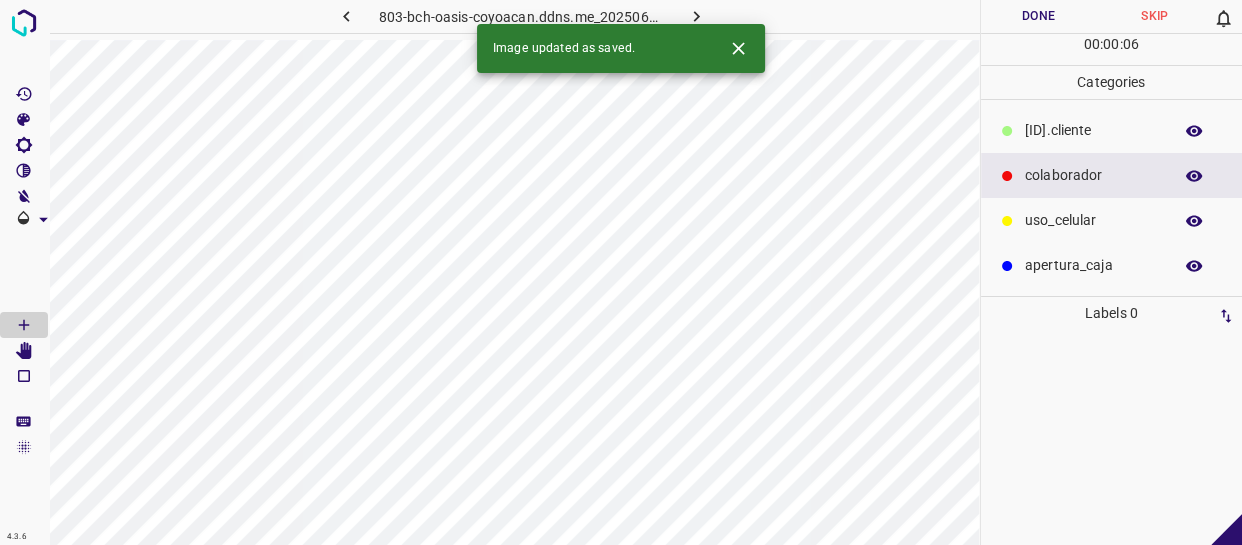 click on "​​cliente" at bounding box center [1112, 130] 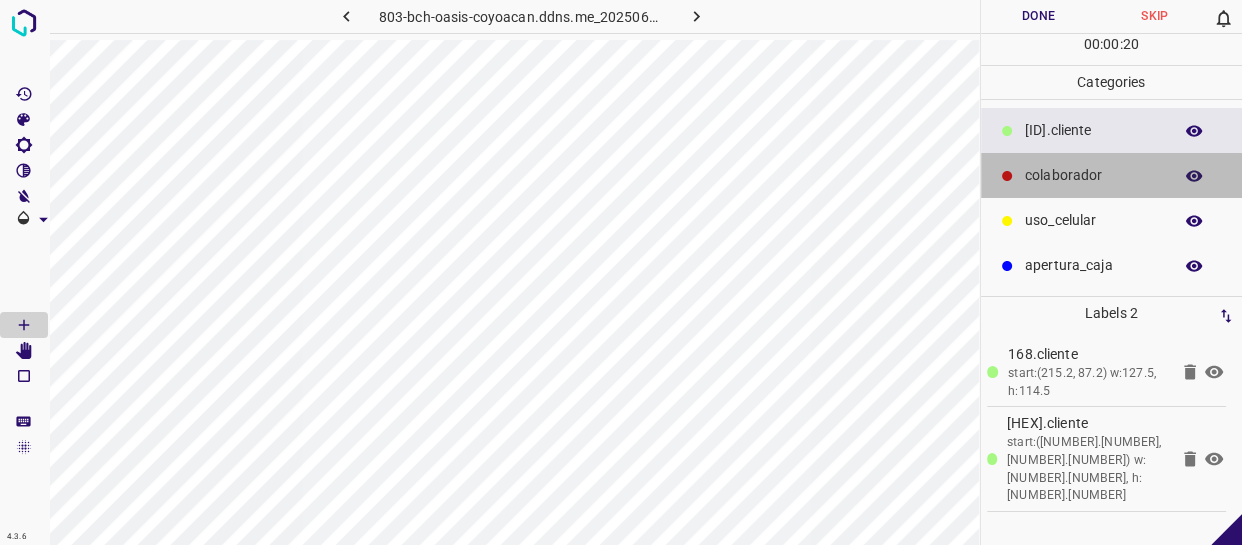 drag, startPoint x: 1128, startPoint y: 167, endPoint x: 996, endPoint y: 196, distance: 135.14807 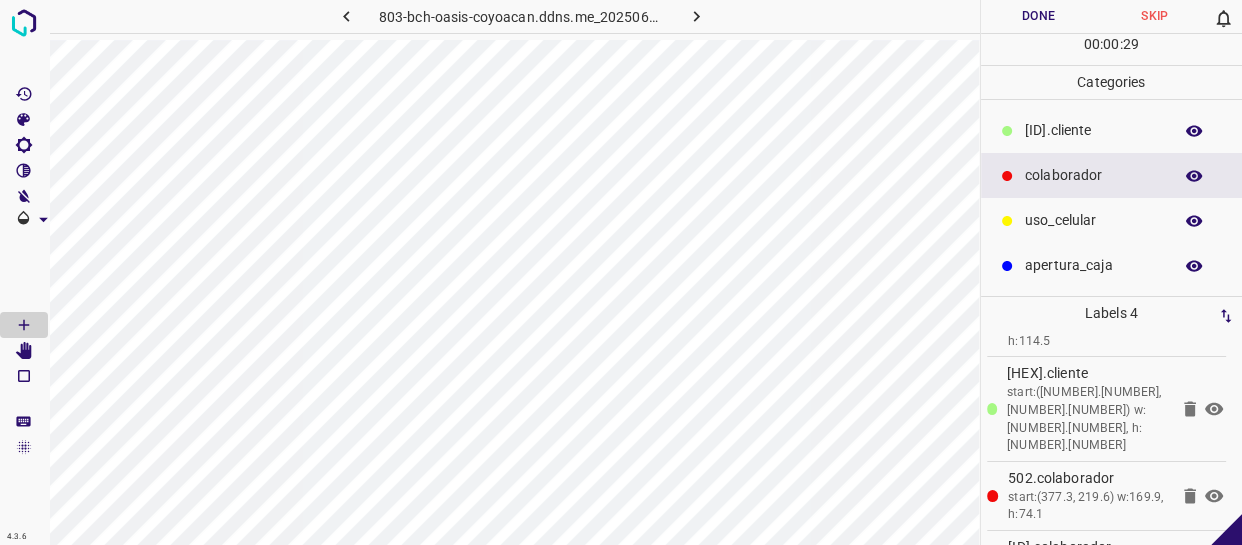 scroll, scrollTop: 77, scrollLeft: 0, axis: vertical 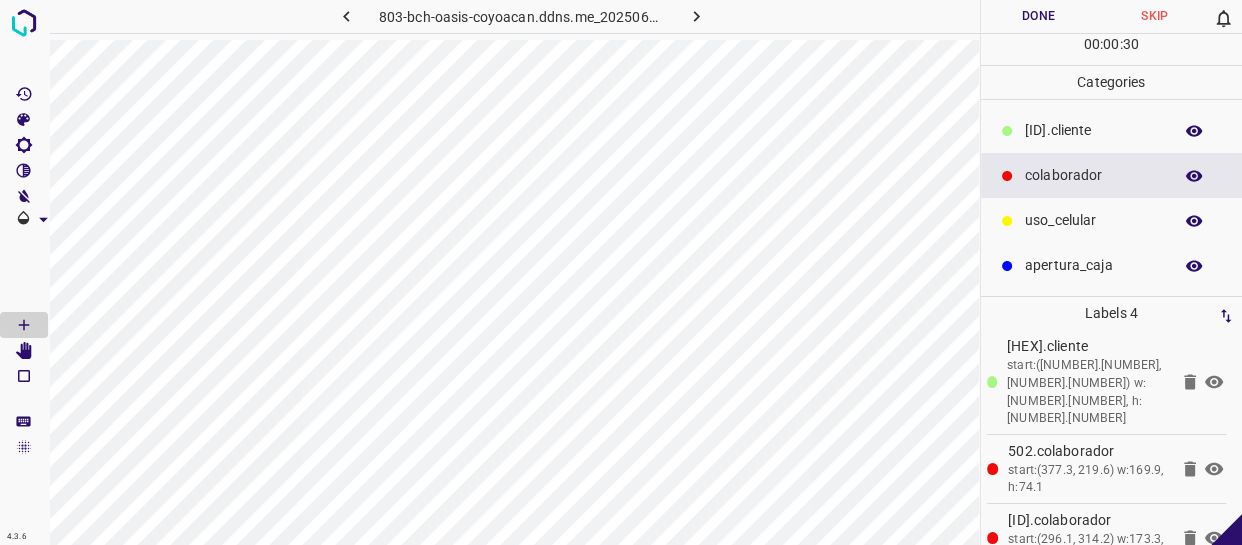 click on "Done" at bounding box center [1039, 16] 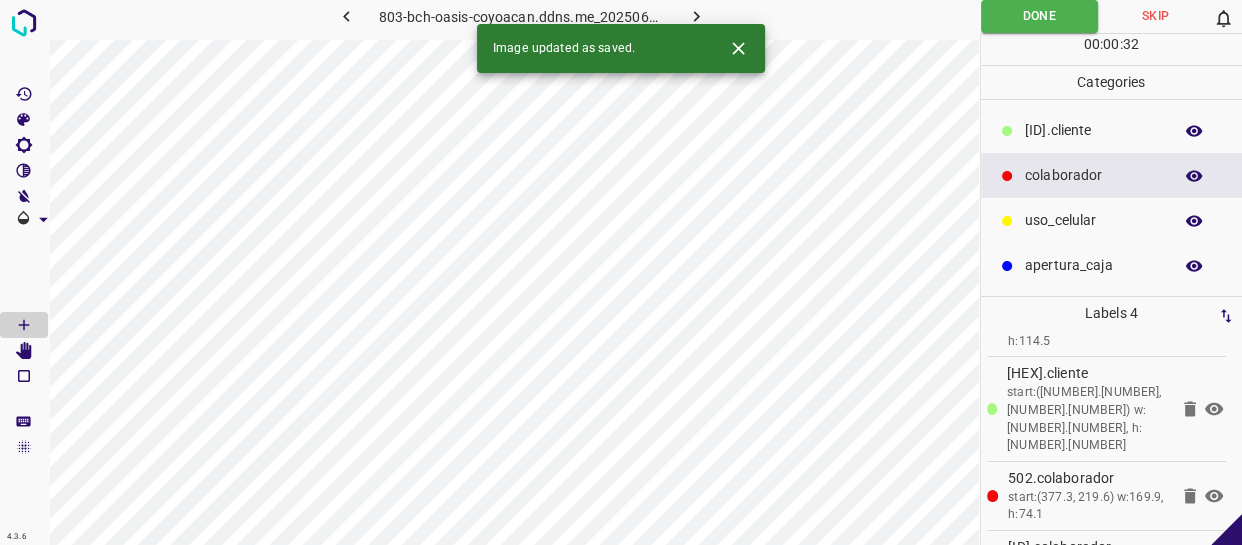 scroll, scrollTop: 77, scrollLeft: 0, axis: vertical 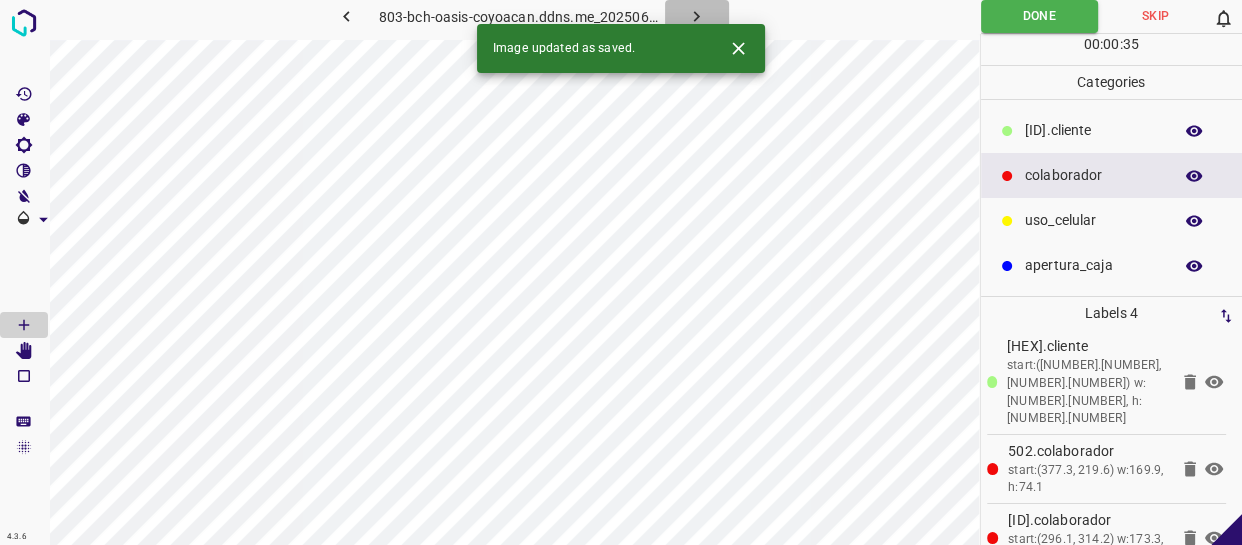 click at bounding box center (696, 16) 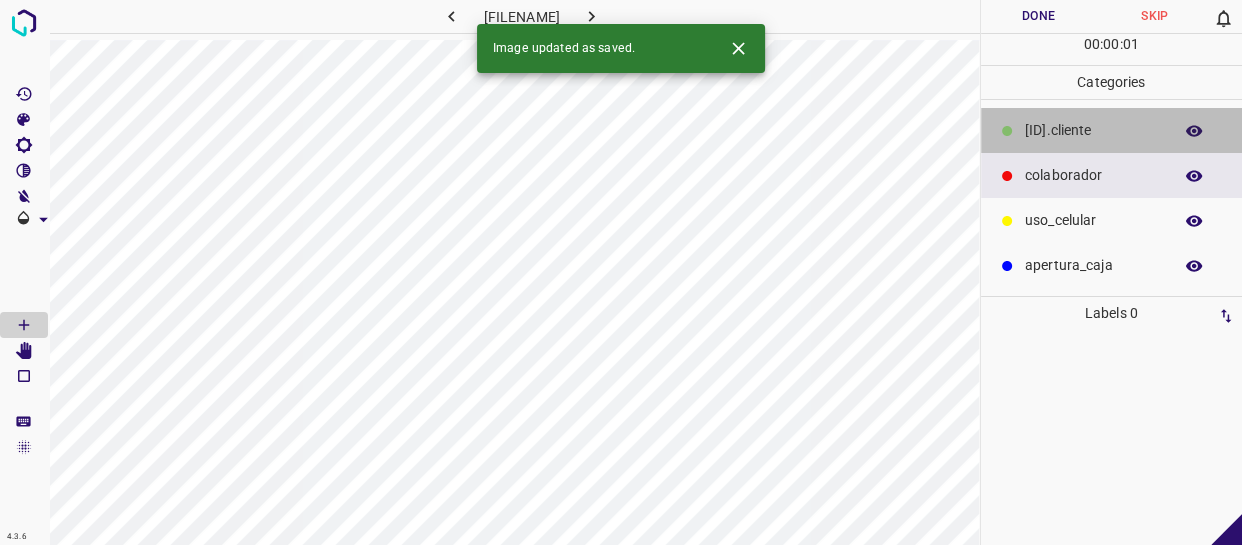 click on "​​cliente" at bounding box center [1093, 130] 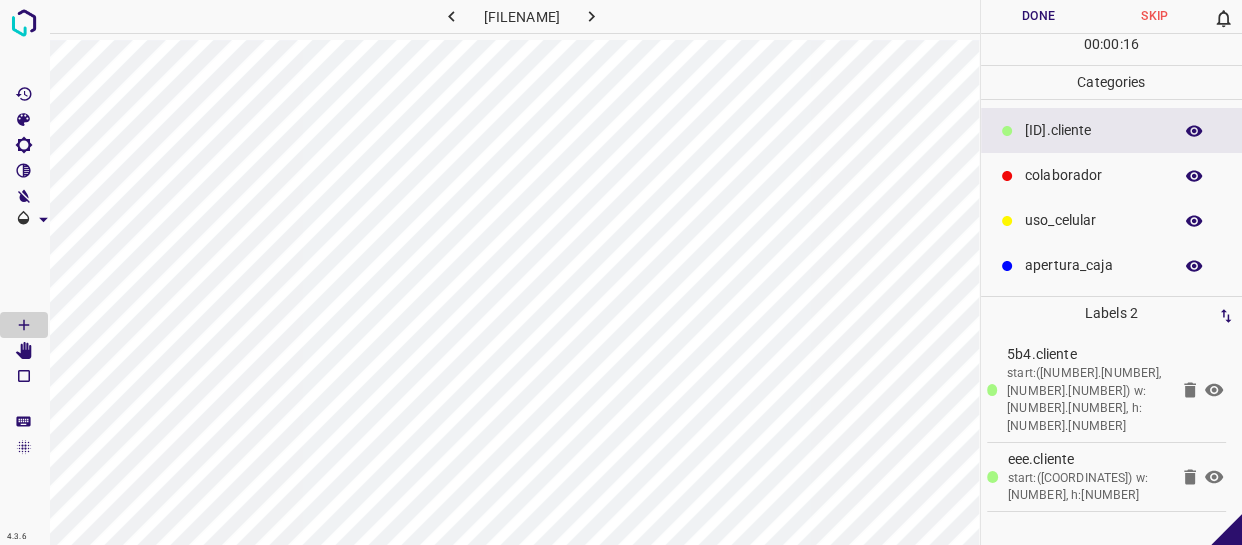 click on "colaborador" at bounding box center (1093, 130) 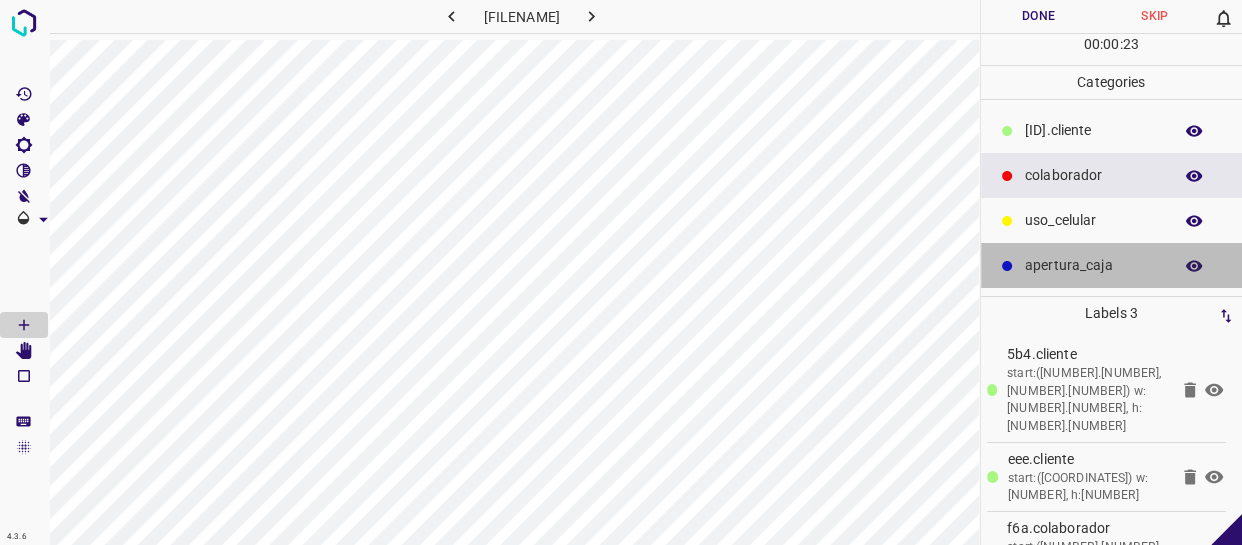 drag, startPoint x: 1100, startPoint y: 260, endPoint x: 1000, endPoint y: 264, distance: 100.07997 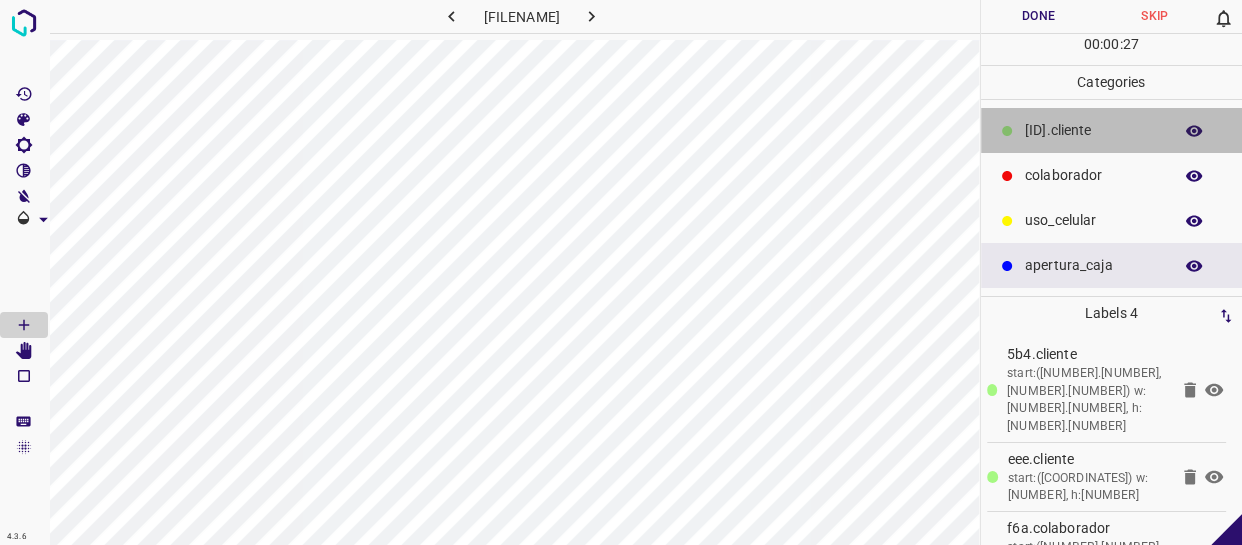 click on "​​cliente" at bounding box center [1093, 130] 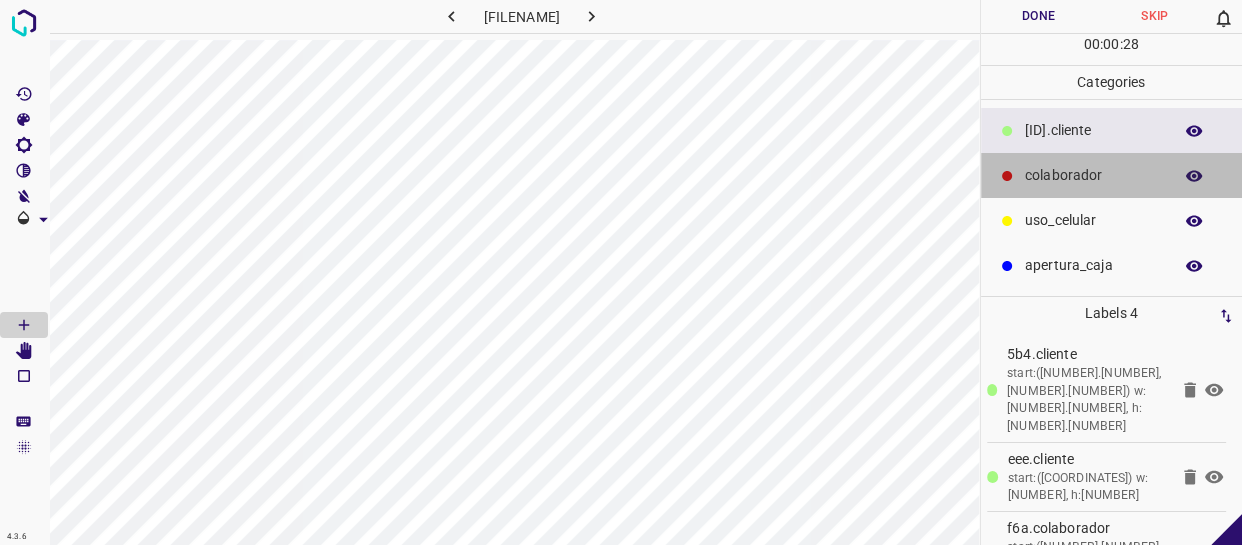 click on "colaborador" at bounding box center (1112, 175) 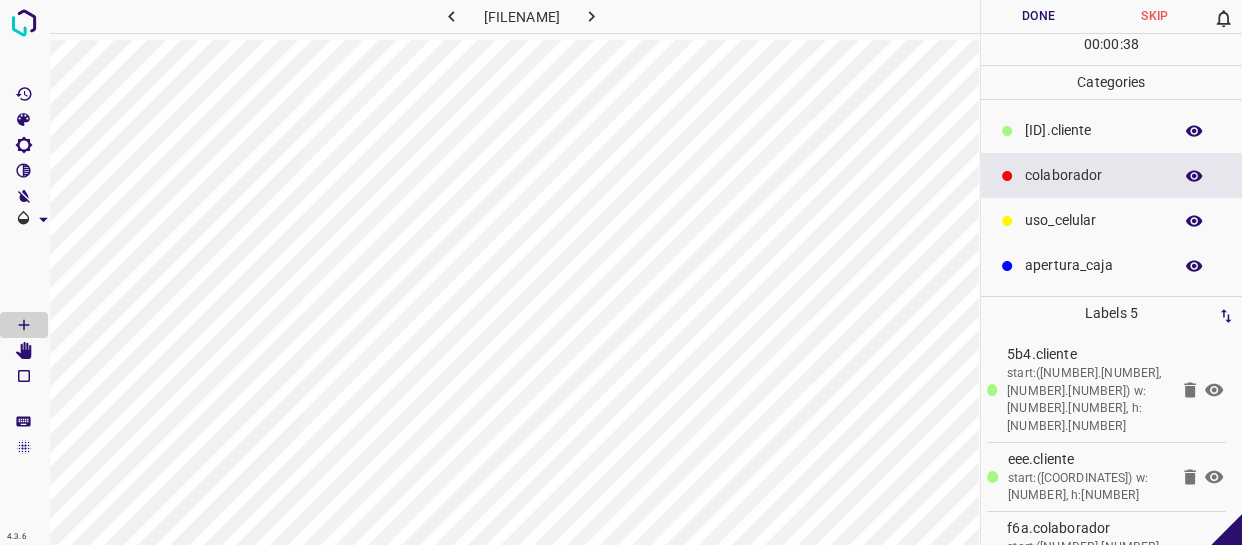 scroll, scrollTop: 146, scrollLeft: 0, axis: vertical 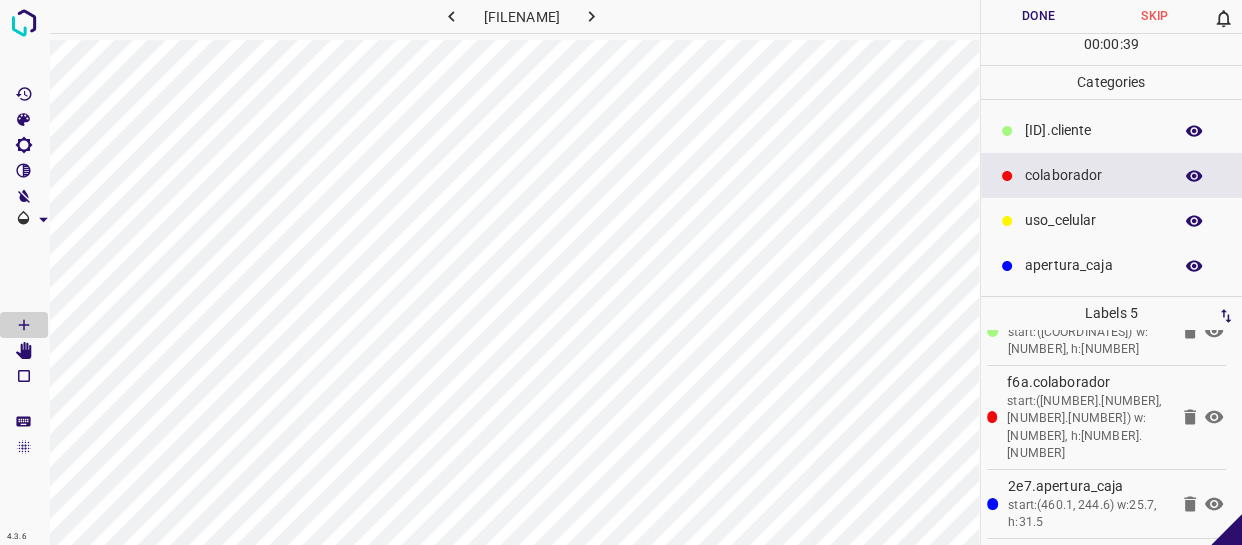 click on "Done" at bounding box center (1039, 16) 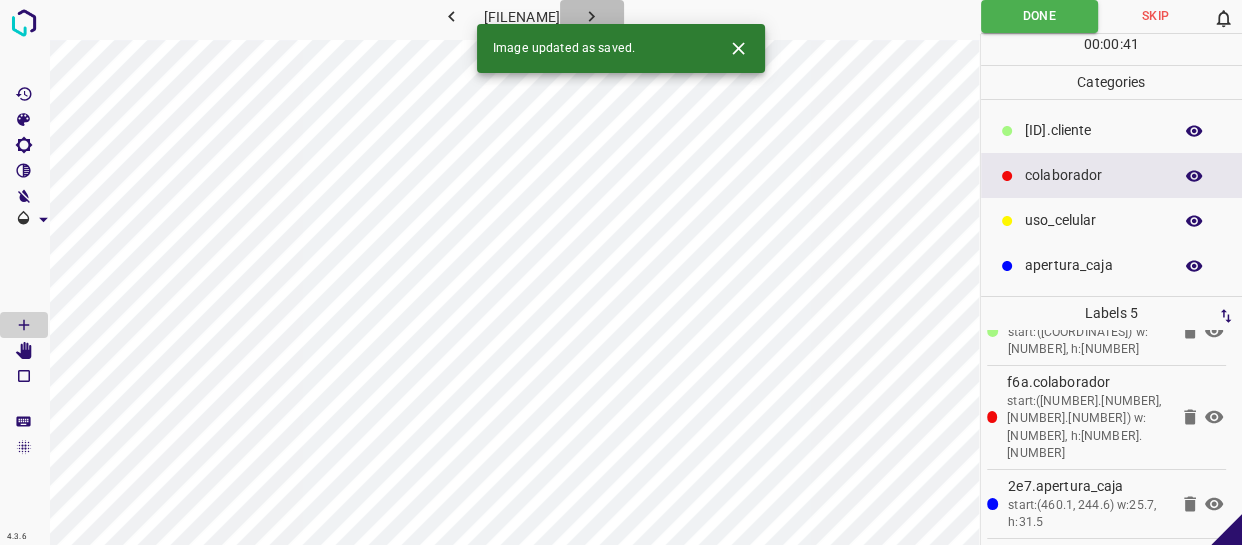 click at bounding box center (591, 16) 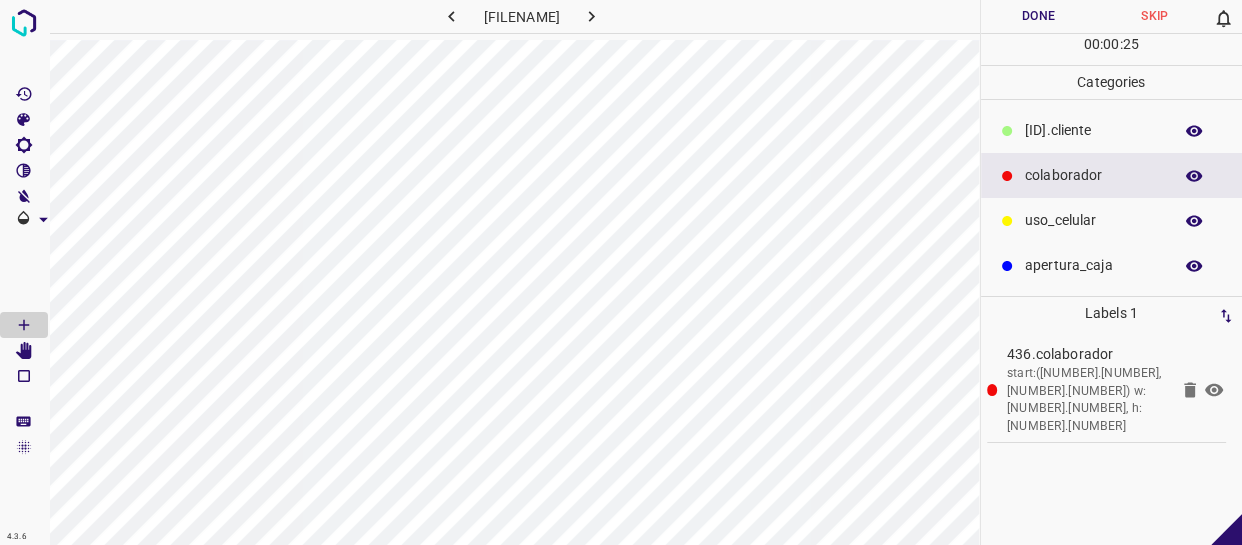 click on "​​cliente" at bounding box center [1093, 130] 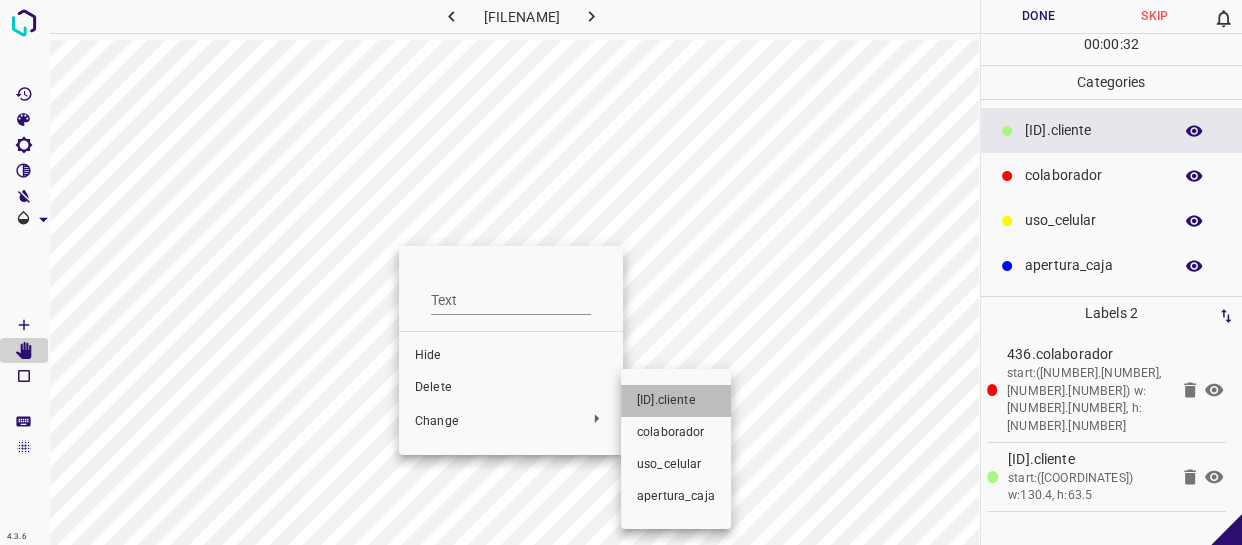 click on "​​cliente" at bounding box center (511, 356) 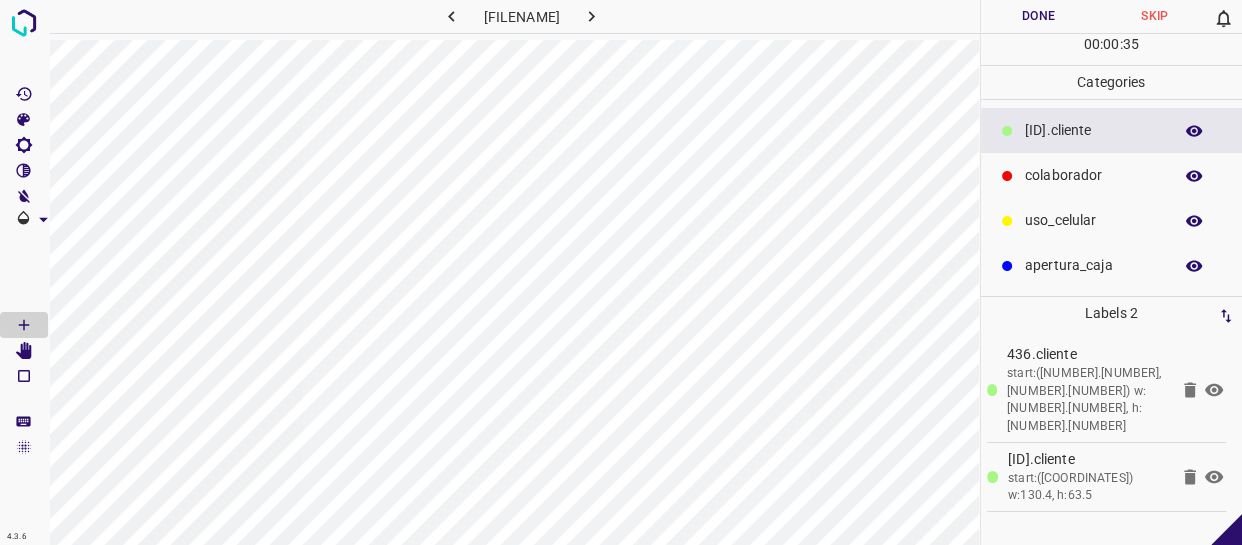 click on "colaborador" at bounding box center [1093, 130] 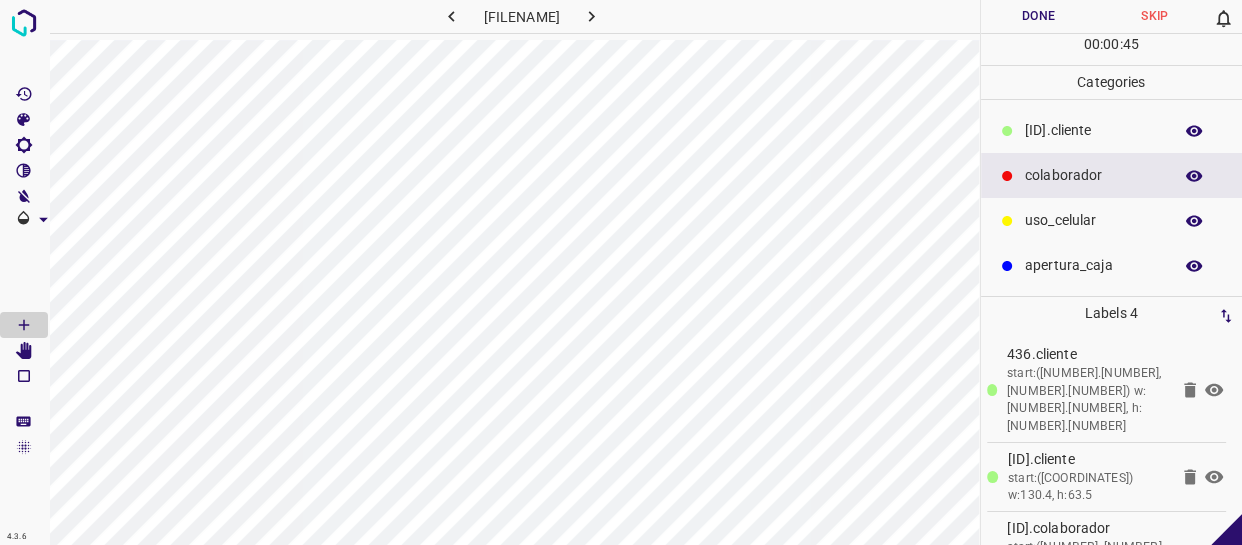 scroll, scrollTop: 77, scrollLeft: 0, axis: vertical 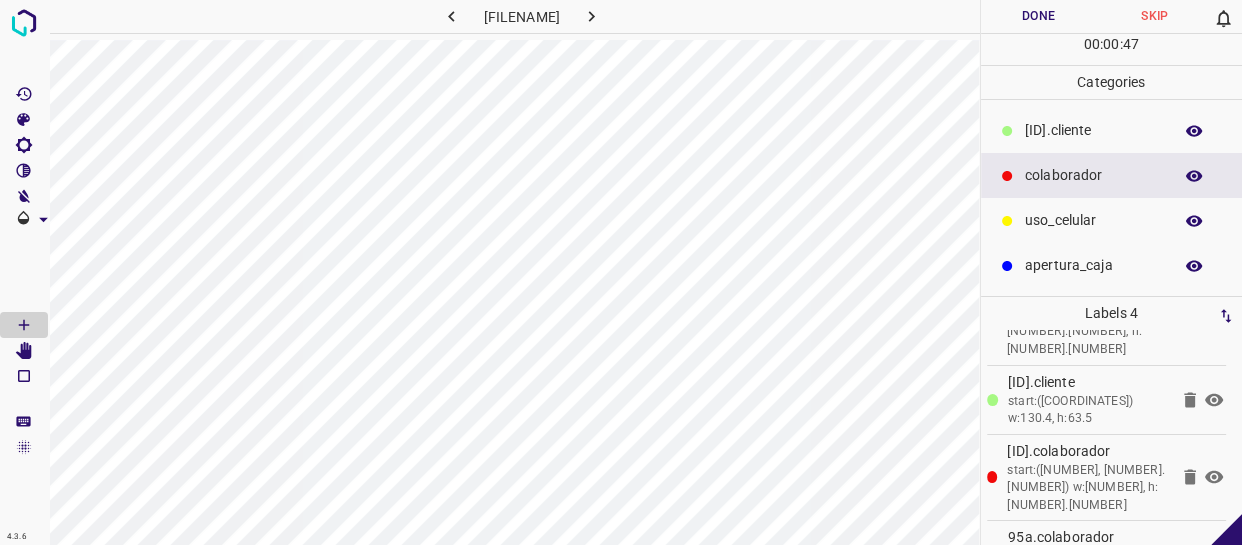 click on "Done" at bounding box center [1039, 16] 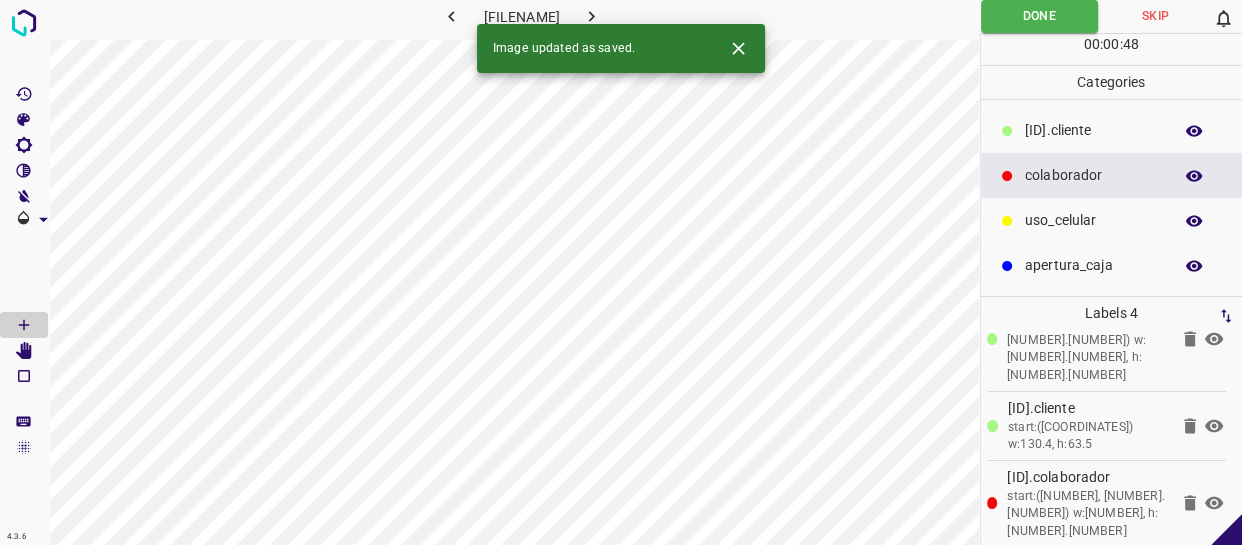 scroll, scrollTop: 77, scrollLeft: 0, axis: vertical 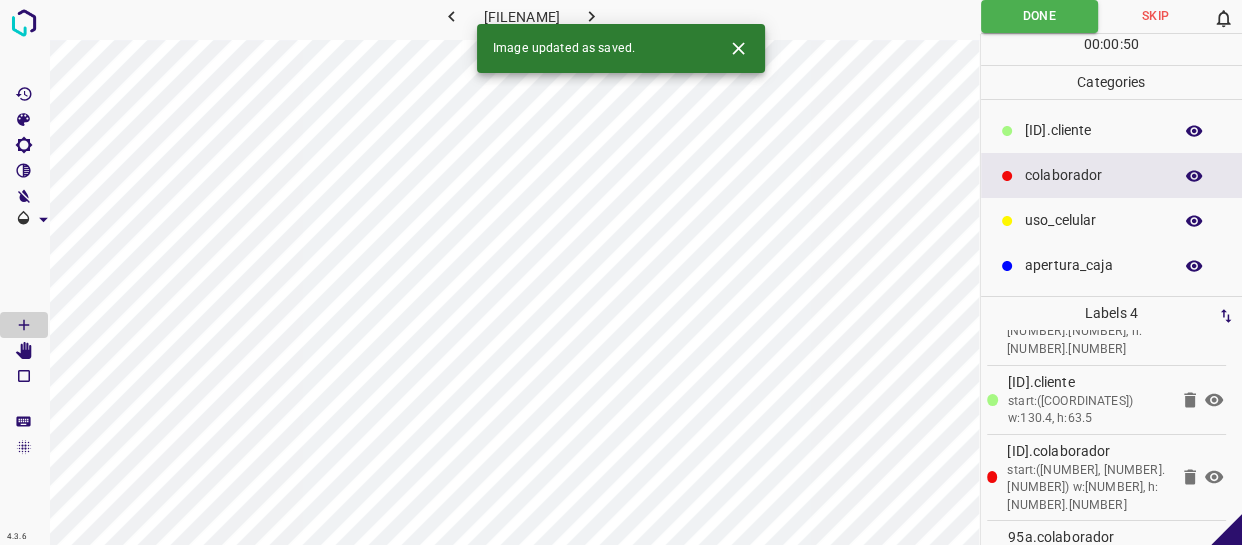 click at bounding box center (591, 16) 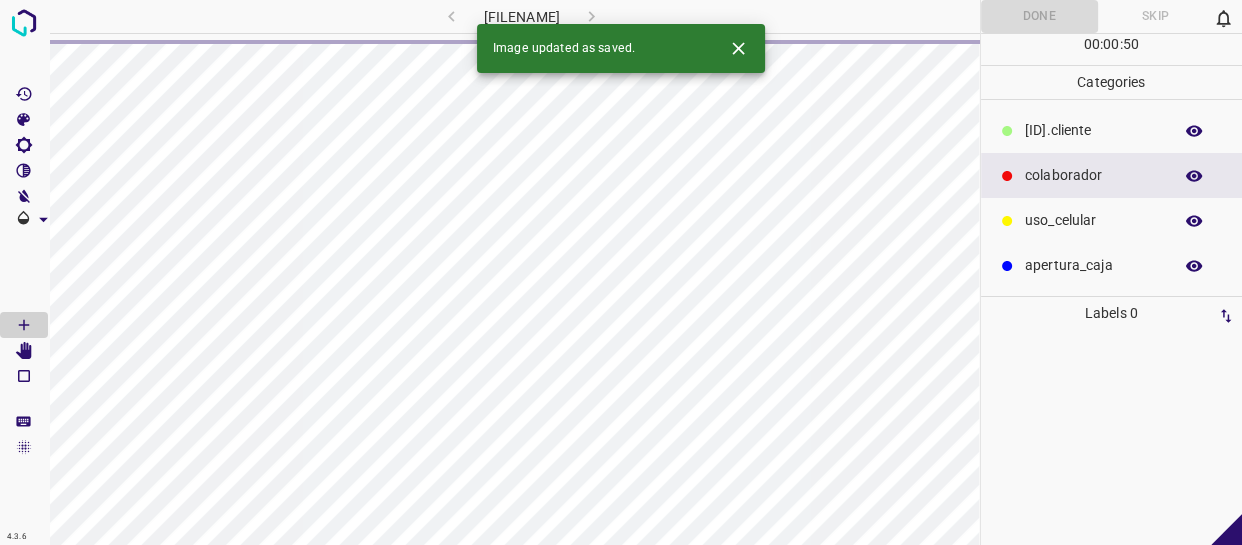 scroll, scrollTop: 0, scrollLeft: 0, axis: both 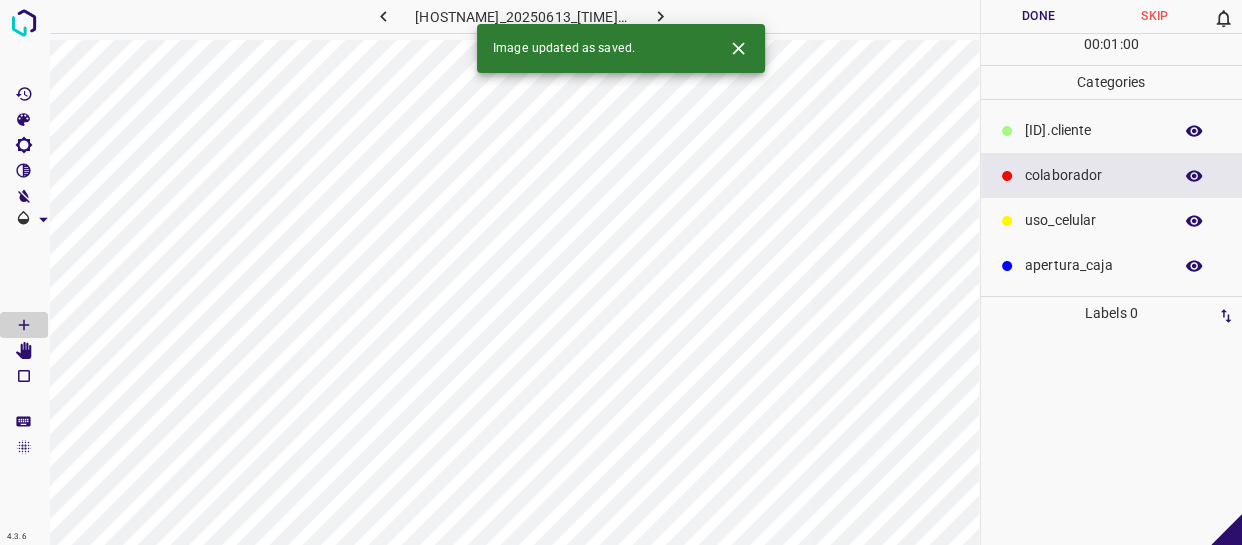 click on "​​cliente" at bounding box center [1093, 130] 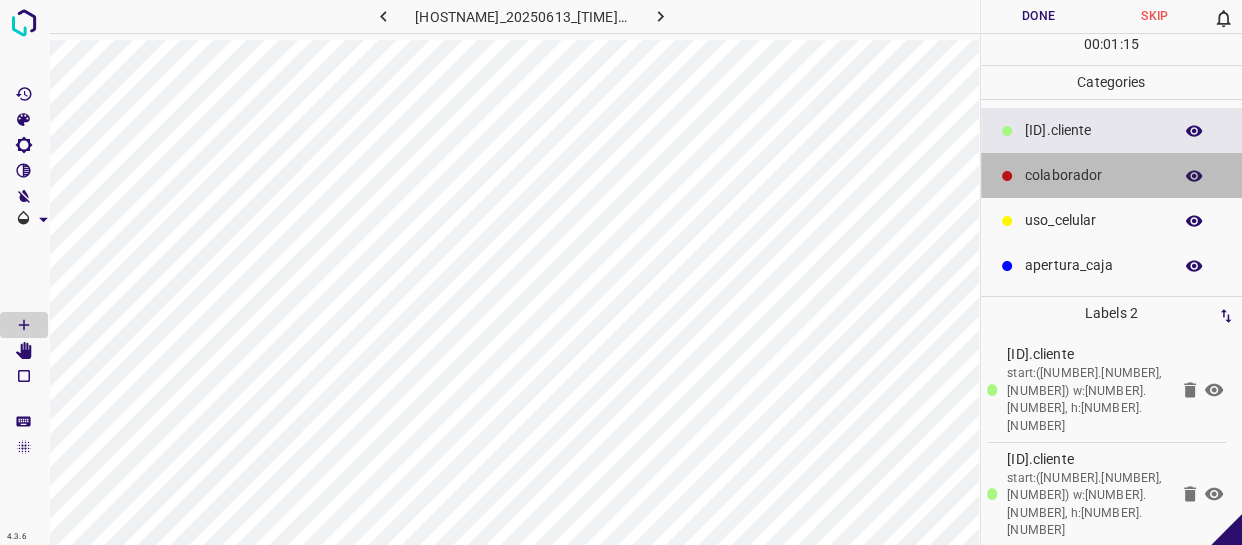 drag, startPoint x: 1080, startPoint y: 167, endPoint x: 1037, endPoint y: 167, distance: 43 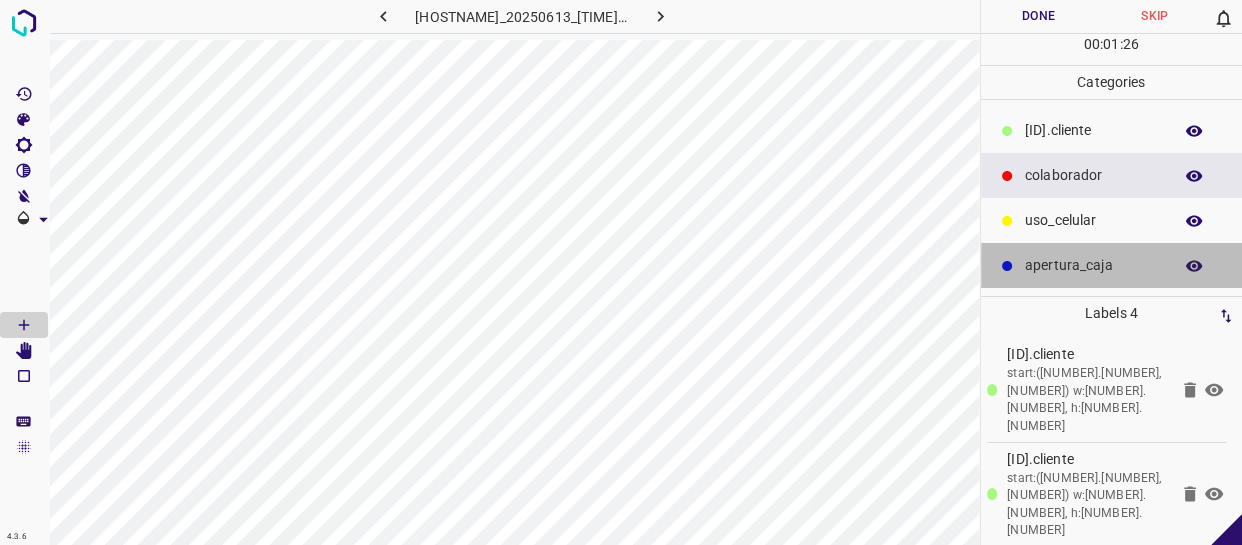 drag, startPoint x: 1074, startPoint y: 267, endPoint x: 998, endPoint y: 245, distance: 79.12016 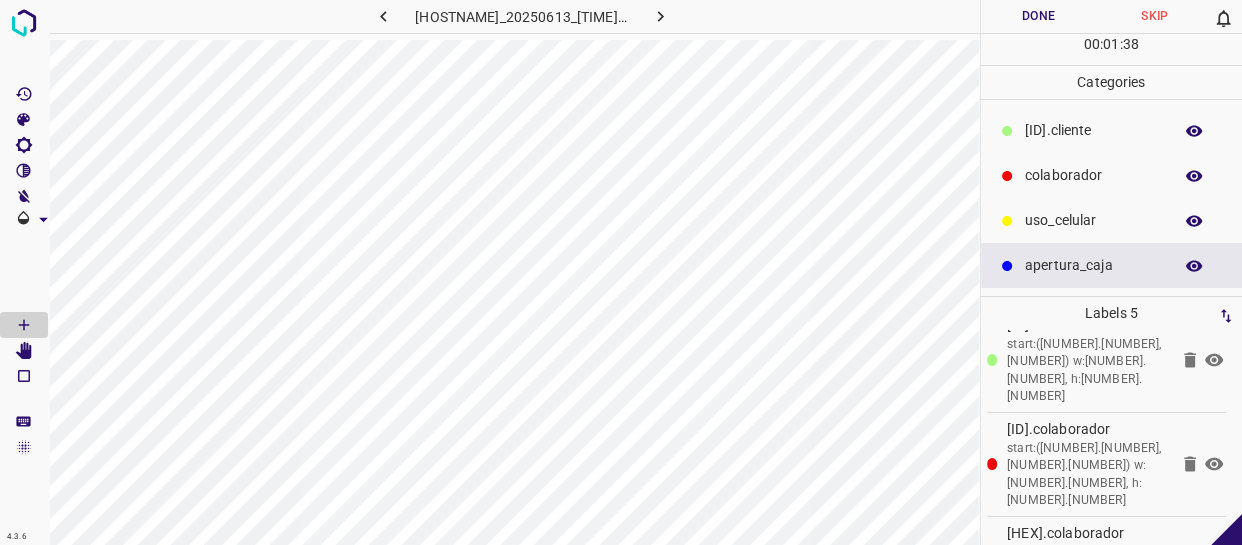 scroll, scrollTop: 146, scrollLeft: 0, axis: vertical 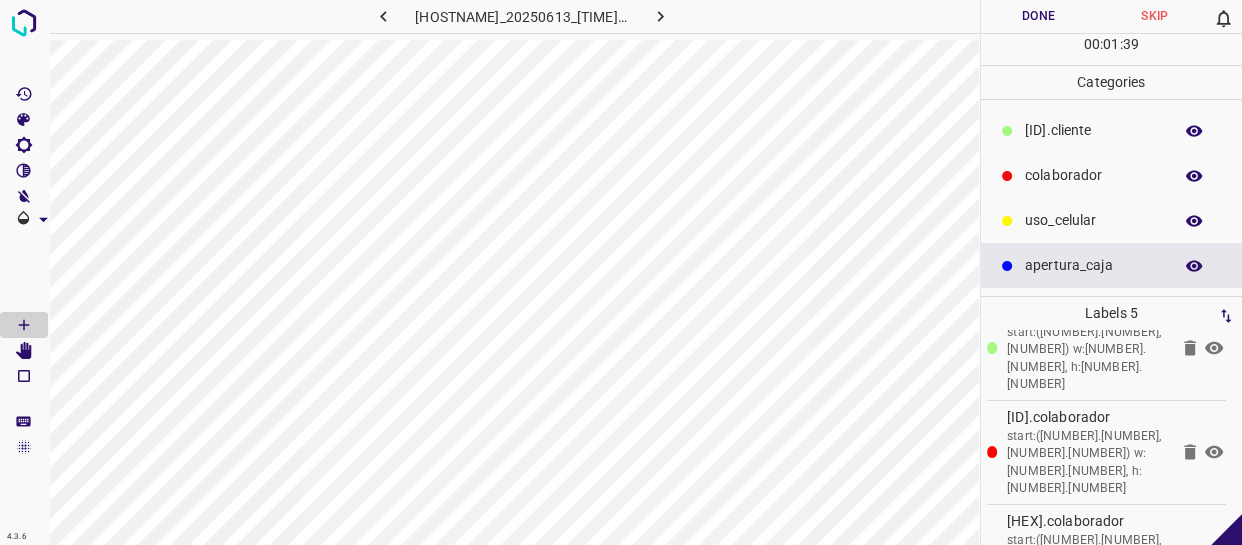 click on "Done" at bounding box center (1039, 16) 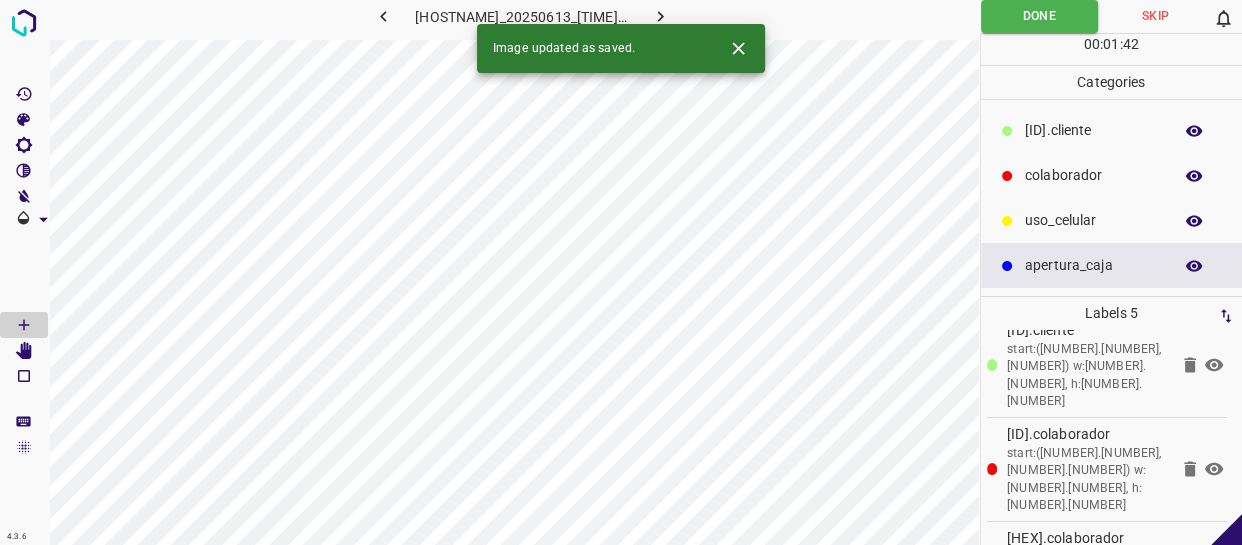 scroll, scrollTop: 146, scrollLeft: 0, axis: vertical 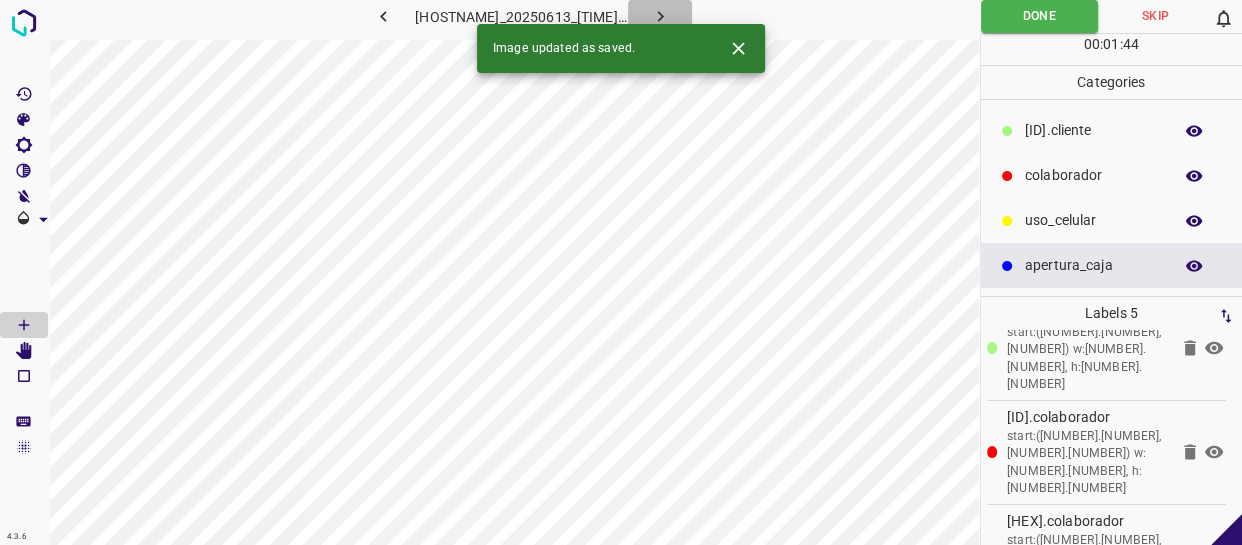 click at bounding box center (660, 16) 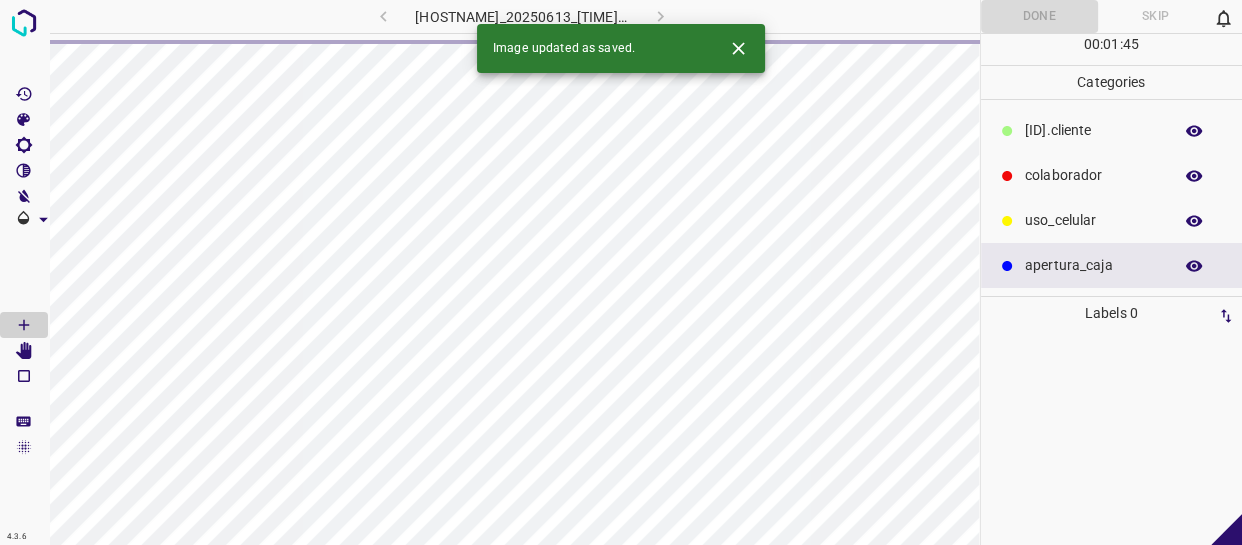 scroll, scrollTop: 0, scrollLeft: 0, axis: both 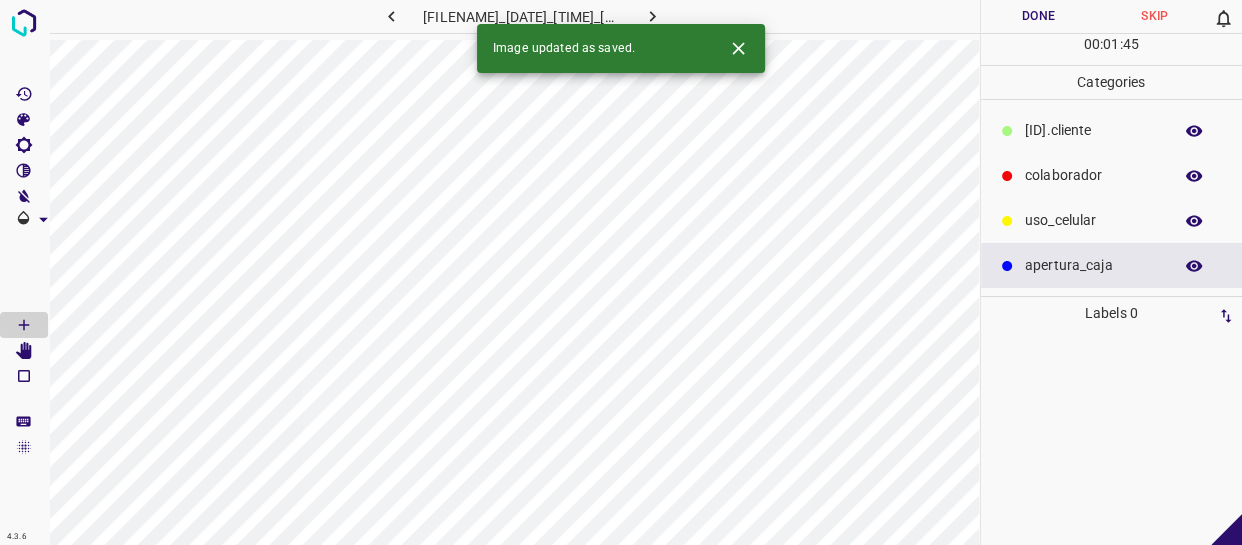 click on "colaborador" at bounding box center [1112, 175] 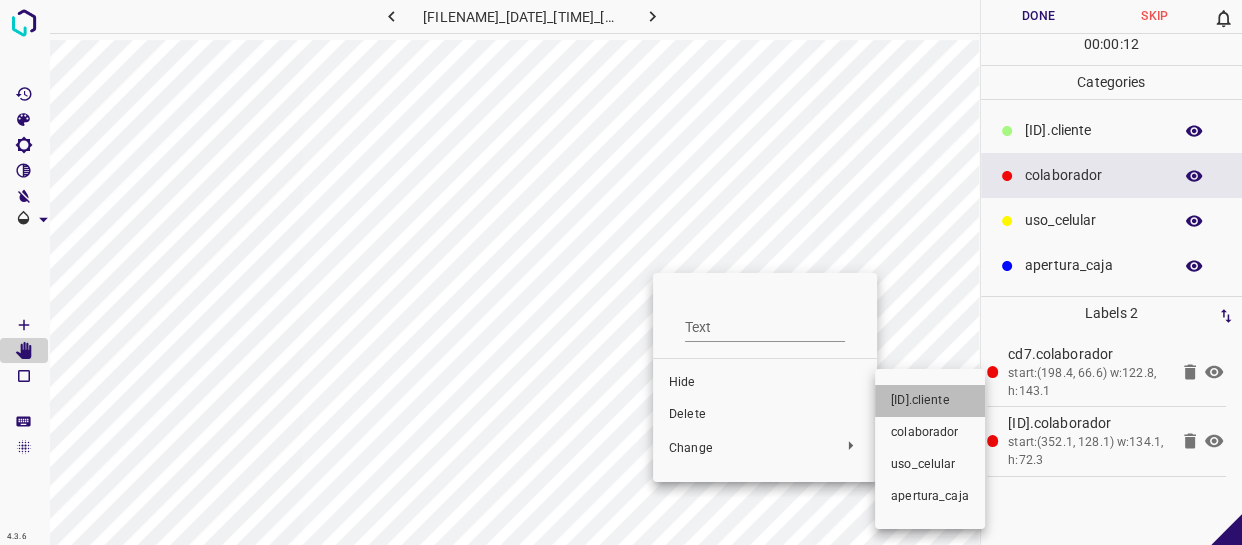 click on "​​cliente" at bounding box center (765, 383) 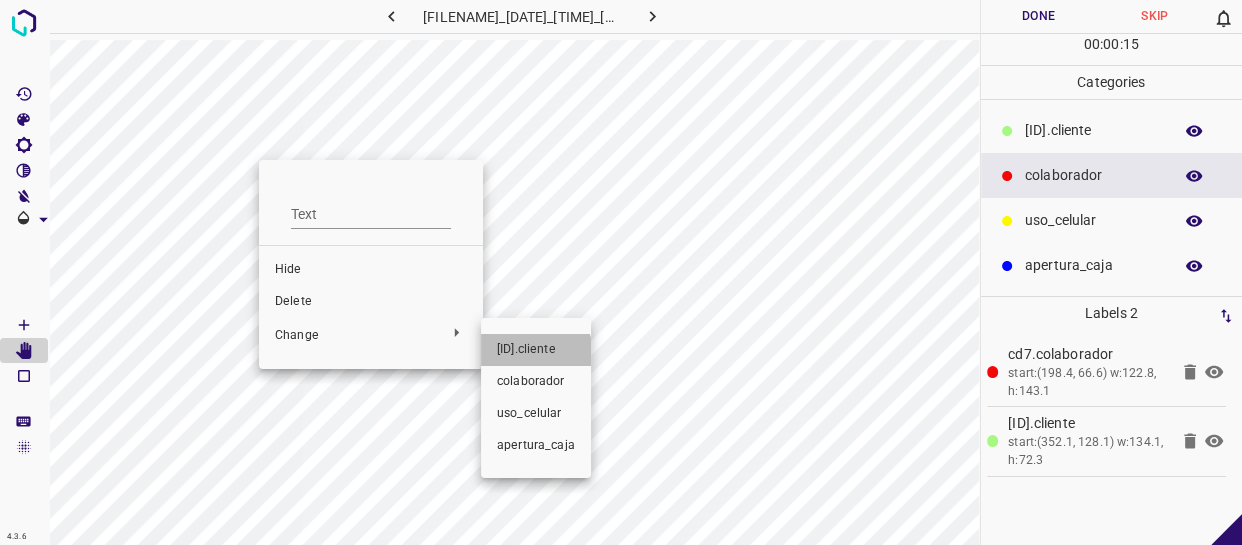 click on "​​cliente" at bounding box center (371, 270) 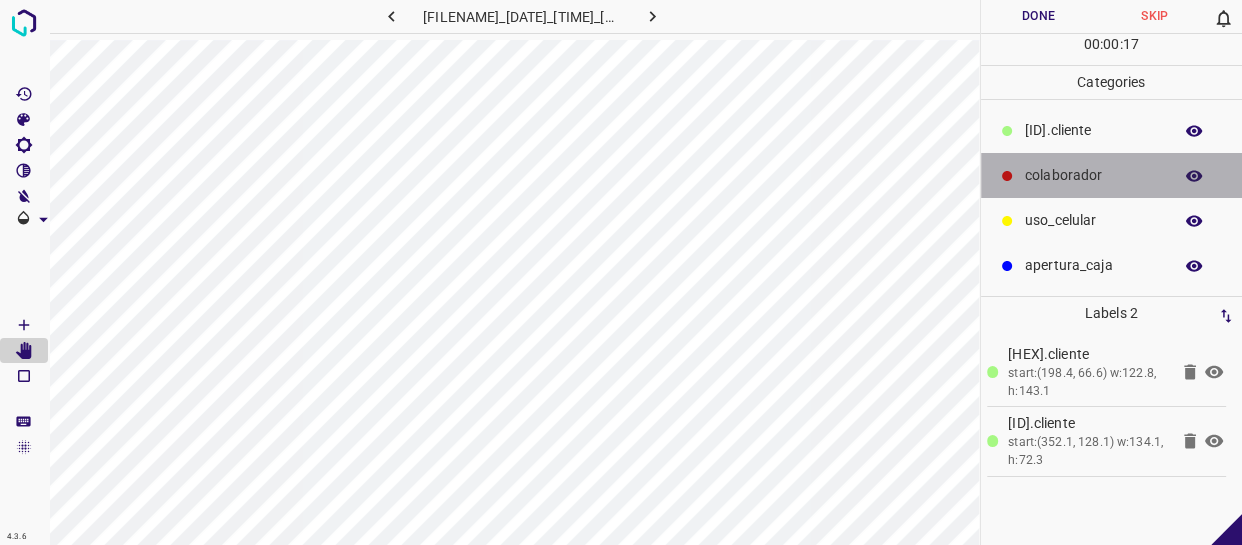 drag, startPoint x: 1130, startPoint y: 175, endPoint x: 1050, endPoint y: 175, distance: 80 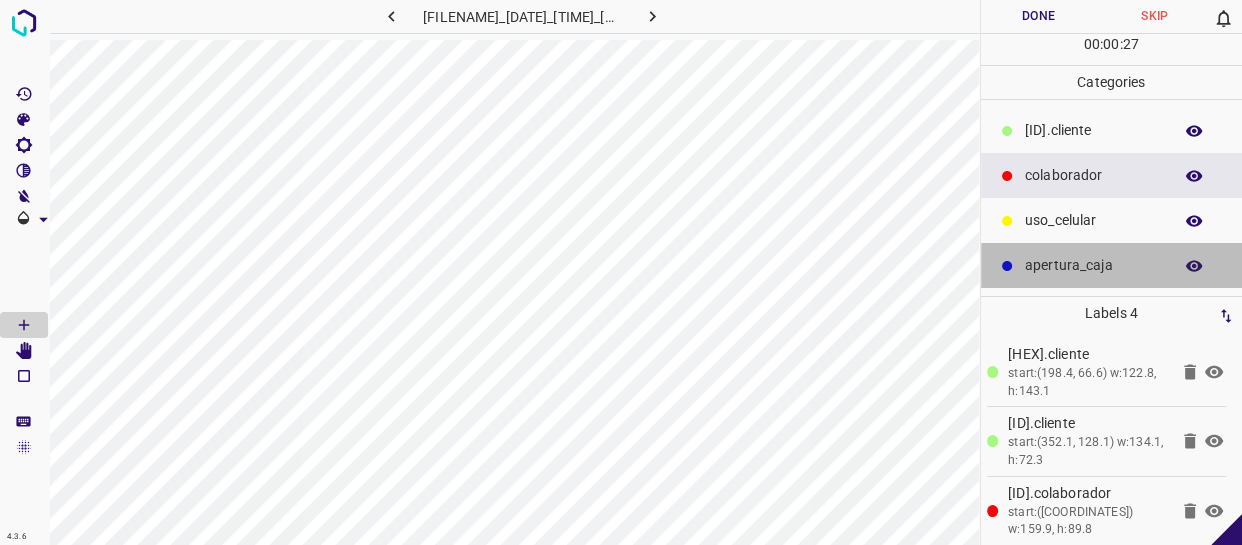 drag, startPoint x: 1069, startPoint y: 260, endPoint x: 987, endPoint y: 260, distance: 82 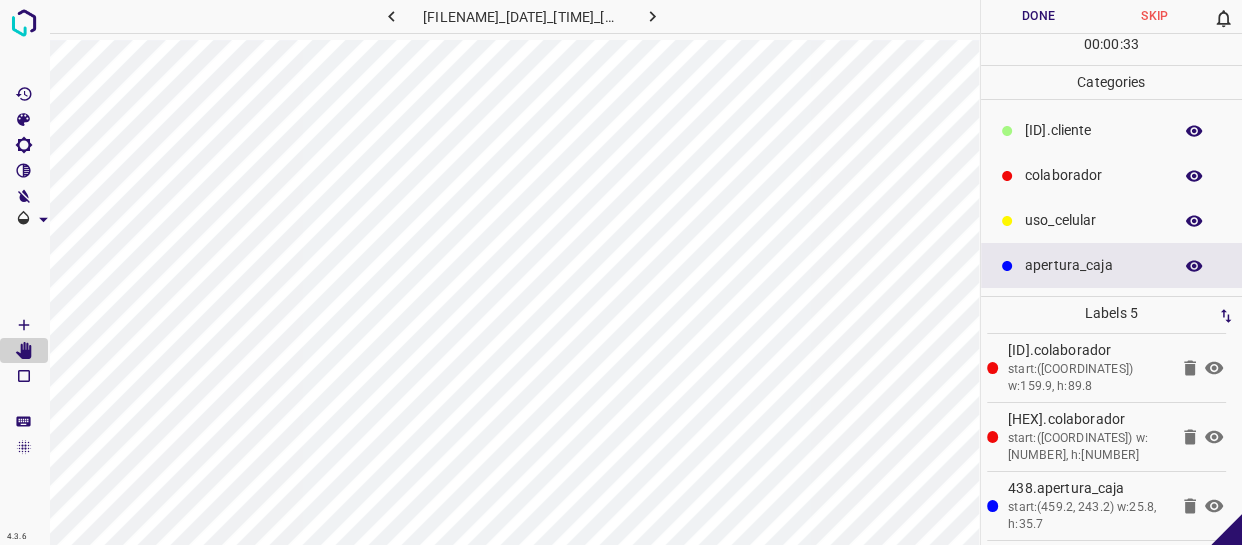 scroll, scrollTop: 146, scrollLeft: 0, axis: vertical 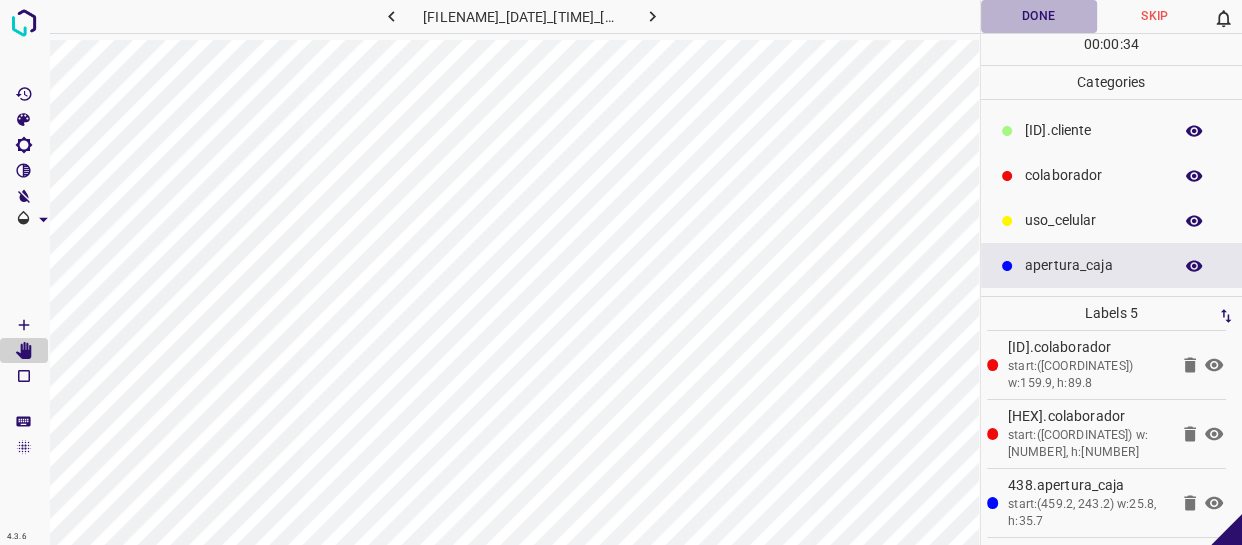 click on "Done" at bounding box center (1039, 16) 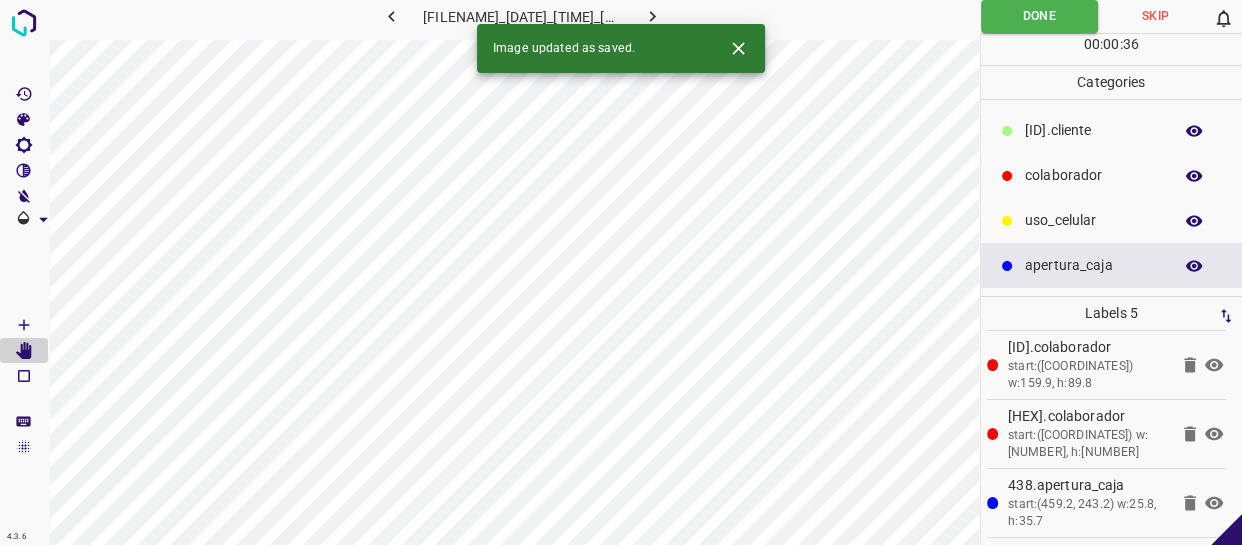 click at bounding box center [652, 16] 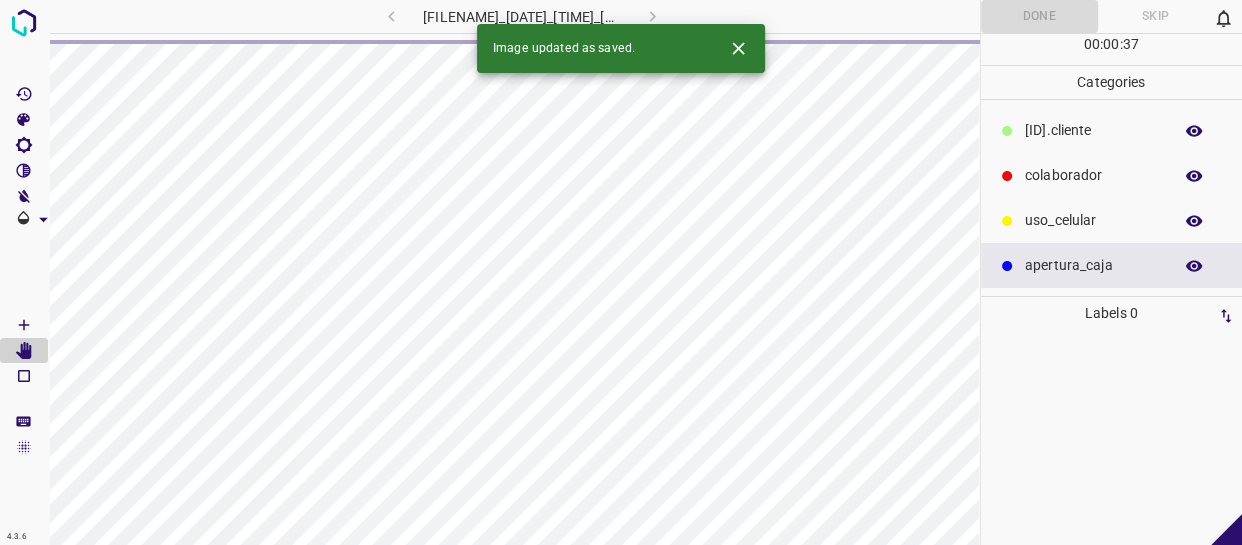 scroll, scrollTop: 0, scrollLeft: 0, axis: both 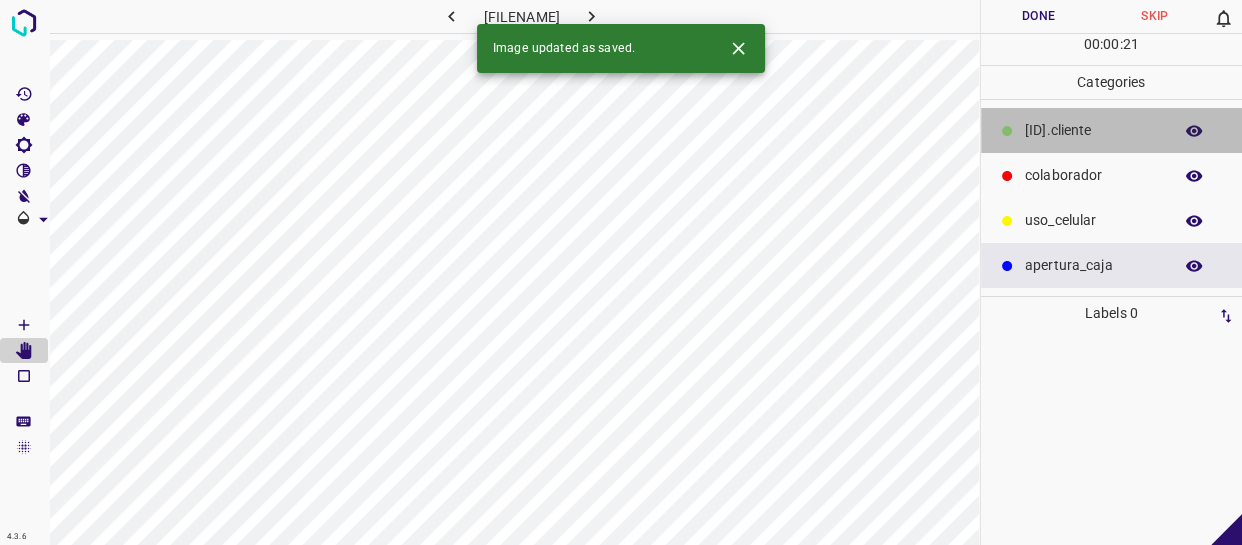 click on "​​cliente" at bounding box center (1093, 130) 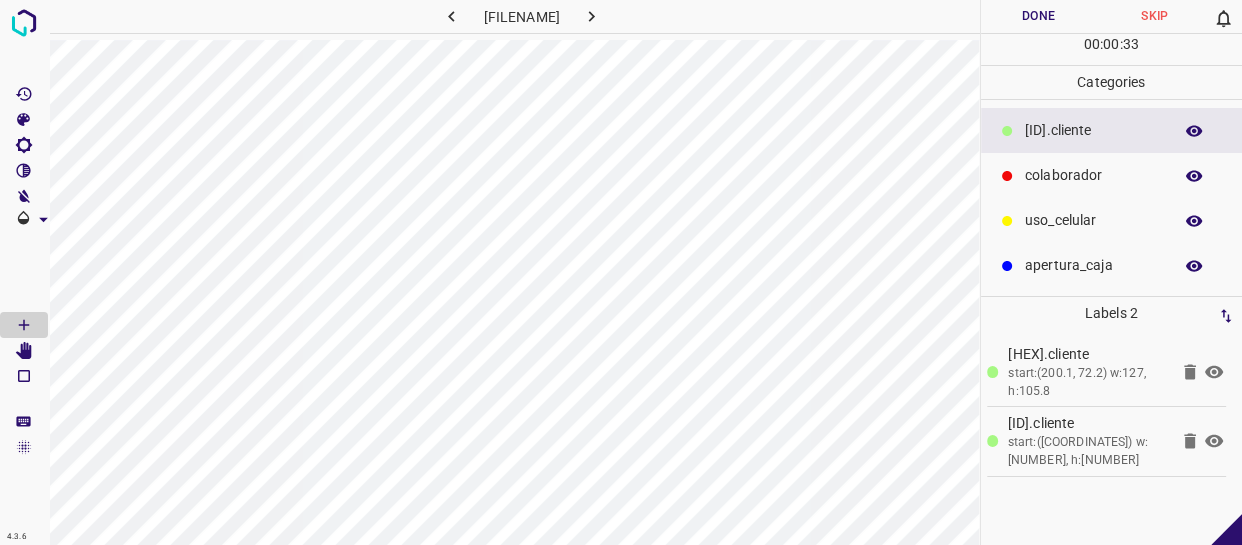 drag, startPoint x: 1106, startPoint y: 170, endPoint x: 1019, endPoint y: 194, distance: 90.24966 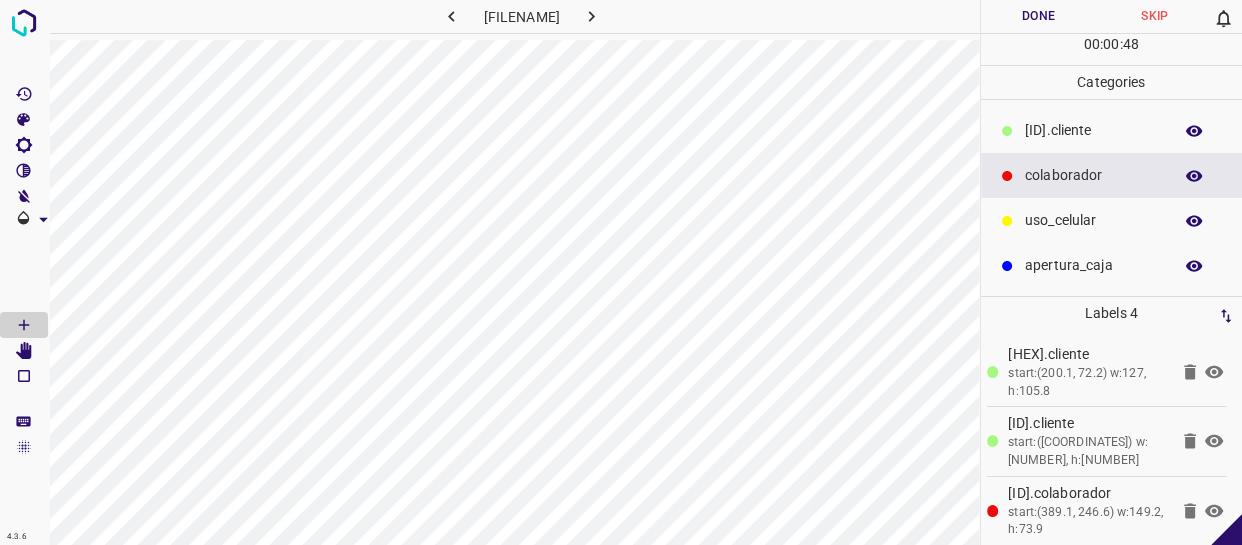 drag, startPoint x: 1100, startPoint y: 272, endPoint x: 1077, endPoint y: 280, distance: 24.351591 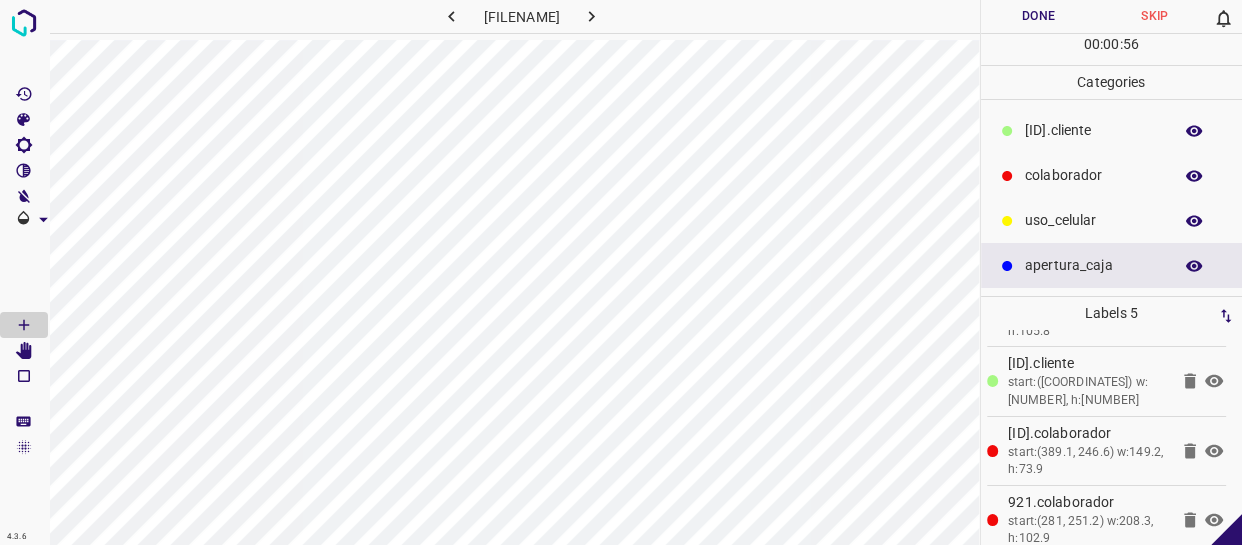scroll, scrollTop: 146, scrollLeft: 0, axis: vertical 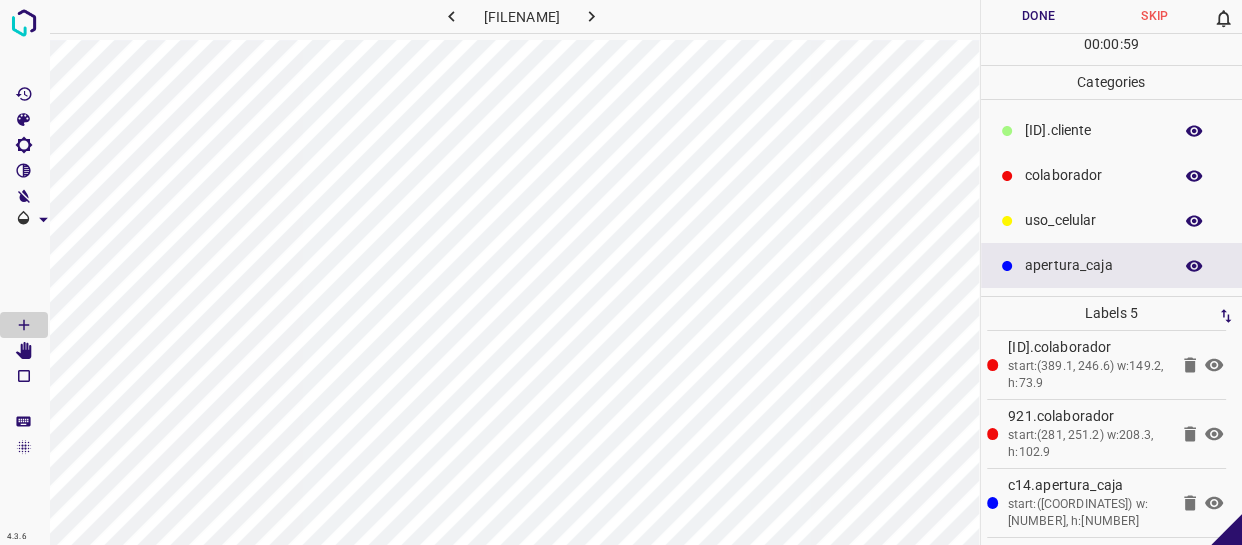 click on "Done" at bounding box center (1039, 16) 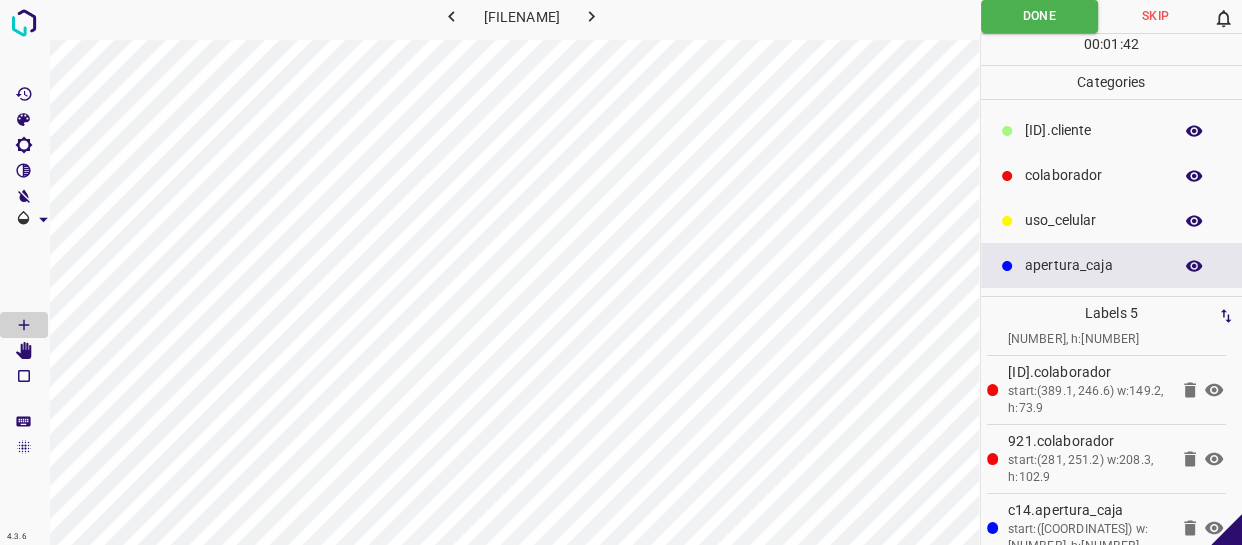 scroll, scrollTop: 146, scrollLeft: 0, axis: vertical 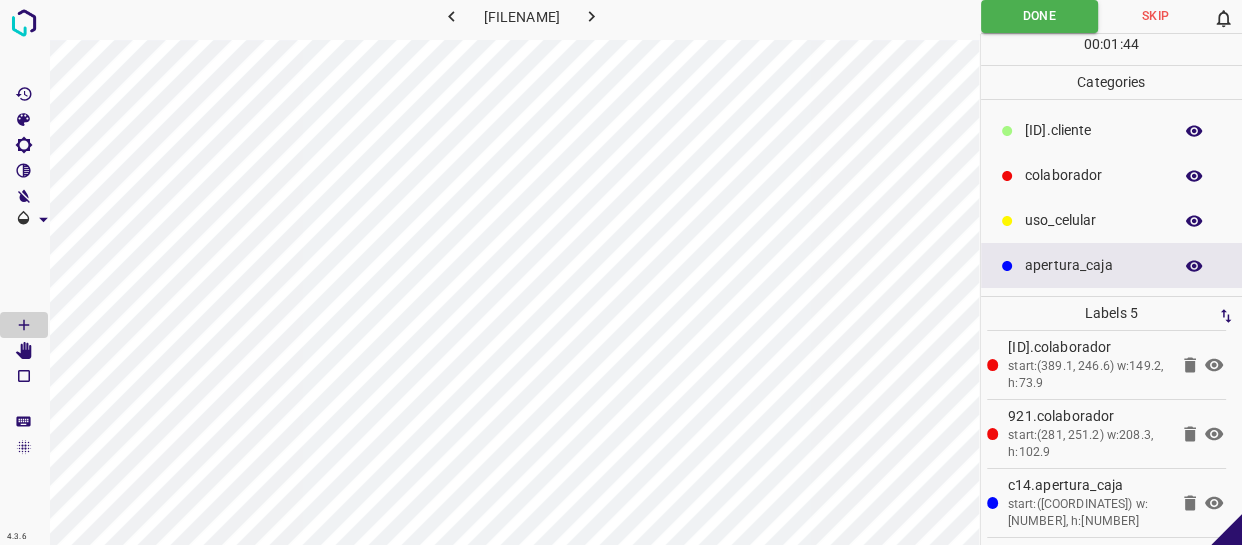 click at bounding box center [592, 16] 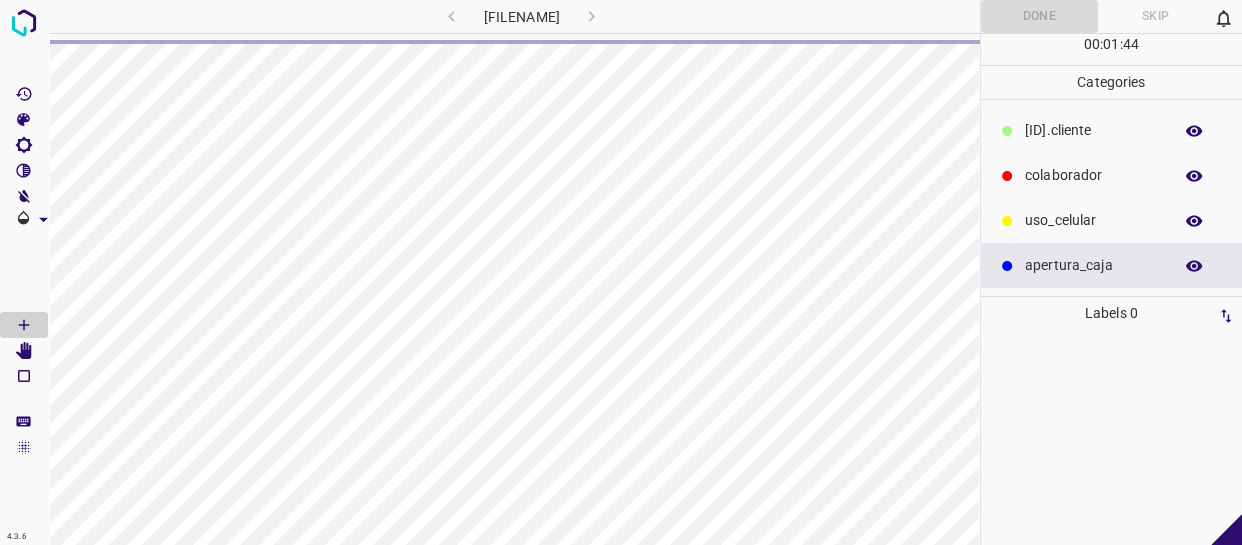 scroll, scrollTop: 0, scrollLeft: 0, axis: both 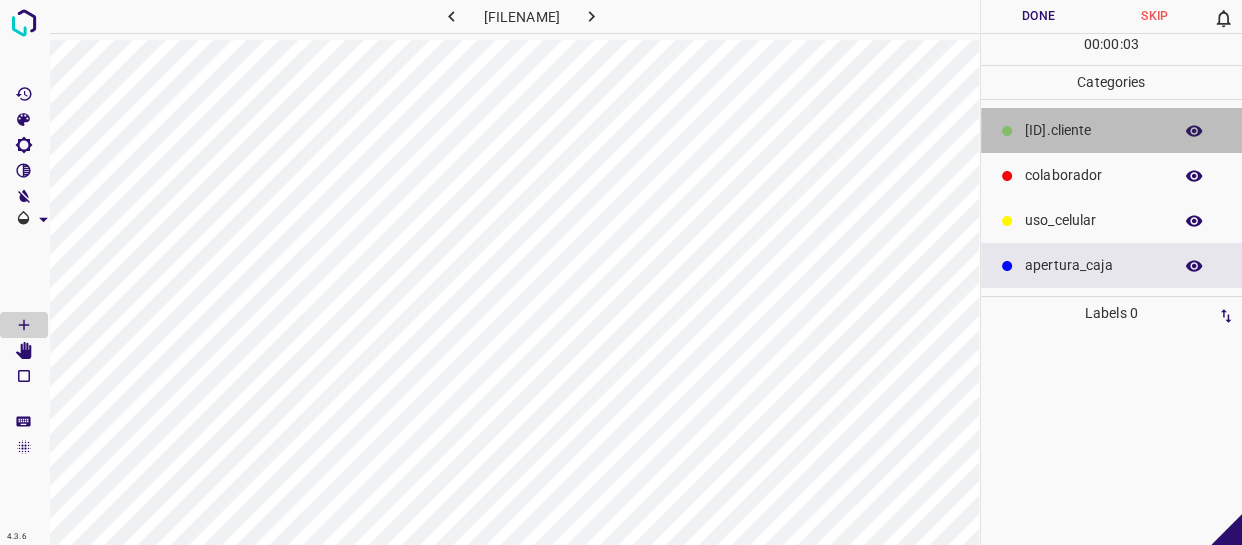click on "​​cliente" at bounding box center (1112, 130) 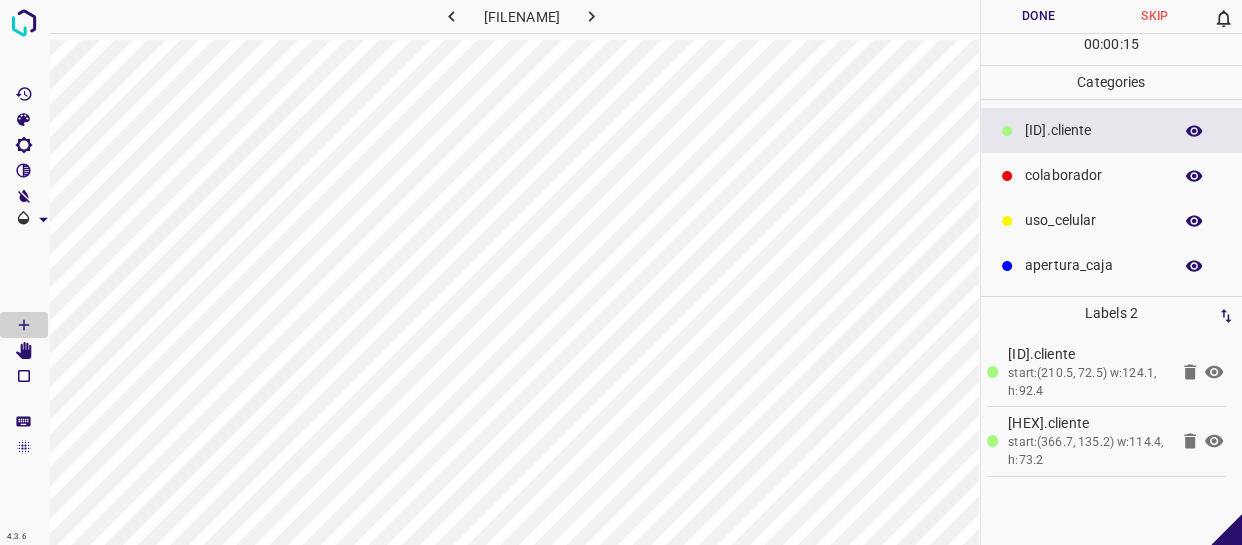 click on "colaborador" at bounding box center (1093, 130) 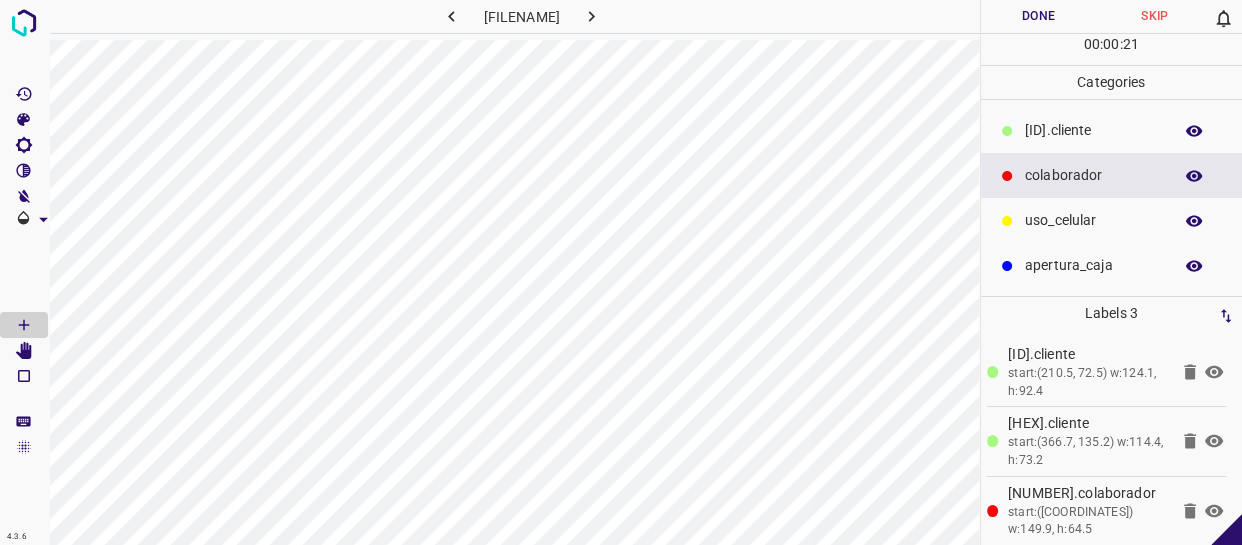 click on "apertura_caja" at bounding box center [1093, 130] 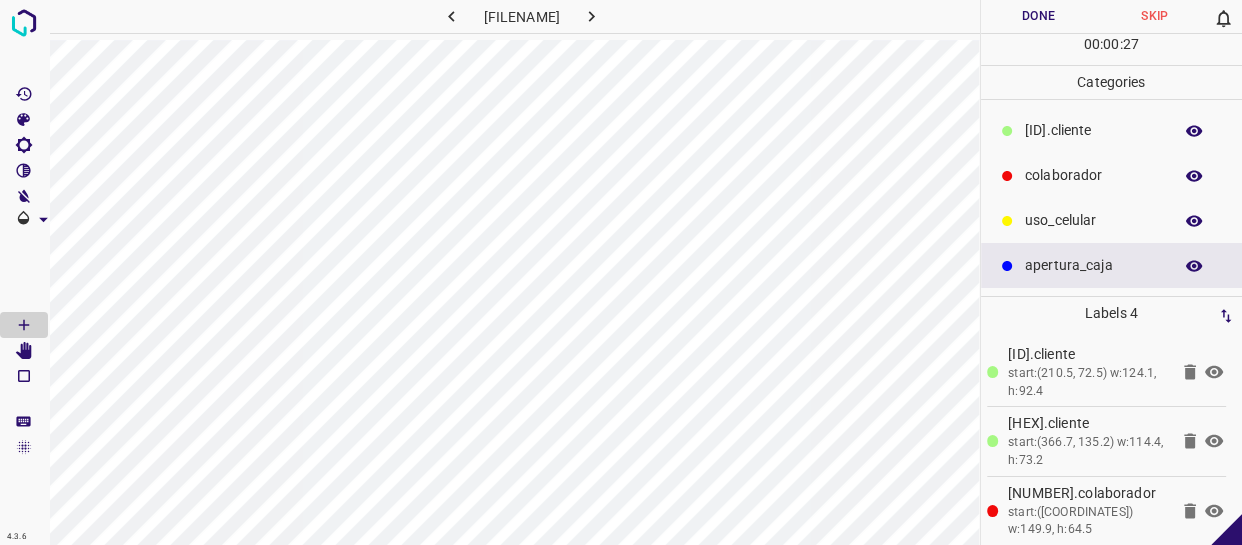 click on "colaborador" at bounding box center [1093, 130] 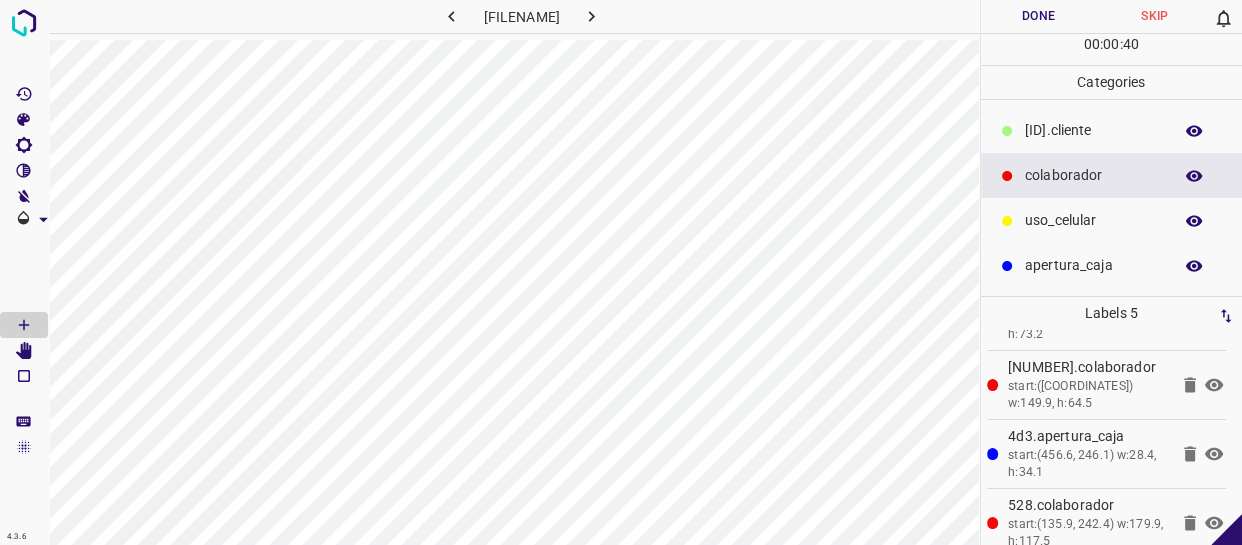 scroll, scrollTop: 146, scrollLeft: 0, axis: vertical 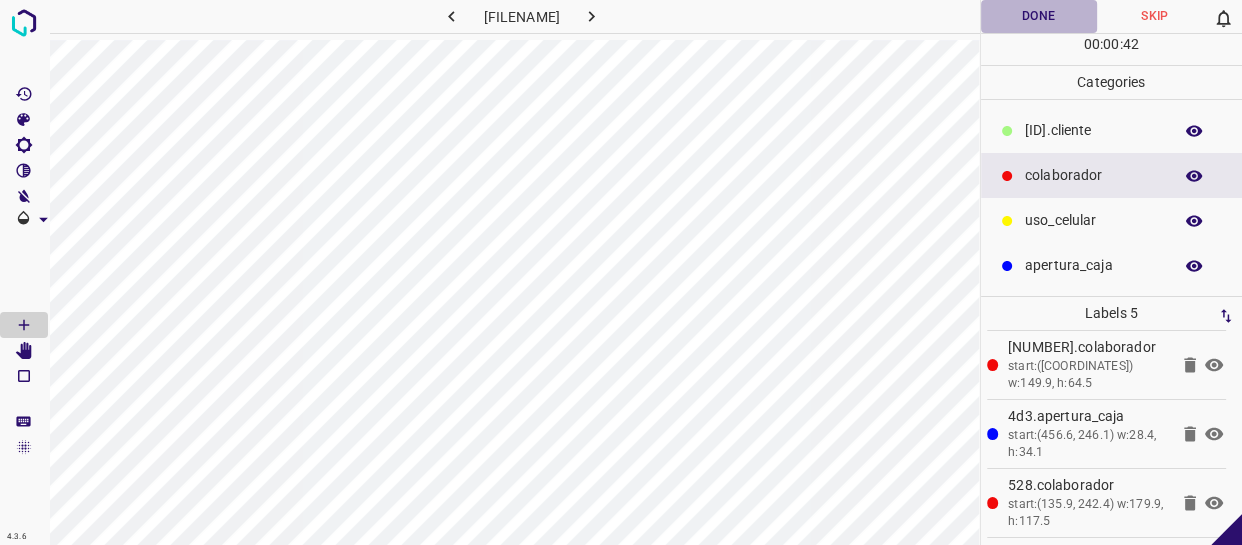 click on "Done" at bounding box center (1039, 16) 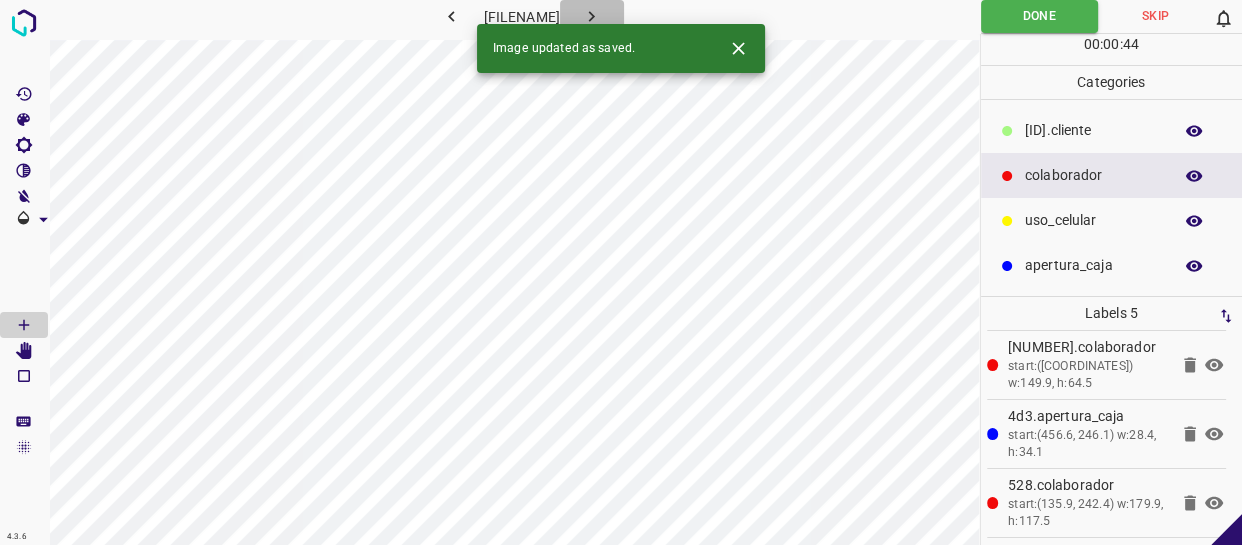 click at bounding box center (591, 16) 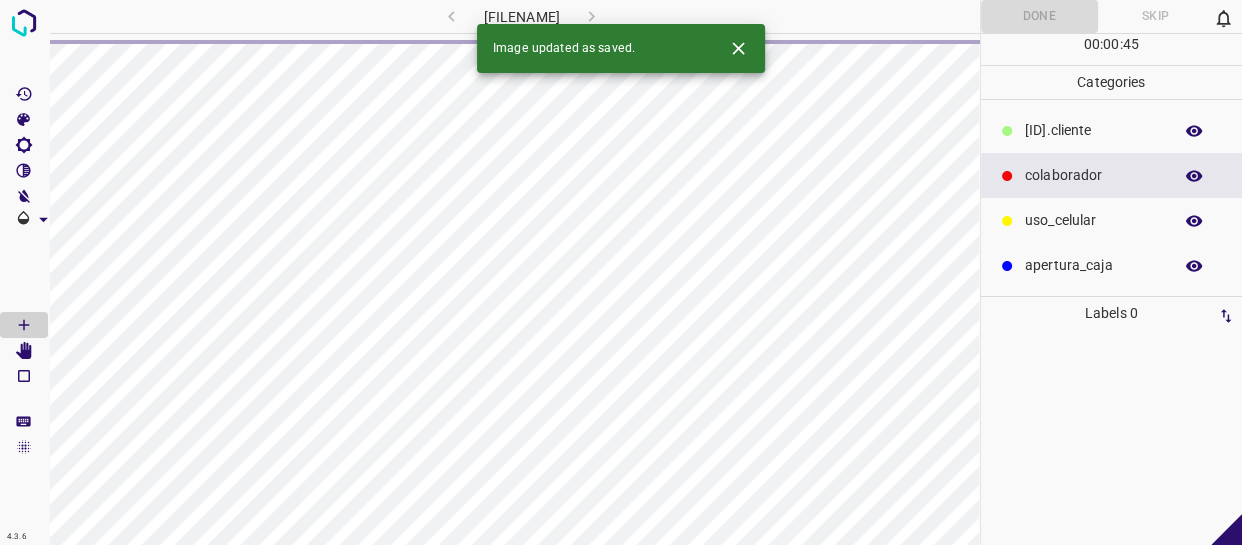 scroll, scrollTop: 0, scrollLeft: 0, axis: both 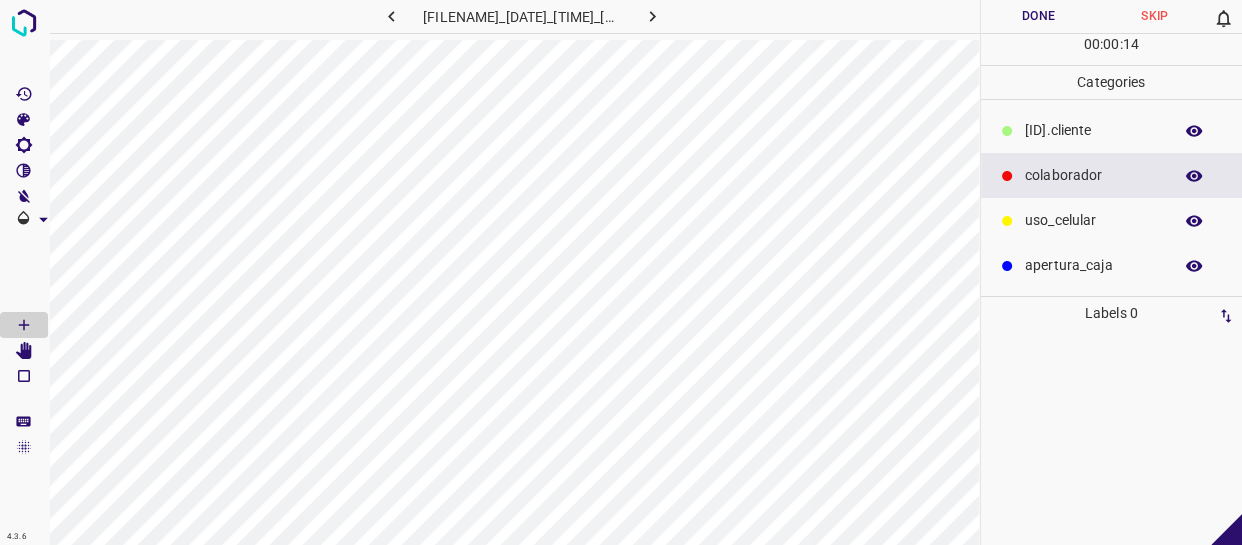 click on "​​cliente" at bounding box center [1093, 130] 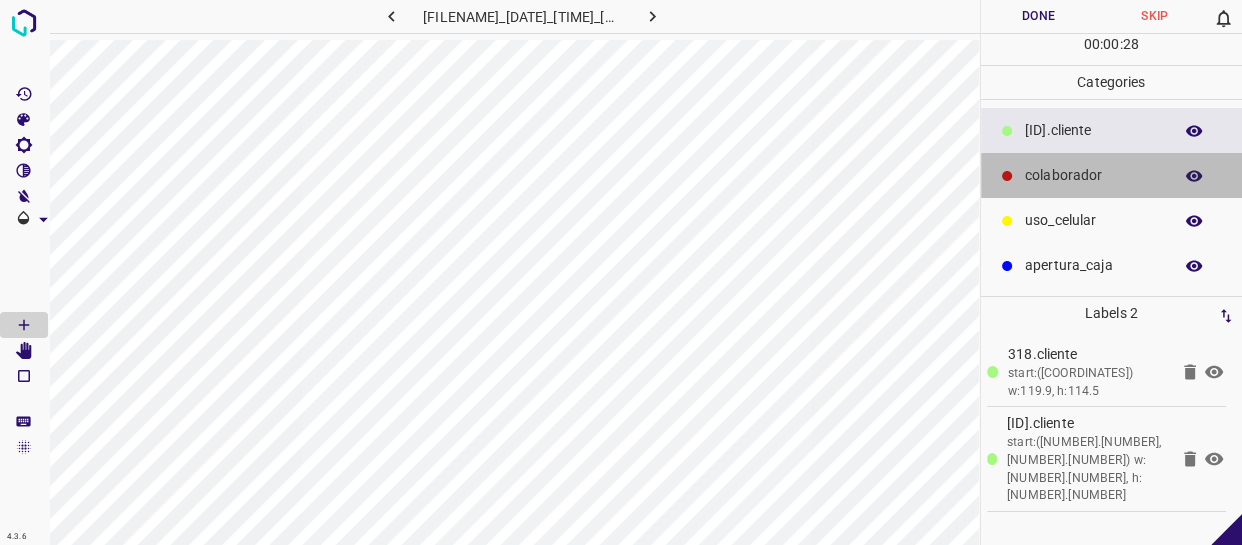 click on "colaborador" at bounding box center [1093, 130] 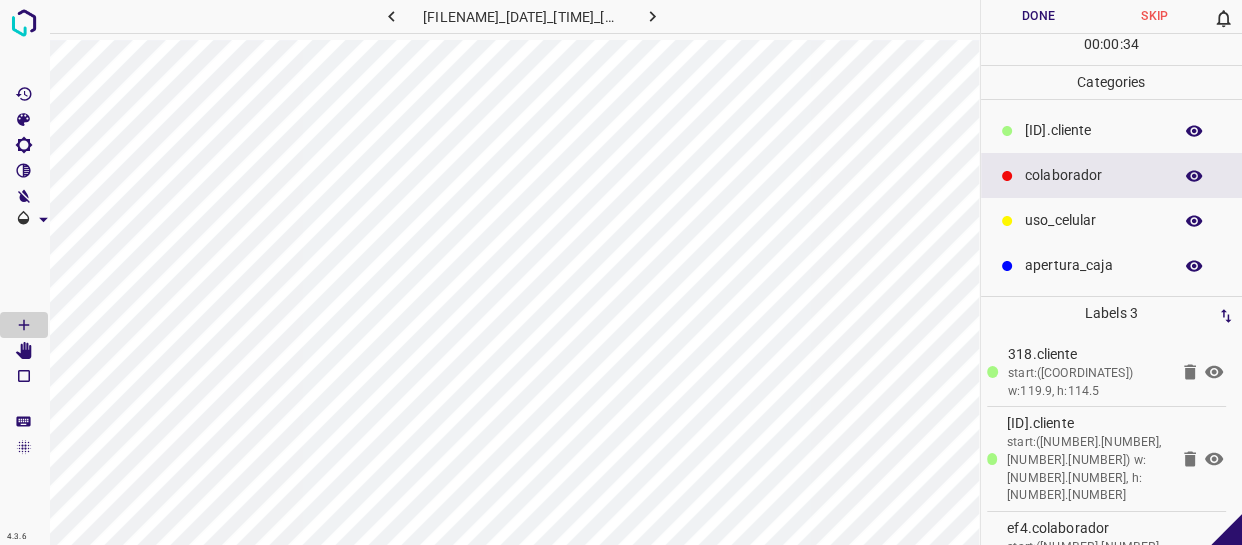 drag, startPoint x: 1060, startPoint y: 260, endPoint x: 1024, endPoint y: 268, distance: 36.878178 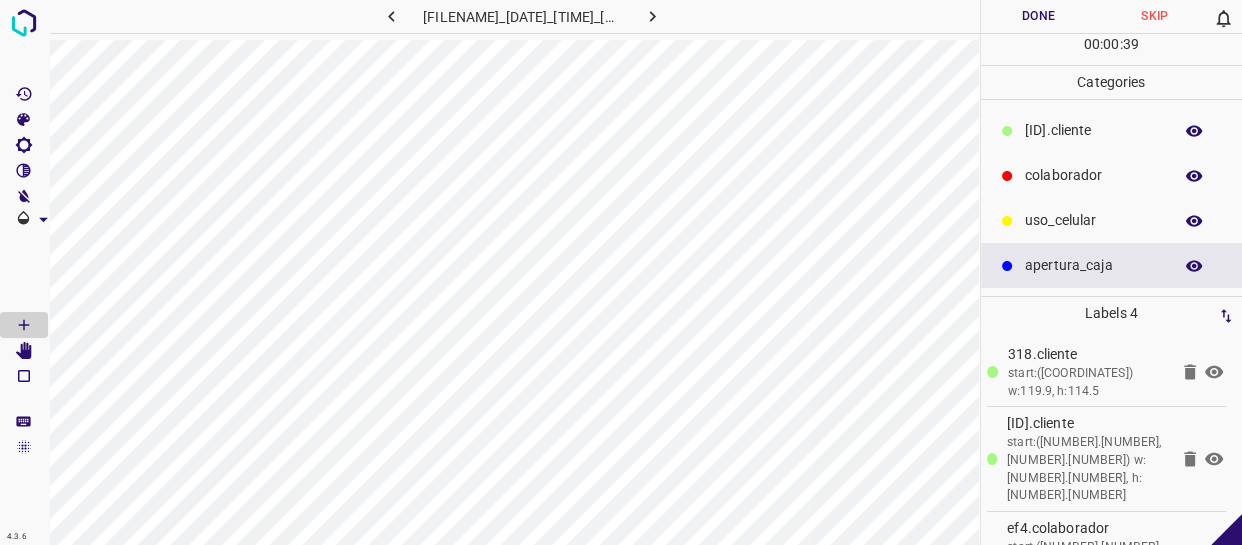 click on "colaborador" at bounding box center (1093, 130) 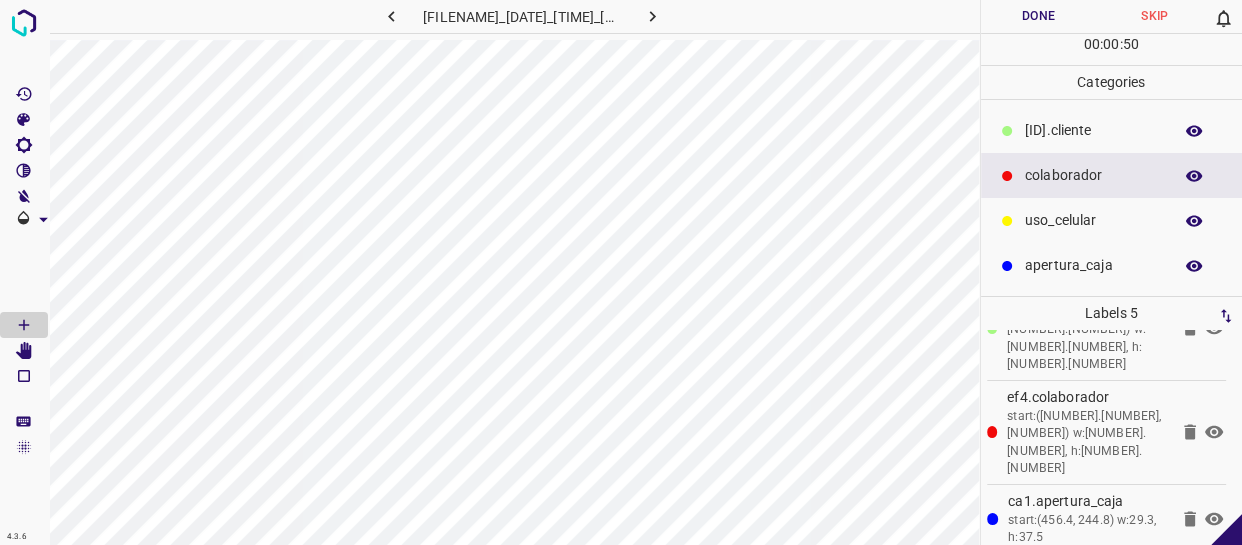 scroll, scrollTop: 146, scrollLeft: 0, axis: vertical 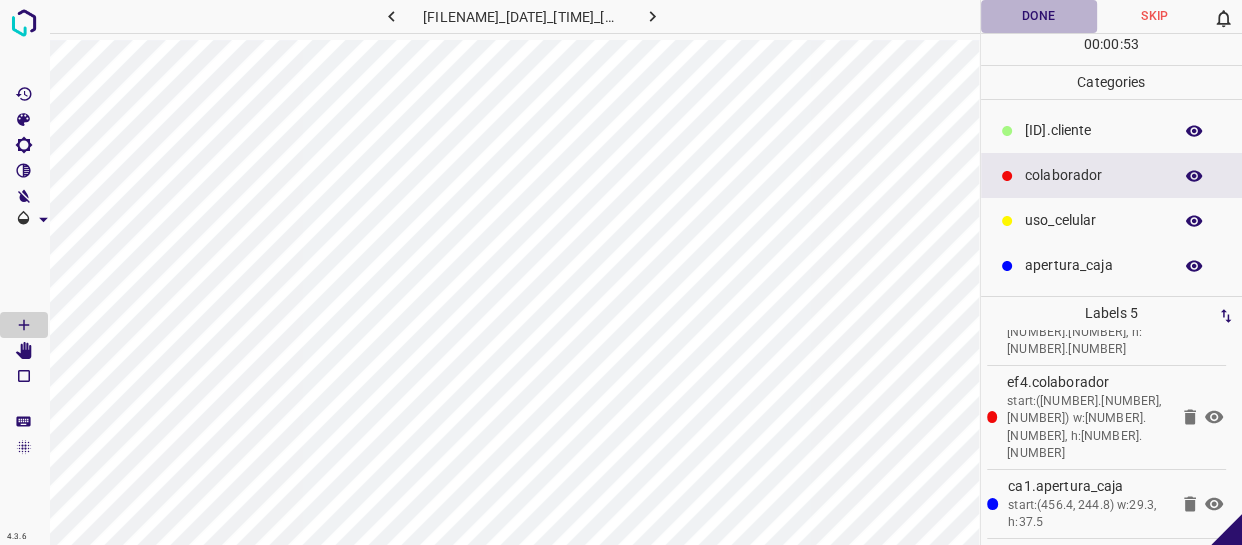 click on "Done" at bounding box center [1039, 16] 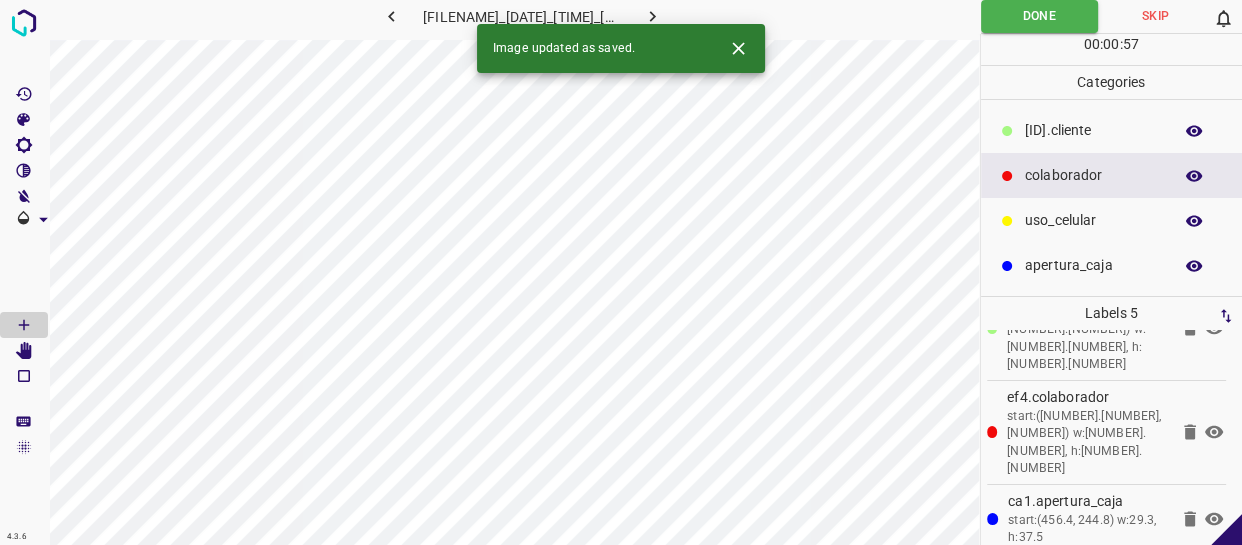 scroll, scrollTop: 146, scrollLeft: 0, axis: vertical 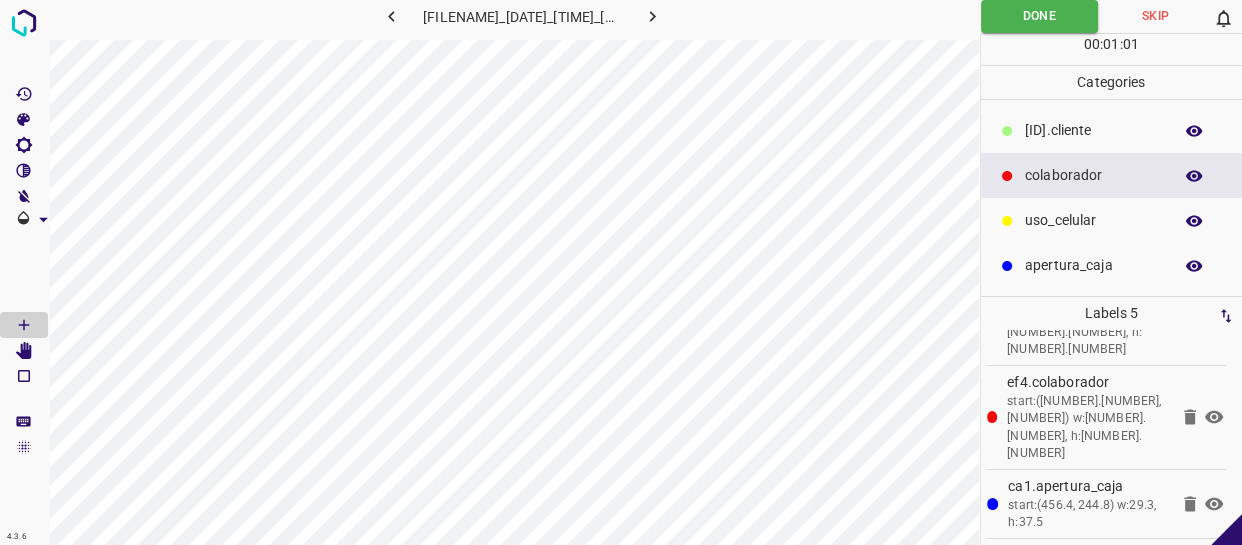click at bounding box center [652, 16] 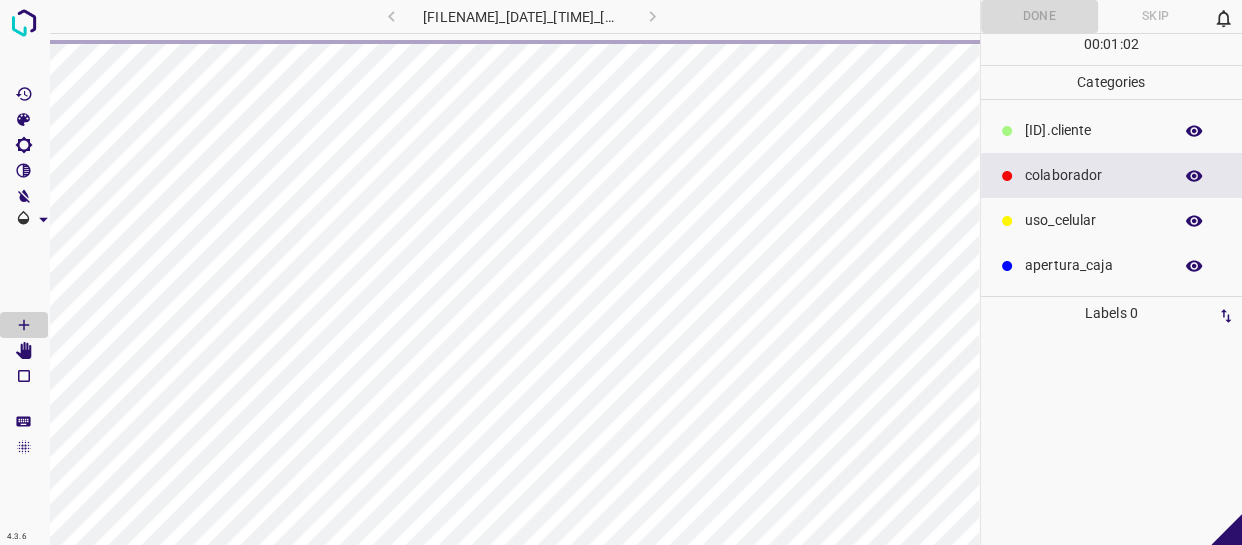 scroll, scrollTop: 0, scrollLeft: 0, axis: both 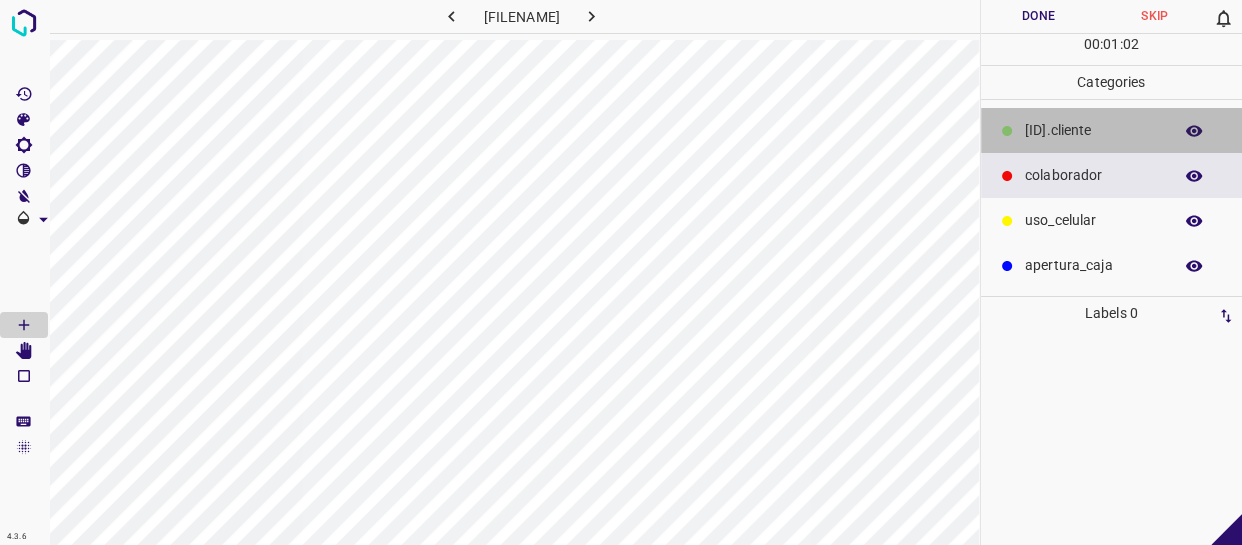 drag, startPoint x: 1075, startPoint y: 134, endPoint x: 996, endPoint y: 160, distance: 83.1685 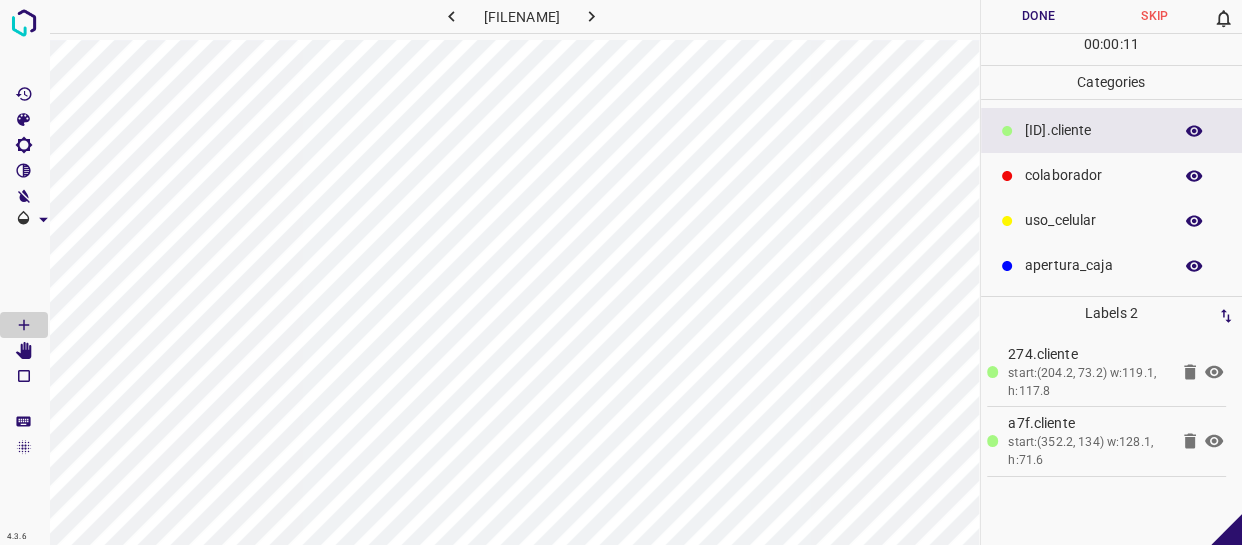 click on "apertura_caja" at bounding box center (1093, 130) 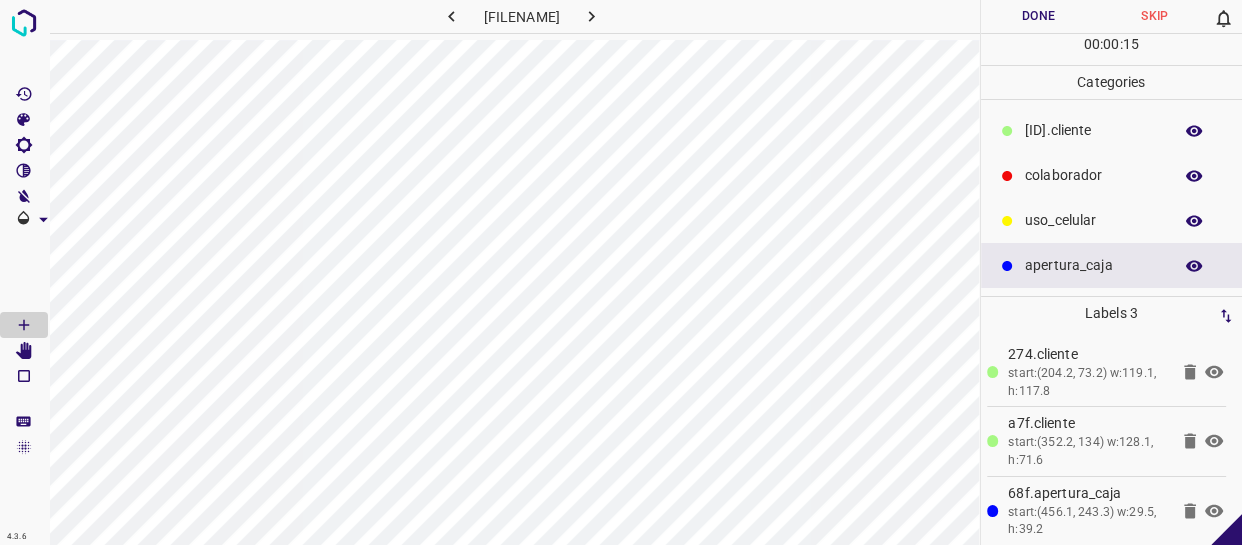 click on "colaborador" at bounding box center [1112, 175] 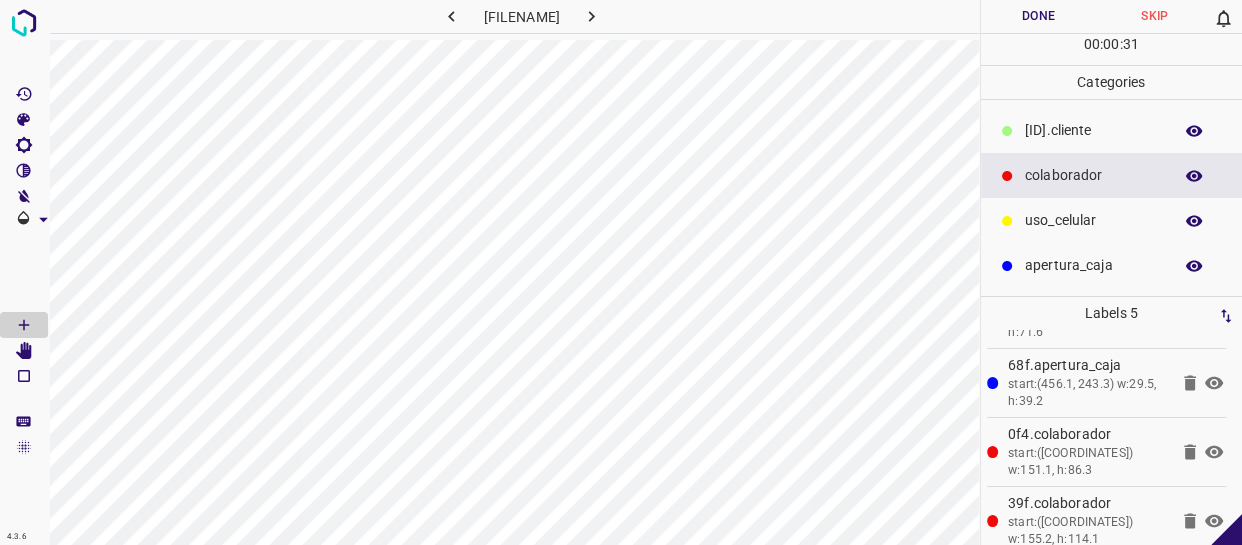 scroll, scrollTop: 146, scrollLeft: 0, axis: vertical 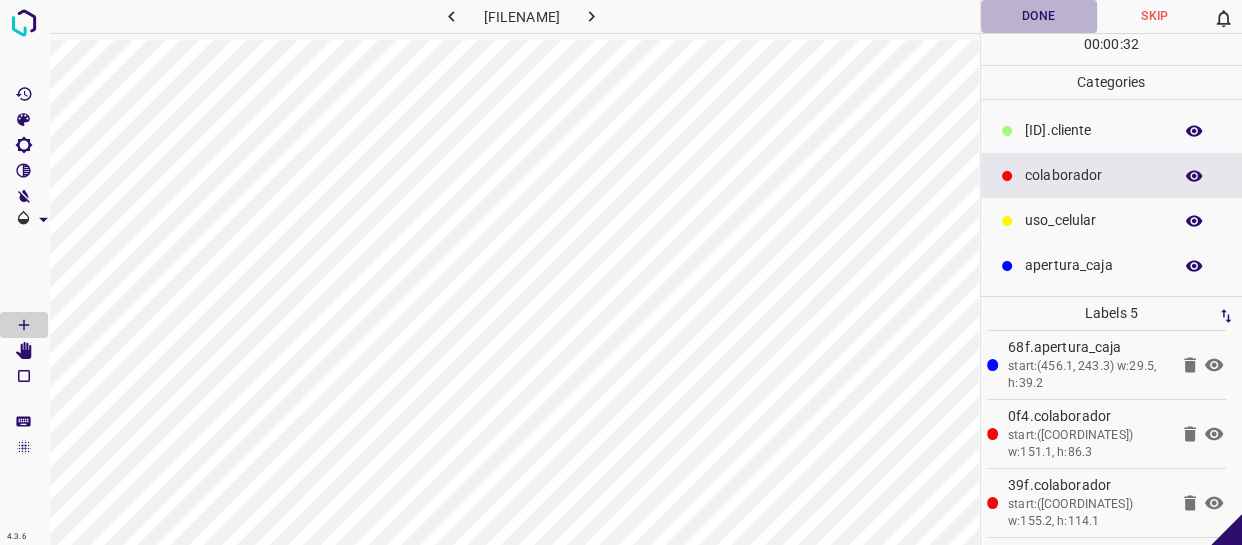 click on "Done" at bounding box center [1039, 16] 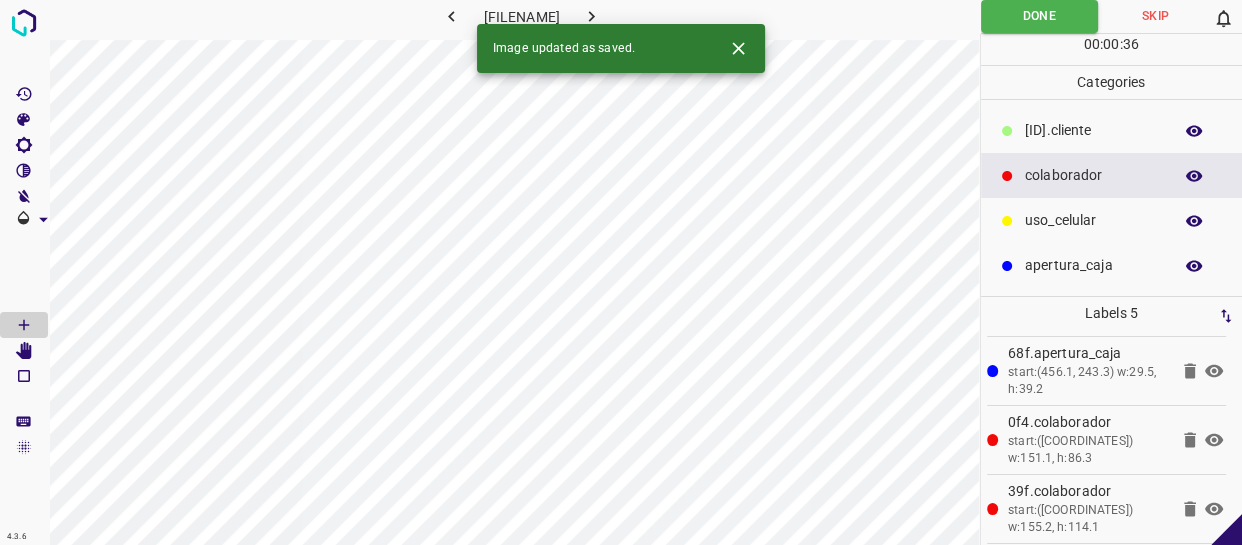 scroll, scrollTop: 146, scrollLeft: 0, axis: vertical 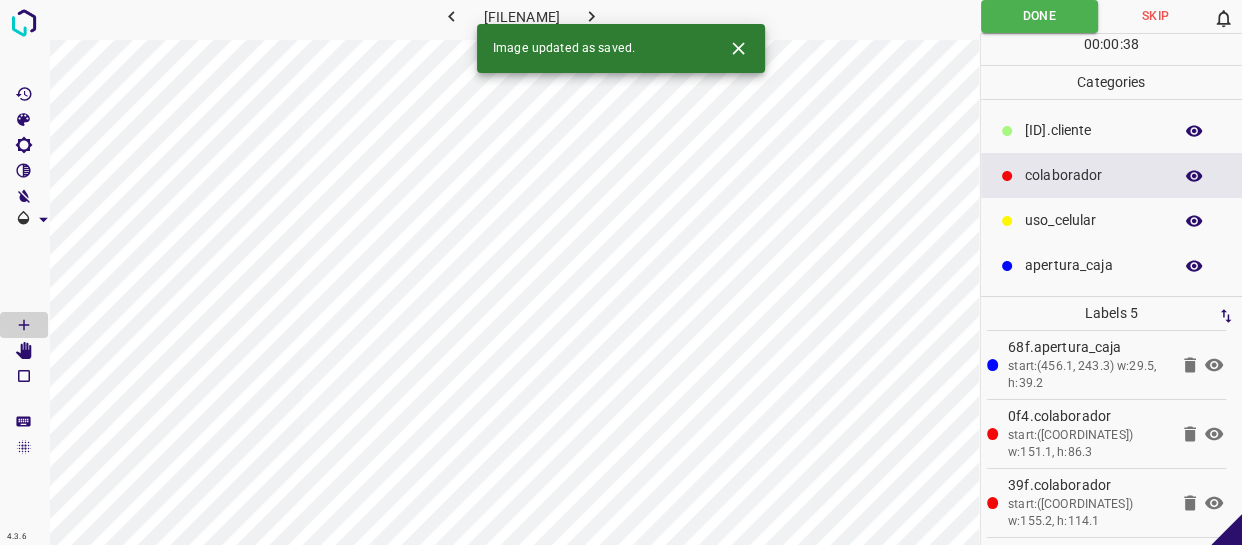 click at bounding box center [592, 16] 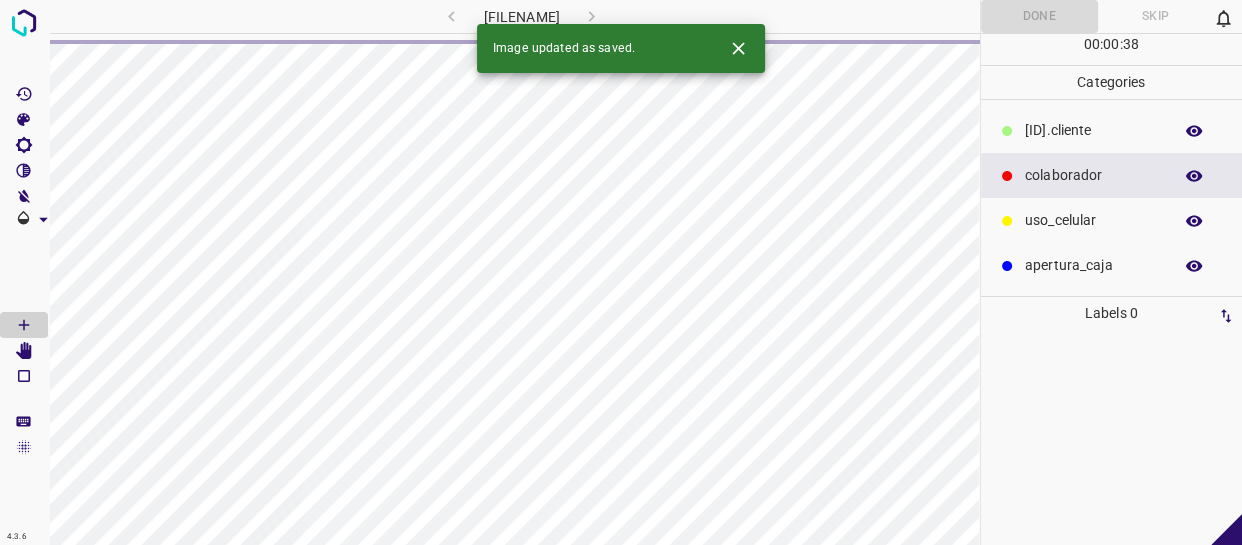 scroll, scrollTop: 0, scrollLeft: 0, axis: both 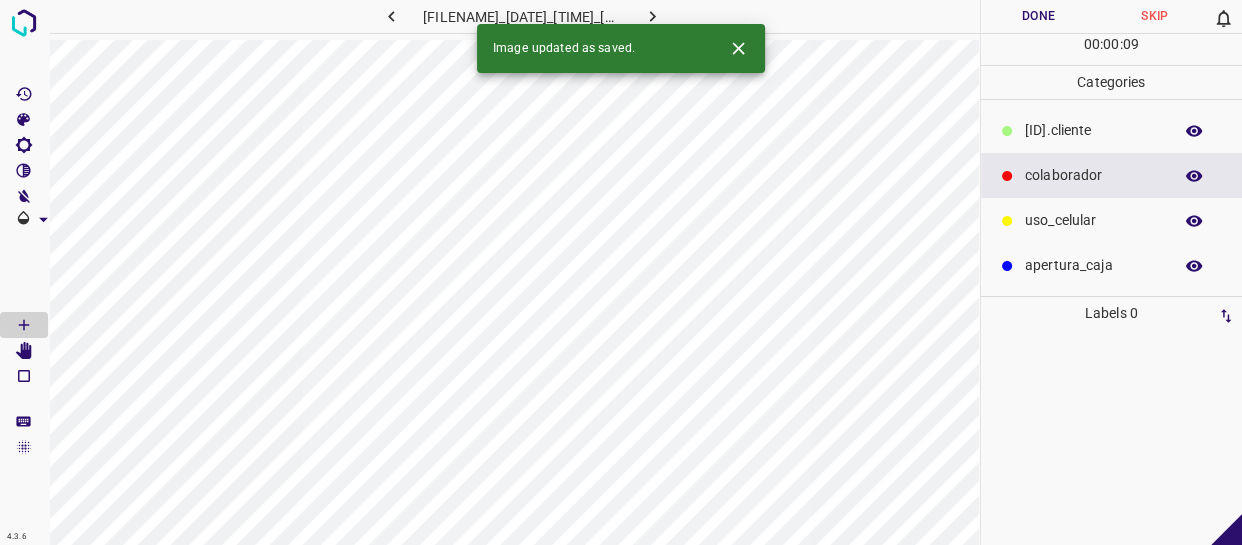 click on "colaborador" at bounding box center [1093, 175] 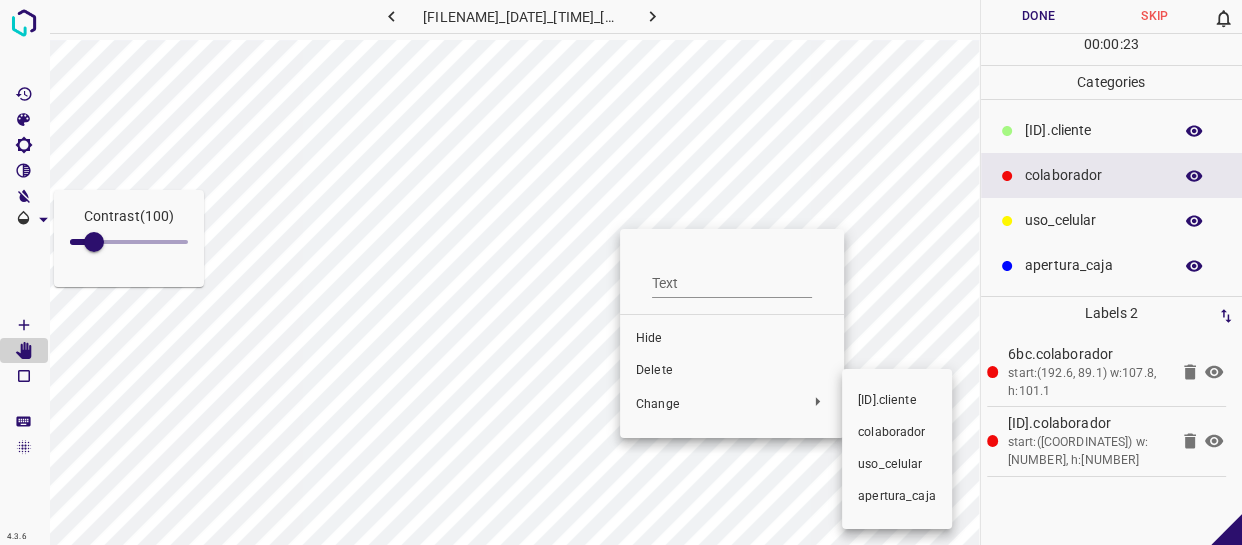 click on "​​cliente" at bounding box center (732, 339) 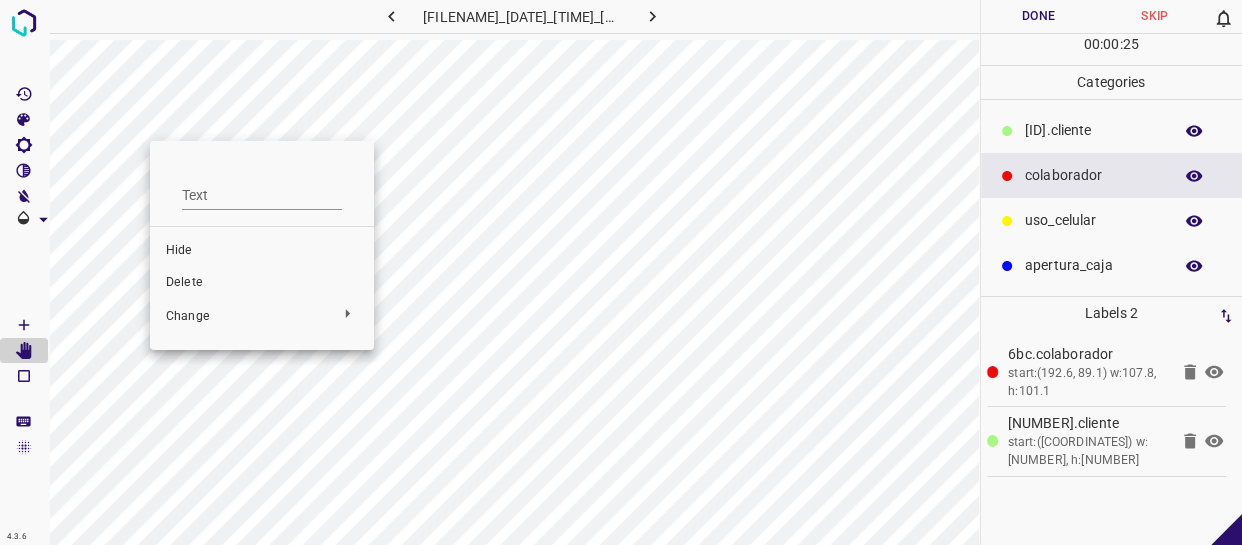 drag, startPoint x: 493, startPoint y: 207, endPoint x: 160, endPoint y: 151, distance: 337.67587 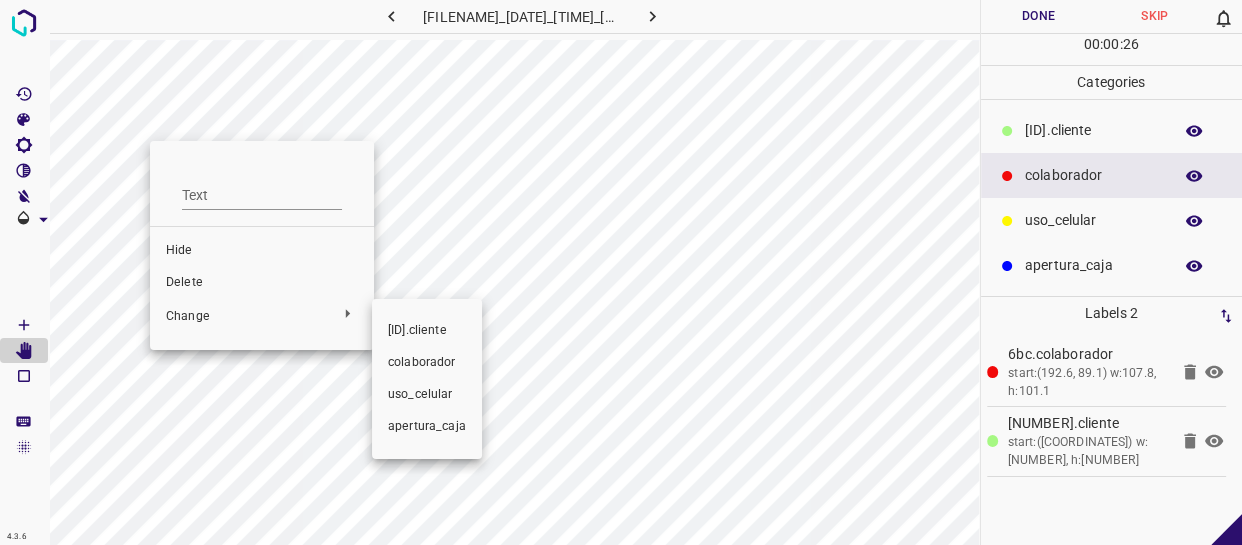 click on "​​cliente" at bounding box center (262, 251) 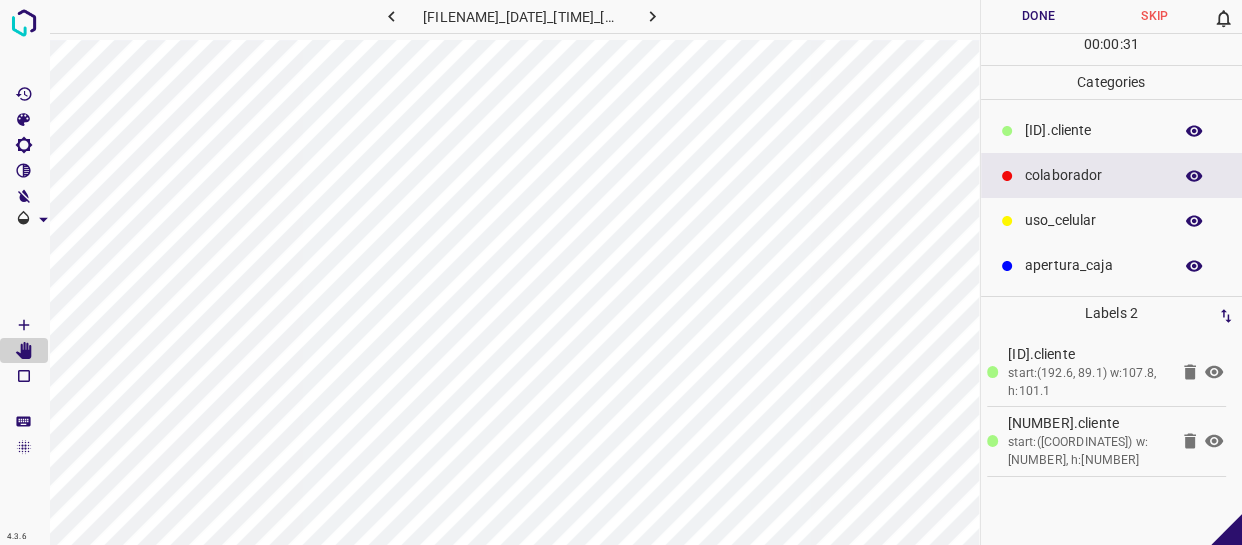 click on "colaborador" at bounding box center [1093, 175] 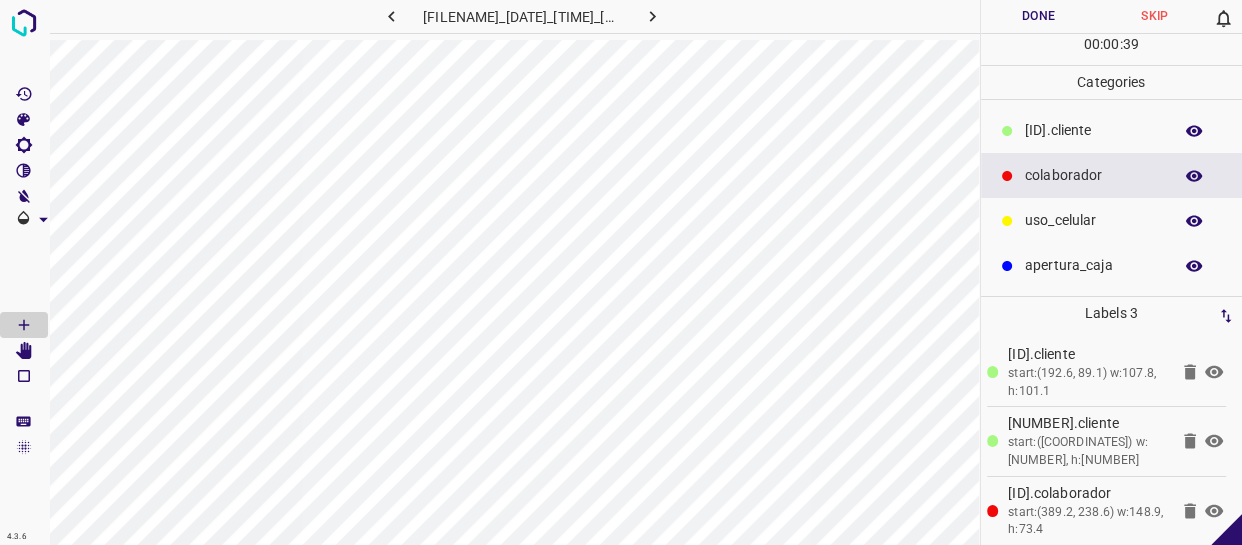 drag, startPoint x: 1079, startPoint y: 266, endPoint x: 1052, endPoint y: 270, distance: 27.294687 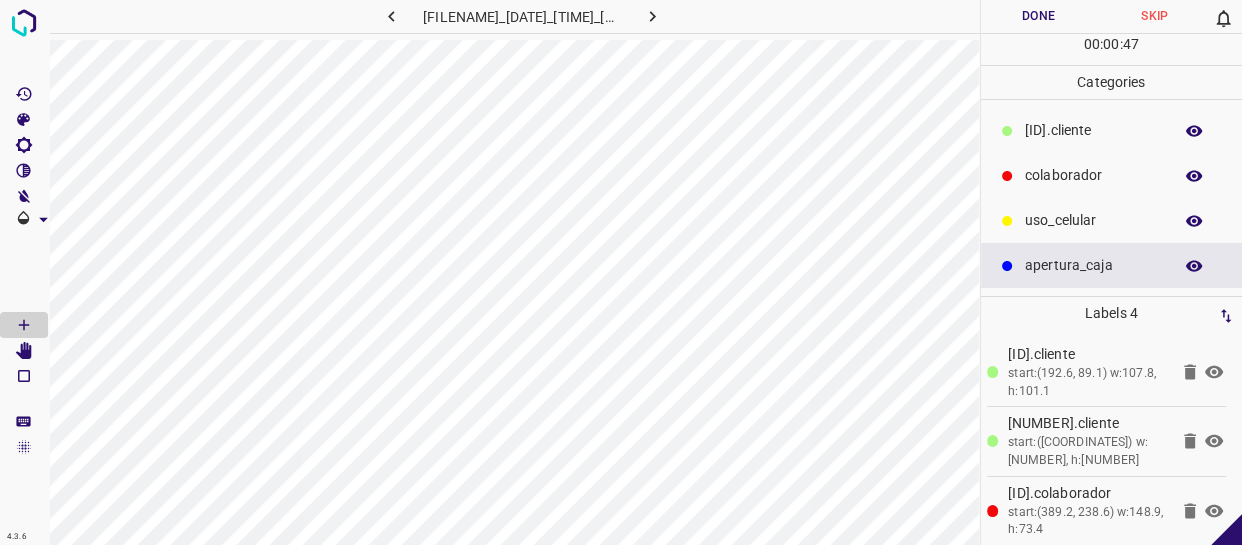 click on "colaborador" at bounding box center (1093, 130) 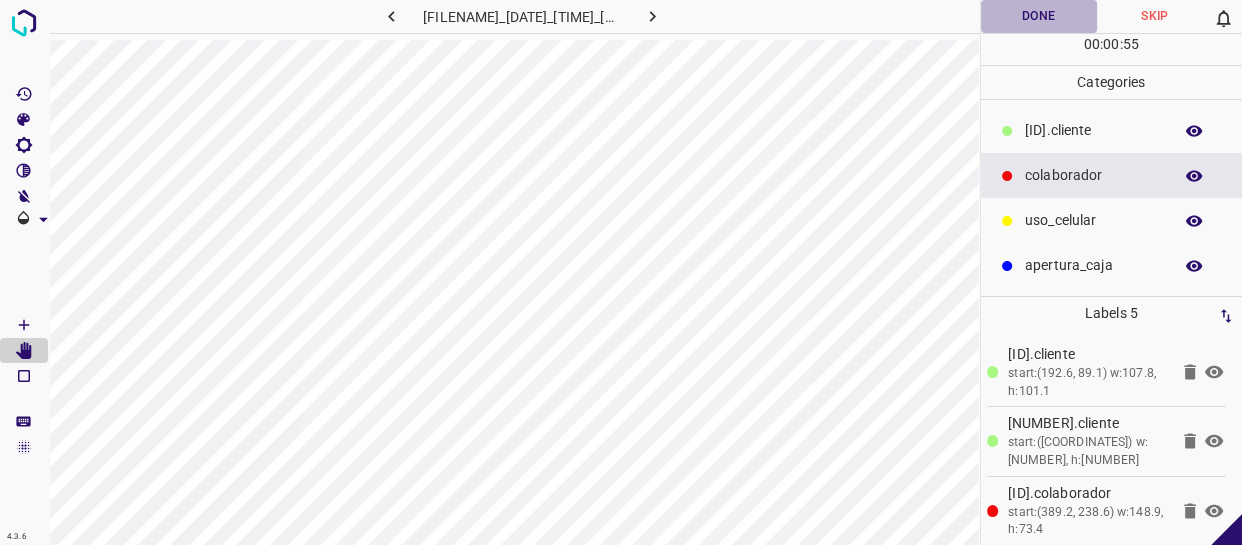 click on "Done" at bounding box center [1039, 16] 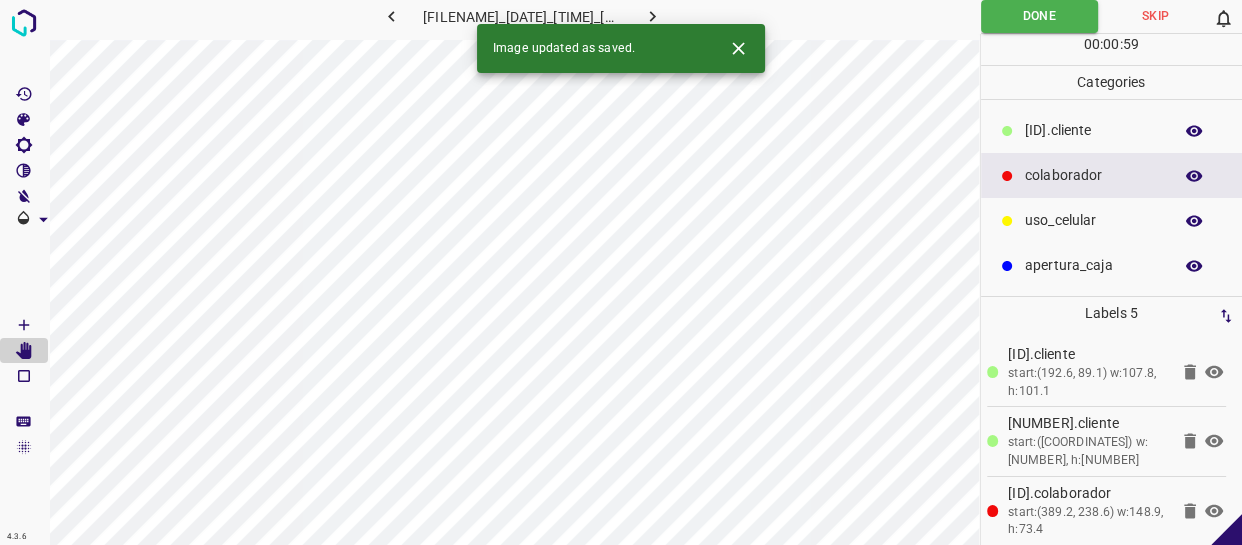 click at bounding box center (652, 16) 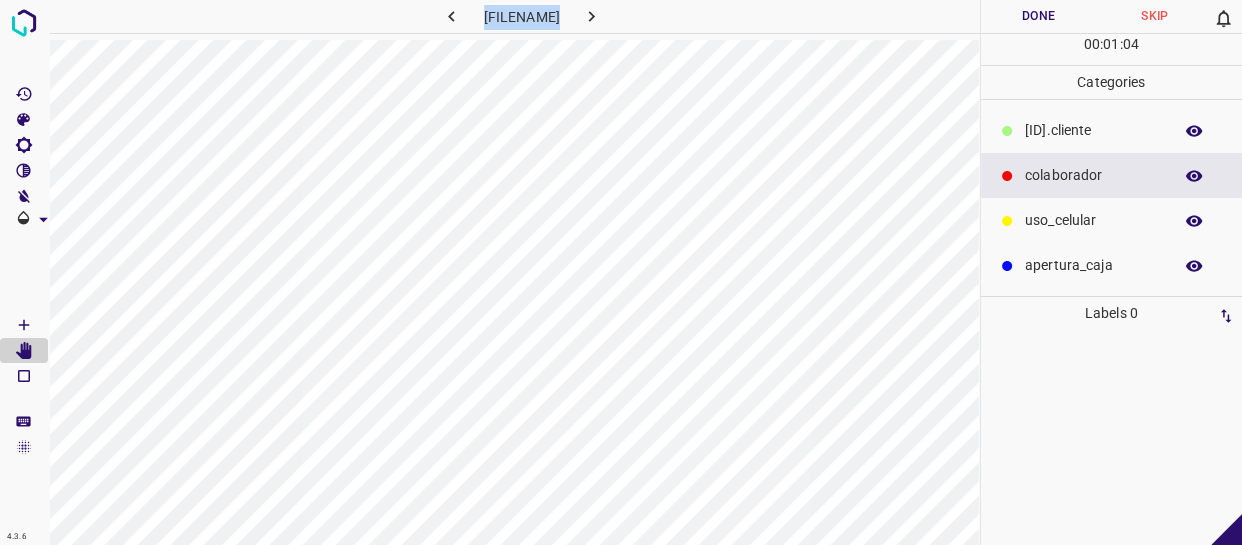 click on "​​cliente" at bounding box center (1112, 130) 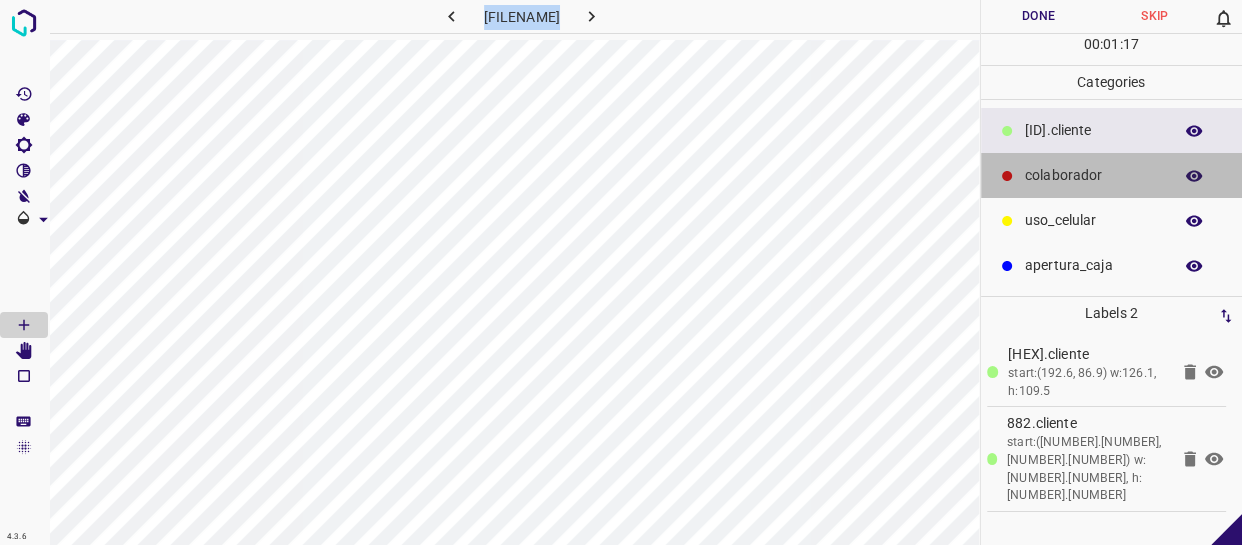 click on "colaborador" at bounding box center [1093, 130] 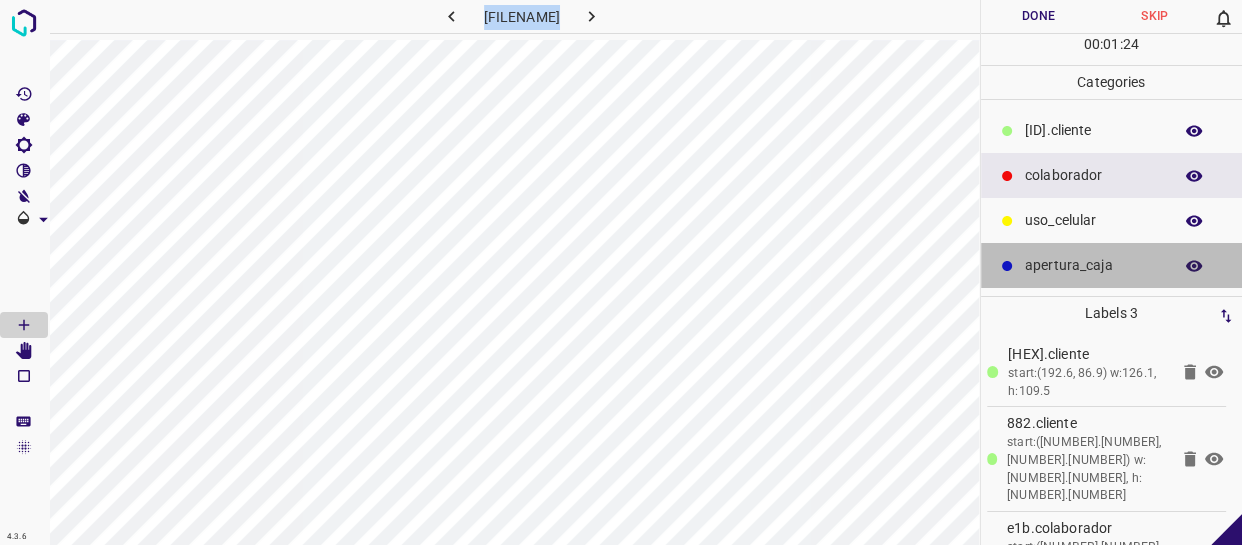 drag, startPoint x: 1053, startPoint y: 265, endPoint x: 985, endPoint y: 271, distance: 68.26419 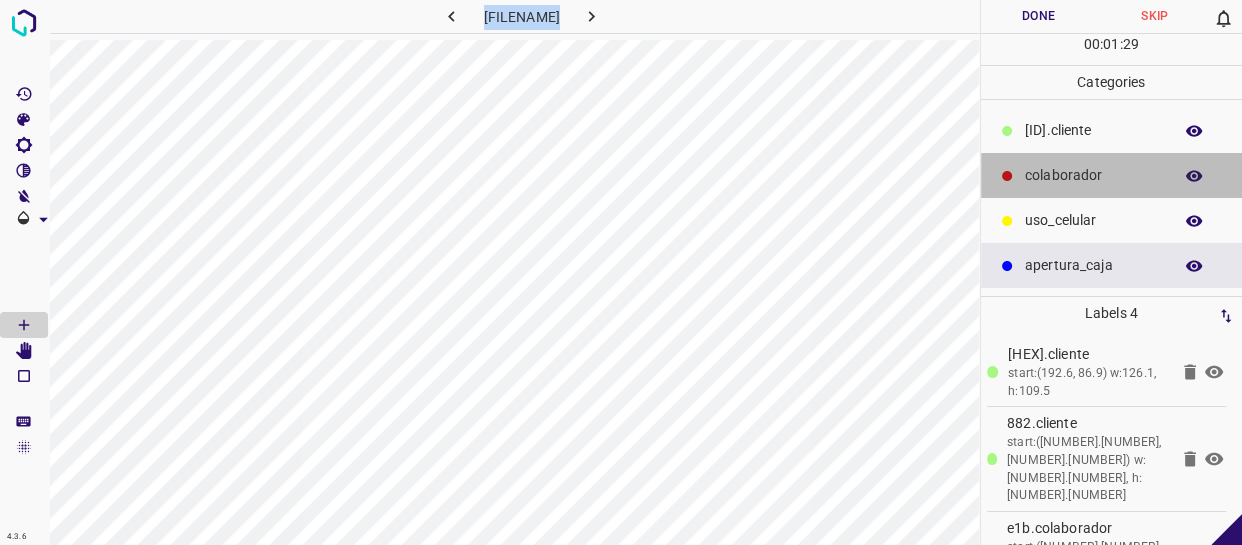 click on "colaborador" at bounding box center [1093, 130] 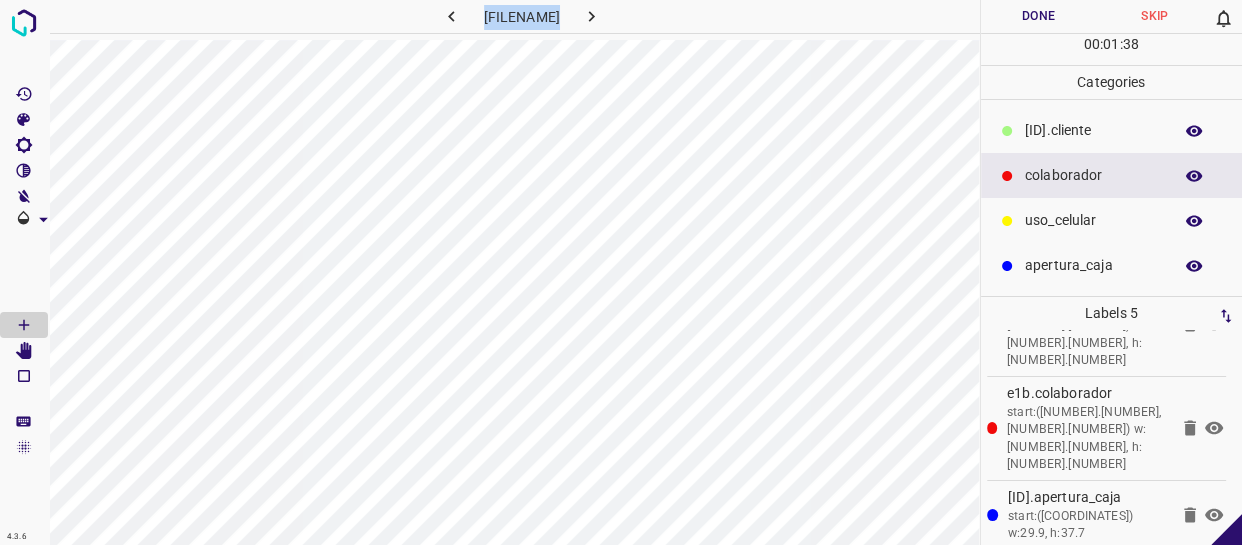 scroll, scrollTop: 146, scrollLeft: 0, axis: vertical 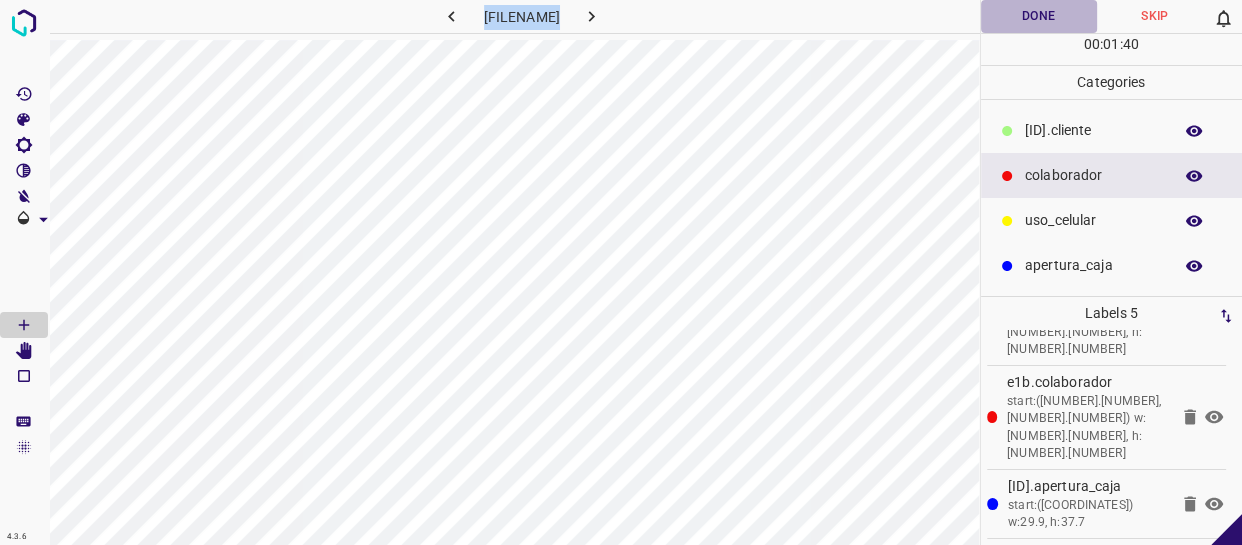 click on "Done" at bounding box center [1039, 16] 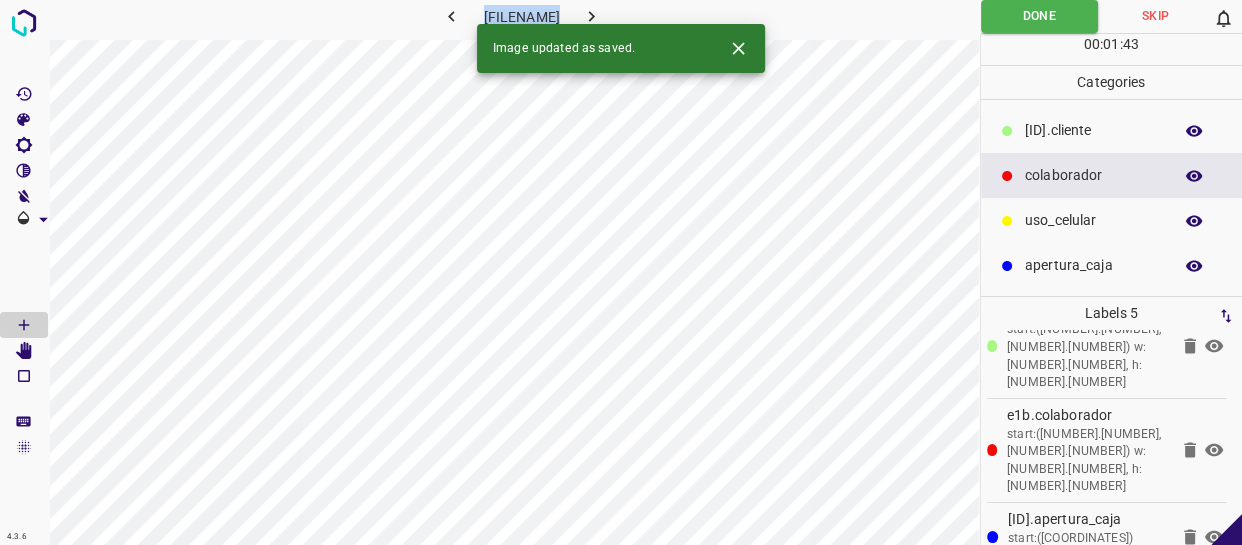 scroll, scrollTop: 146, scrollLeft: 0, axis: vertical 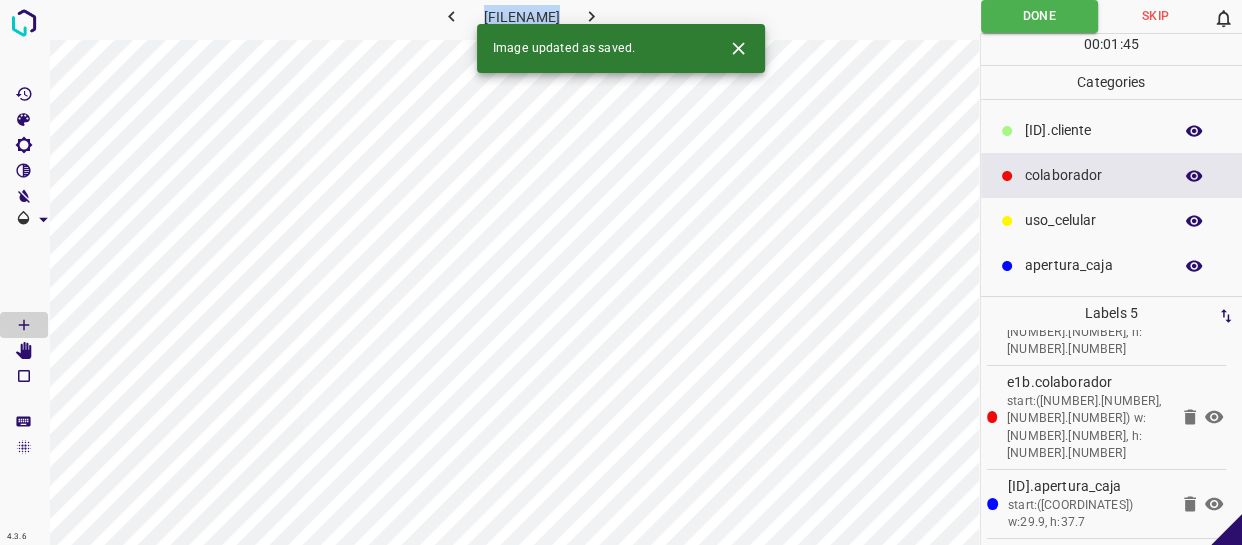 click at bounding box center [591, 16] 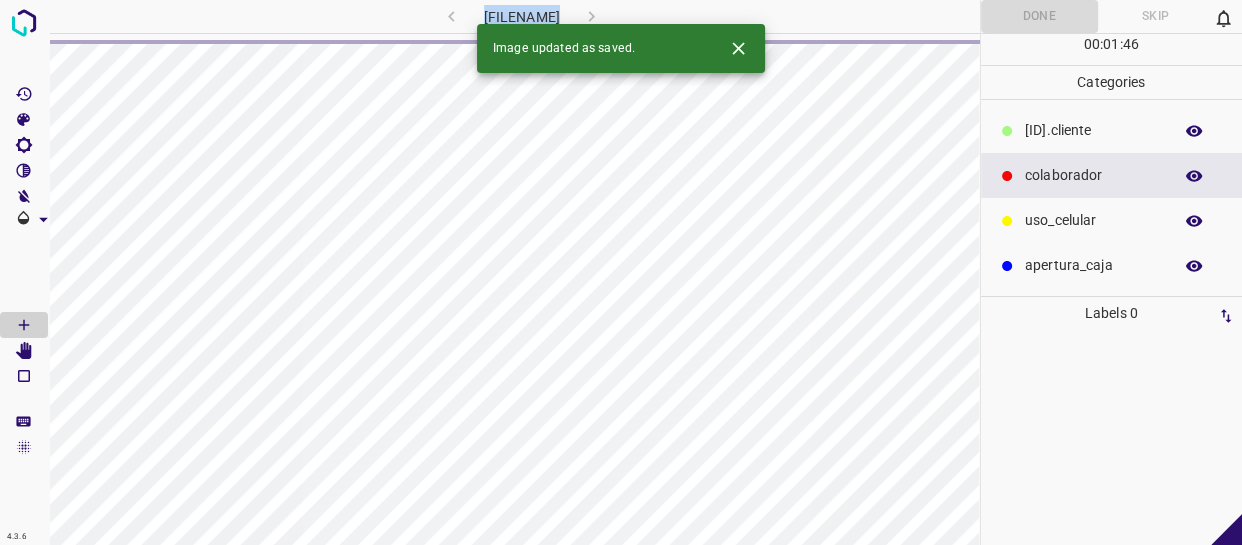 scroll, scrollTop: 0, scrollLeft: 0, axis: both 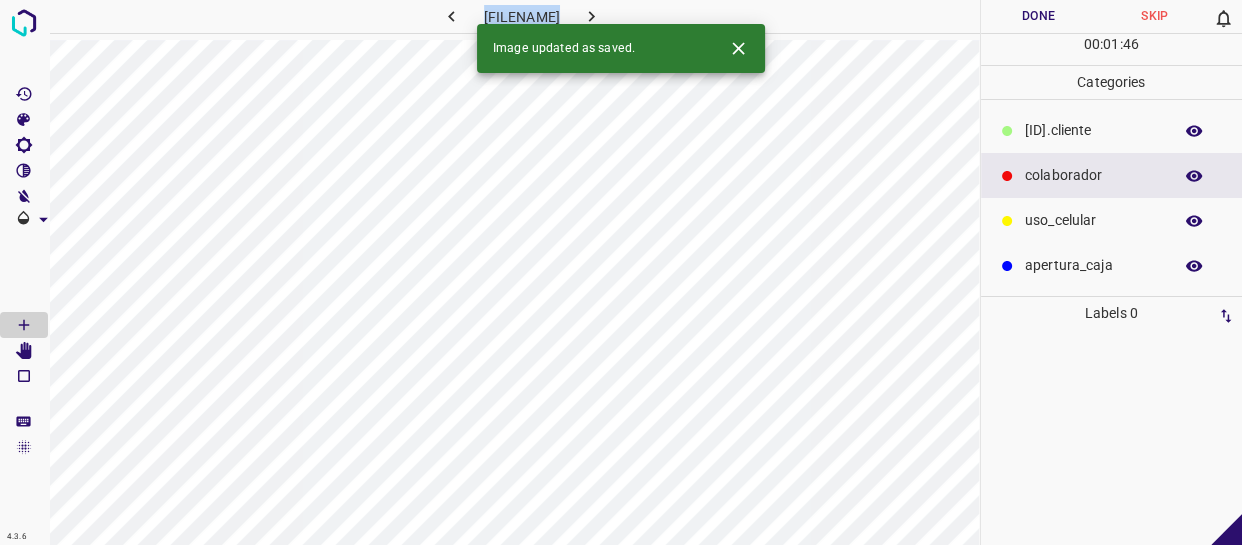 click on "​​cliente" at bounding box center [1093, 130] 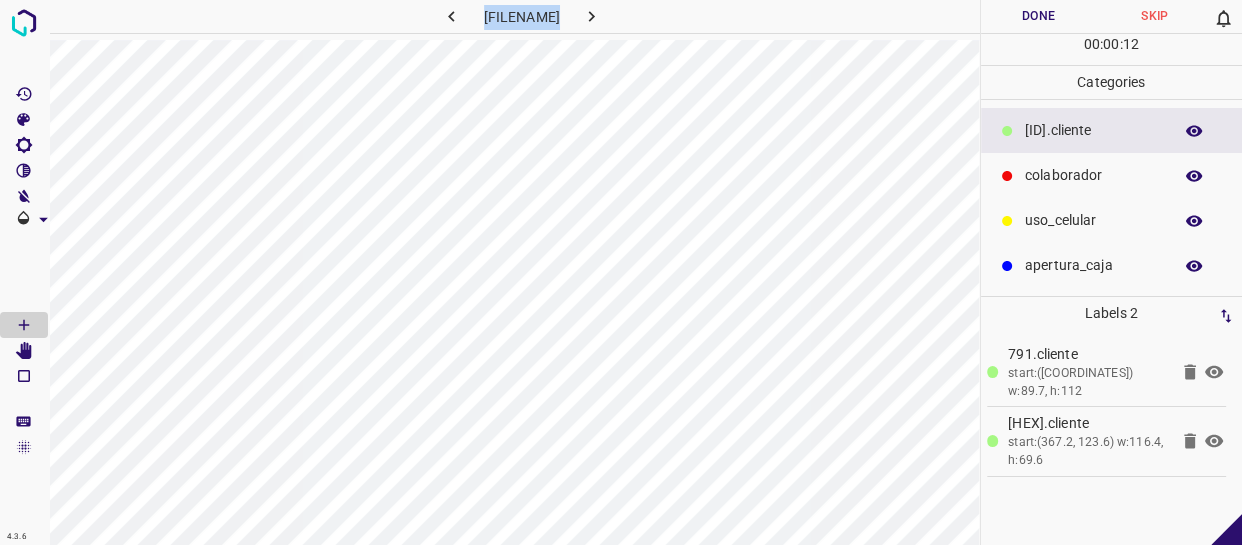 click on "colaborador" at bounding box center [1093, 130] 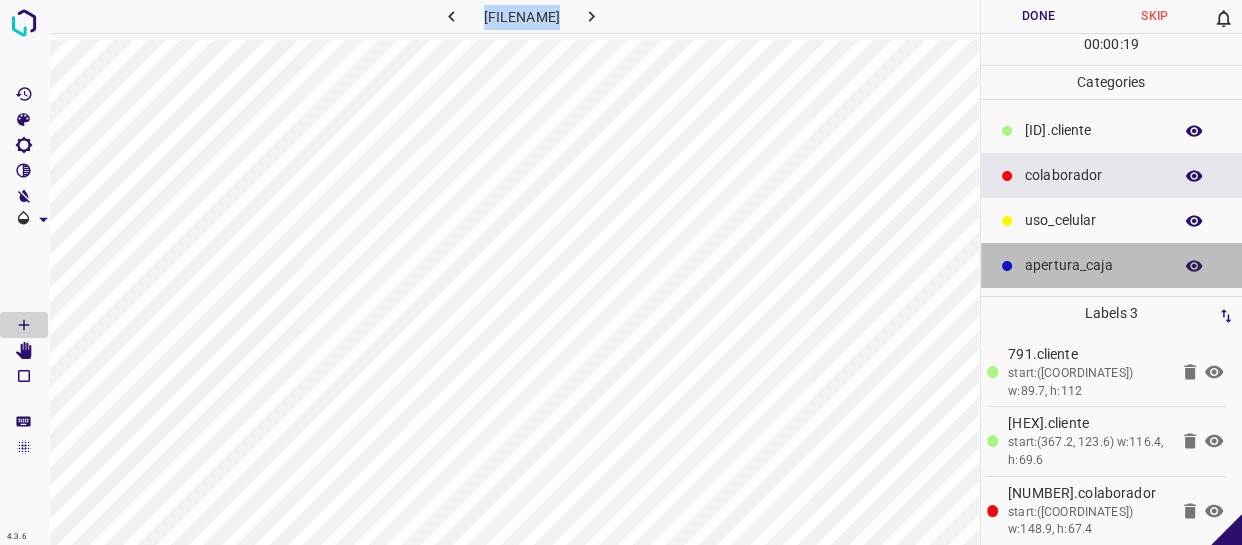 drag, startPoint x: 1074, startPoint y: 273, endPoint x: 1045, endPoint y: 276, distance: 29.15476 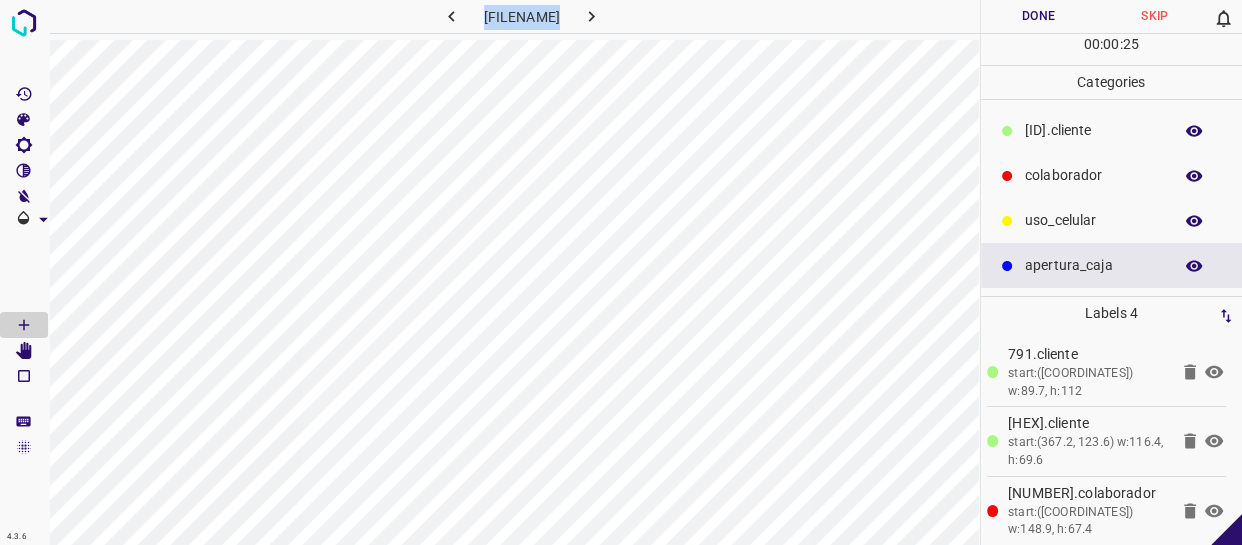scroll, scrollTop: 77, scrollLeft: 0, axis: vertical 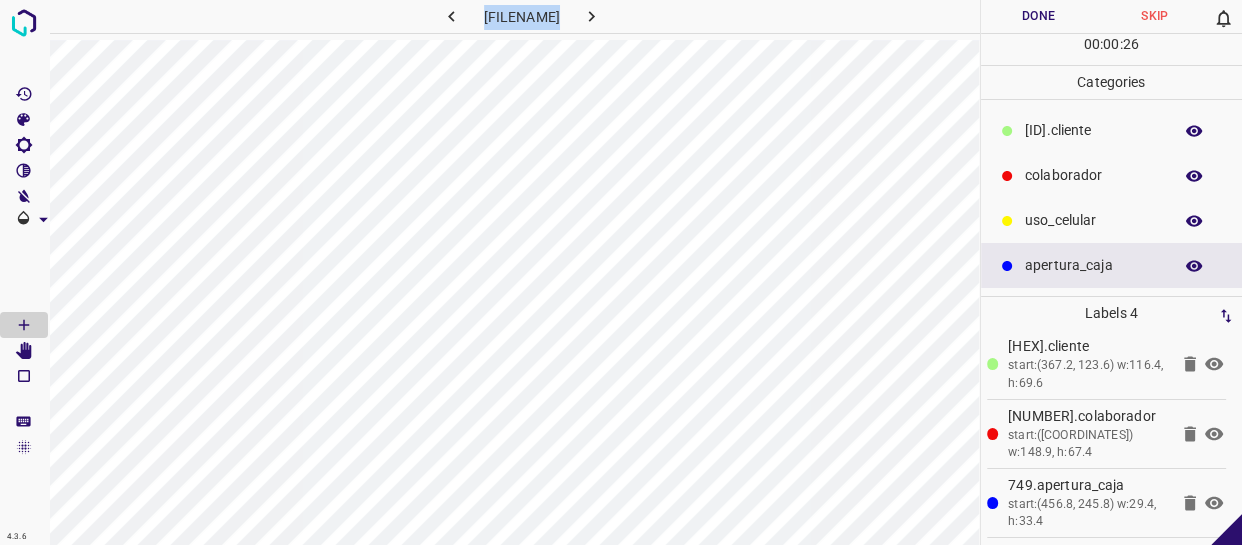 click on "Done" at bounding box center (1039, 16) 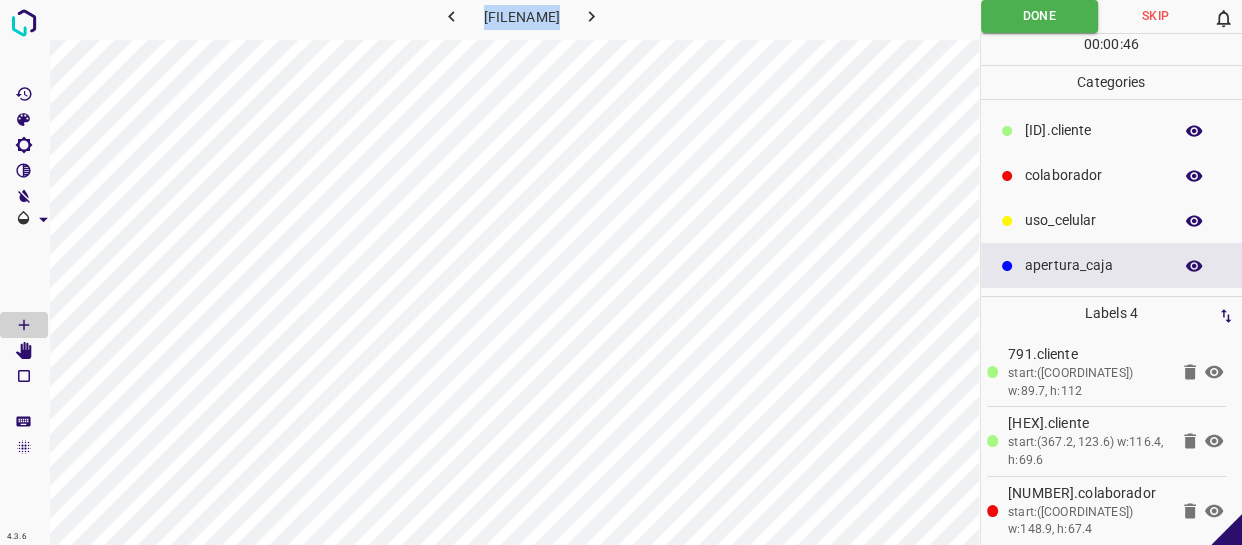 scroll, scrollTop: 77, scrollLeft: 0, axis: vertical 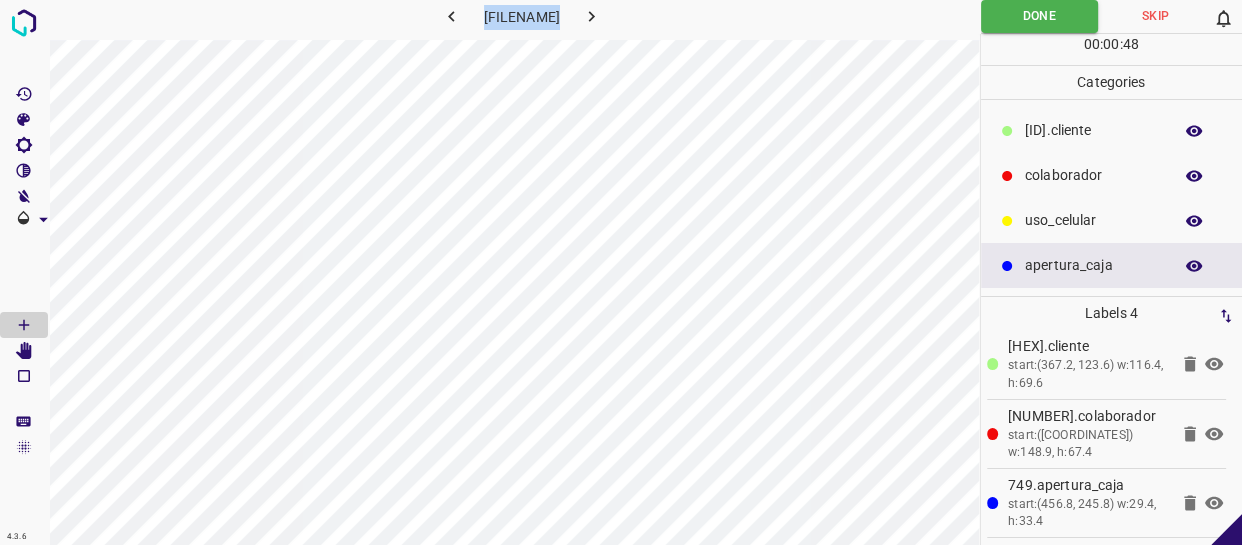 click at bounding box center [592, 16] 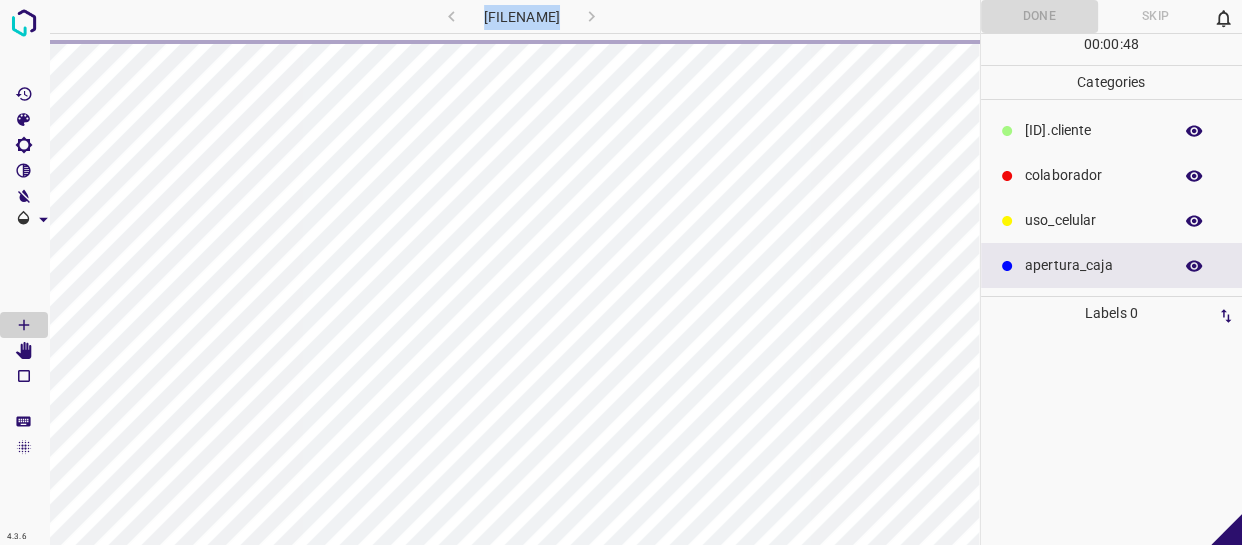scroll, scrollTop: 0, scrollLeft: 0, axis: both 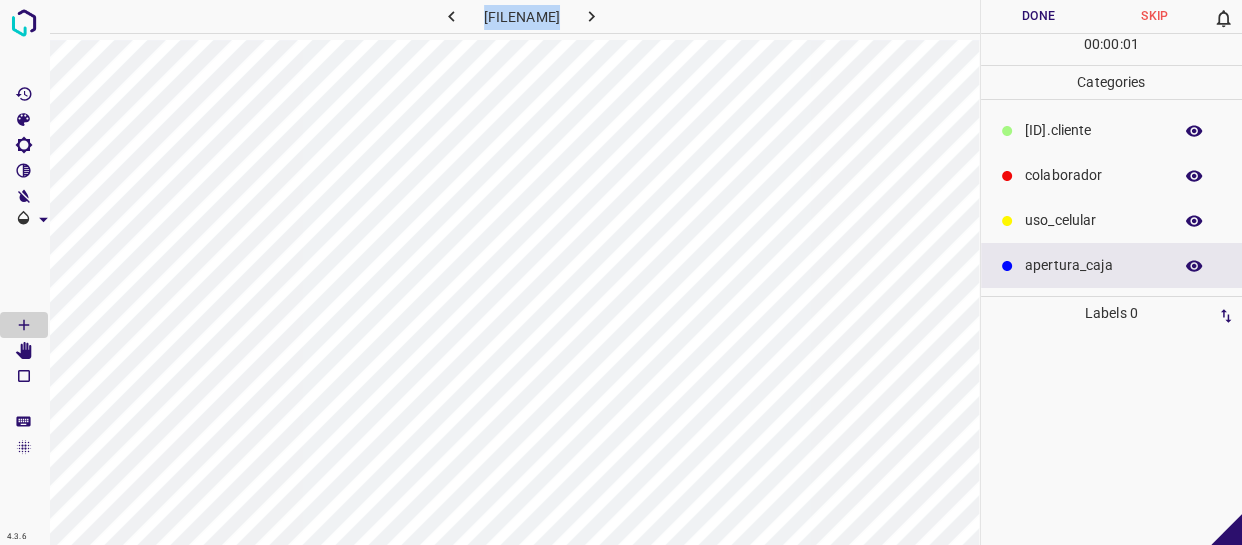 click on "​​cliente" at bounding box center [1112, 130] 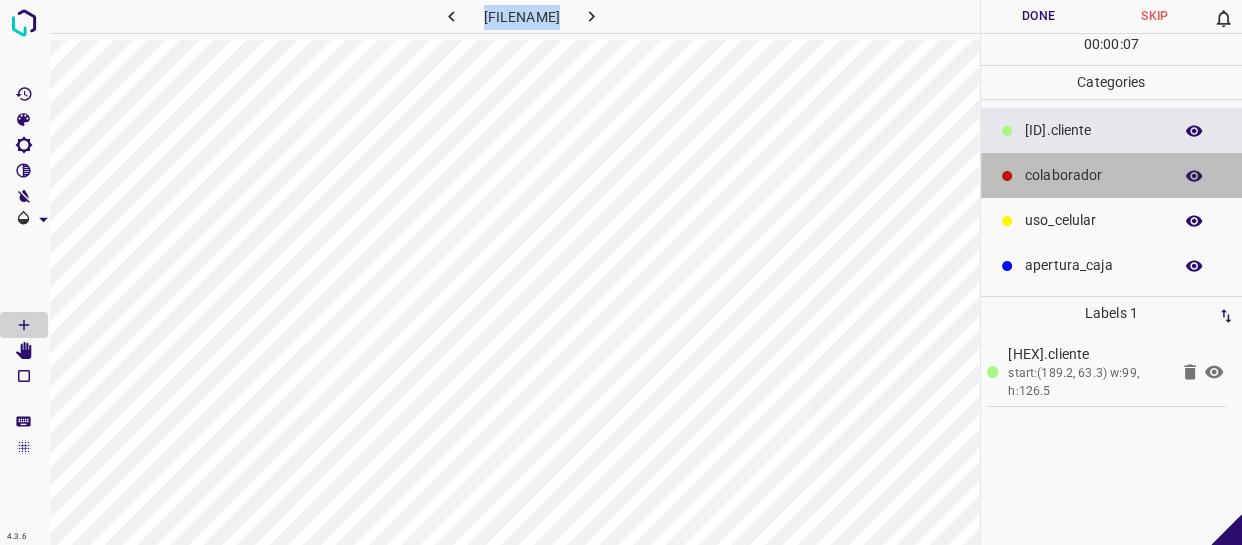 click on "colaborador" at bounding box center [1112, 175] 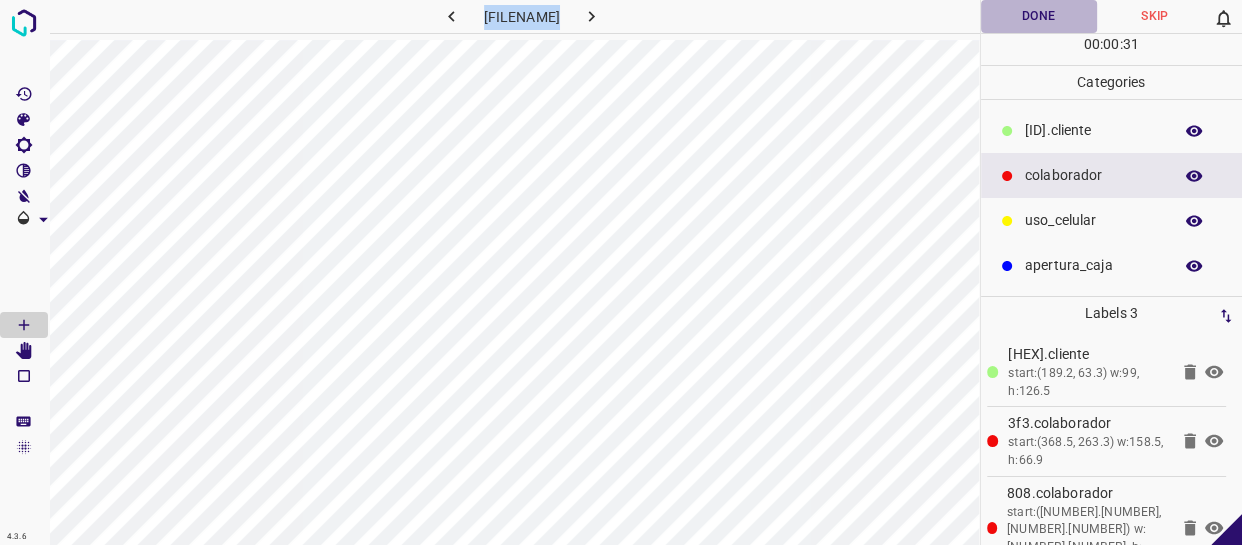 click on "Done" at bounding box center [1039, 16] 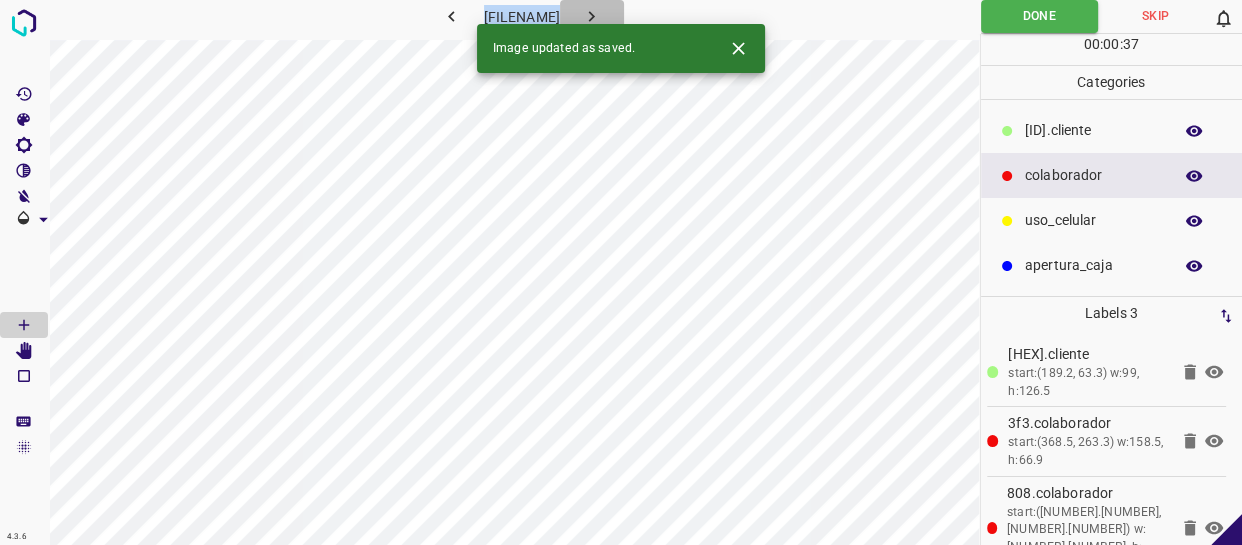 click at bounding box center (591, 16) 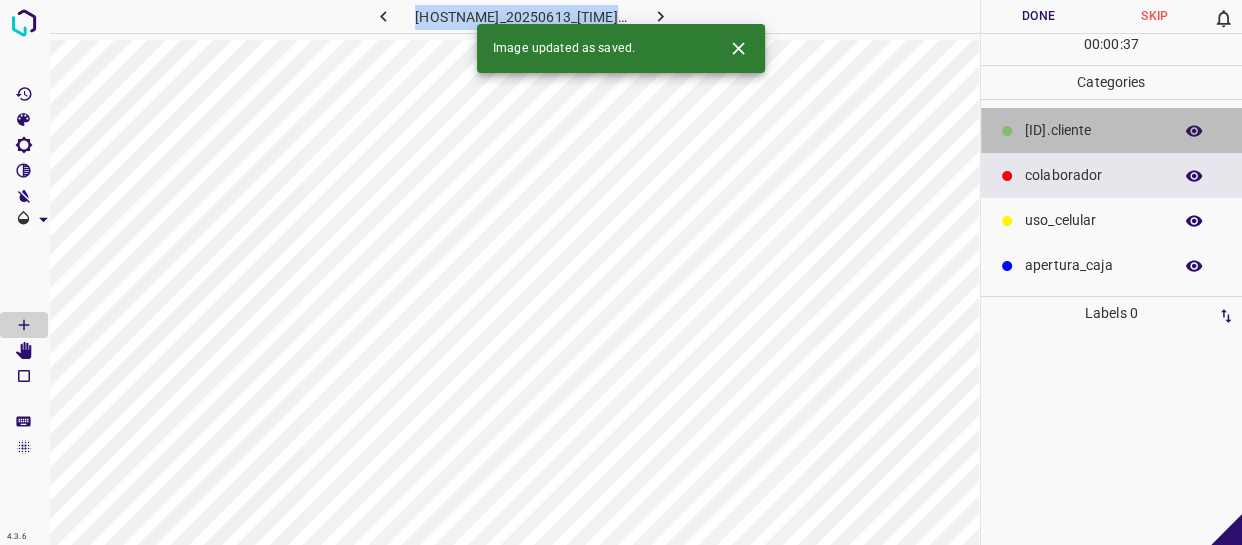 click on "​​cliente" at bounding box center [1093, 130] 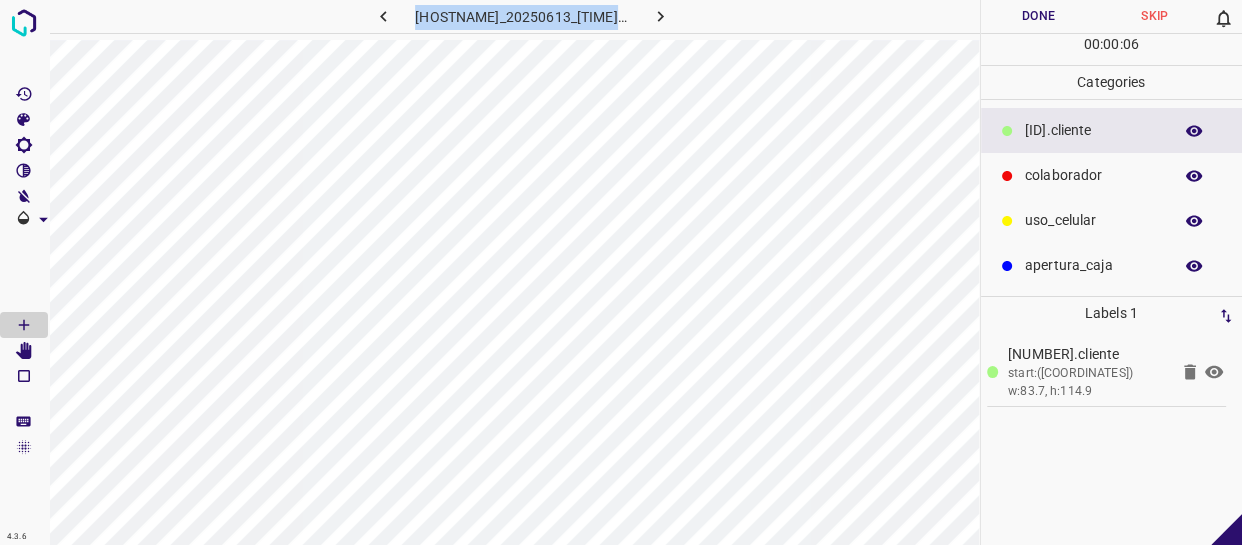click on "​​cliente" at bounding box center (1093, 130) 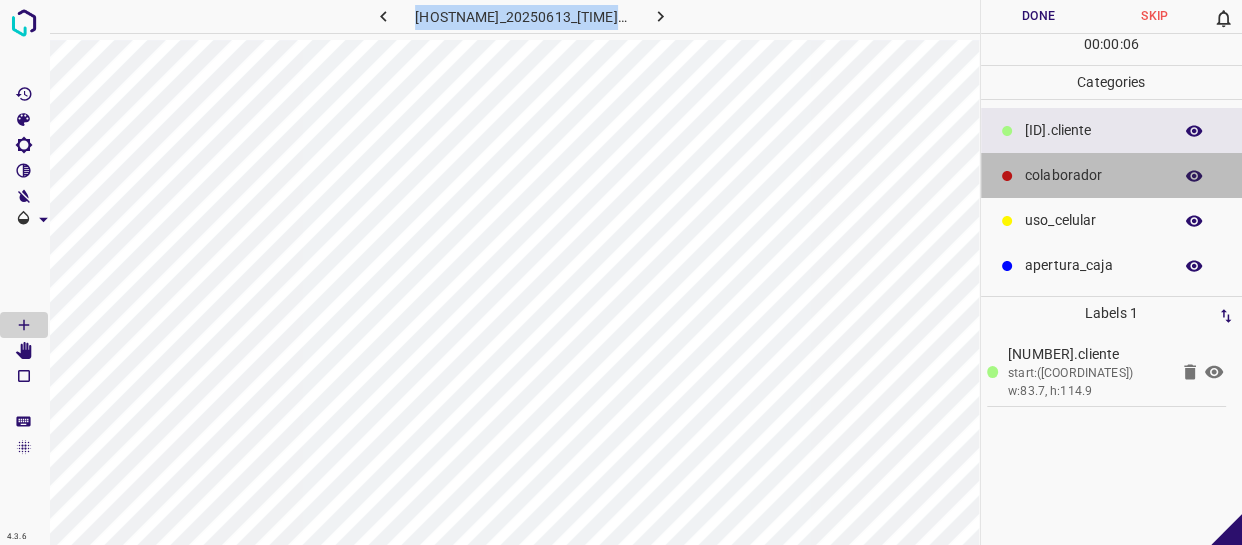 click on "colaborador" at bounding box center [1093, 130] 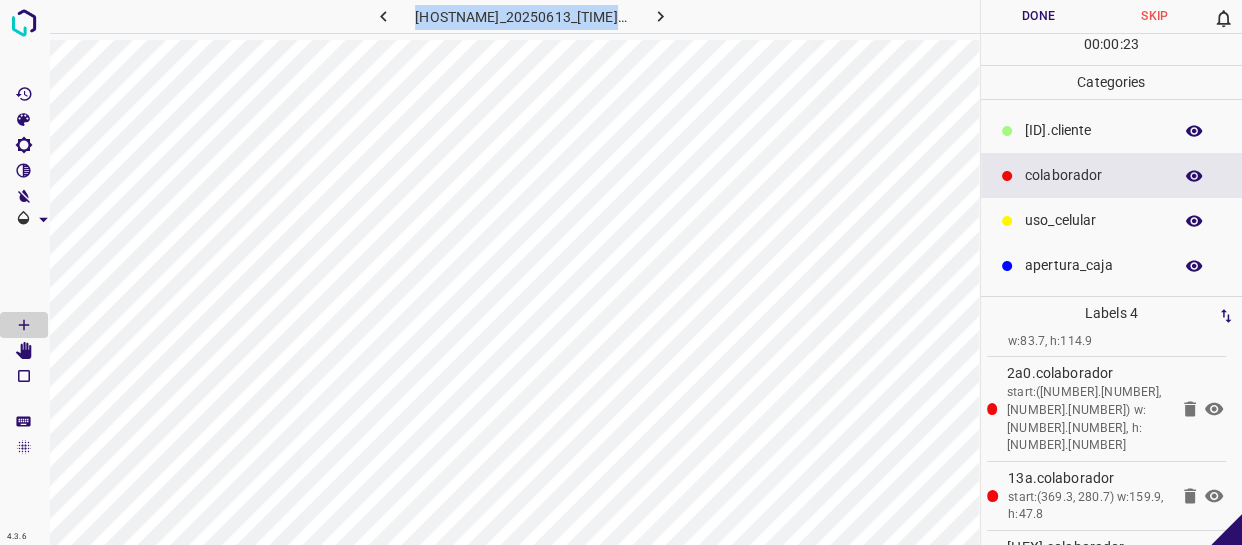 scroll, scrollTop: 77, scrollLeft: 0, axis: vertical 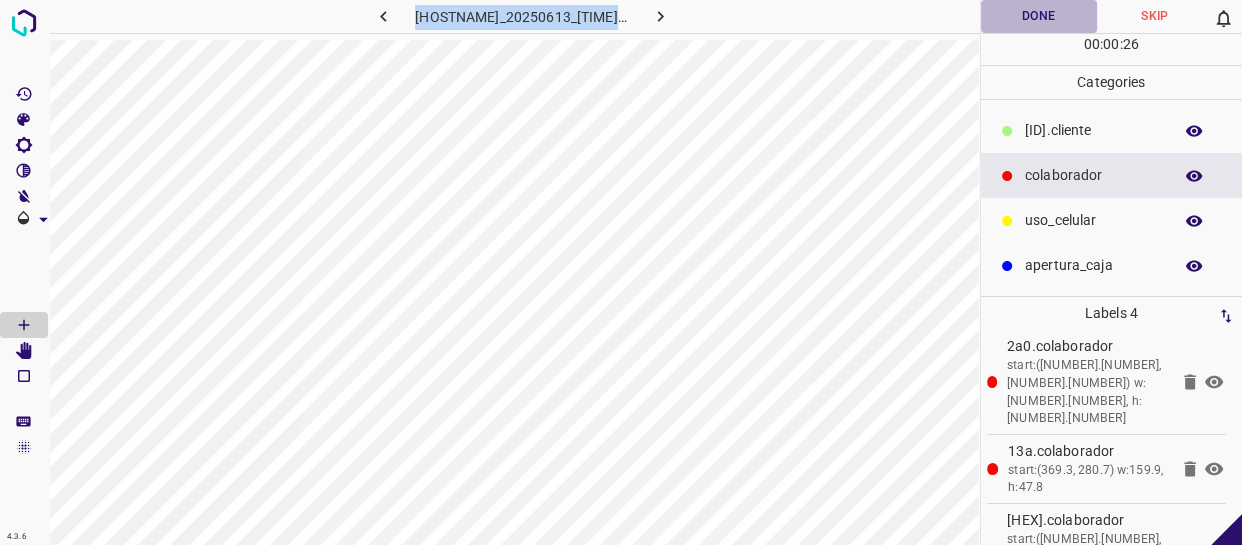 click on "Done" at bounding box center (1039, 16) 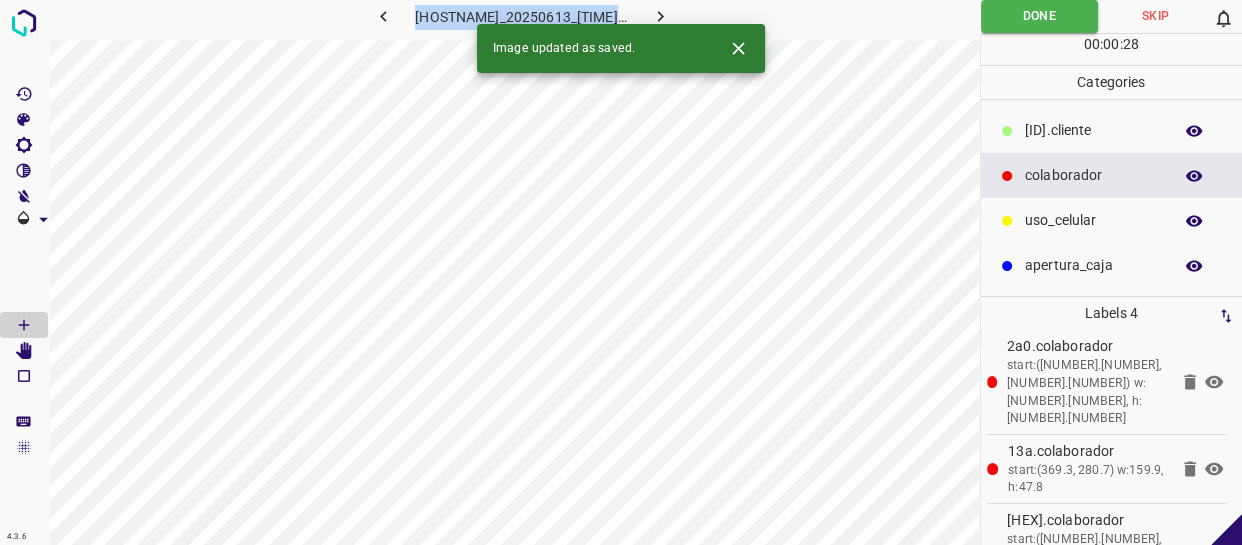 click at bounding box center [660, 16] 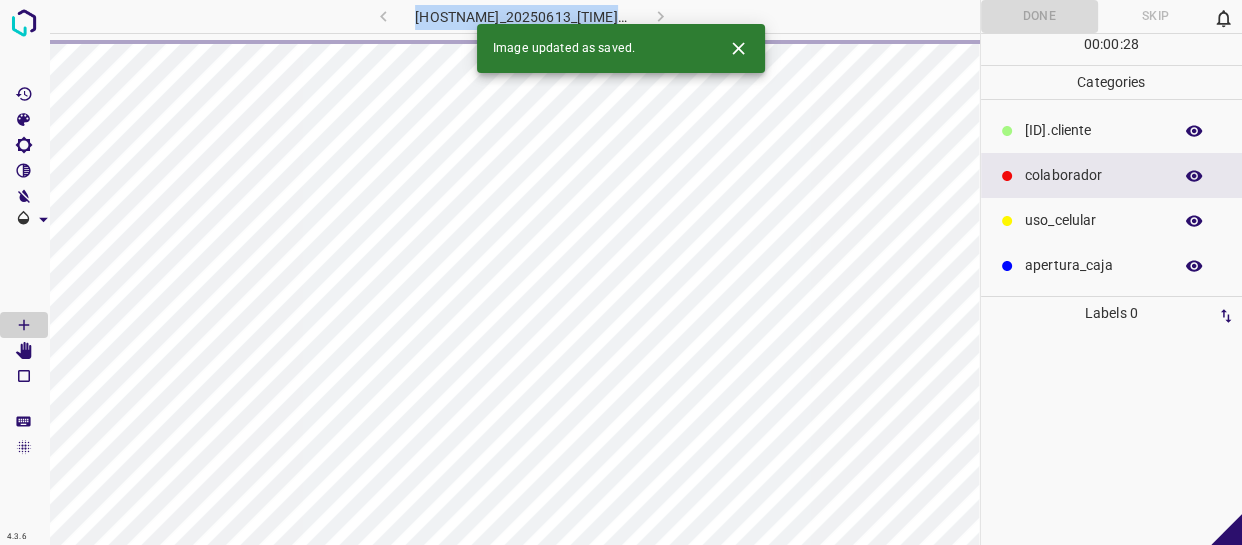 scroll, scrollTop: 0, scrollLeft: 0, axis: both 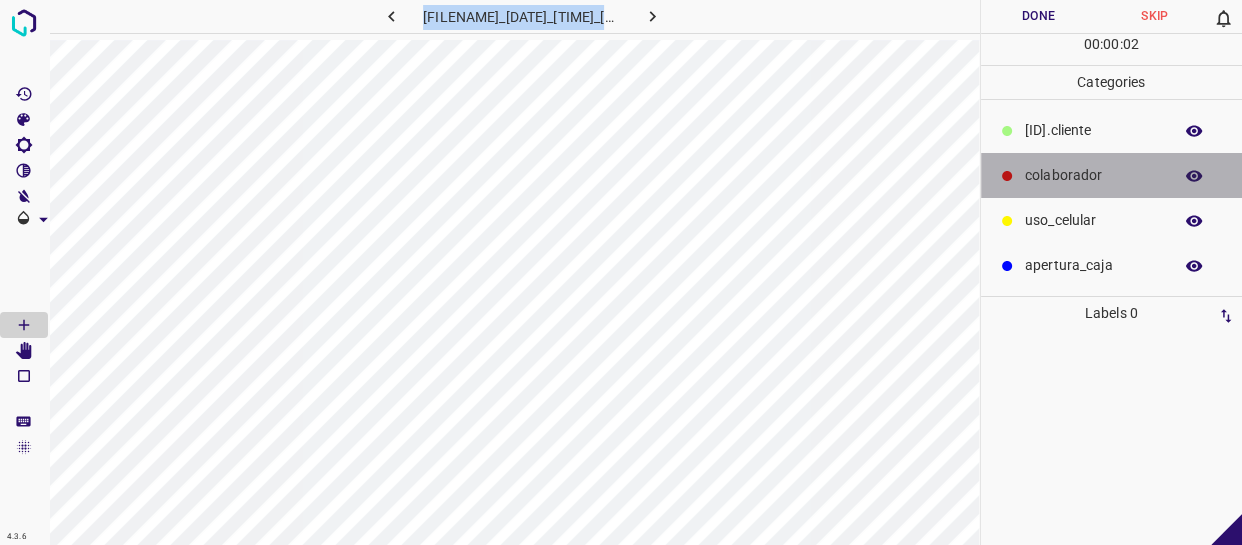 click at bounding box center (1007, 176) 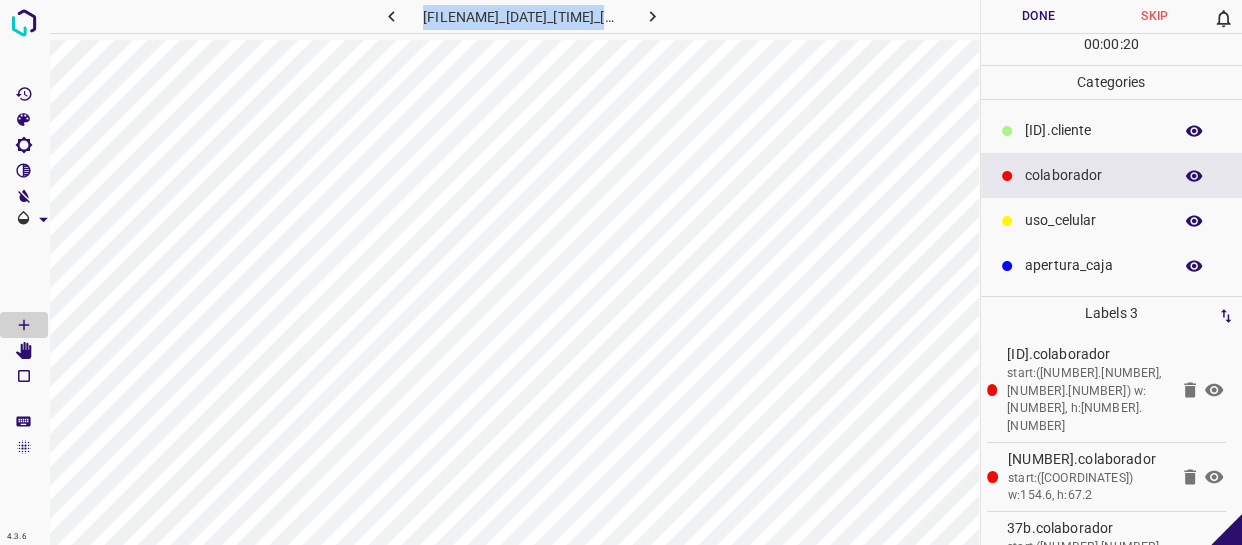 click on "​​cliente" at bounding box center (1093, 130) 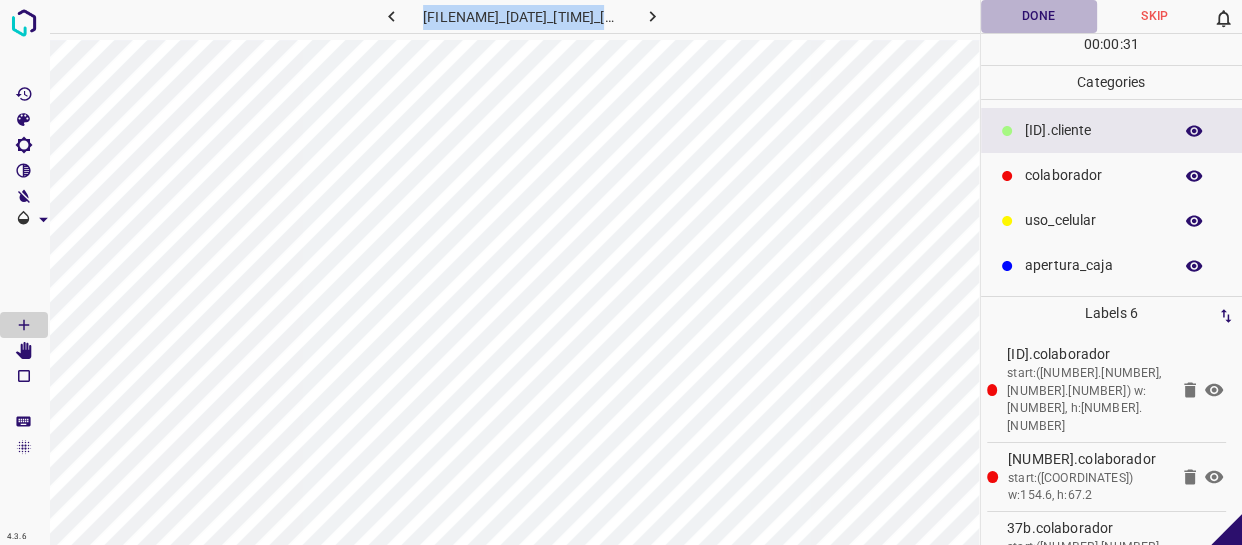 click on "Done" at bounding box center [1039, 16] 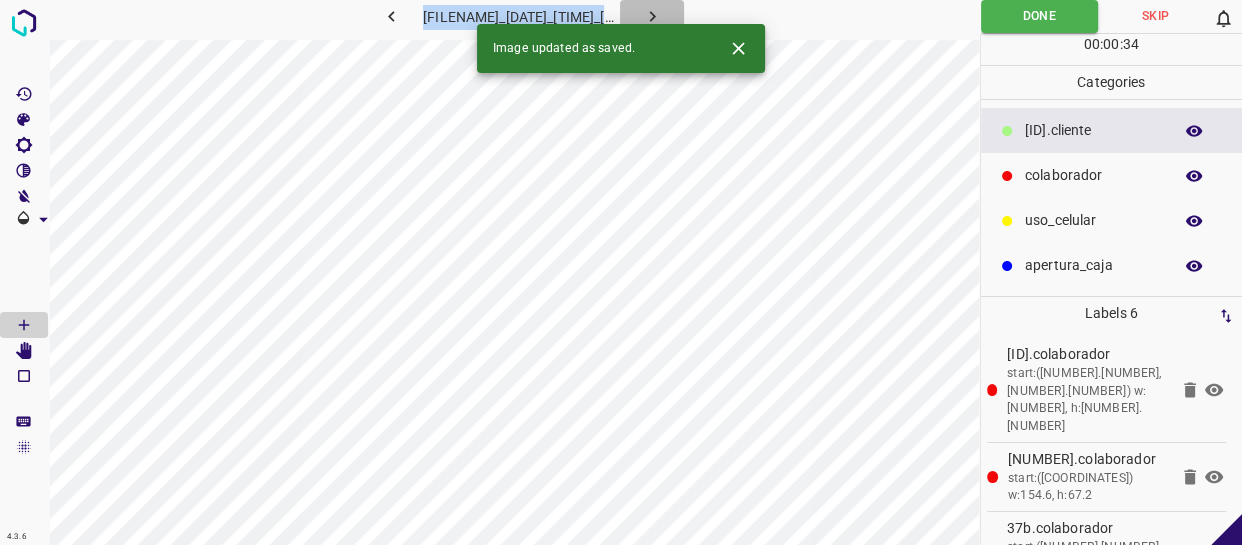 click at bounding box center (652, 16) 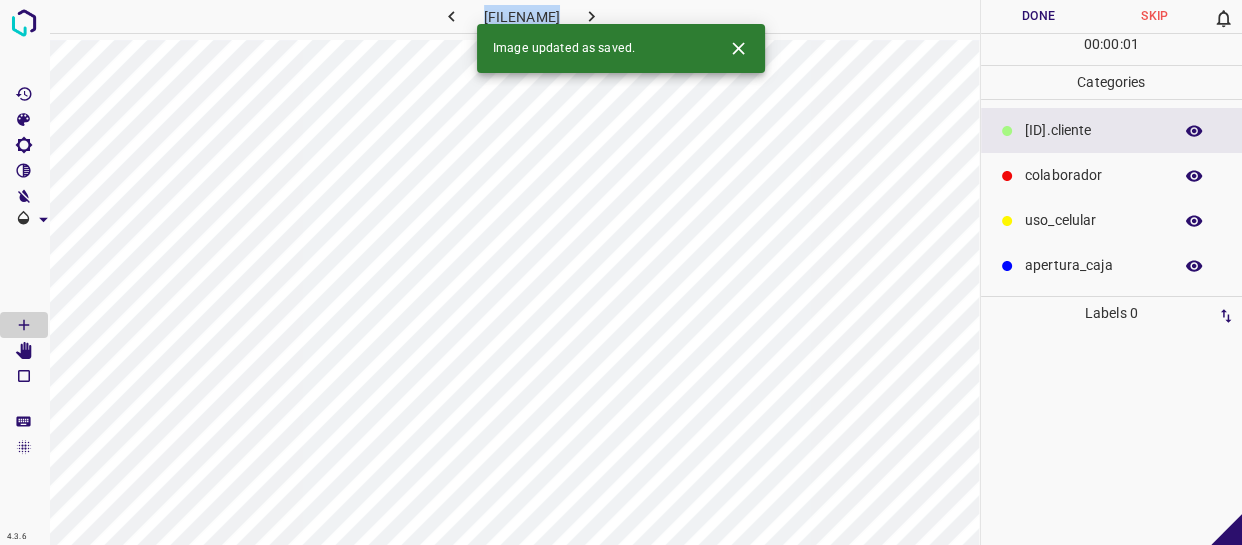 click on "colaborador" at bounding box center (1093, 130) 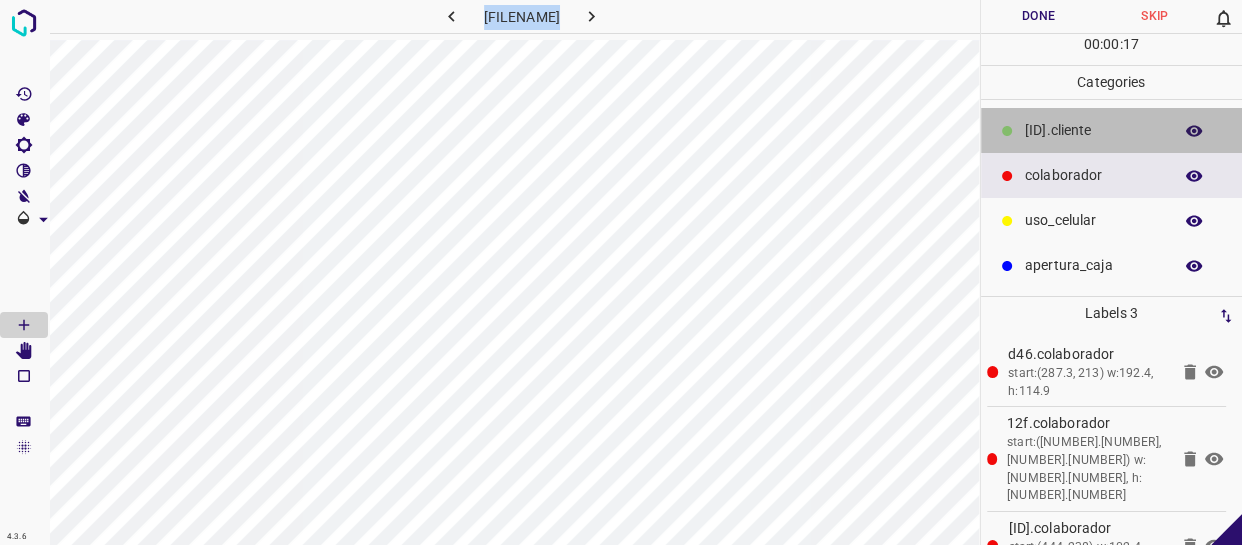 click on "​​cliente" at bounding box center [1093, 130] 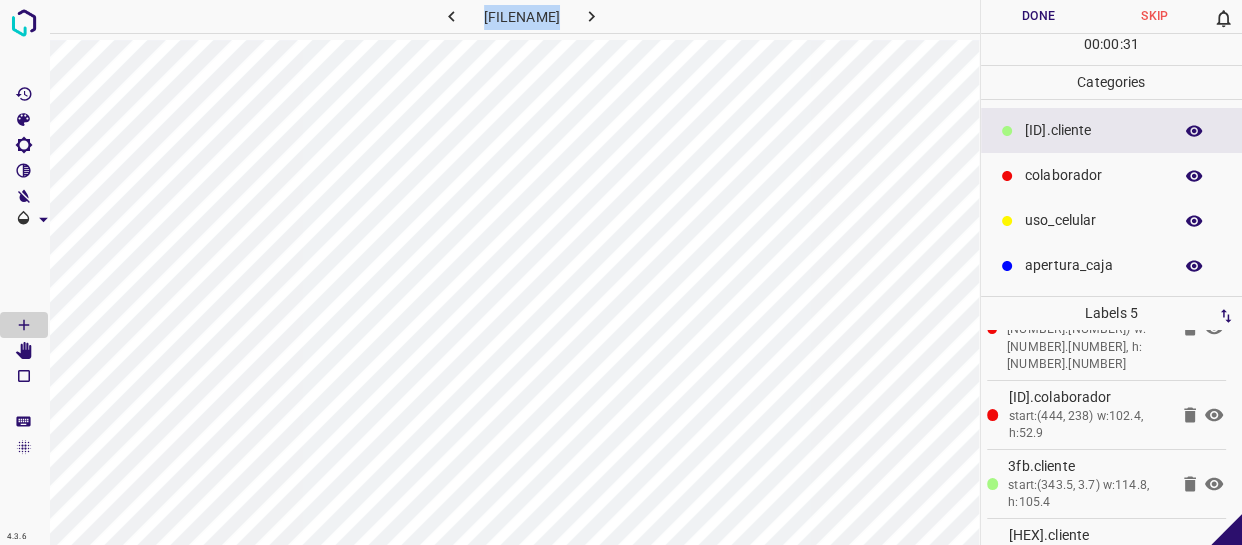 scroll, scrollTop: 146, scrollLeft: 0, axis: vertical 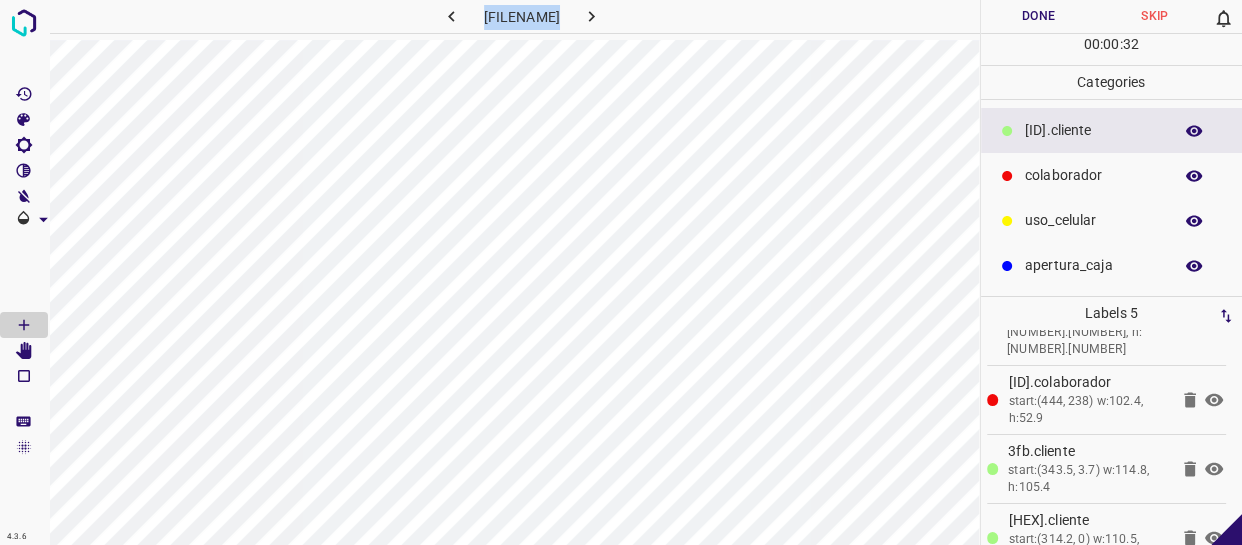 click on "Done" at bounding box center (1039, 16) 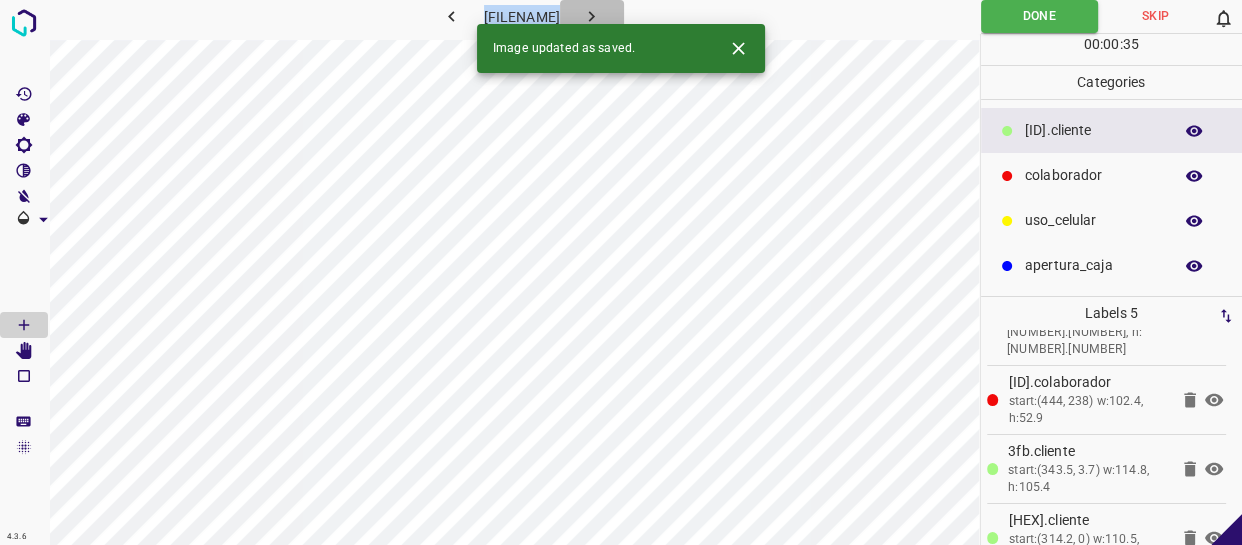 click at bounding box center (592, 16) 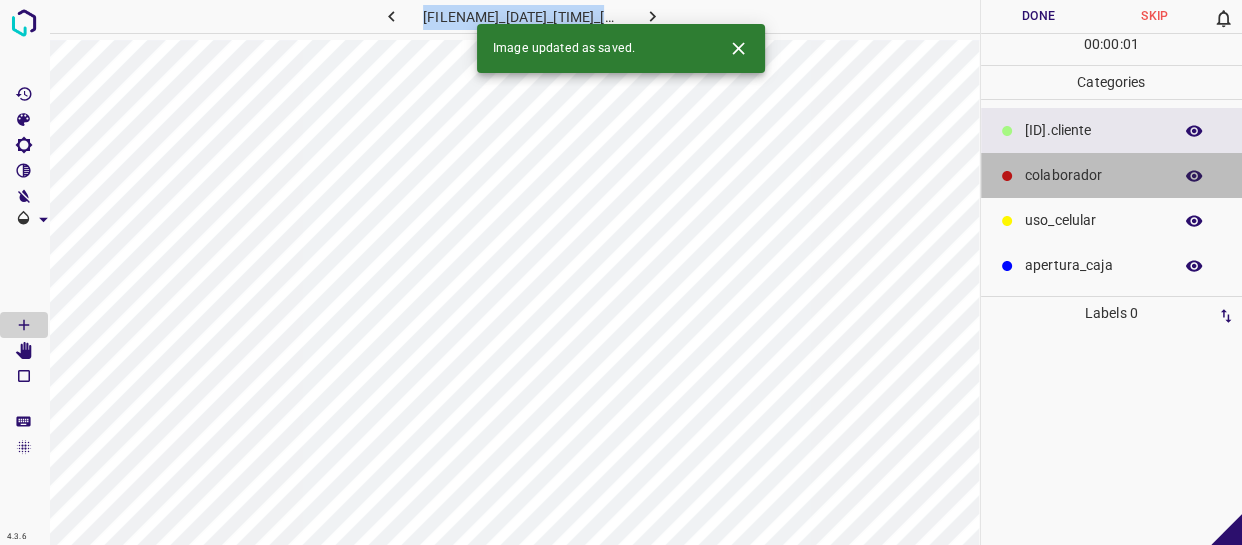 click on "colaborador" at bounding box center [1093, 130] 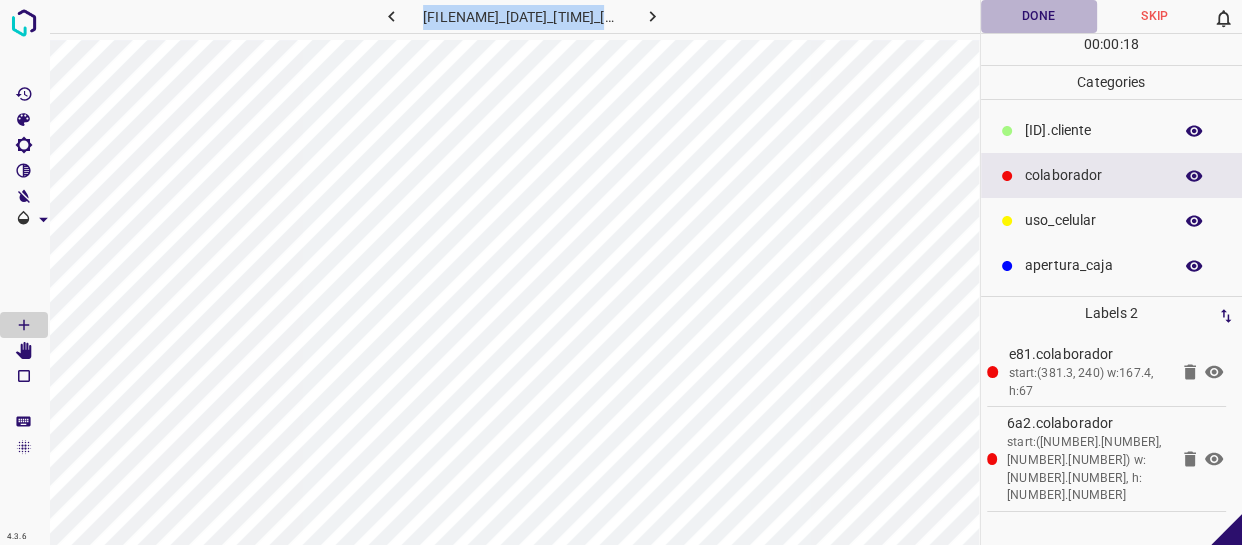 click on "Done" at bounding box center (1039, 16) 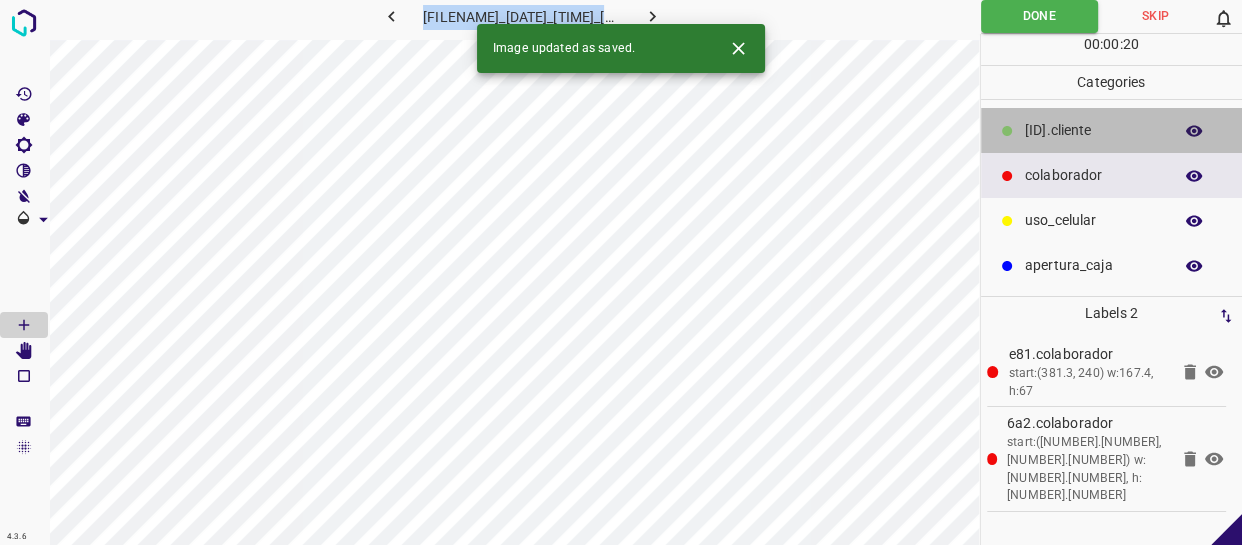click on "​​cliente" at bounding box center [1112, 130] 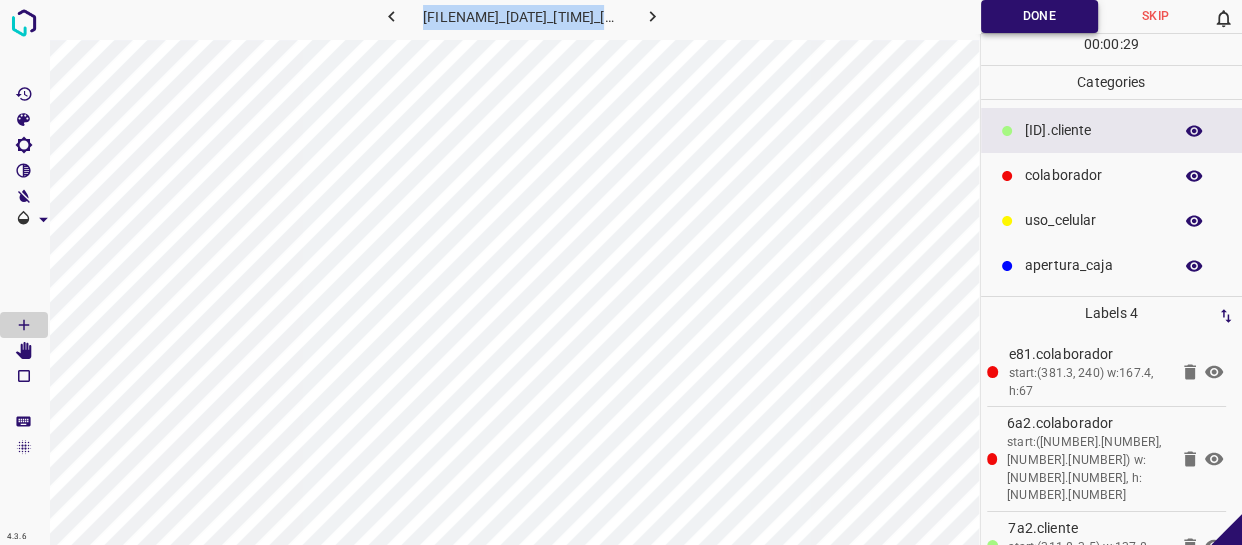 click on "Done" at bounding box center [1039, 16] 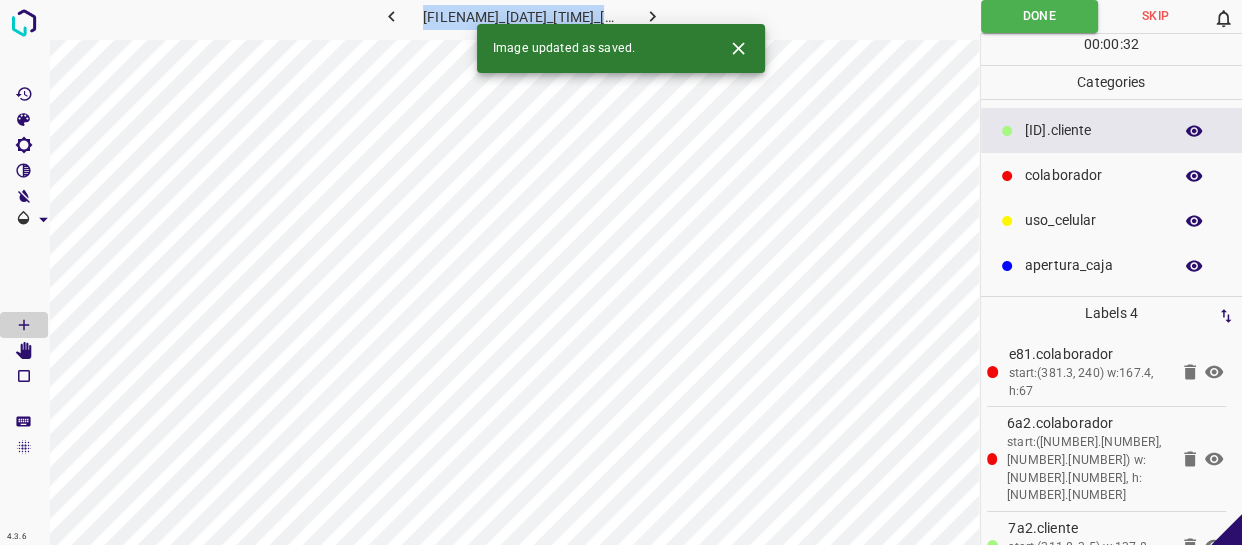 click at bounding box center [652, 16] 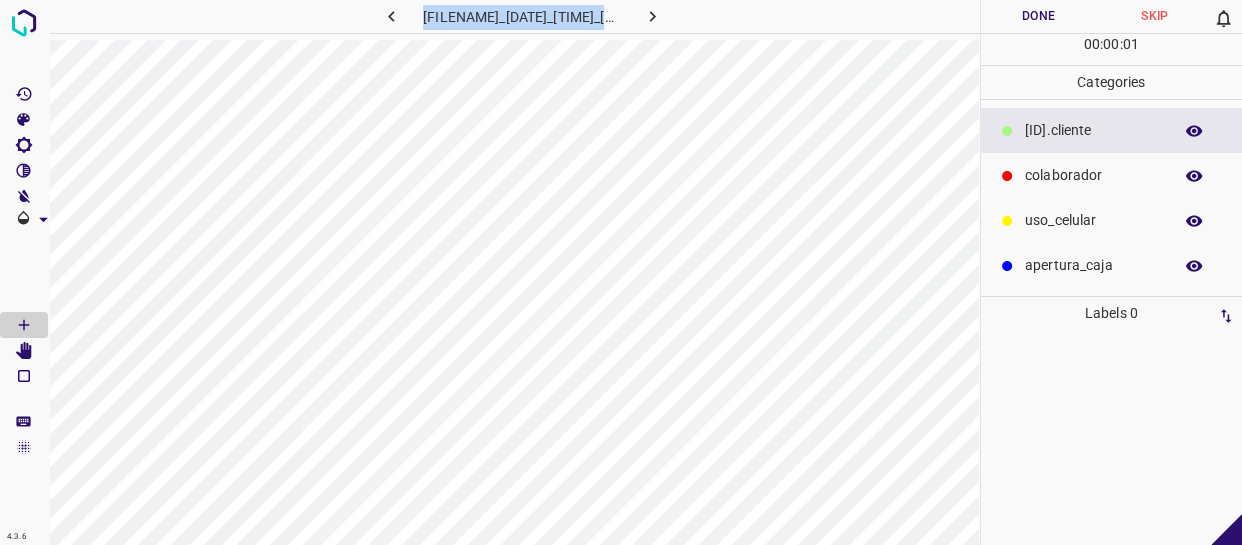 click on "colaborador" at bounding box center (1093, 130) 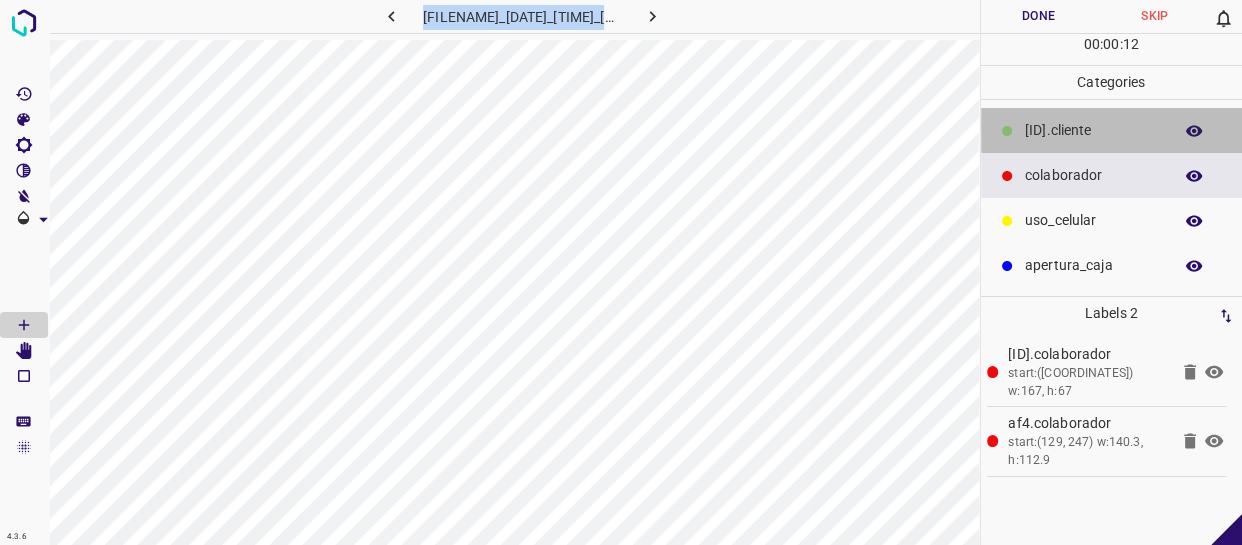 click on "​​cliente" at bounding box center [1093, 130] 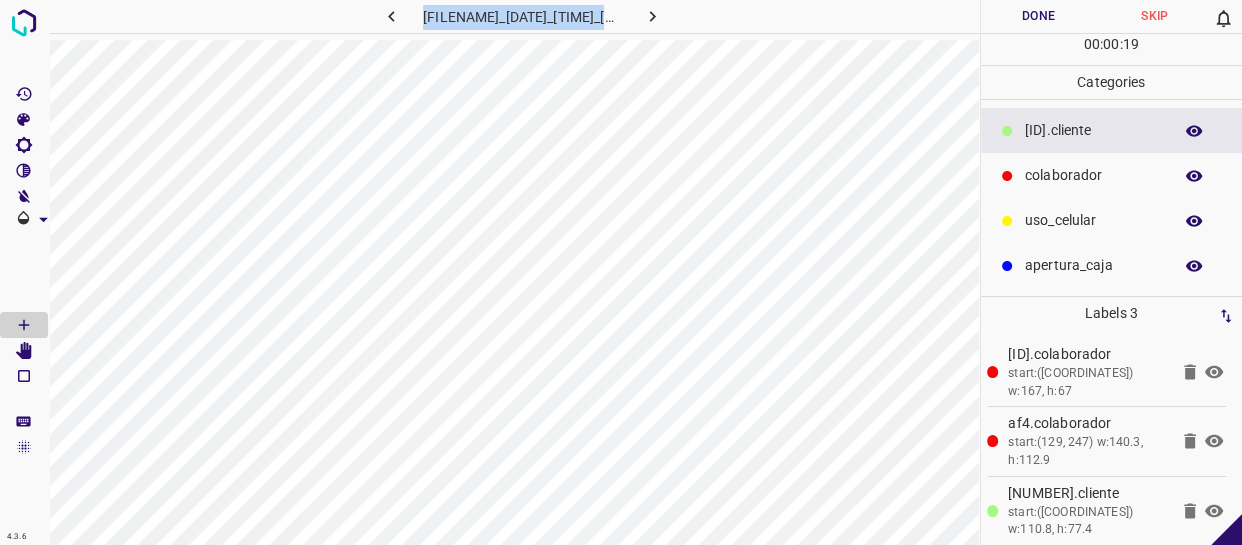 click on "Done" at bounding box center [1039, 16] 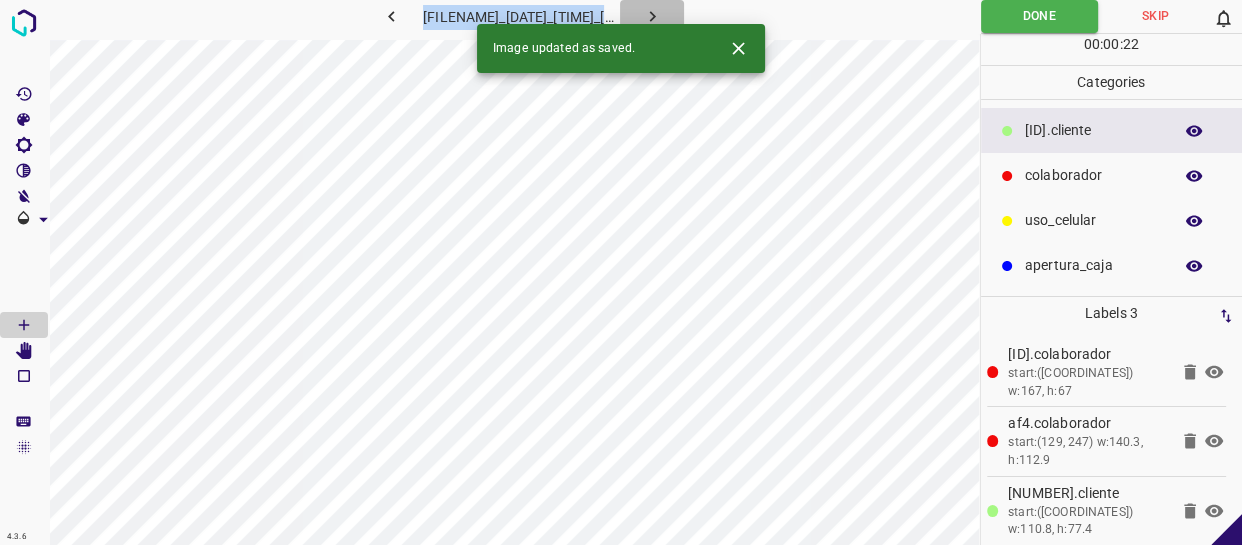 click at bounding box center (652, 16) 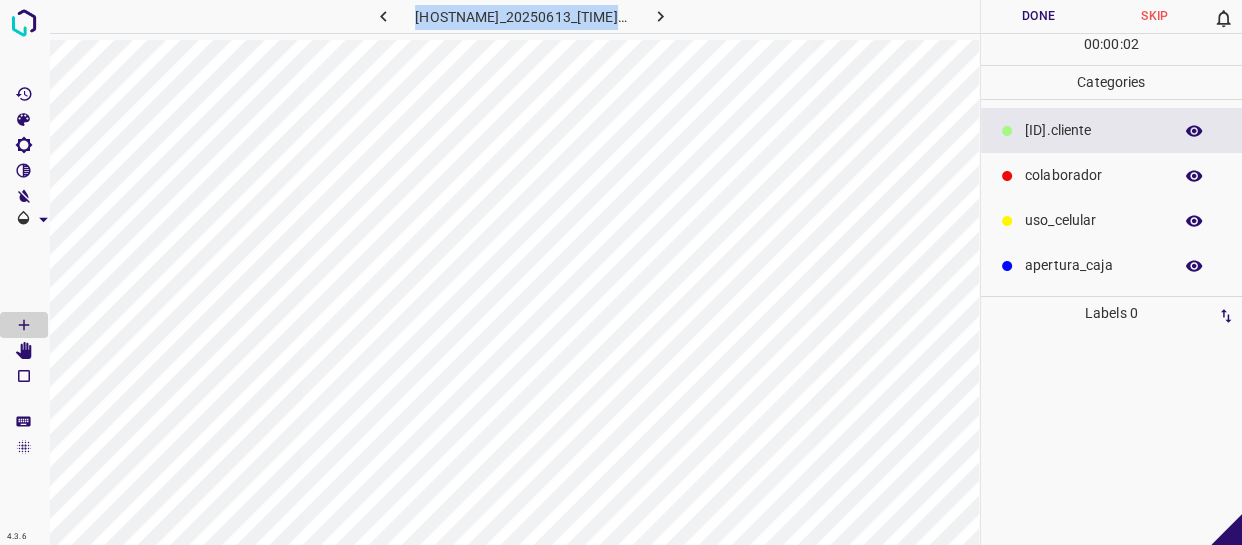 click on "colaborador" at bounding box center (1112, 175) 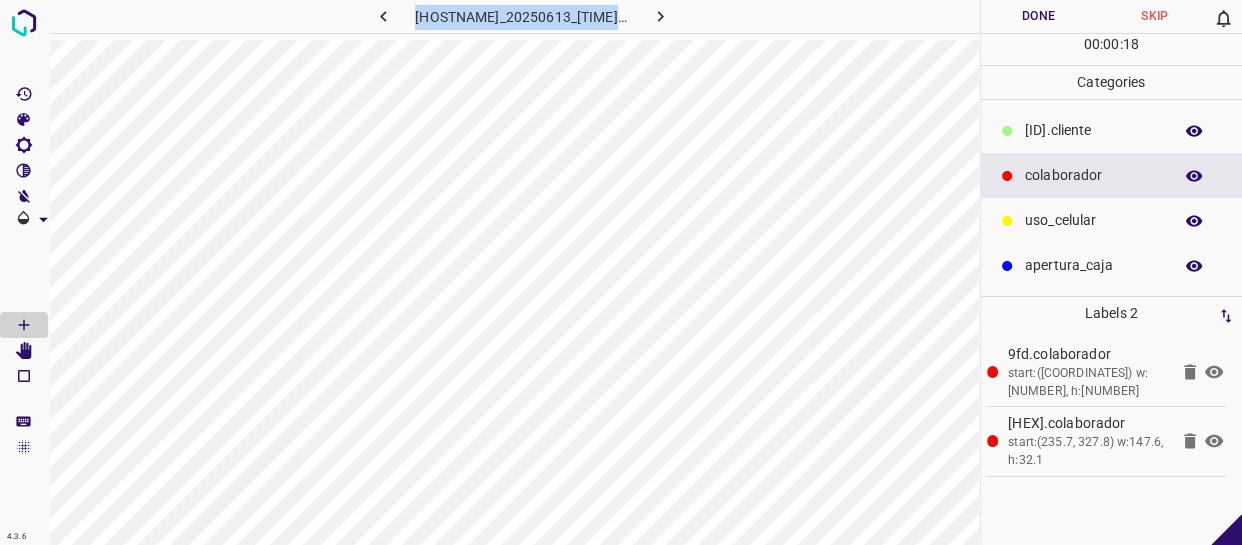 click on "Done" at bounding box center [1039, 16] 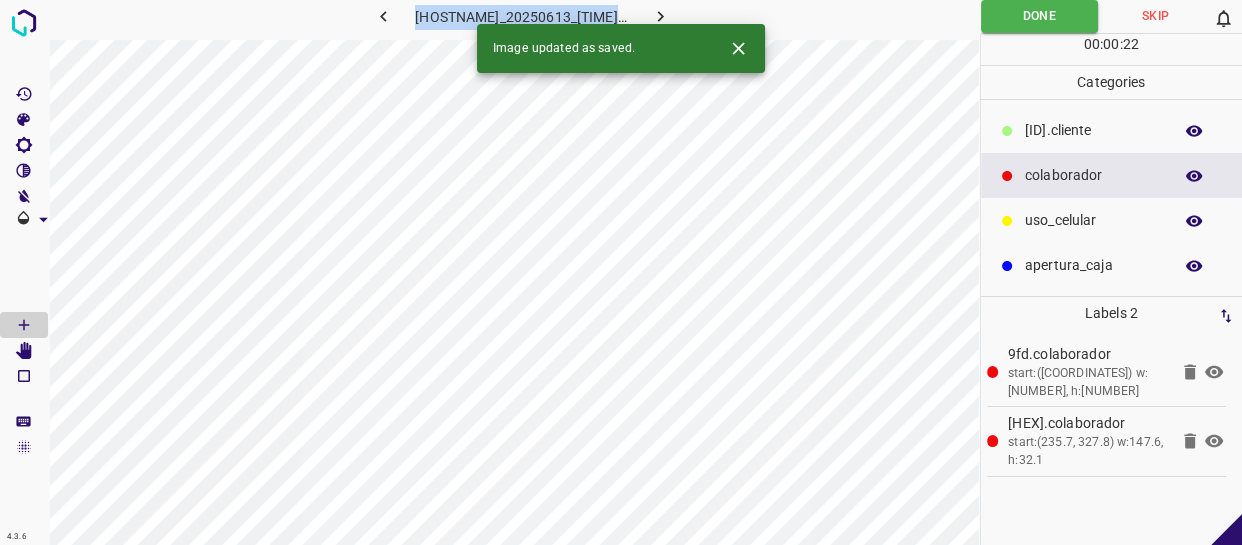 click at bounding box center [660, 16] 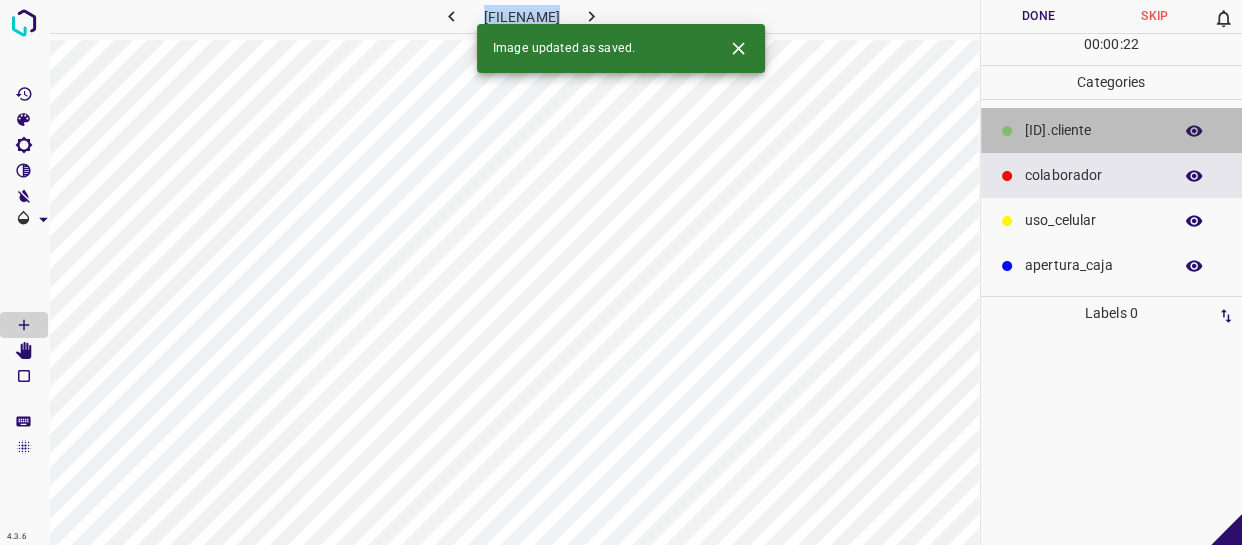 click on "​​cliente" at bounding box center [1093, 130] 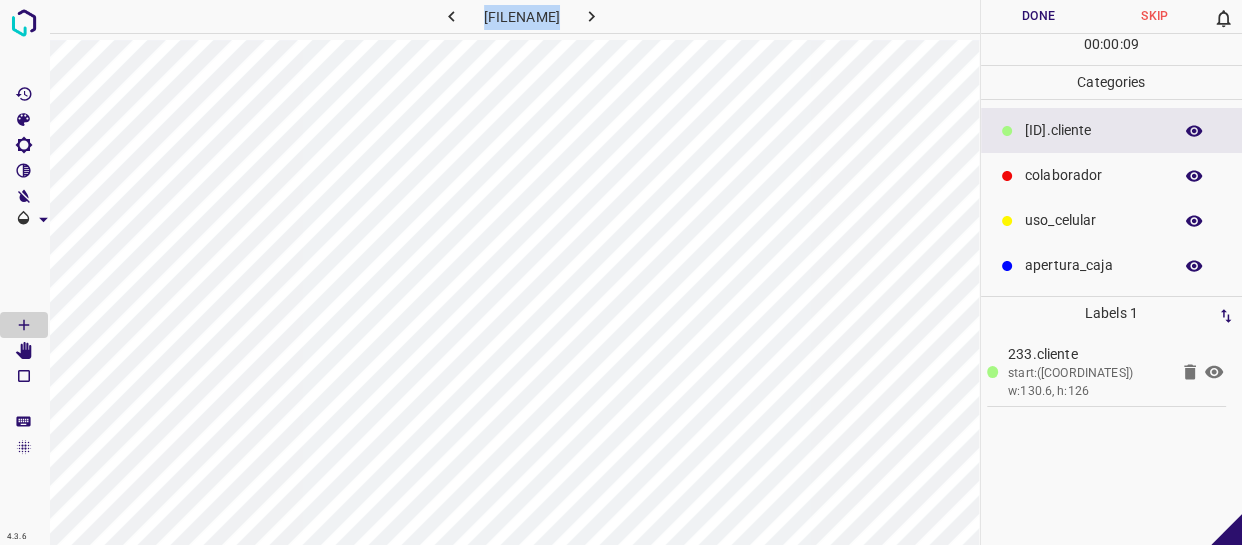 click on "colaborador" at bounding box center (1093, 130) 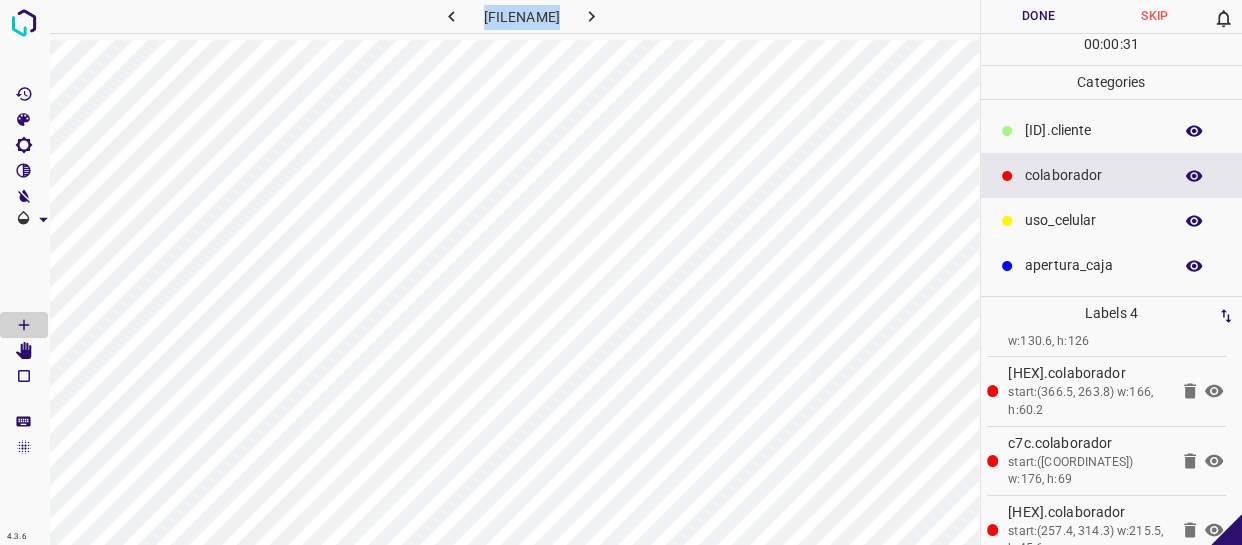 scroll, scrollTop: 77, scrollLeft: 0, axis: vertical 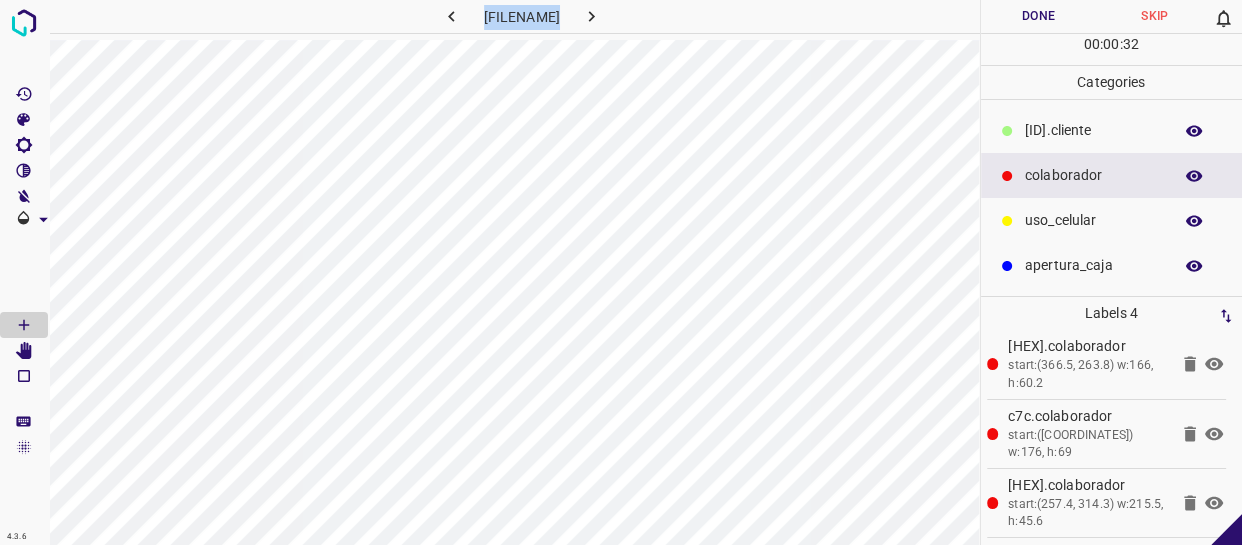 click on "Done" at bounding box center (1039, 16) 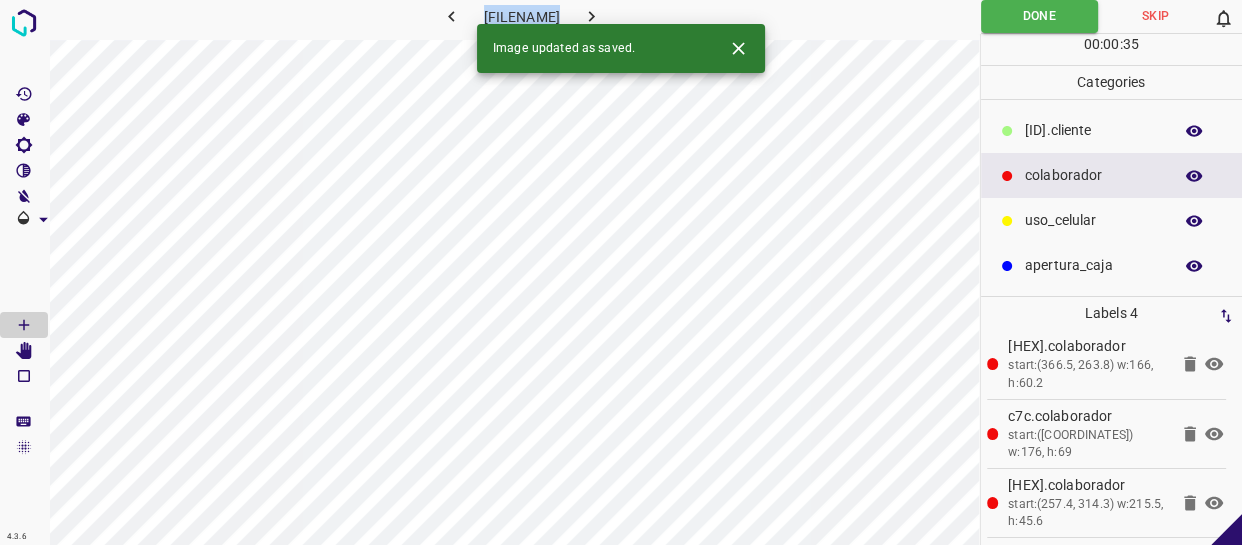 click at bounding box center [592, 16] 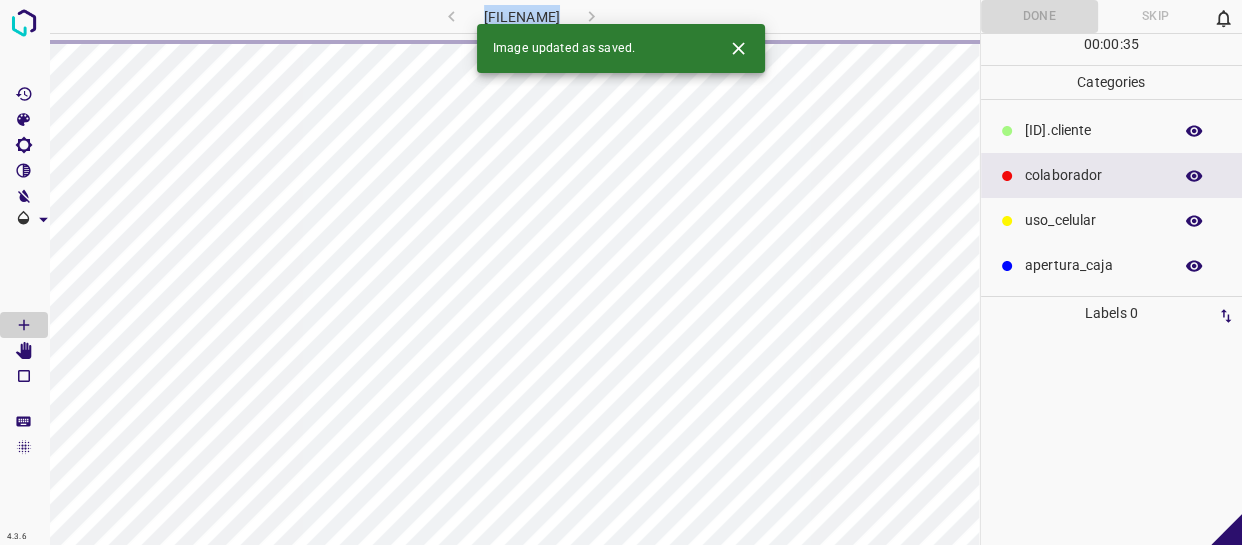 scroll, scrollTop: 0, scrollLeft: 0, axis: both 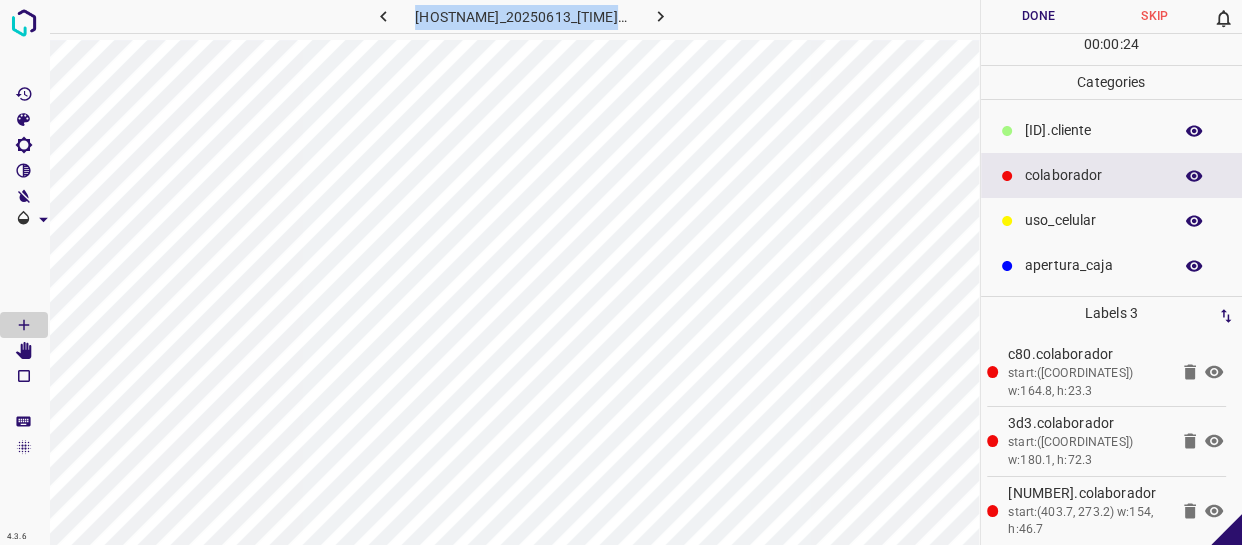 click on "​​cliente" at bounding box center (1112, 130) 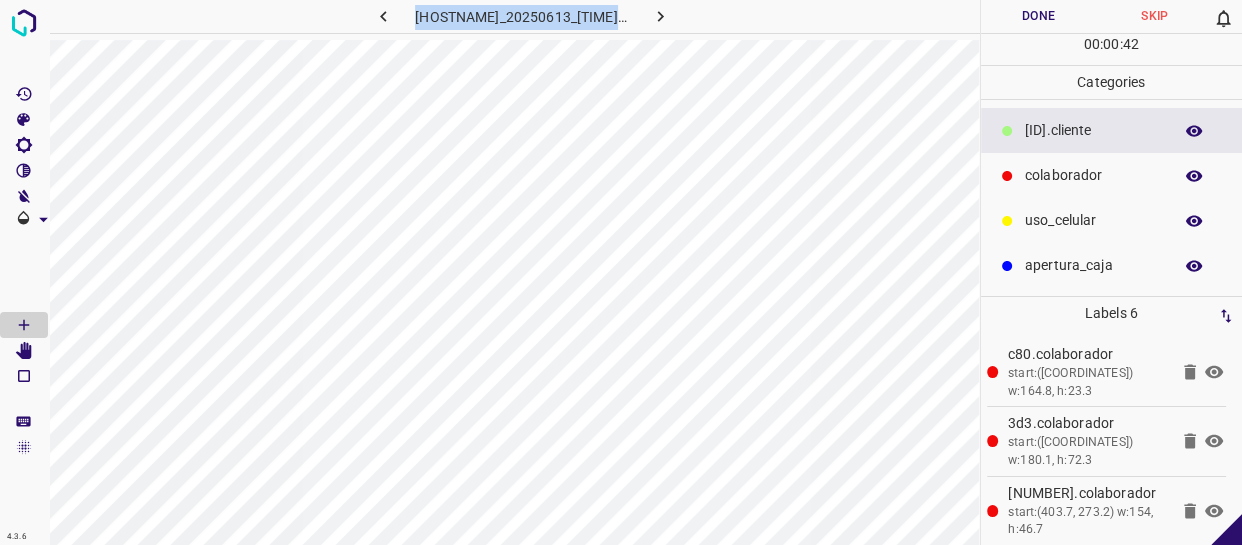 scroll, scrollTop: 181, scrollLeft: 0, axis: vertical 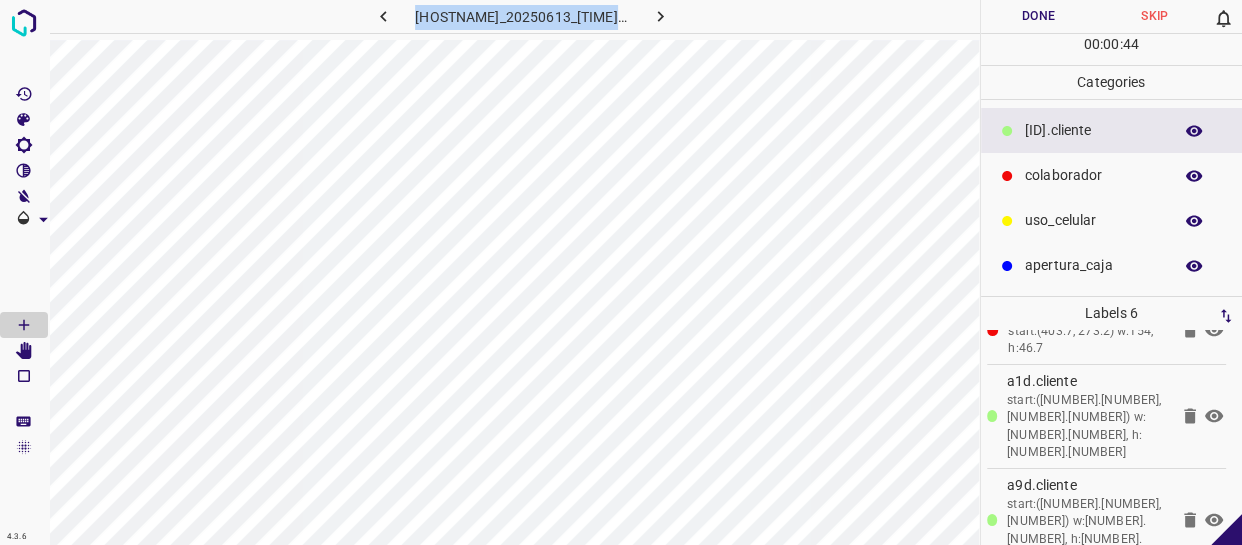 click on "Done" at bounding box center [1039, 16] 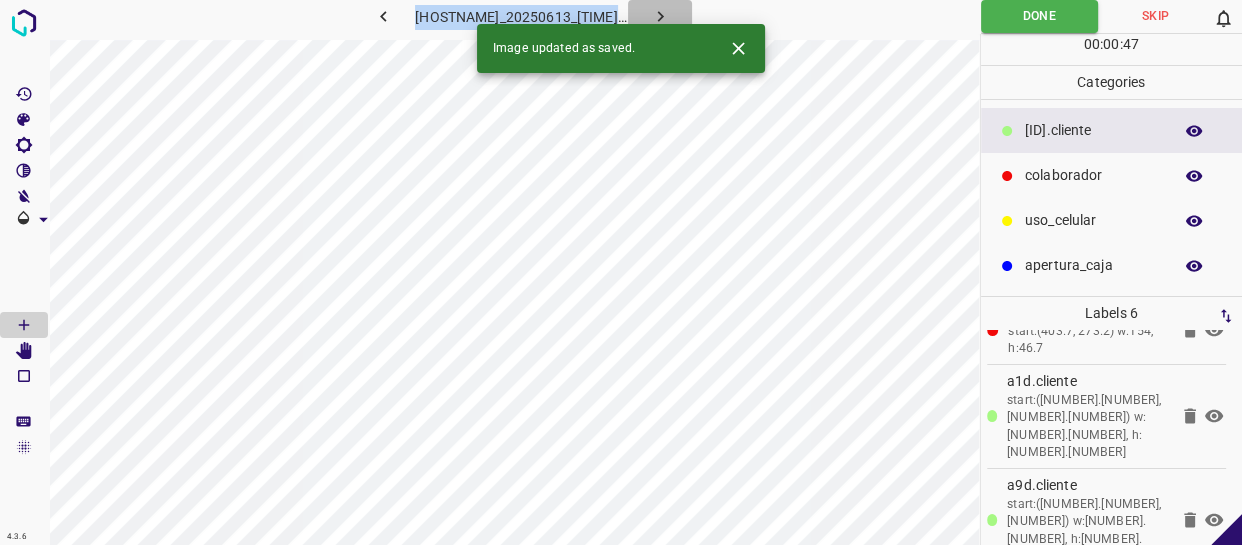 click at bounding box center (660, 16) 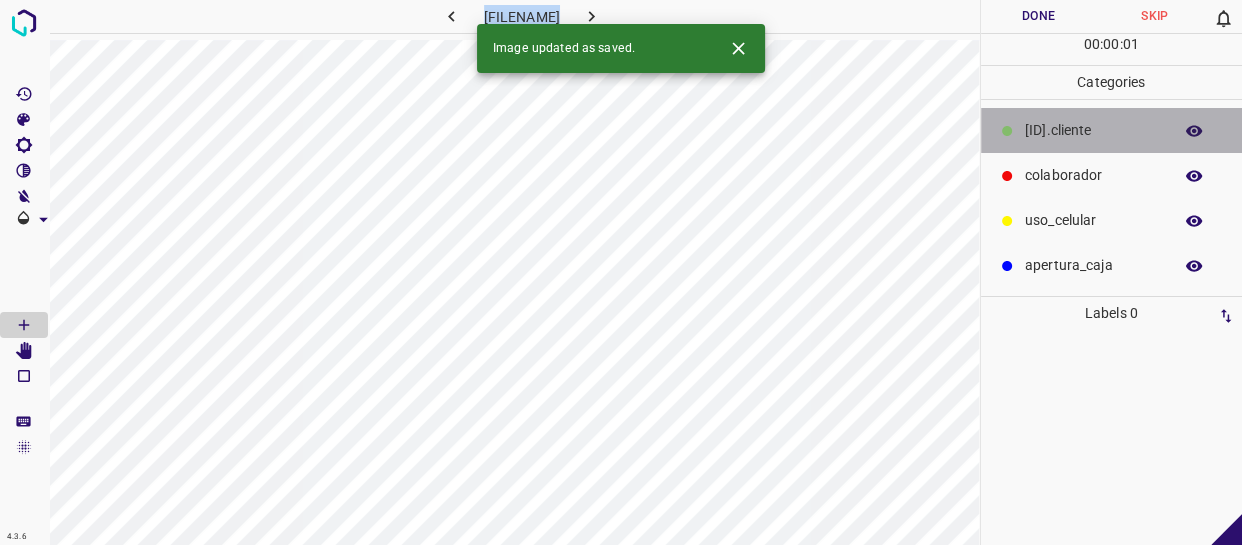 click on "​​cliente" at bounding box center [1112, 130] 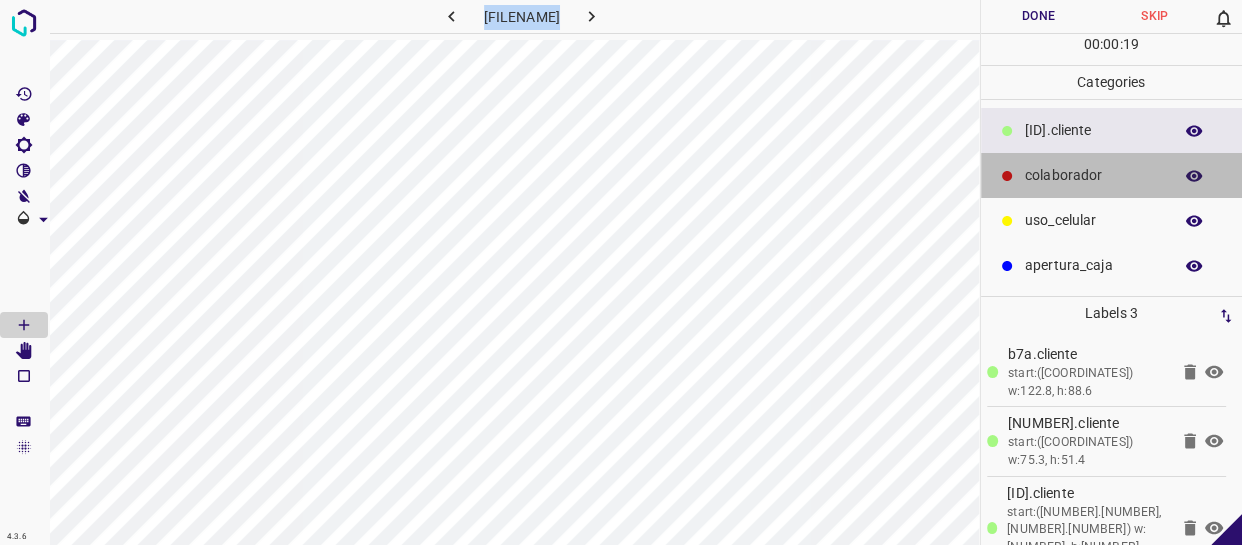 click on "colaborador" at bounding box center (1093, 130) 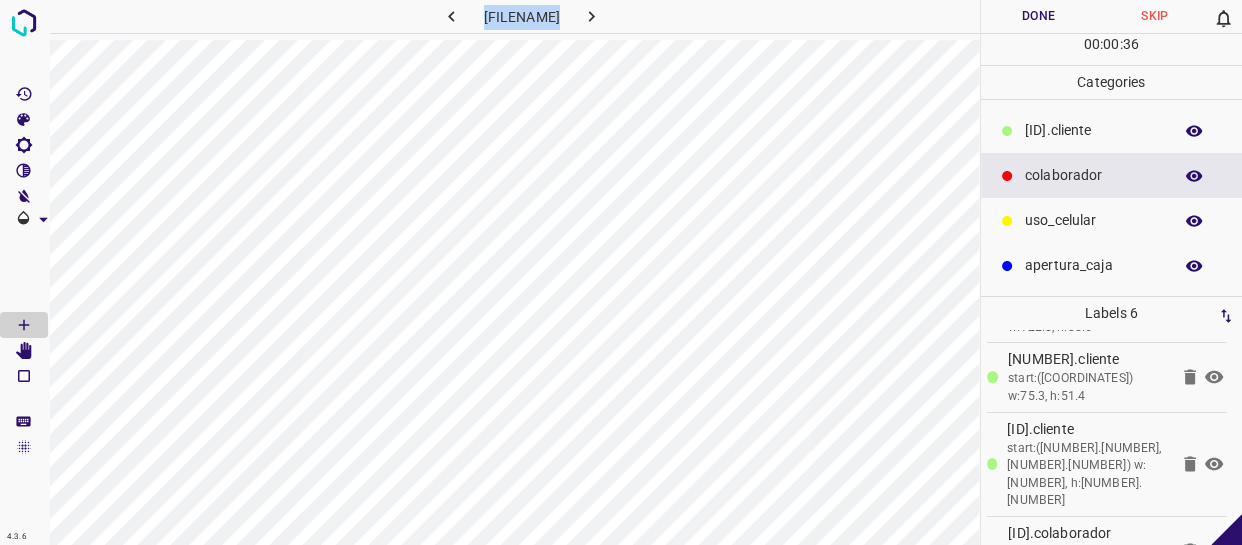 scroll, scrollTop: 181, scrollLeft: 0, axis: vertical 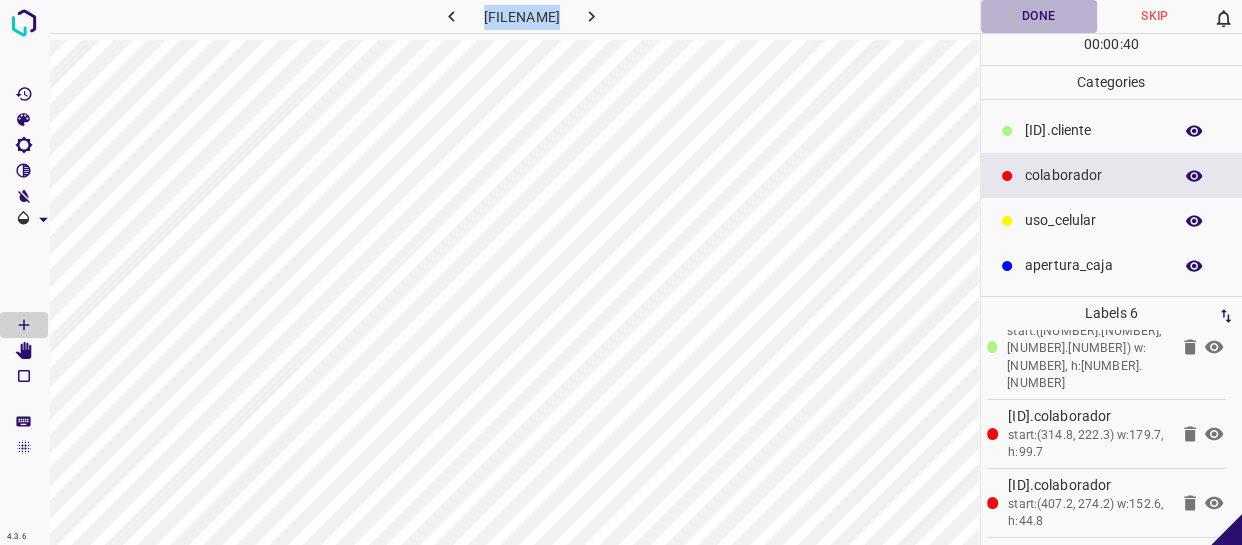 click on "Done" at bounding box center (1039, 16) 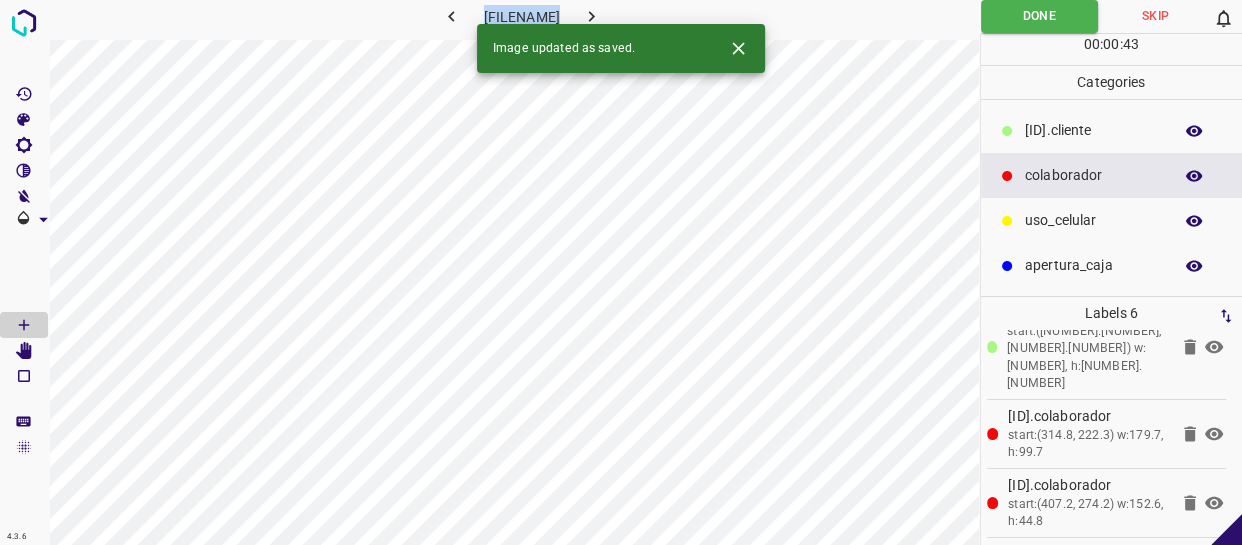 click at bounding box center [592, 16] 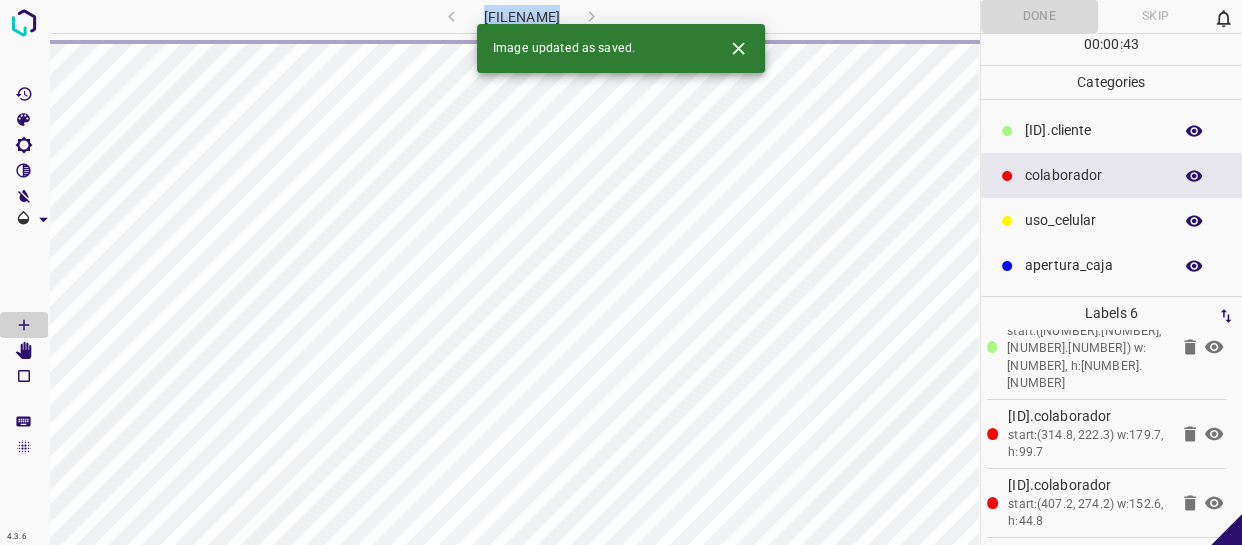 scroll, scrollTop: 0, scrollLeft: 0, axis: both 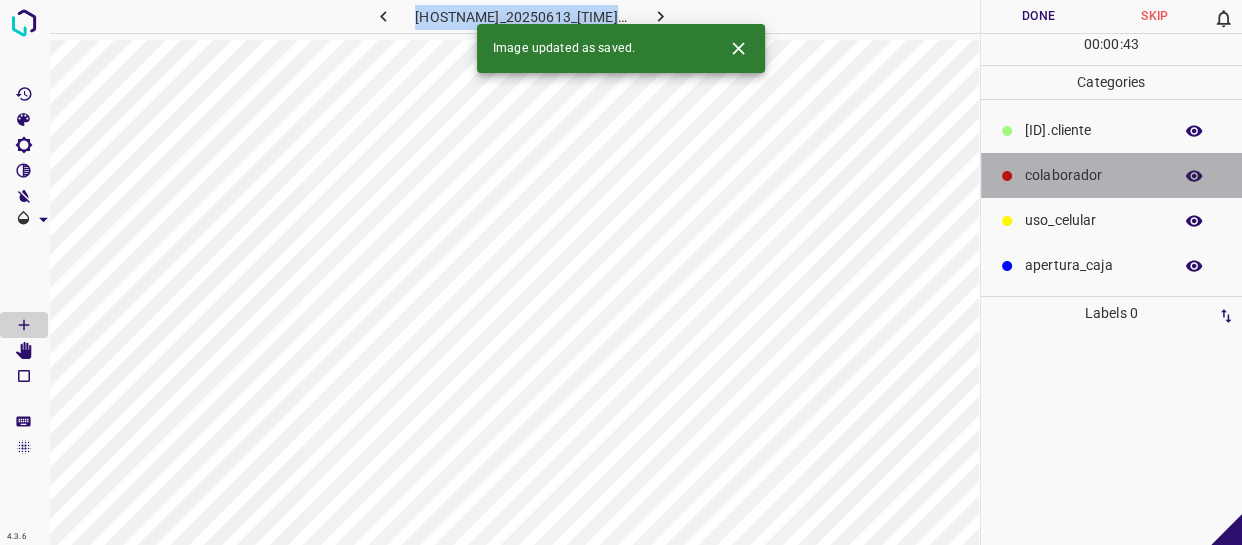 click on "colaborador" at bounding box center (1093, 175) 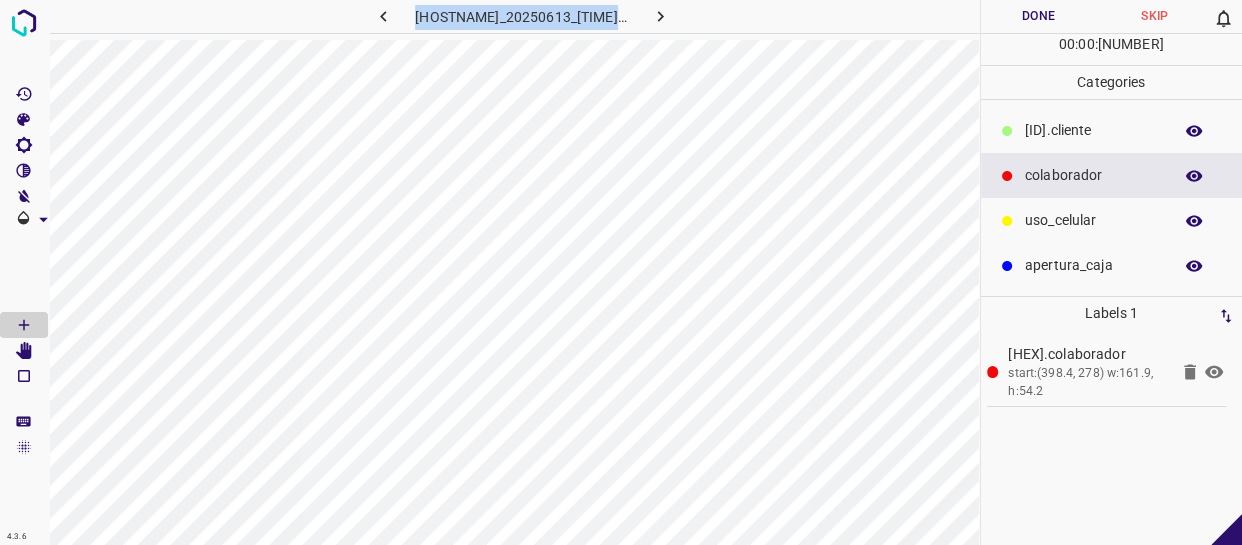 click on "​​cliente" at bounding box center [1093, 130] 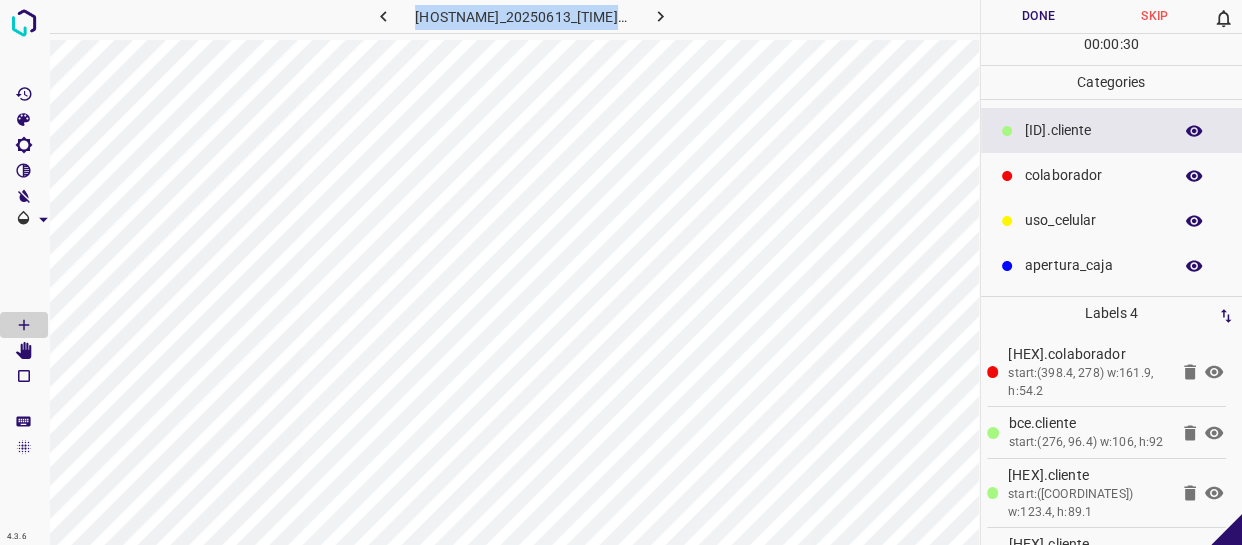 click on "Done" at bounding box center (1039, 16) 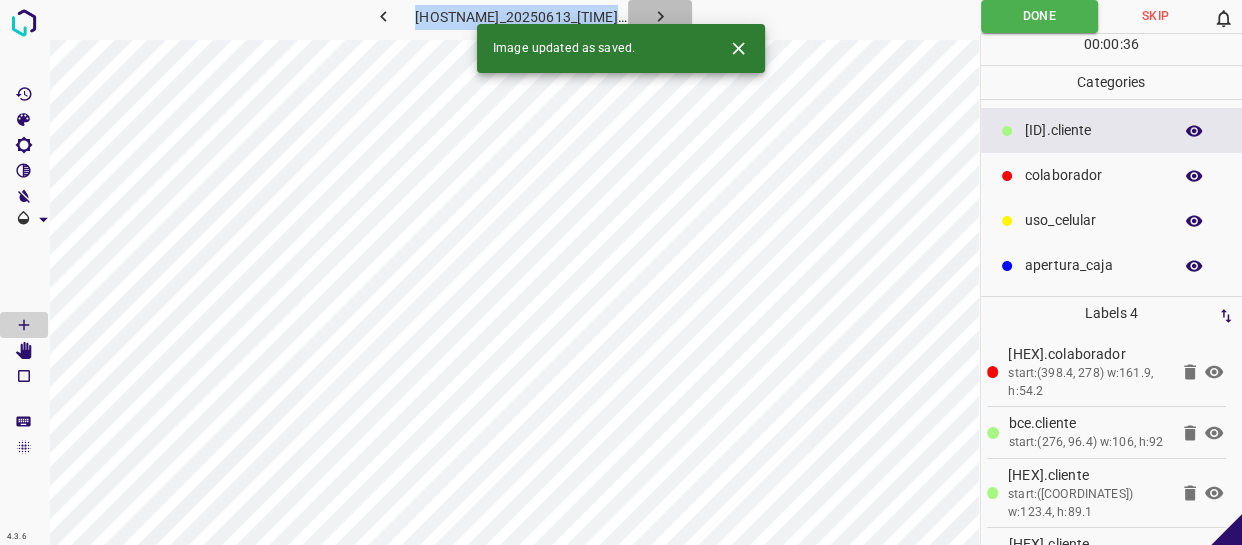 click at bounding box center (660, 16) 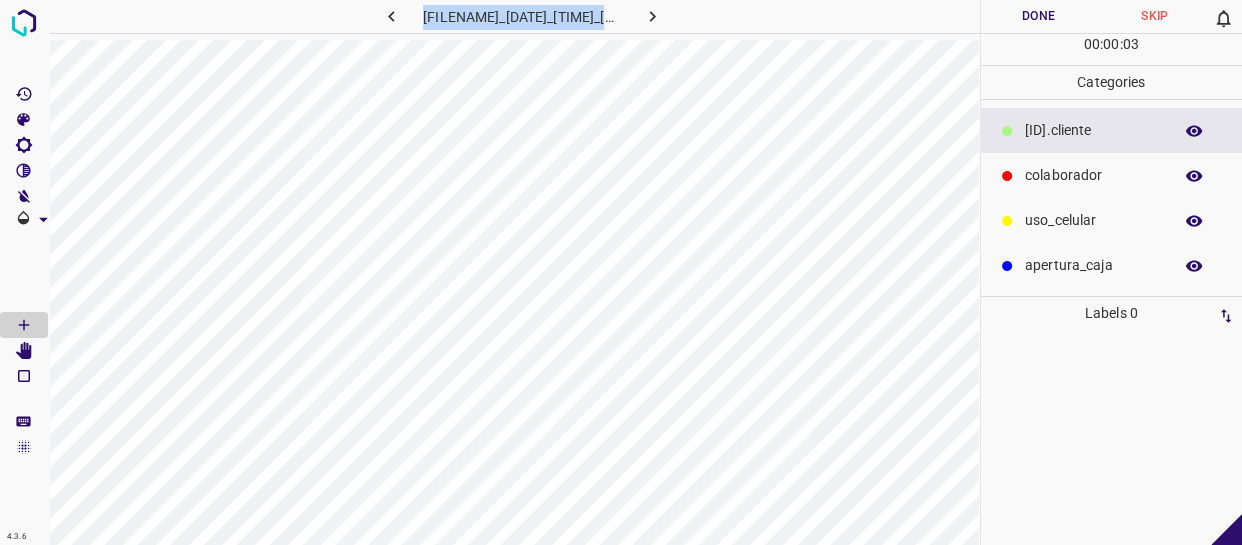click on "​​cliente" at bounding box center [1093, 130] 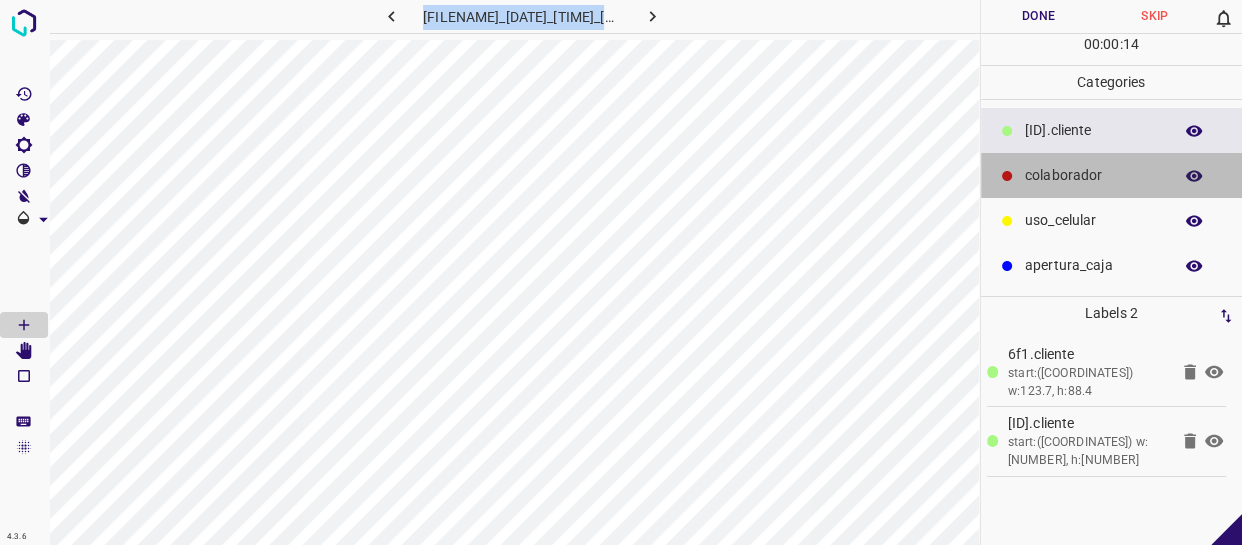 click on "colaborador" at bounding box center [1093, 130] 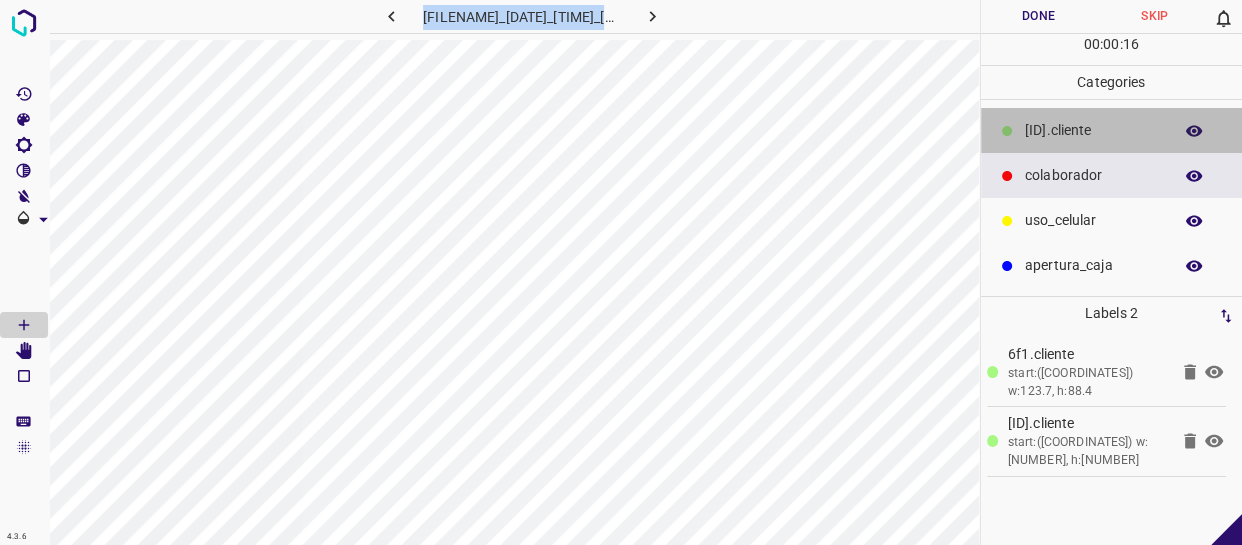 drag, startPoint x: 1062, startPoint y: 142, endPoint x: 996, endPoint y: 157, distance: 67.68308 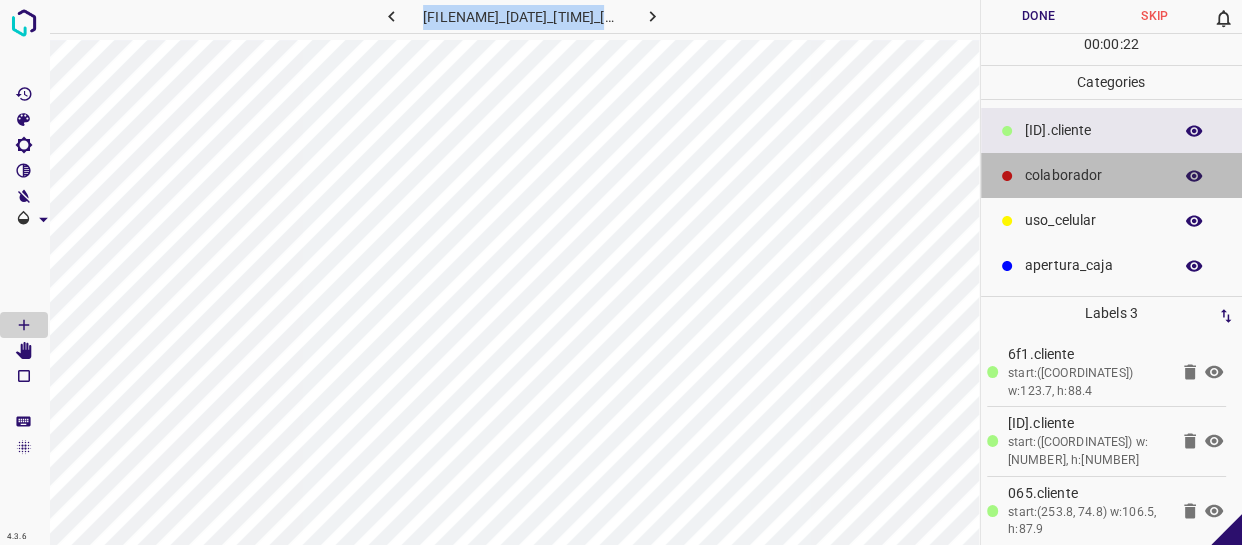 click on "colaborador" at bounding box center (1112, 175) 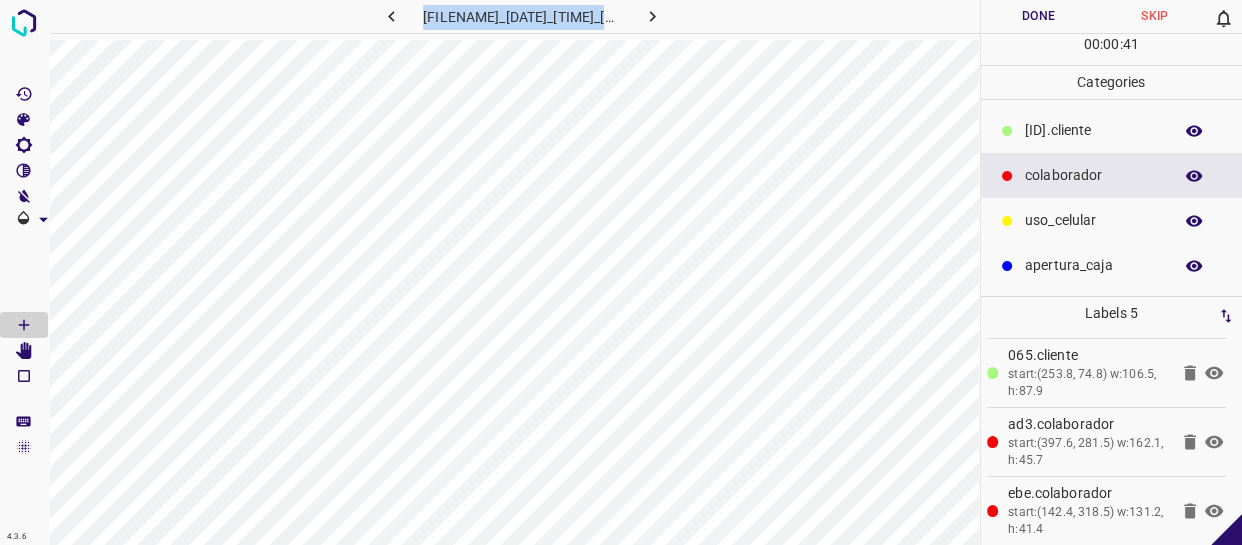 scroll, scrollTop: 146, scrollLeft: 0, axis: vertical 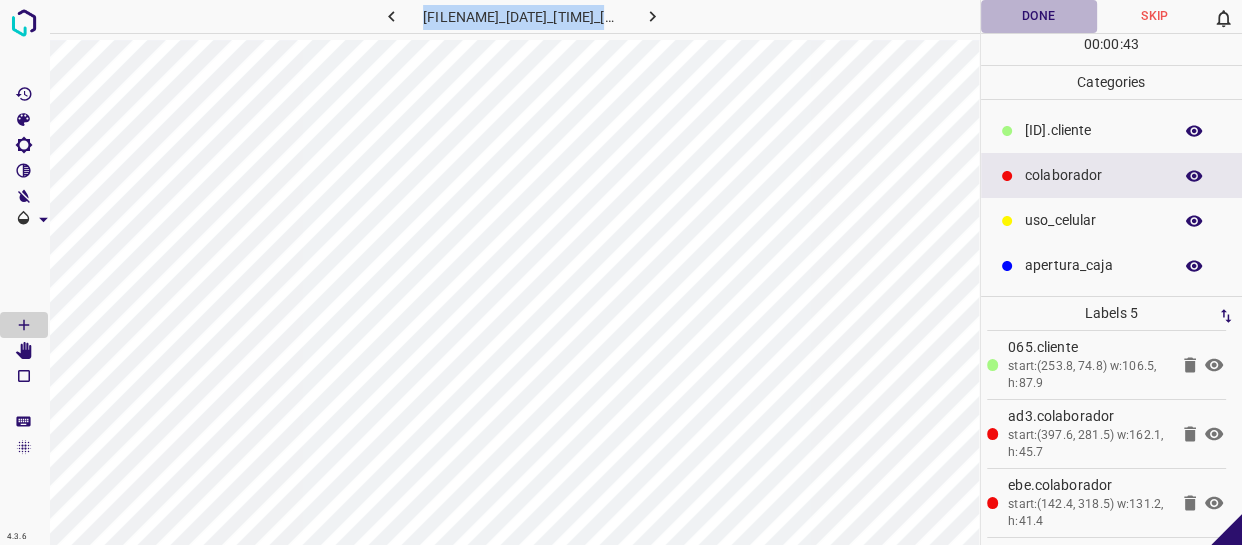 click on "Done" at bounding box center [1039, 16] 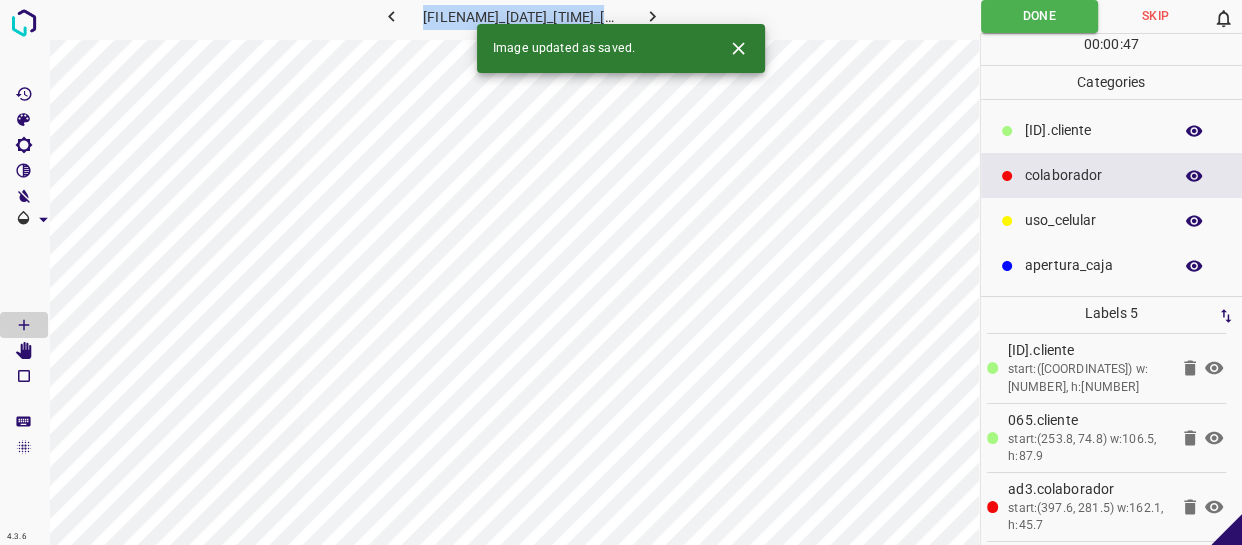 scroll, scrollTop: 146, scrollLeft: 0, axis: vertical 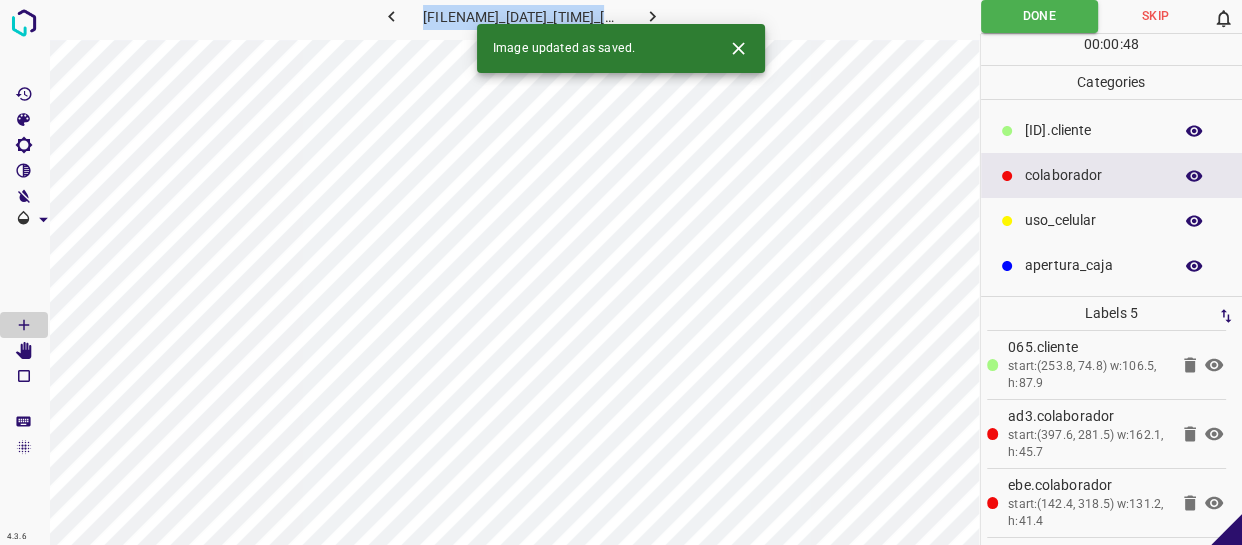 click at bounding box center (652, 16) 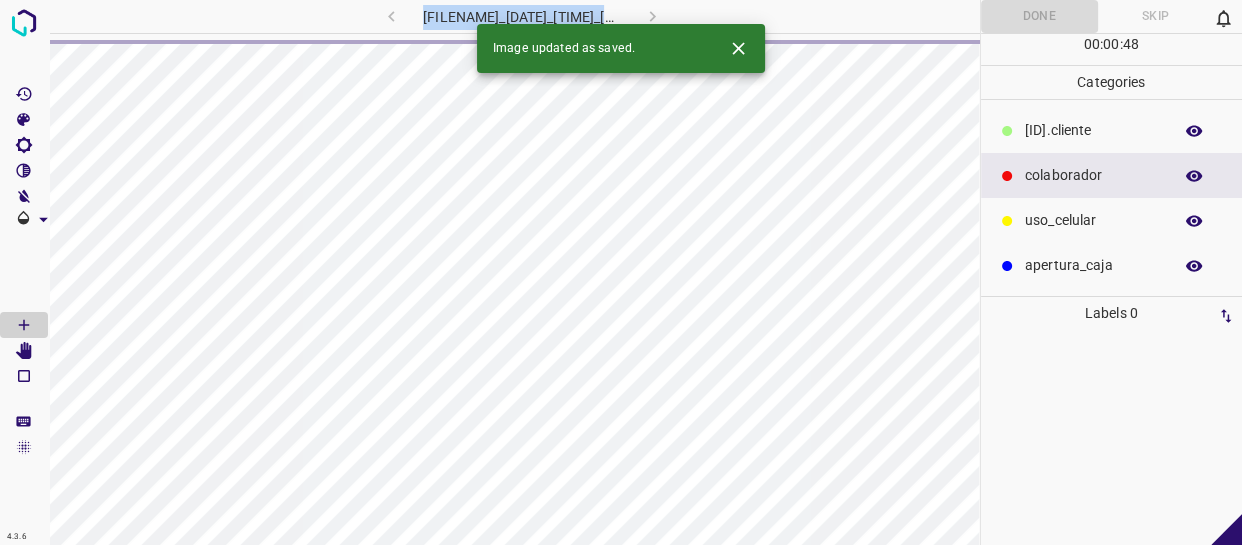 scroll, scrollTop: 0, scrollLeft: 0, axis: both 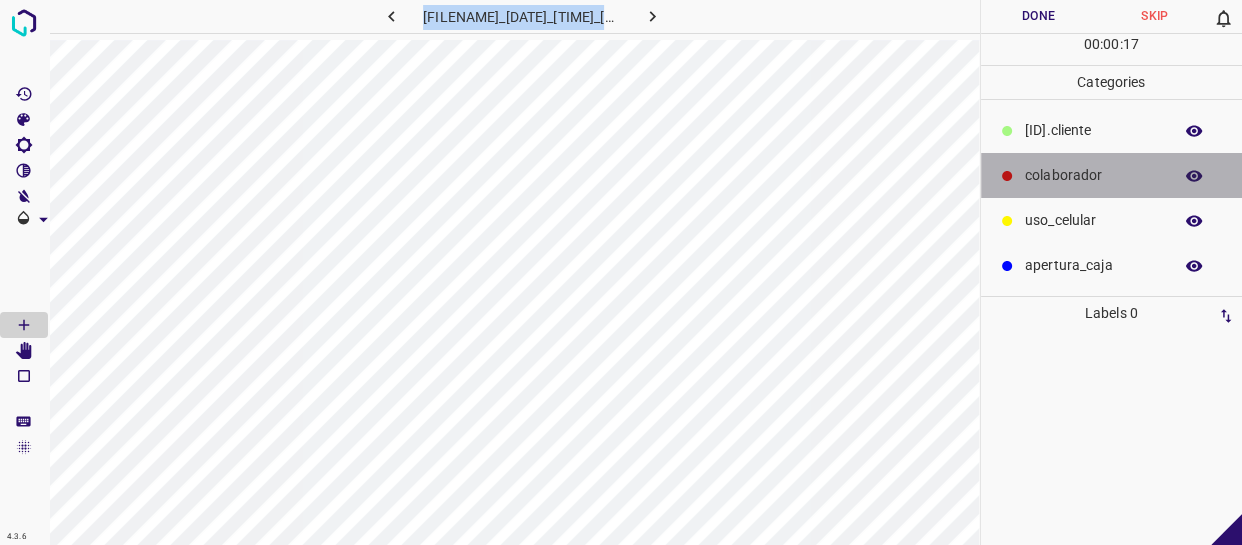 click on "colaborador" at bounding box center (1093, 175) 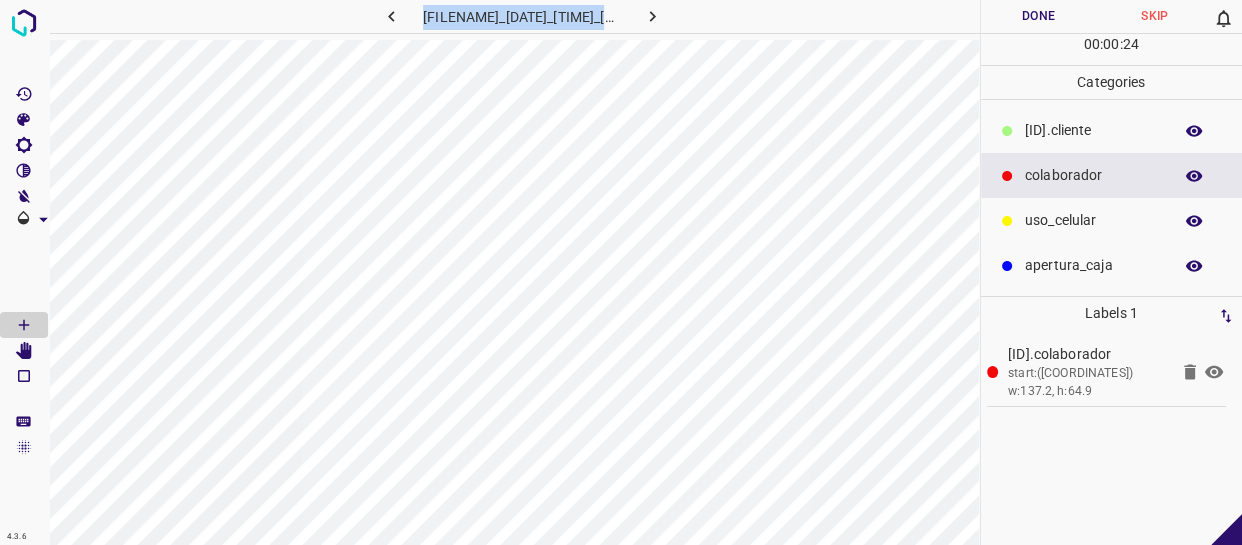 click on "​​cliente" at bounding box center (1112, 130) 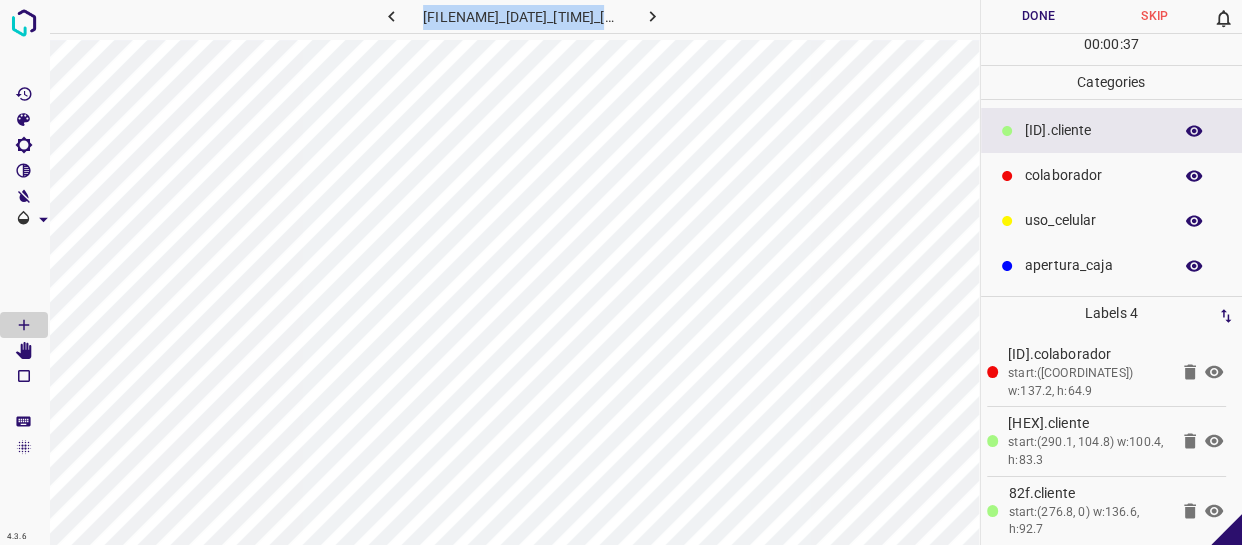 click on "Done" at bounding box center [1039, 16] 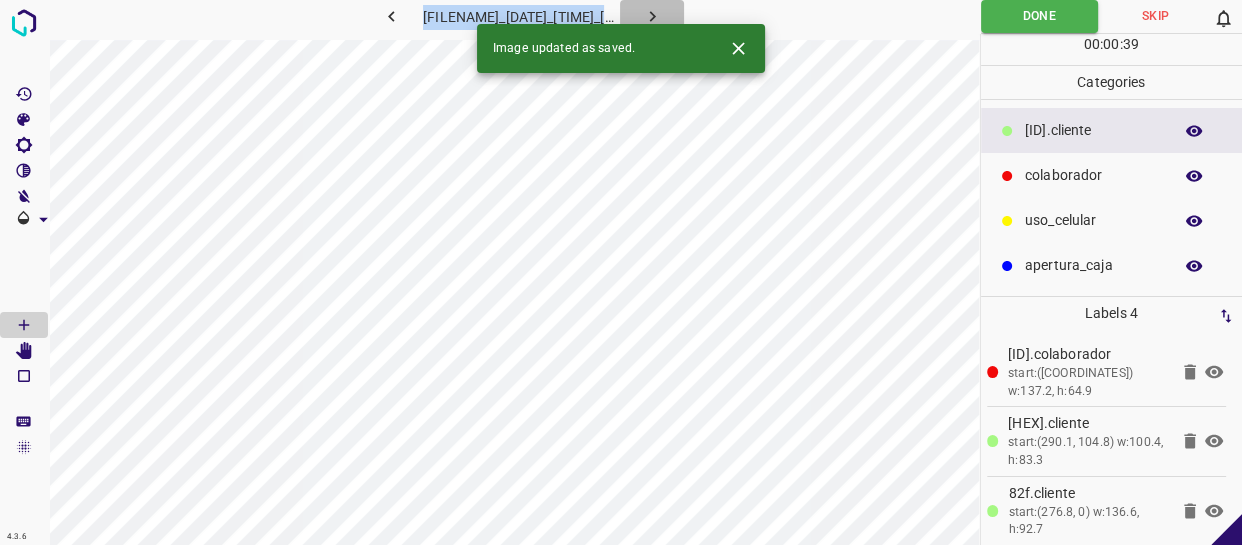click at bounding box center (652, 16) 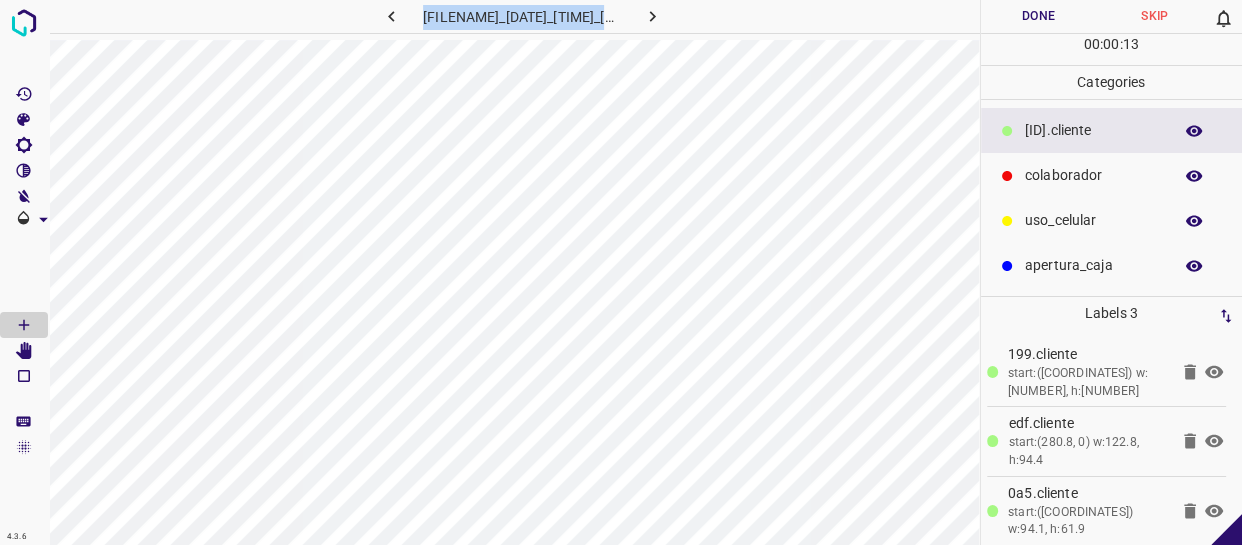 drag, startPoint x: 1077, startPoint y: 161, endPoint x: 989, endPoint y: 169, distance: 88.362885 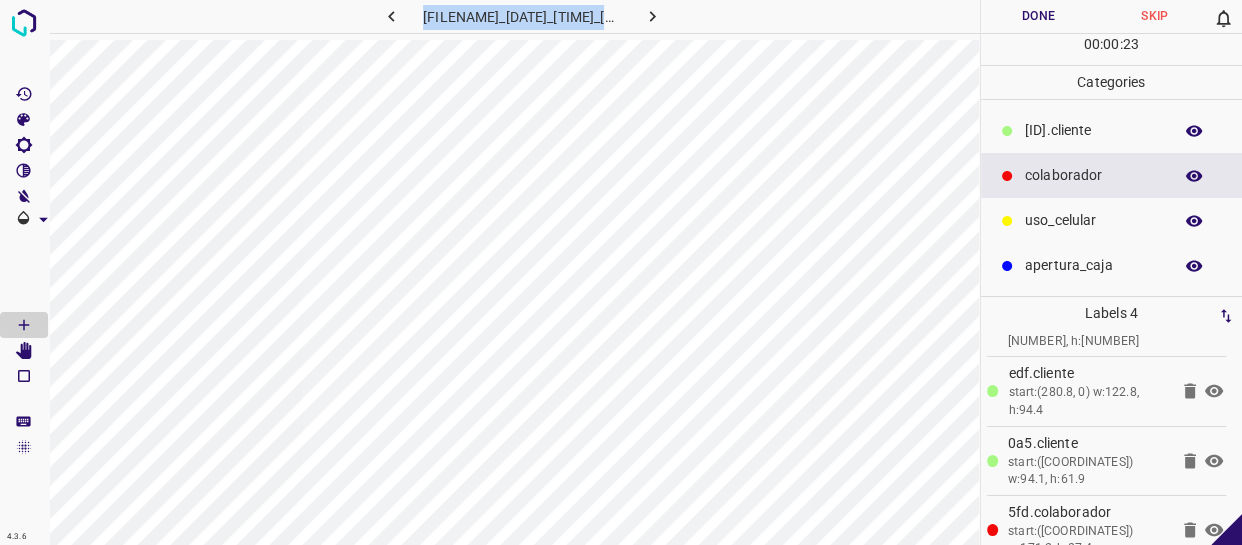 scroll, scrollTop: 77, scrollLeft: 0, axis: vertical 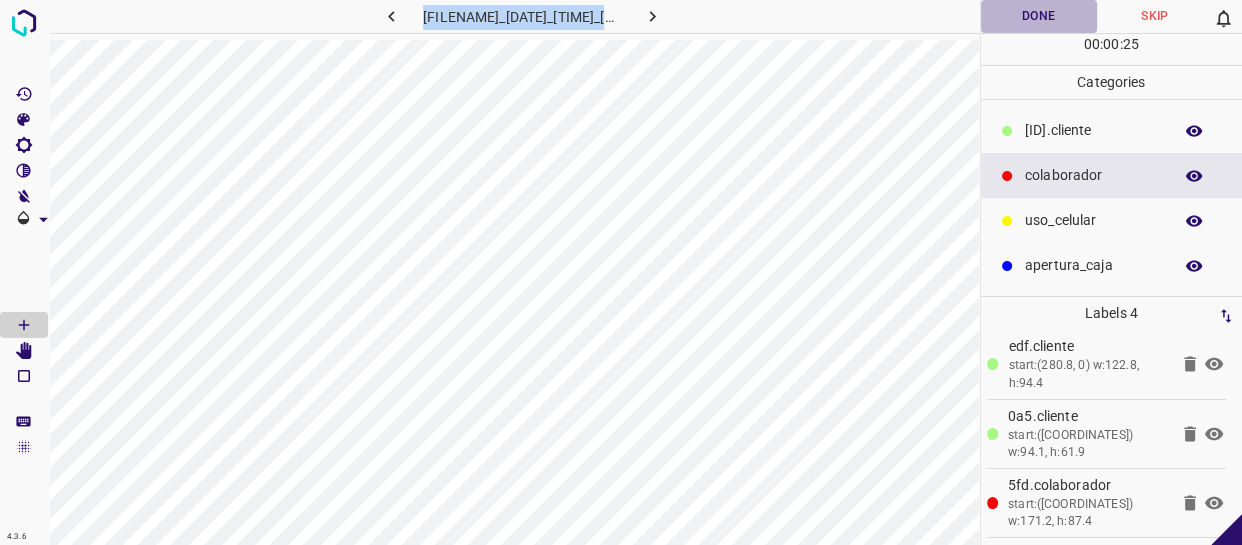 click on "Done" at bounding box center (1039, 16) 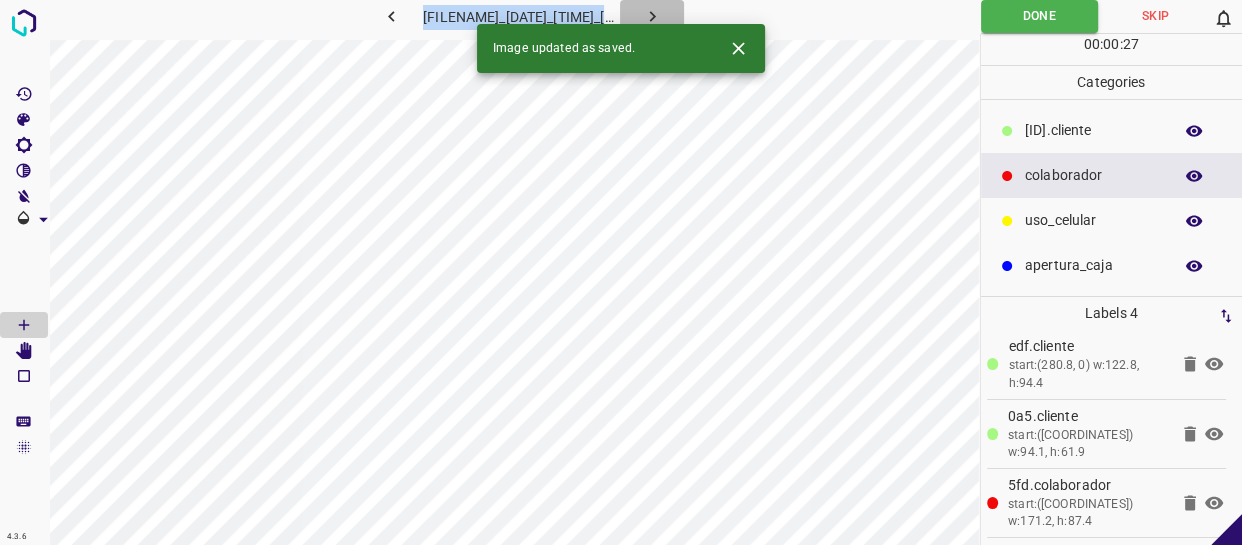 click at bounding box center (652, 16) 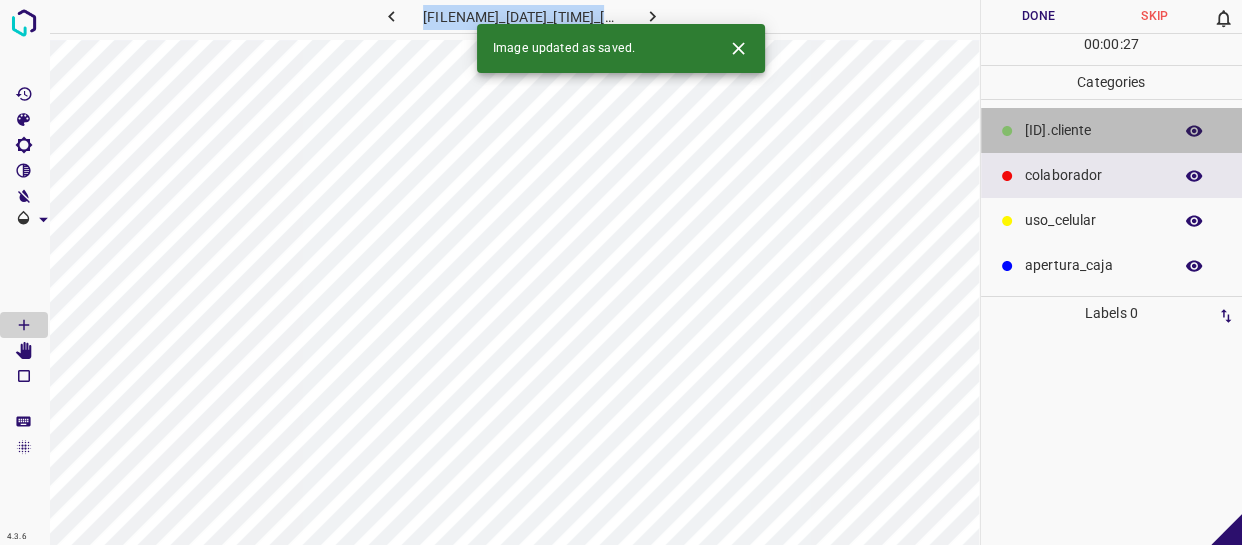 click on "​​cliente" at bounding box center [1093, 130] 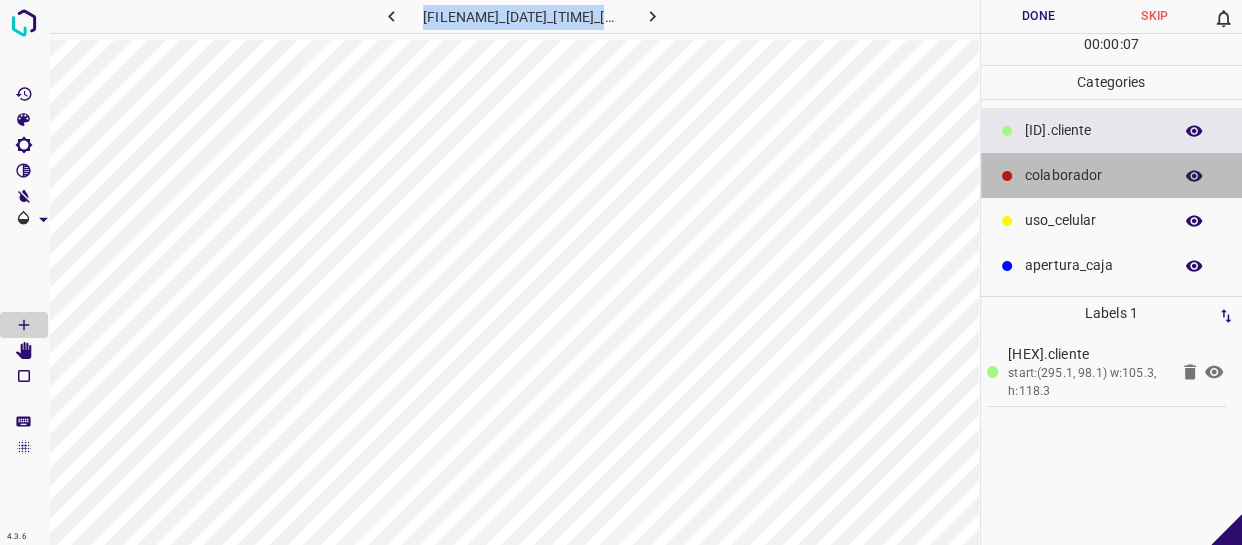 click on "colaborador" at bounding box center (1093, 130) 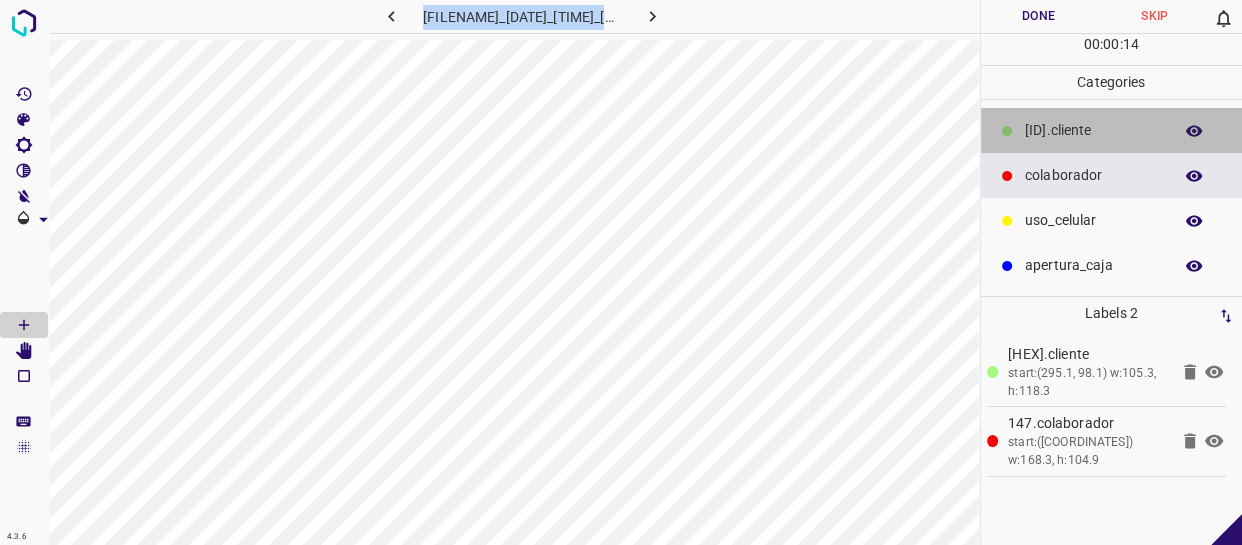 click on "​​cliente" at bounding box center (1093, 130) 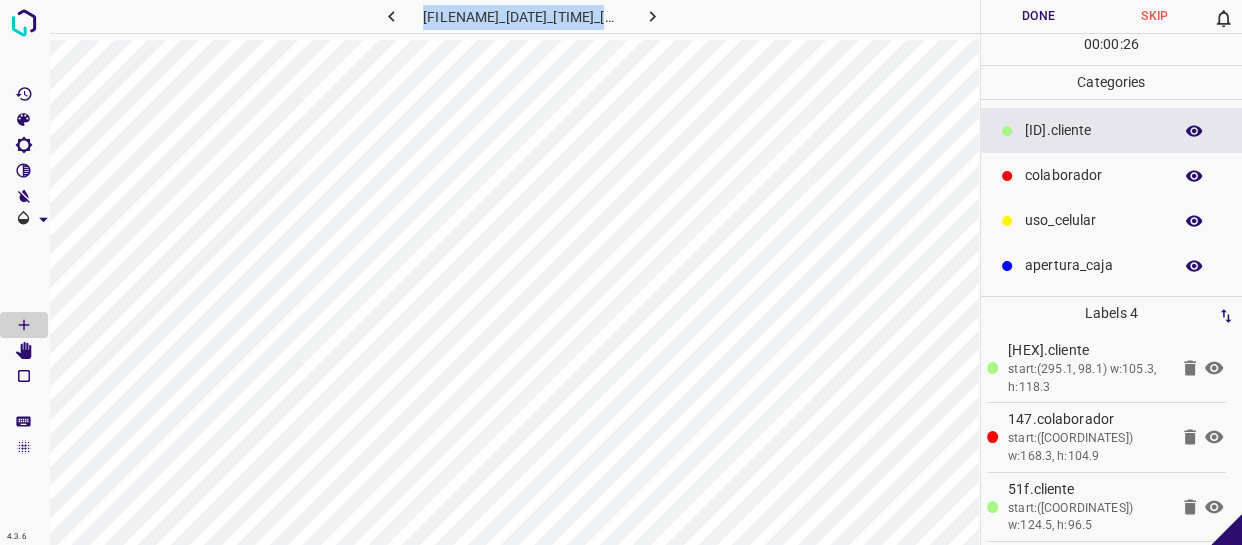 scroll, scrollTop: 0, scrollLeft: 0, axis: both 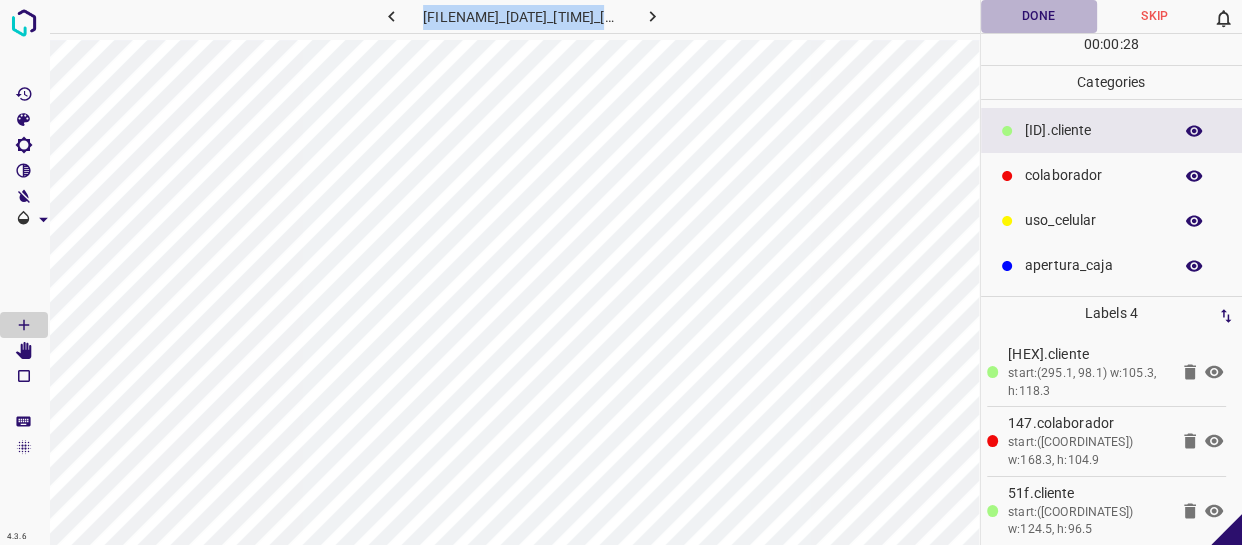 click on "Done" at bounding box center (1039, 16) 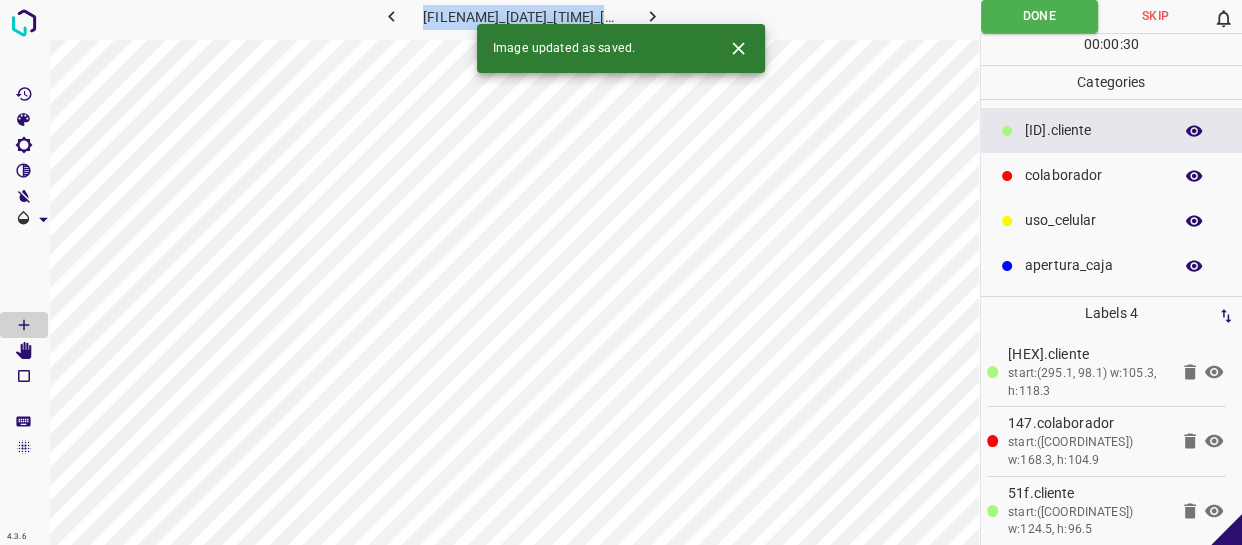 click at bounding box center [652, 16] 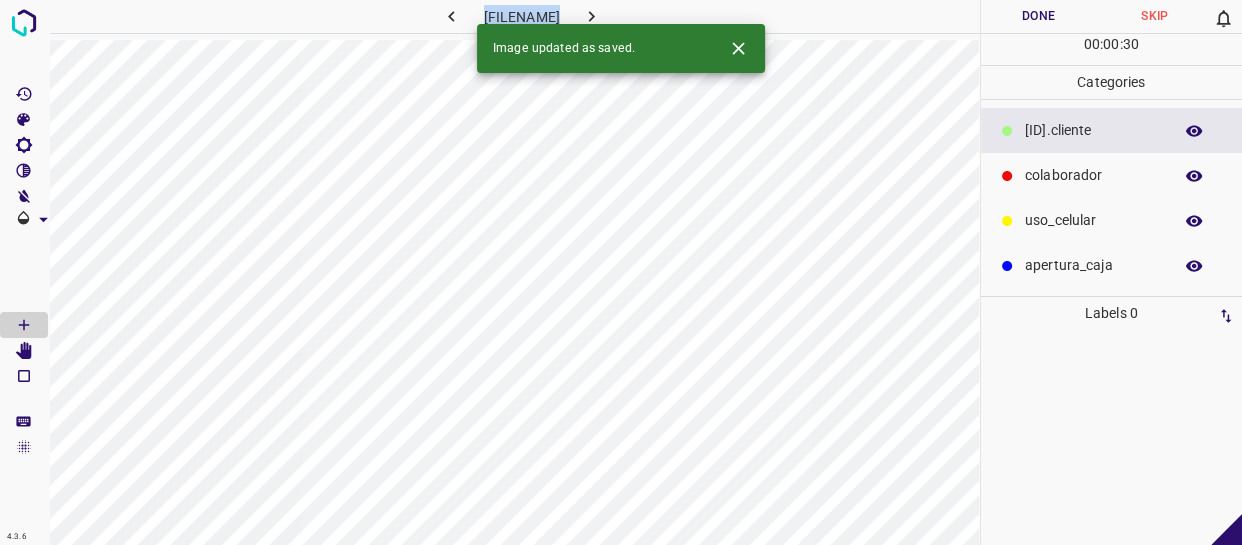 click on "​​cliente" at bounding box center [1093, 130] 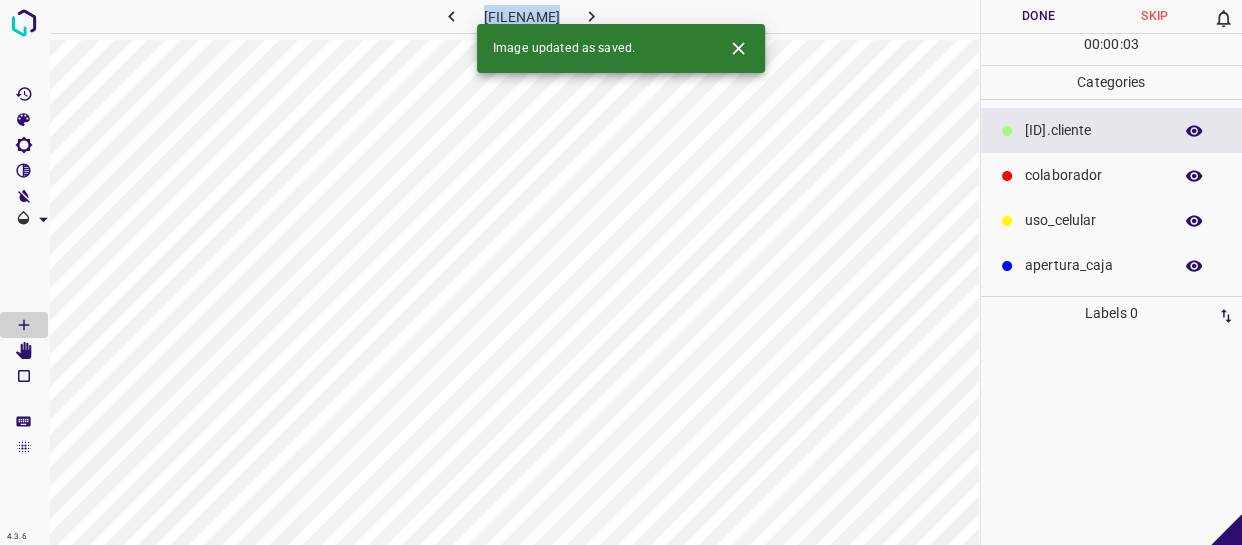 click on "​​cliente" at bounding box center [1093, 130] 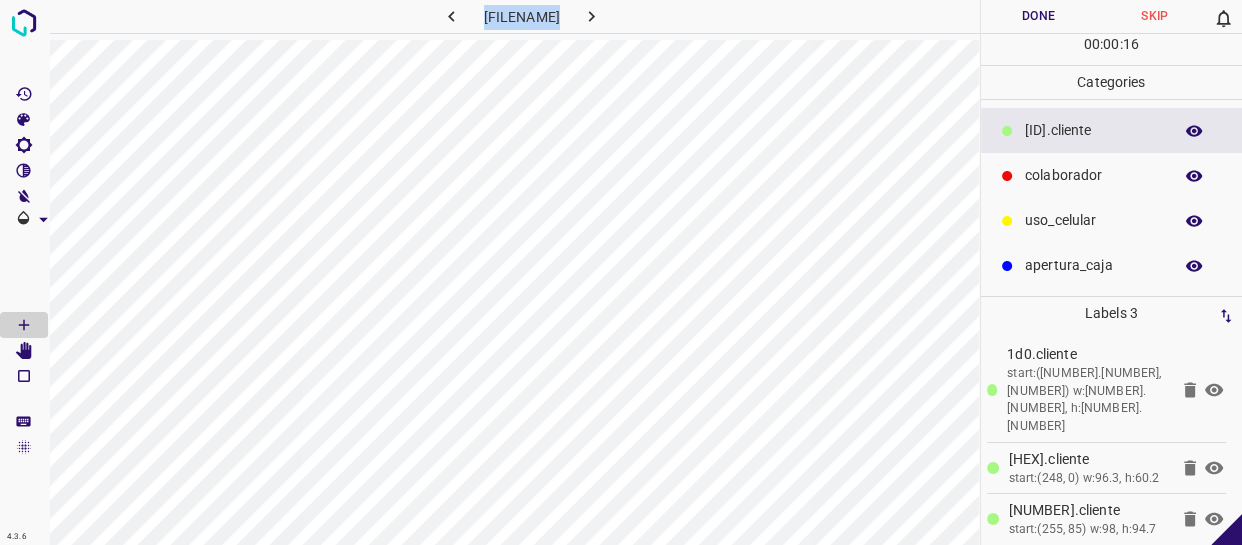 drag, startPoint x: 1084, startPoint y: 179, endPoint x: 1070, endPoint y: 179, distance: 14 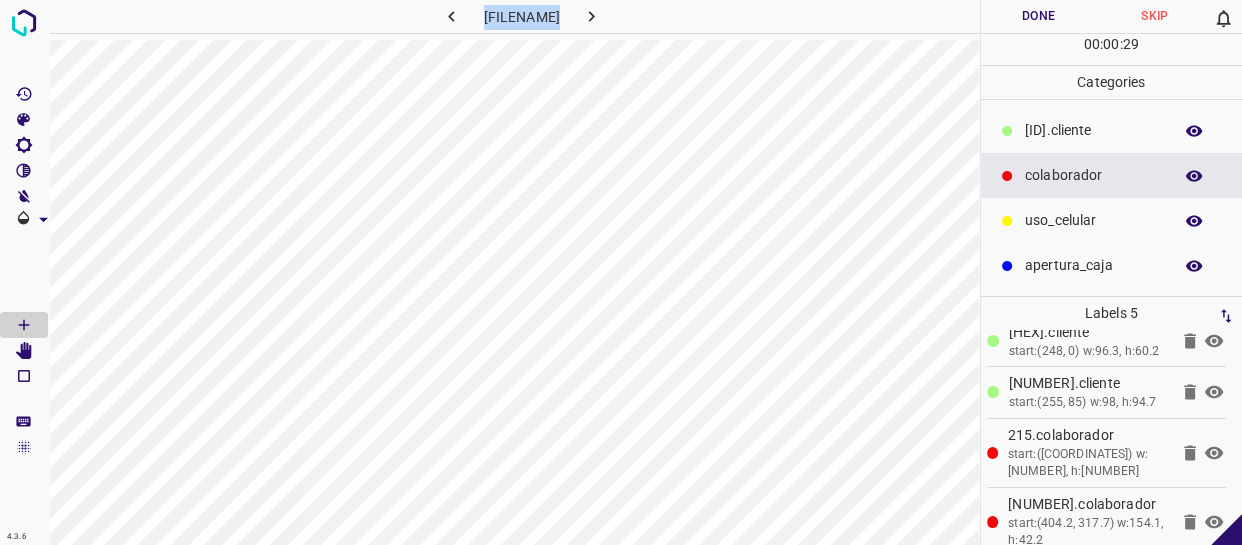 scroll, scrollTop: 146, scrollLeft: 0, axis: vertical 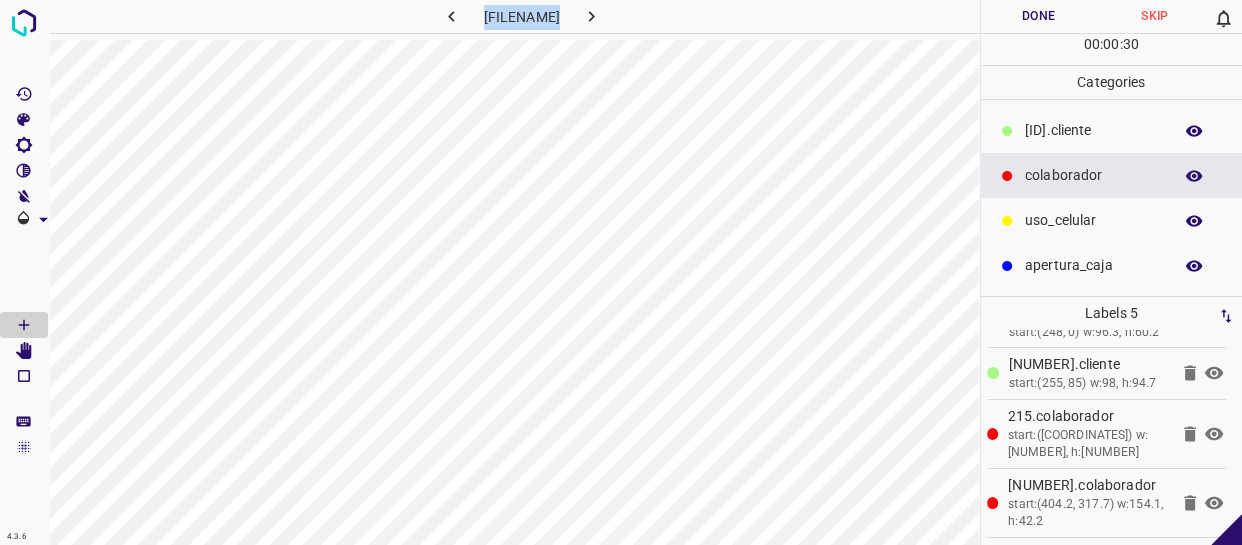 click on "Done" at bounding box center (1039, 16) 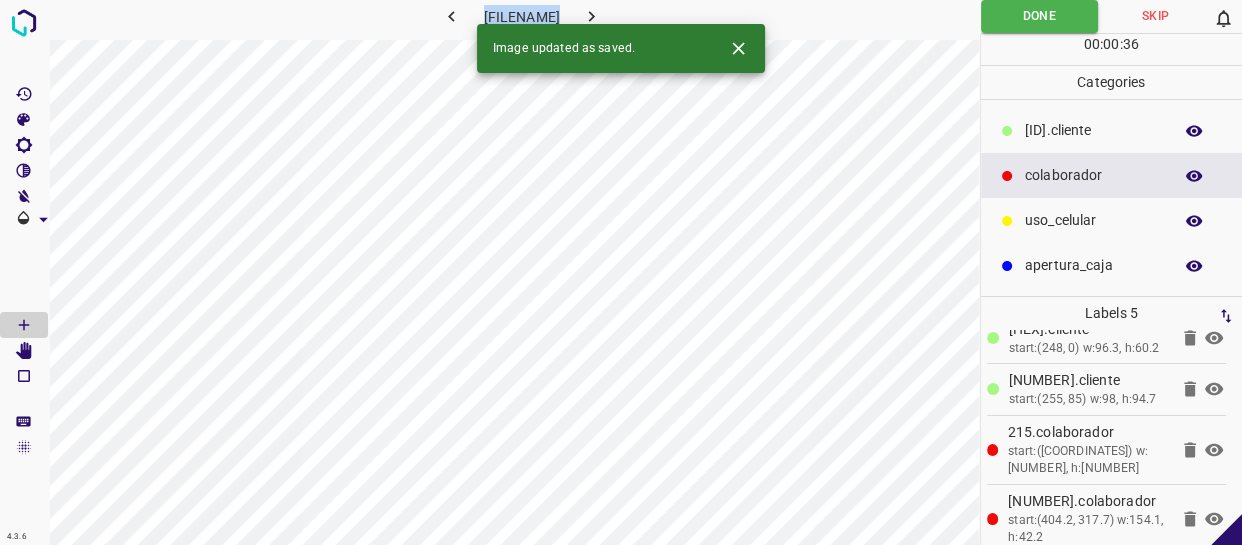 scroll, scrollTop: 146, scrollLeft: 0, axis: vertical 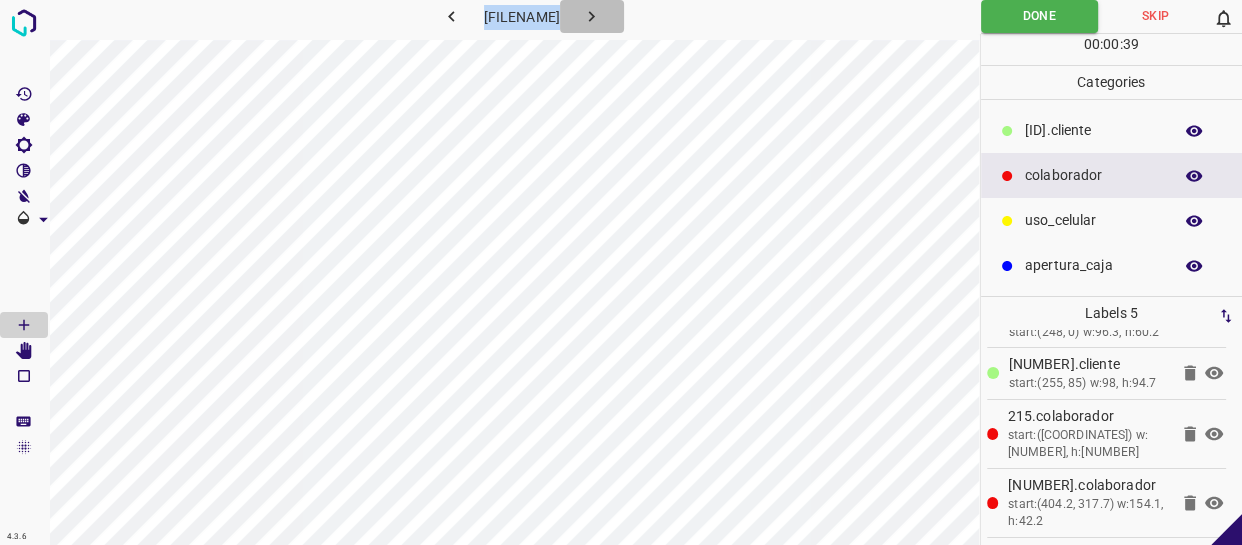 click at bounding box center [591, 16] 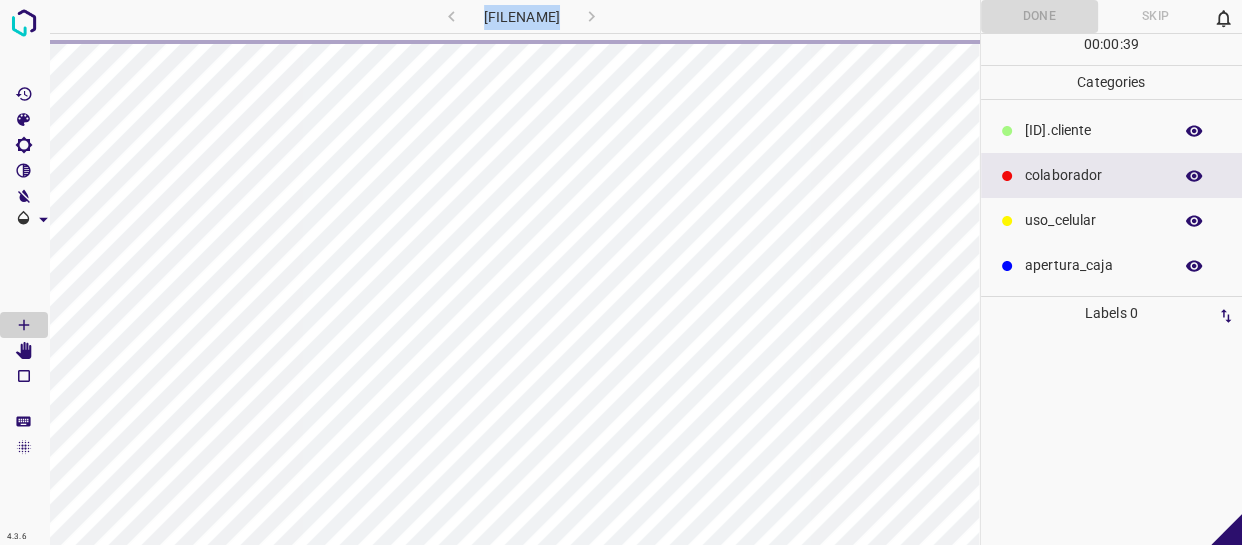 scroll, scrollTop: 0, scrollLeft: 0, axis: both 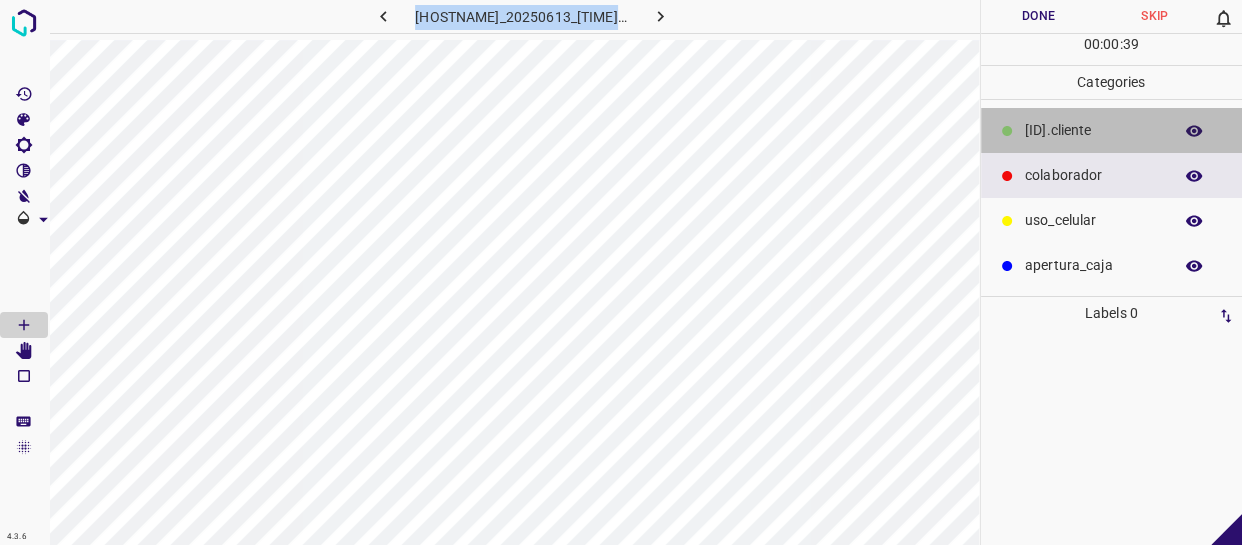 click on "​​cliente" at bounding box center (1093, 130) 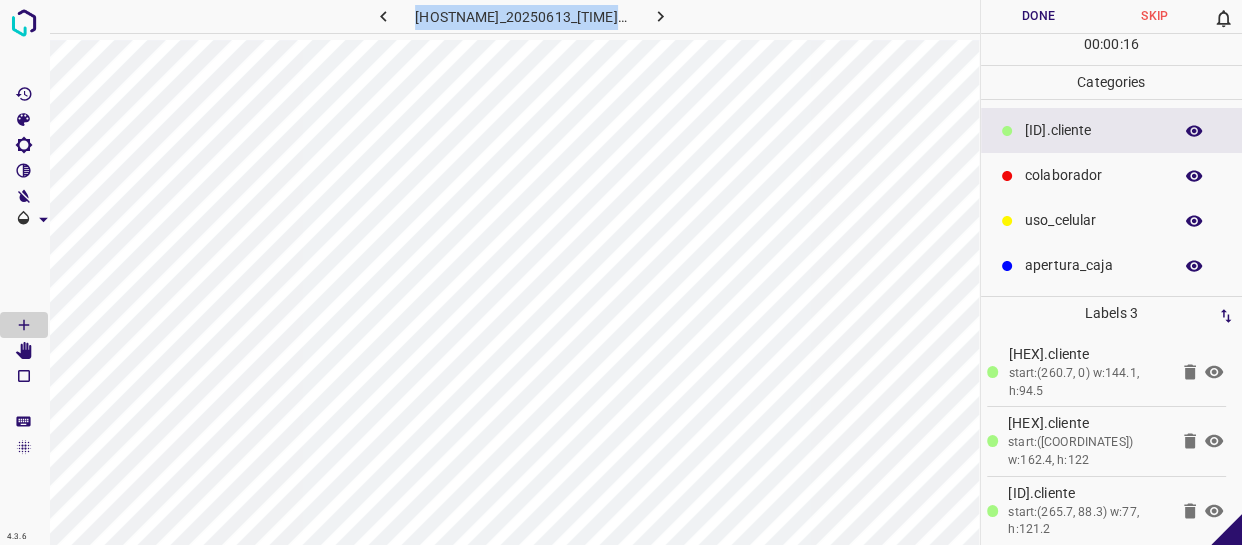 click on "colaborador" at bounding box center [1093, 130] 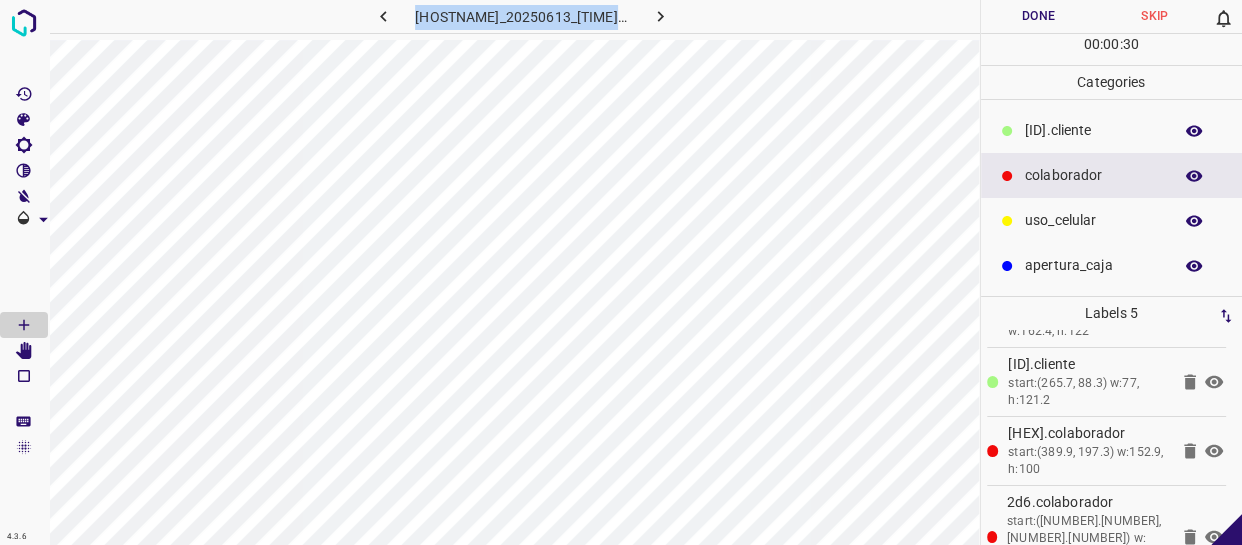 scroll, scrollTop: 146, scrollLeft: 0, axis: vertical 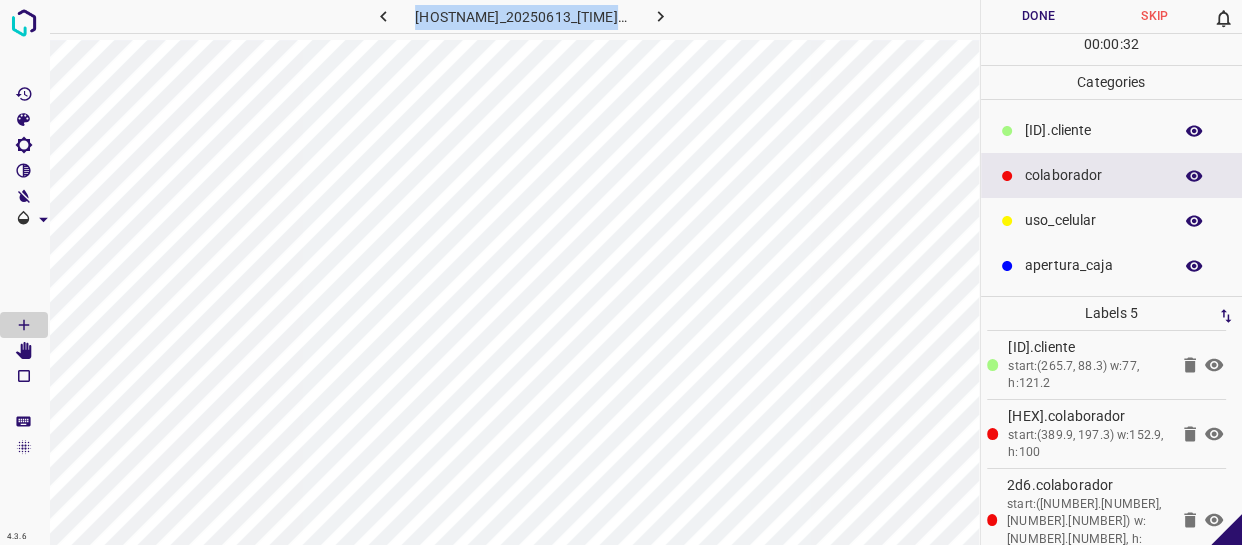 click on "Done" at bounding box center (1039, 16) 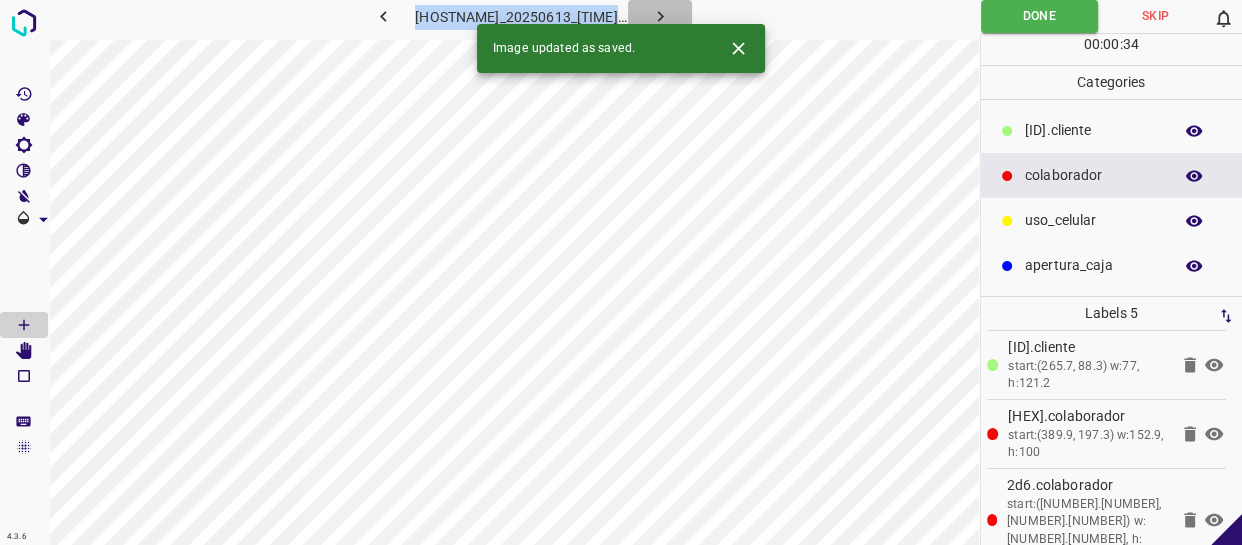 click at bounding box center (660, 16) 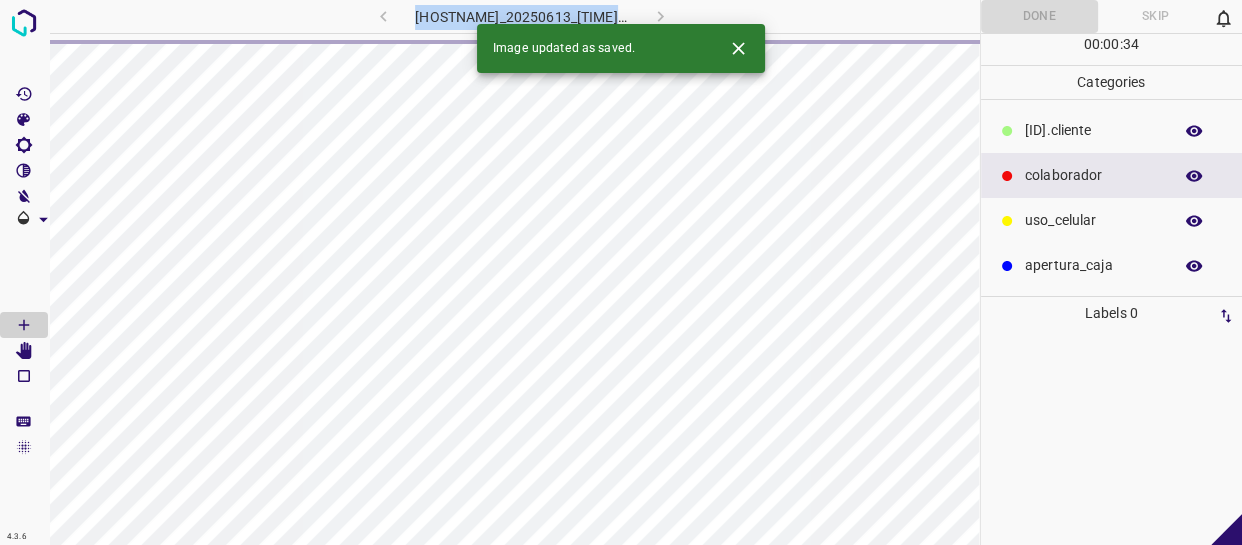 scroll, scrollTop: 0, scrollLeft: 0, axis: both 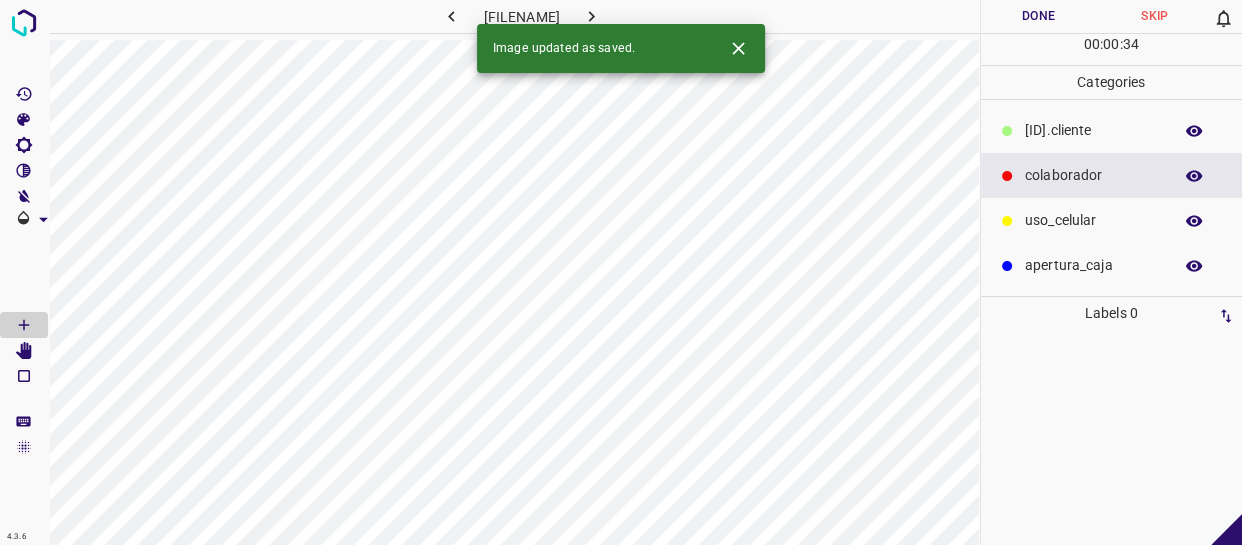 click on "​​cliente colaborador uso_celular apertura_caja" at bounding box center [1112, 198] 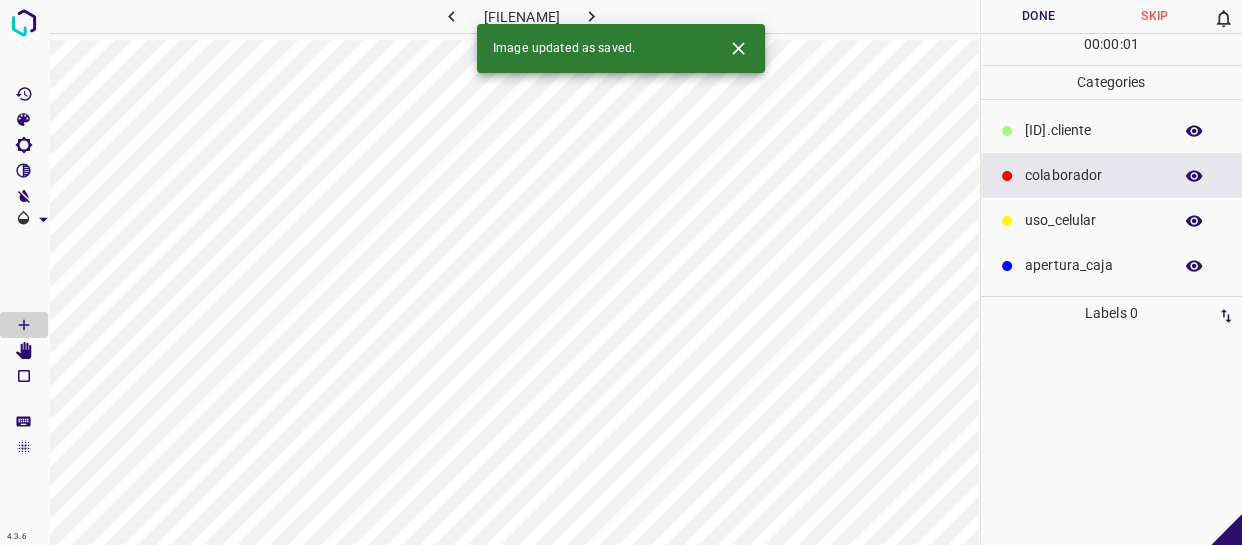 click at bounding box center (1007, 131) 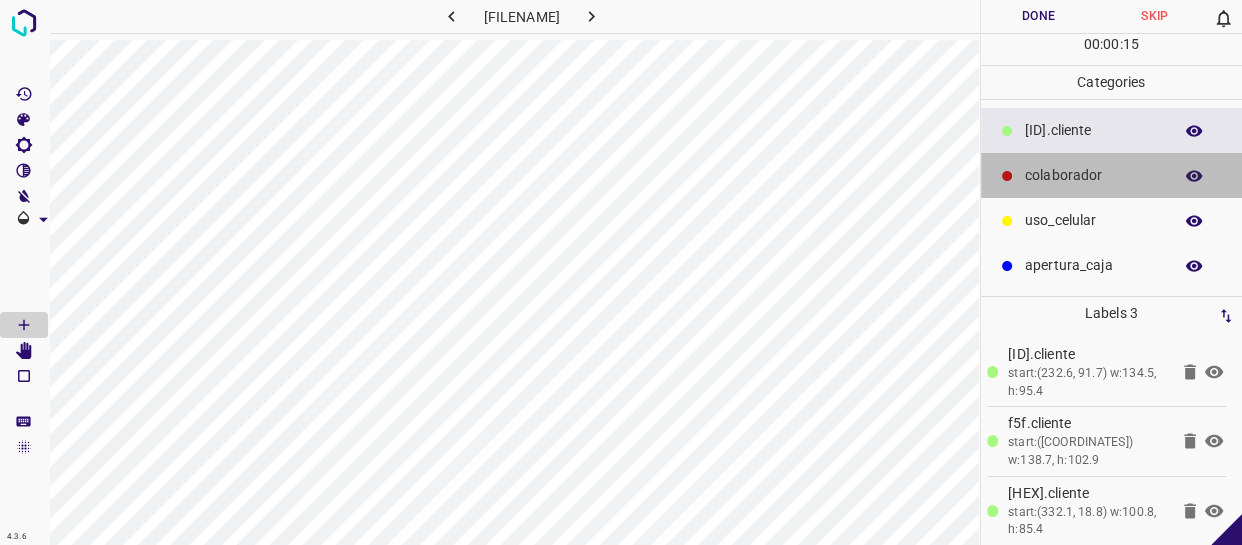 click on "colaborador" at bounding box center [1093, 130] 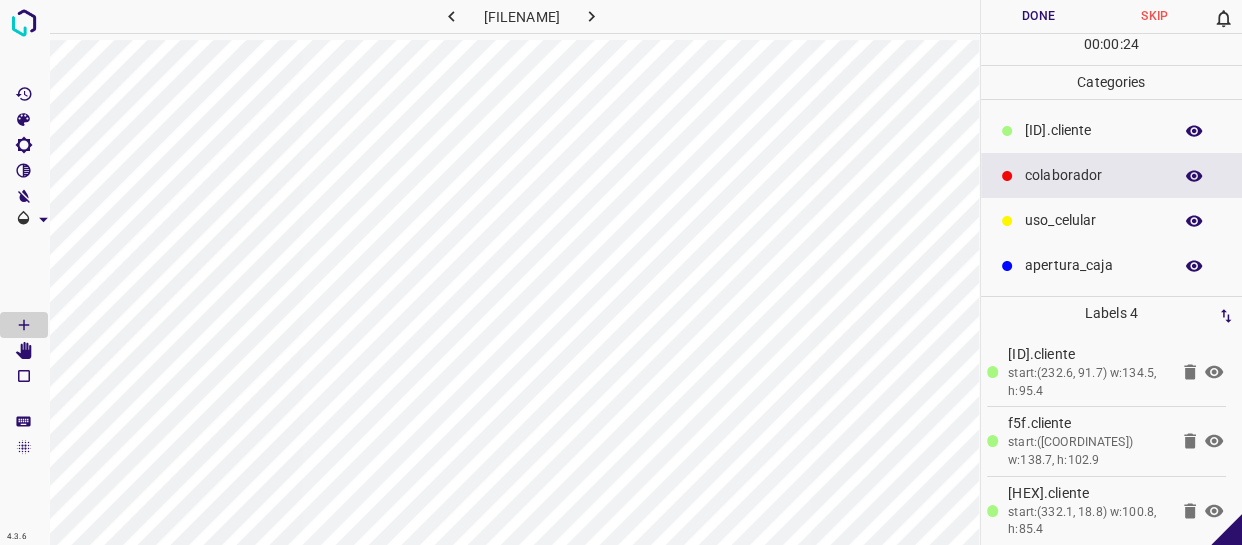 click on "Done" at bounding box center (1039, 16) 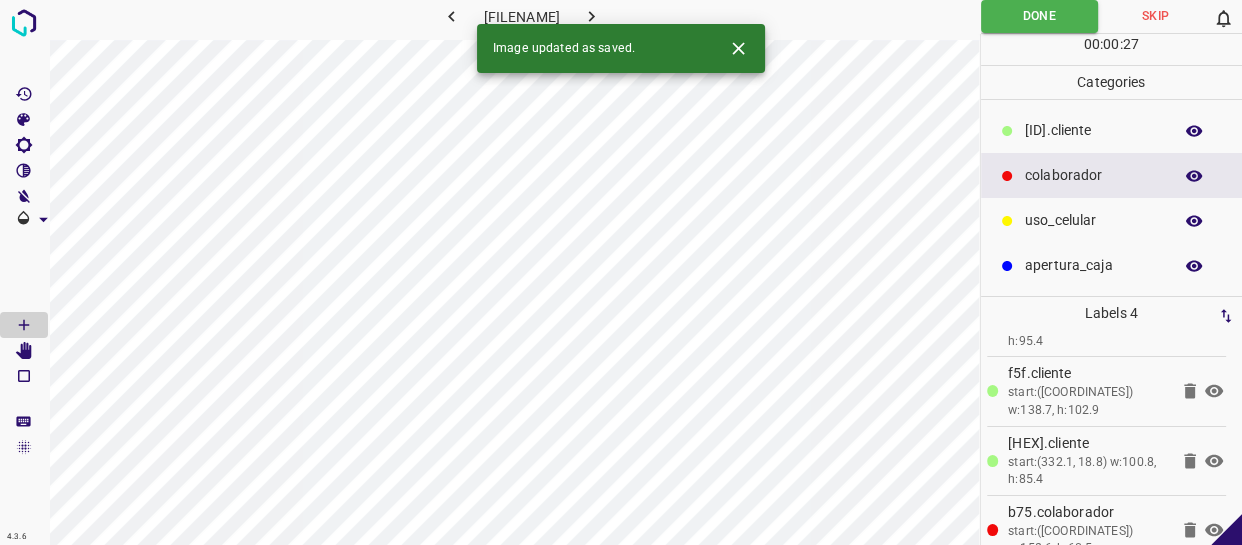 scroll, scrollTop: 77, scrollLeft: 0, axis: vertical 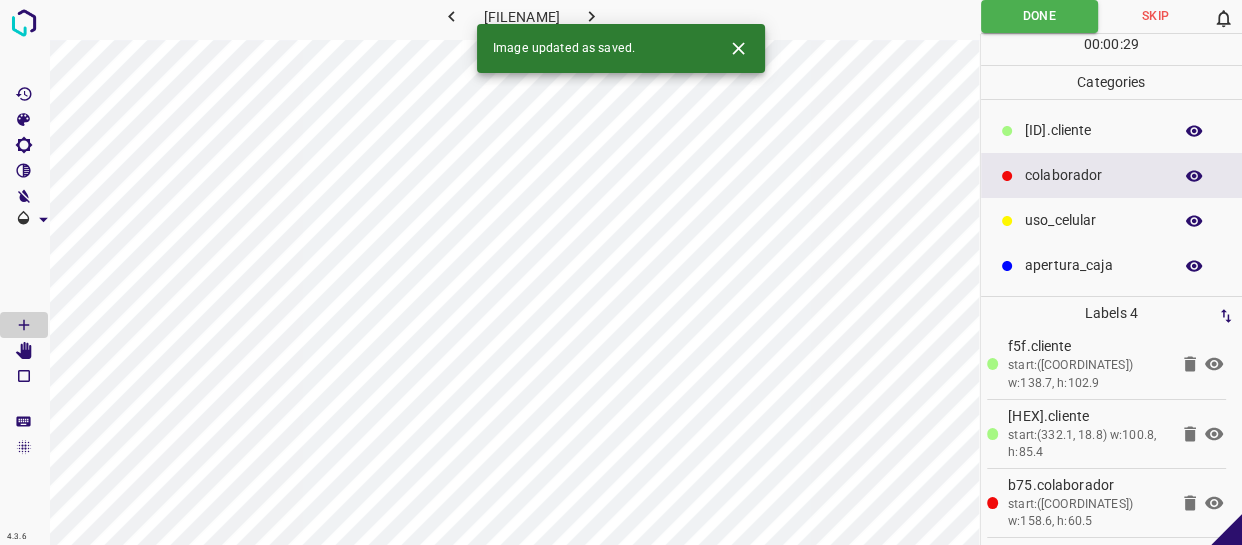 drag, startPoint x: 707, startPoint y: 6, endPoint x: 703, endPoint y: 16, distance: 10.770329 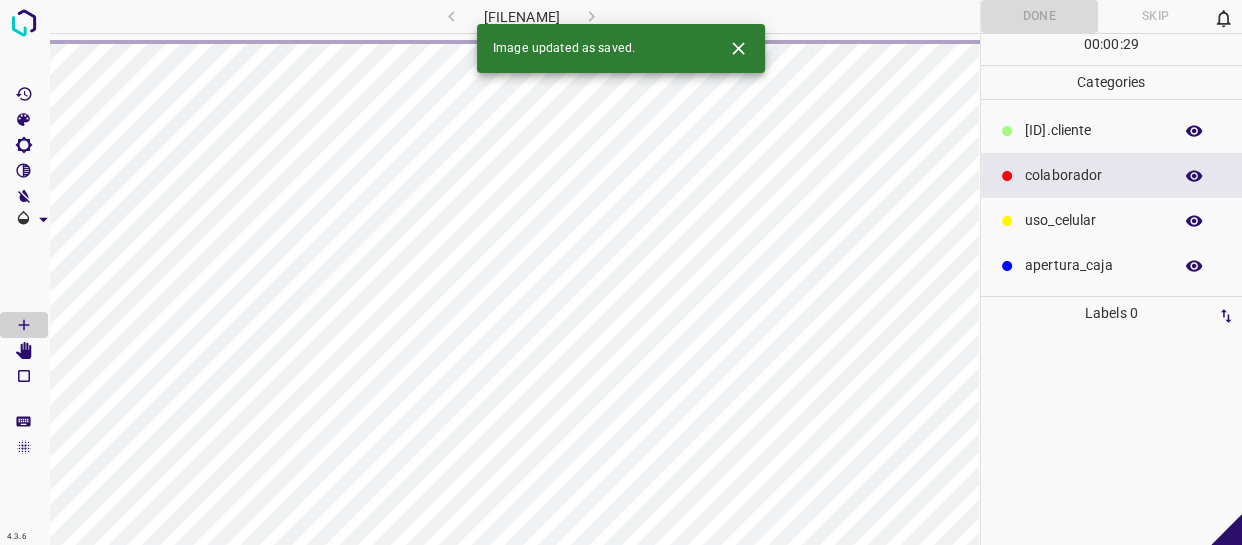 scroll, scrollTop: 0, scrollLeft: 0, axis: both 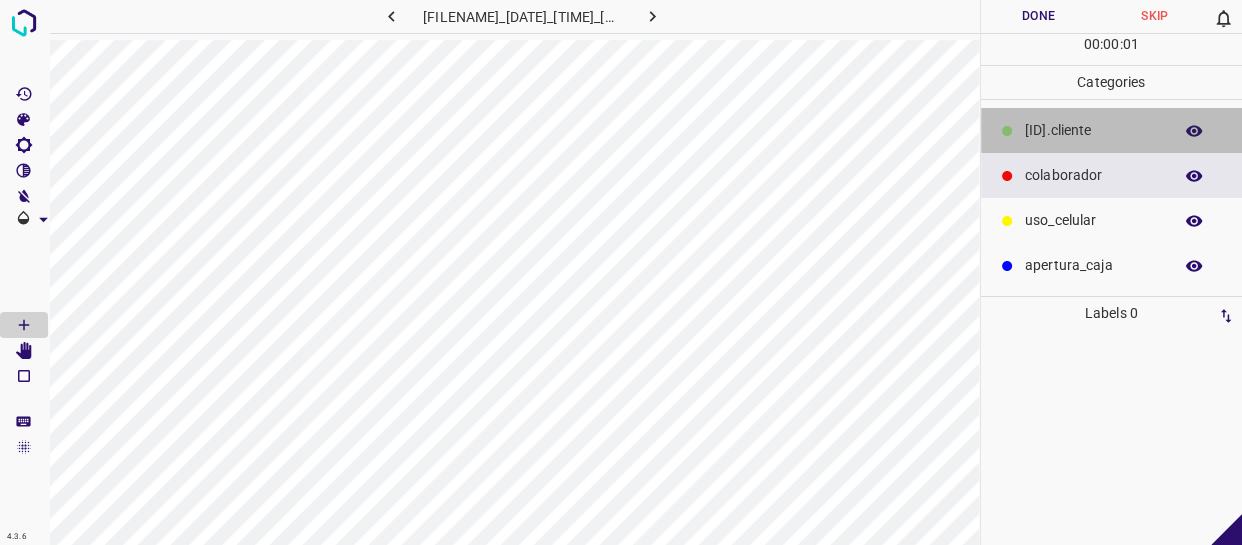 drag, startPoint x: 1100, startPoint y: 135, endPoint x: 1049, endPoint y: 144, distance: 51.78803 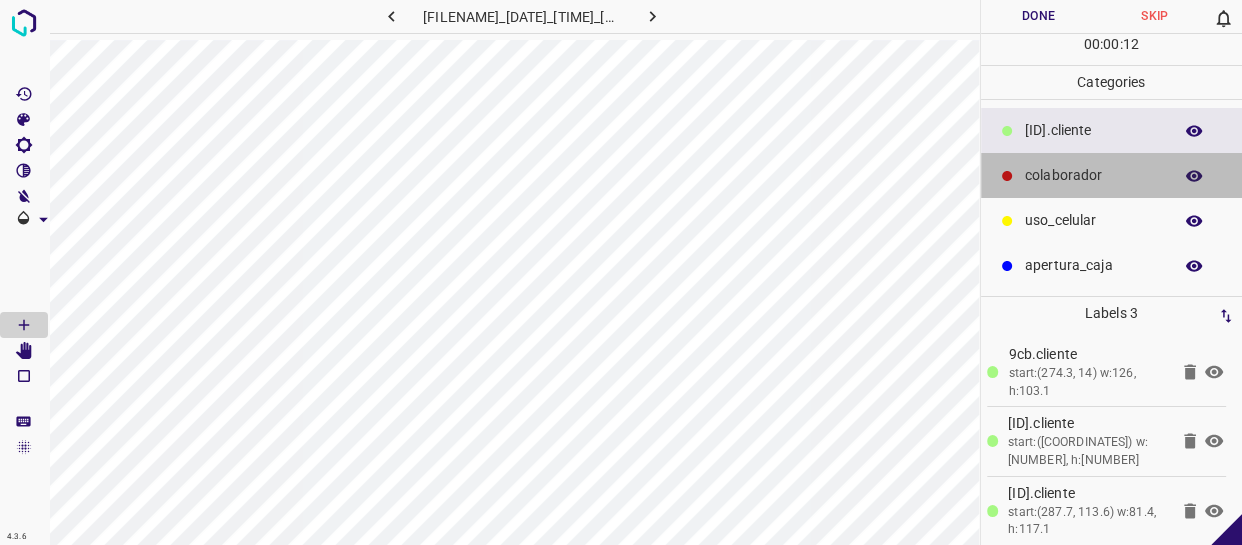 drag, startPoint x: 1100, startPoint y: 191, endPoint x: 980, endPoint y: 248, distance: 132.84953 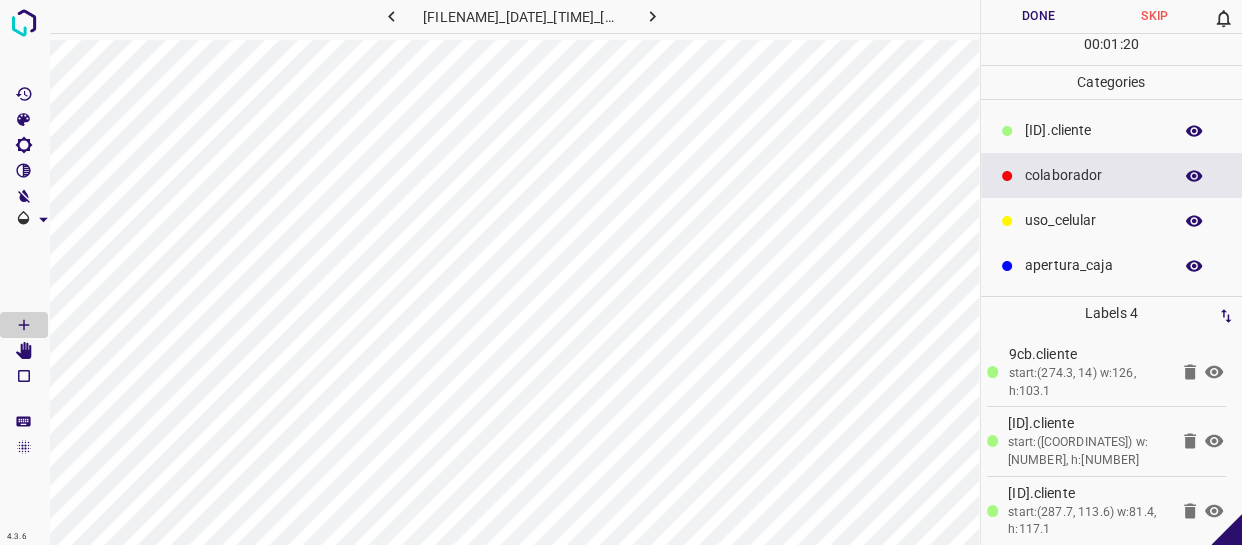 scroll, scrollTop: 77, scrollLeft: 0, axis: vertical 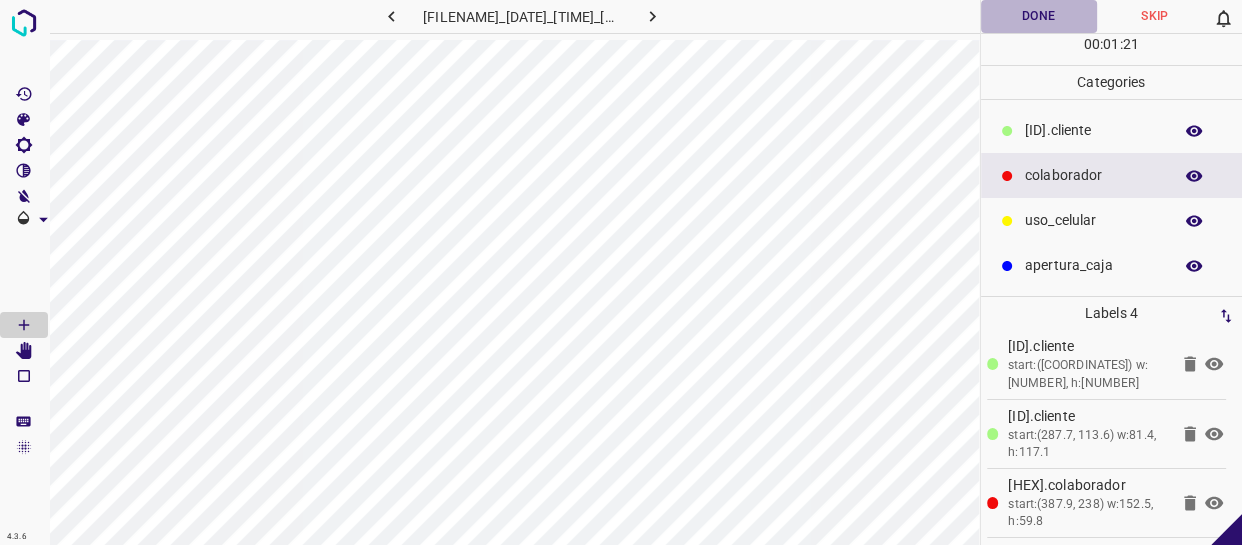 click on "Done" at bounding box center (1039, 16) 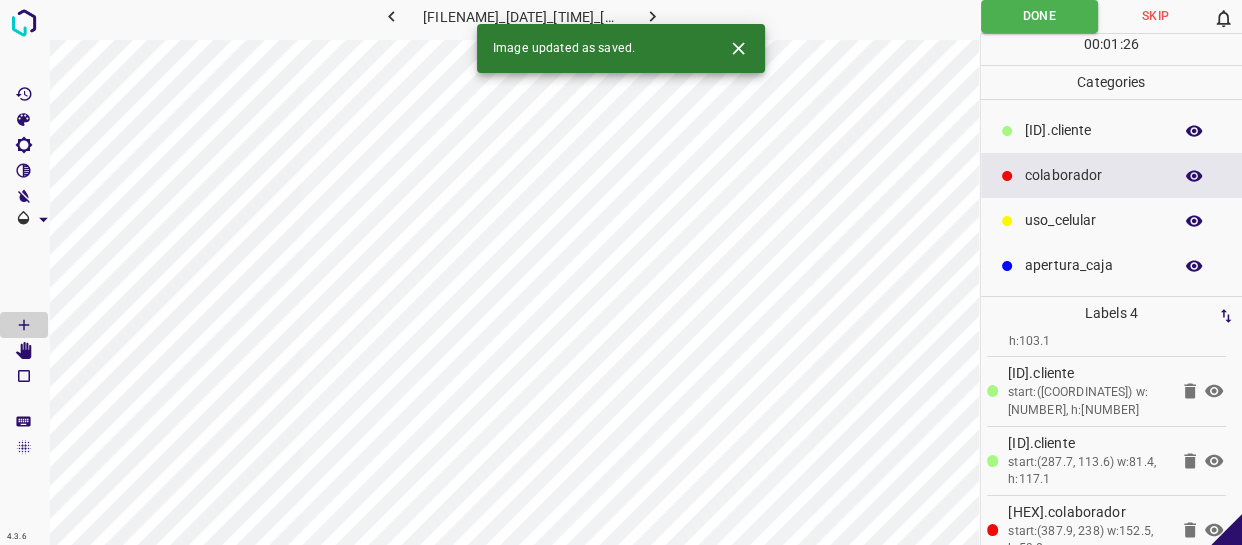 scroll, scrollTop: 77, scrollLeft: 0, axis: vertical 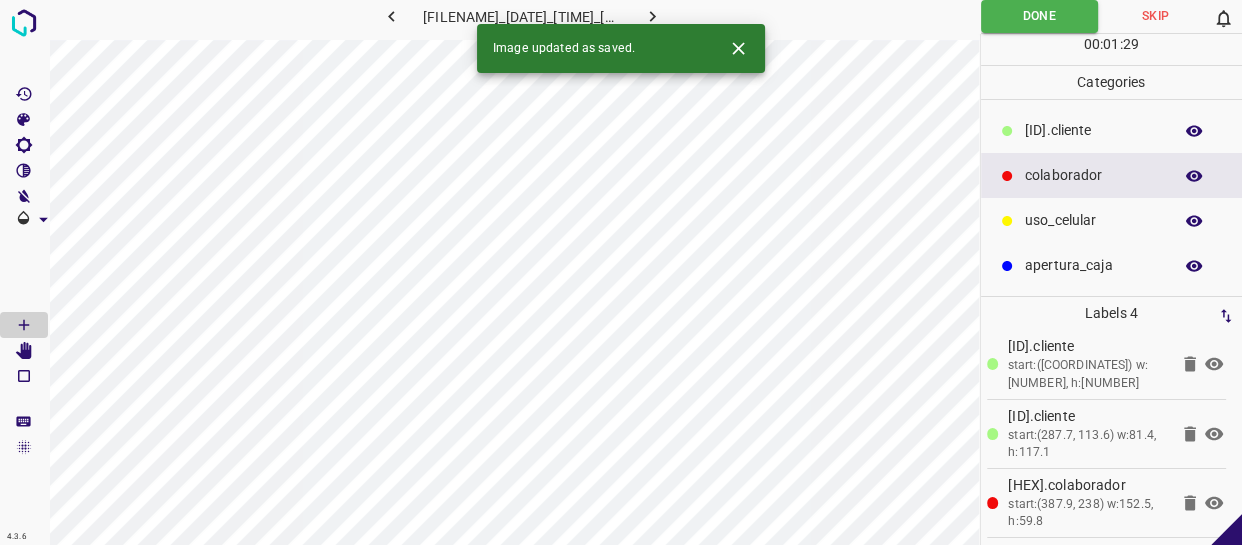 click at bounding box center (652, 16) 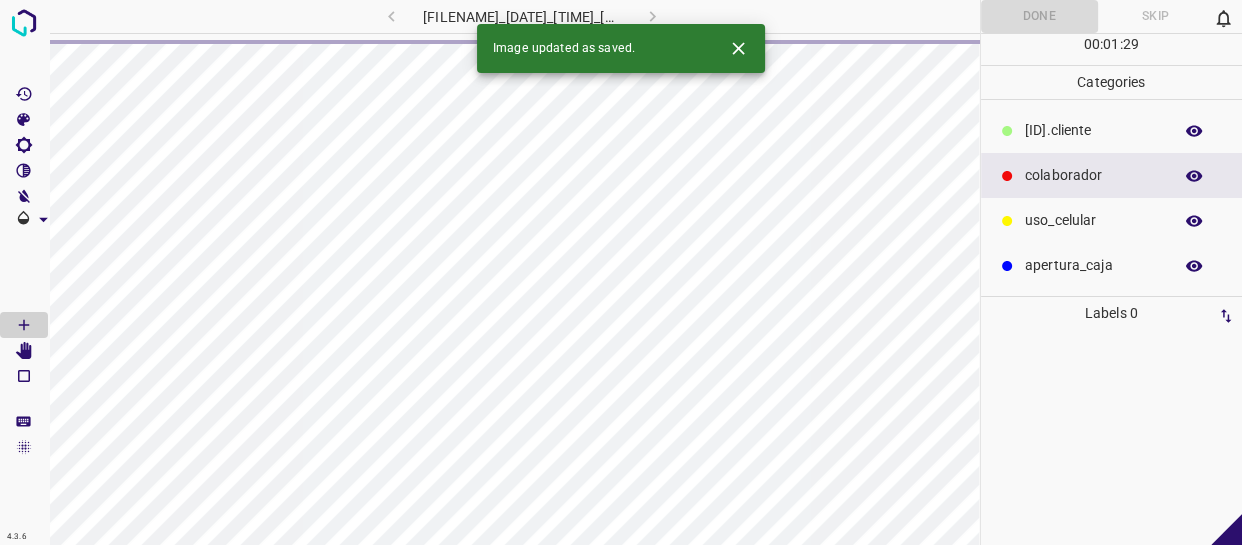 scroll, scrollTop: 0, scrollLeft: 0, axis: both 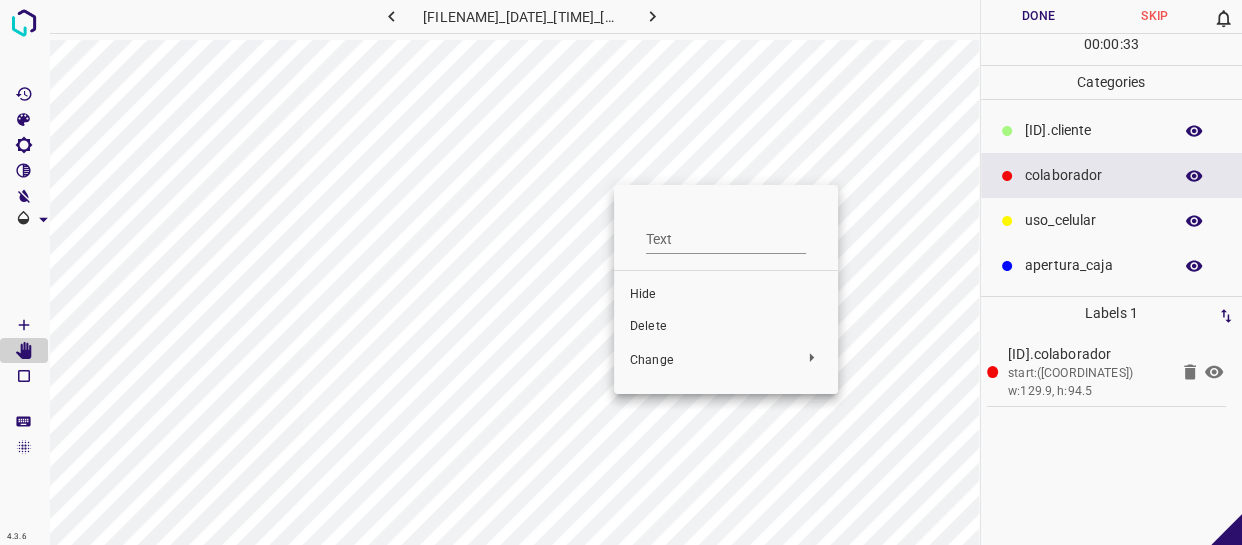 drag, startPoint x: 284, startPoint y: 30, endPoint x: 650, endPoint y: 282, distance: 444.36472 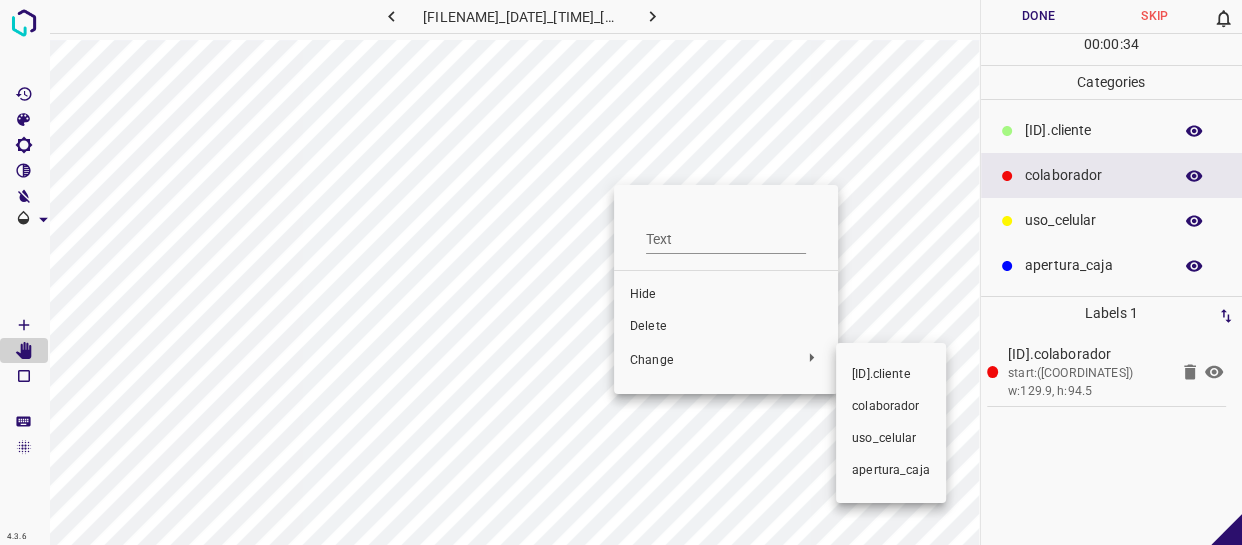 click on "​​cliente" at bounding box center [726, 295] 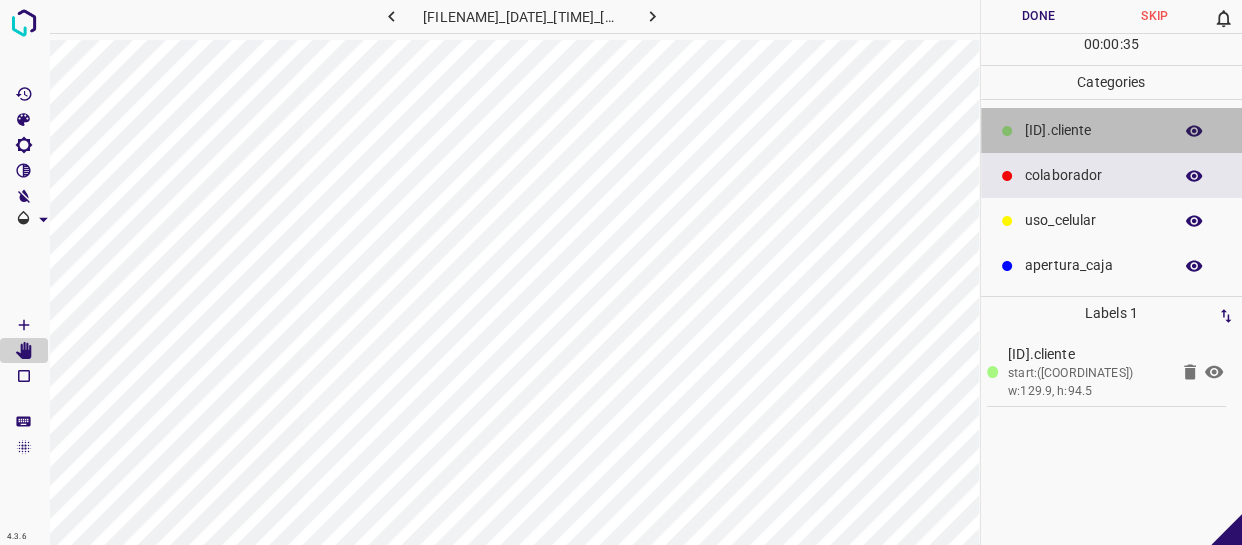 click on "​​cliente" at bounding box center (1093, 130) 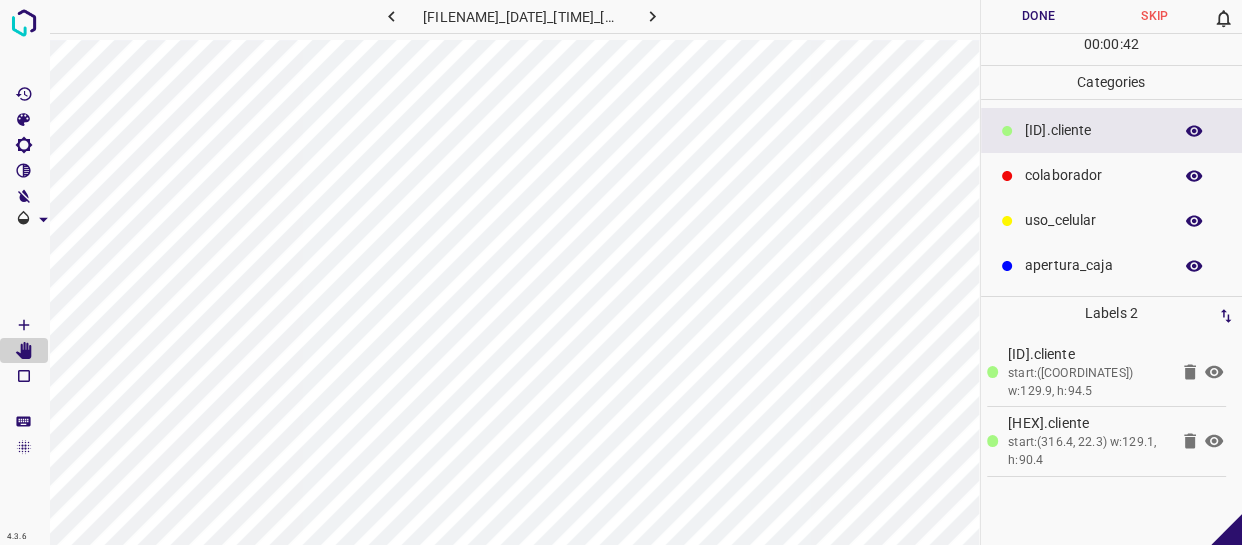 click on "colaborador" at bounding box center [1093, 130] 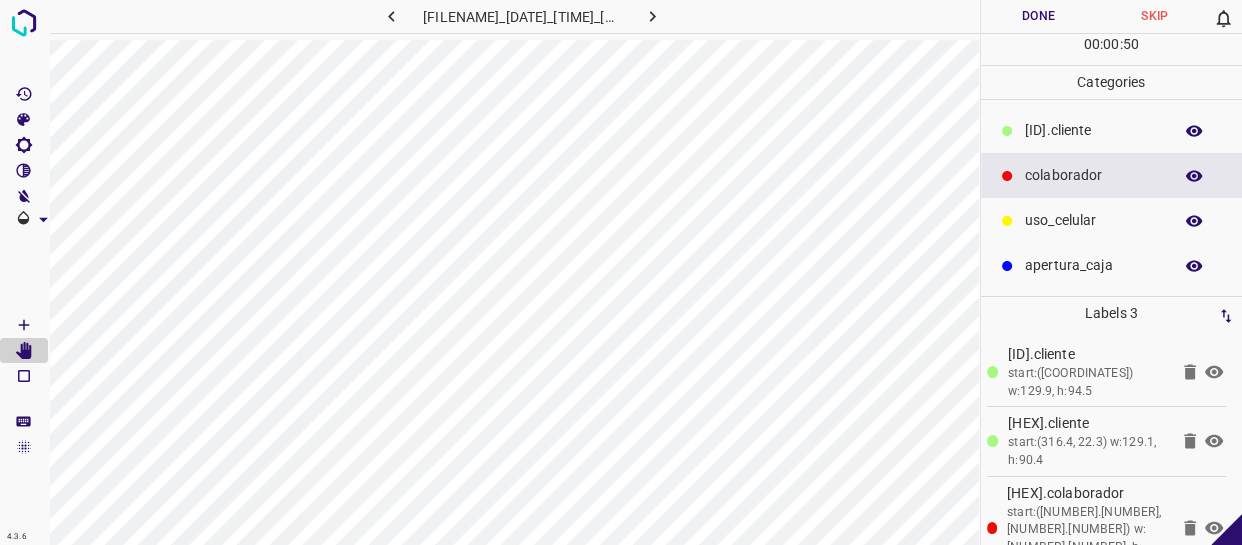 click on "Done" at bounding box center [1039, 16] 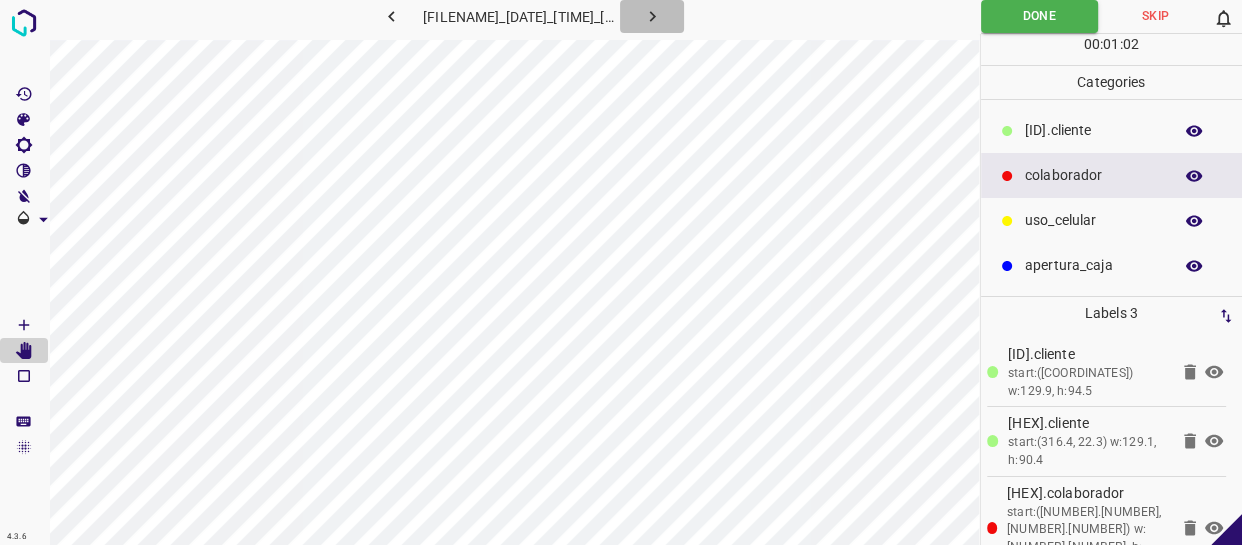 click at bounding box center [652, 16] 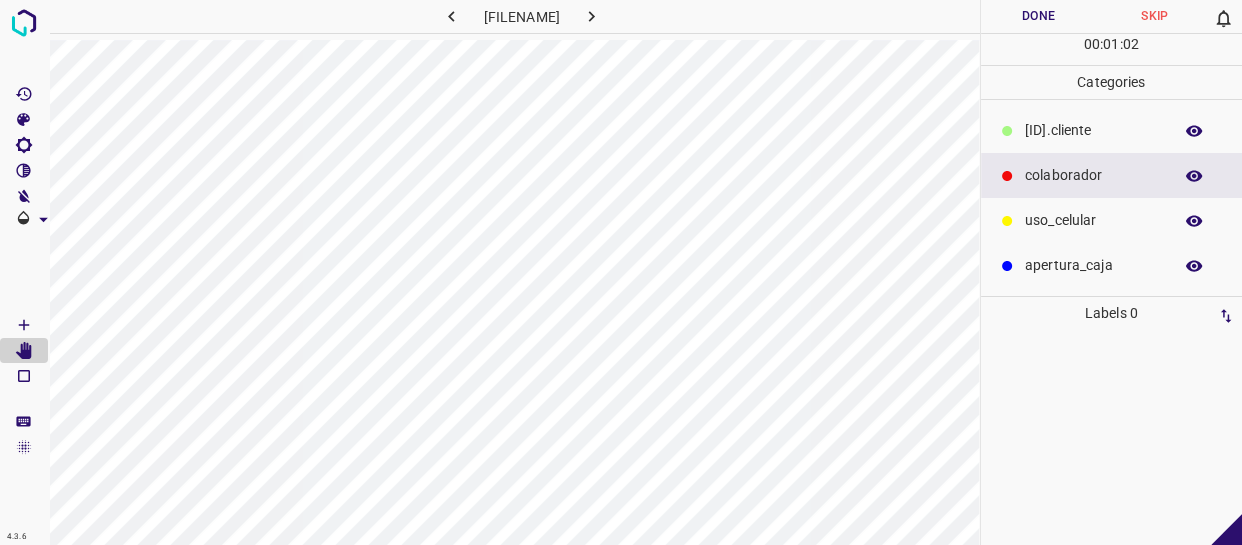 click on "​​cliente" at bounding box center (1112, 130) 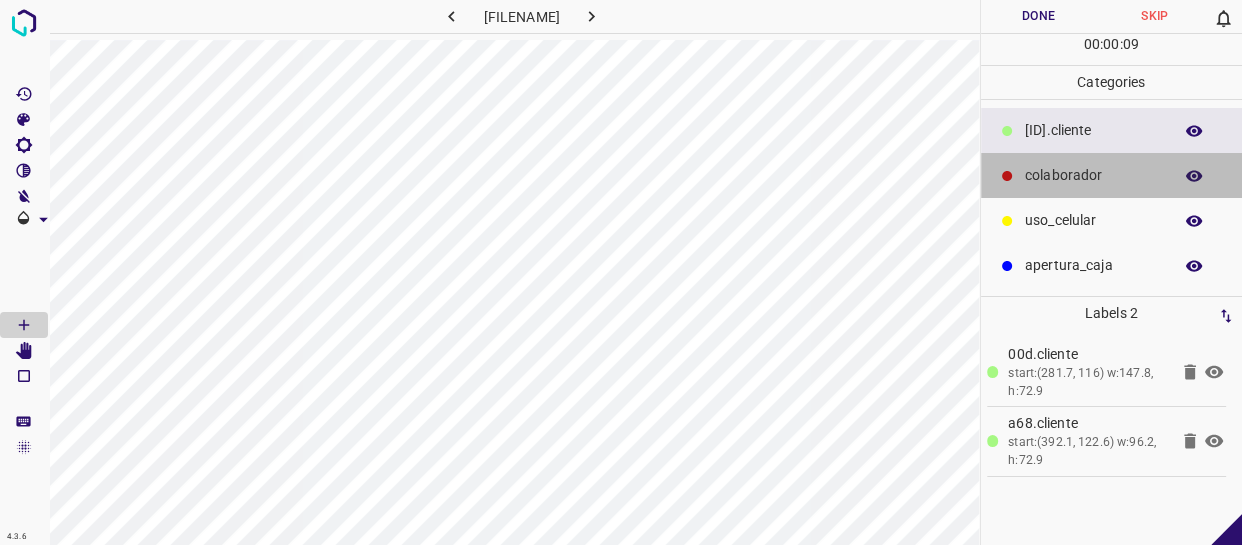 click on "colaborador" at bounding box center [1093, 130] 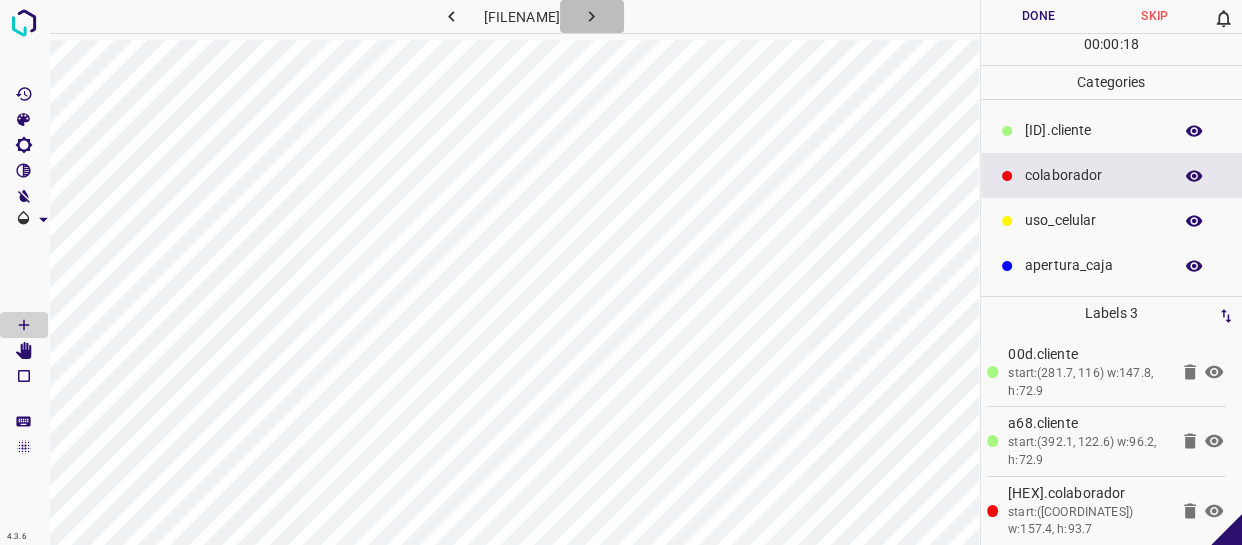 click at bounding box center (591, 16) 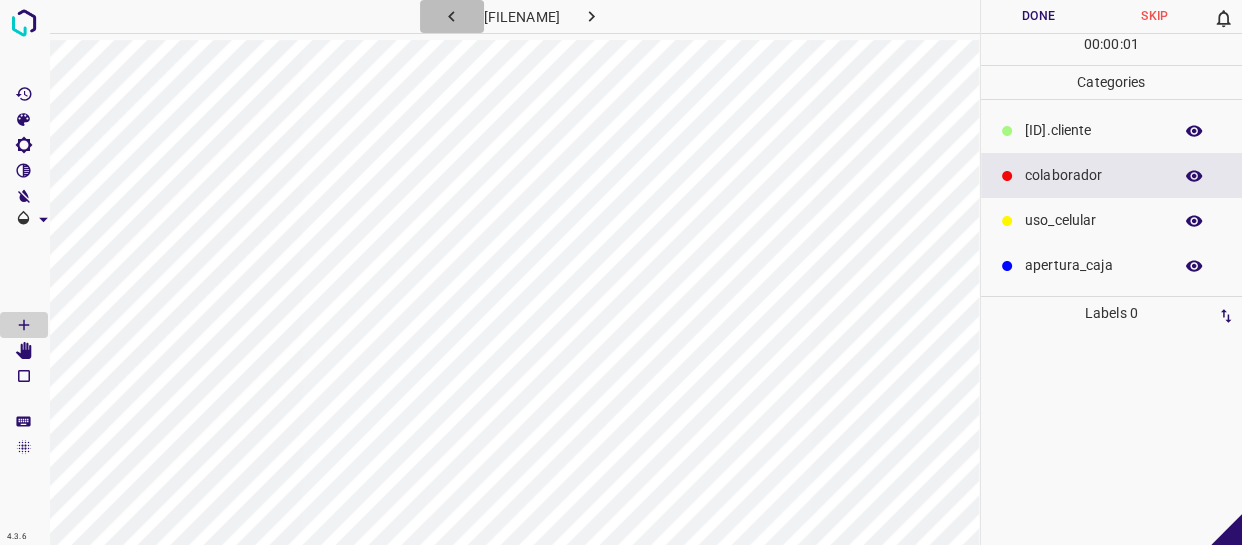 click at bounding box center (451, 16) 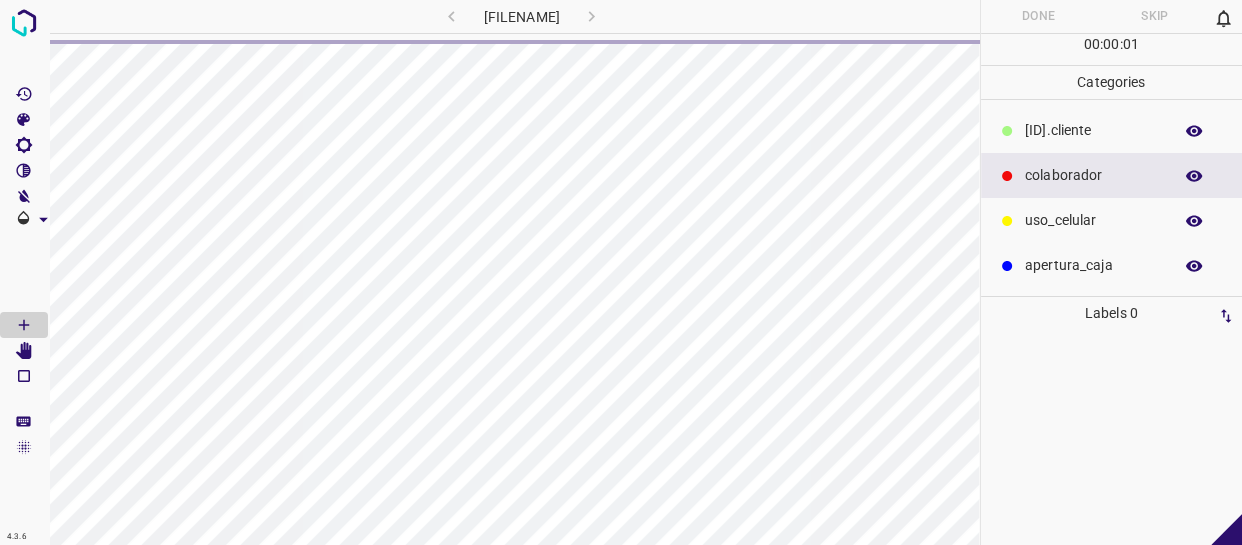 click on "​​cliente" at bounding box center (1093, 130) 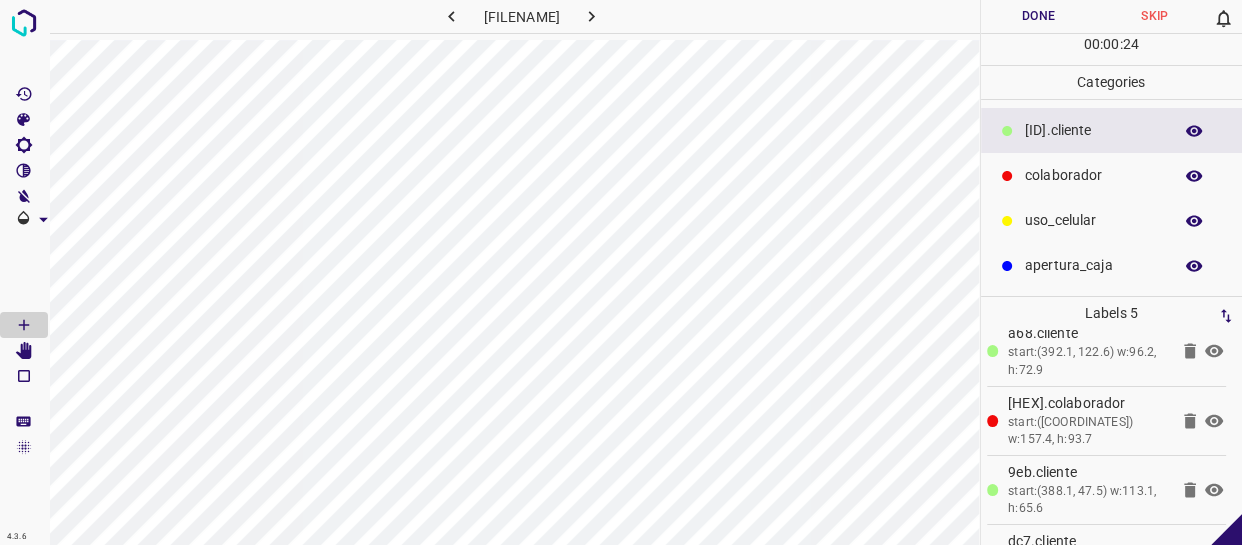 scroll, scrollTop: 146, scrollLeft: 0, axis: vertical 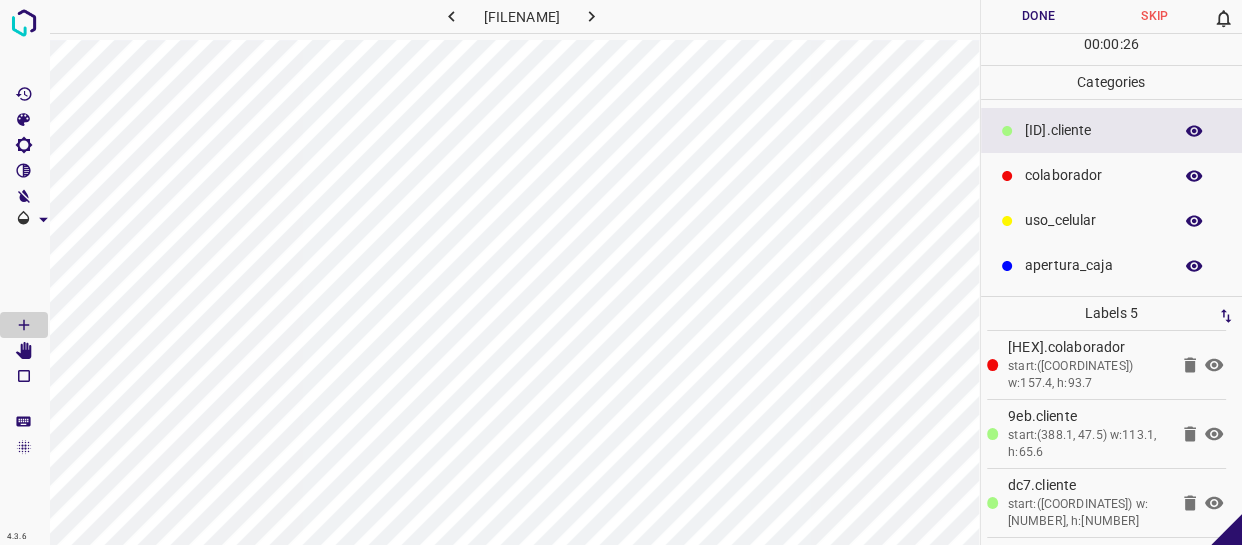 click on "Done" at bounding box center [1039, 16] 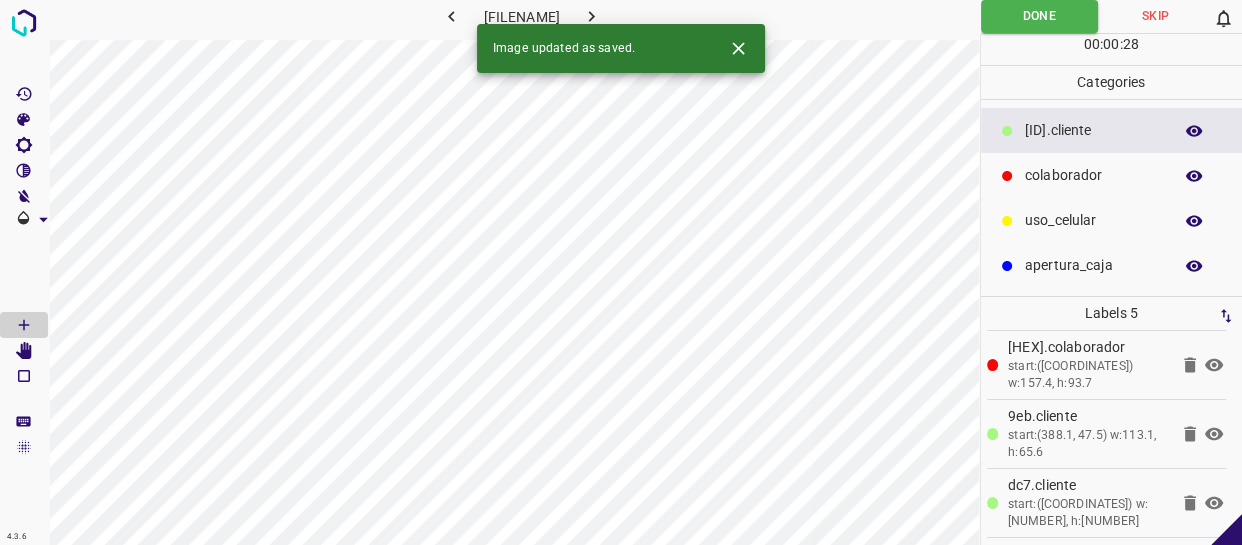click at bounding box center [591, 16] 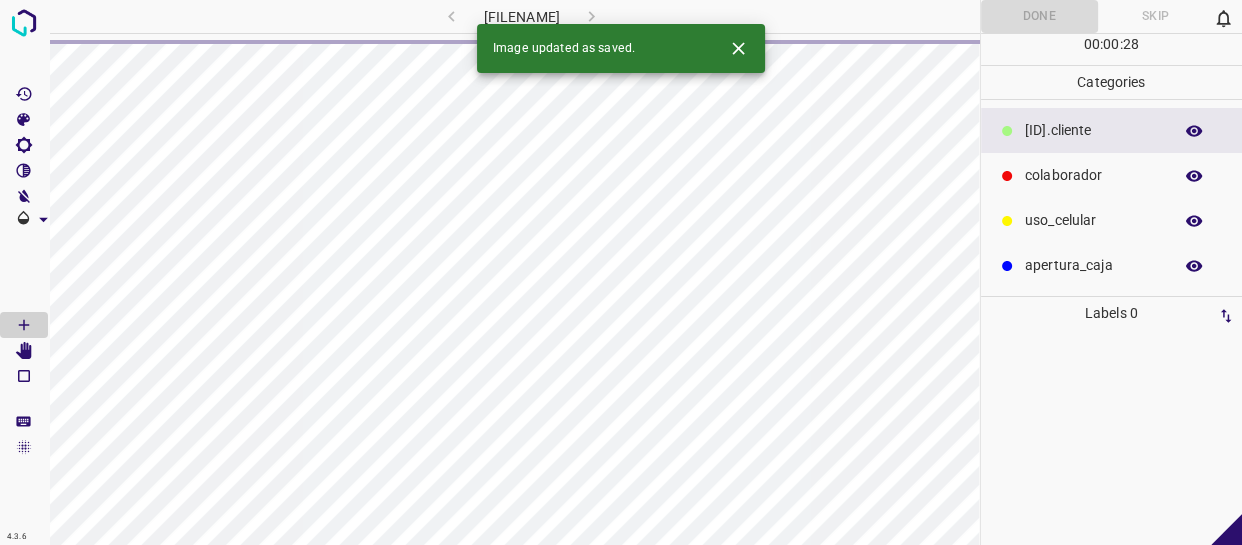 scroll, scrollTop: 0, scrollLeft: 0, axis: both 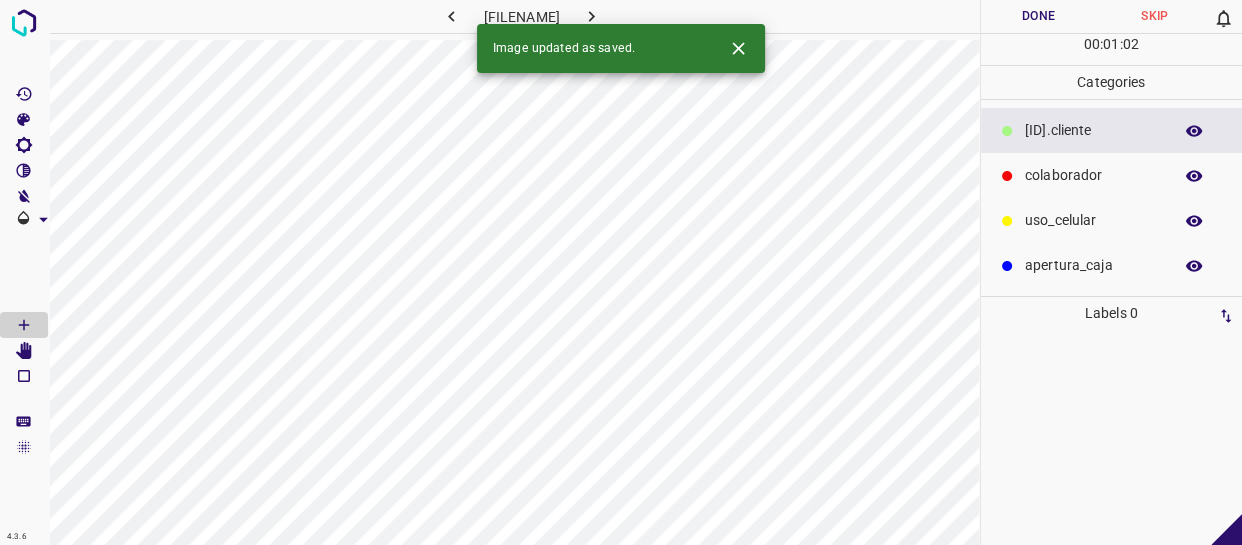 click on "​​cliente" at bounding box center [1093, 130] 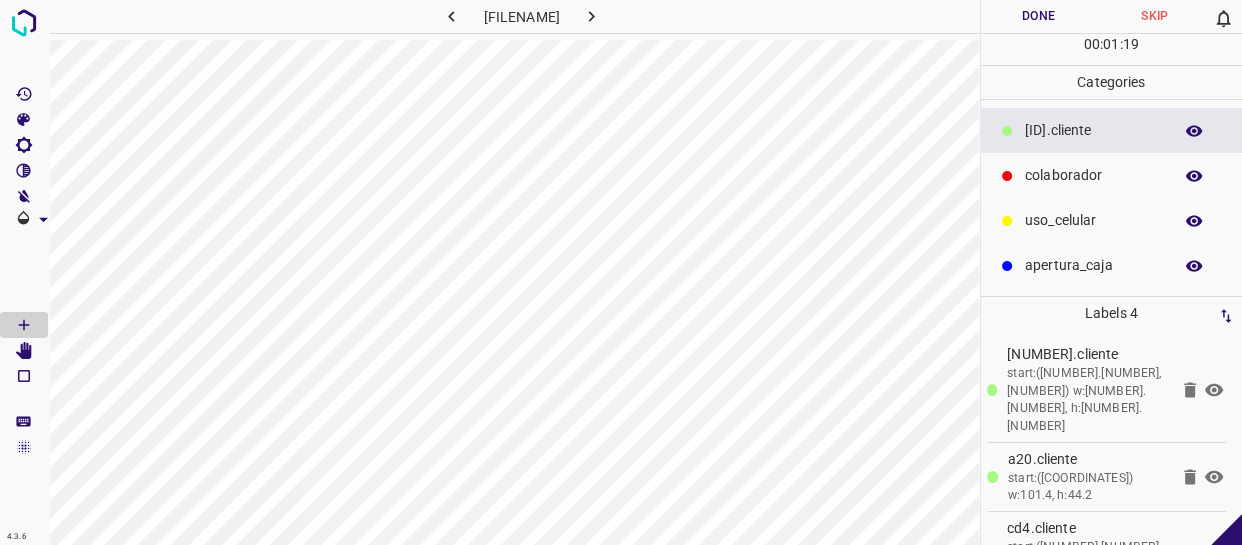 drag, startPoint x: 1122, startPoint y: 171, endPoint x: 1097, endPoint y: 186, distance: 29.15476 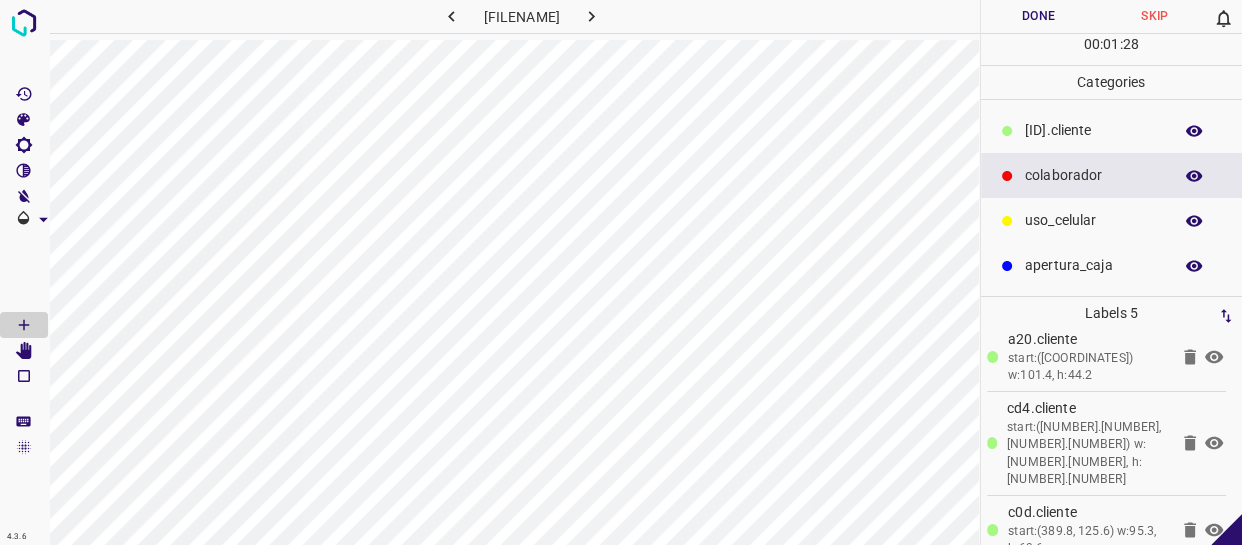 scroll, scrollTop: 146, scrollLeft: 0, axis: vertical 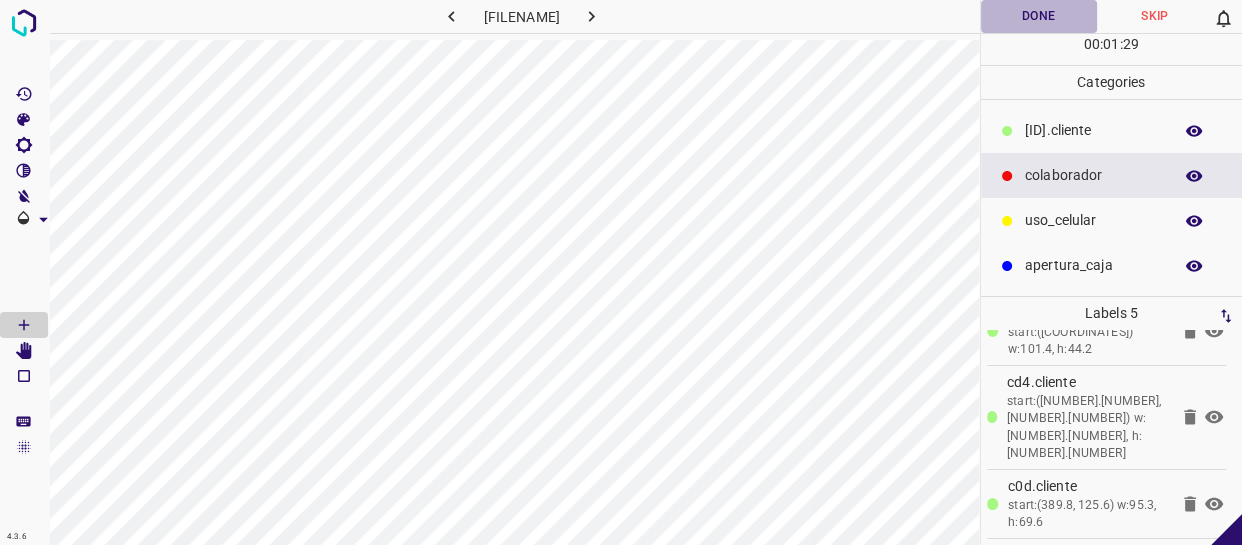 click on "Done" at bounding box center [1039, 16] 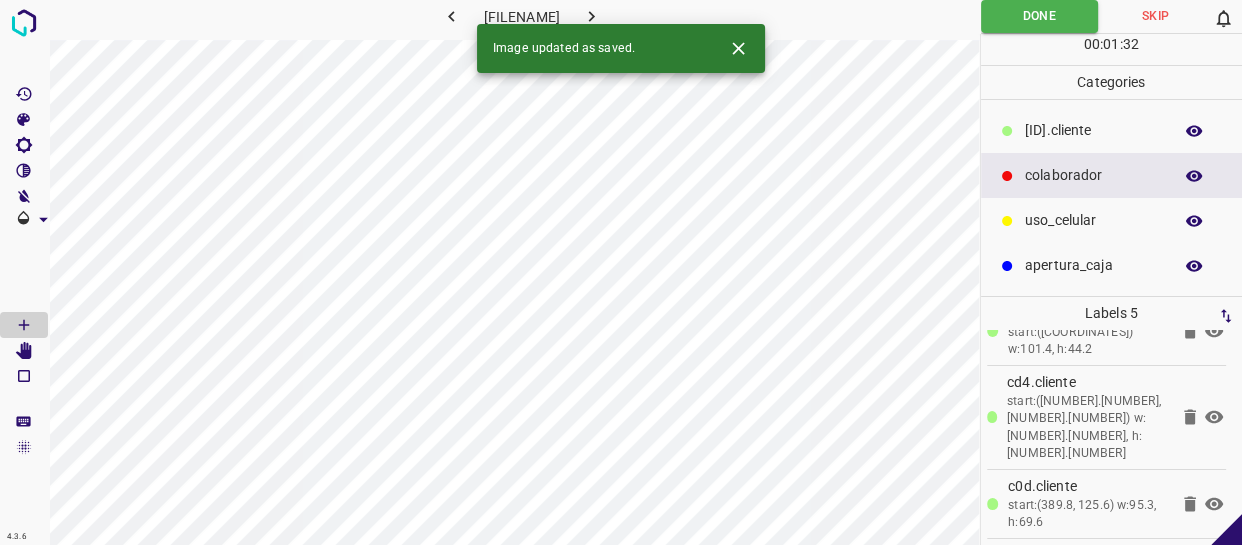 click at bounding box center [591, 16] 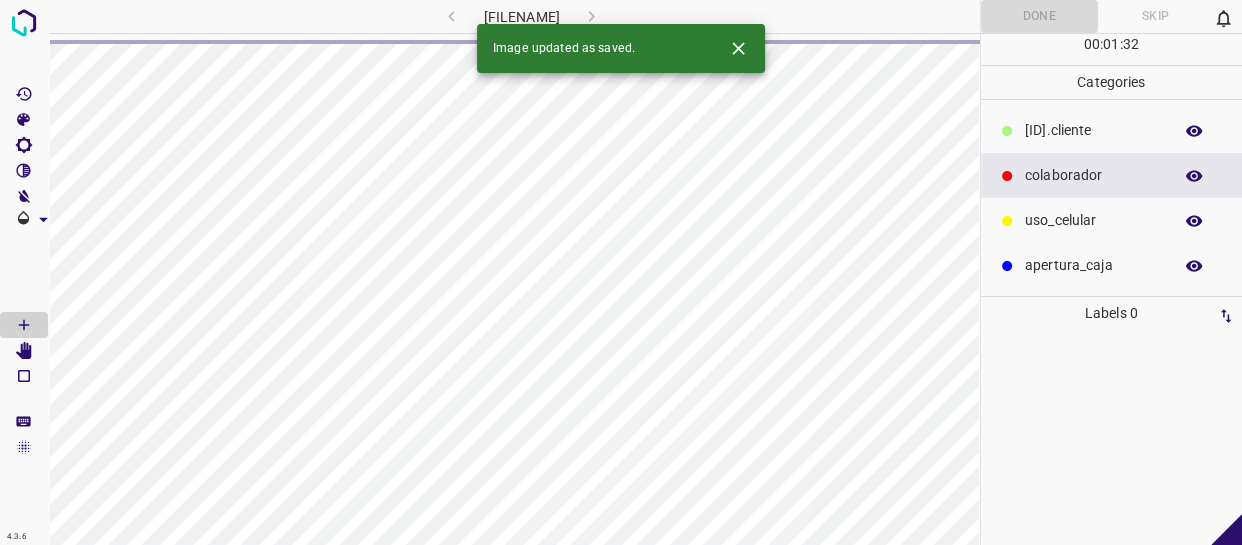 scroll, scrollTop: 0, scrollLeft: 0, axis: both 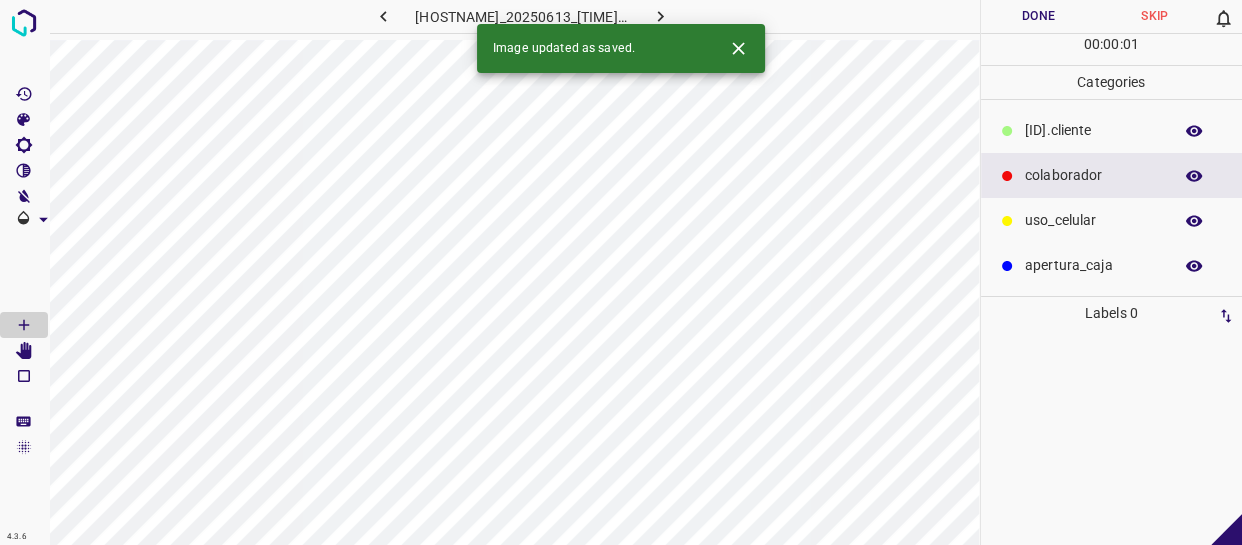 click on "​​cliente" at bounding box center [1093, 130] 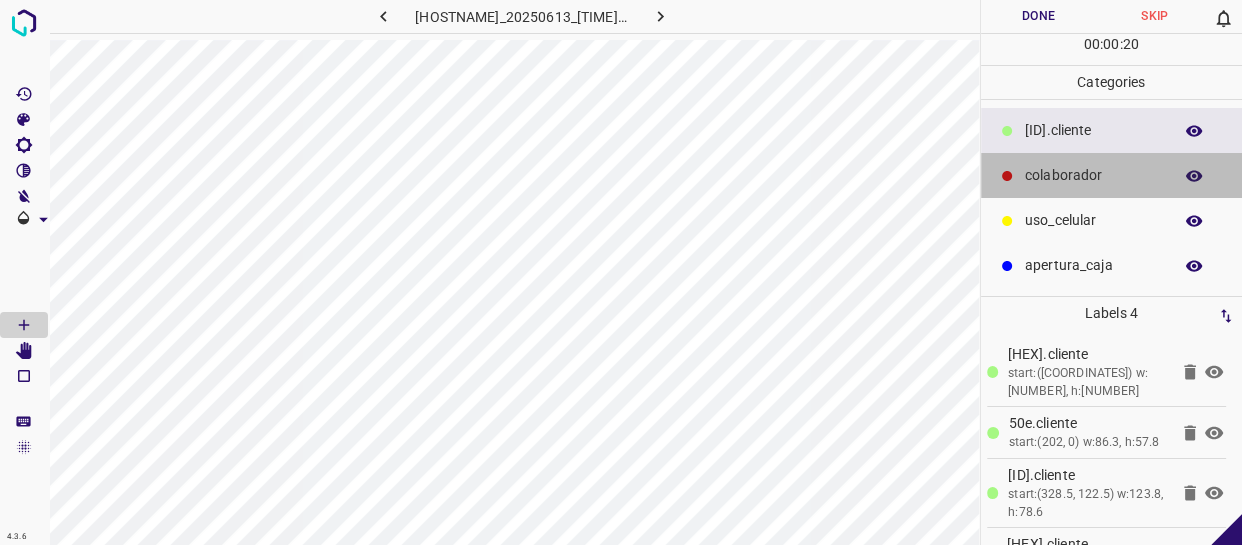 click on "colaborador" at bounding box center [1093, 130] 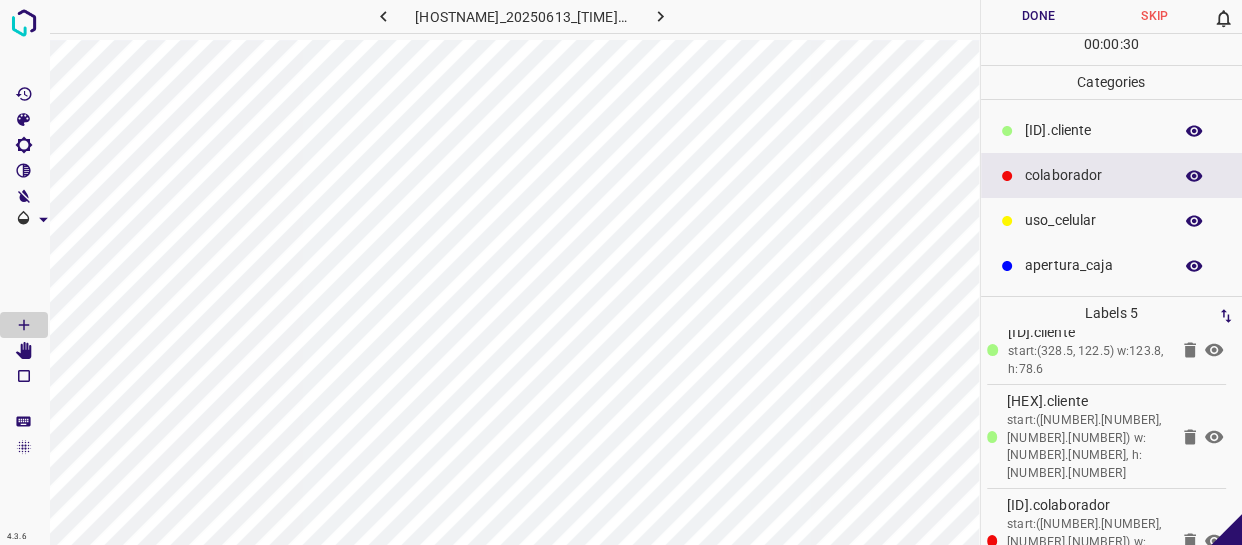 scroll, scrollTop: 146, scrollLeft: 0, axis: vertical 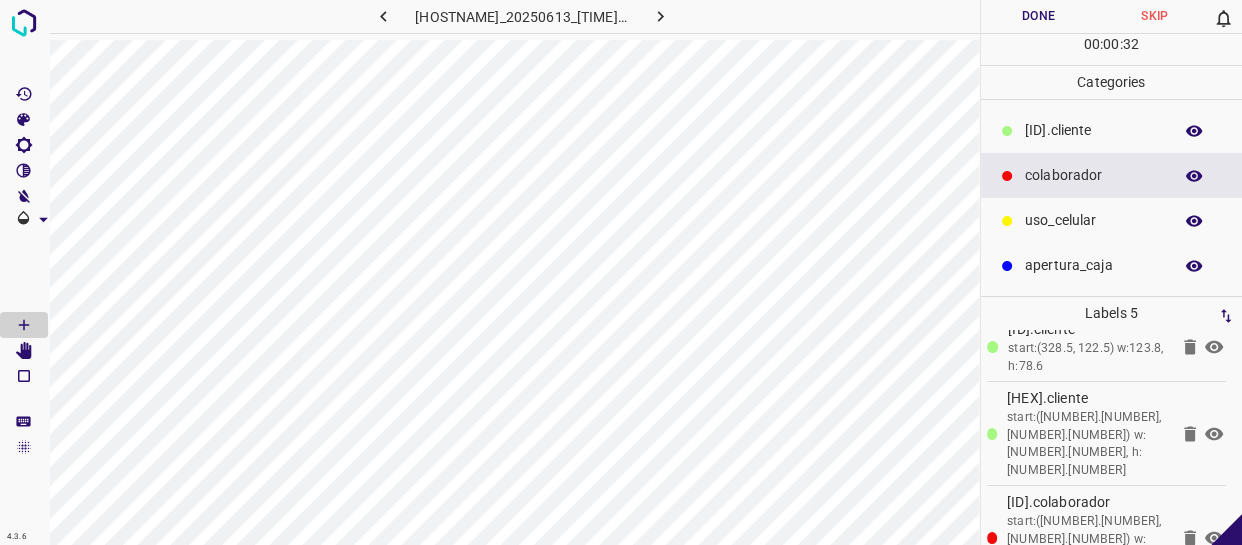click on "Done" at bounding box center [1039, 16] 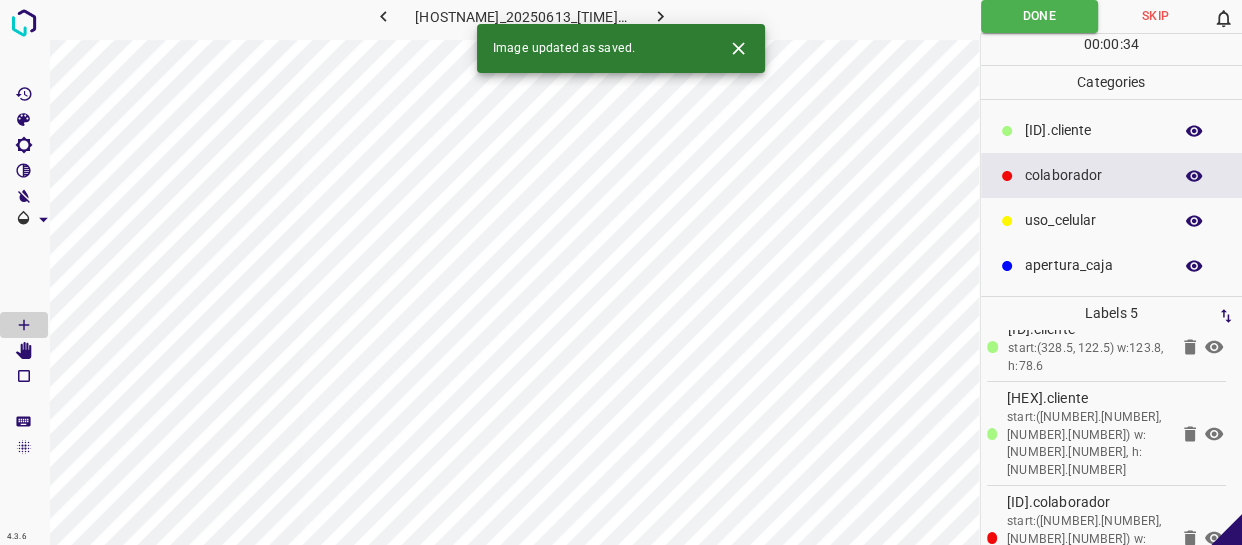 click at bounding box center [660, 16] 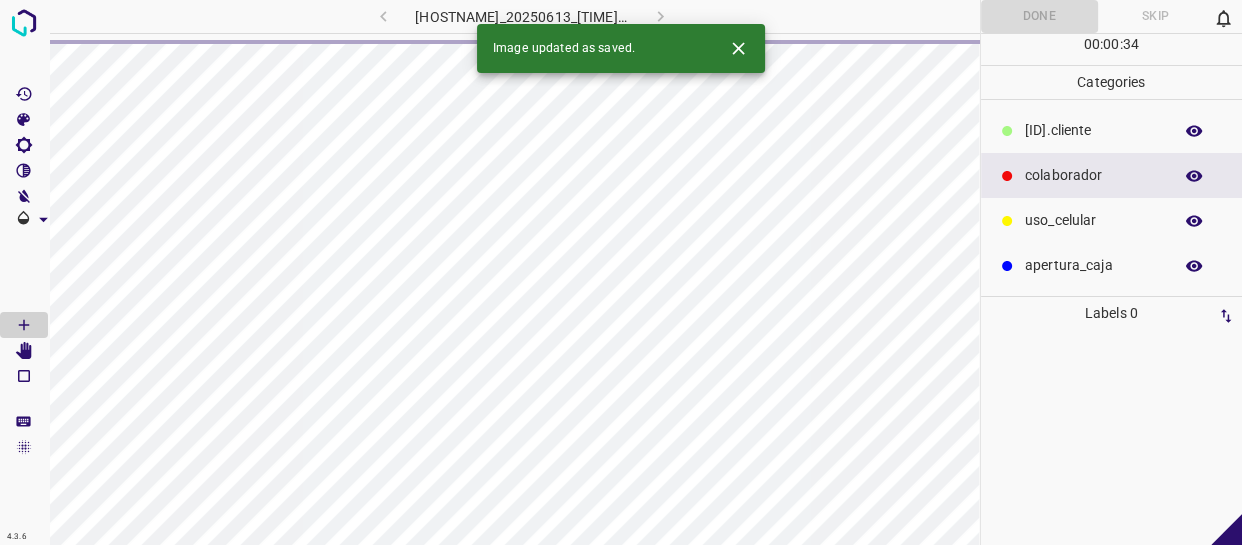 scroll, scrollTop: 0, scrollLeft: 0, axis: both 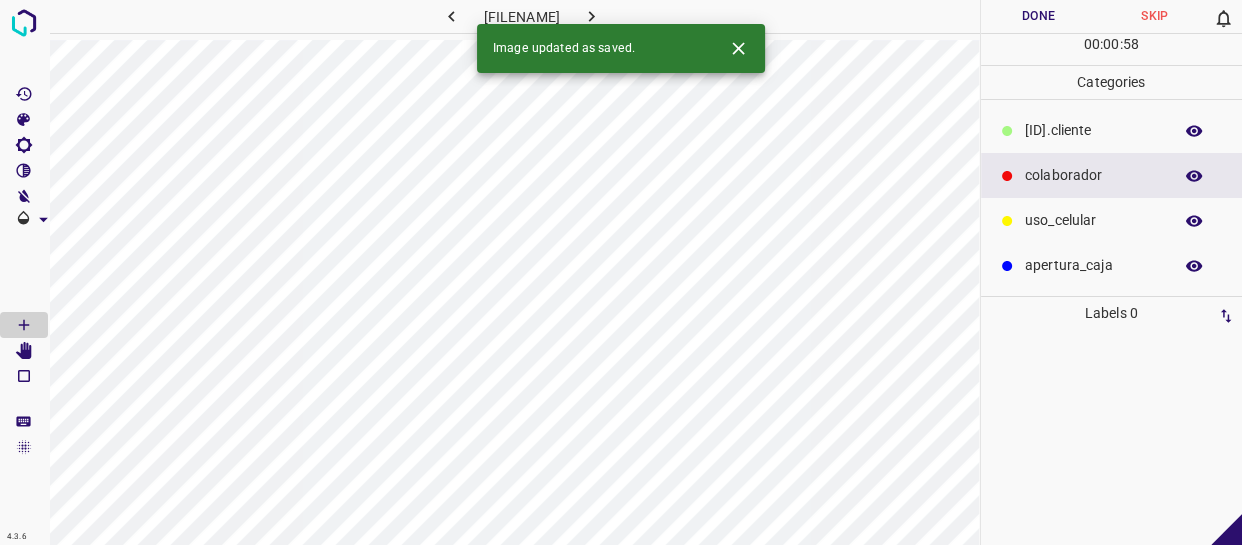 drag, startPoint x: 1088, startPoint y: 127, endPoint x: 1041, endPoint y: 136, distance: 47.853943 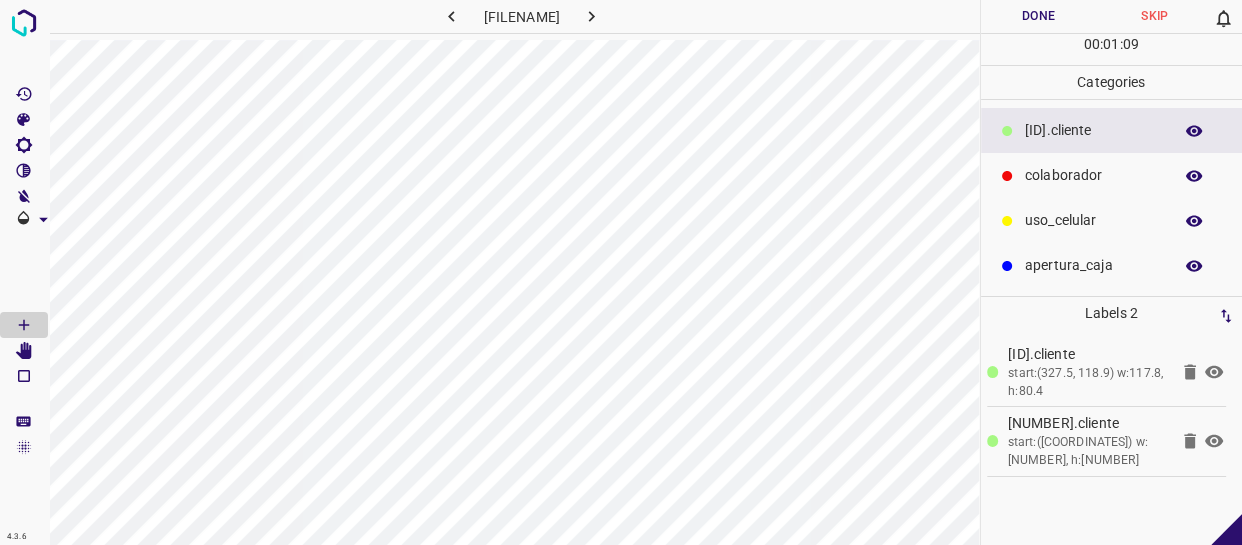 click on "colaborador" at bounding box center [1093, 130] 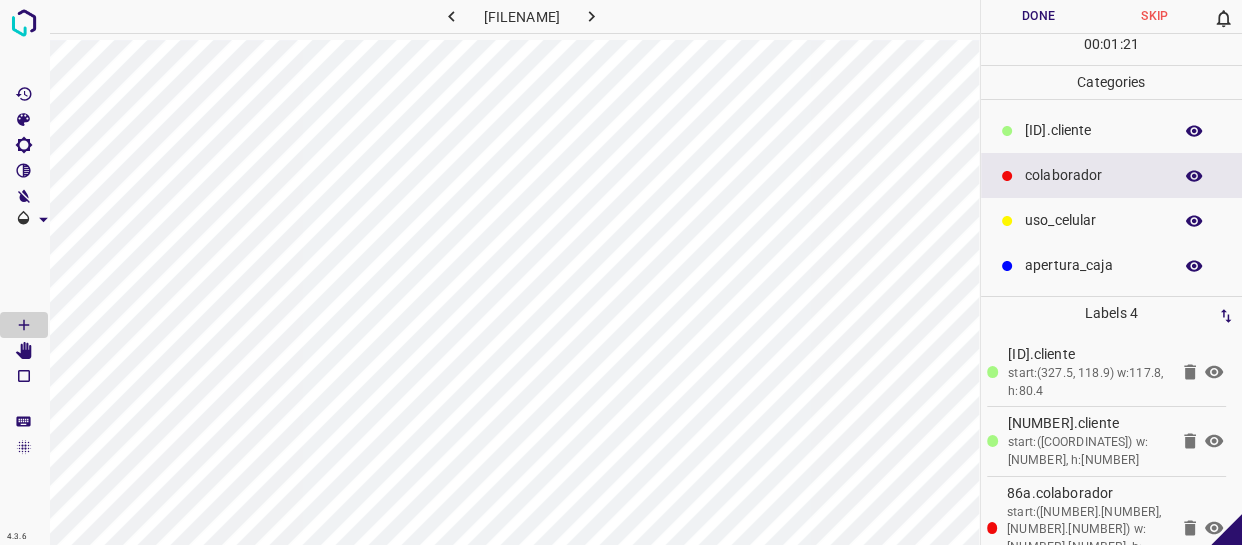 scroll, scrollTop: 77, scrollLeft: 0, axis: vertical 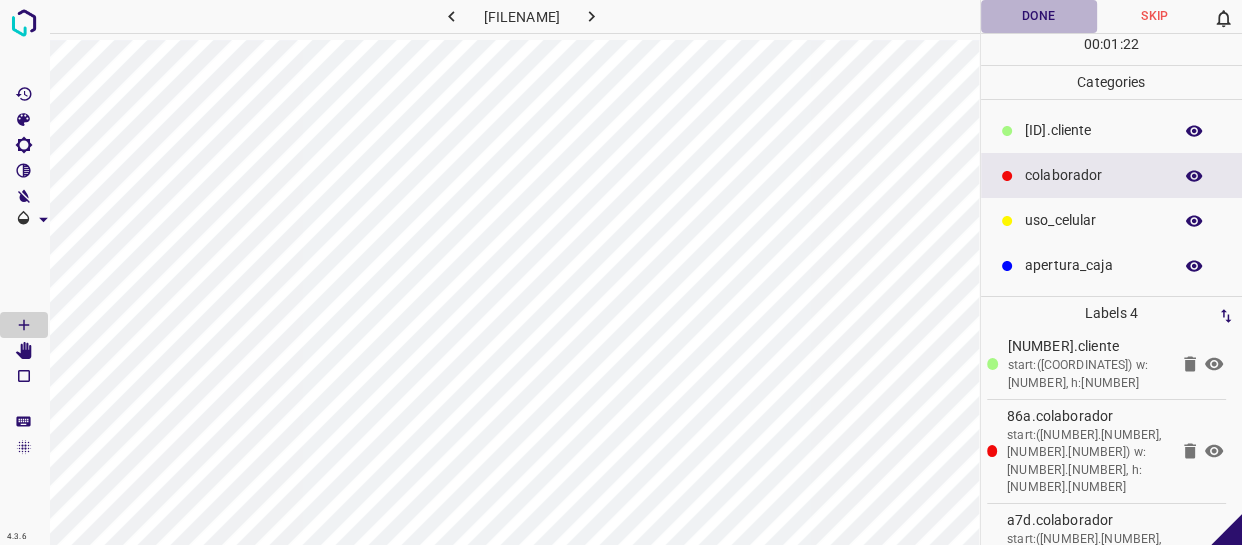 click on "Done" at bounding box center (1039, 16) 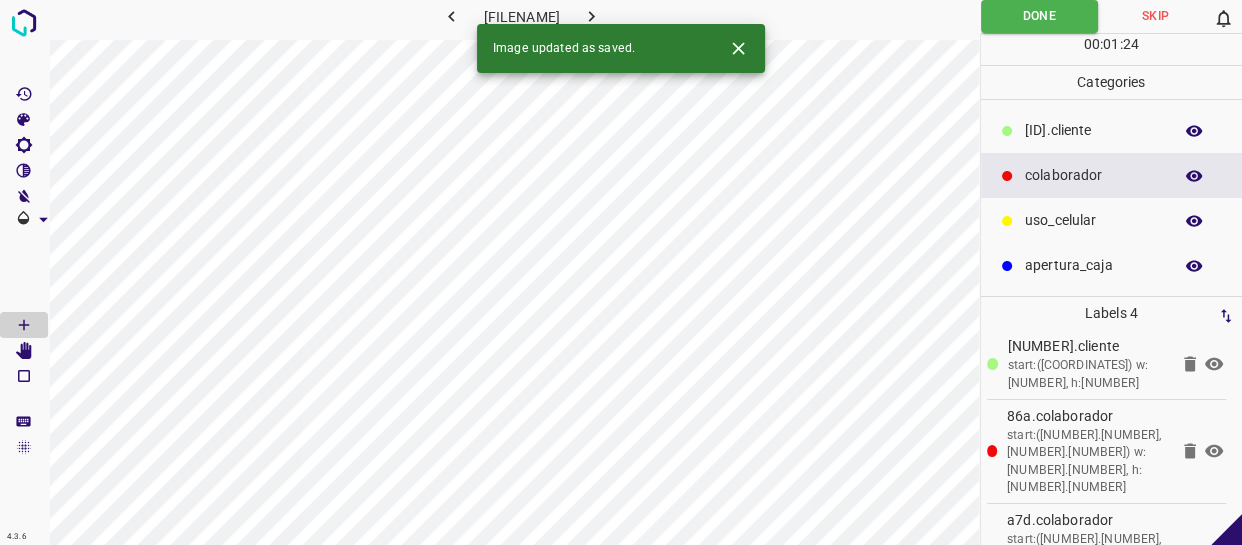 click at bounding box center (591, 16) 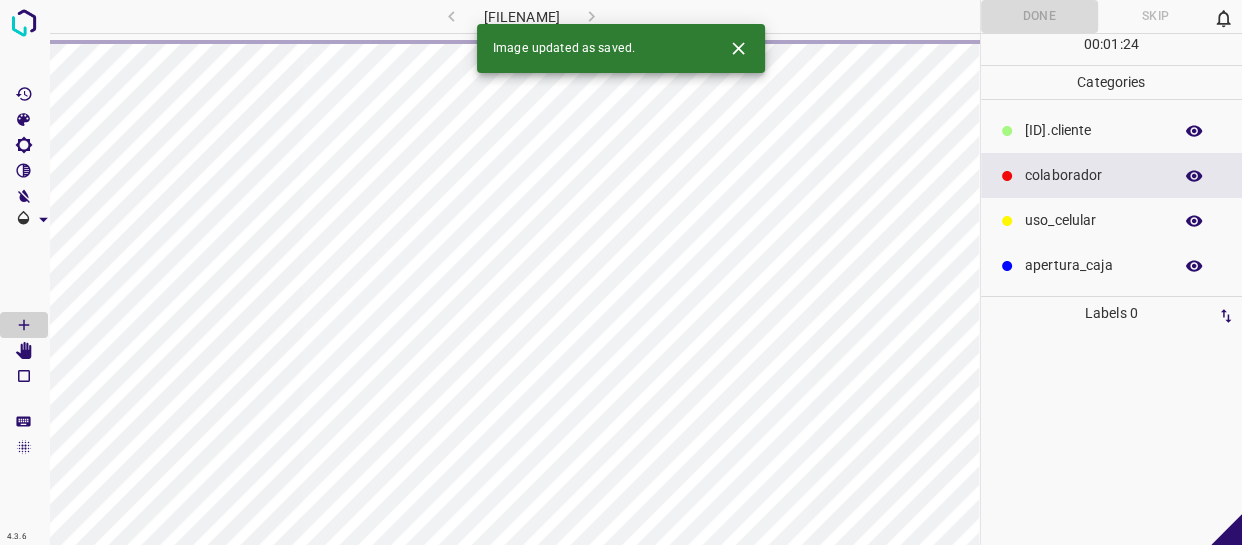scroll, scrollTop: 0, scrollLeft: 0, axis: both 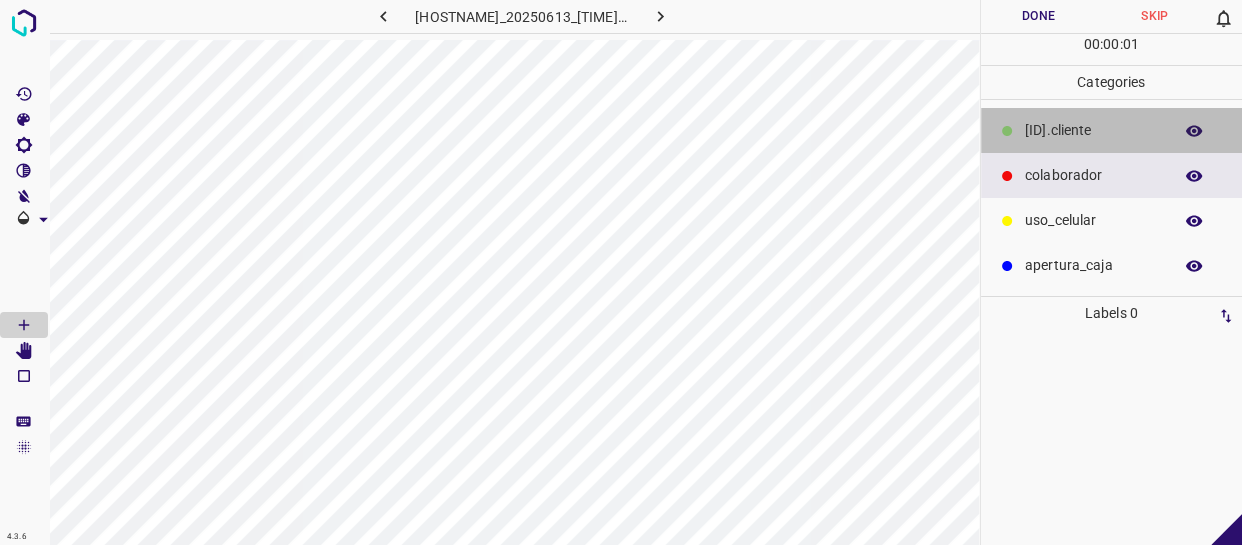click on "​​cliente" at bounding box center (1112, 130) 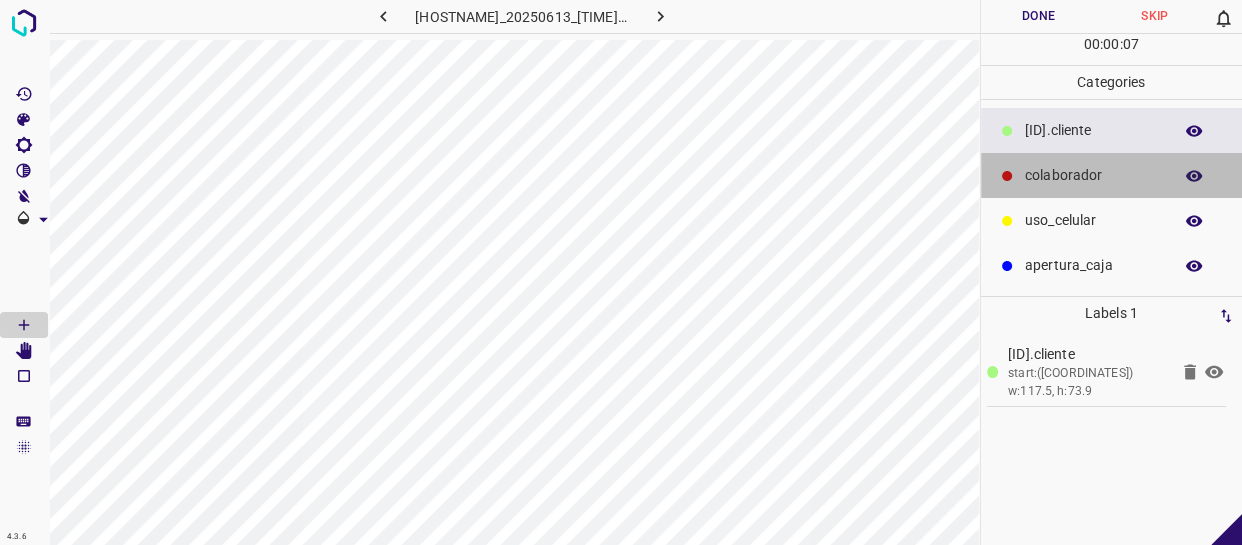 drag, startPoint x: 1079, startPoint y: 179, endPoint x: 1025, endPoint y: 182, distance: 54.08327 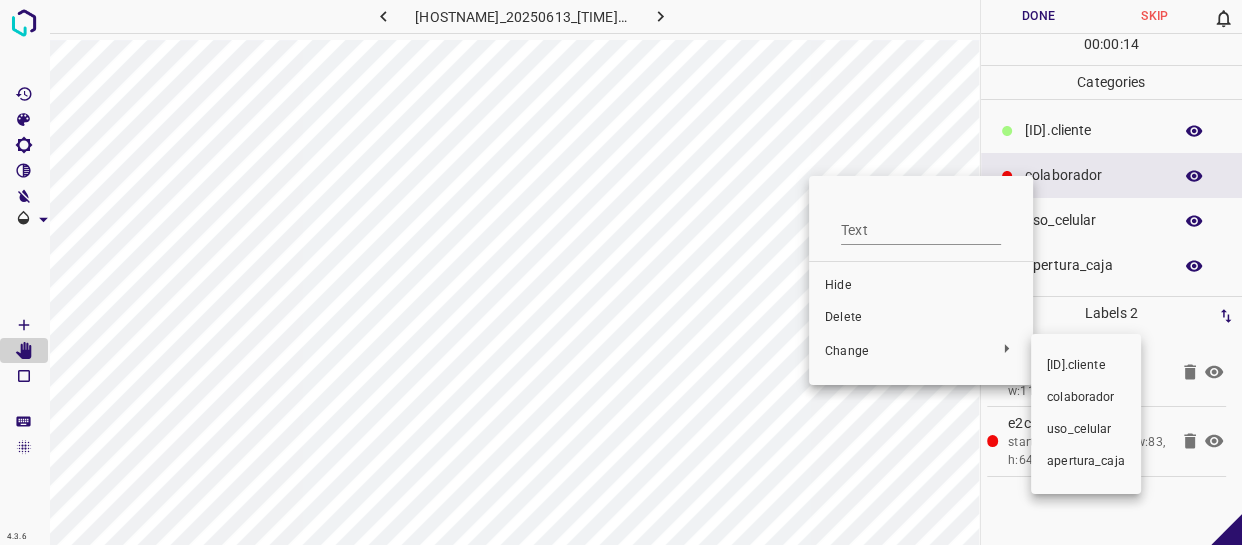 click on "​​cliente" at bounding box center (921, 286) 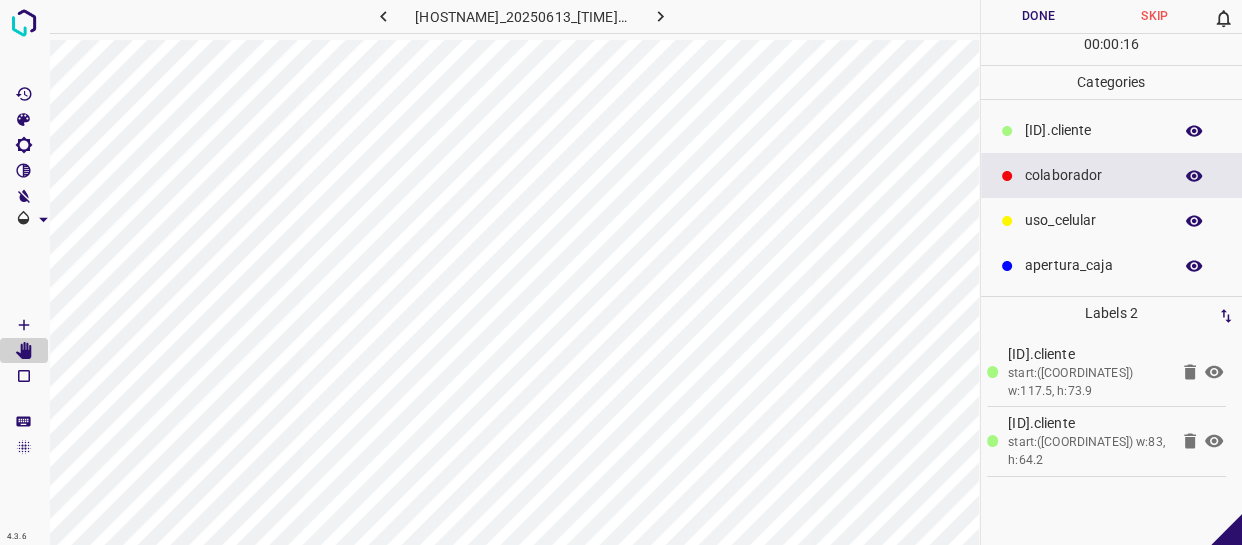 click on "​​cliente" at bounding box center (1093, 130) 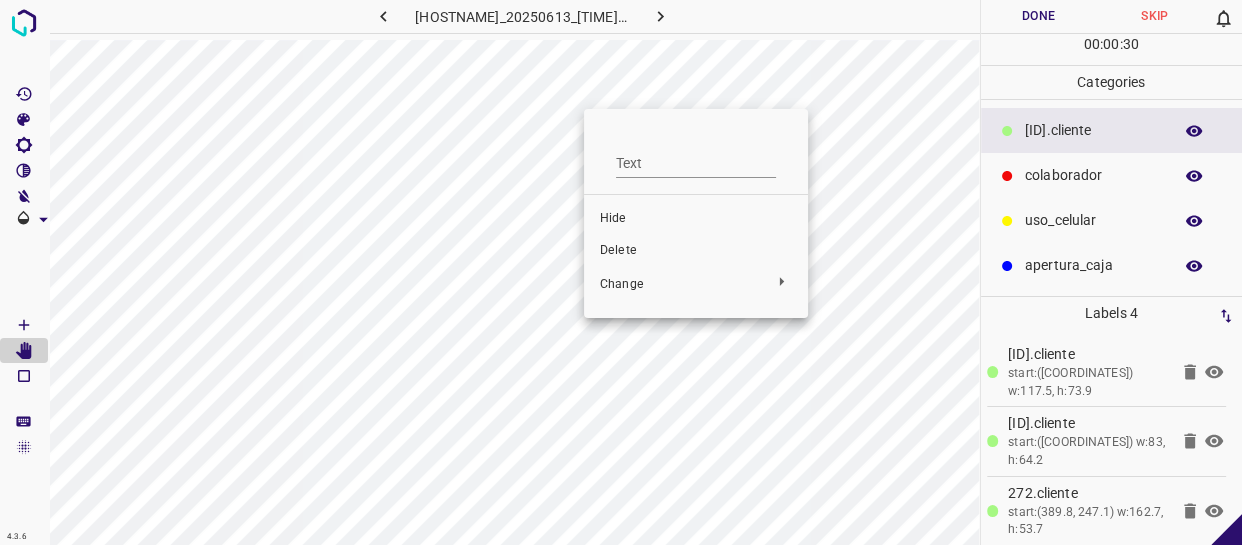 drag, startPoint x: 979, startPoint y: 210, endPoint x: 583, endPoint y: 116, distance: 407.0037 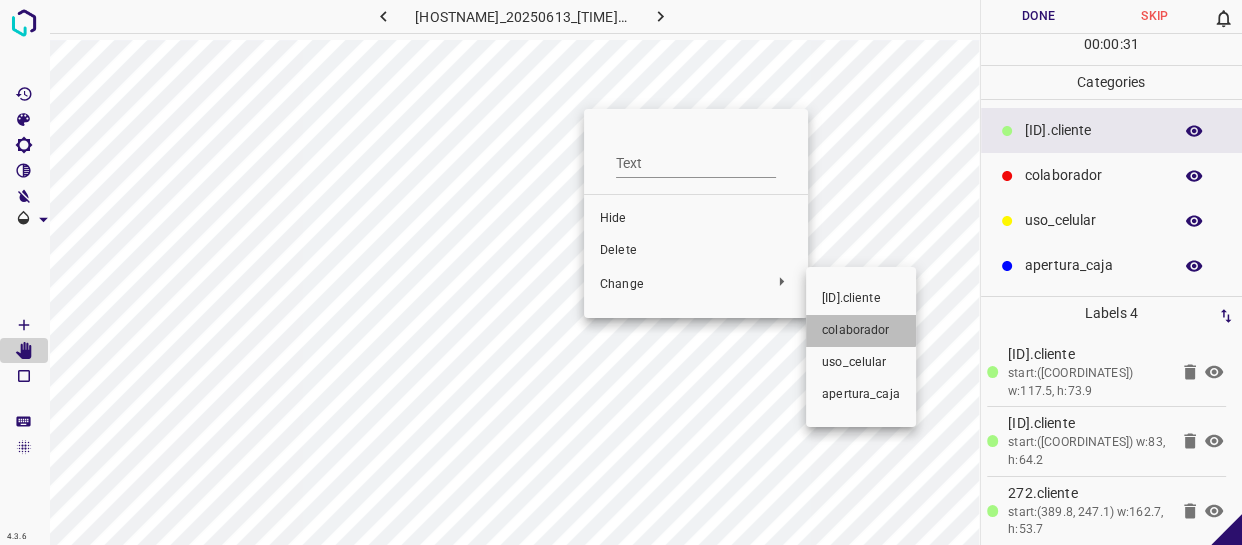 click on "colaborador" at bounding box center [861, 331] 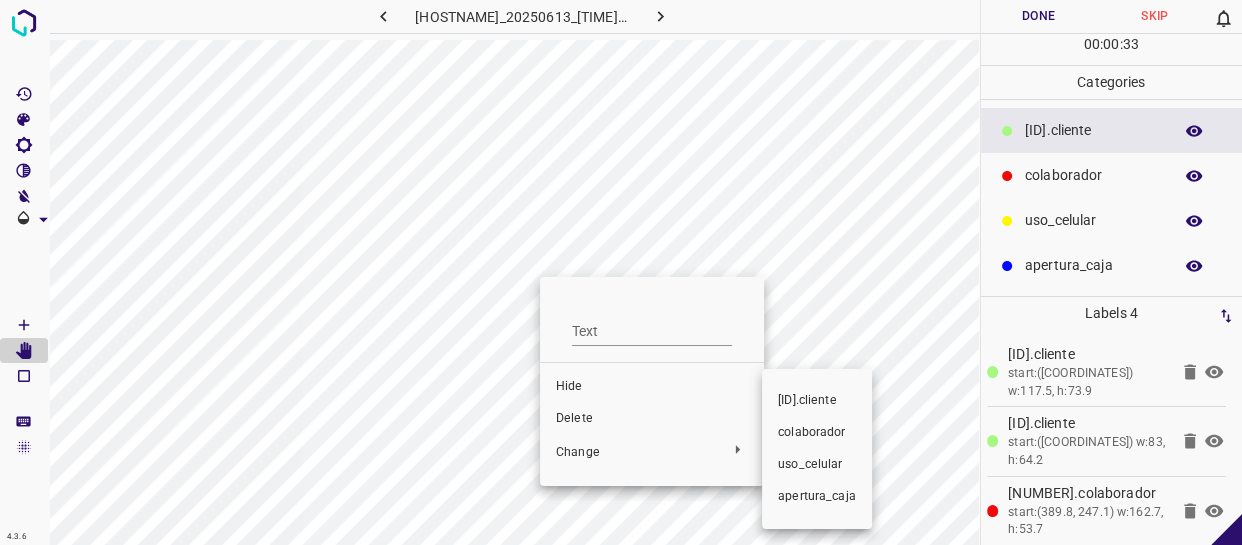 click on "colaborador" at bounding box center (652, 387) 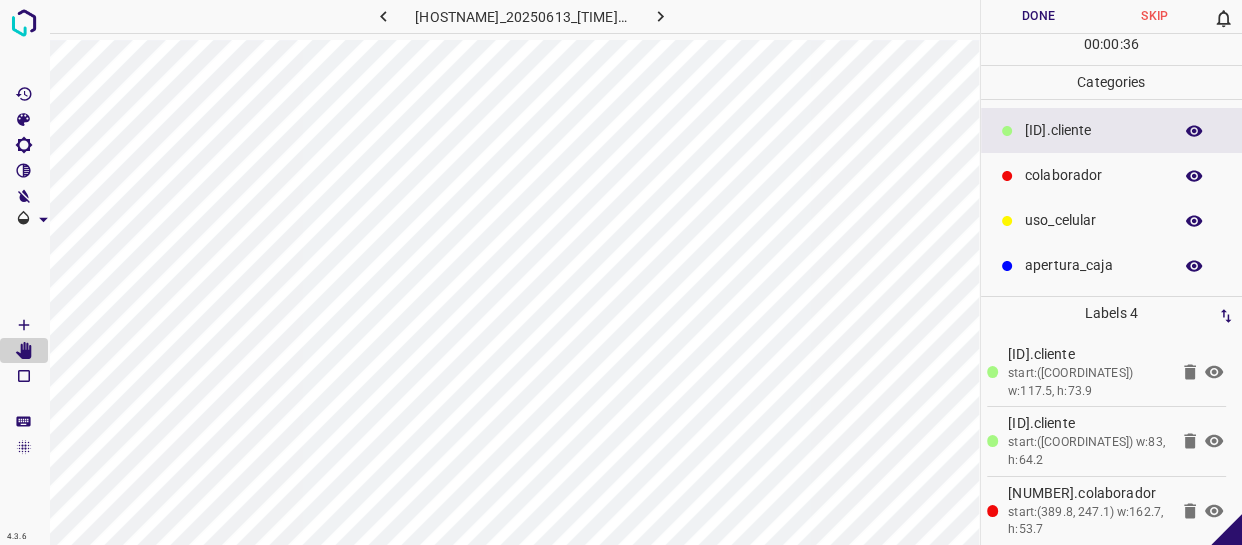 scroll, scrollTop: 77, scrollLeft: 0, axis: vertical 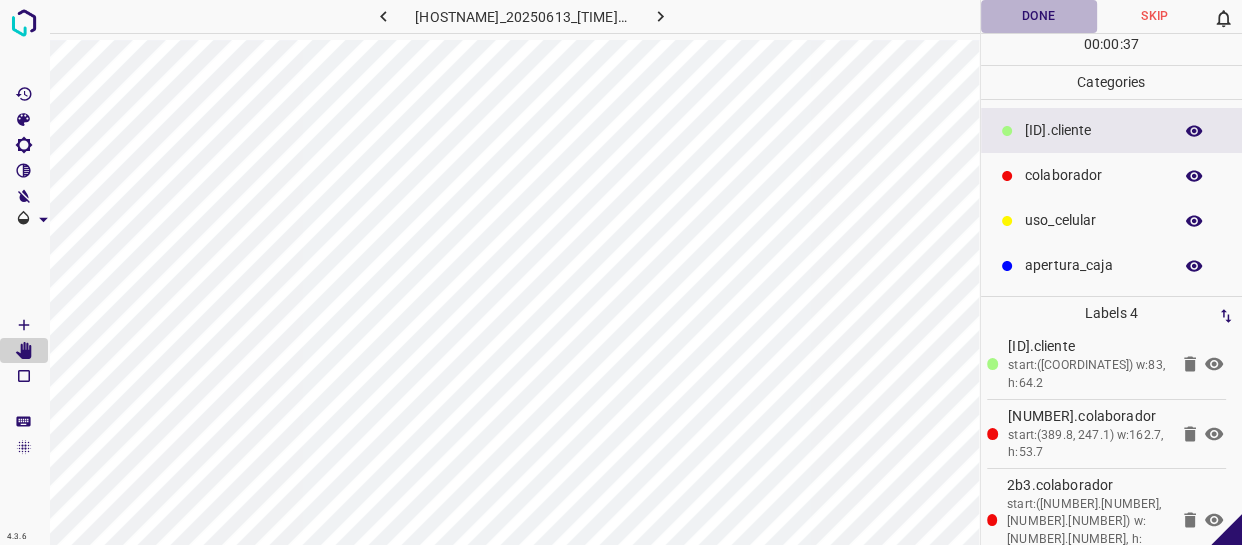 click on "Done" at bounding box center (1039, 16) 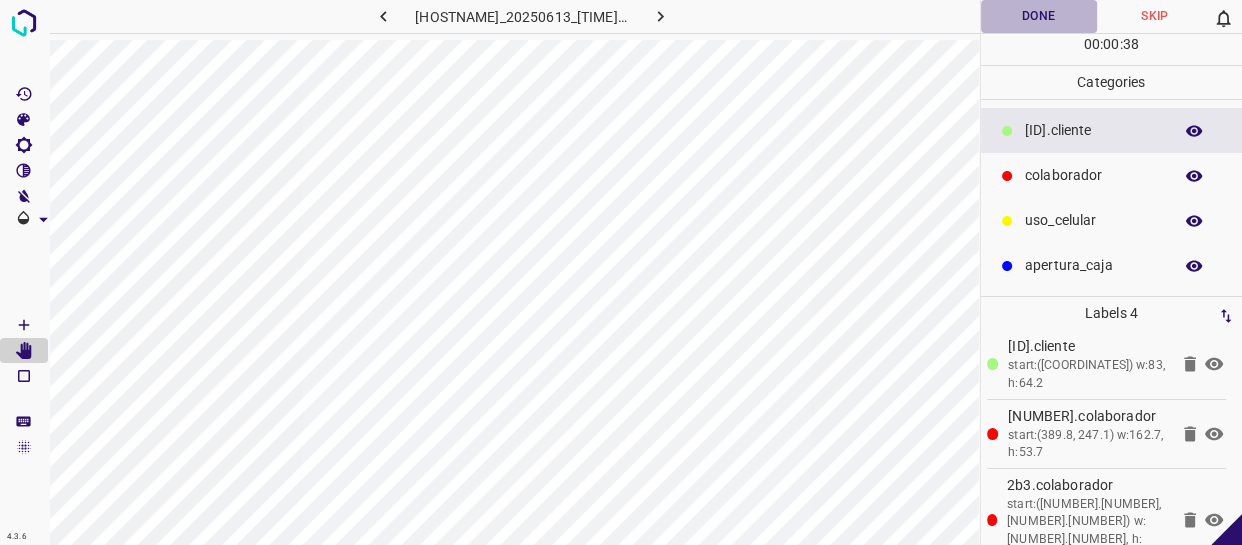 drag, startPoint x: 1060, startPoint y: 29, endPoint x: 1066, endPoint y: 46, distance: 18.027756 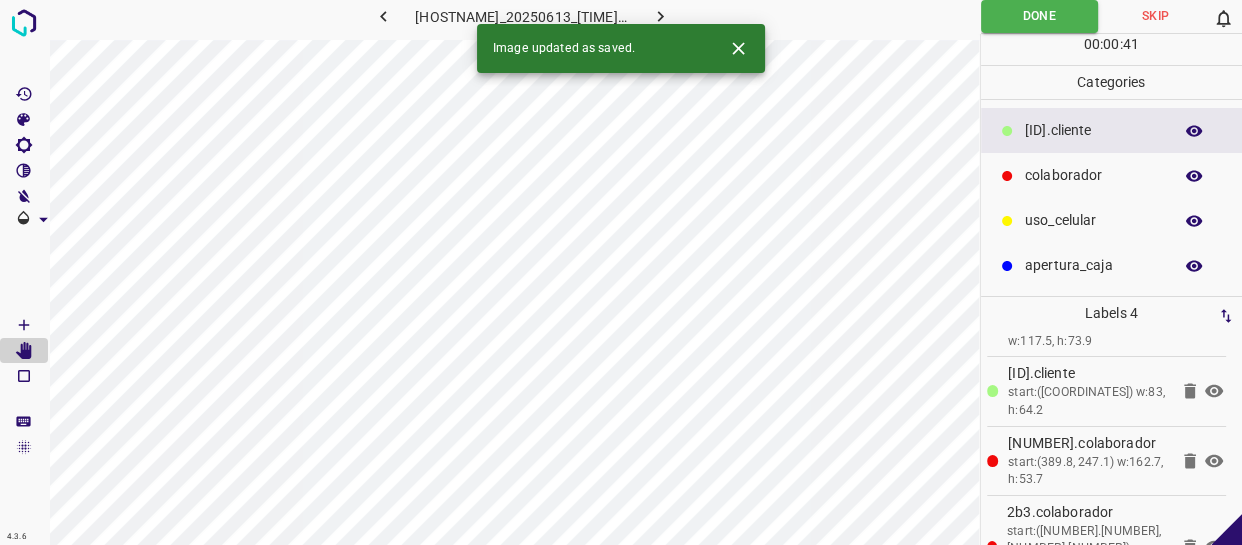 scroll, scrollTop: 77, scrollLeft: 0, axis: vertical 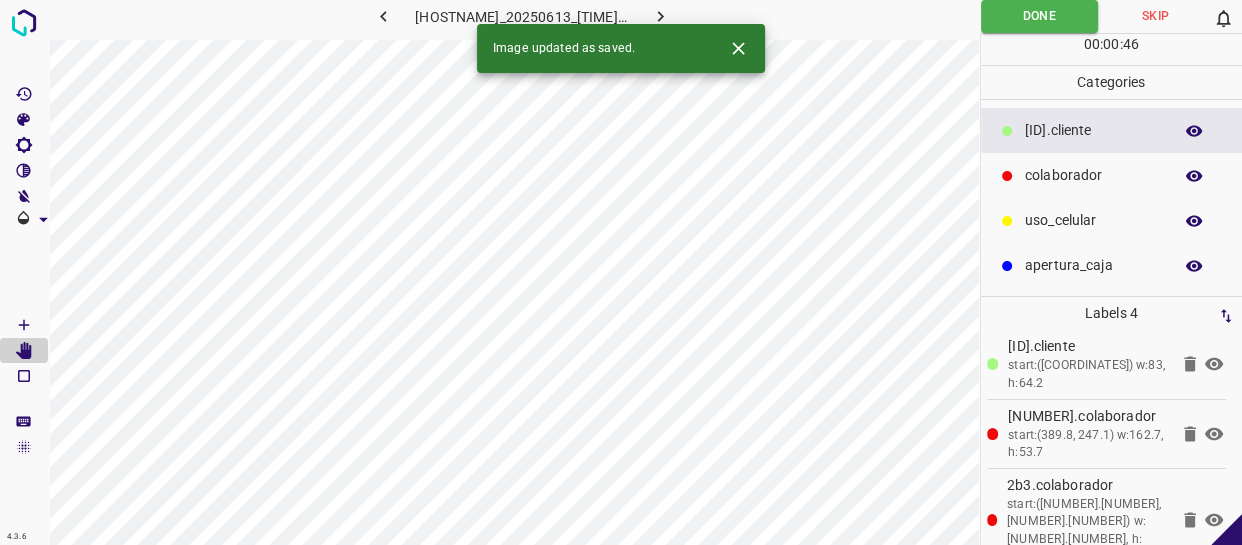 click at bounding box center (660, 16) 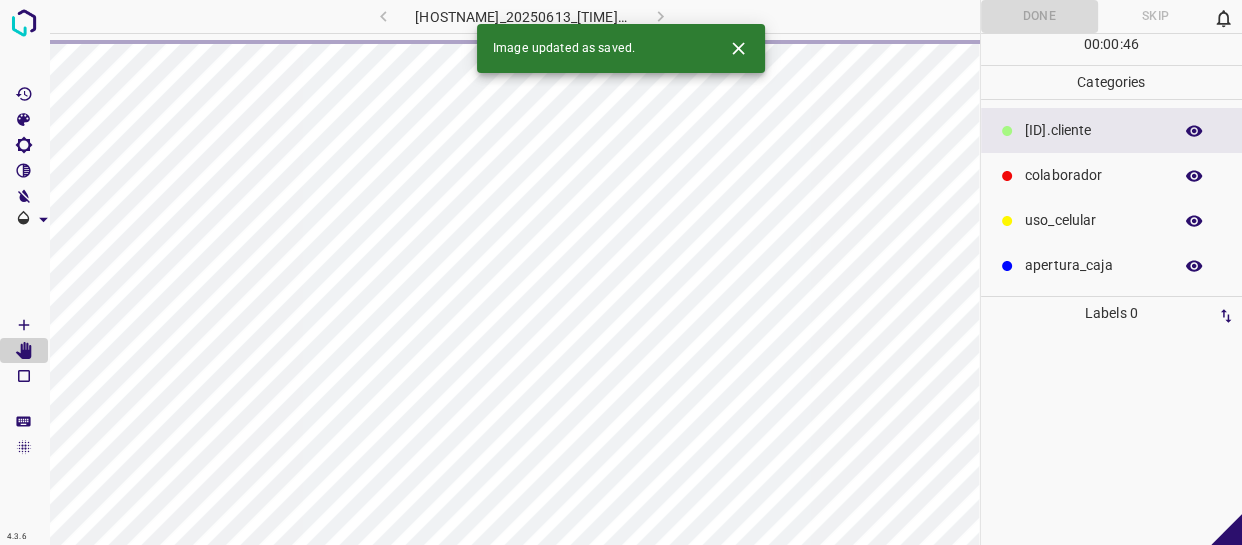 scroll, scrollTop: 0, scrollLeft: 0, axis: both 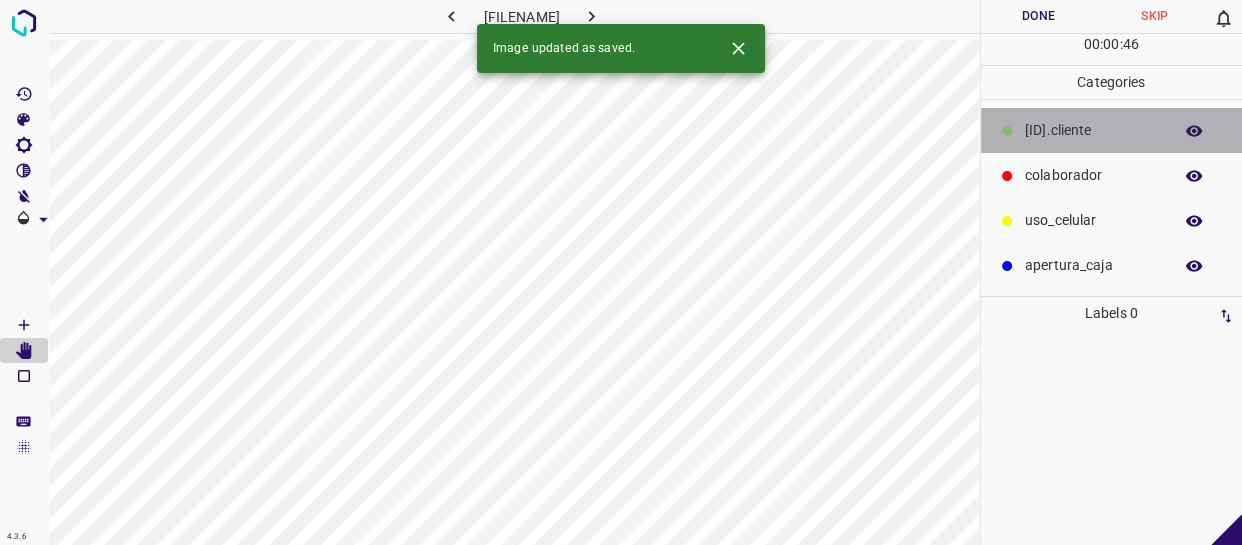 click on "​​cliente" at bounding box center (1093, 130) 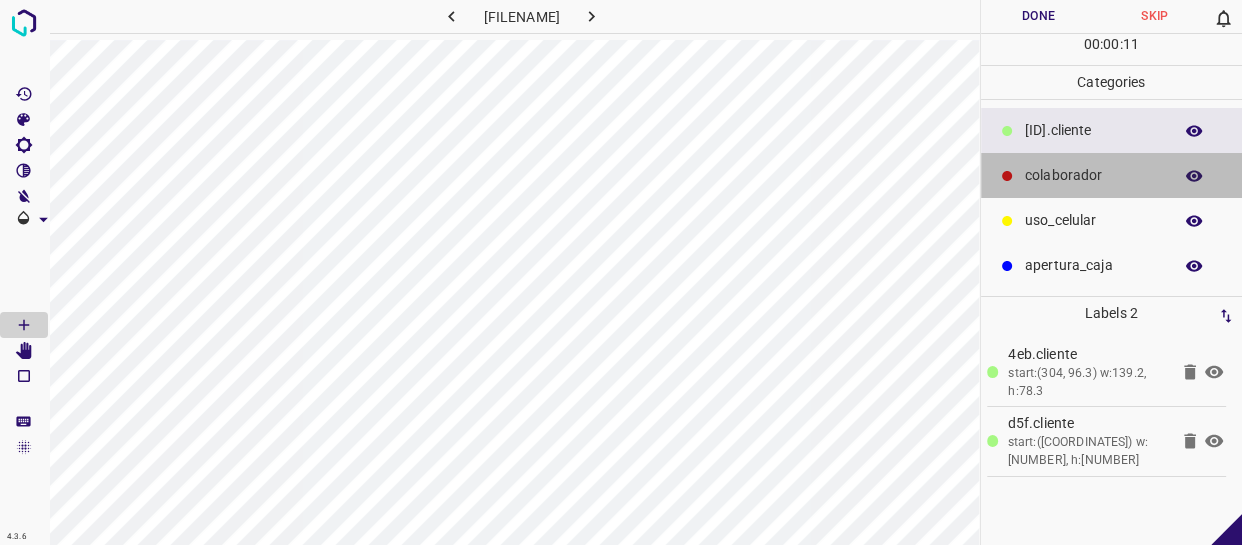 drag, startPoint x: 1094, startPoint y: 180, endPoint x: 999, endPoint y: 208, distance: 99.0404 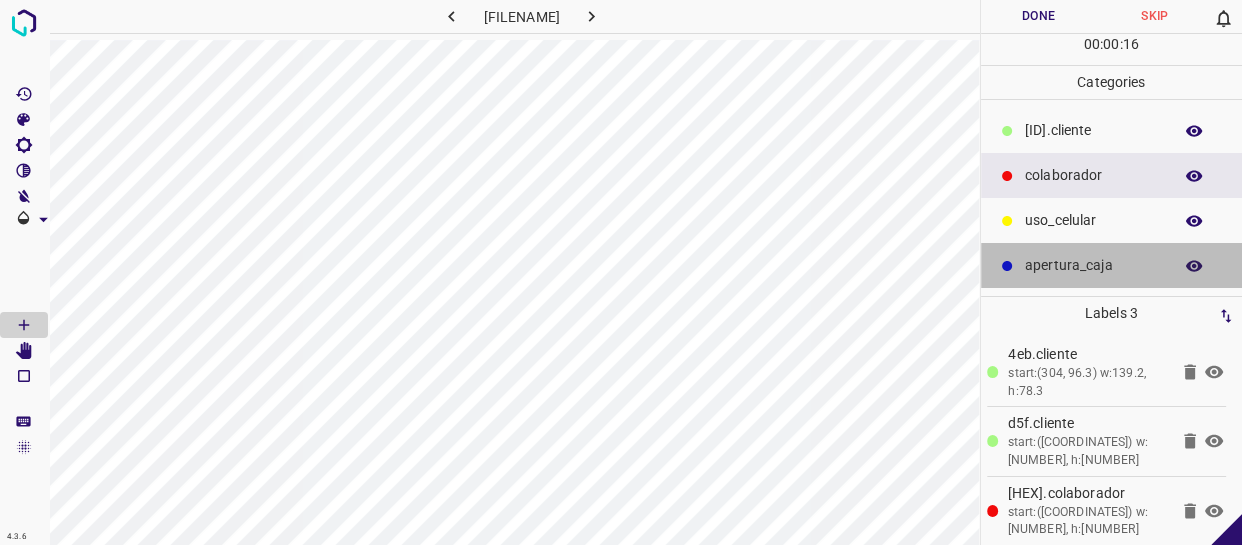 drag, startPoint x: 1025, startPoint y: 255, endPoint x: 984, endPoint y: 258, distance: 41.109608 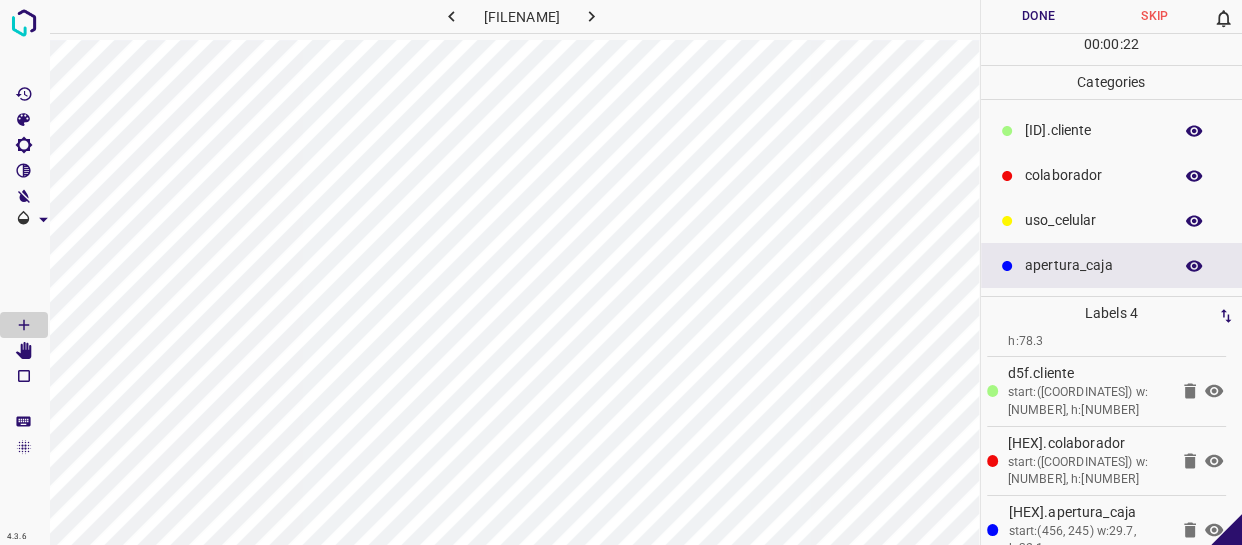 scroll, scrollTop: 77, scrollLeft: 0, axis: vertical 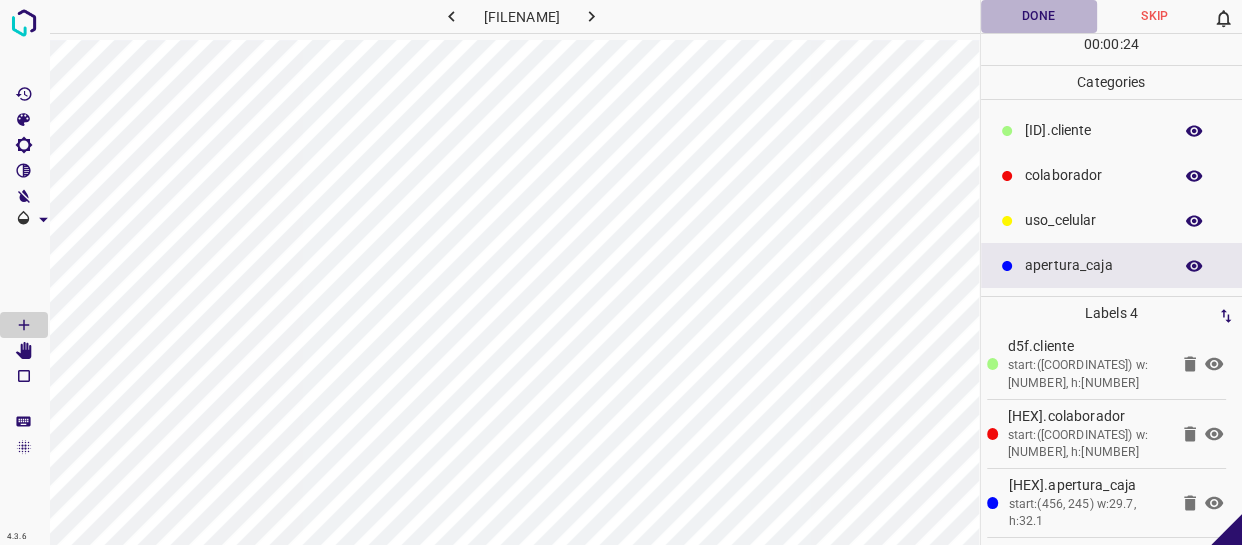 click on "Done" at bounding box center [1039, 16] 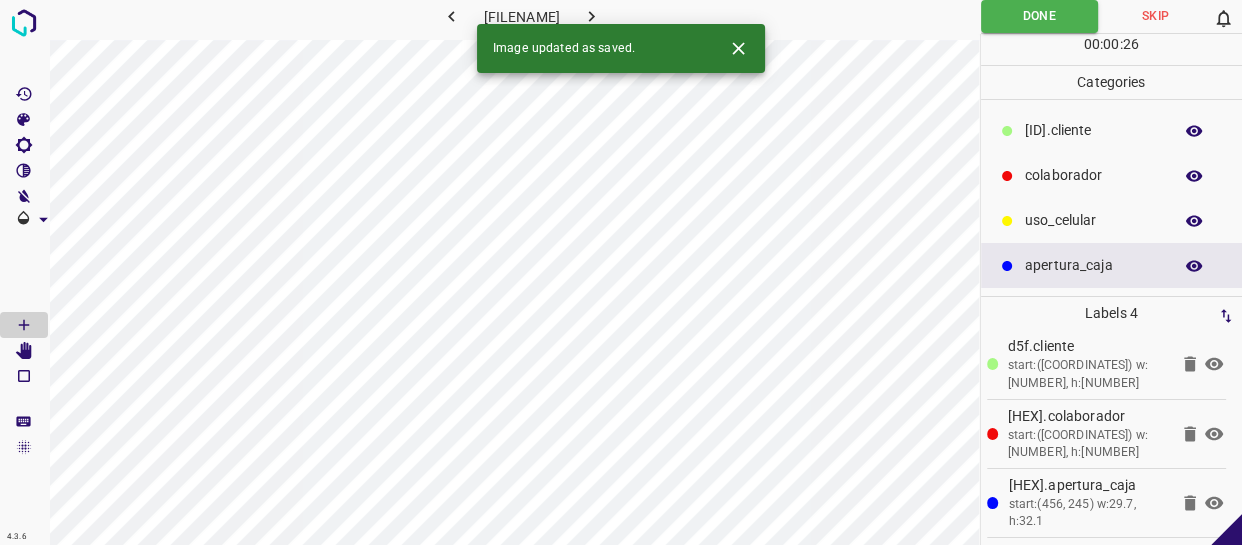 click at bounding box center [591, 16] 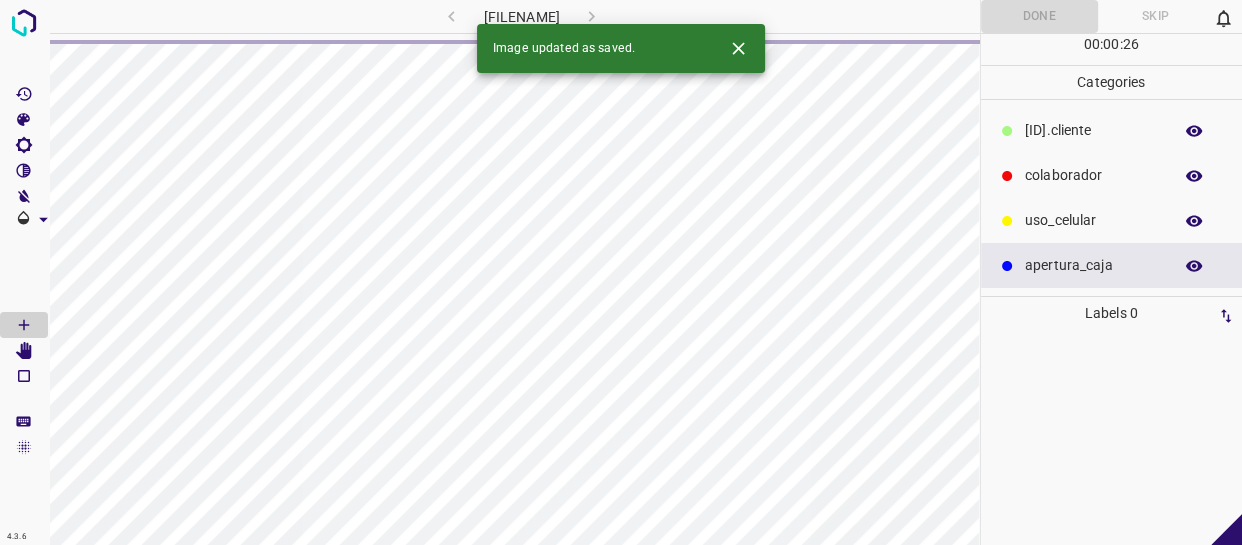 scroll, scrollTop: 0, scrollLeft: 0, axis: both 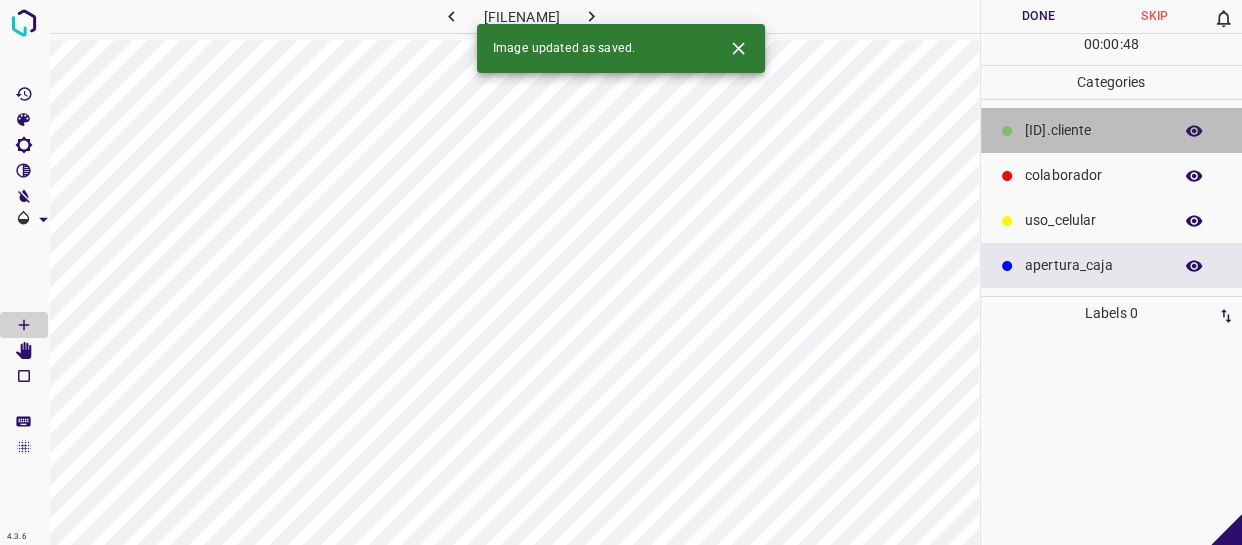 click on "​​cliente" at bounding box center [1093, 130] 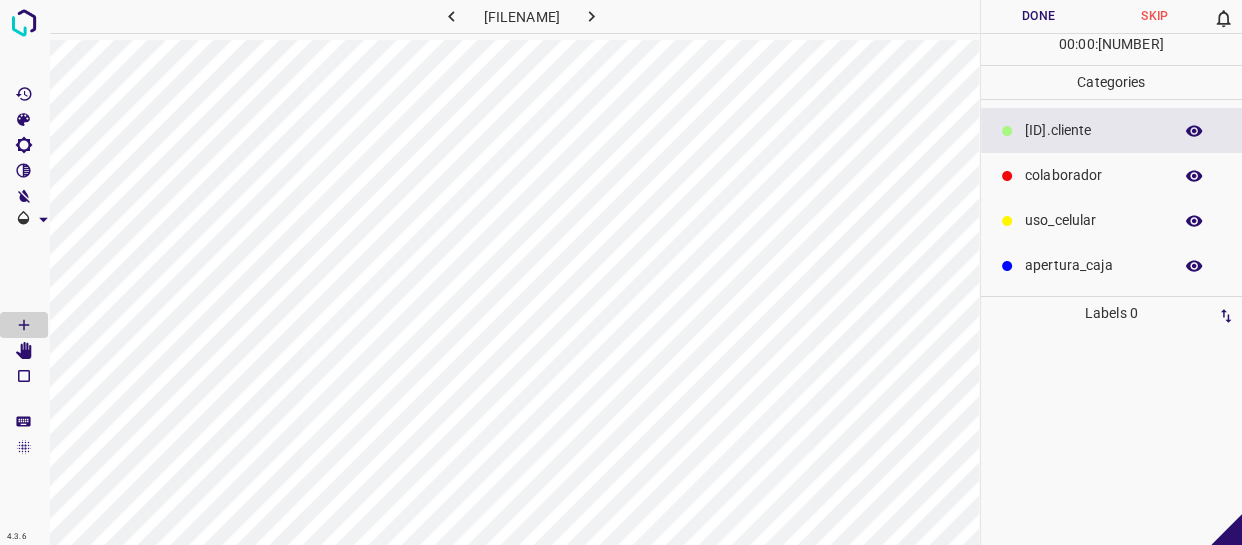 drag, startPoint x: 1136, startPoint y: 173, endPoint x: 989, endPoint y: 192, distance: 148.22281 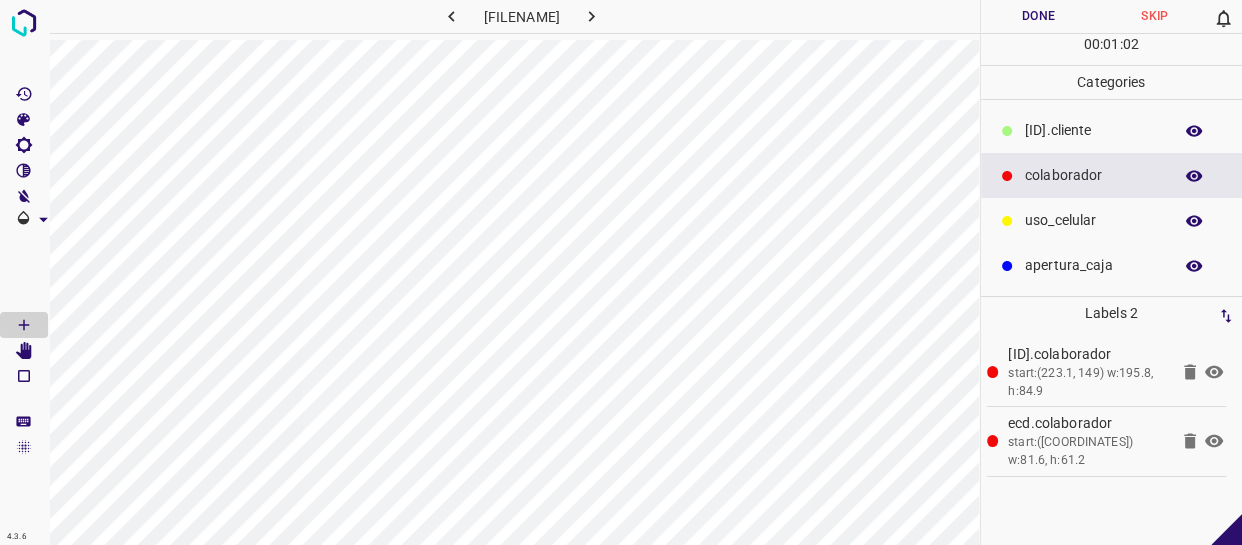 click on "Done" at bounding box center (1039, 16) 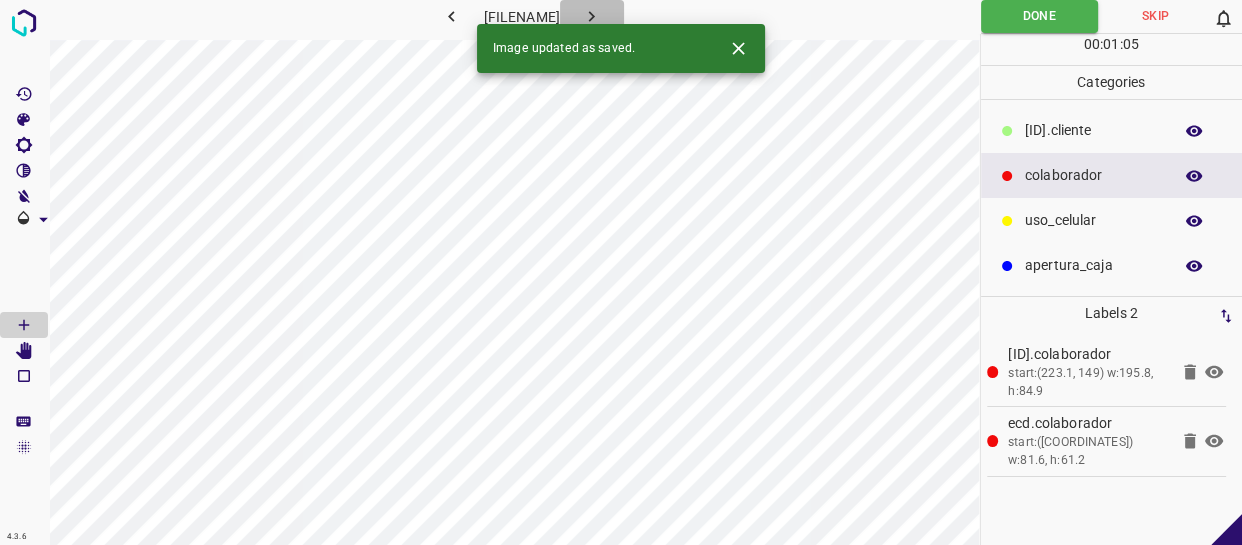 click at bounding box center [591, 16] 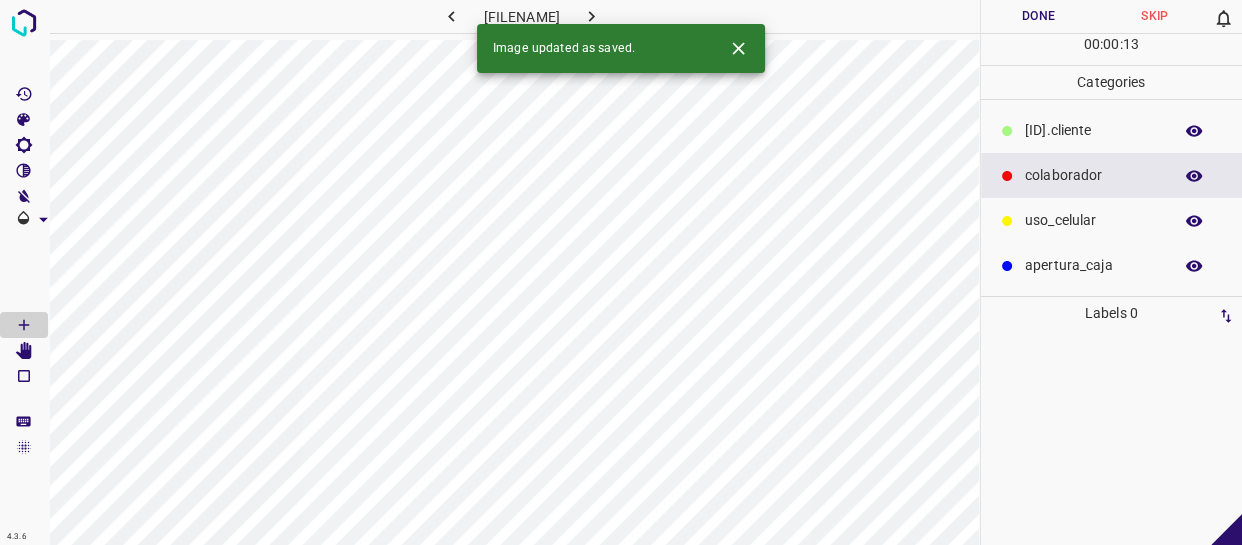 click on "colaborador" at bounding box center (1093, 175) 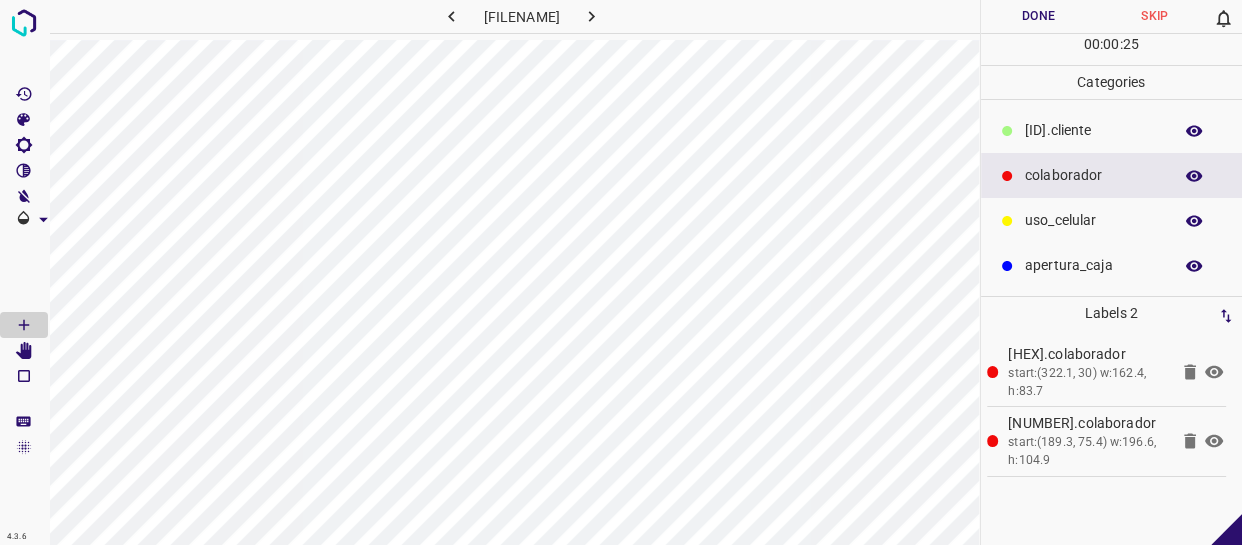 click on "Done" at bounding box center (1039, 16) 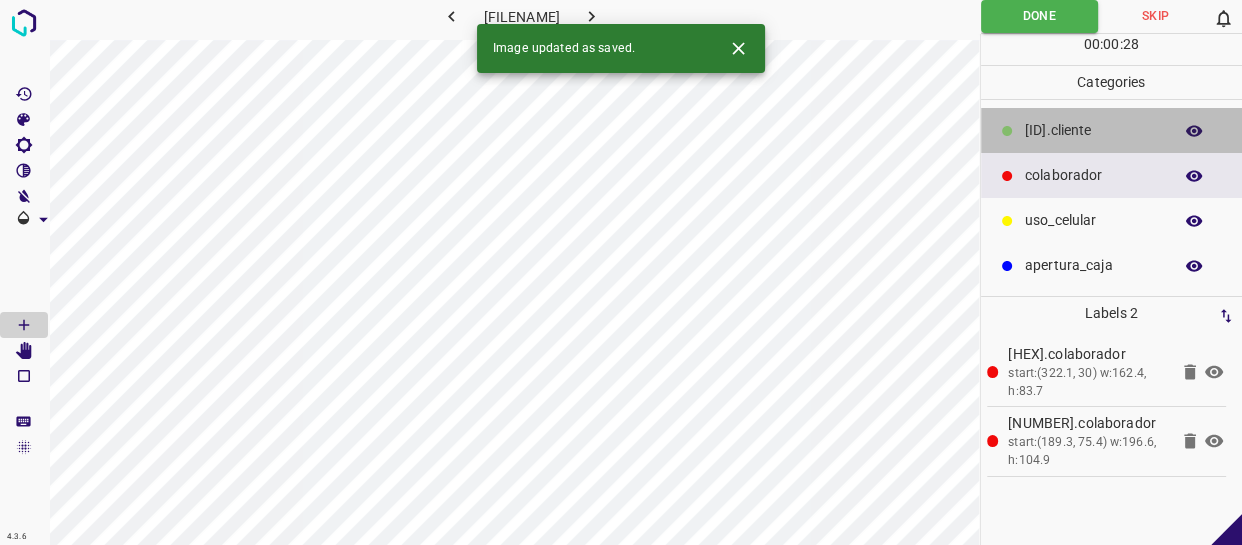 click on "​​cliente" at bounding box center [1093, 130] 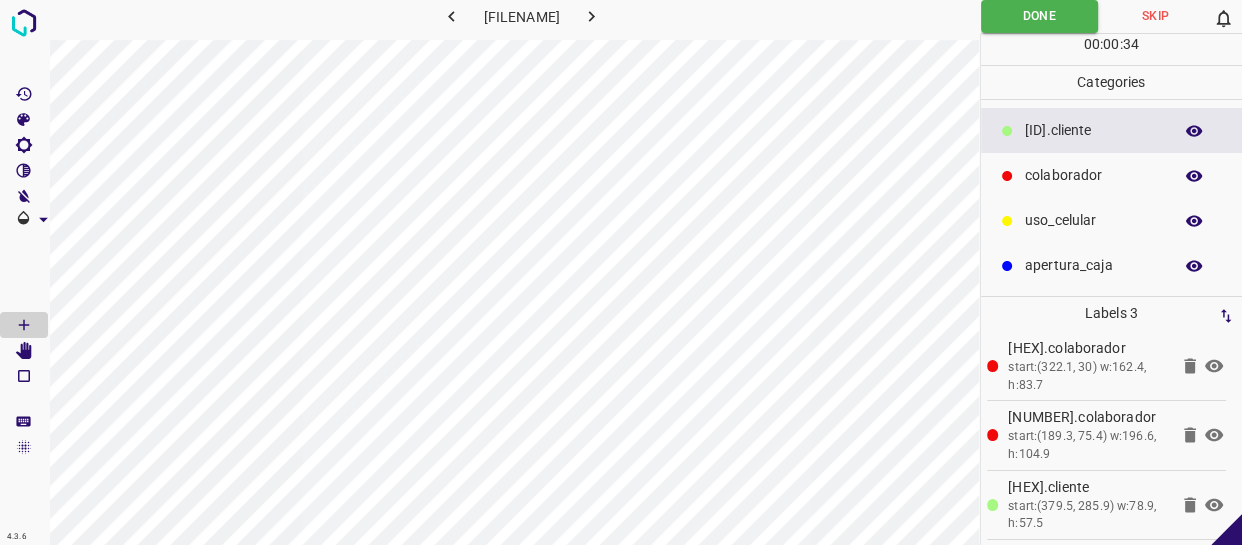 scroll, scrollTop: 8, scrollLeft: 0, axis: vertical 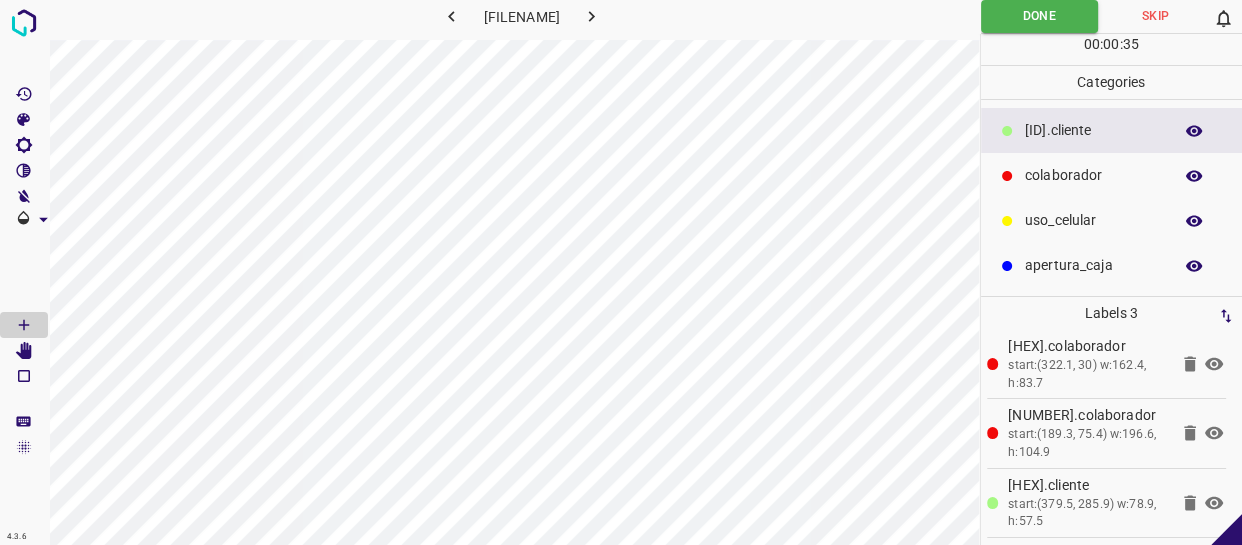 click at bounding box center [592, 16] 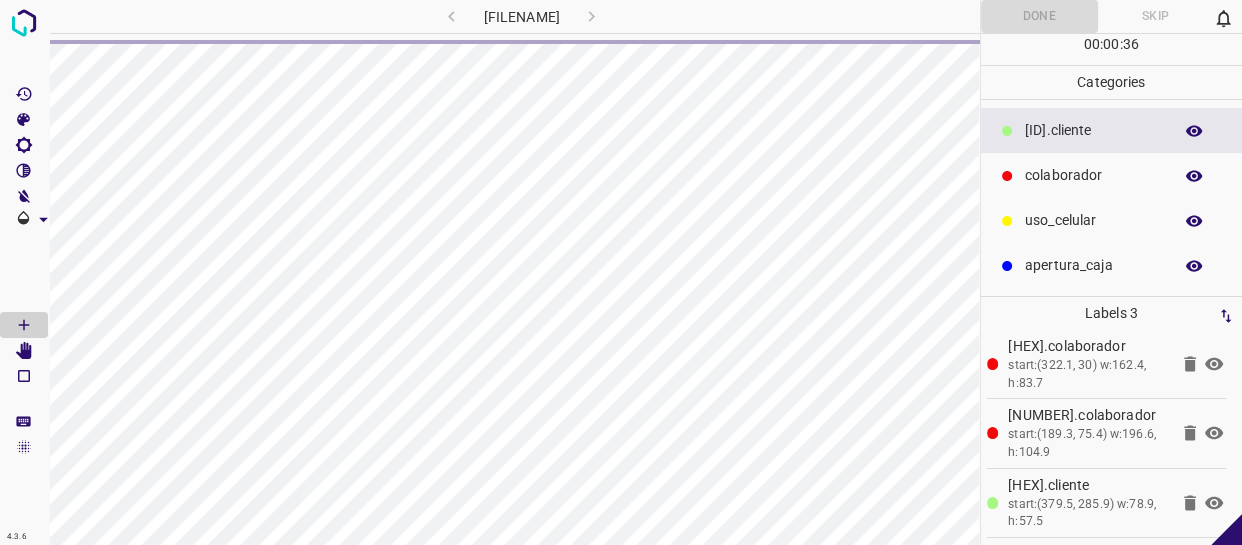 scroll, scrollTop: 0, scrollLeft: 0, axis: both 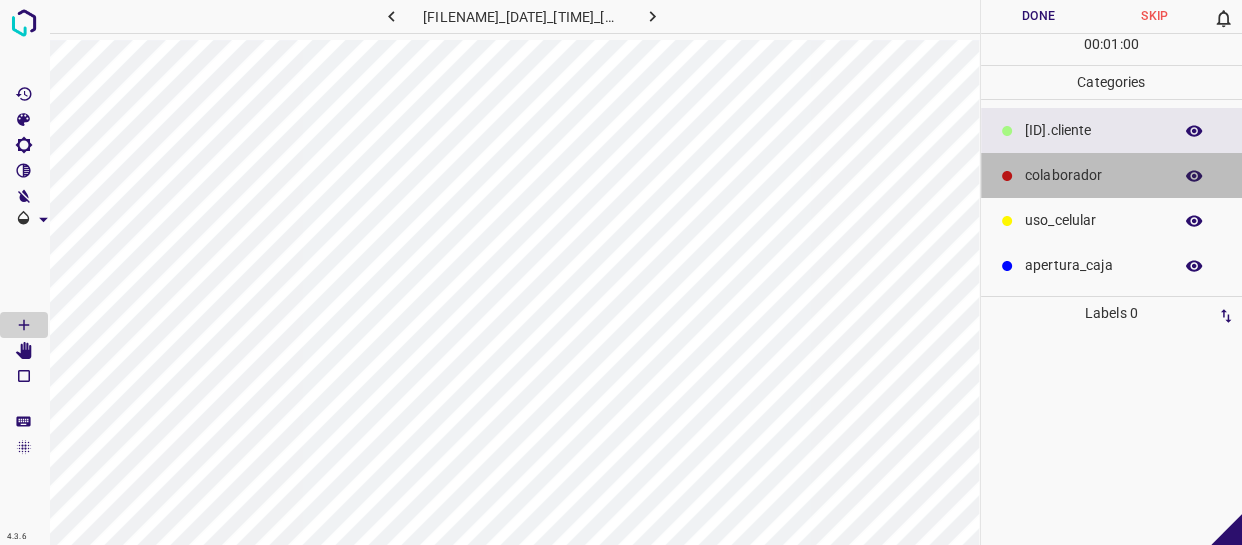 drag, startPoint x: 1099, startPoint y: 178, endPoint x: 1009, endPoint y: 151, distance: 93.96276 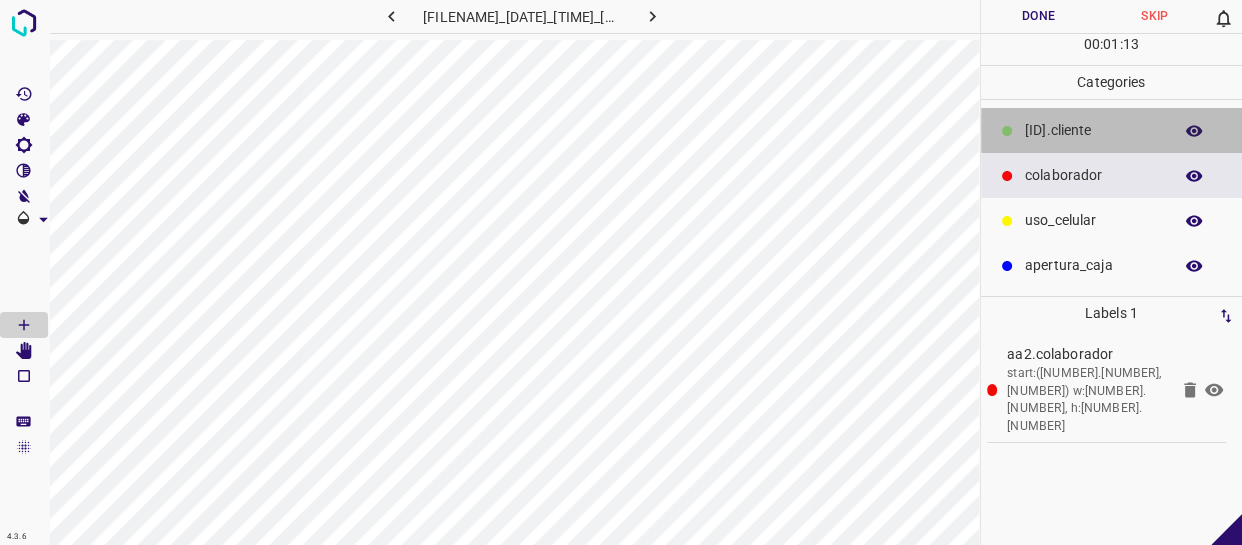 click on "​​cliente" at bounding box center [1093, 130] 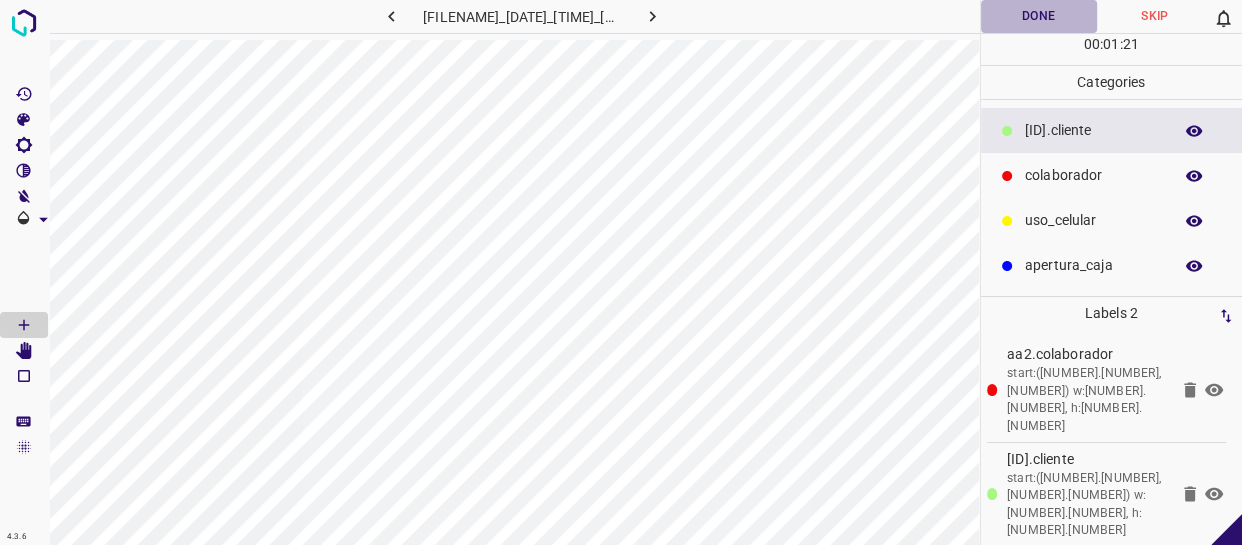 click on "Done" at bounding box center [1039, 16] 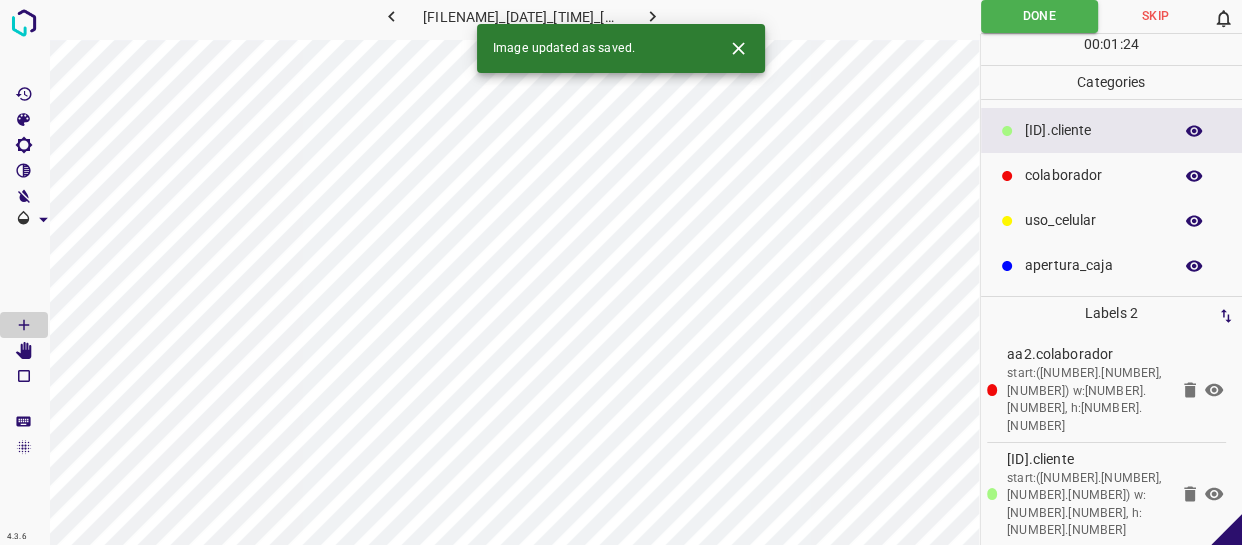 click at bounding box center [652, 16] 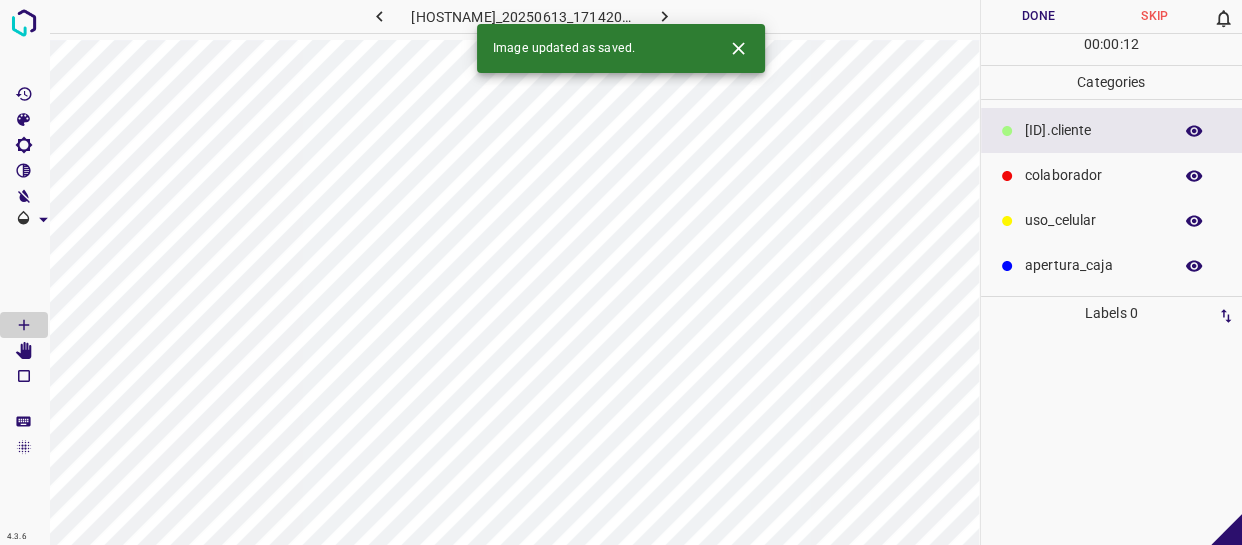 drag, startPoint x: 1043, startPoint y: 185, endPoint x: 1032, endPoint y: 189, distance: 11.7046995 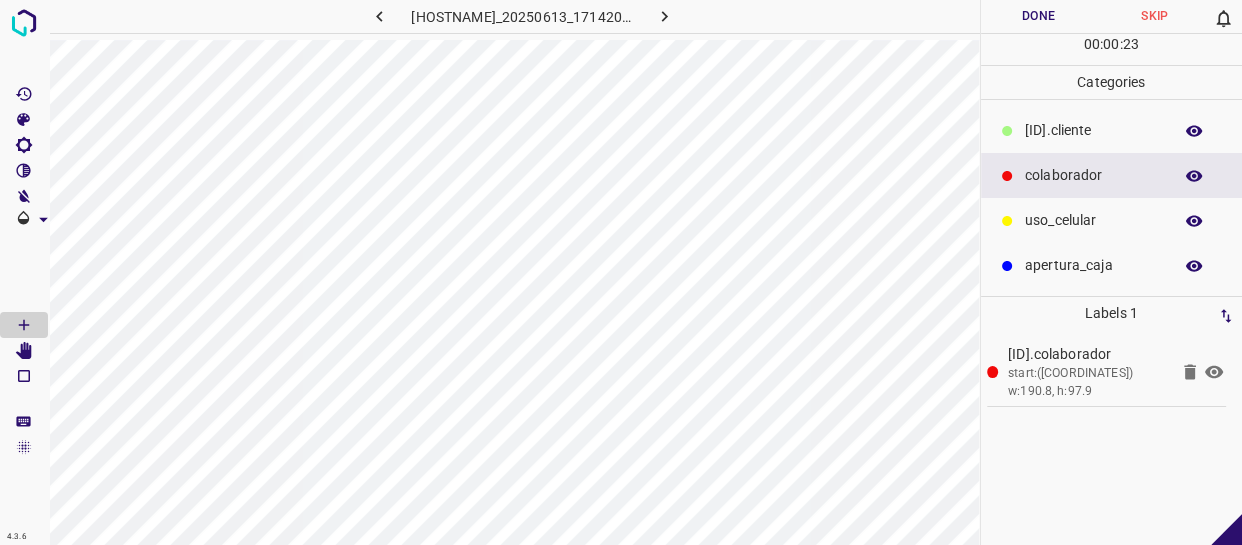click on "​​cliente" at bounding box center [1093, 130] 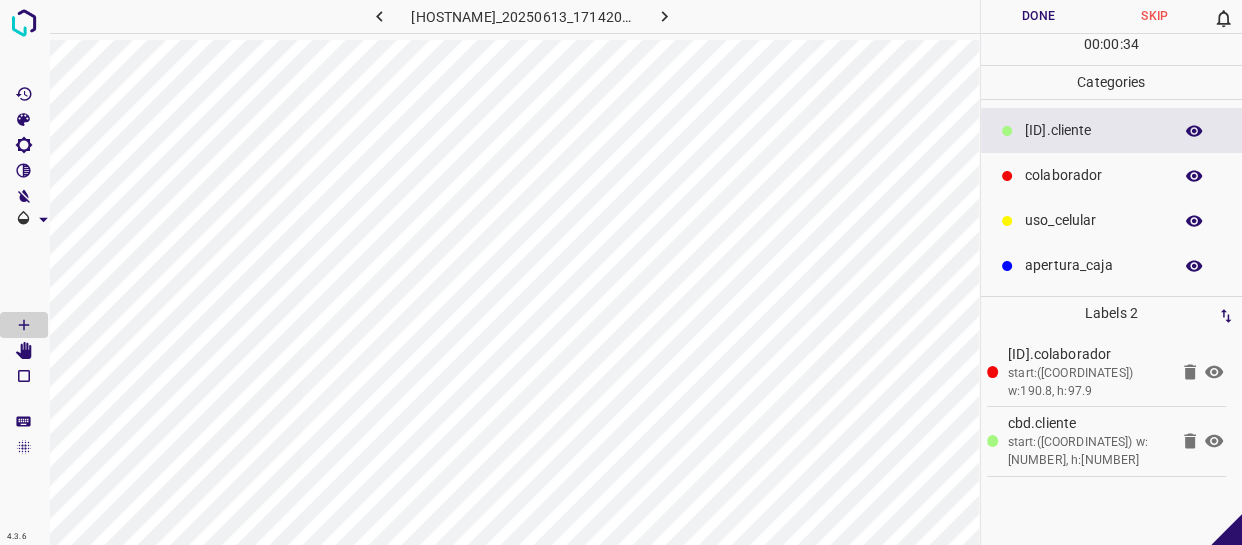 click on "Done" at bounding box center [1039, 16] 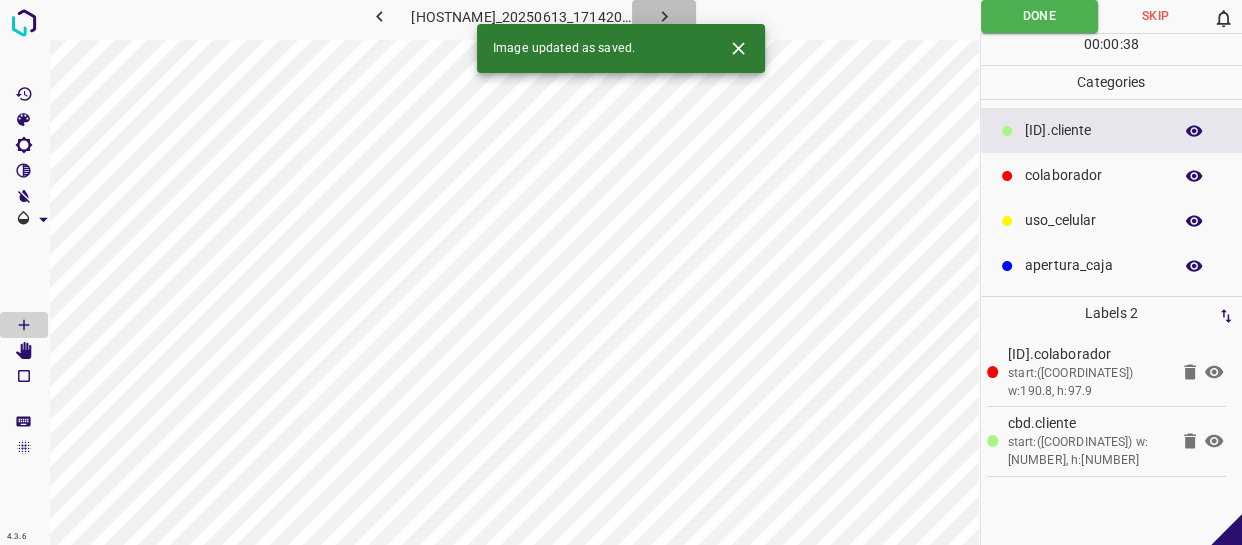 click at bounding box center [664, 16] 